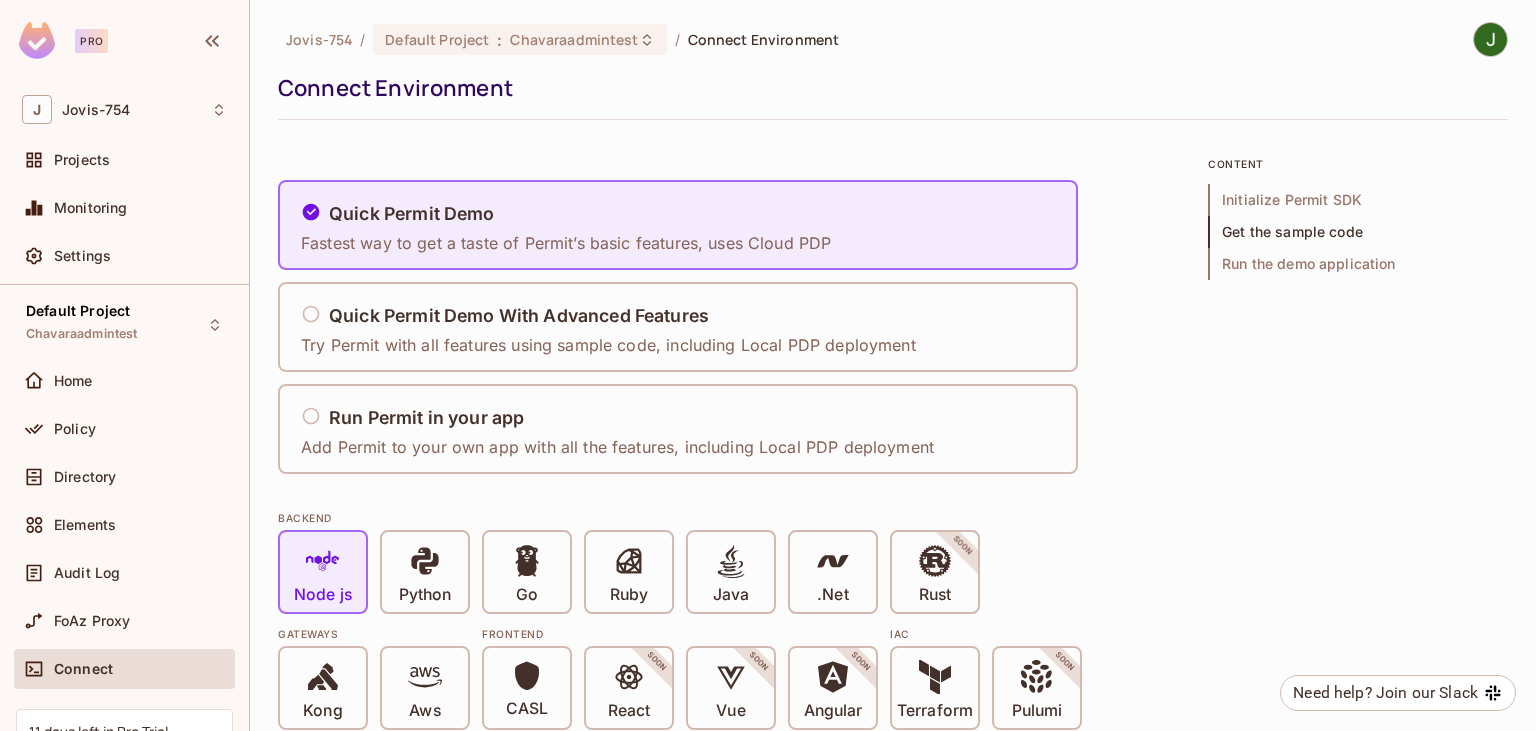 scroll, scrollTop: 0, scrollLeft: 0, axis: both 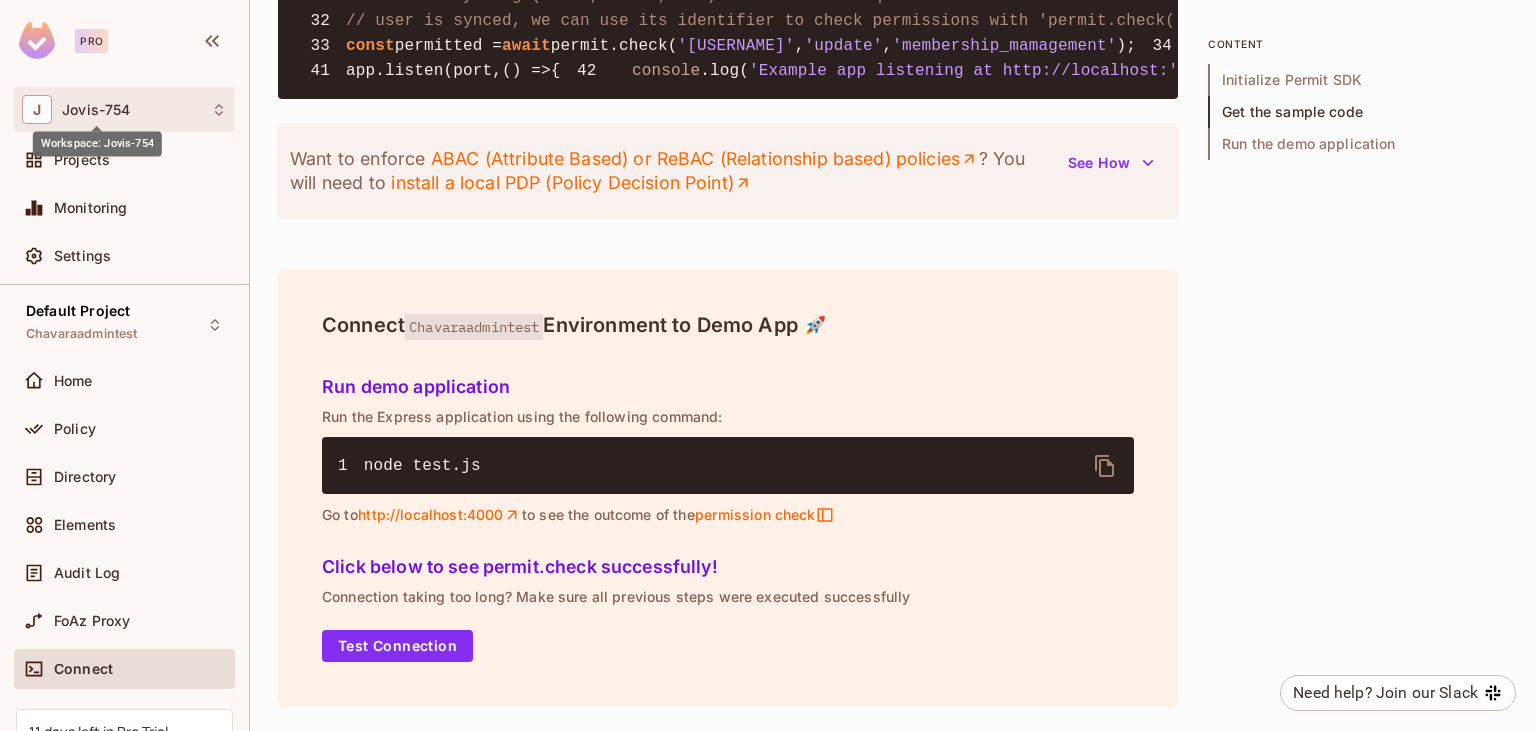 click on "Jovis-754" at bounding box center [96, 110] 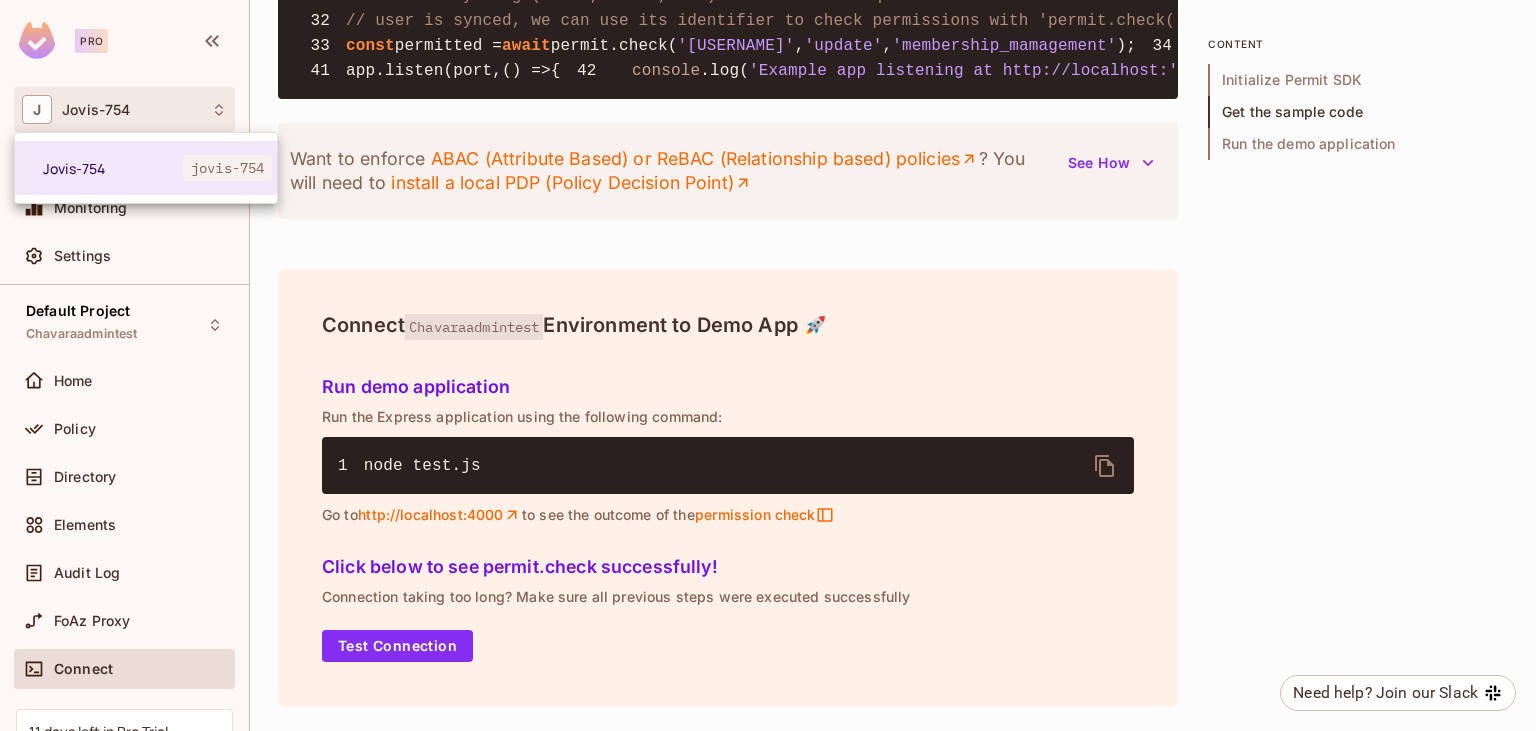 click at bounding box center [768, 365] 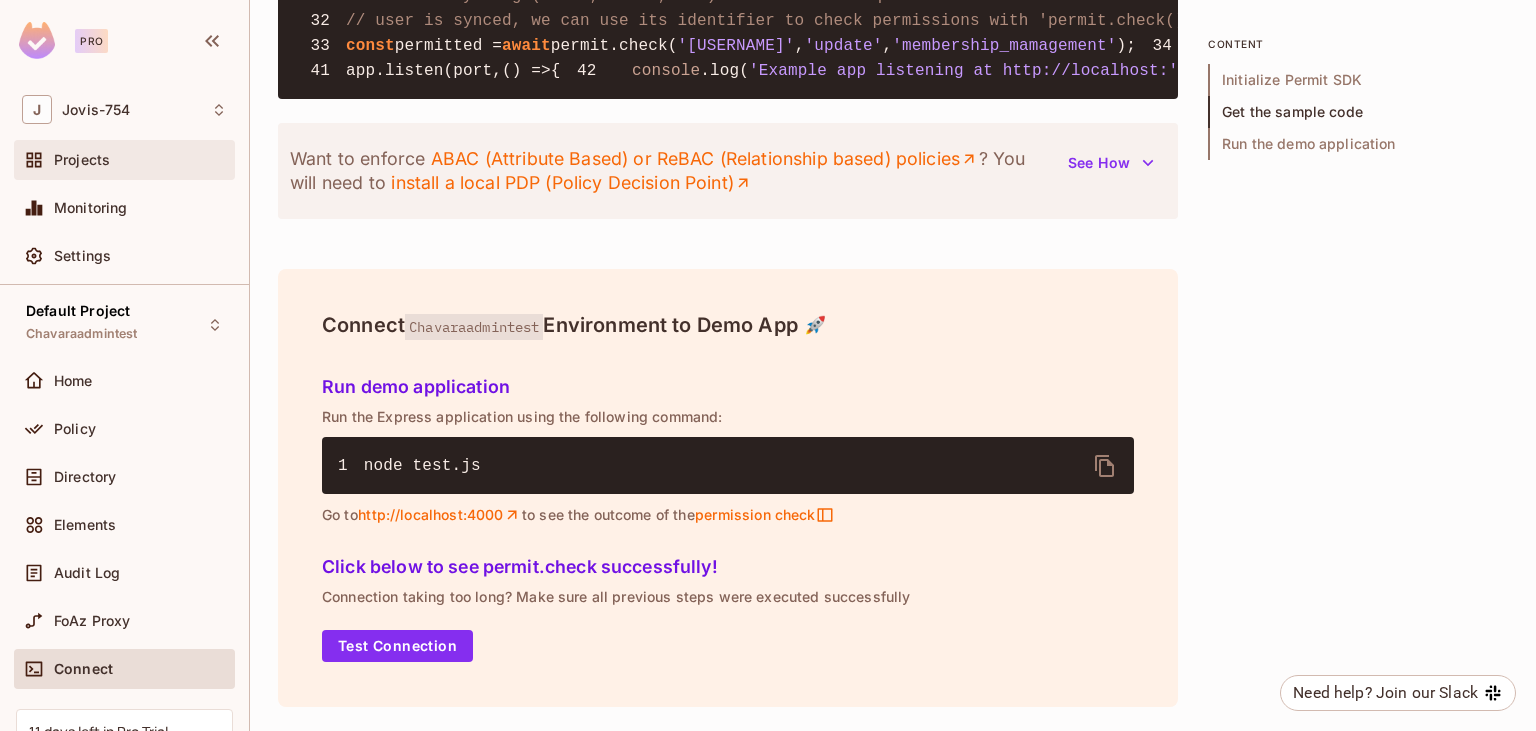 click on "Projects" at bounding box center [82, 160] 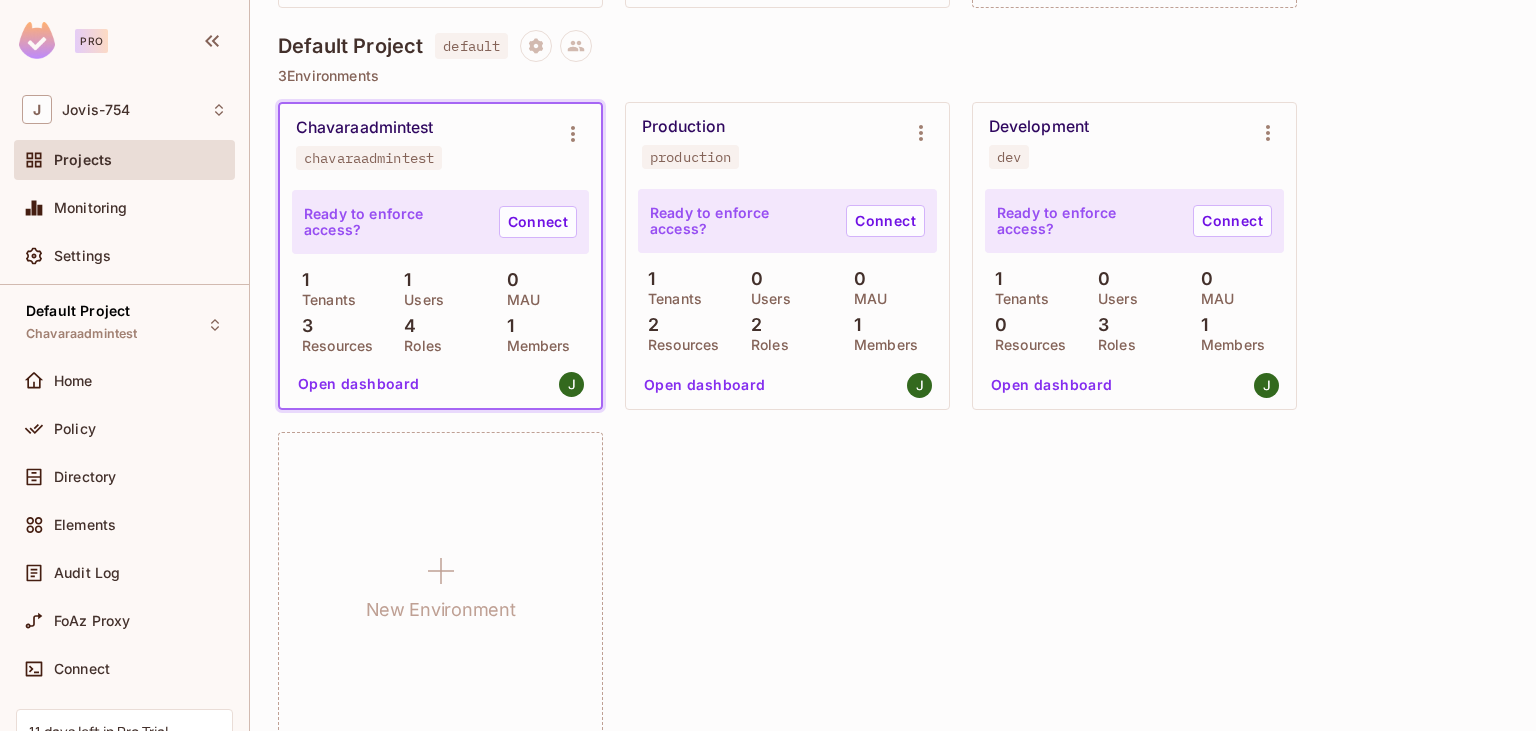 scroll, scrollTop: 576, scrollLeft: 0, axis: vertical 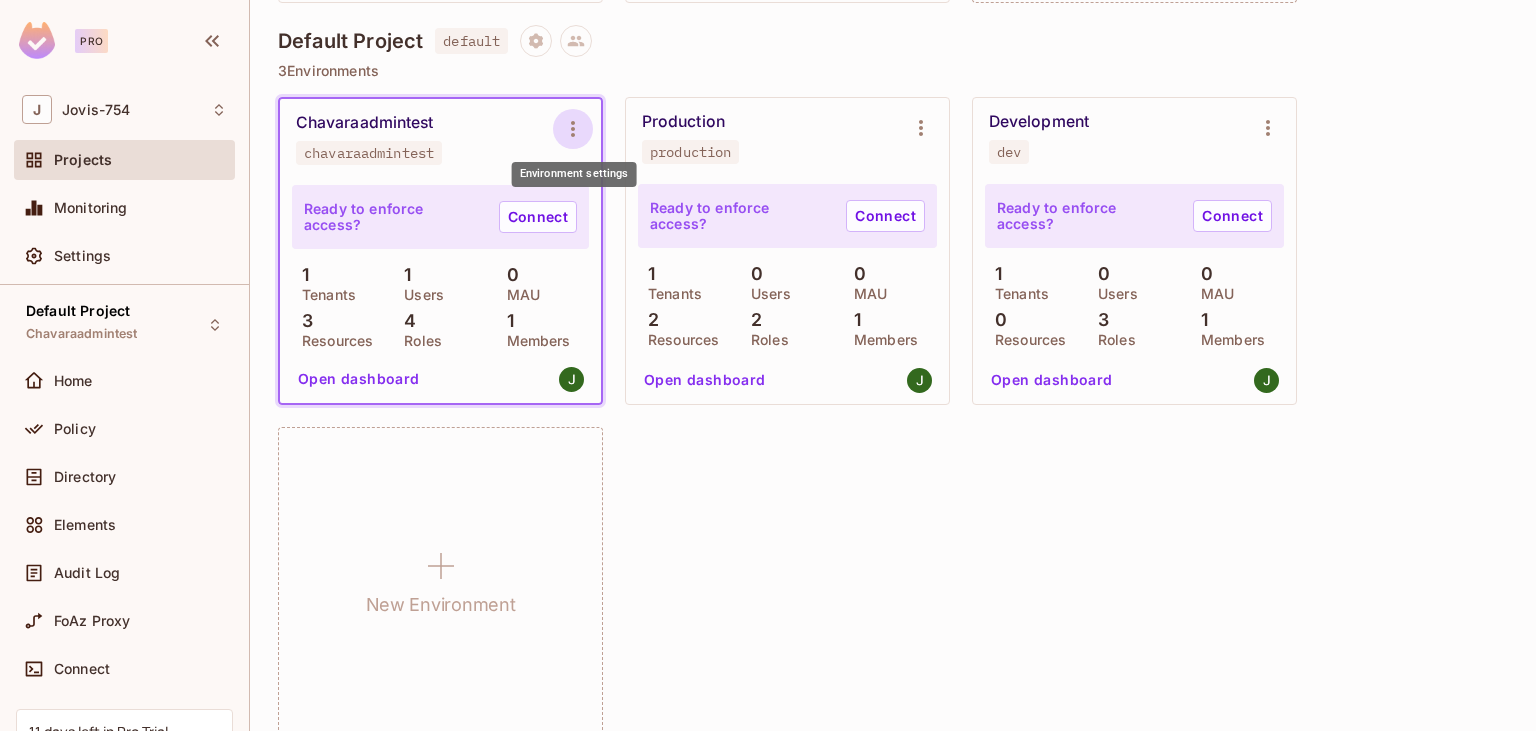 click 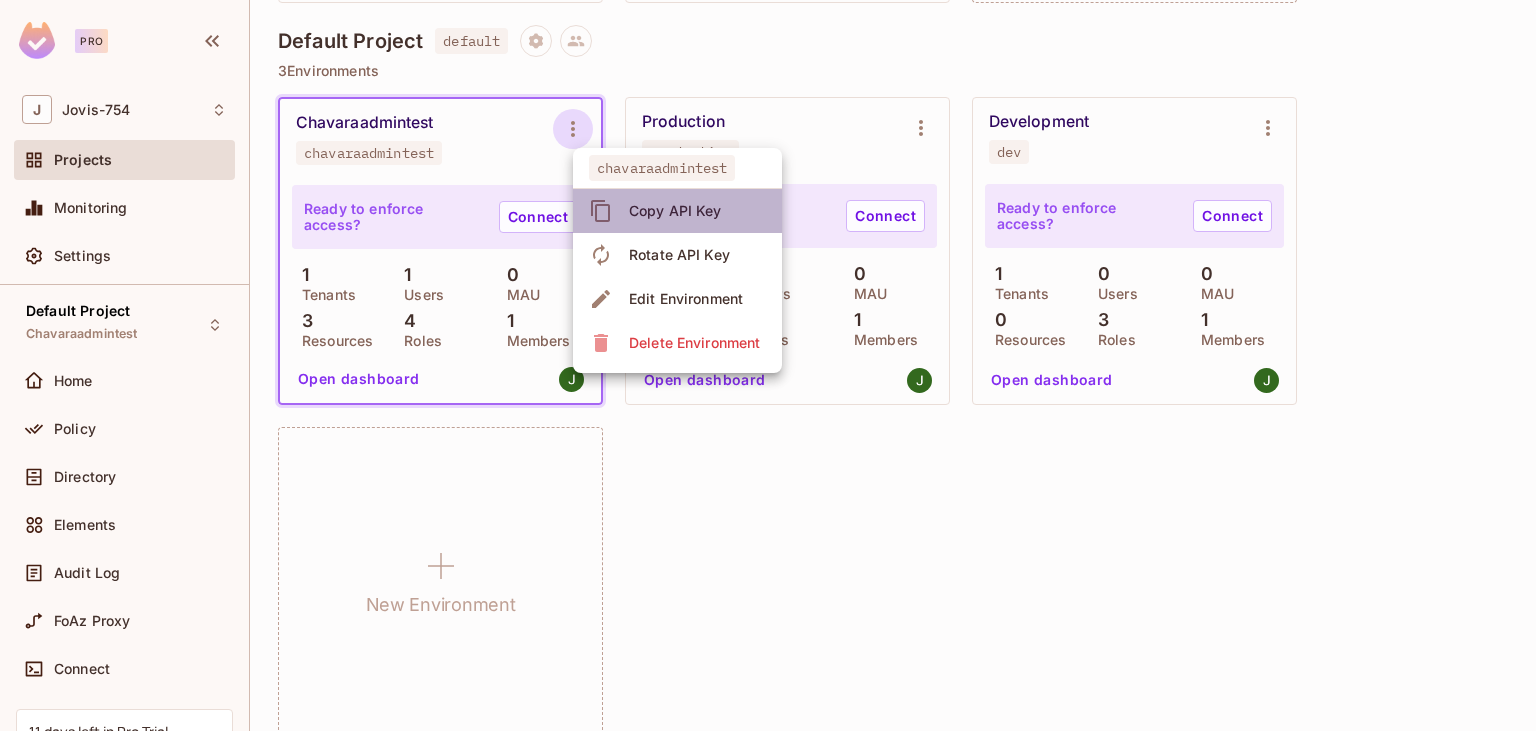 click on "Copy API Key" at bounding box center (675, 211) 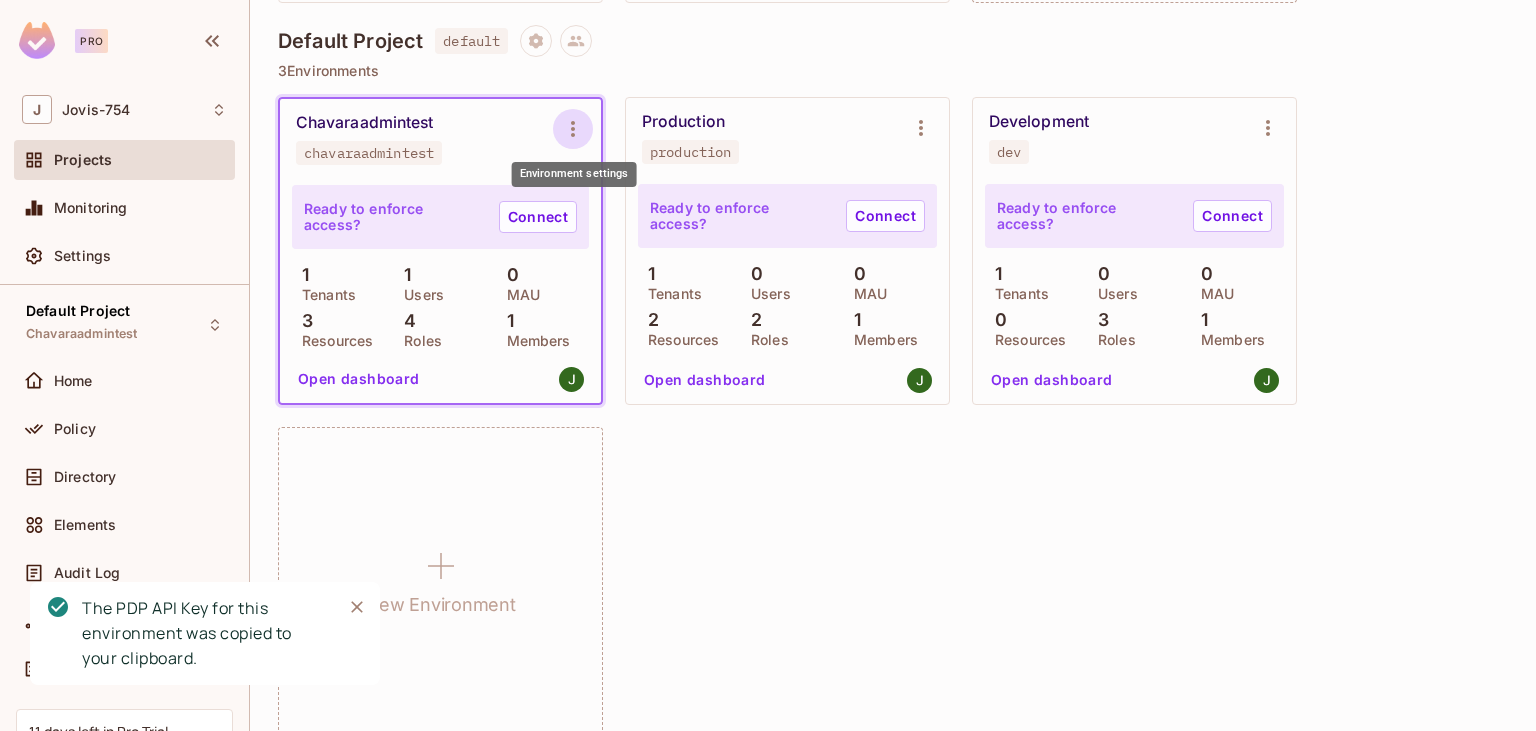click 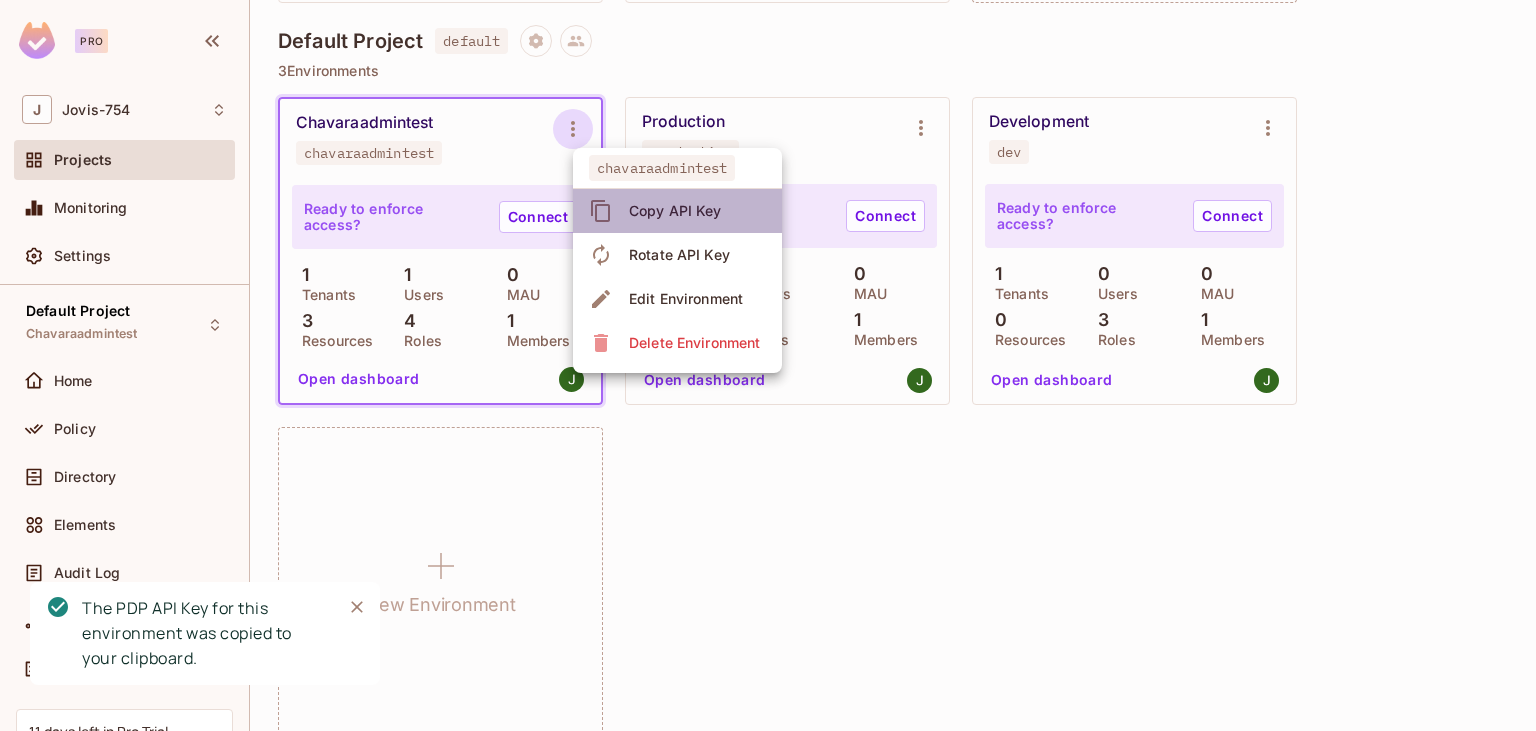click on "Copy API Key" at bounding box center (675, 211) 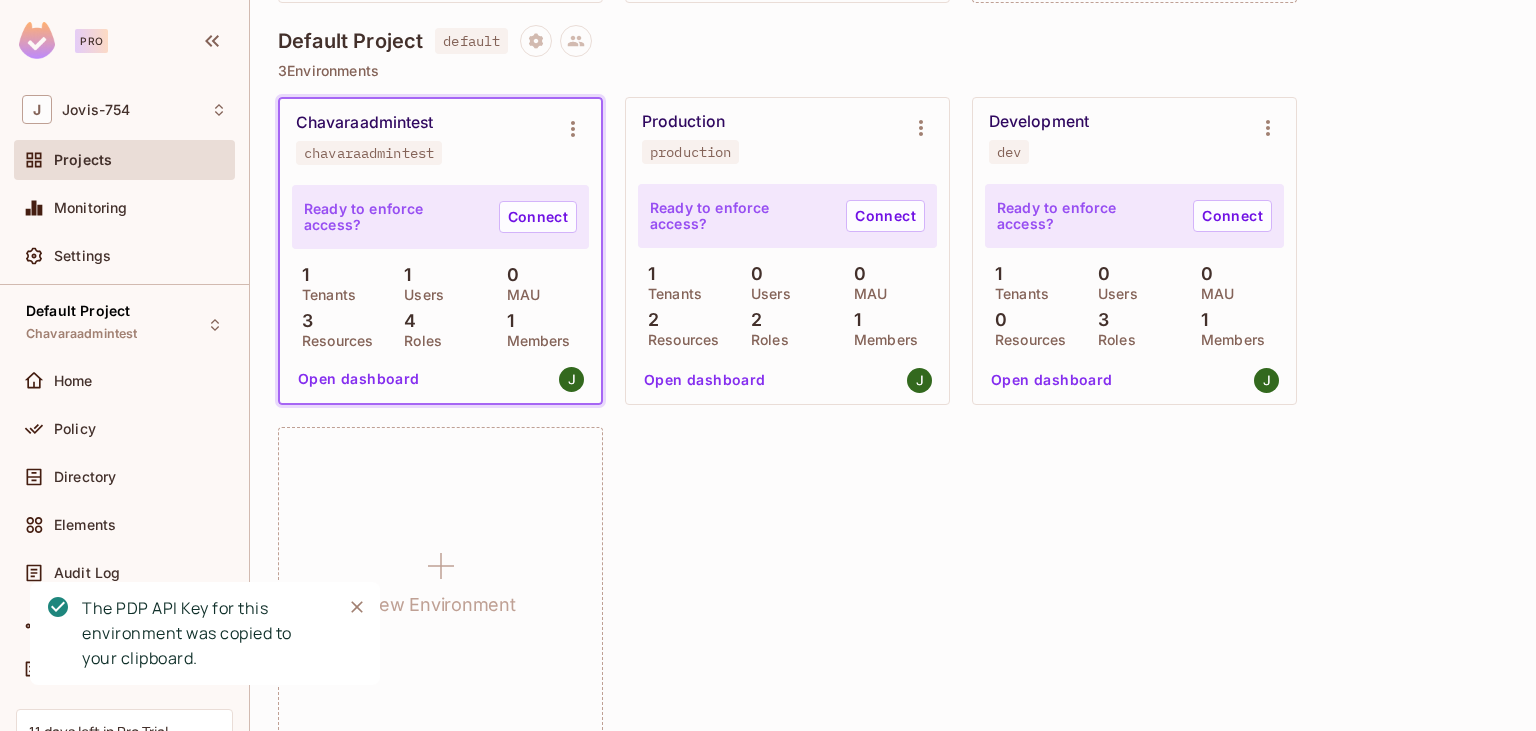 type 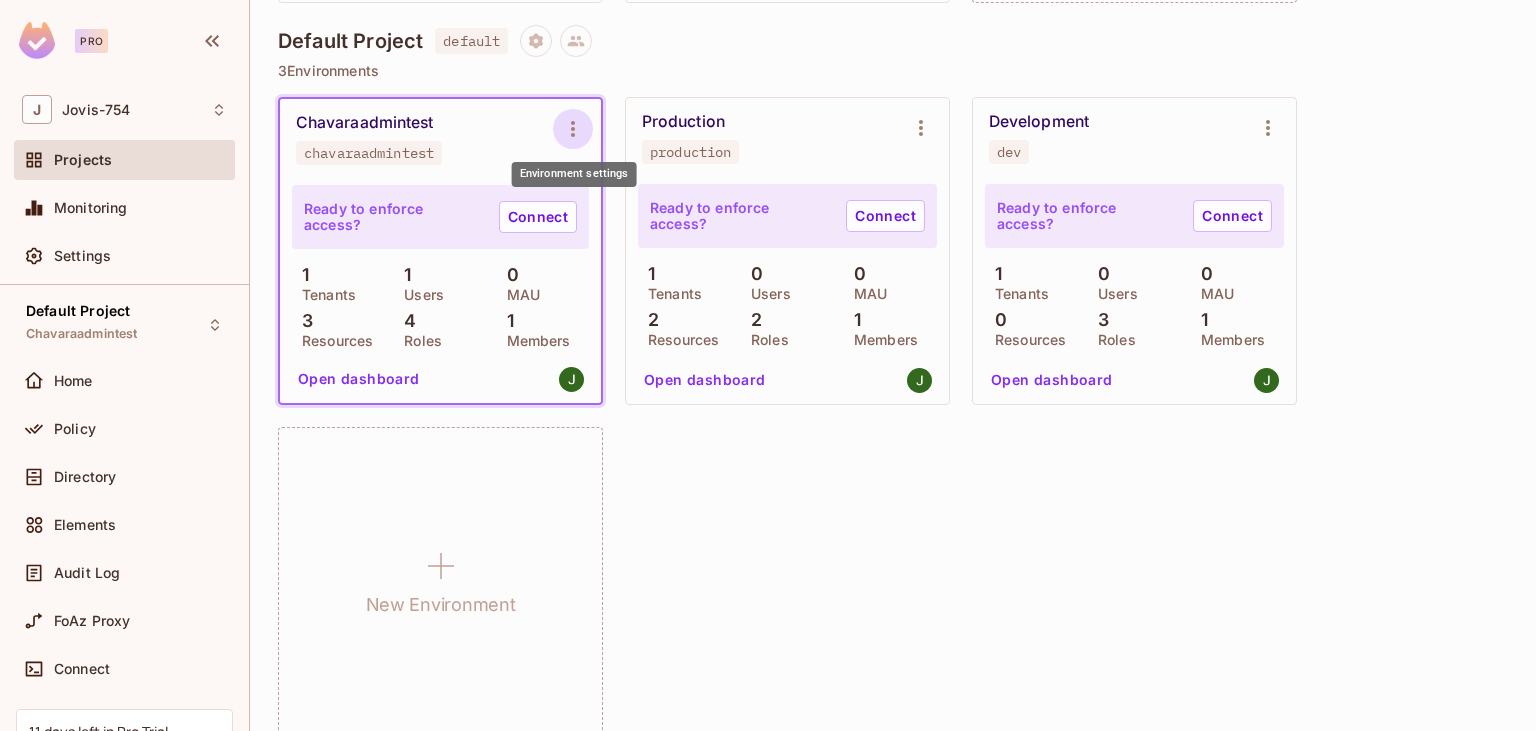 click 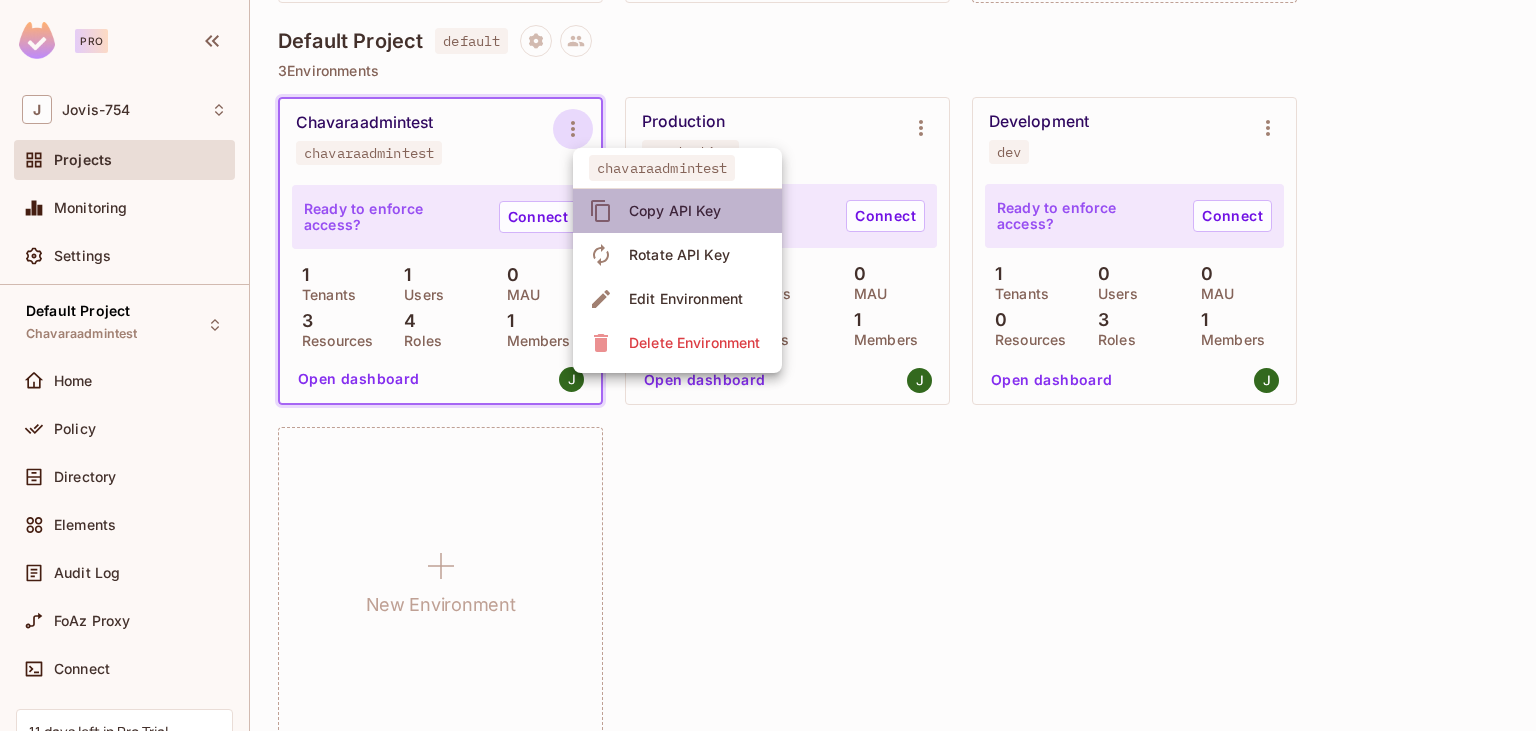 click on "Copy API Key" at bounding box center [675, 211] 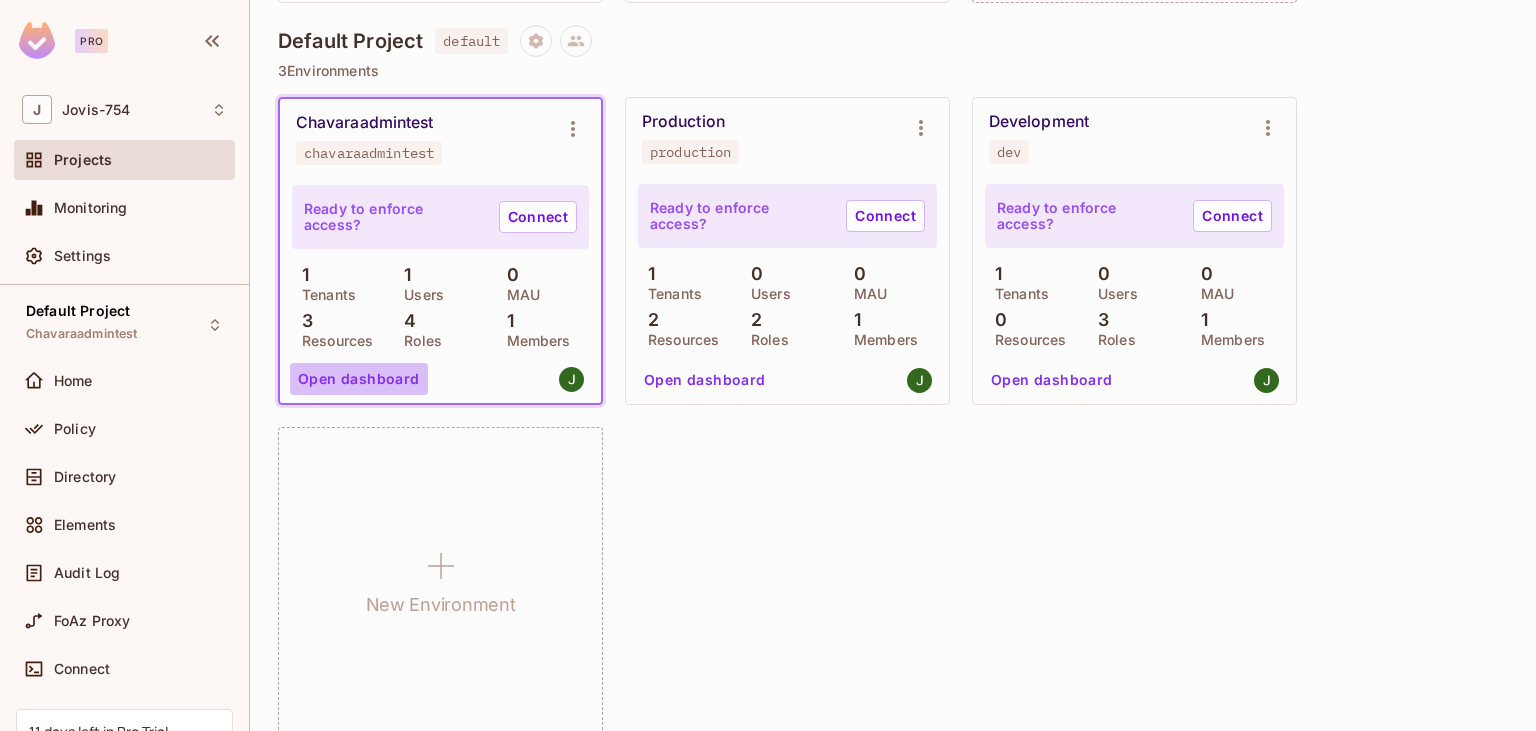 click on "Open dashboard" at bounding box center (359, 379) 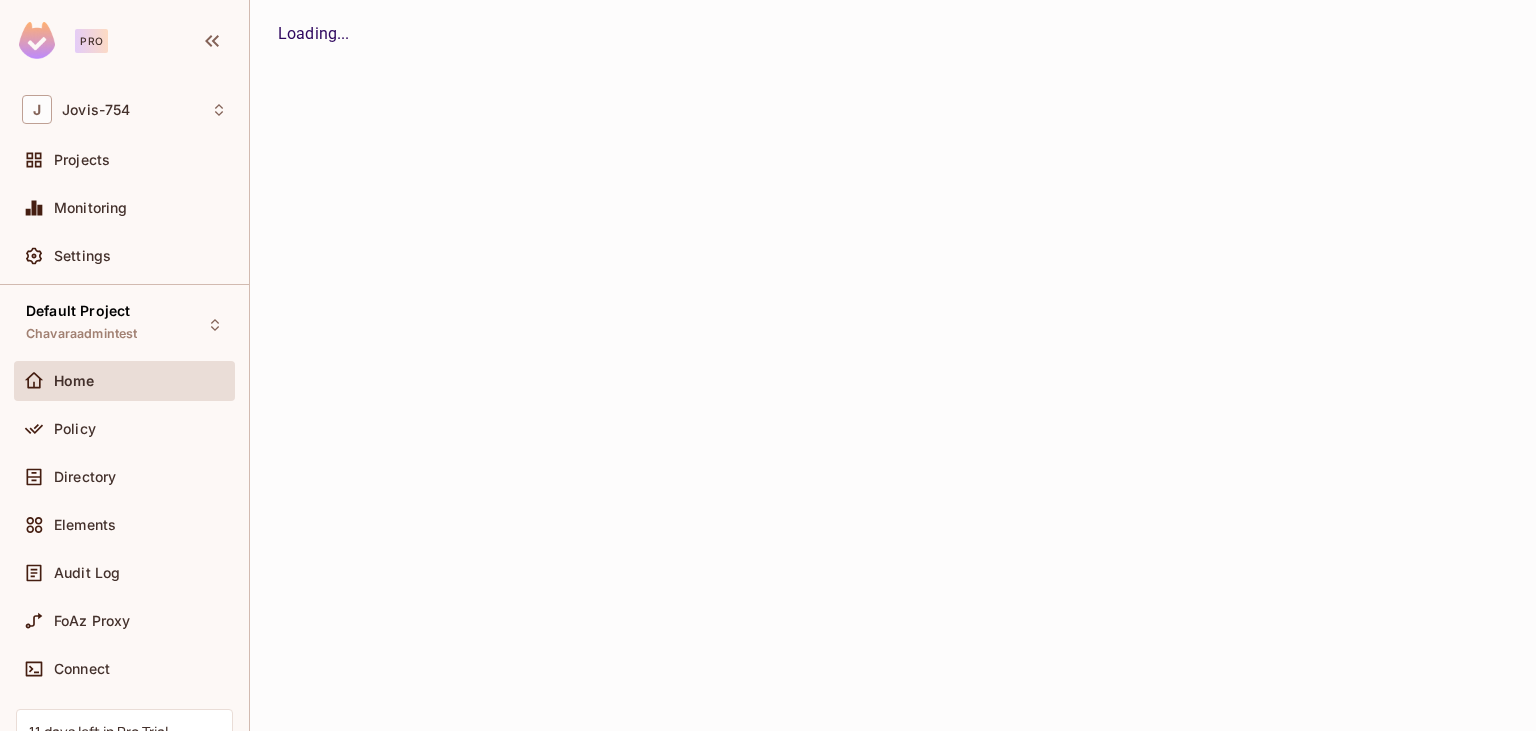 scroll, scrollTop: 0, scrollLeft: 0, axis: both 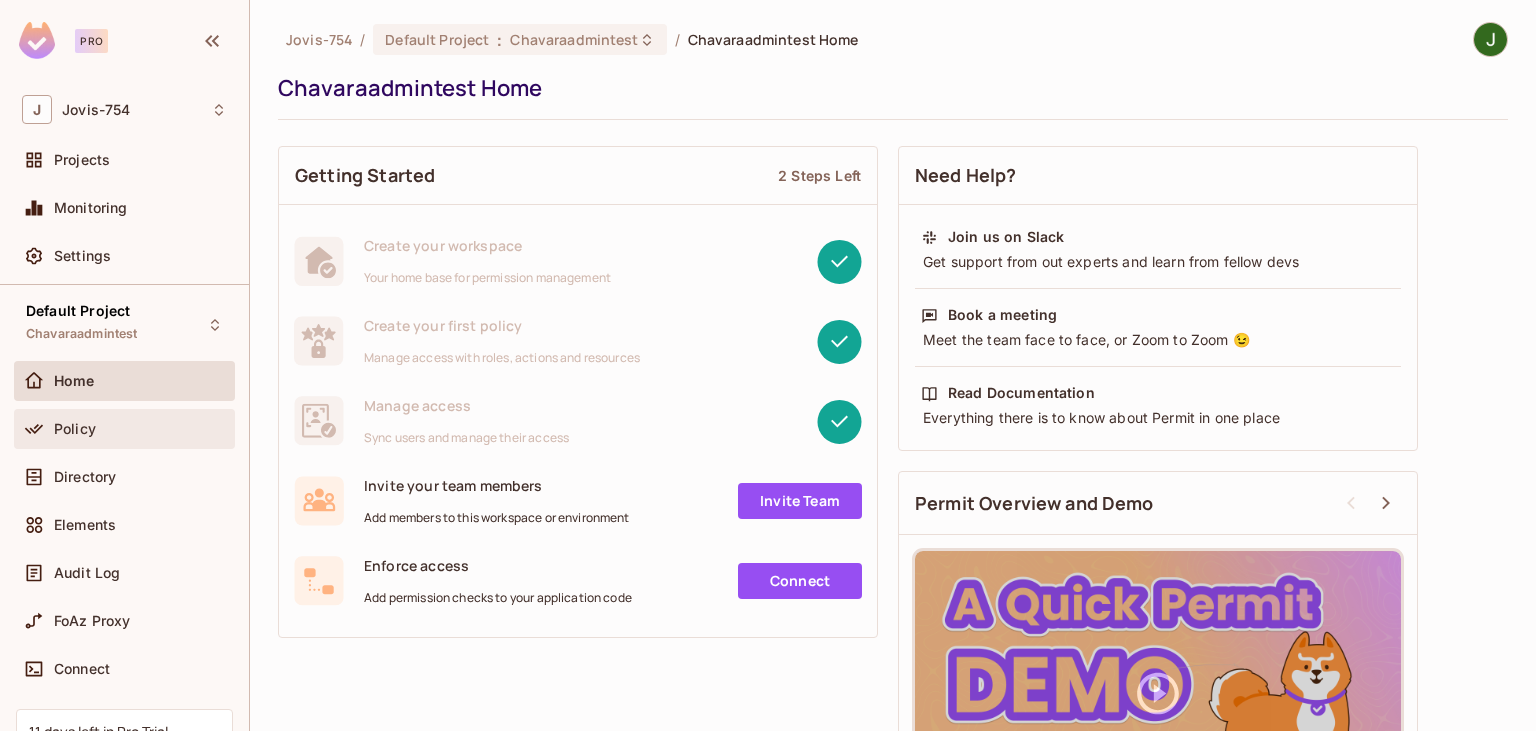 click on "Policy" at bounding box center (124, 429) 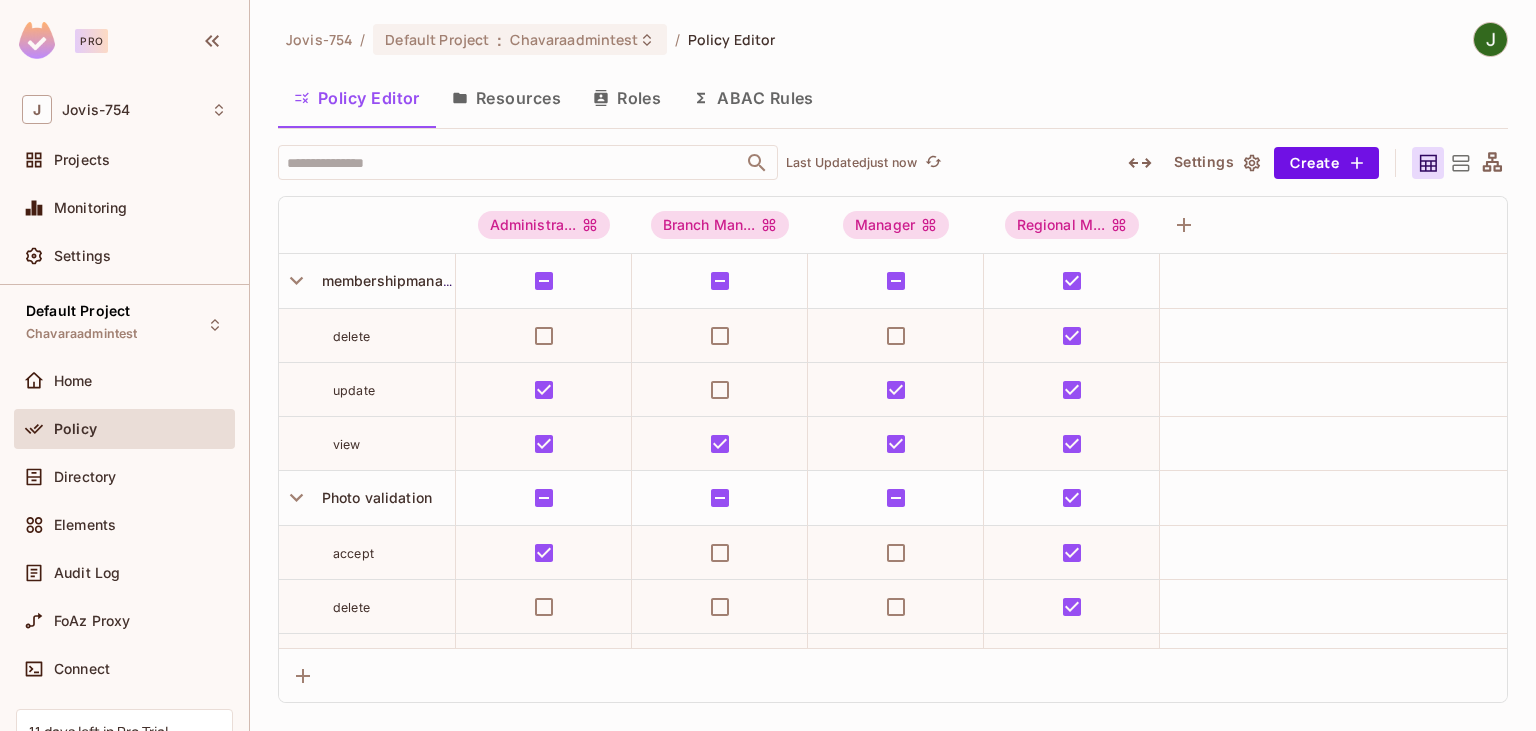 click on "Jovis-754 / Default Project : Chavaraadmintest / Policy Editor" at bounding box center (893, 39) 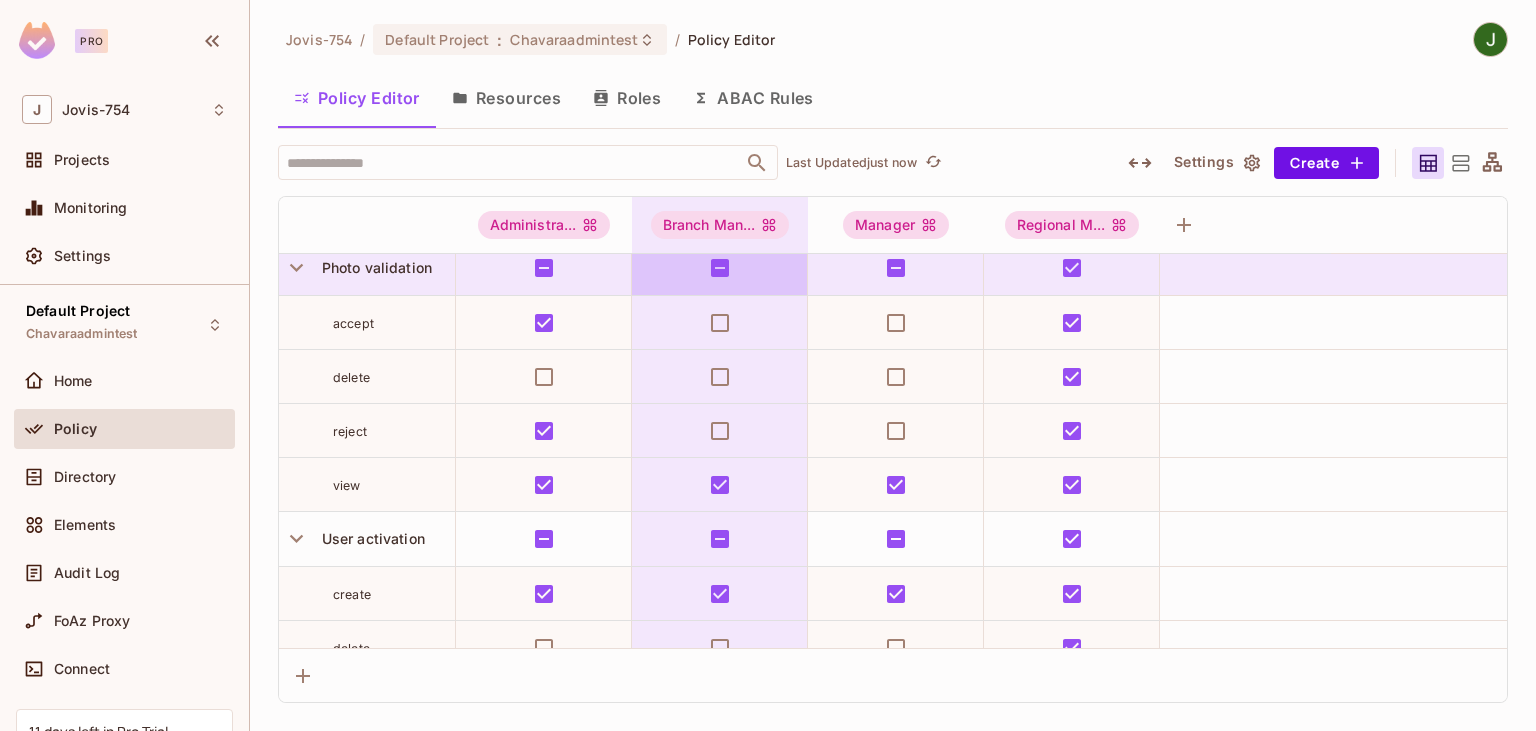 scroll, scrollTop: 0, scrollLeft: 0, axis: both 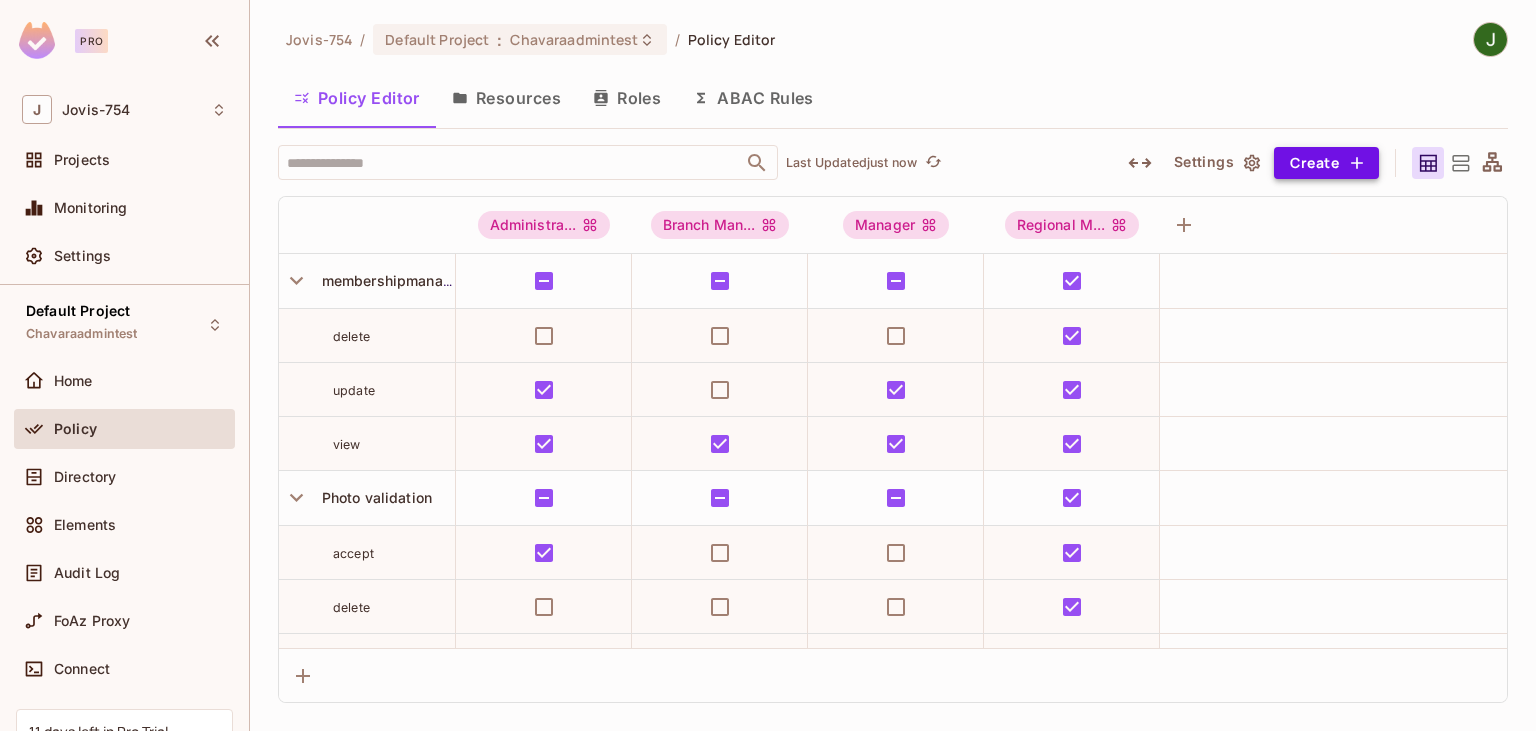click on "Create" at bounding box center (1326, 163) 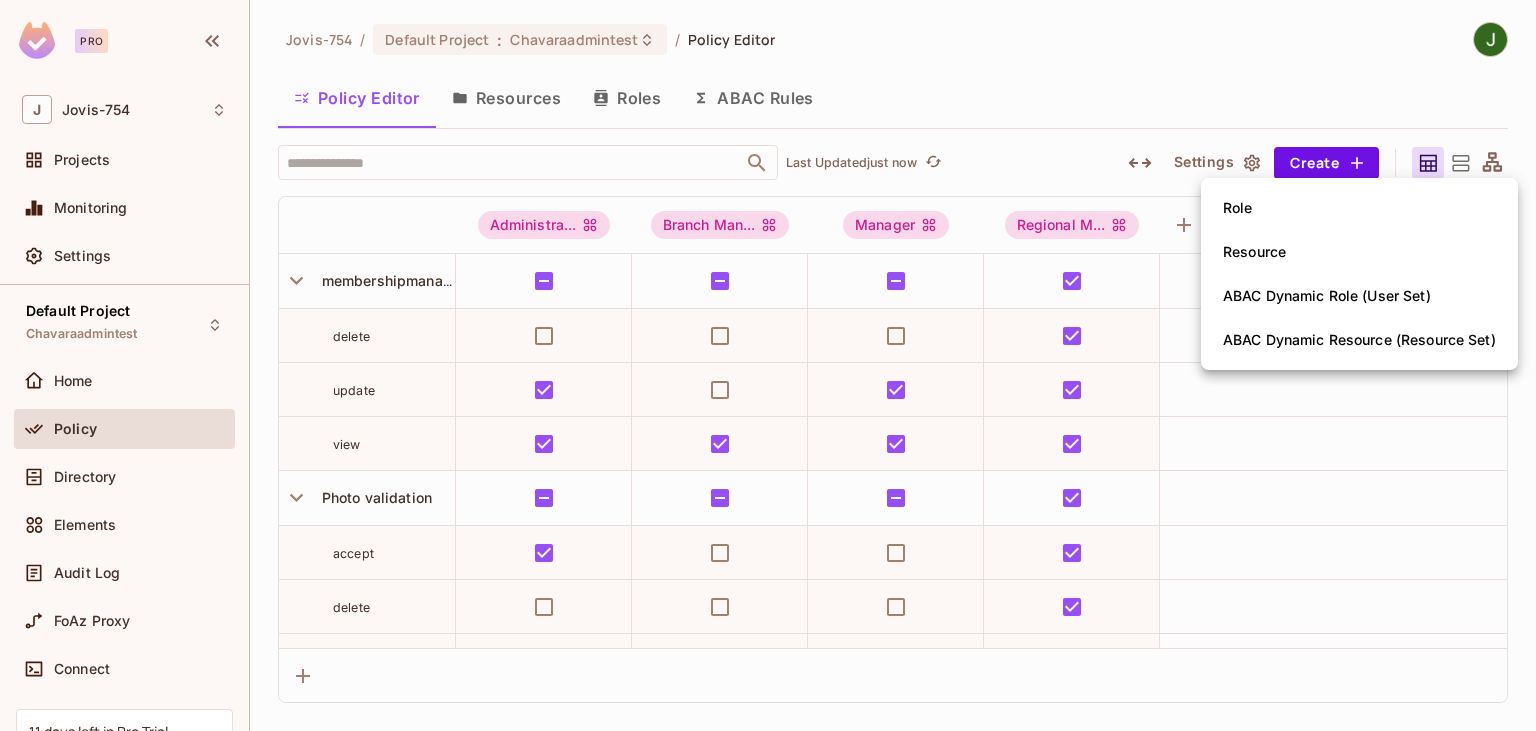click on "Resource" at bounding box center (1254, 252) 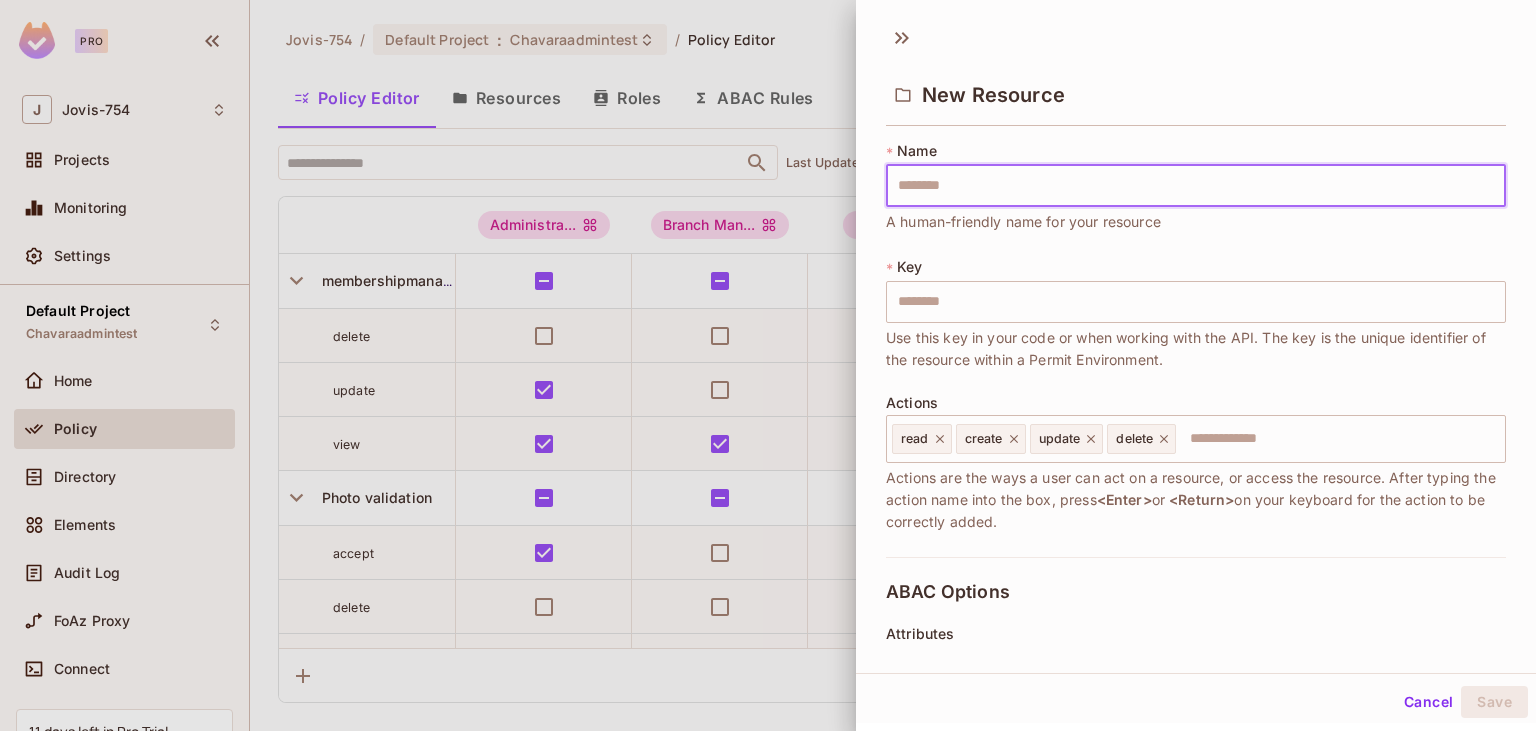 click at bounding box center (1196, 186) 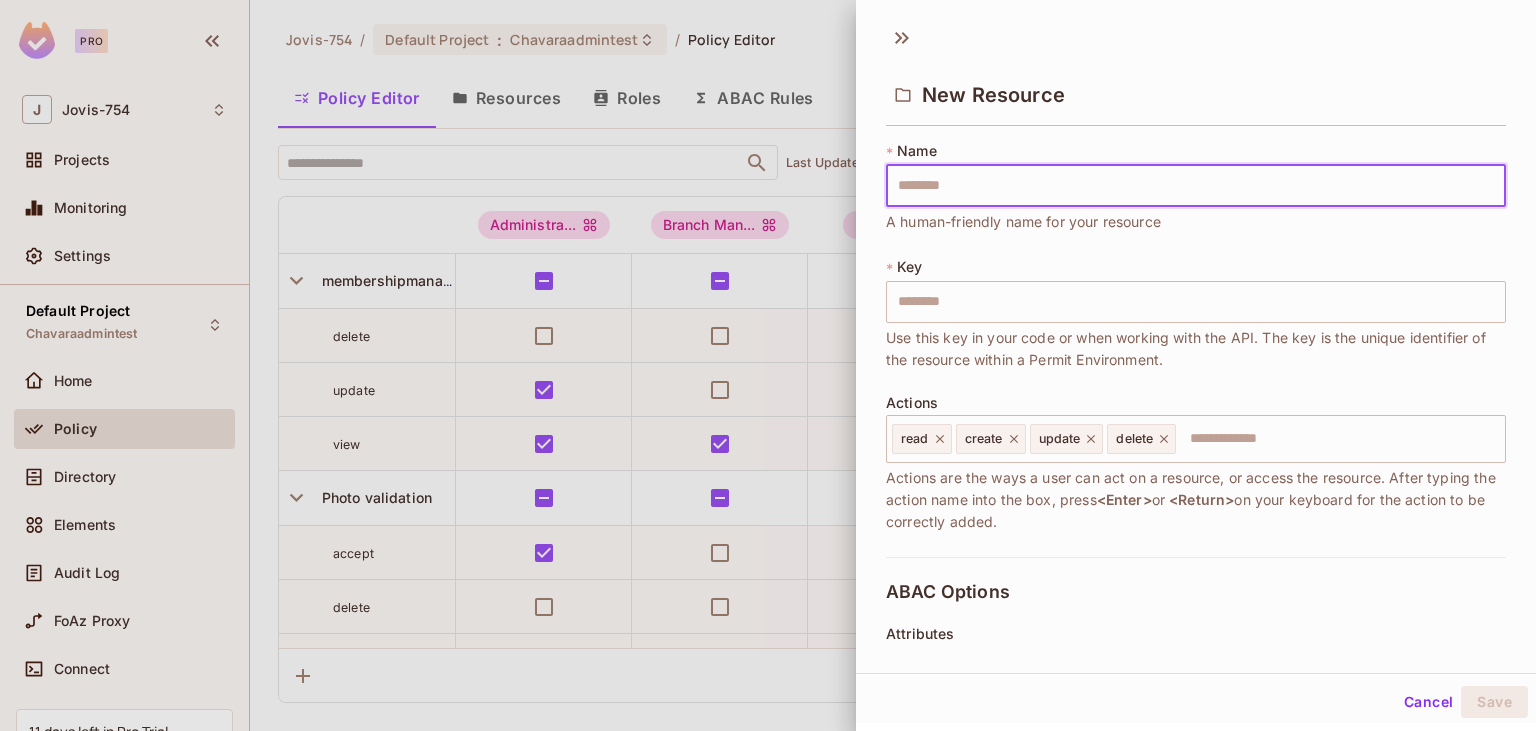 click at bounding box center (768, 365) 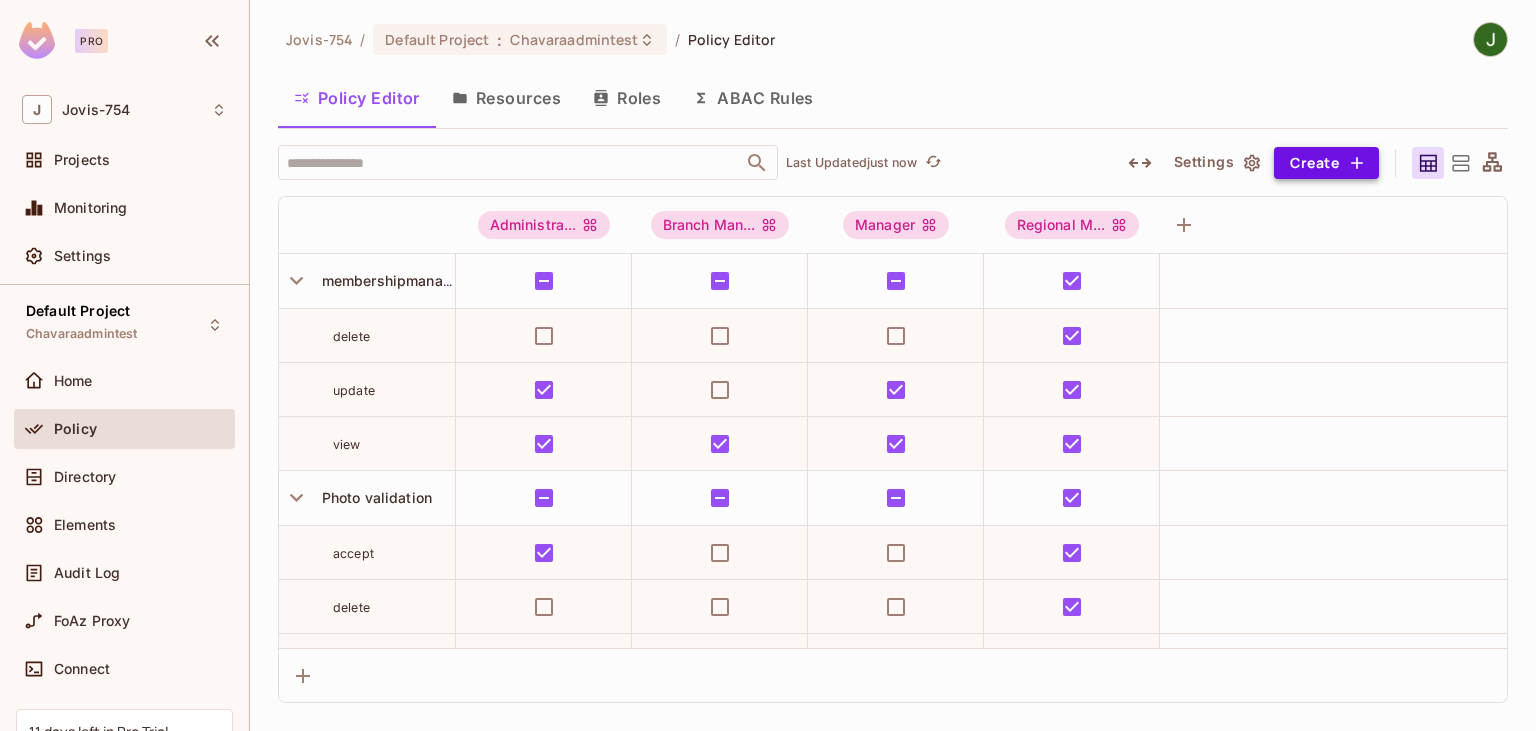 click on "Create" at bounding box center [1326, 163] 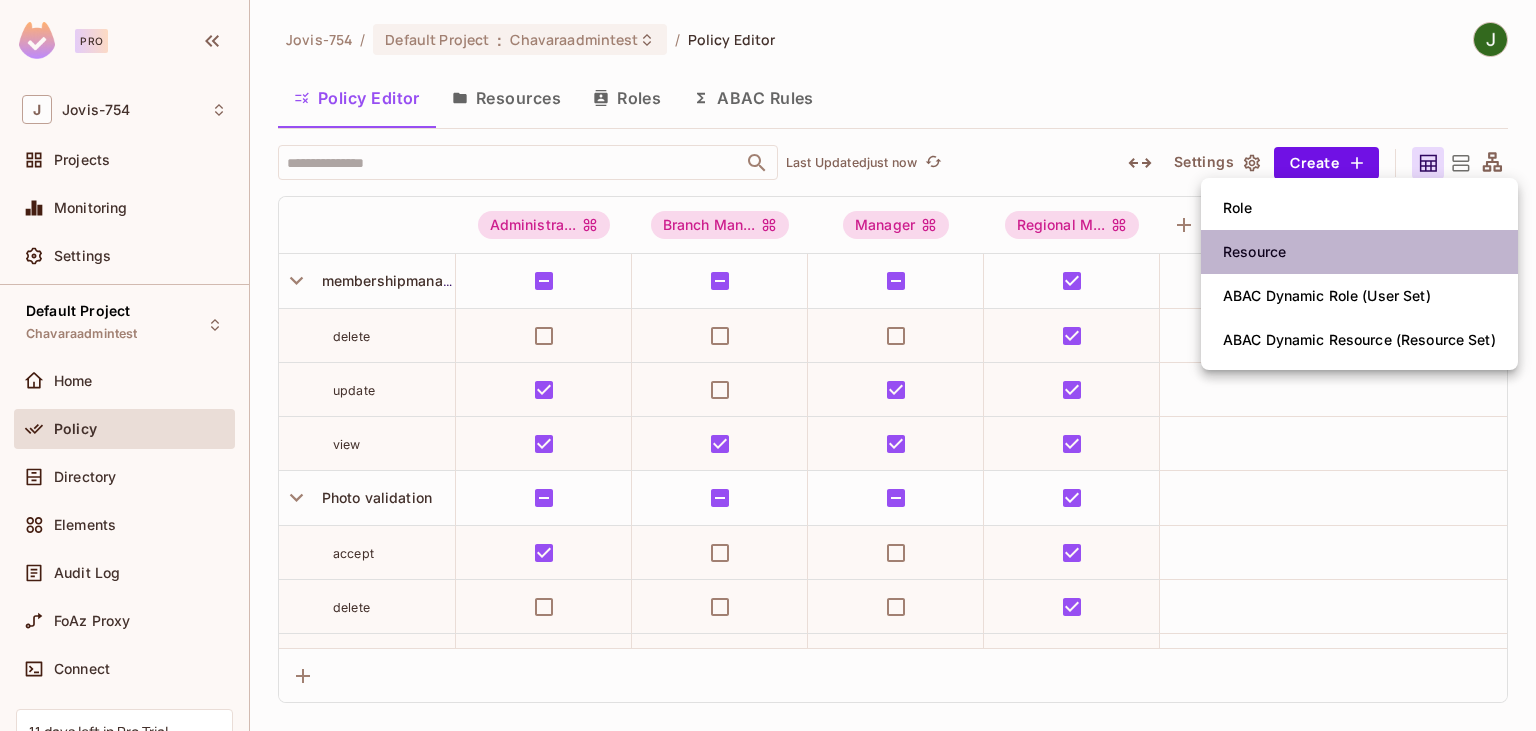 click on "Resource" at bounding box center [1254, 252] 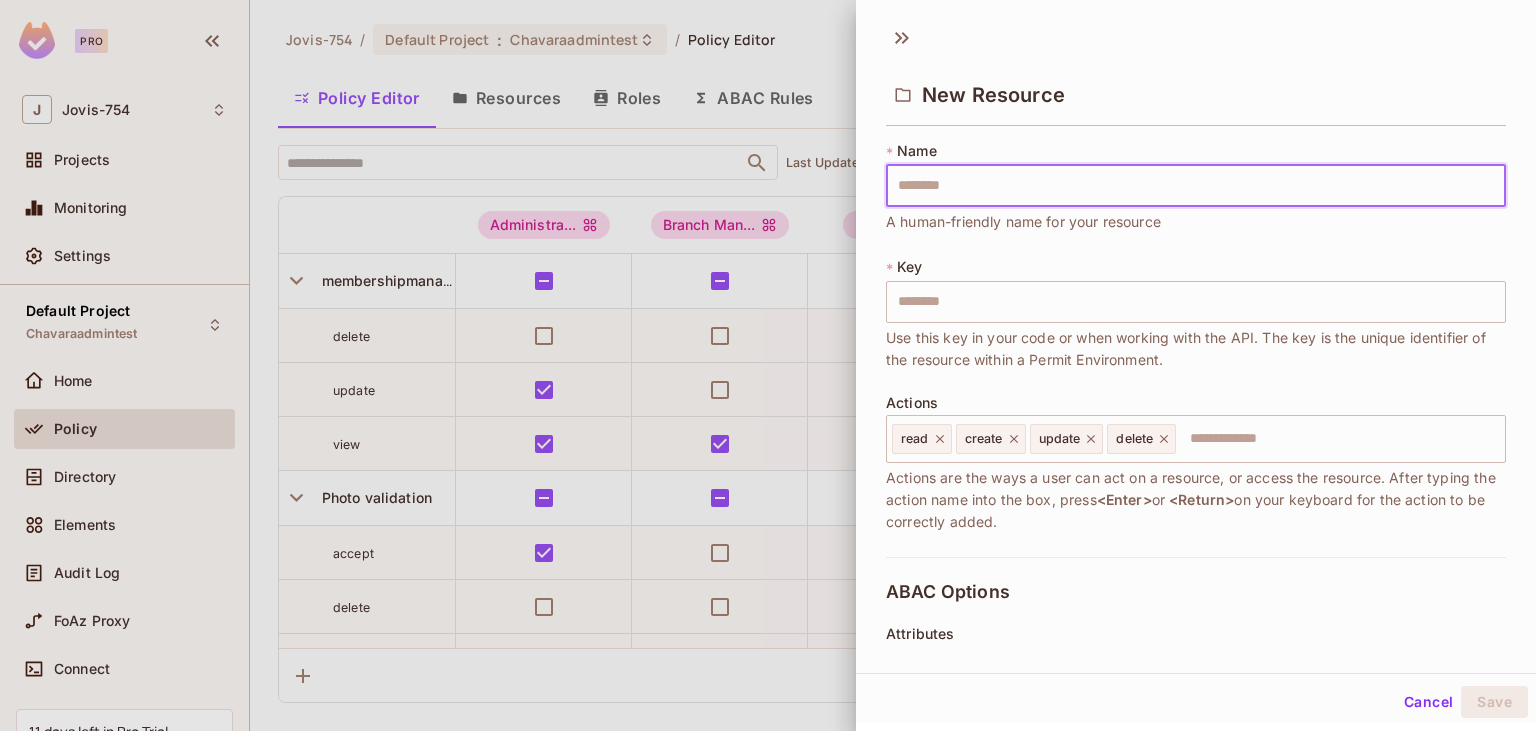 click at bounding box center (1196, 186) 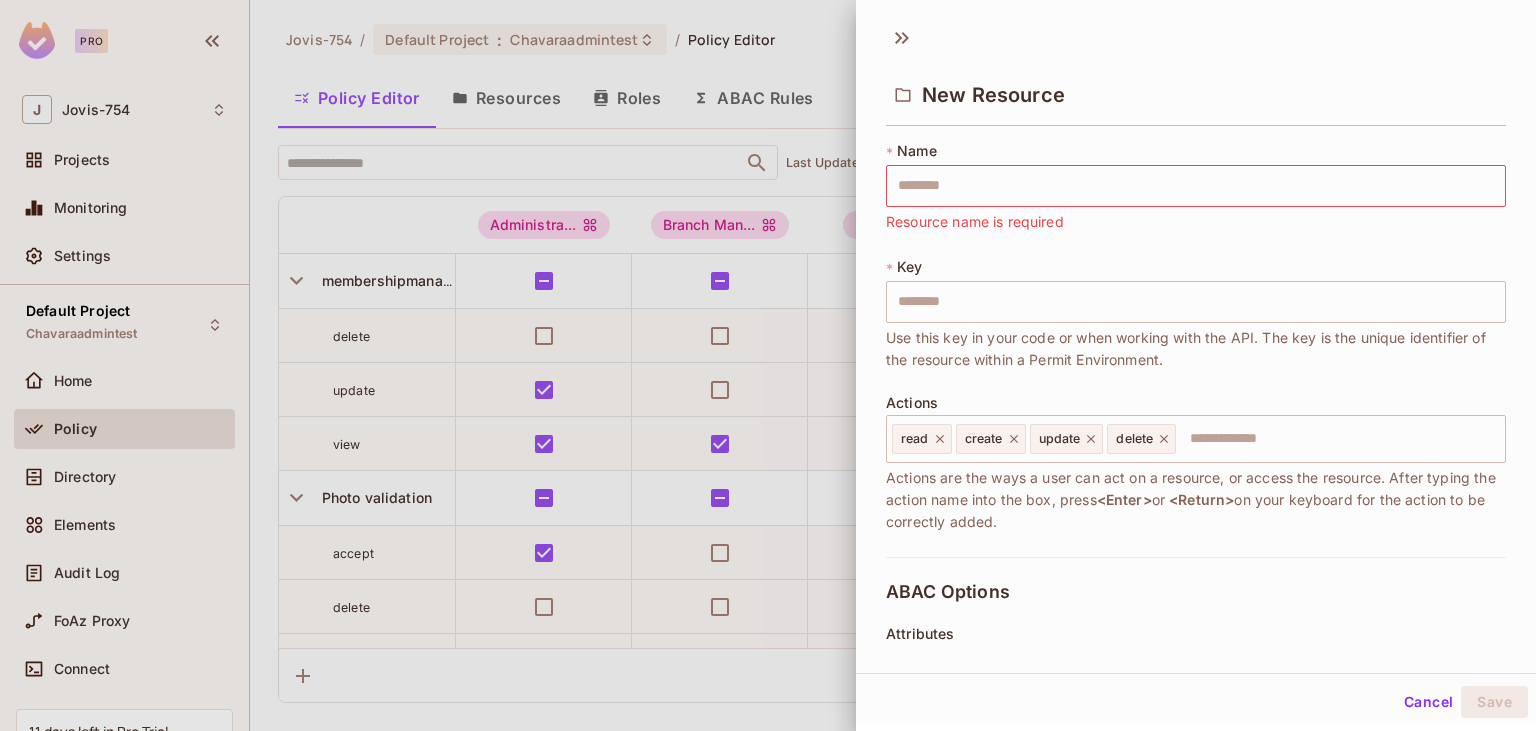 click at bounding box center [768, 365] 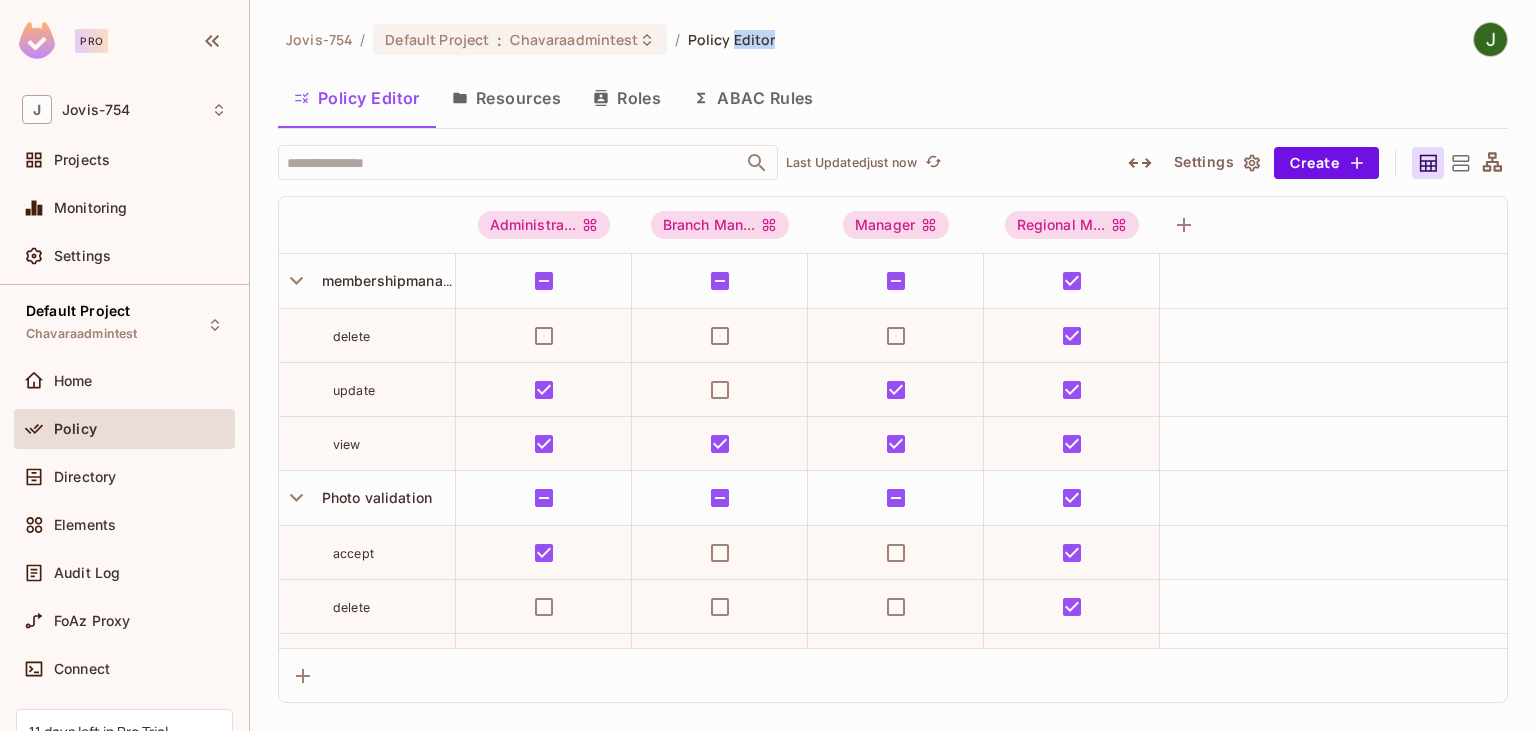 click on "Jovis-754 / Default Project : Chavaraadmintest / Policy Editor" at bounding box center (893, 39) 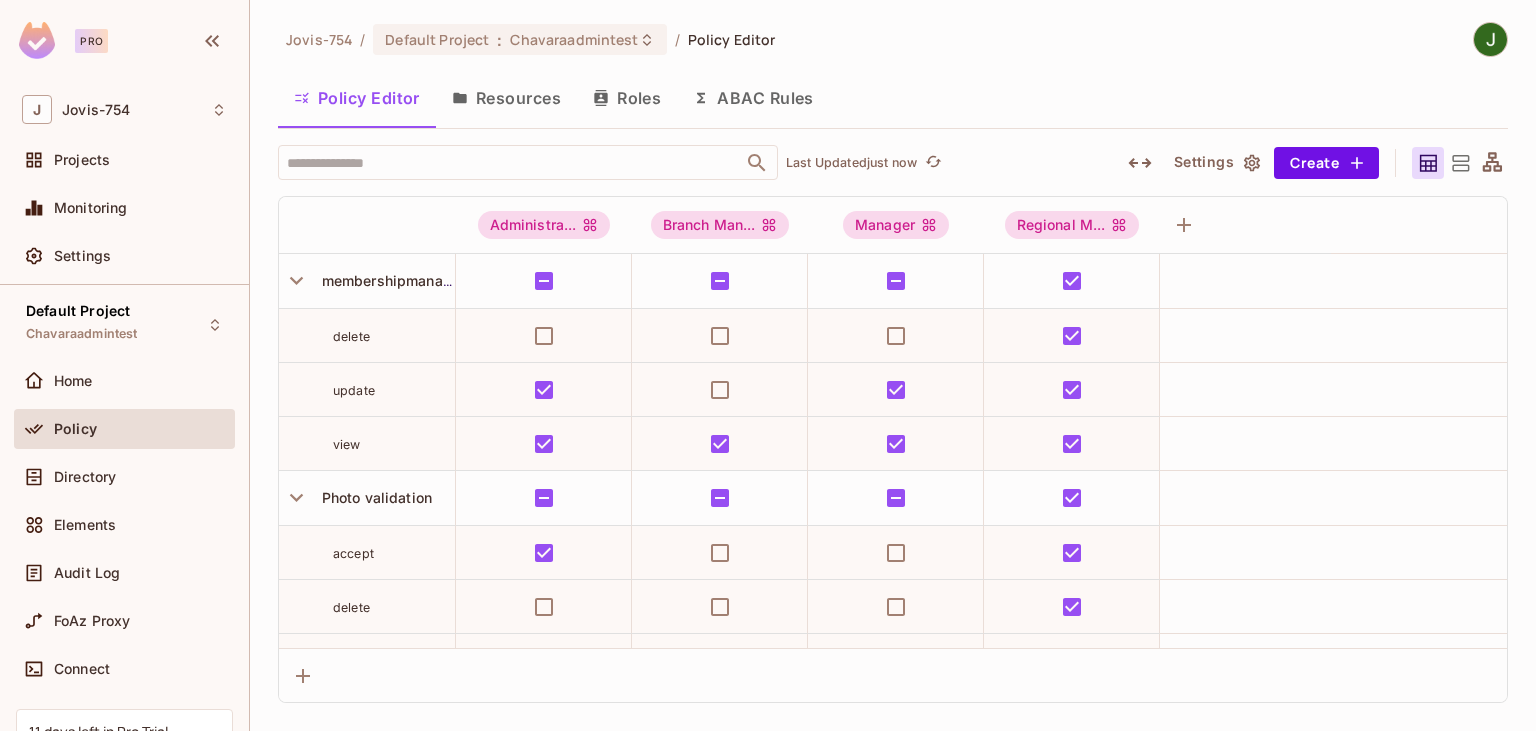 click on "[USERNAME]-[NUMBER] / [PROJECT_NAME] : [PROJECT_NAME] / Policy Editor Policy Editor Resources Roles ABAC Rules ​ Last Updated just now Settings Create Administra... Branch Man... Manager Regional M... membershipmanagement delete update view Photo validation accept delete reject view User activation create delete update view" at bounding box center (893, 362) 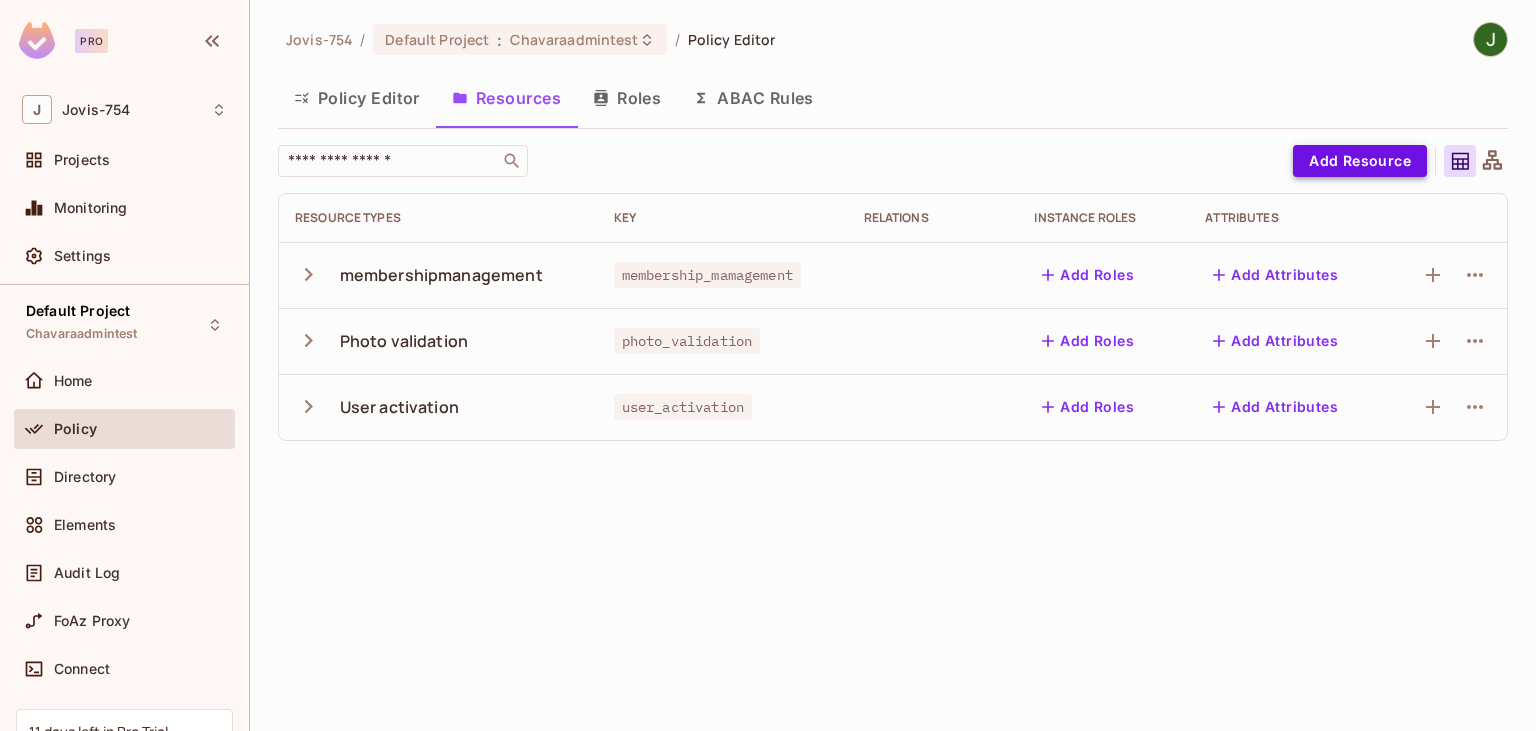 click on "Add Resource" at bounding box center [1360, 161] 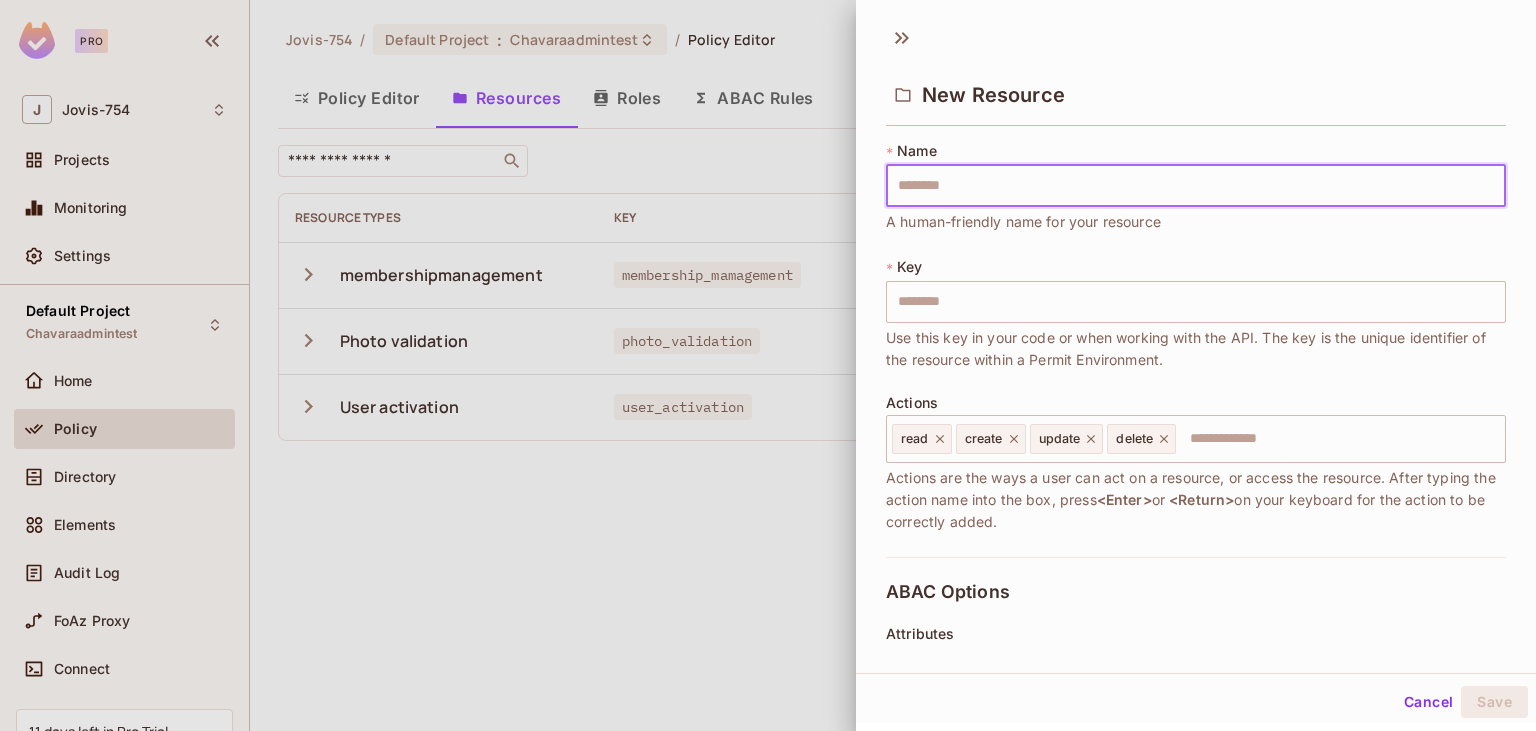 click at bounding box center (1196, 186) 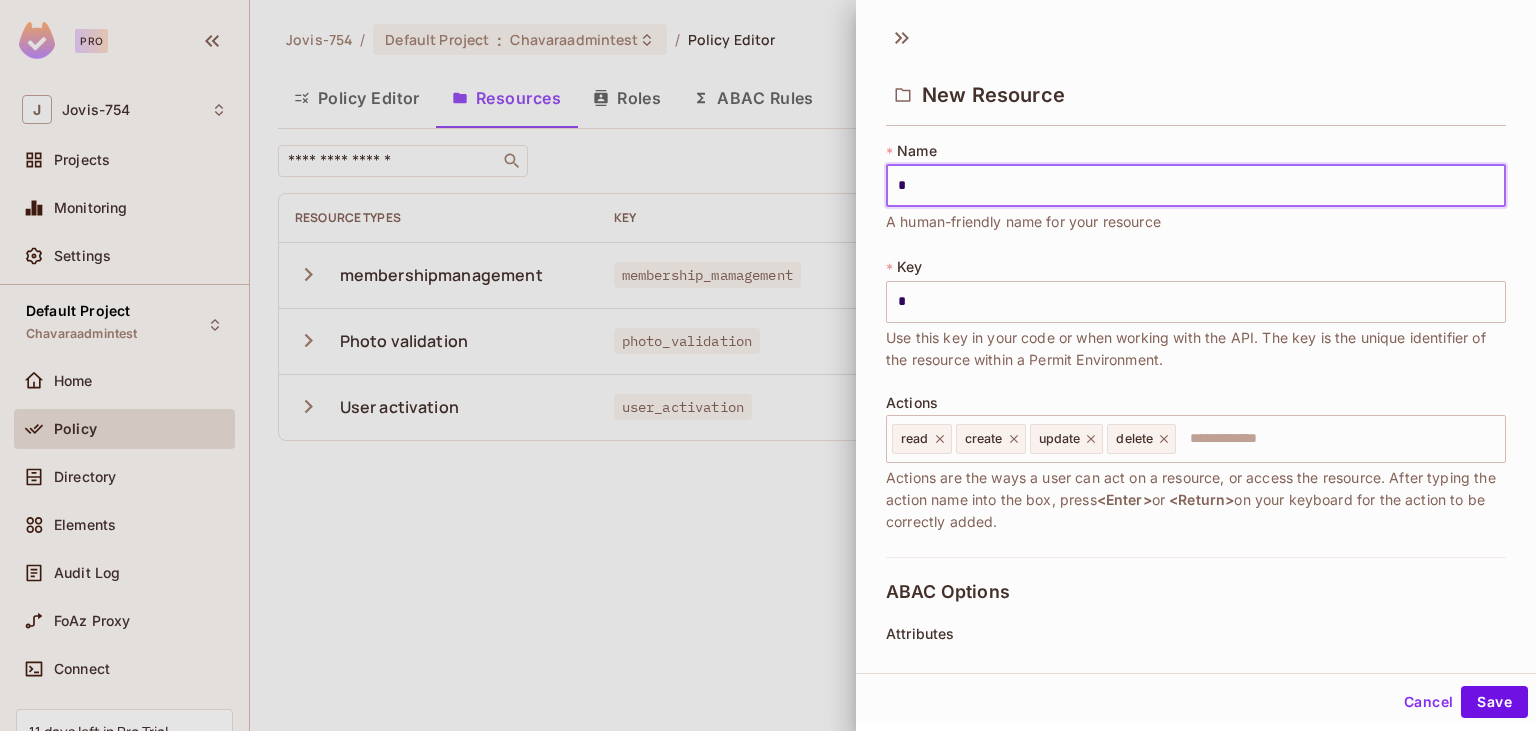 type on "**" 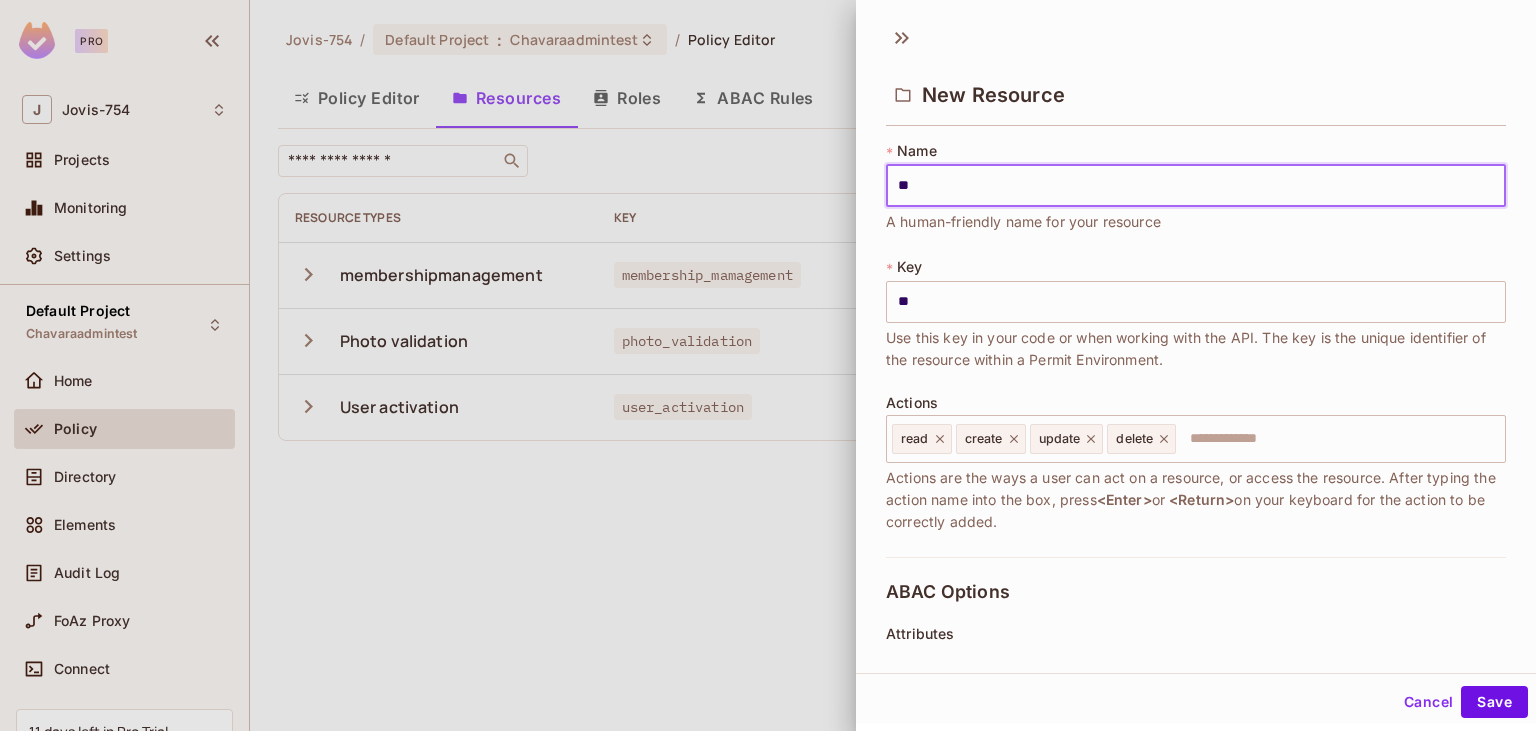 type on "***" 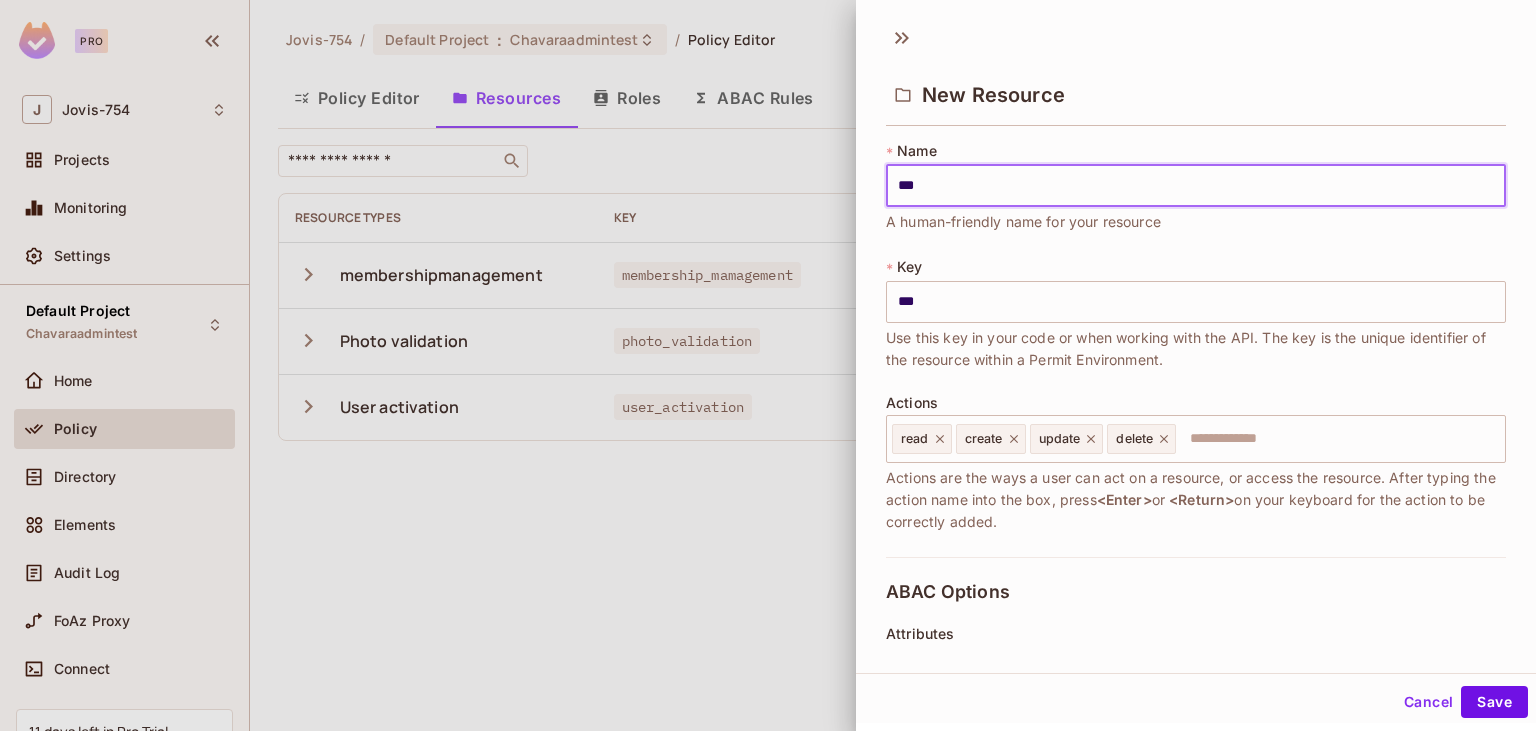 type on "****" 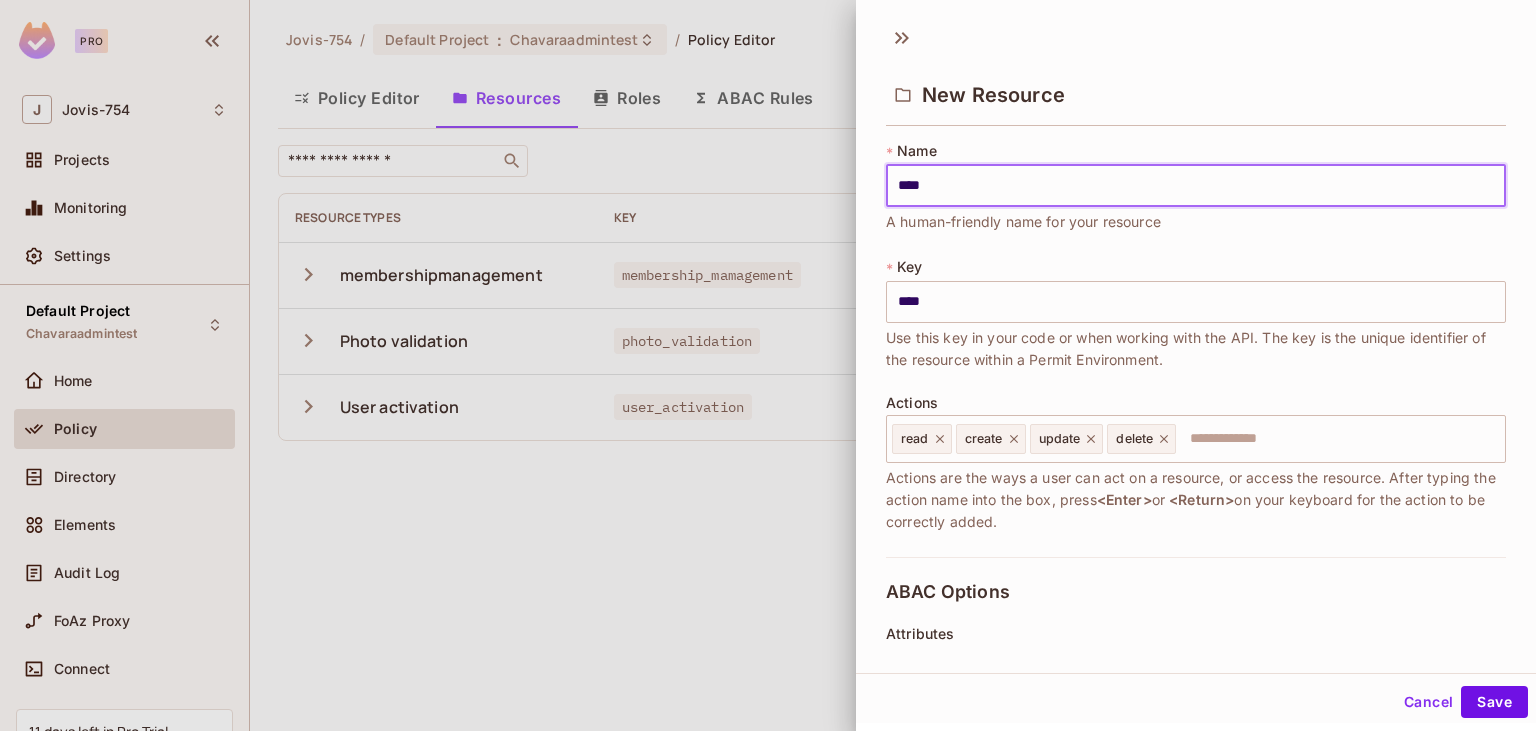 type on "*****" 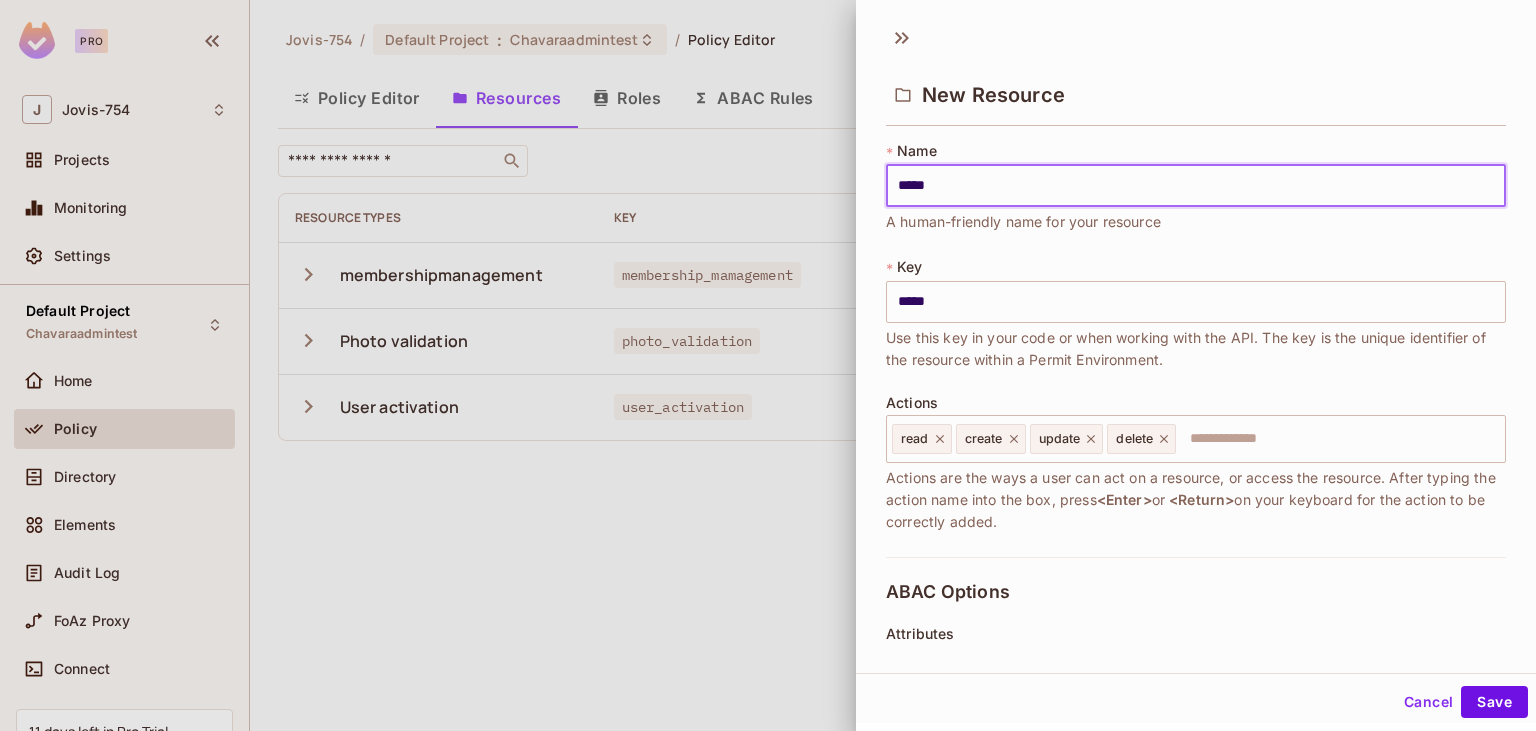 type on "******" 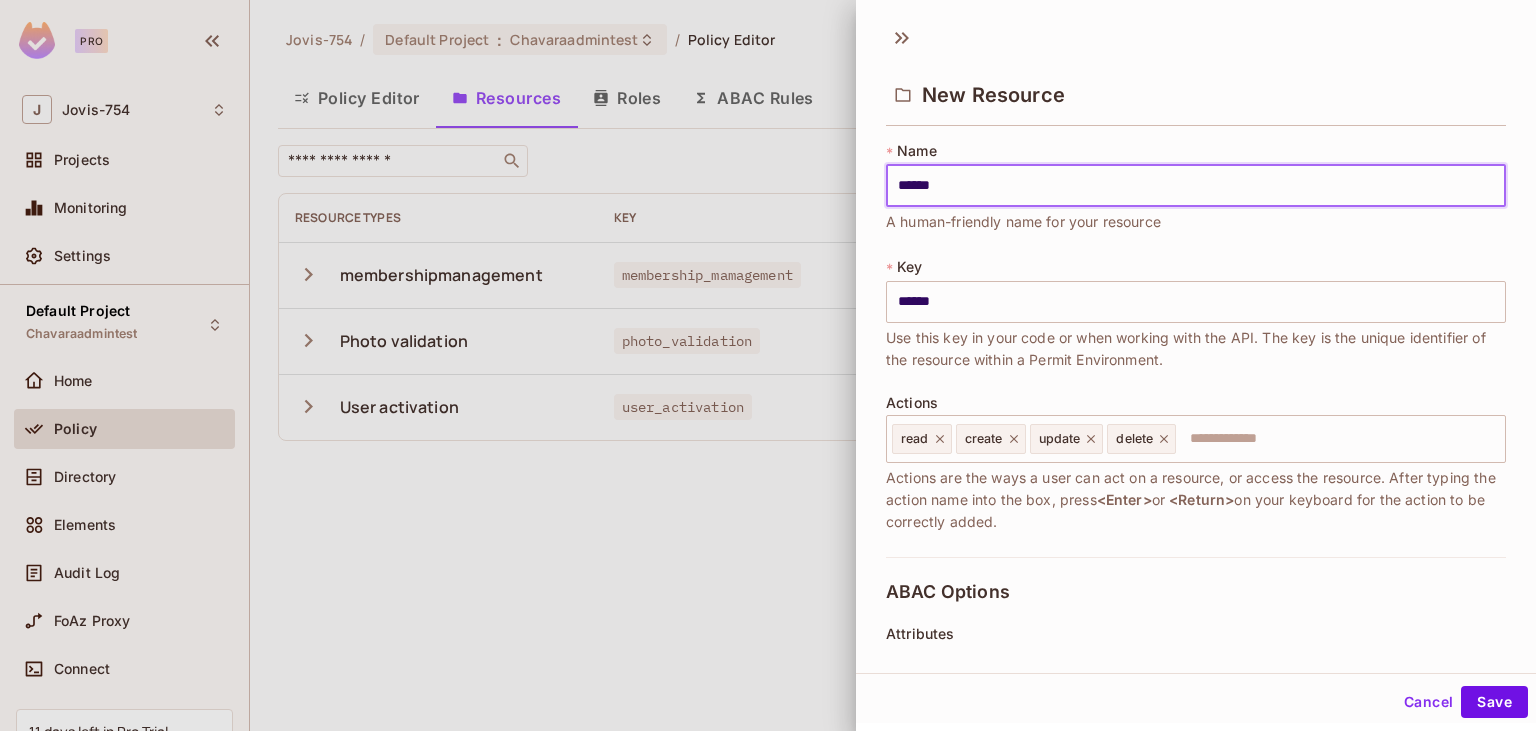 type on "*******" 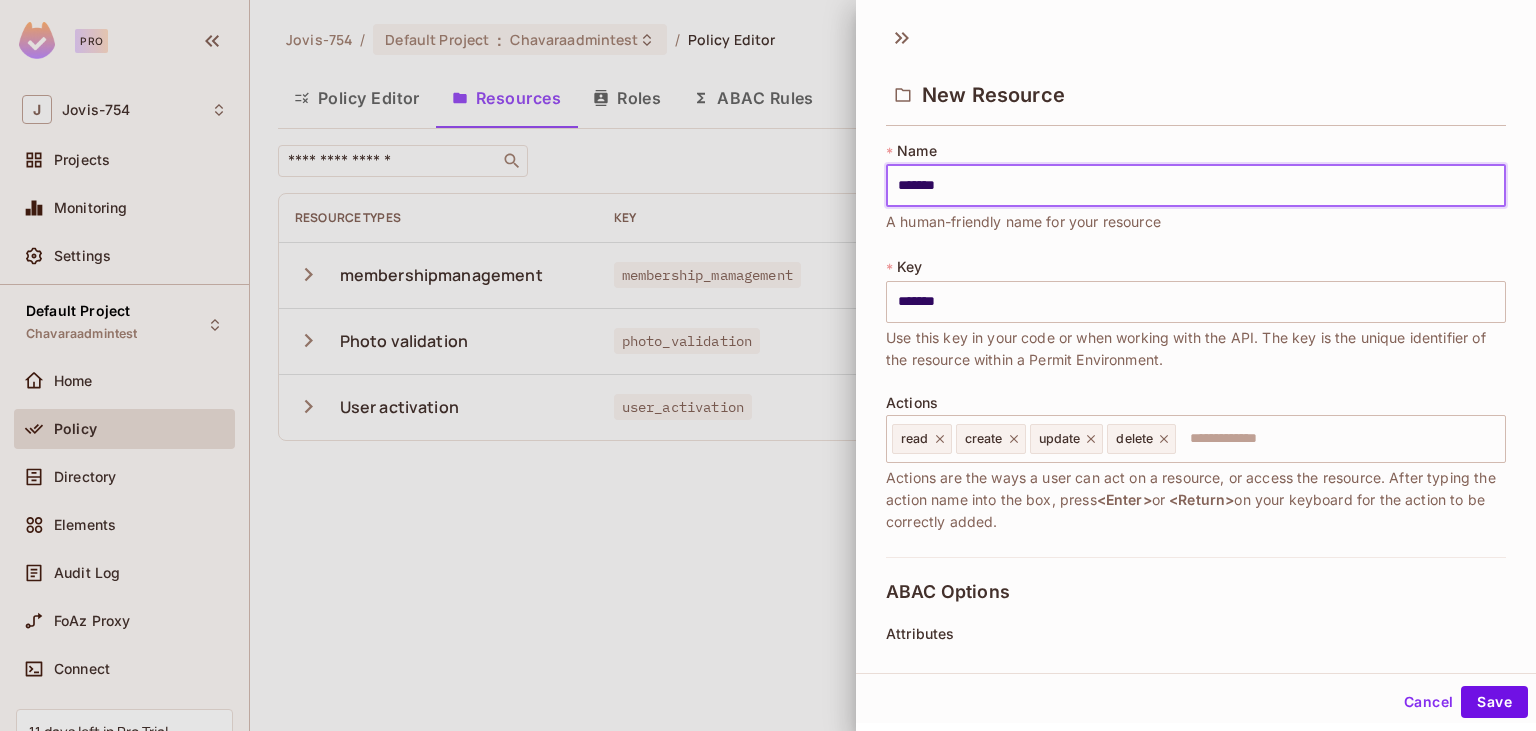type on "********" 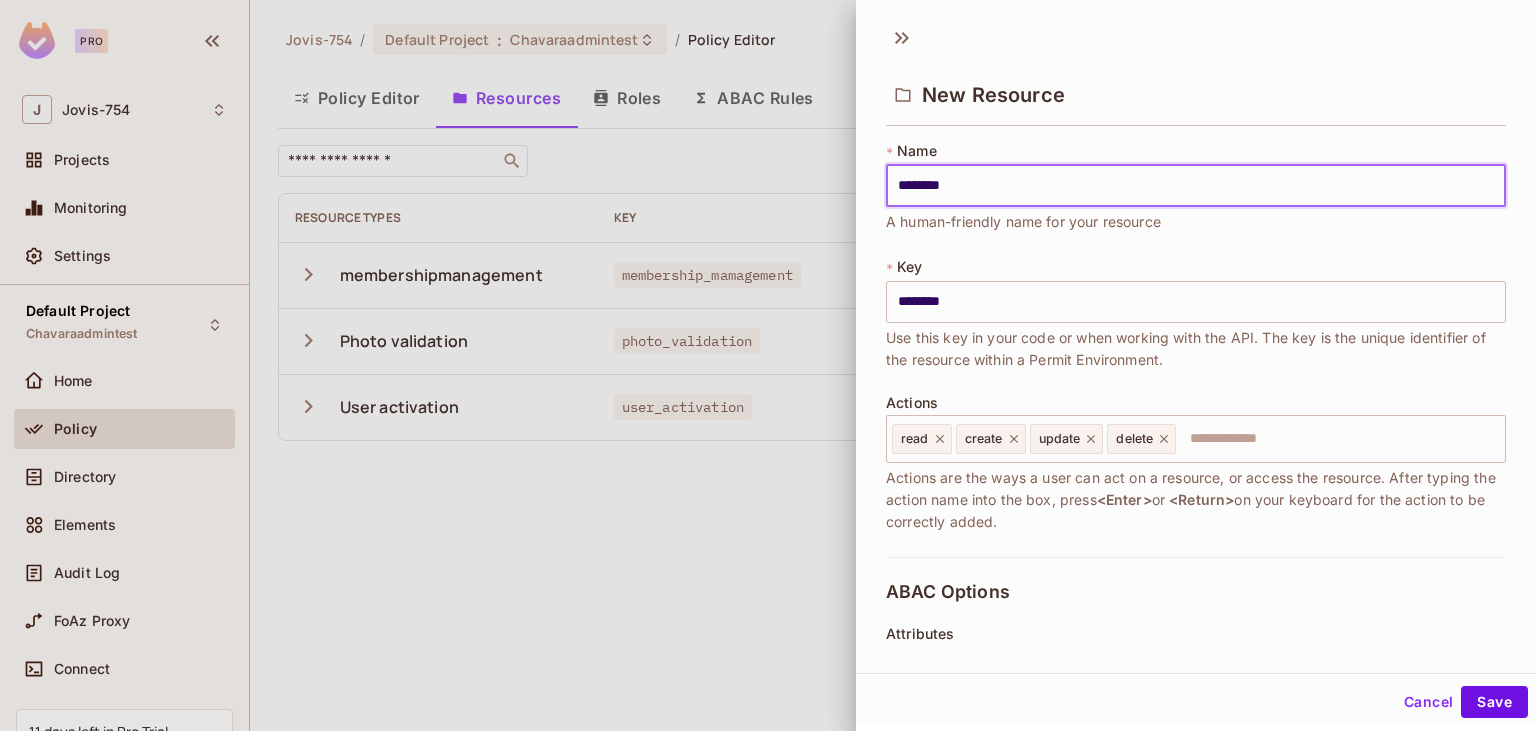 type on "*********" 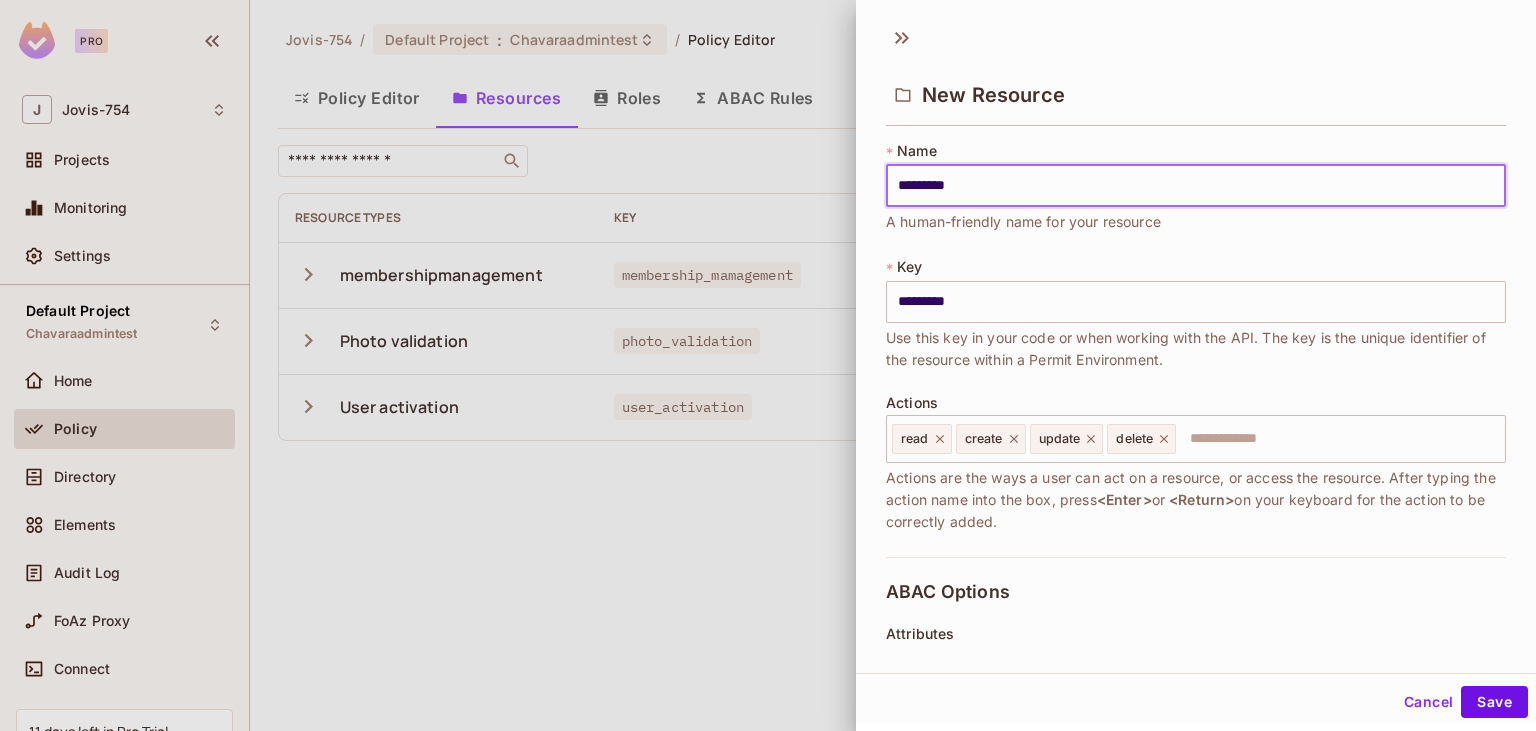 type on "**********" 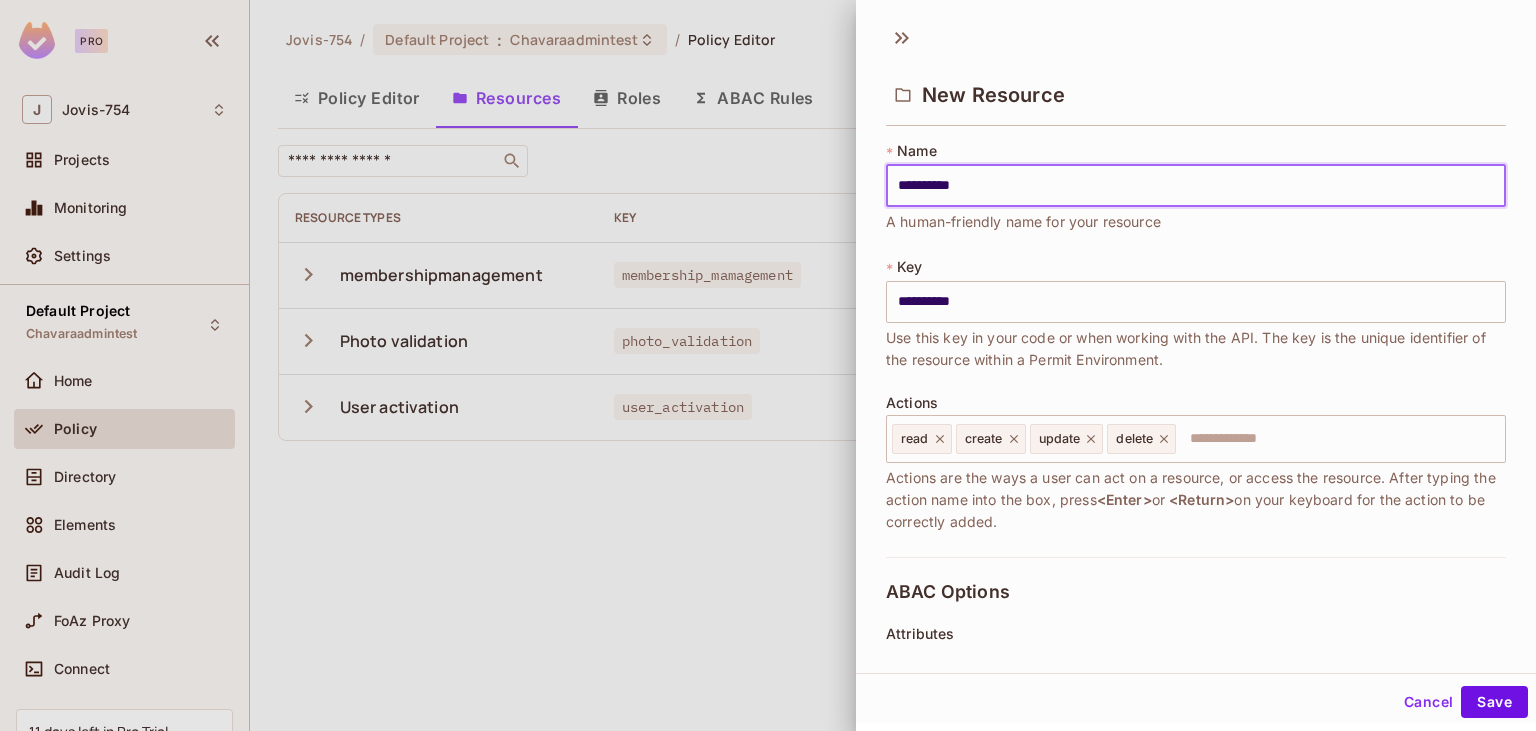 type on "**********" 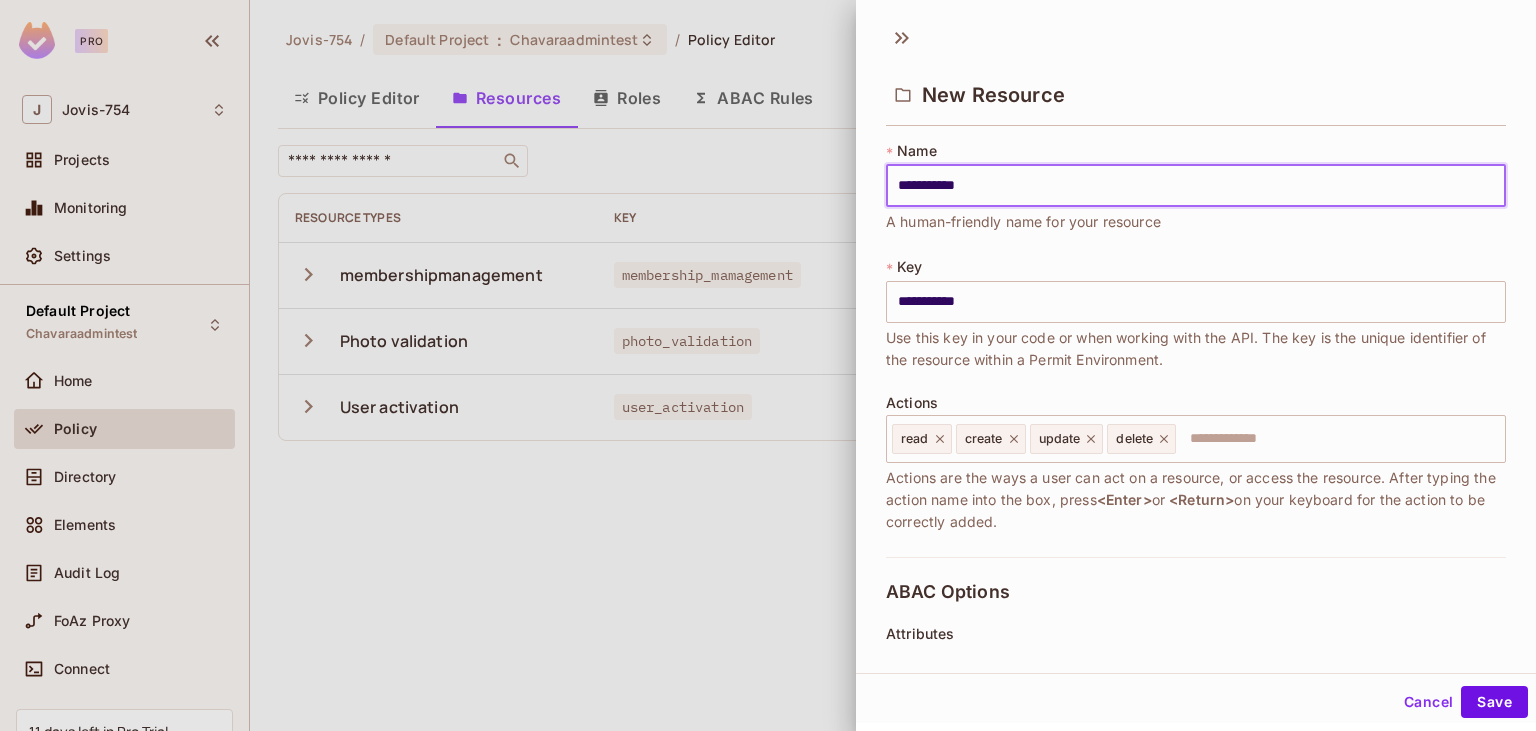 type on "**********" 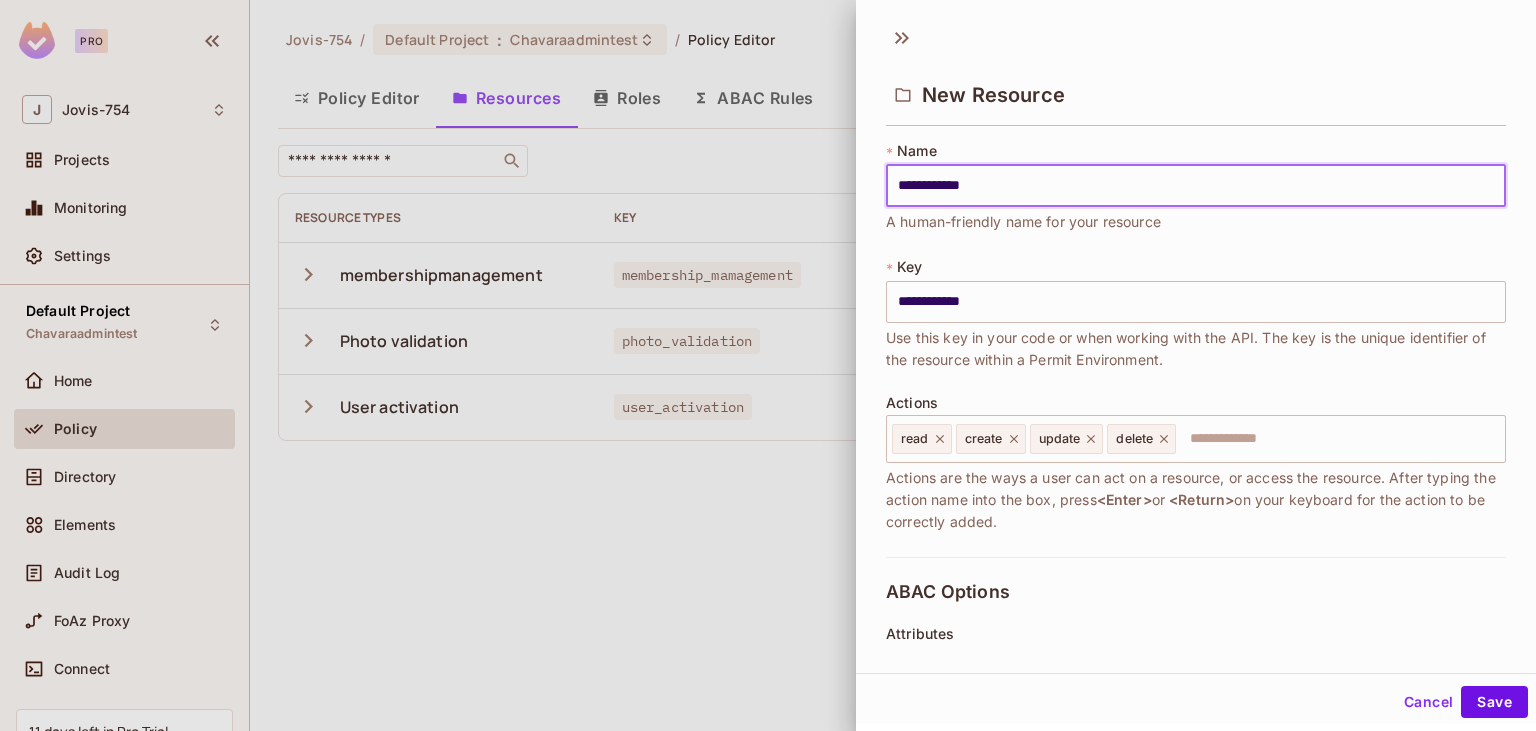 type on "**********" 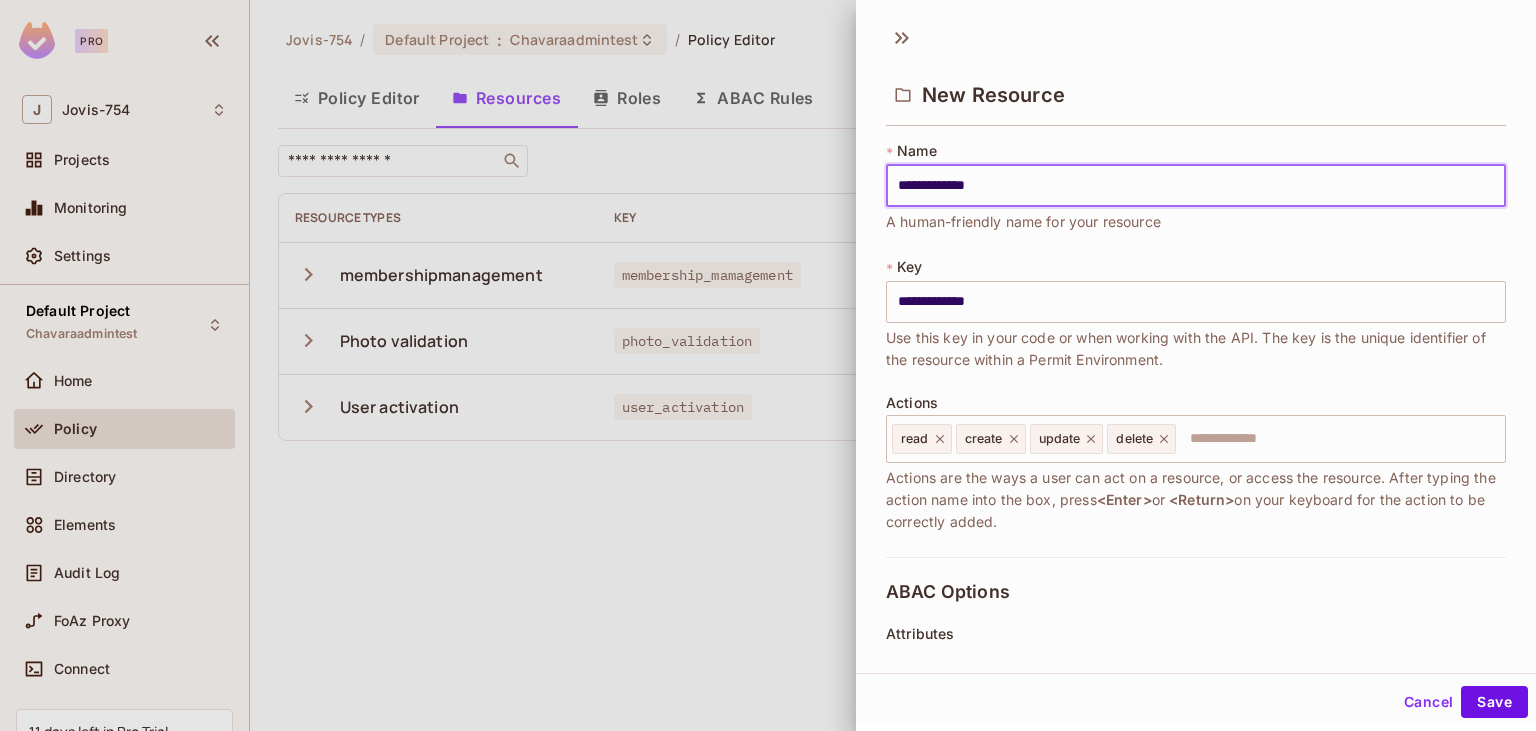 type on "**********" 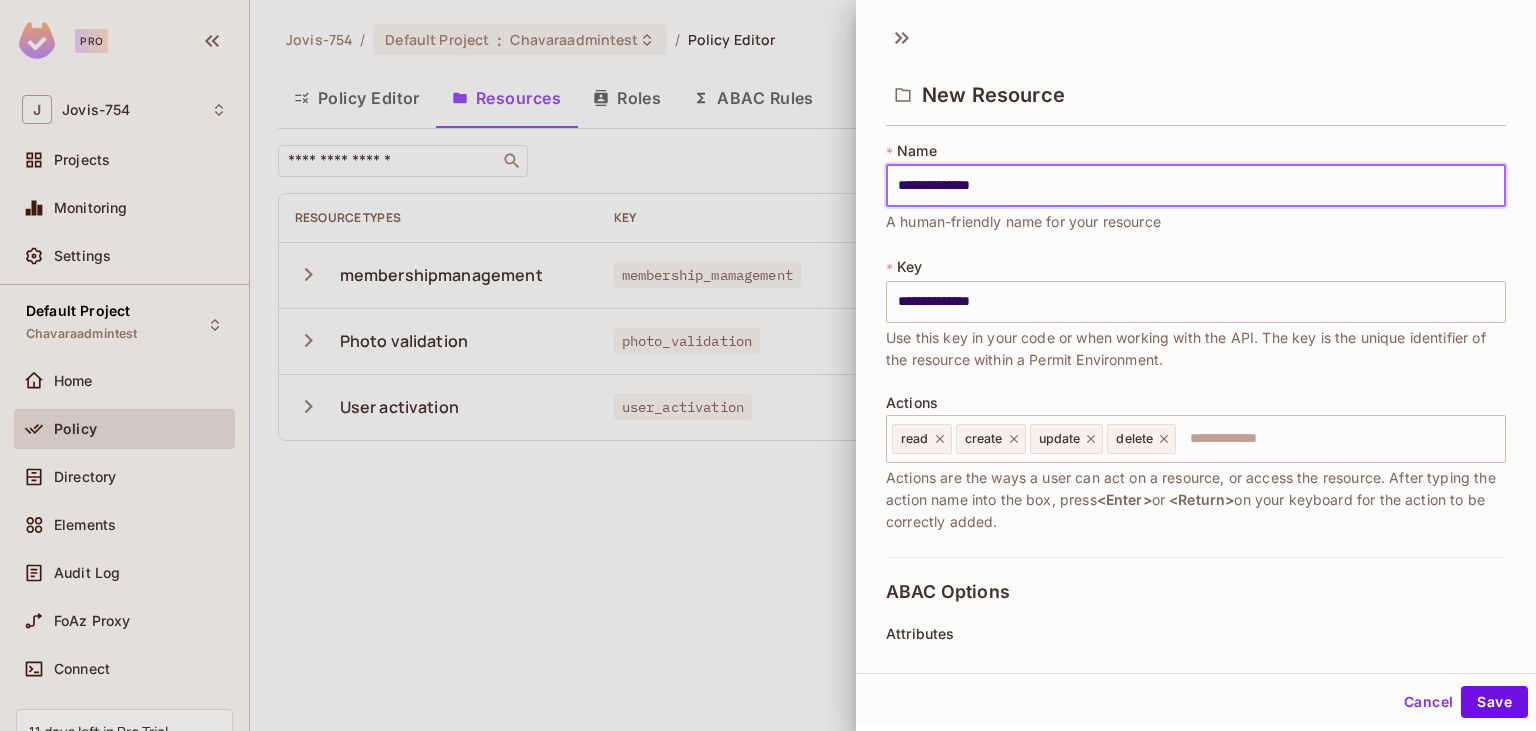 type on "**********" 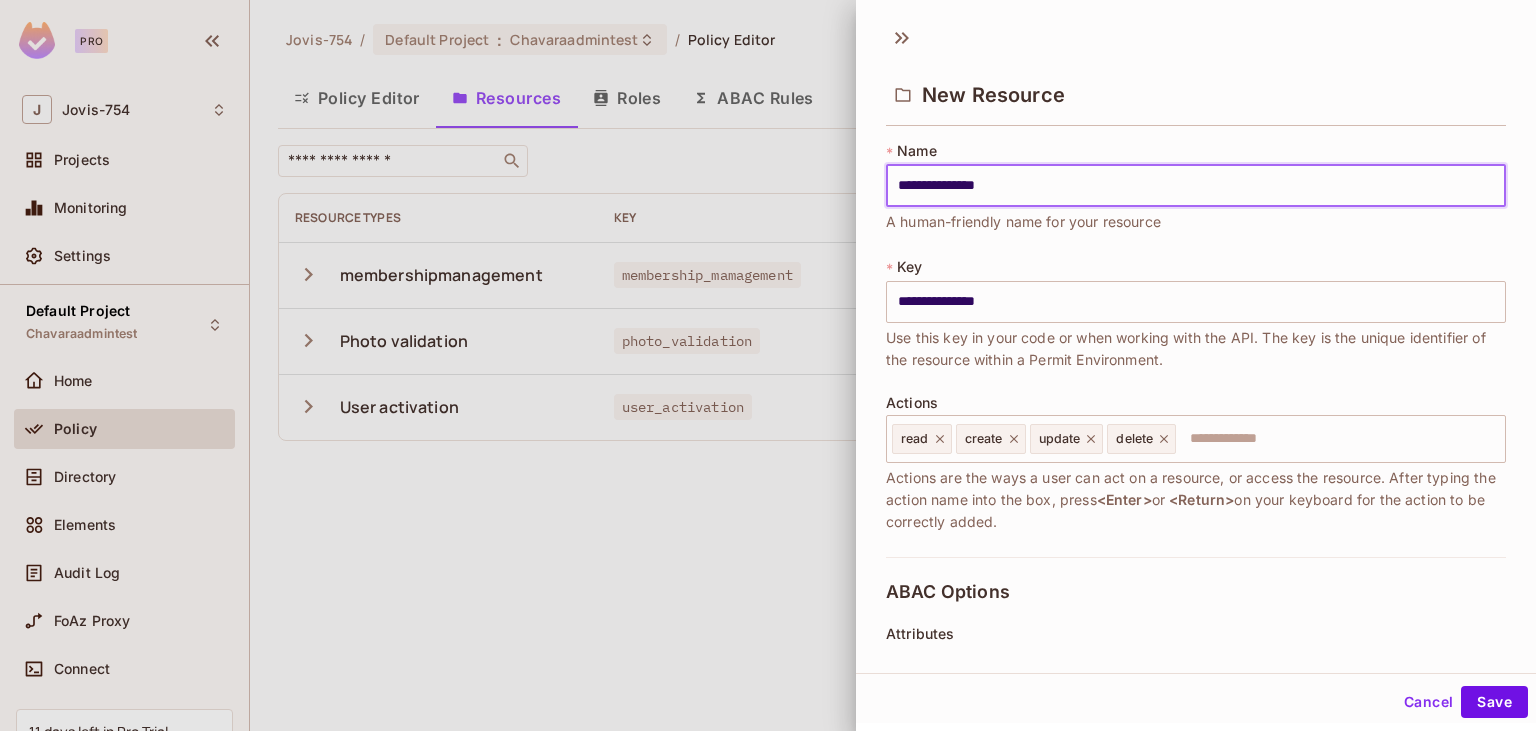 type on "**********" 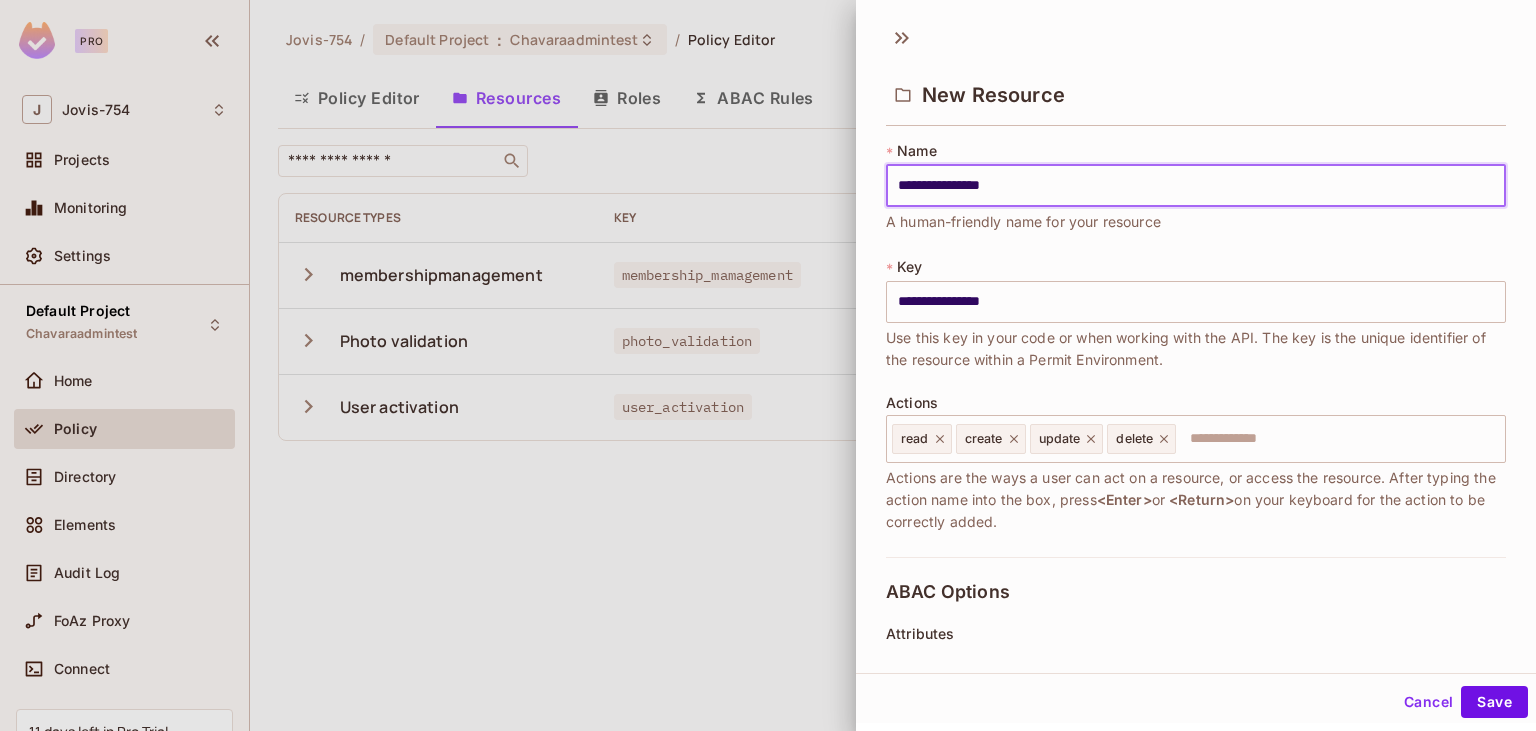 type on "**********" 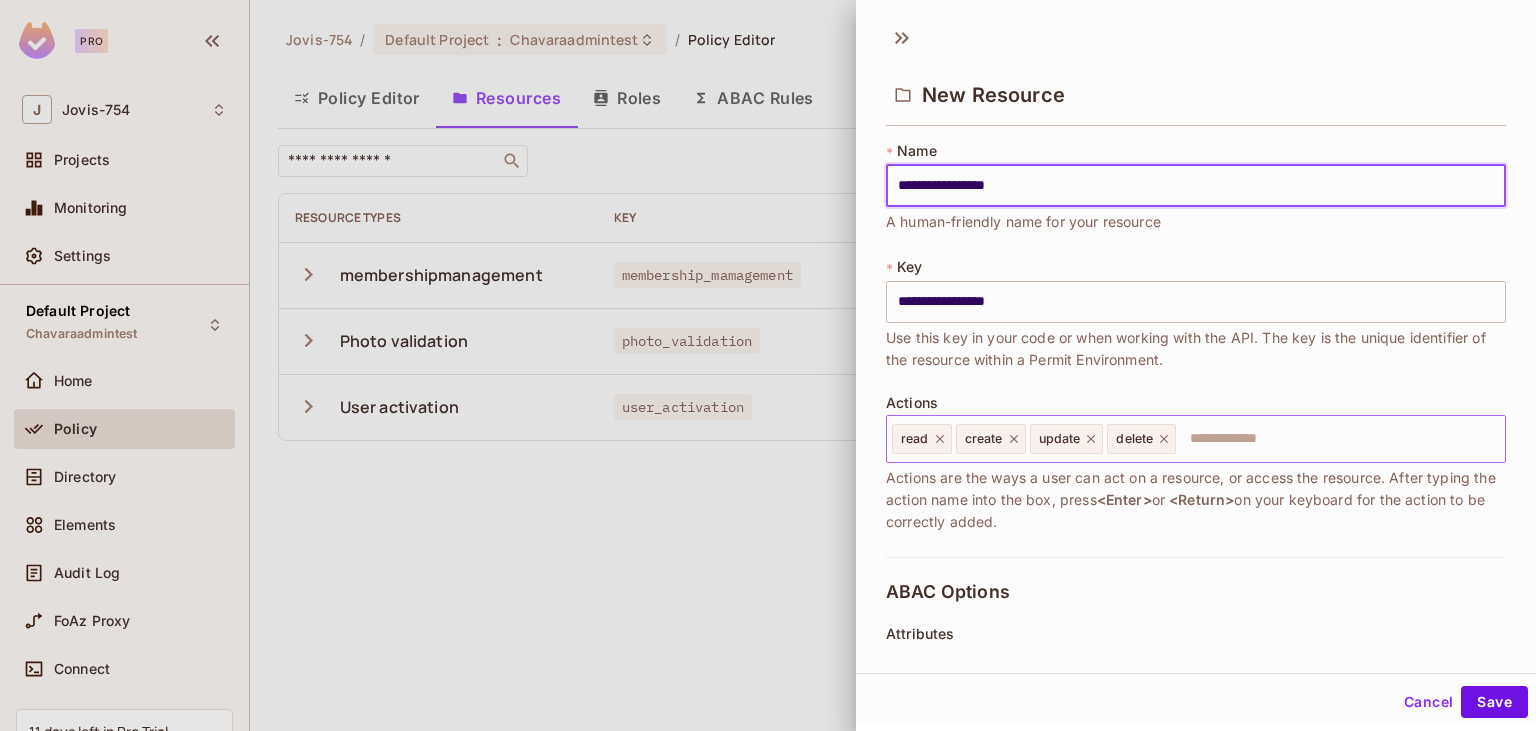 click 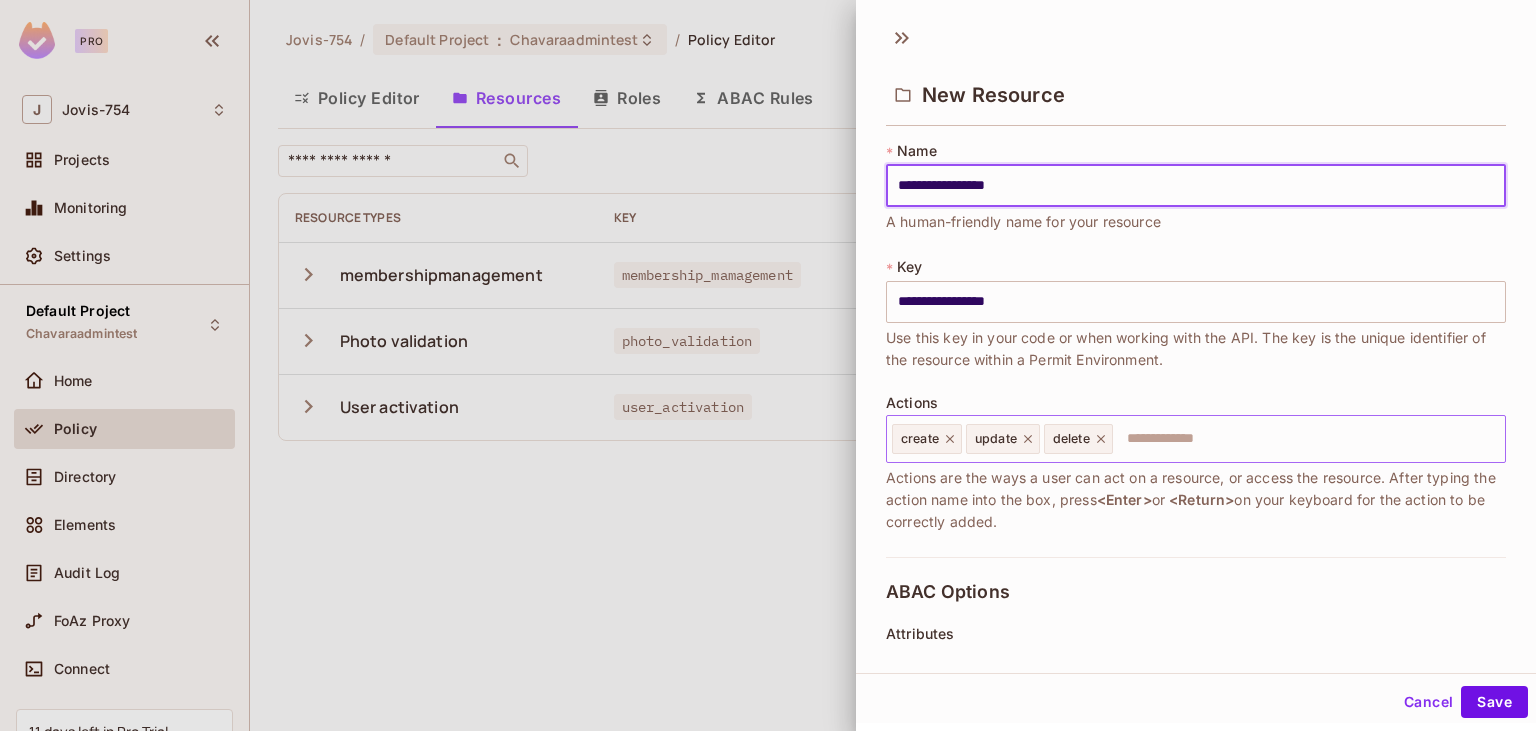 click 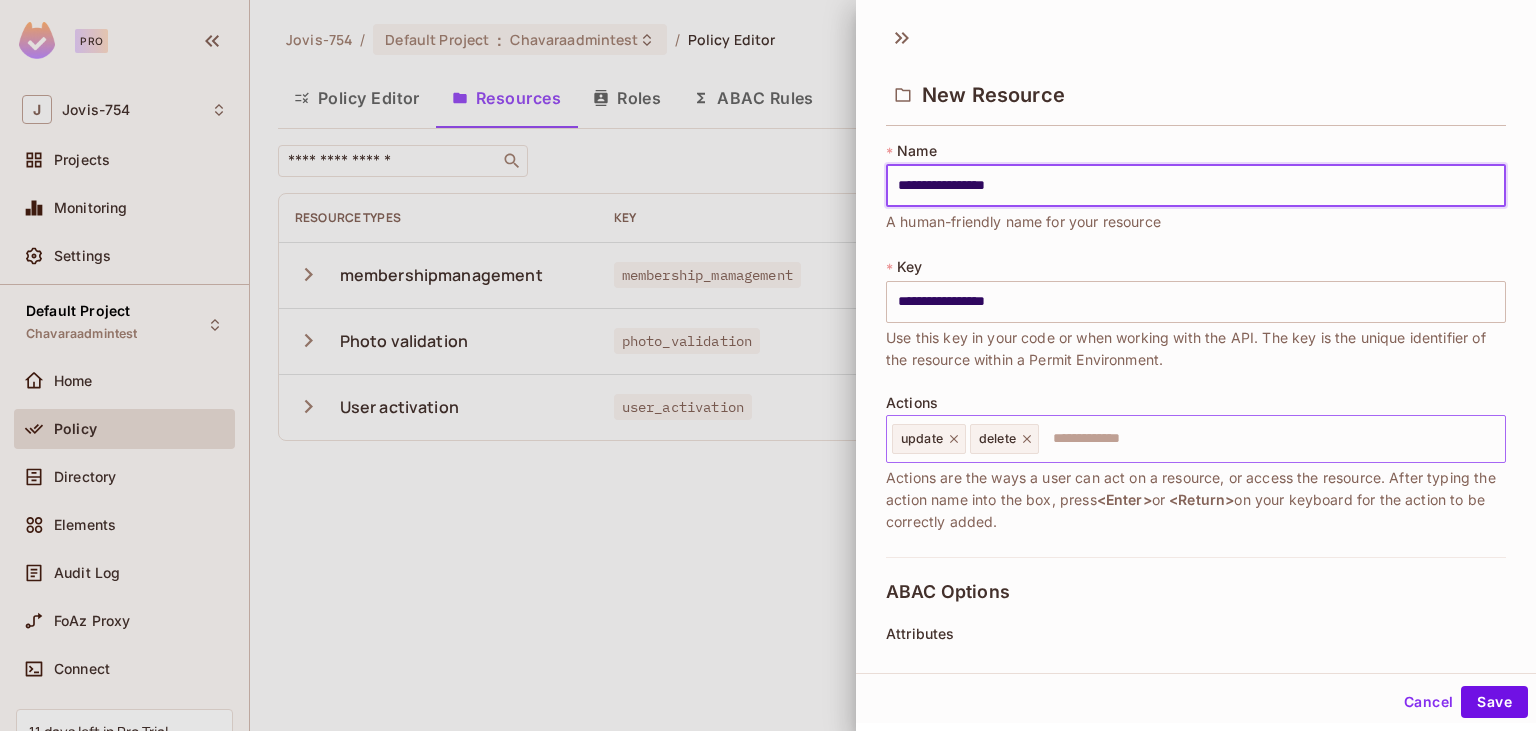 type on "**********" 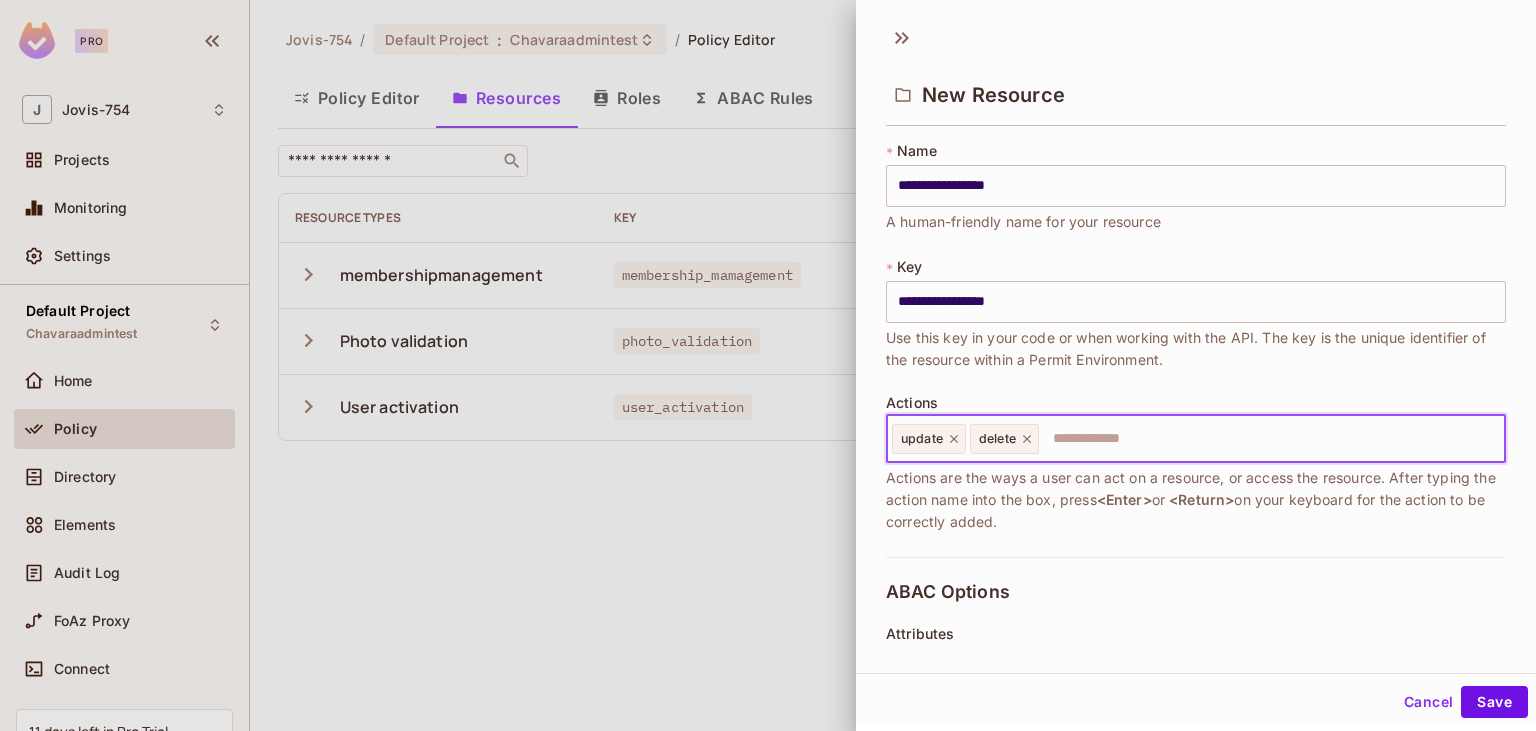 click at bounding box center [1269, 439] 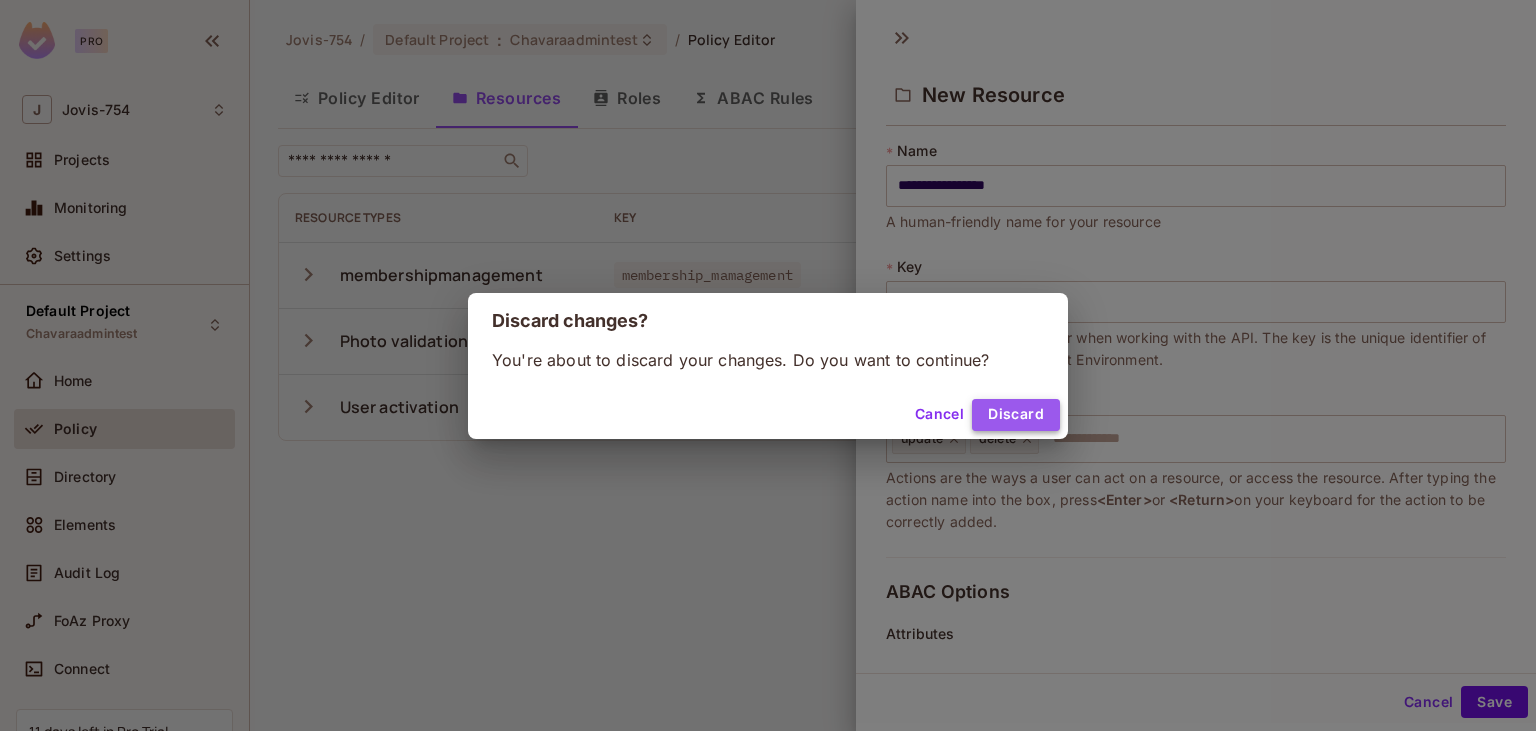click on "Discard" at bounding box center (1016, 415) 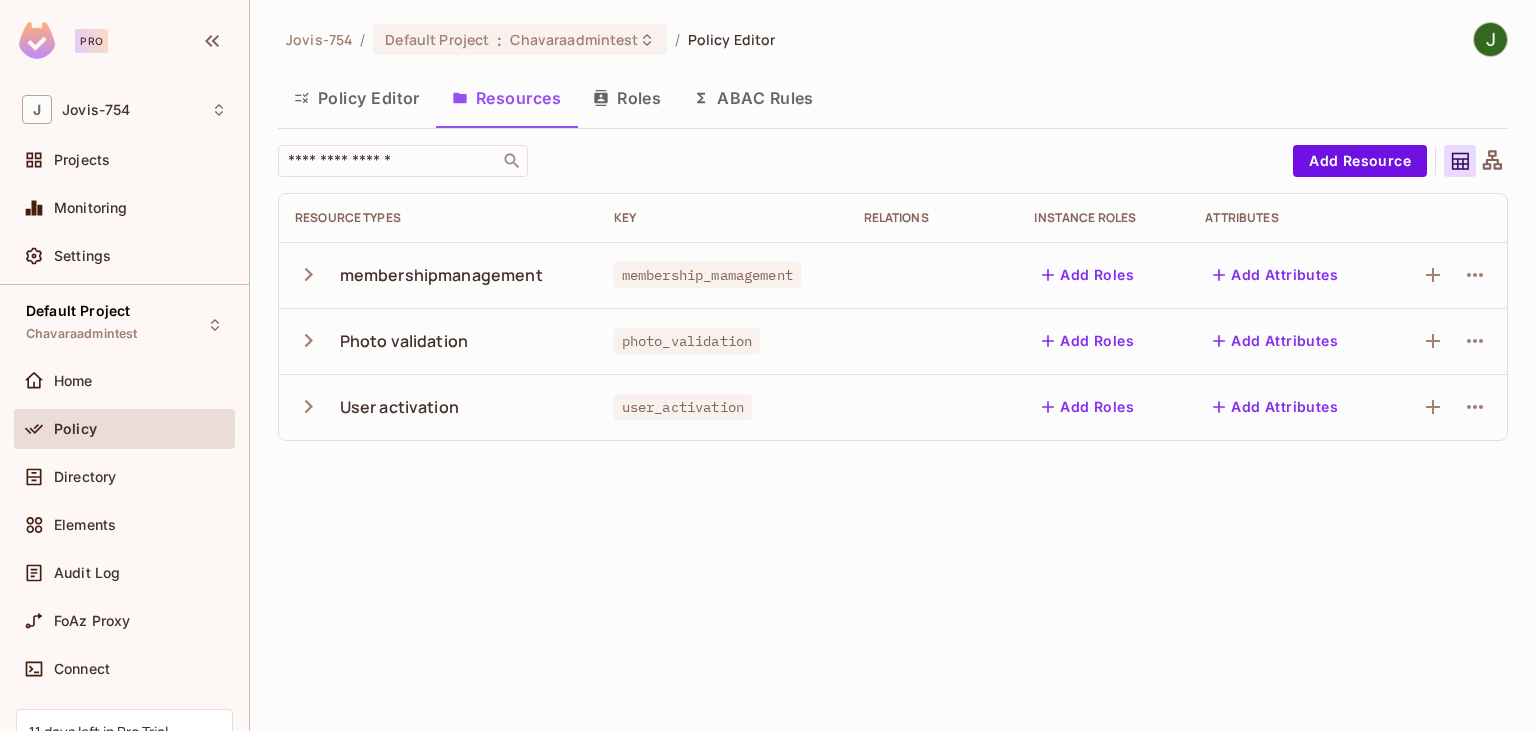 click on "Photo validation" at bounding box center [404, 341] 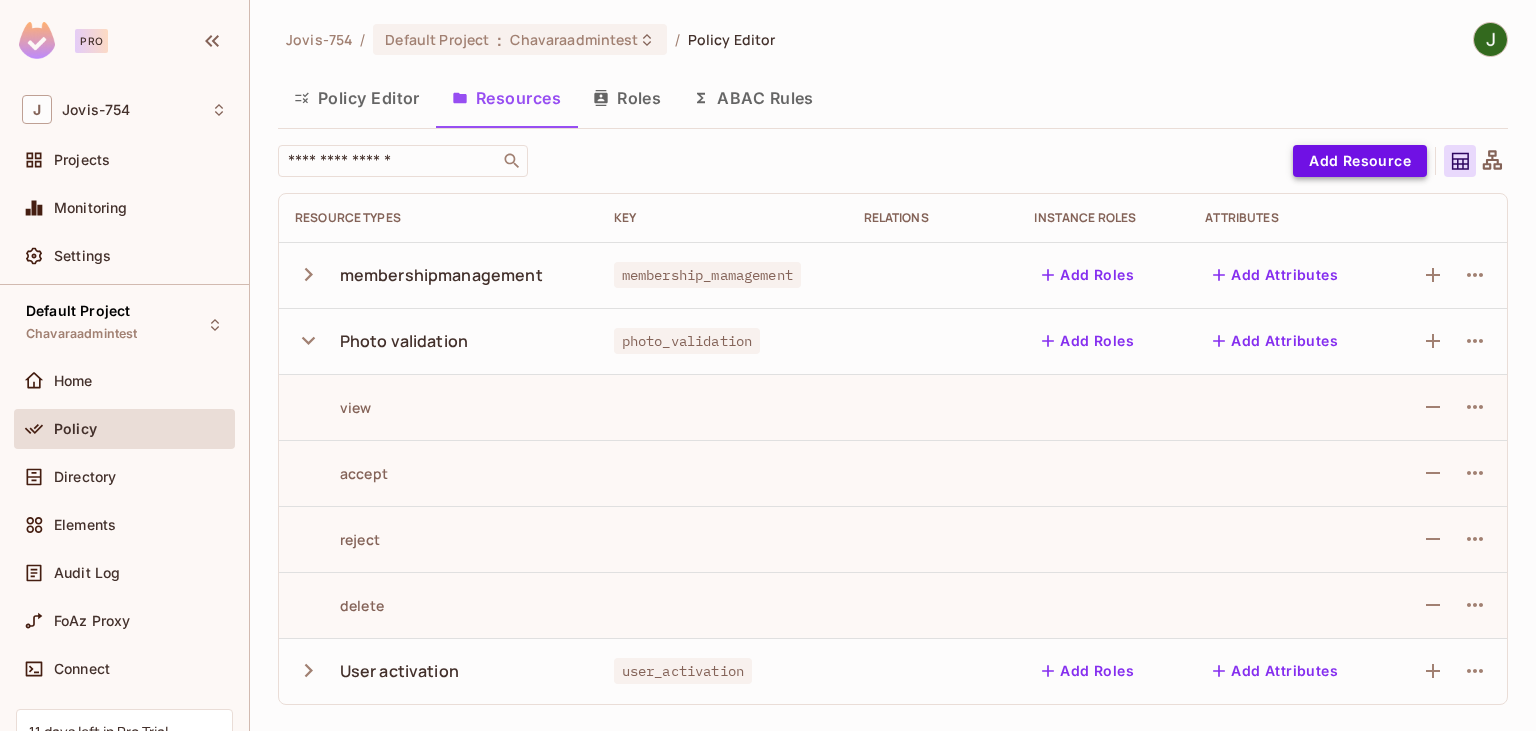 click on "Add Resource" at bounding box center (1360, 161) 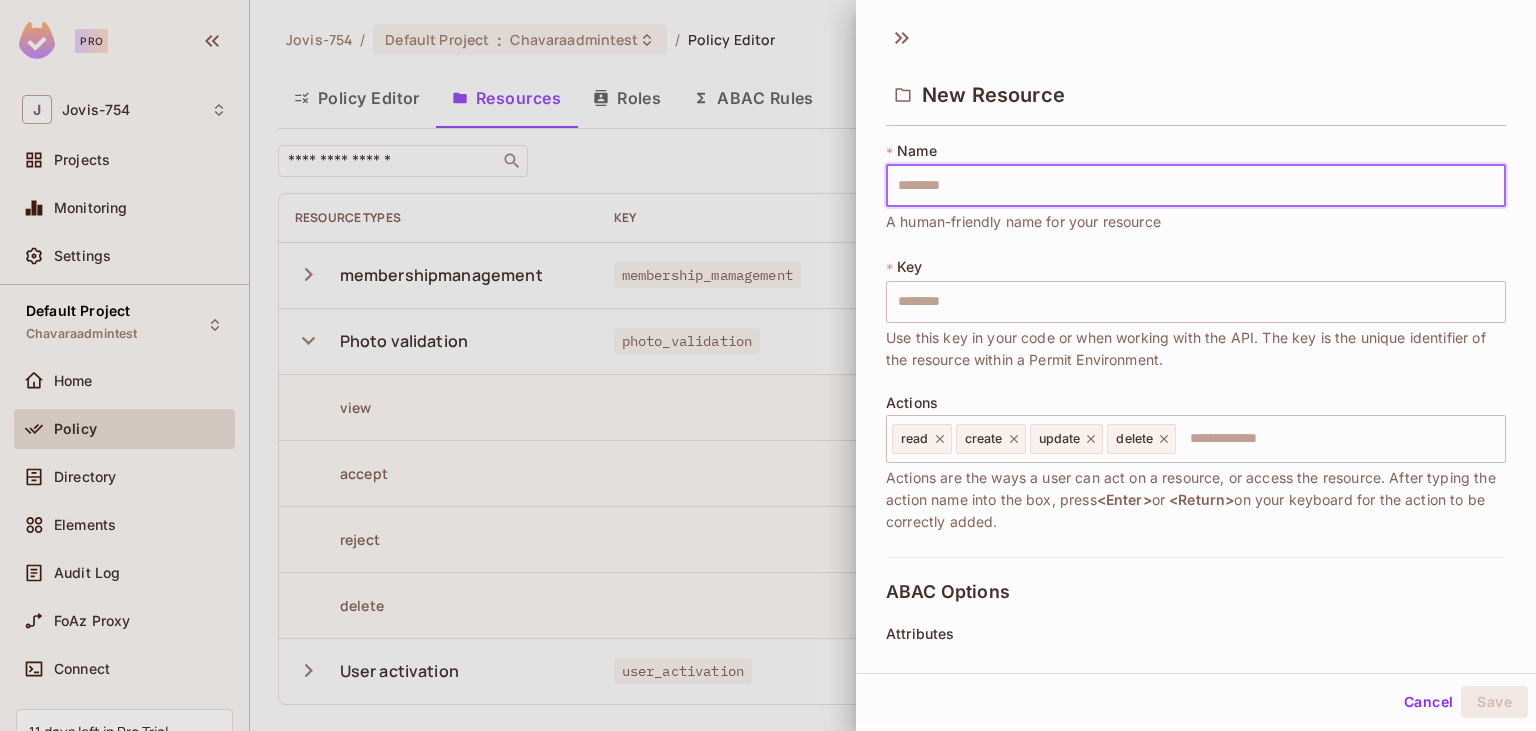click at bounding box center (1196, 186) 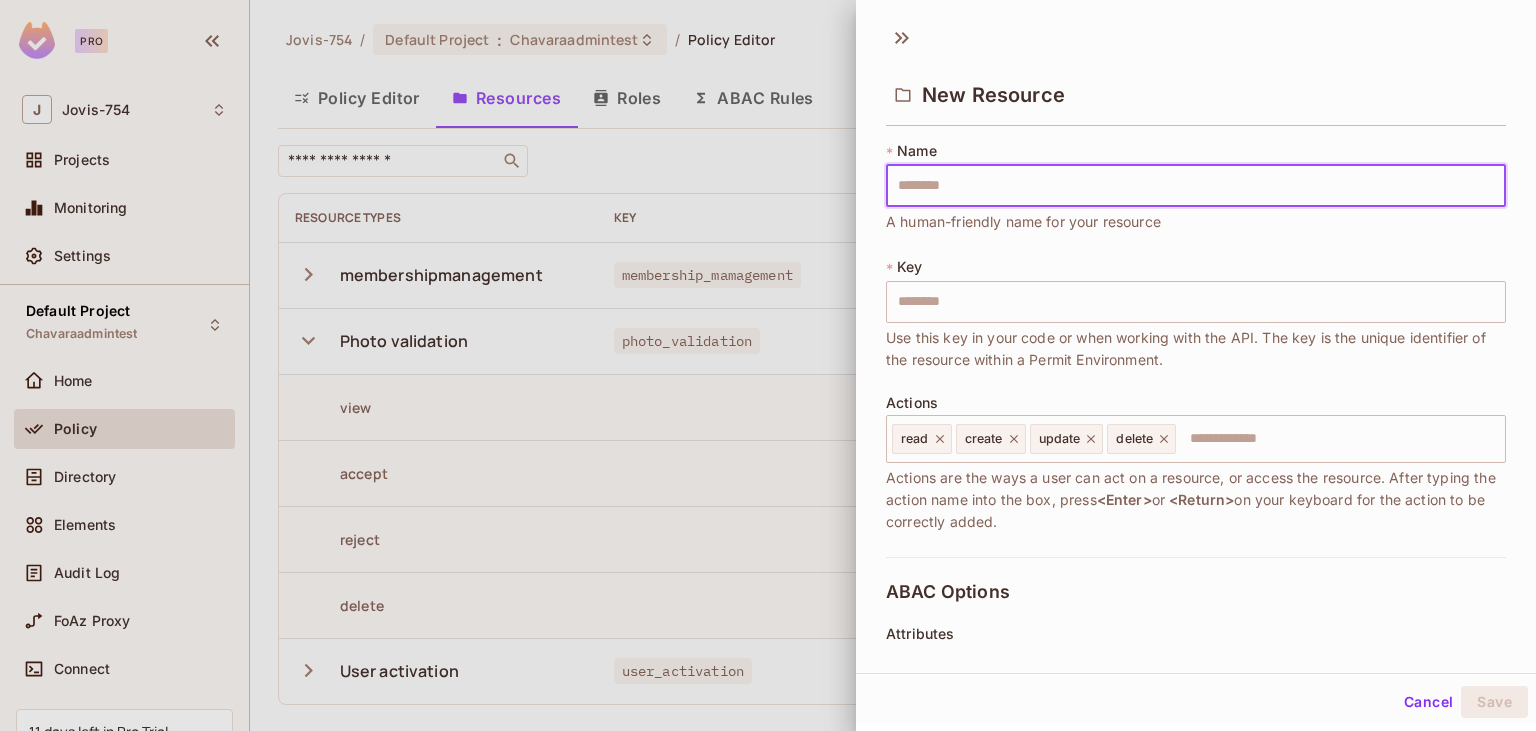 click at bounding box center (768, 365) 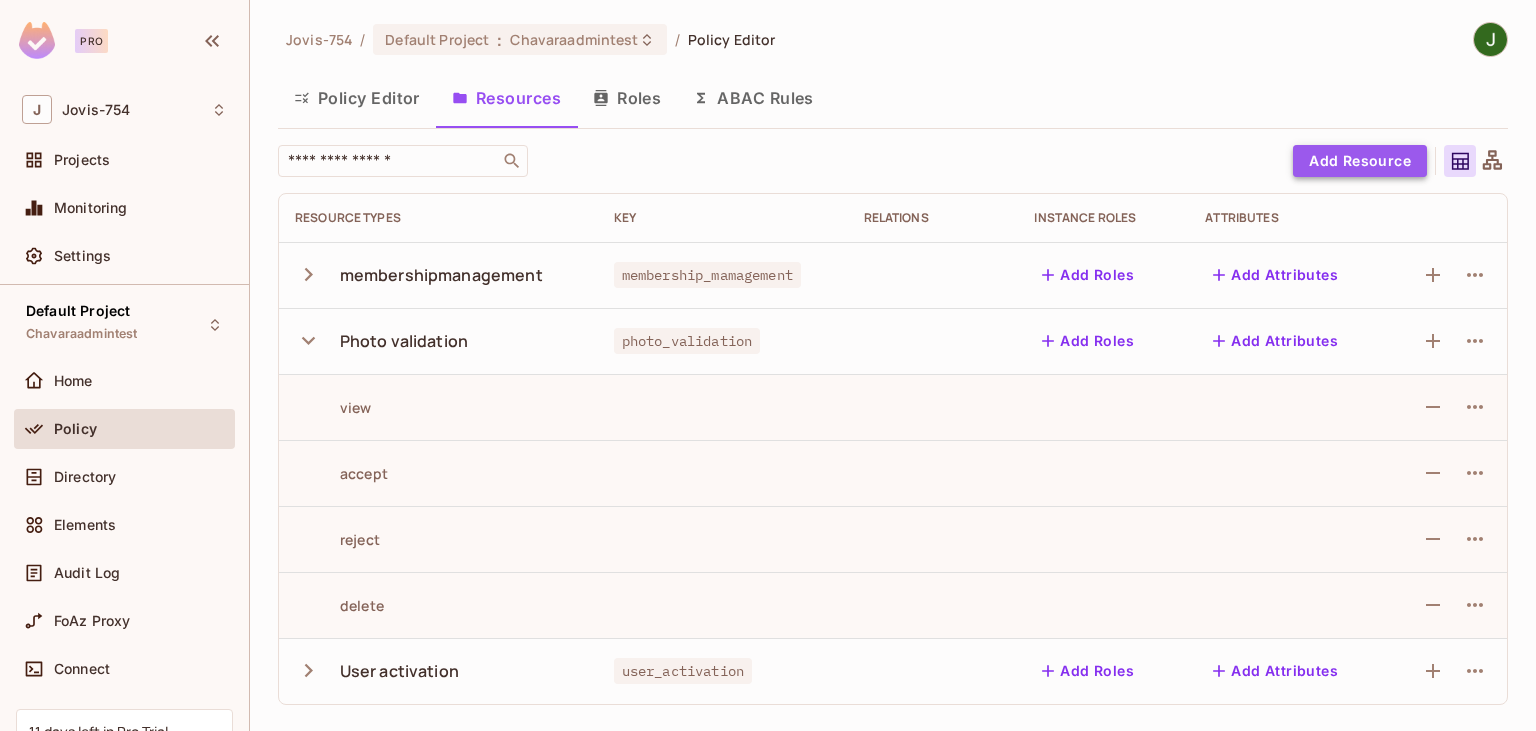 click on "Add Resource" at bounding box center [1360, 161] 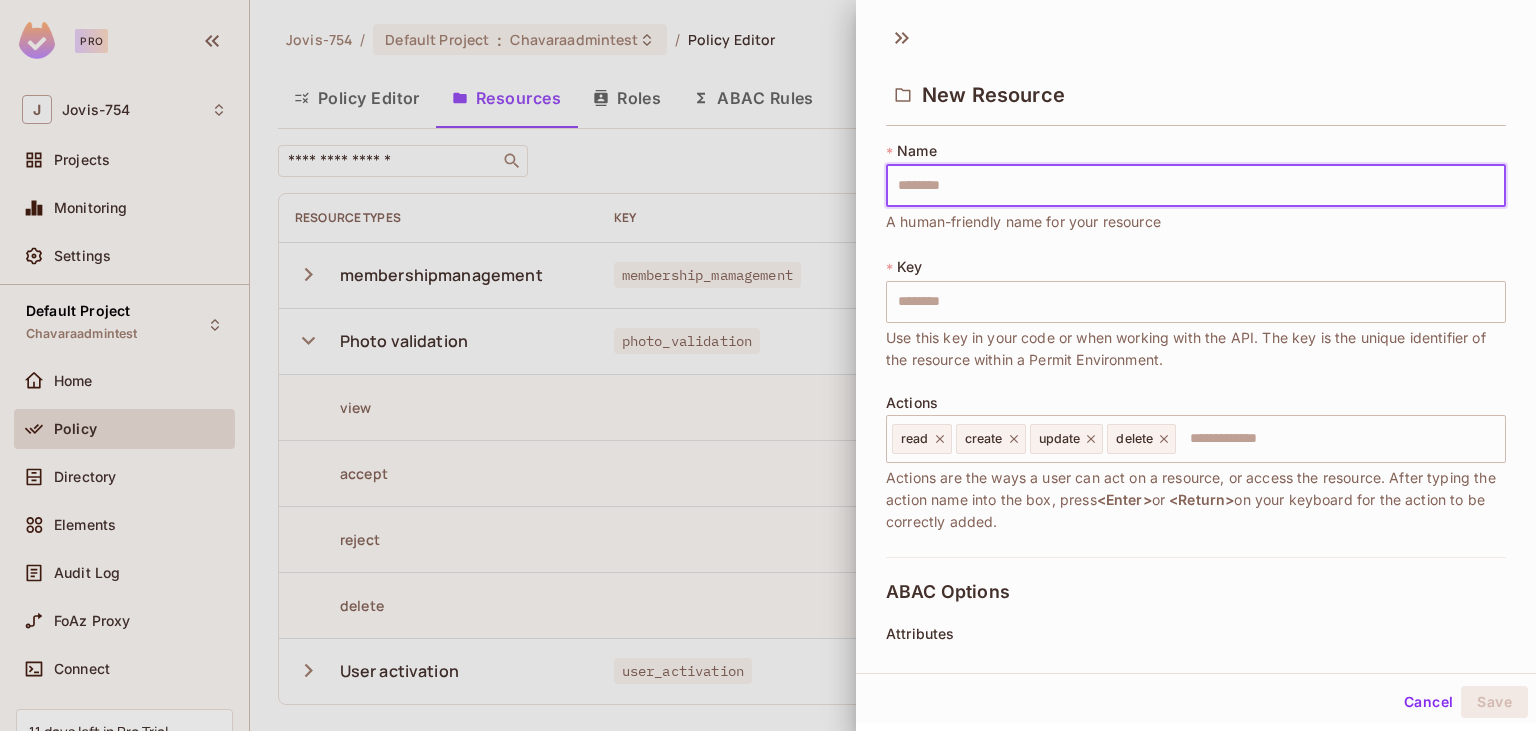 type on "*" 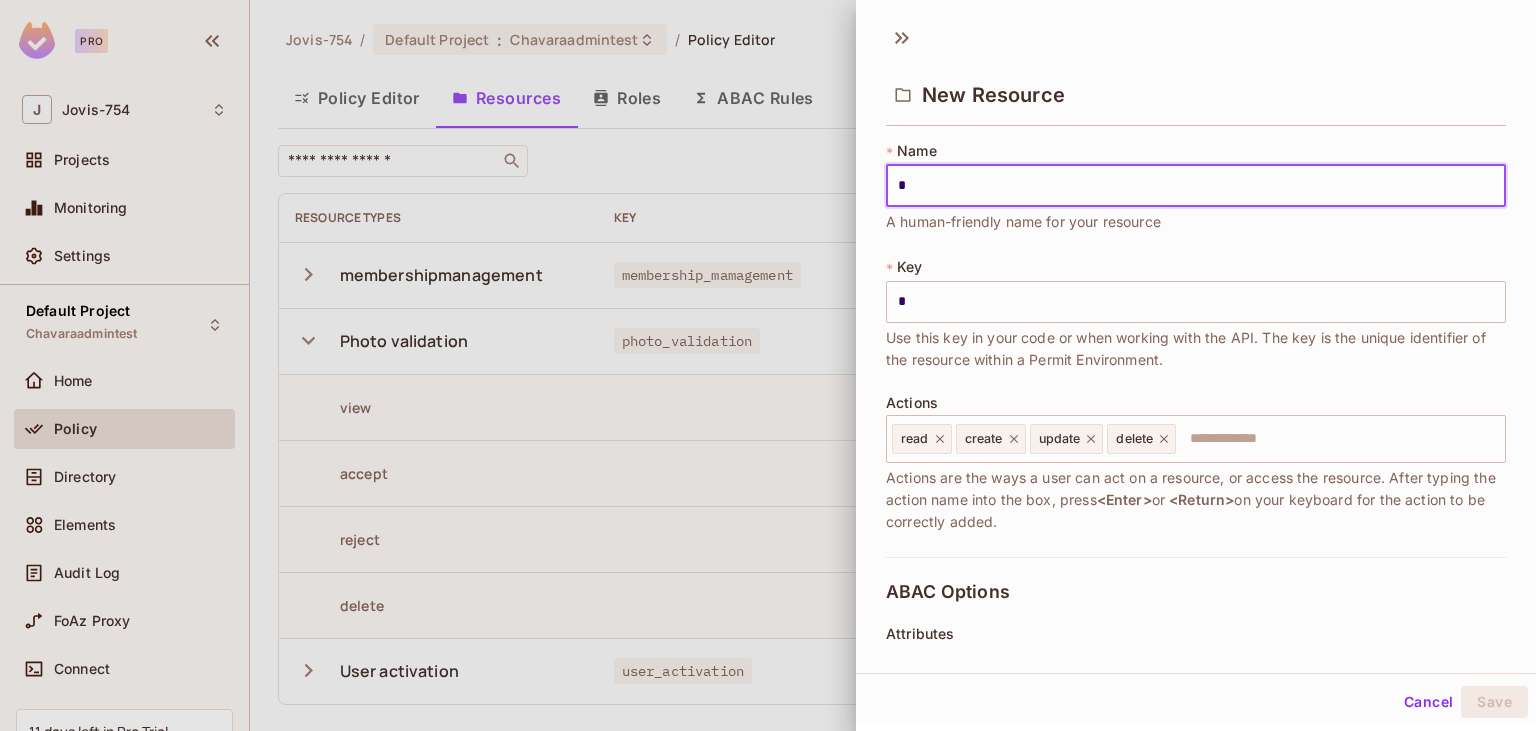 type on "**" 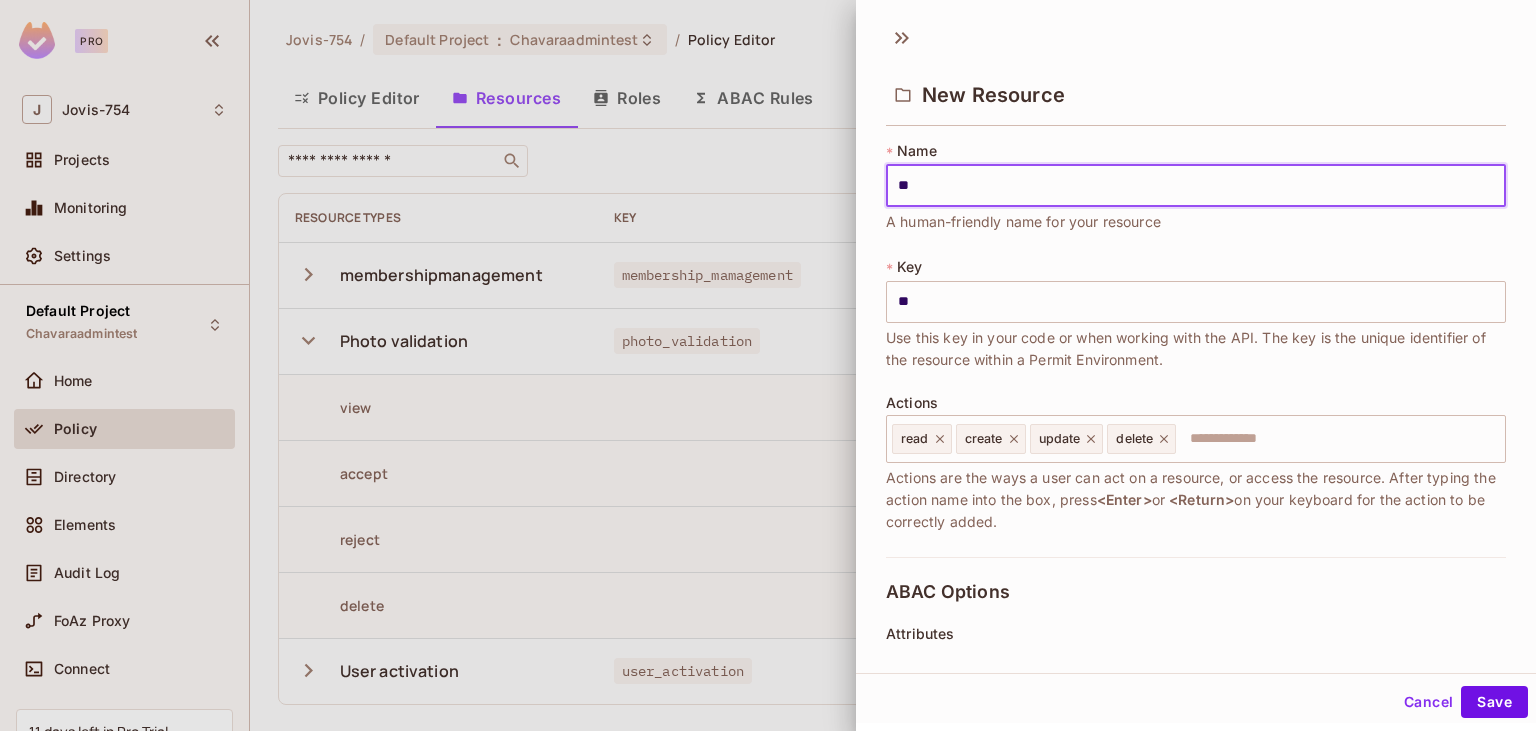 type on "***" 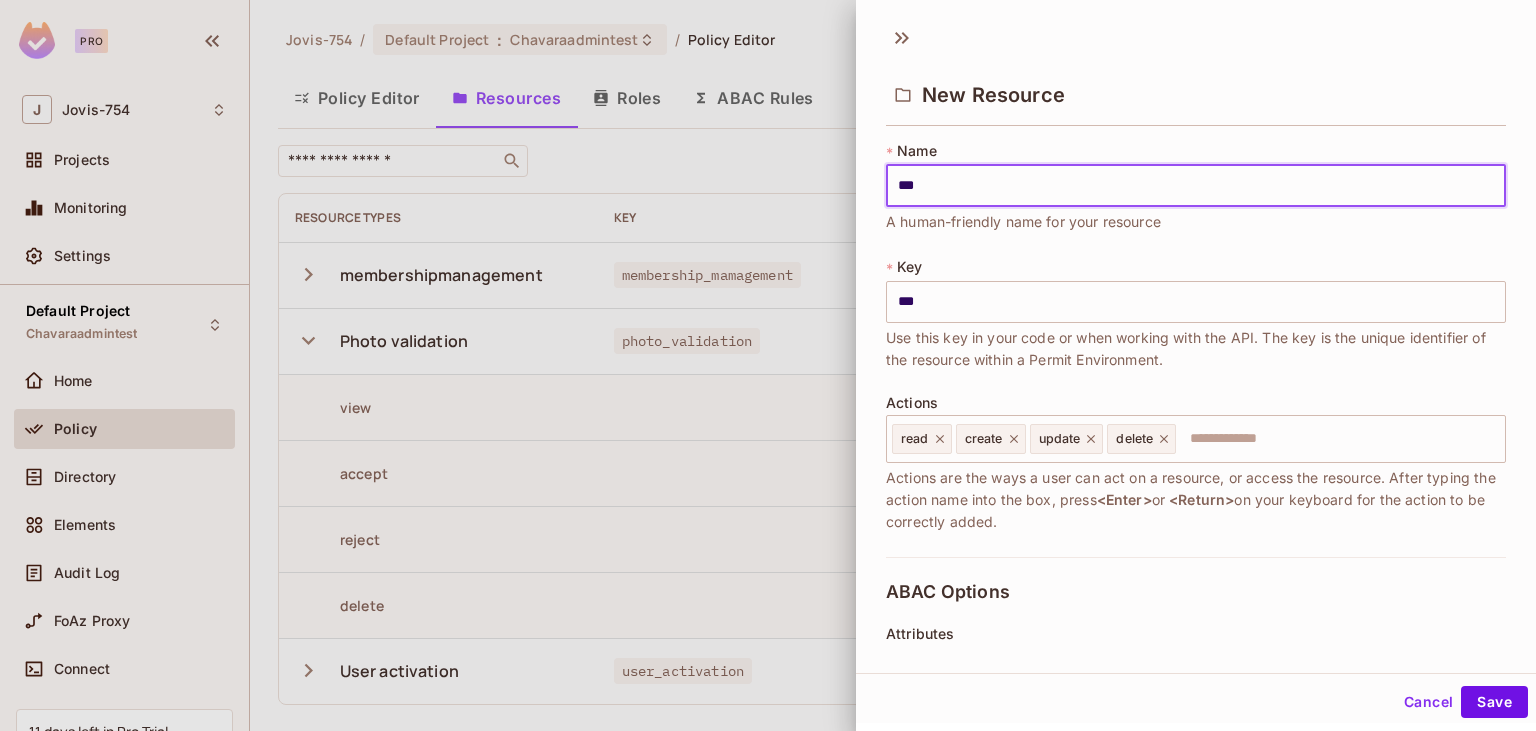 type on "****" 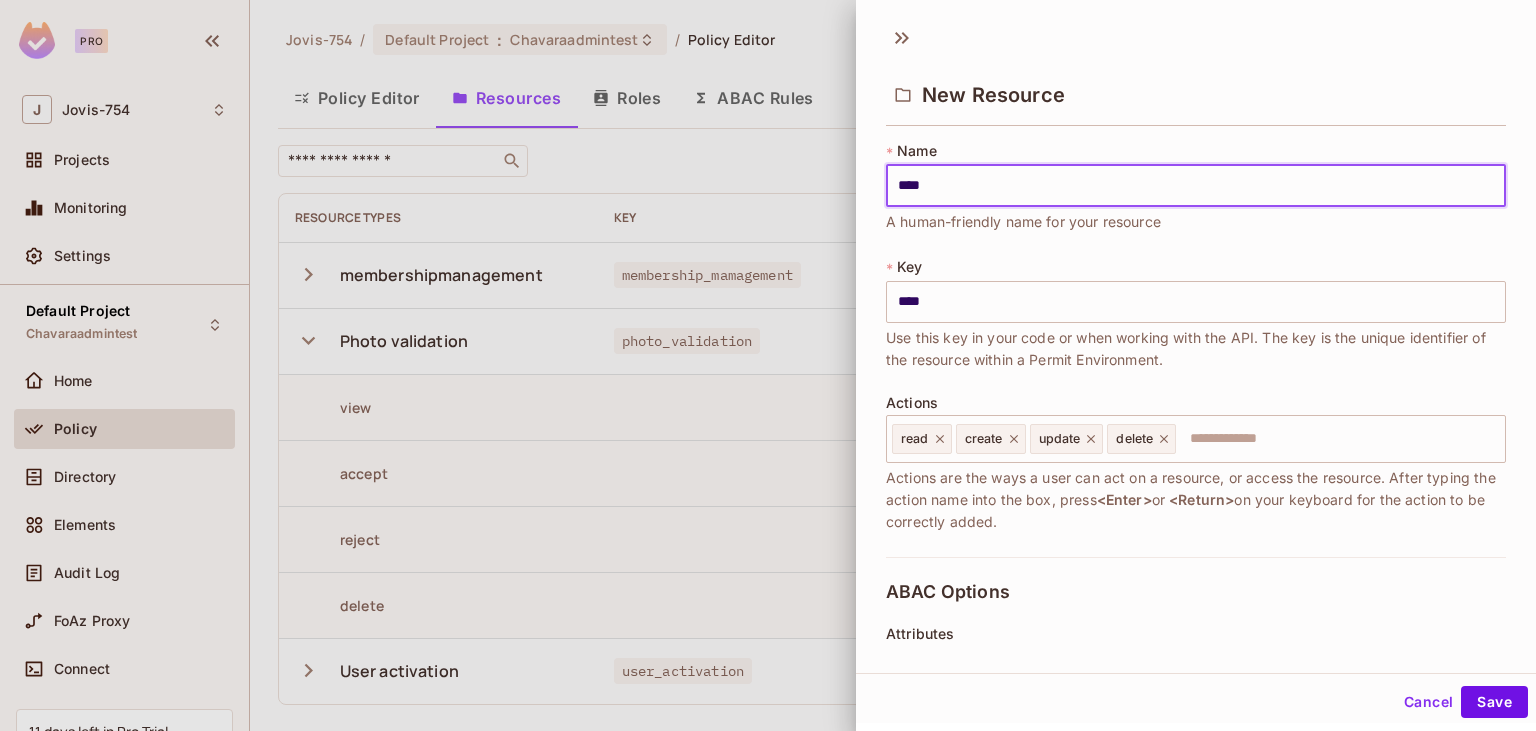 type on "*****" 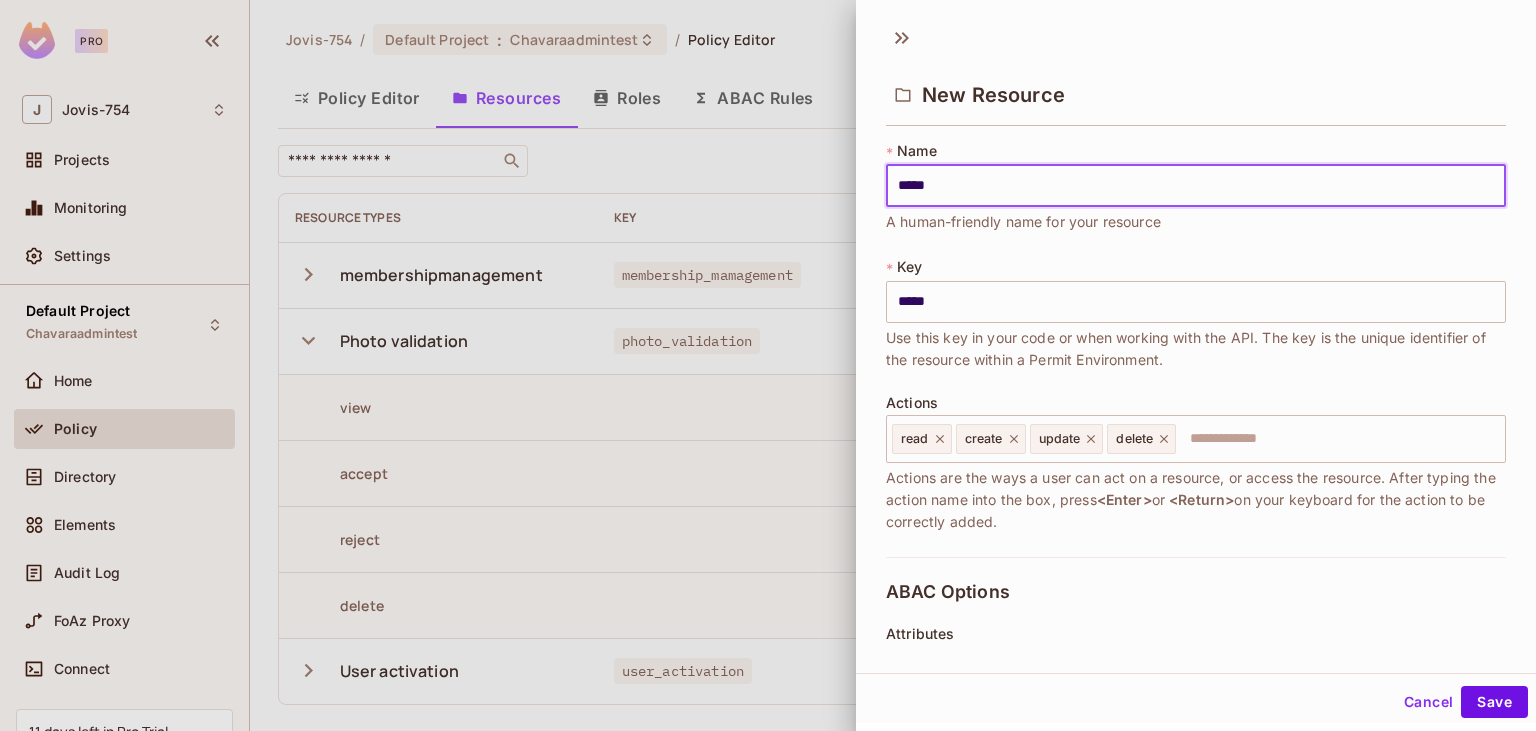 type on "******" 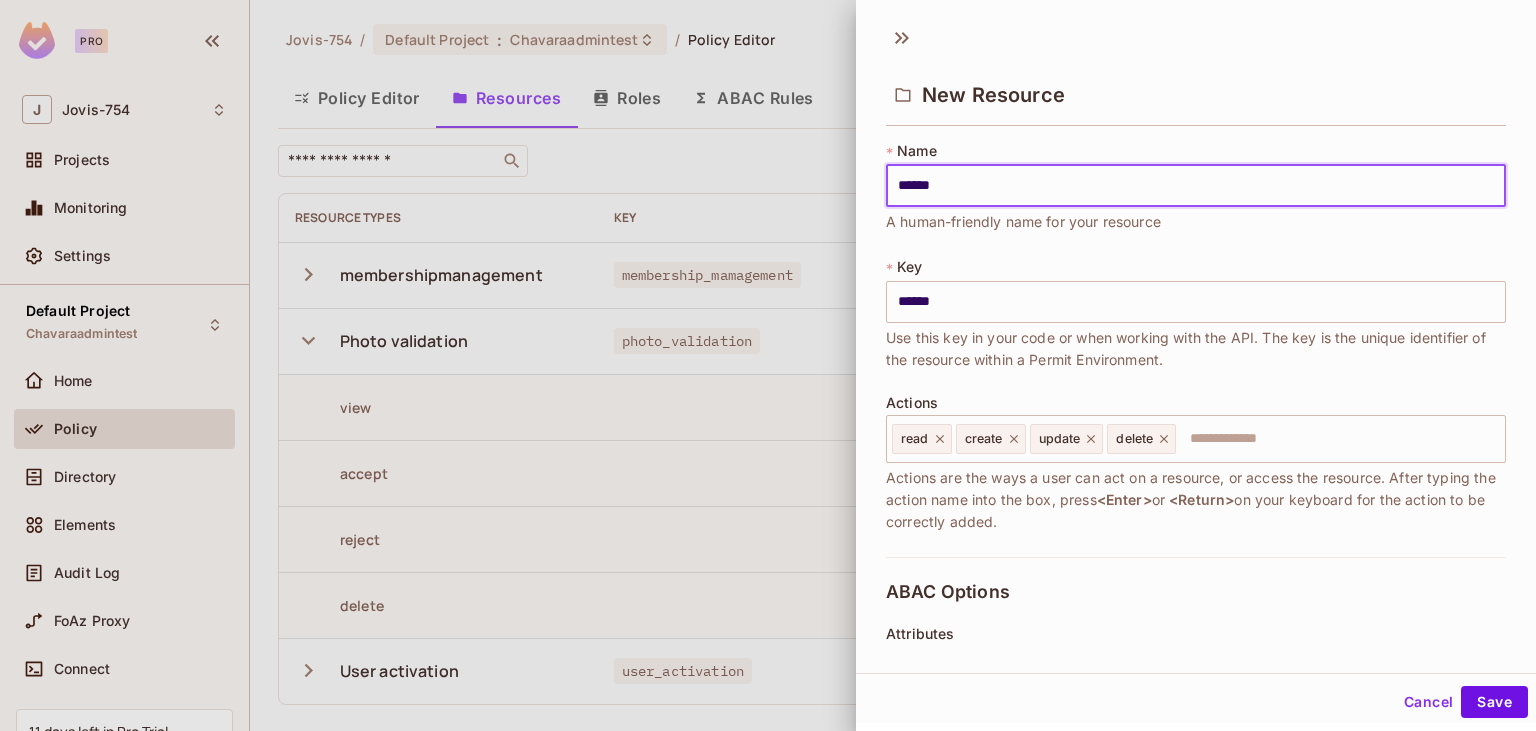 type on "*******" 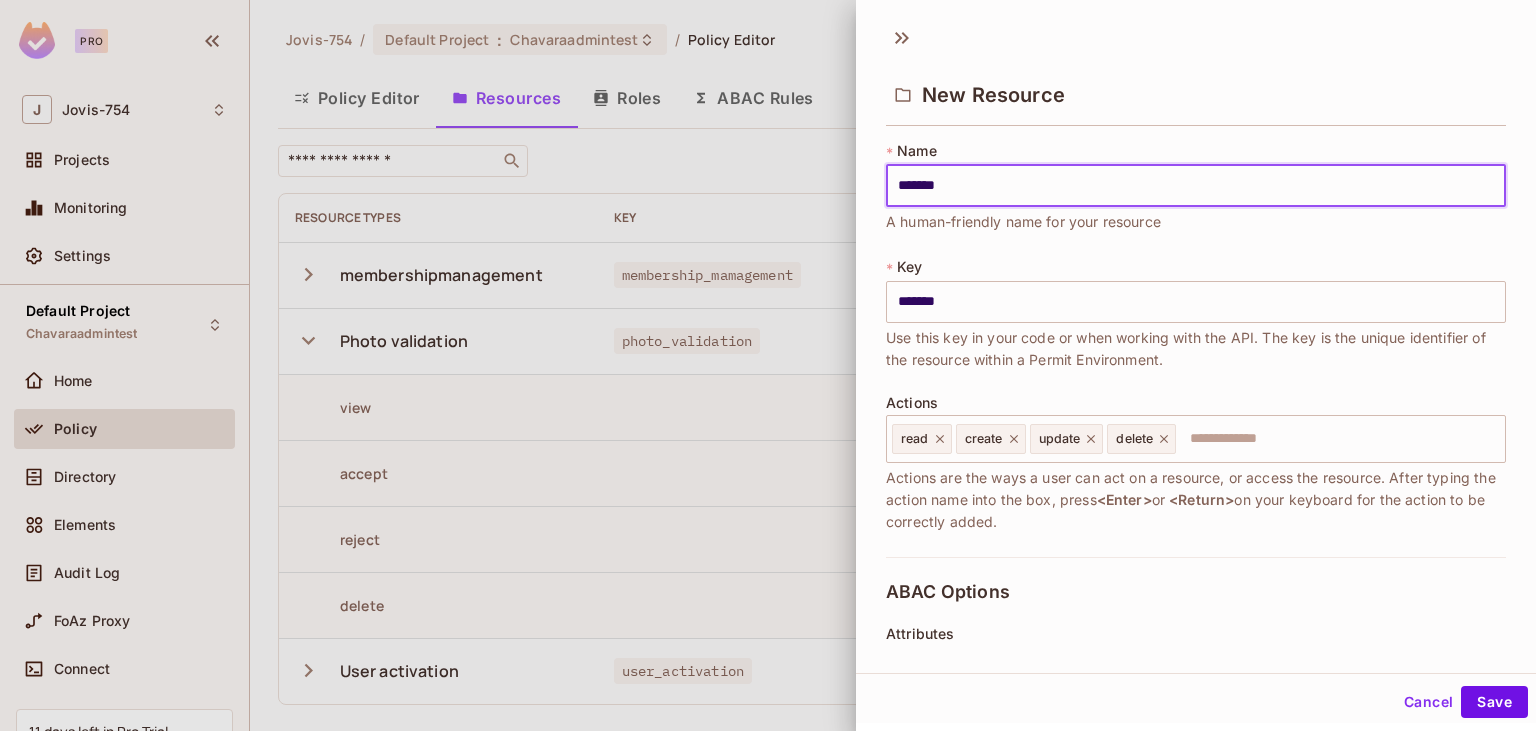 type on "********" 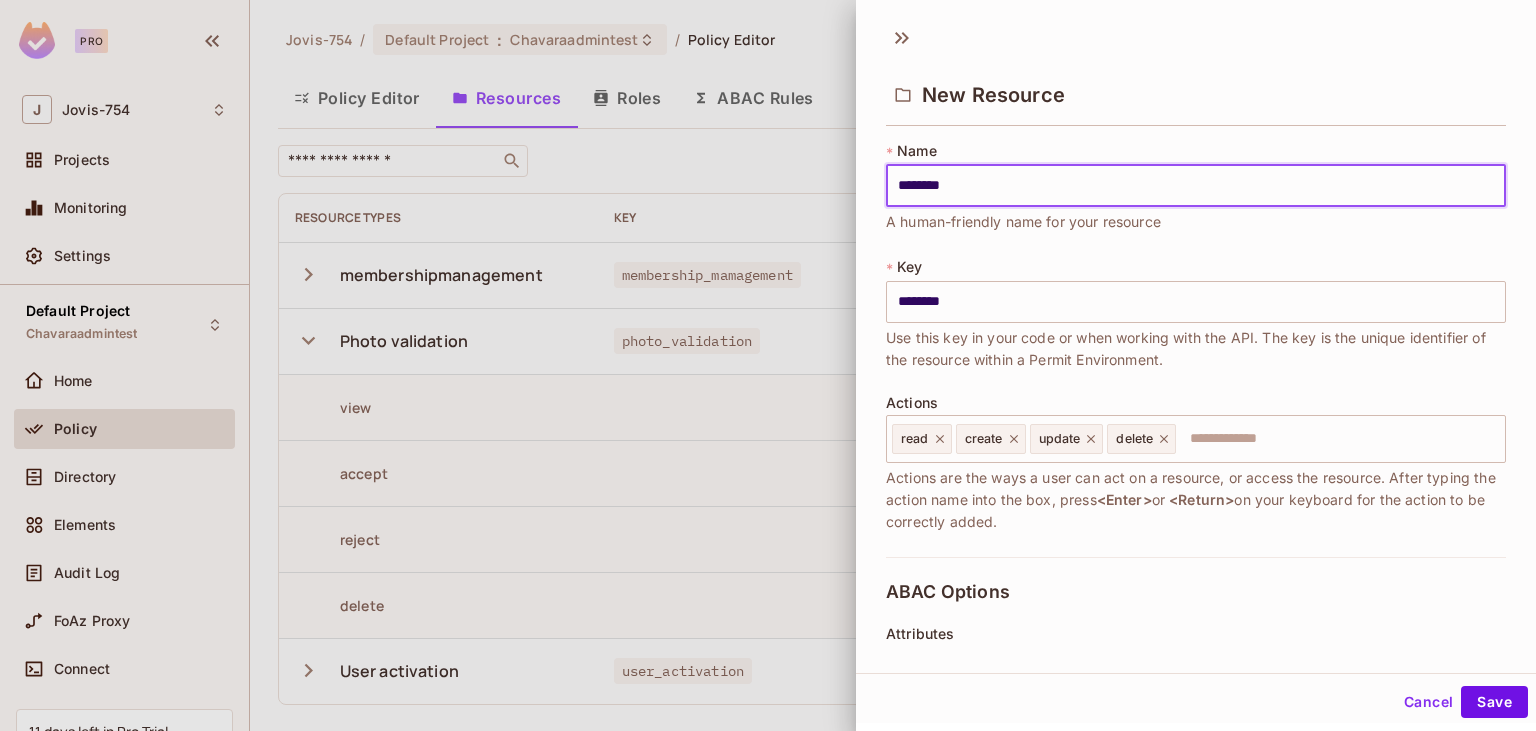 type on "*********" 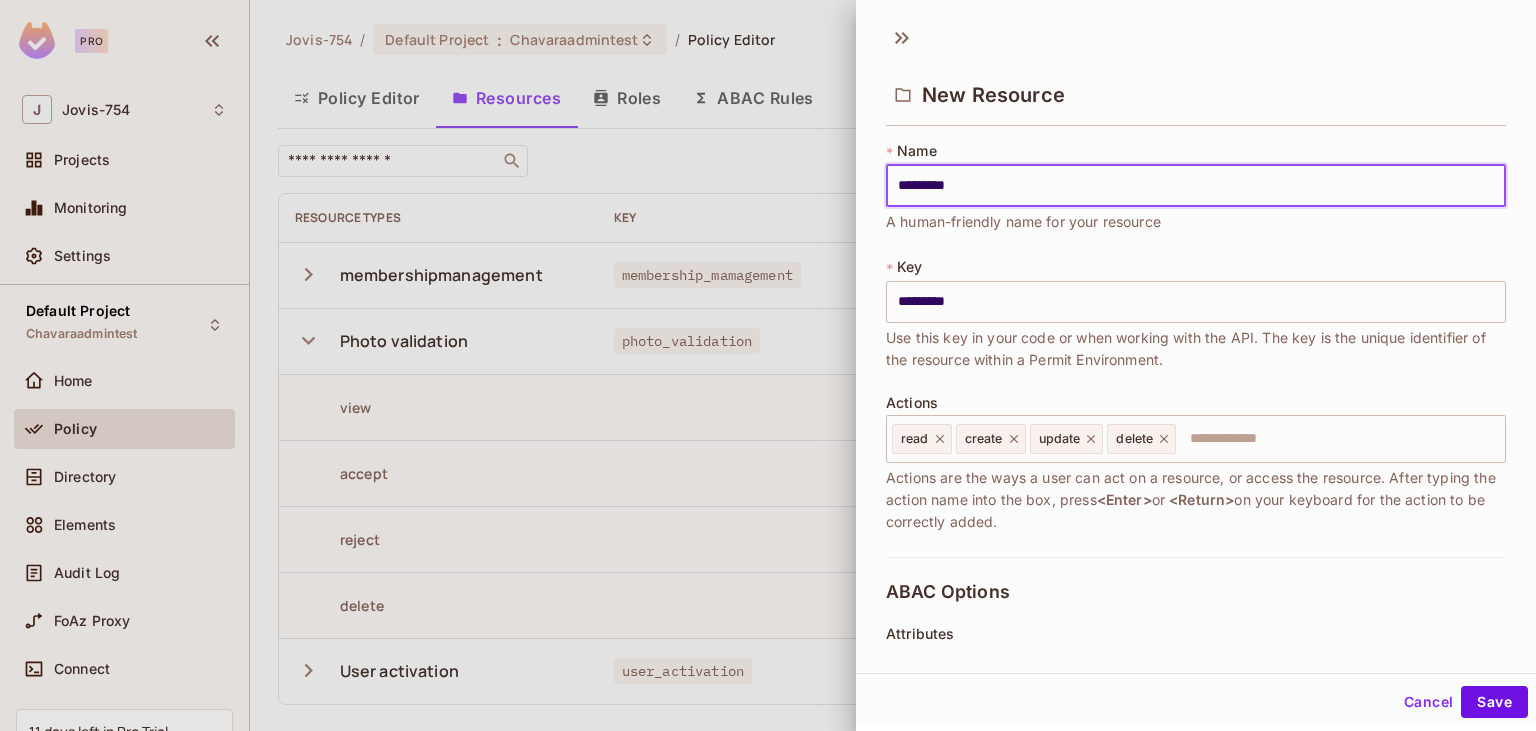 type on "**********" 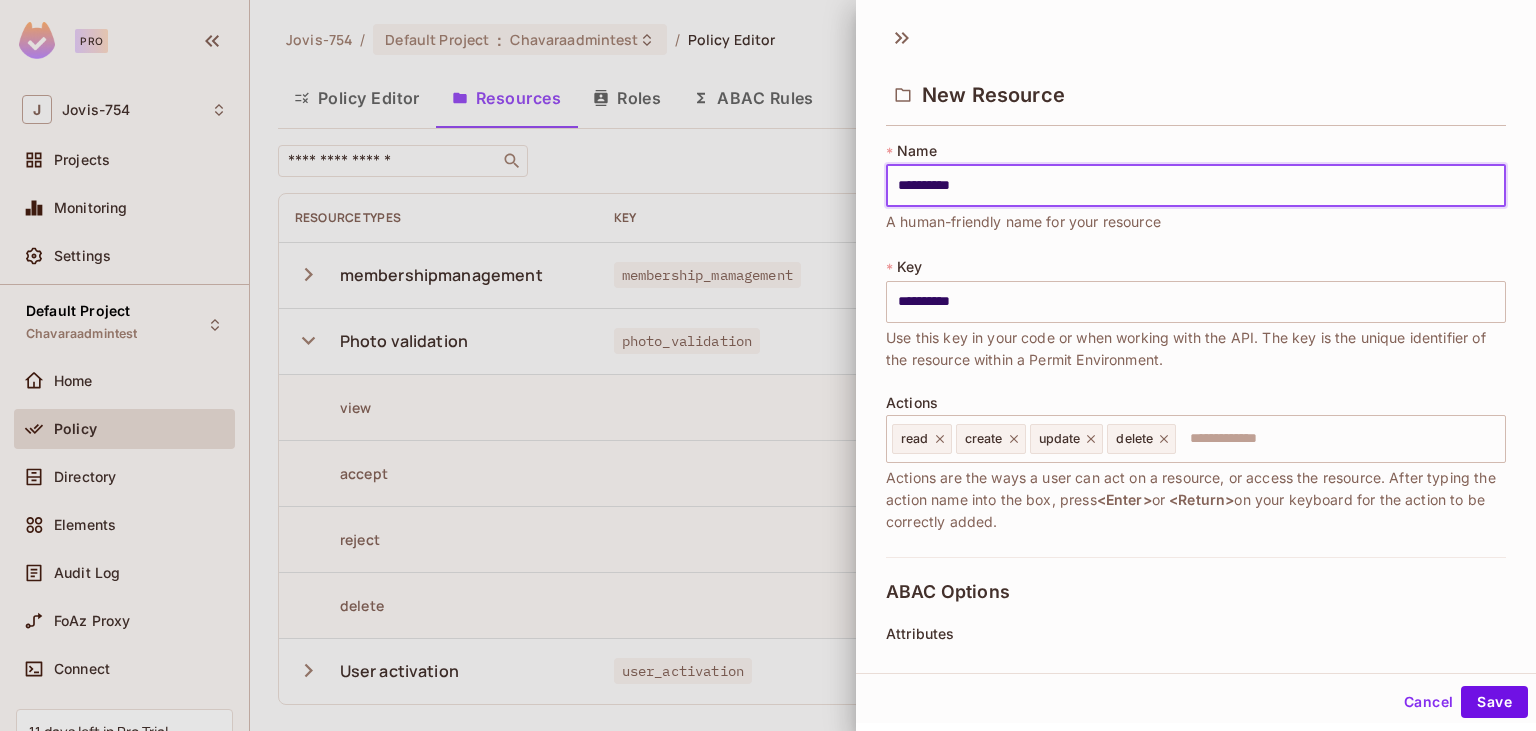type on "*********" 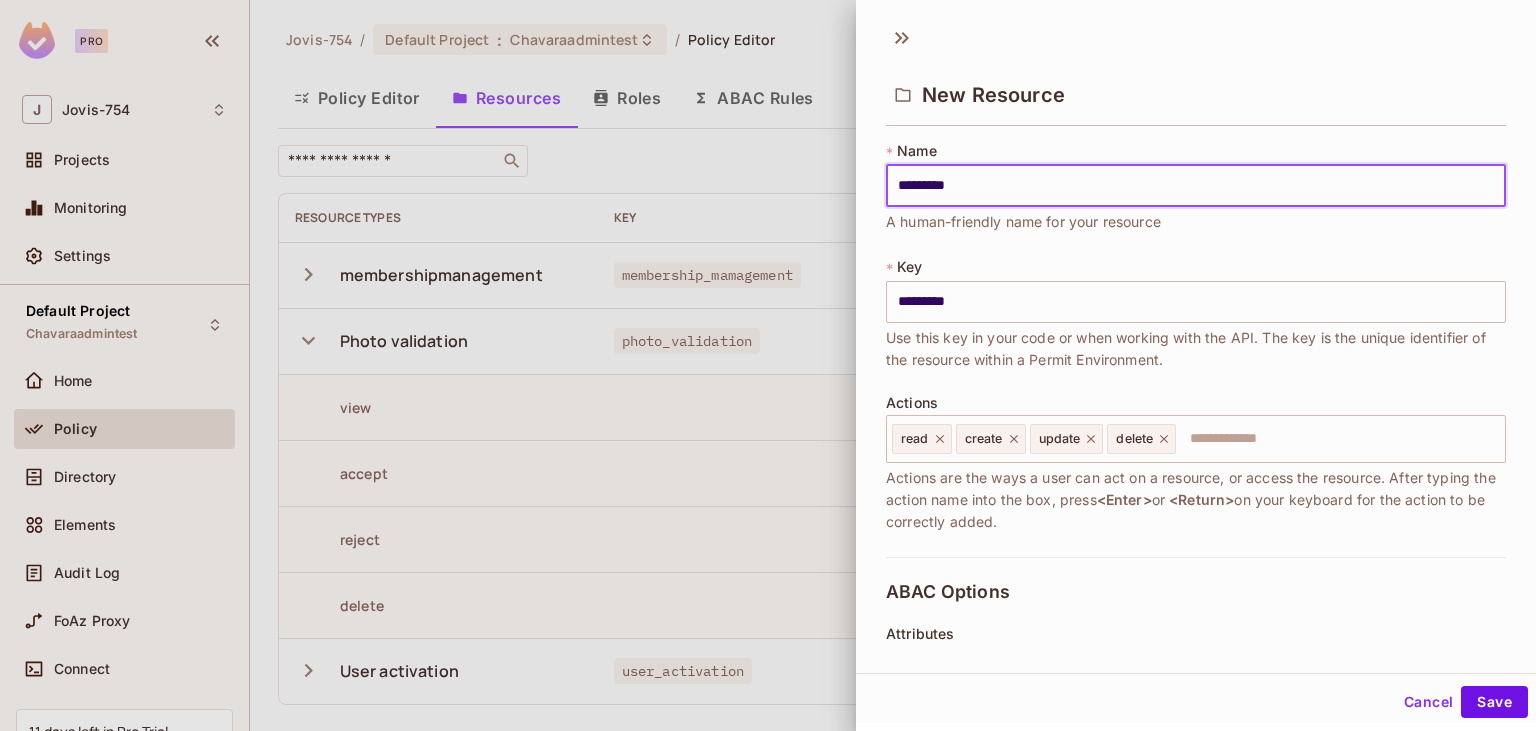 type on "********" 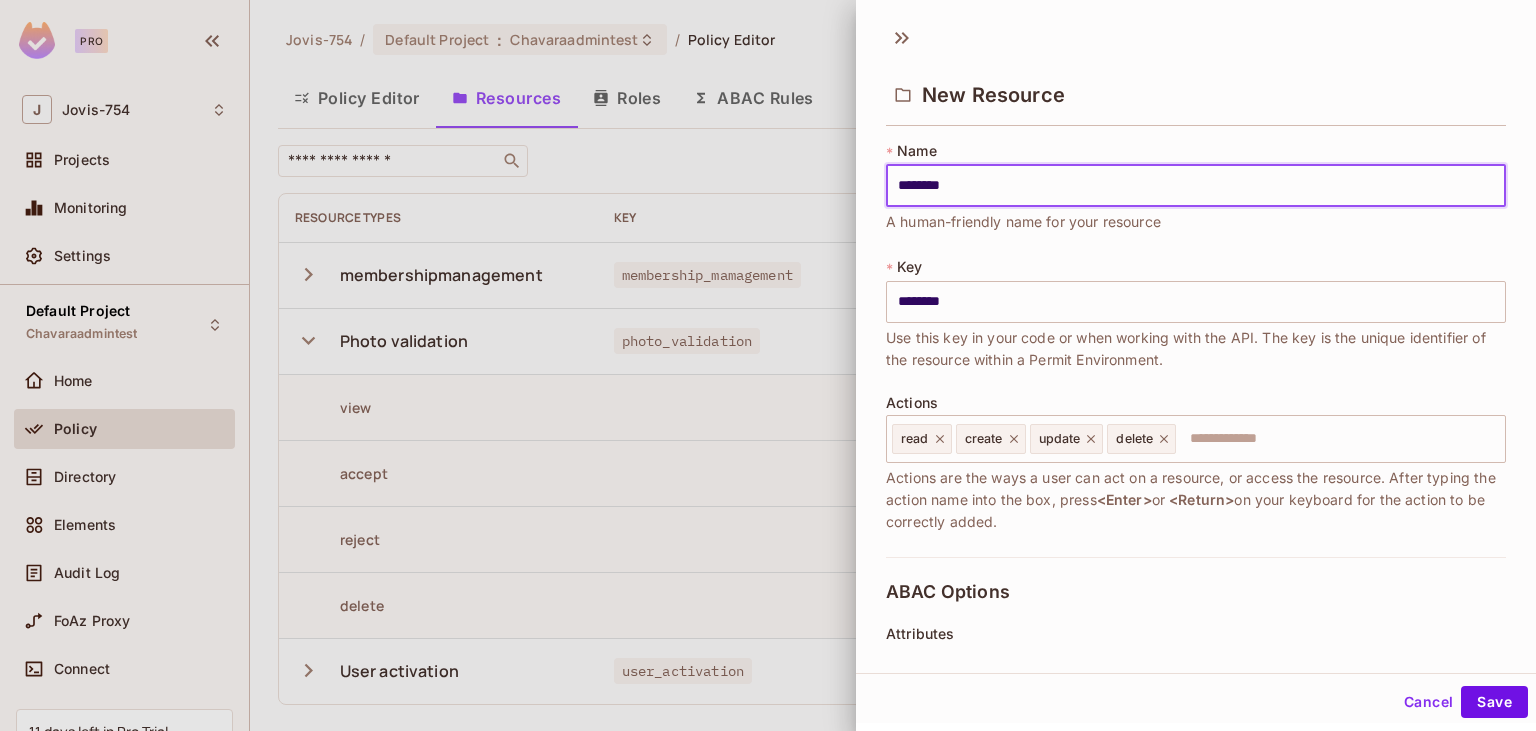 type on "*********" 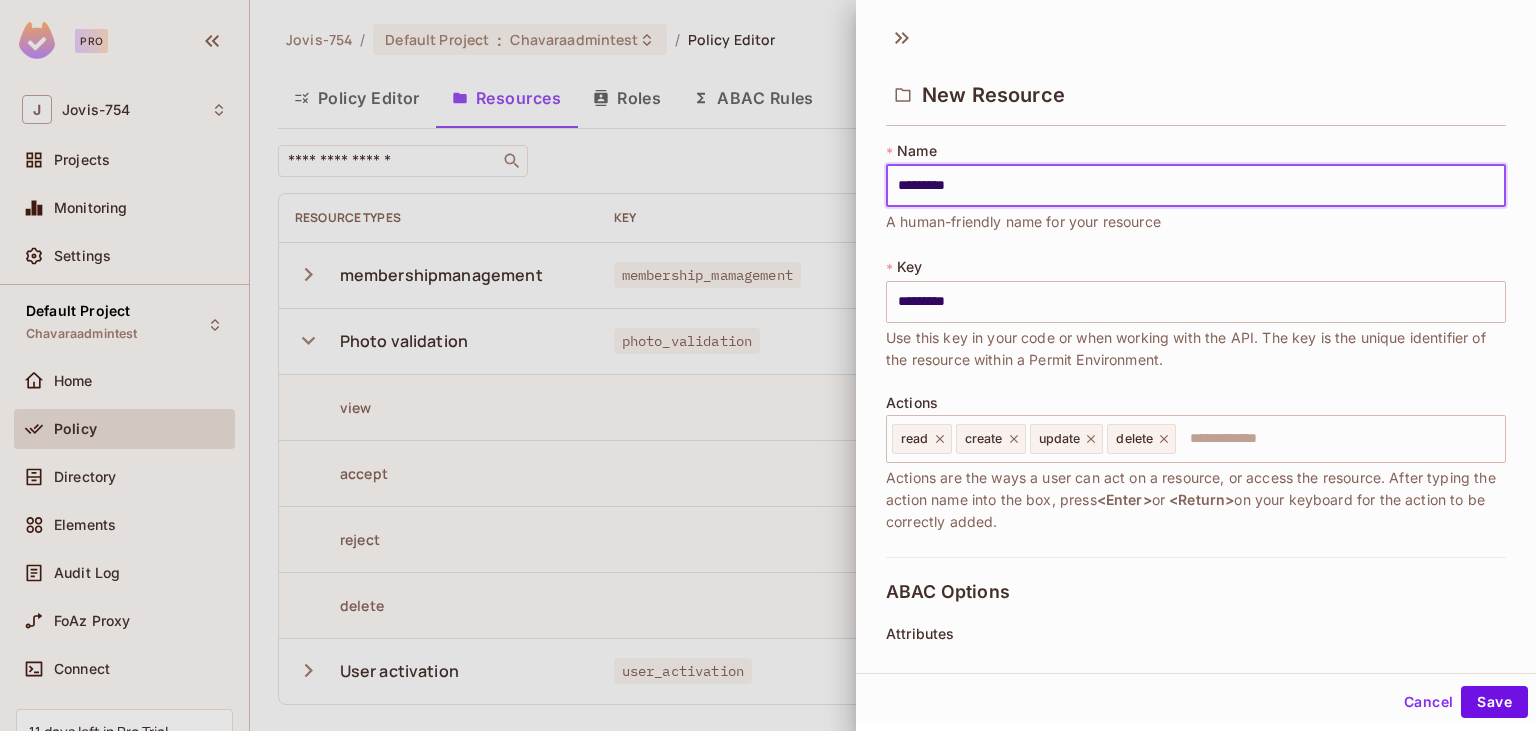 type on "**********" 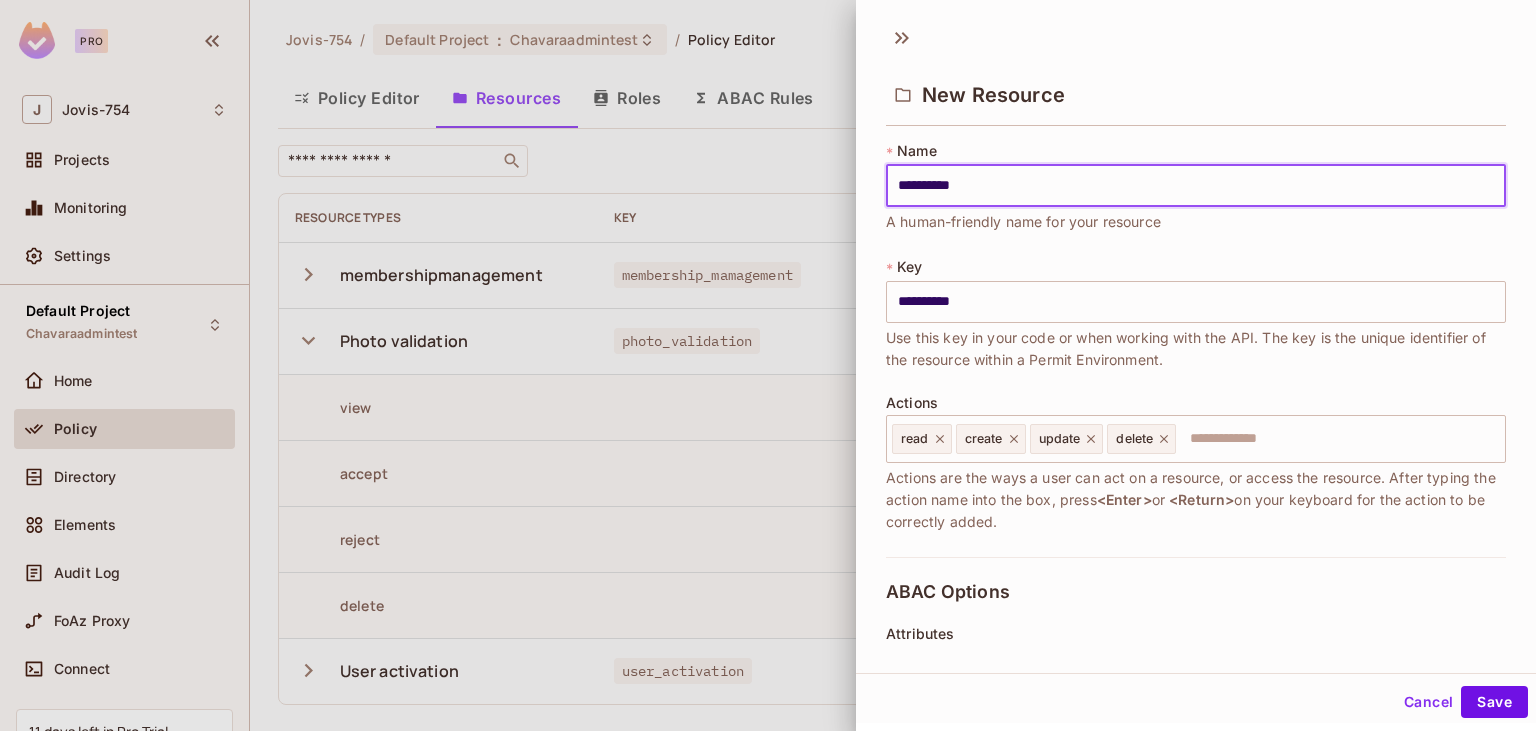 type on "**********" 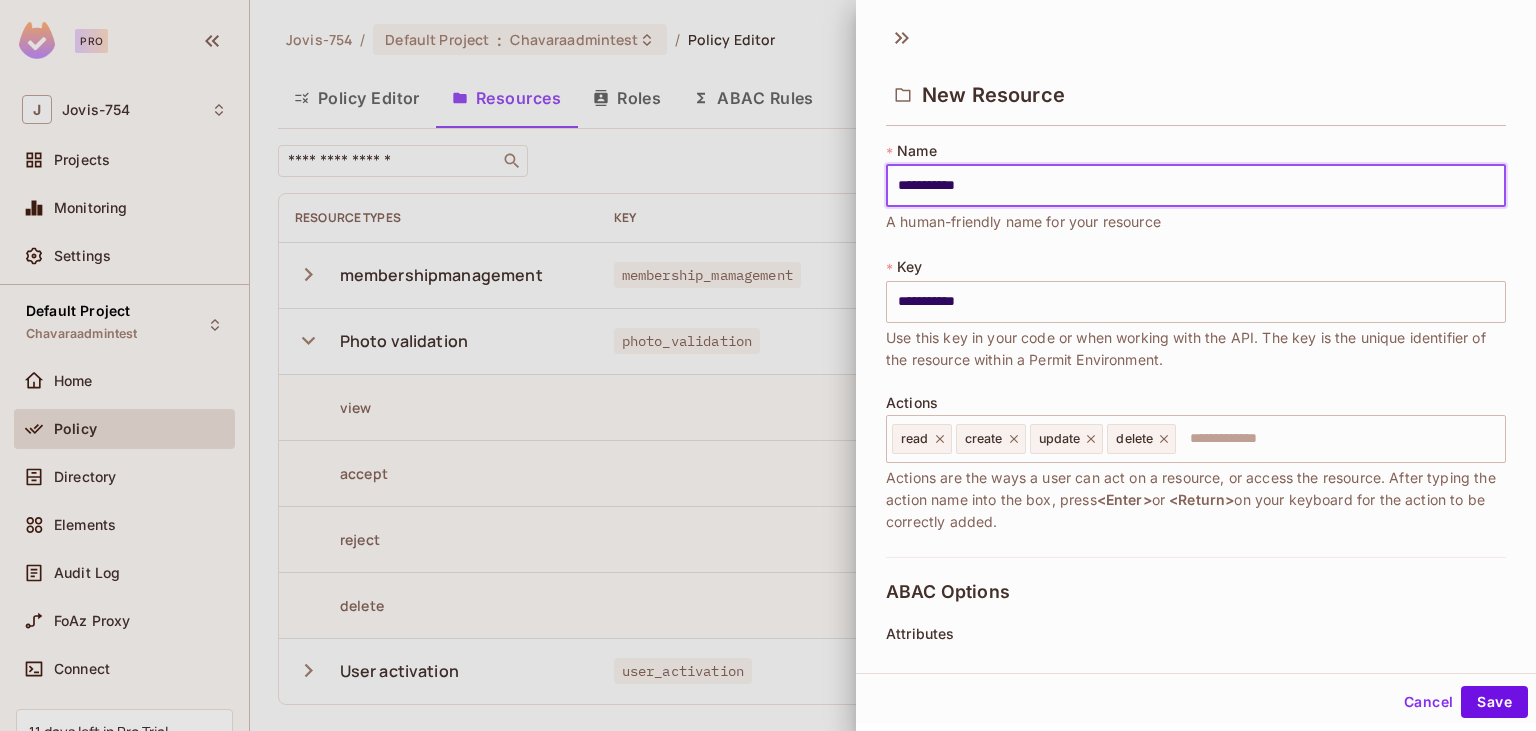 type on "**********" 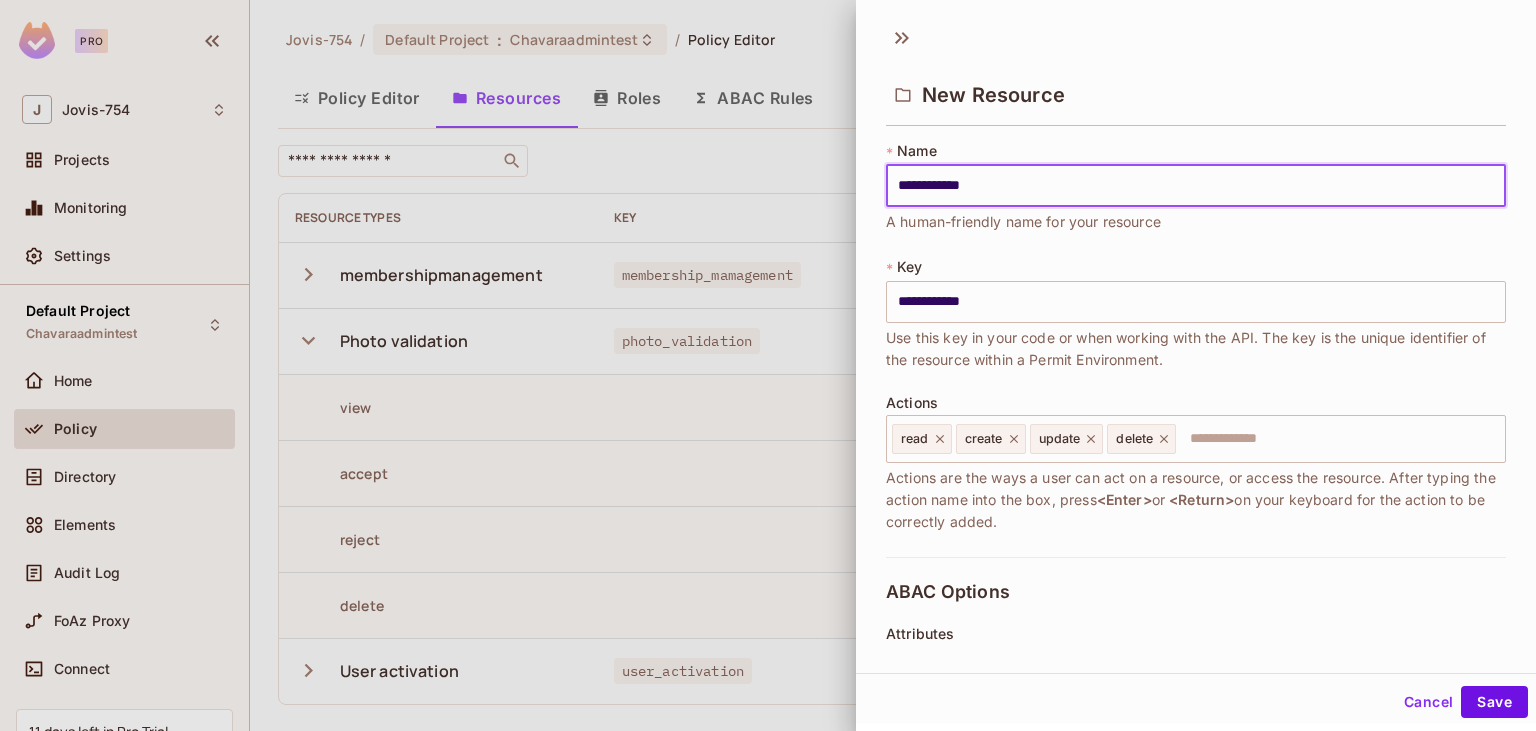 type on "**********" 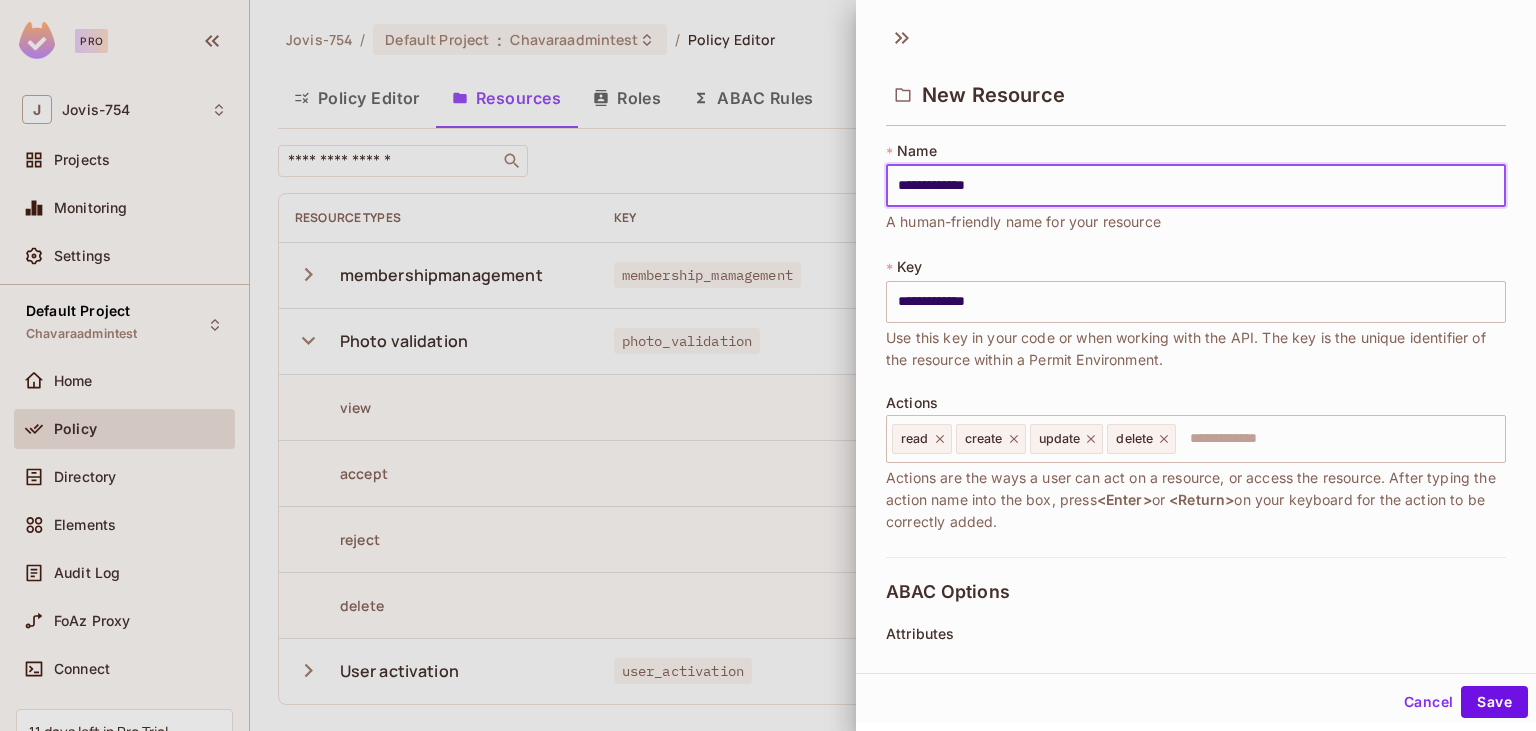 type on "**********" 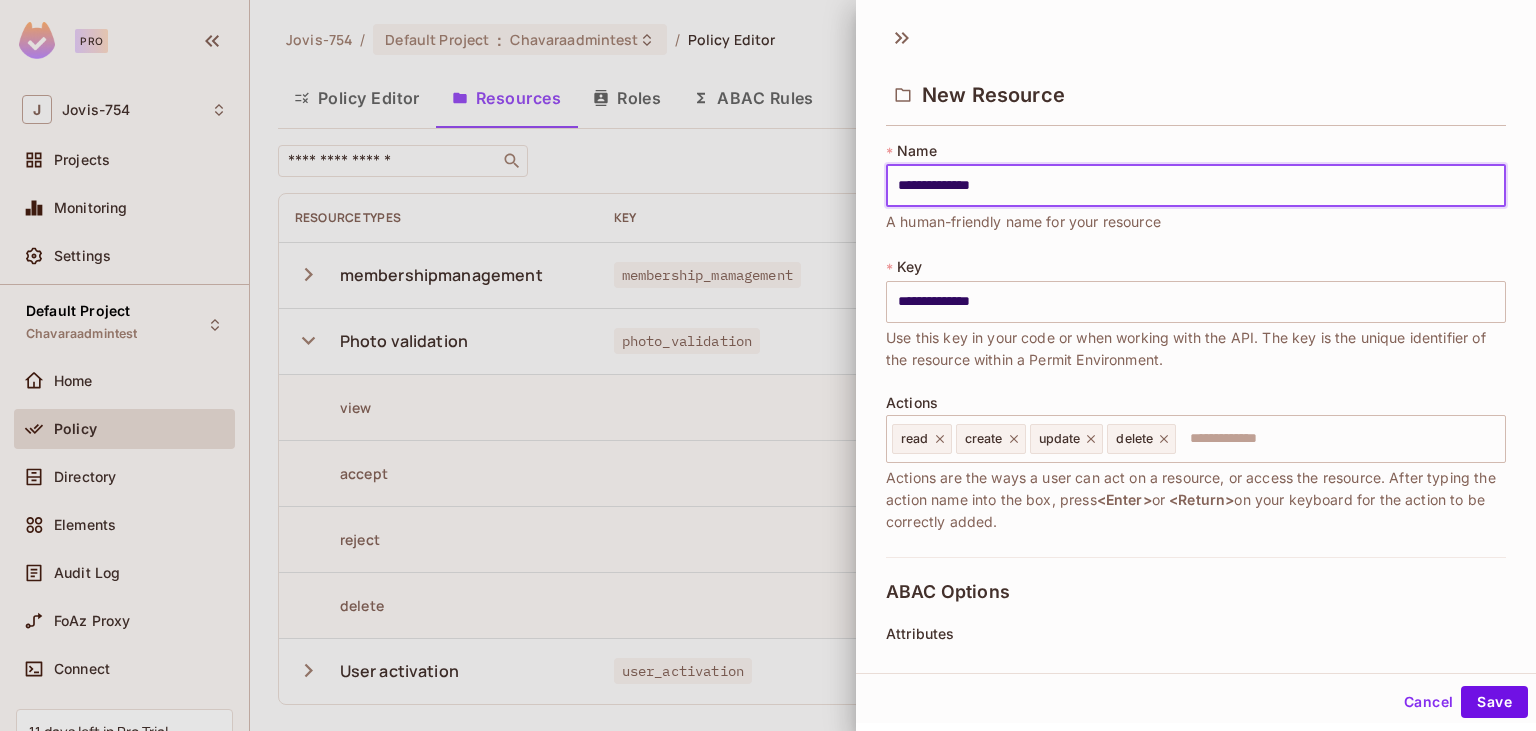 type on "**********" 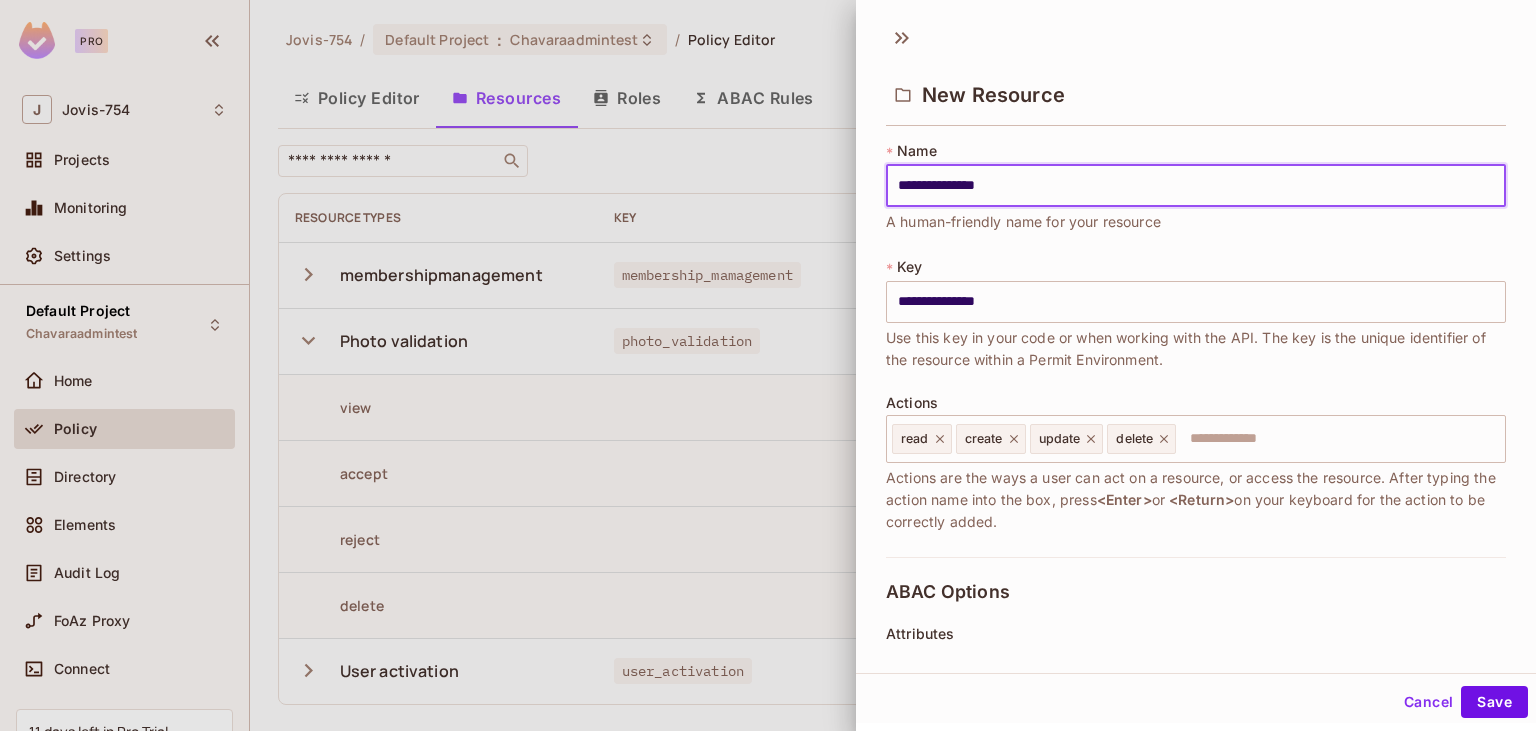 type on "**********" 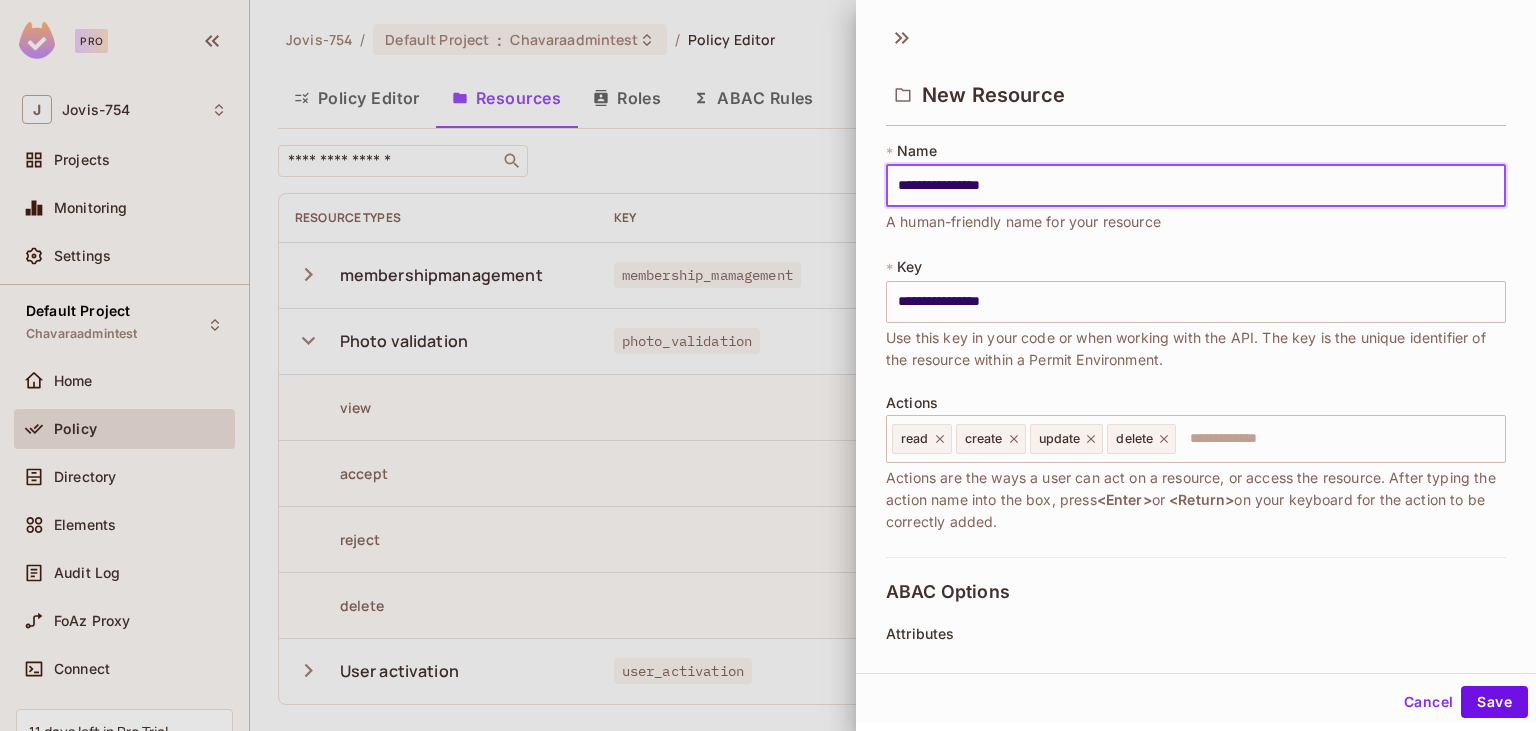 type on "**********" 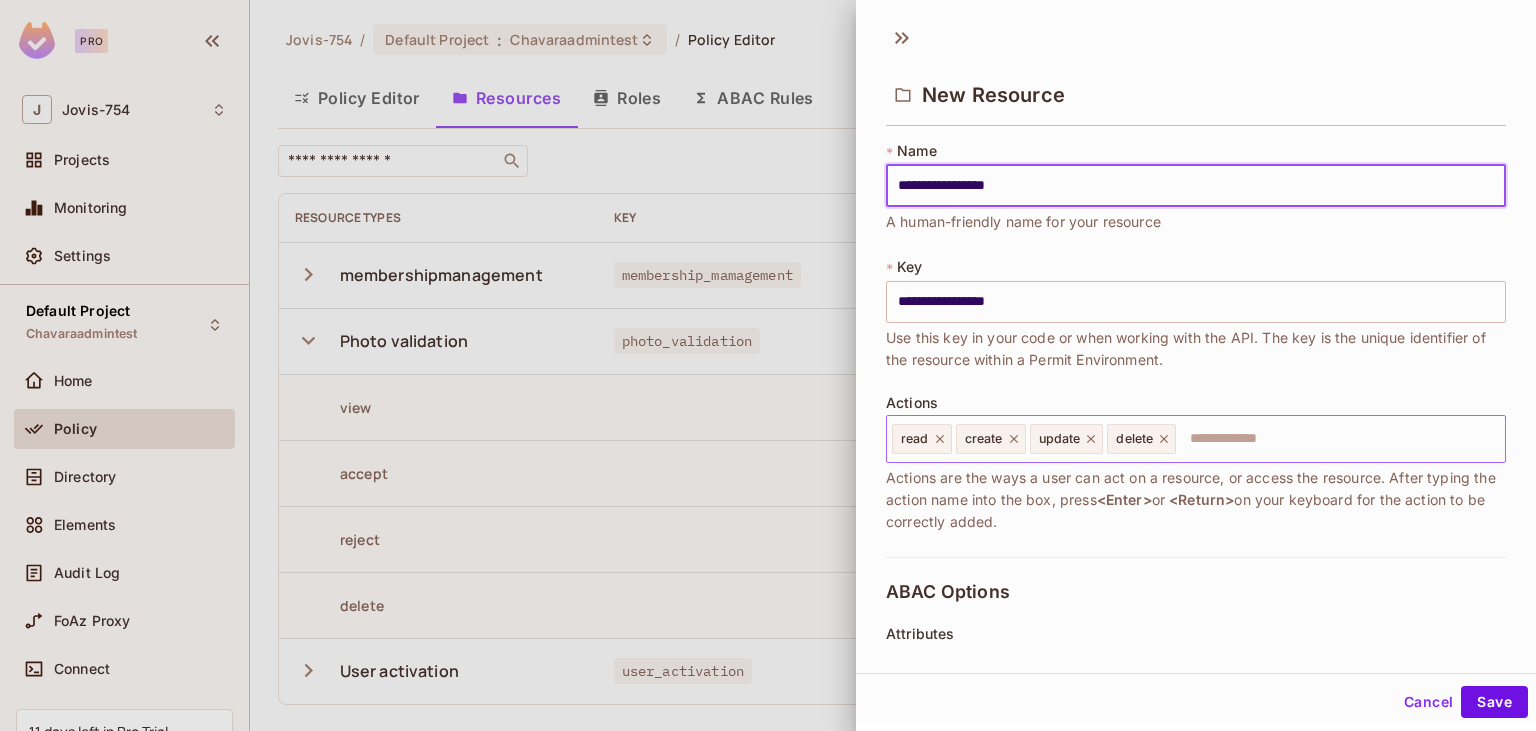click 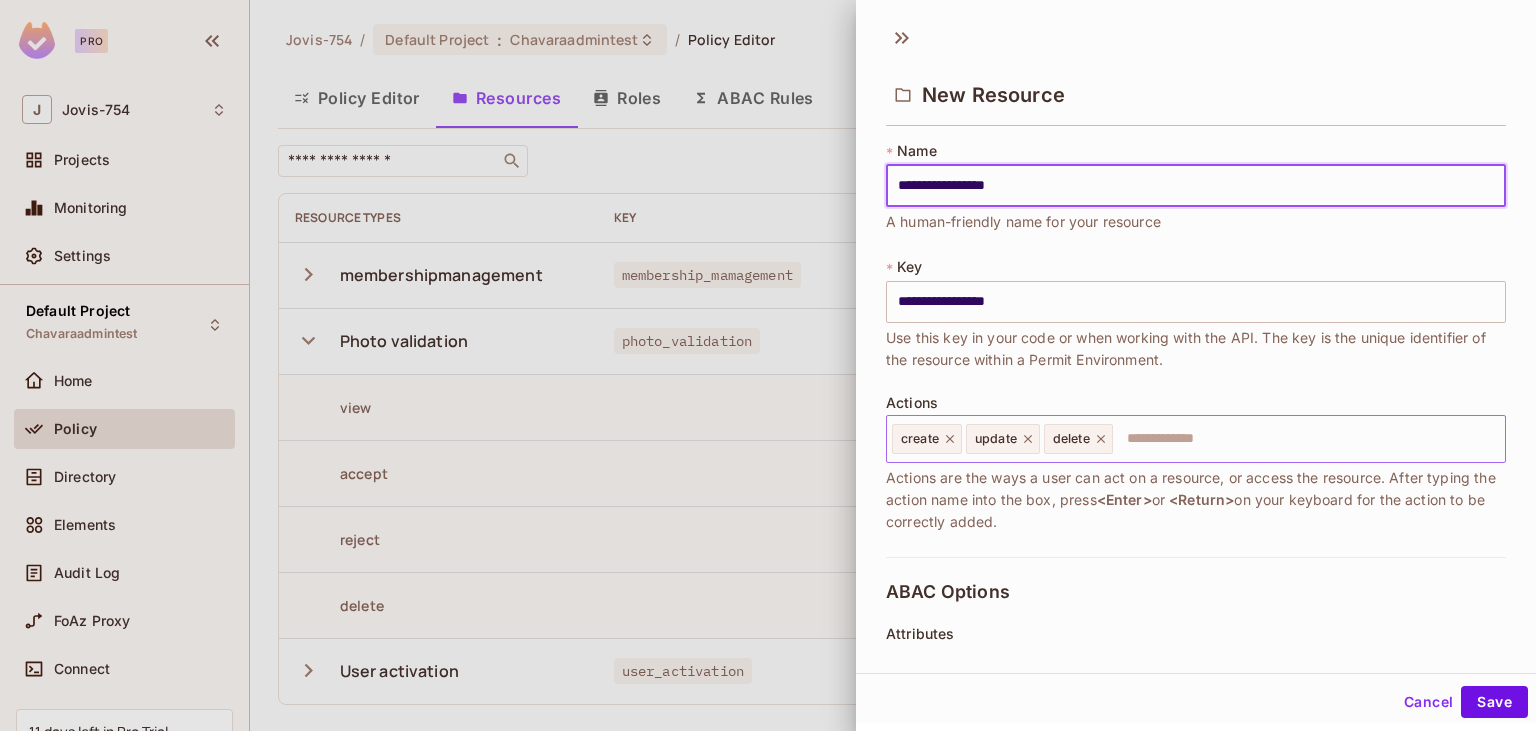 type on "**********" 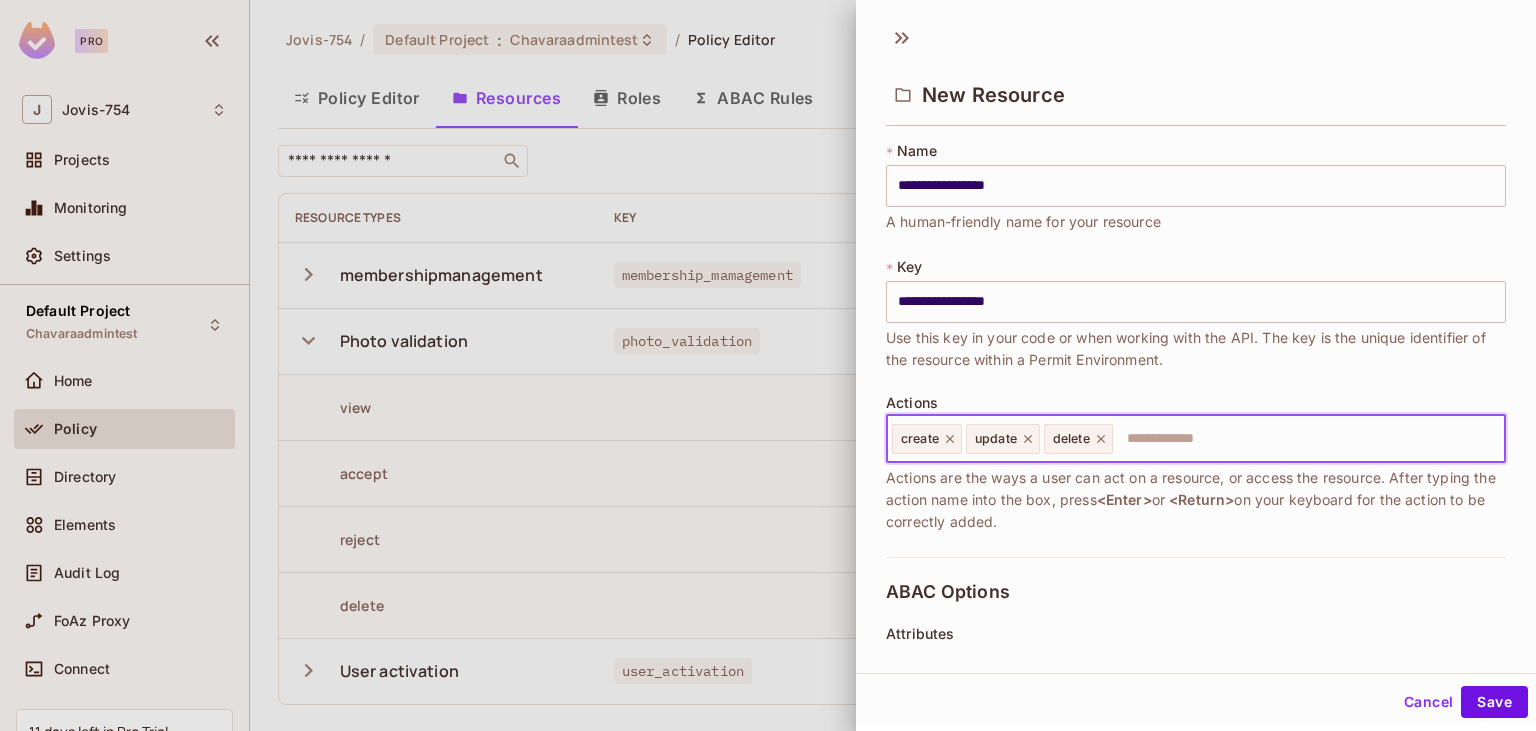 click at bounding box center (1306, 439) 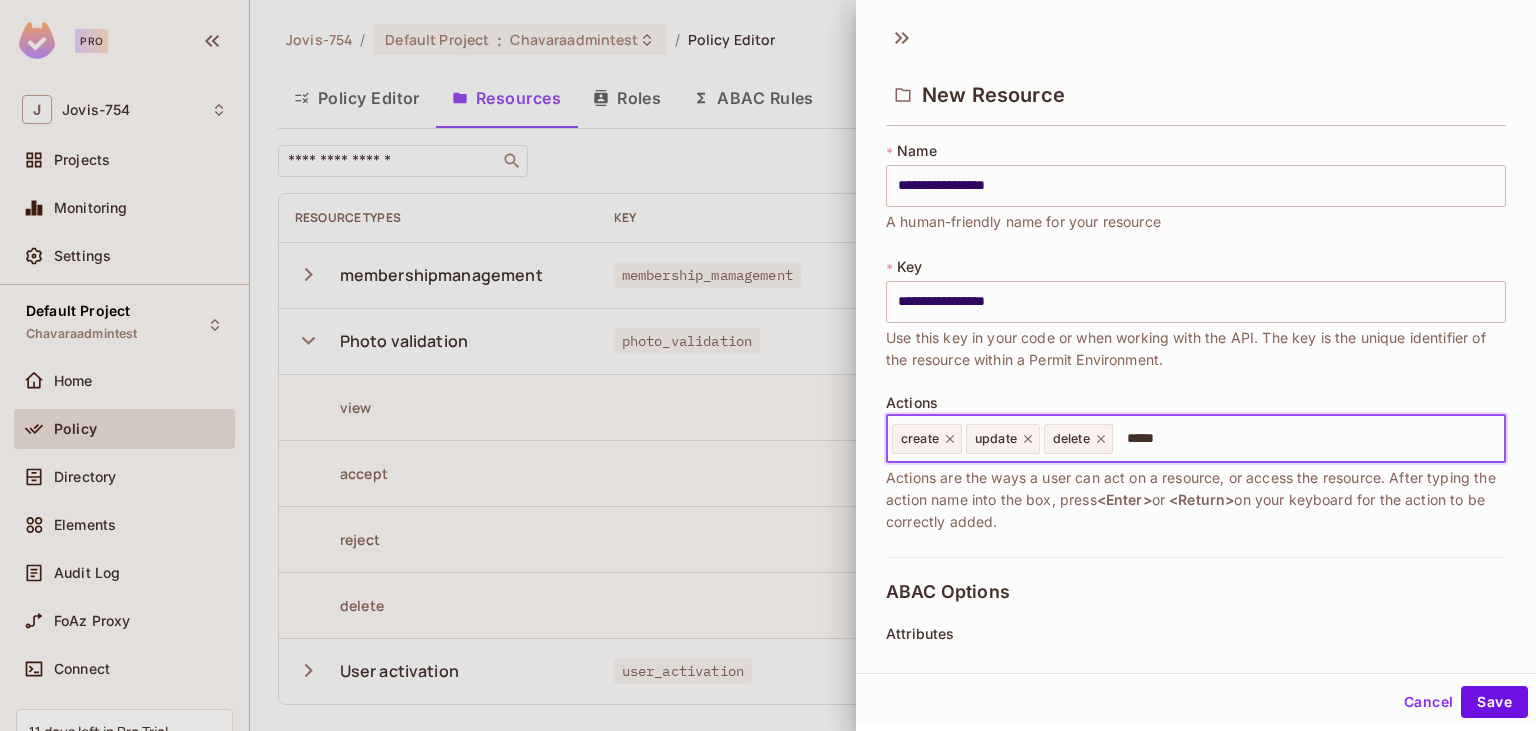 type on "******" 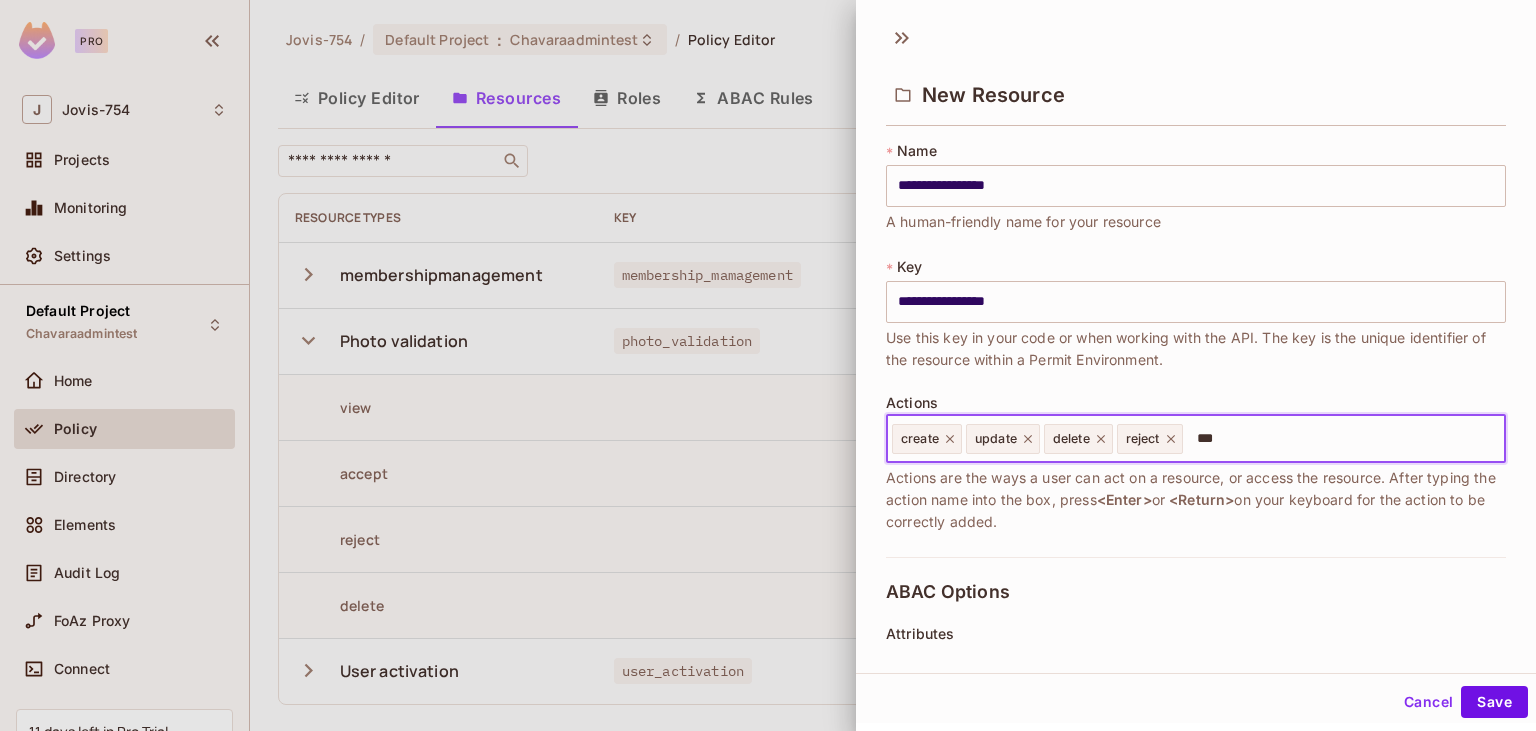 type on "****" 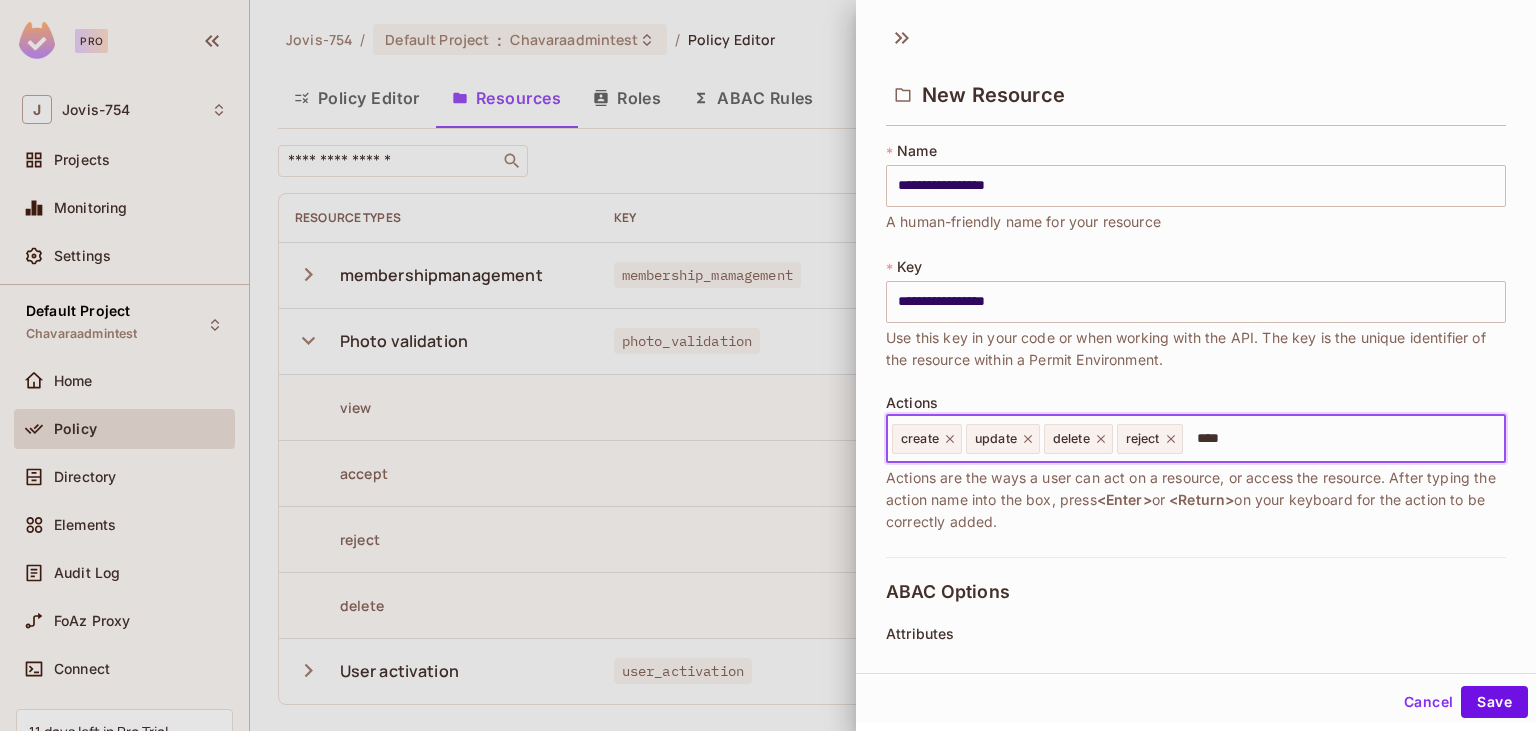 type 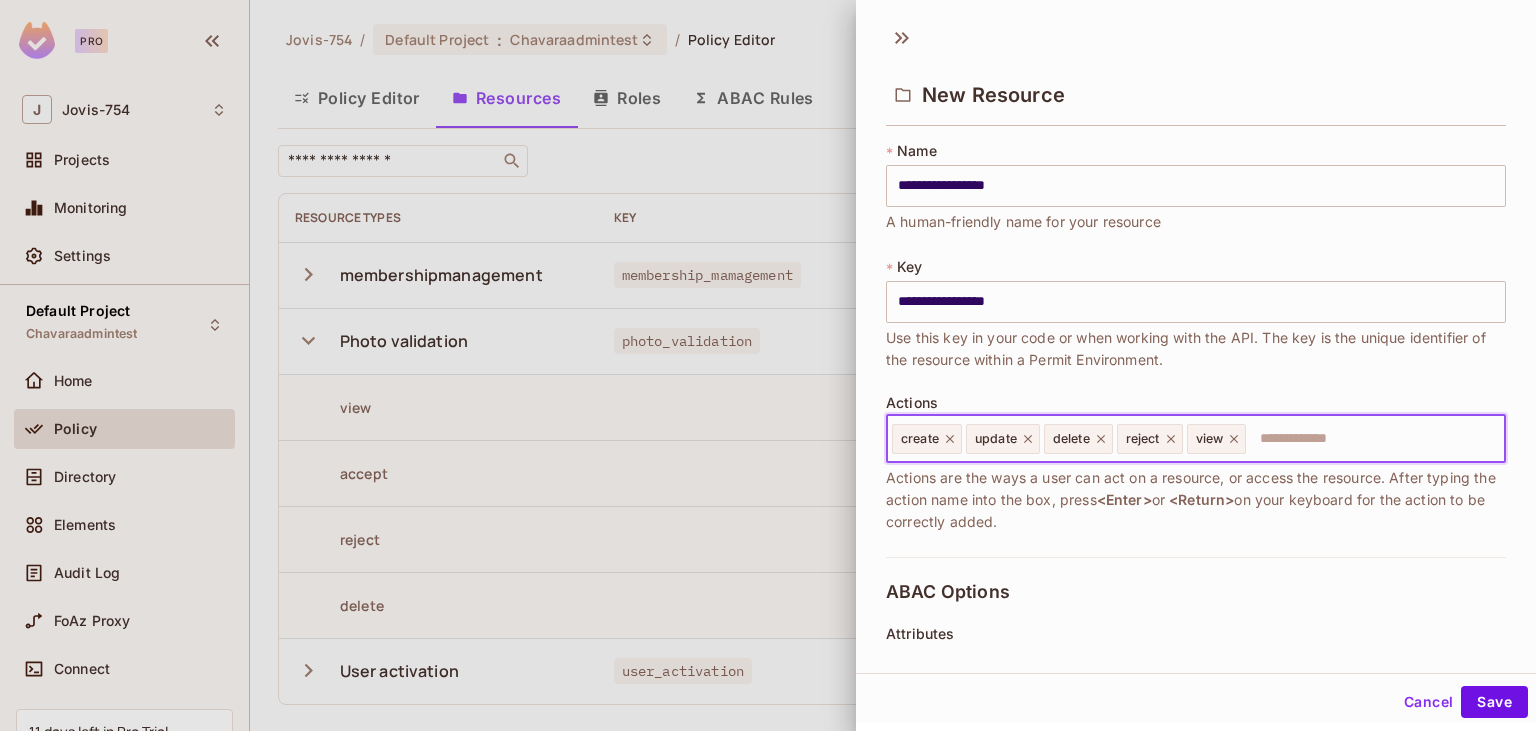 click 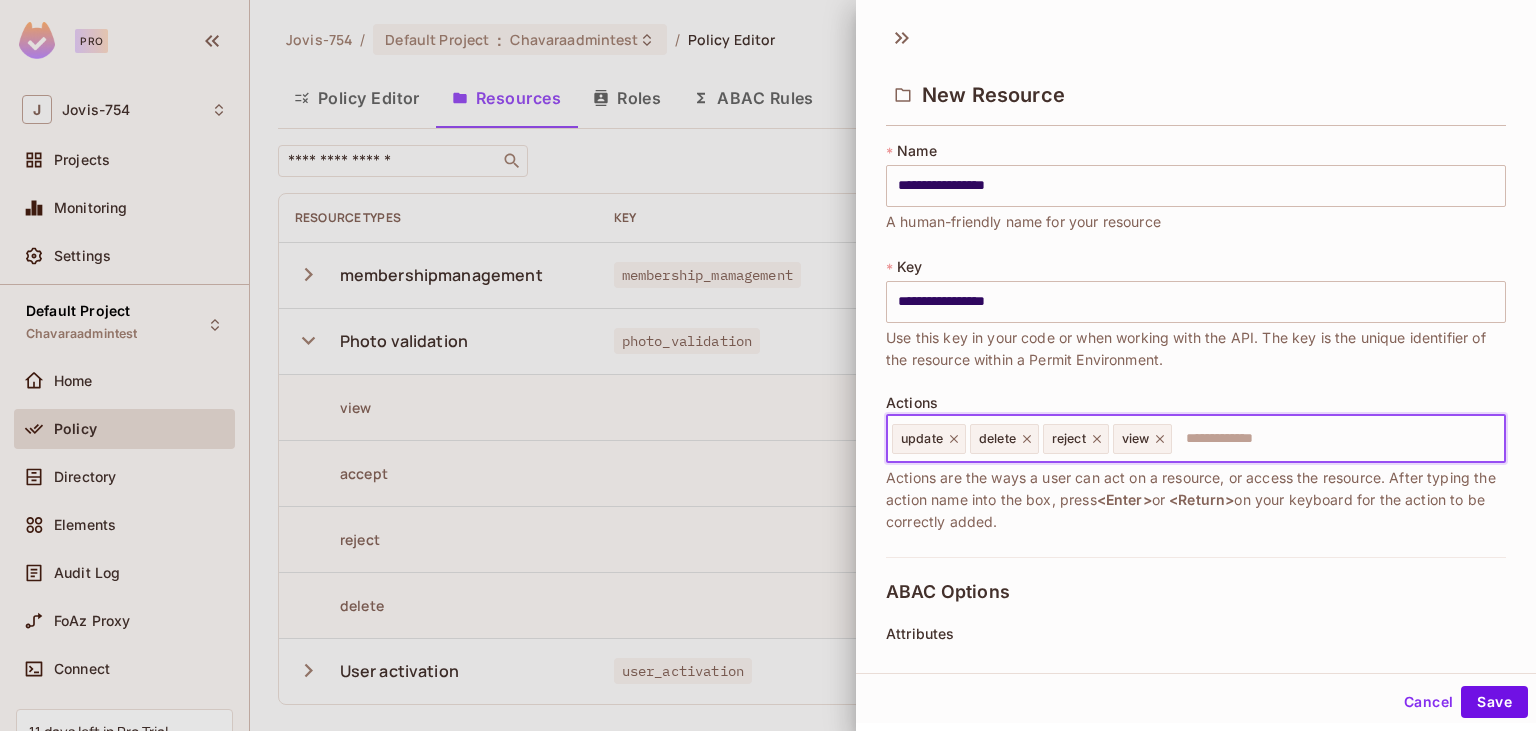 click on "Attributes Add attribute" at bounding box center (1196, 657) 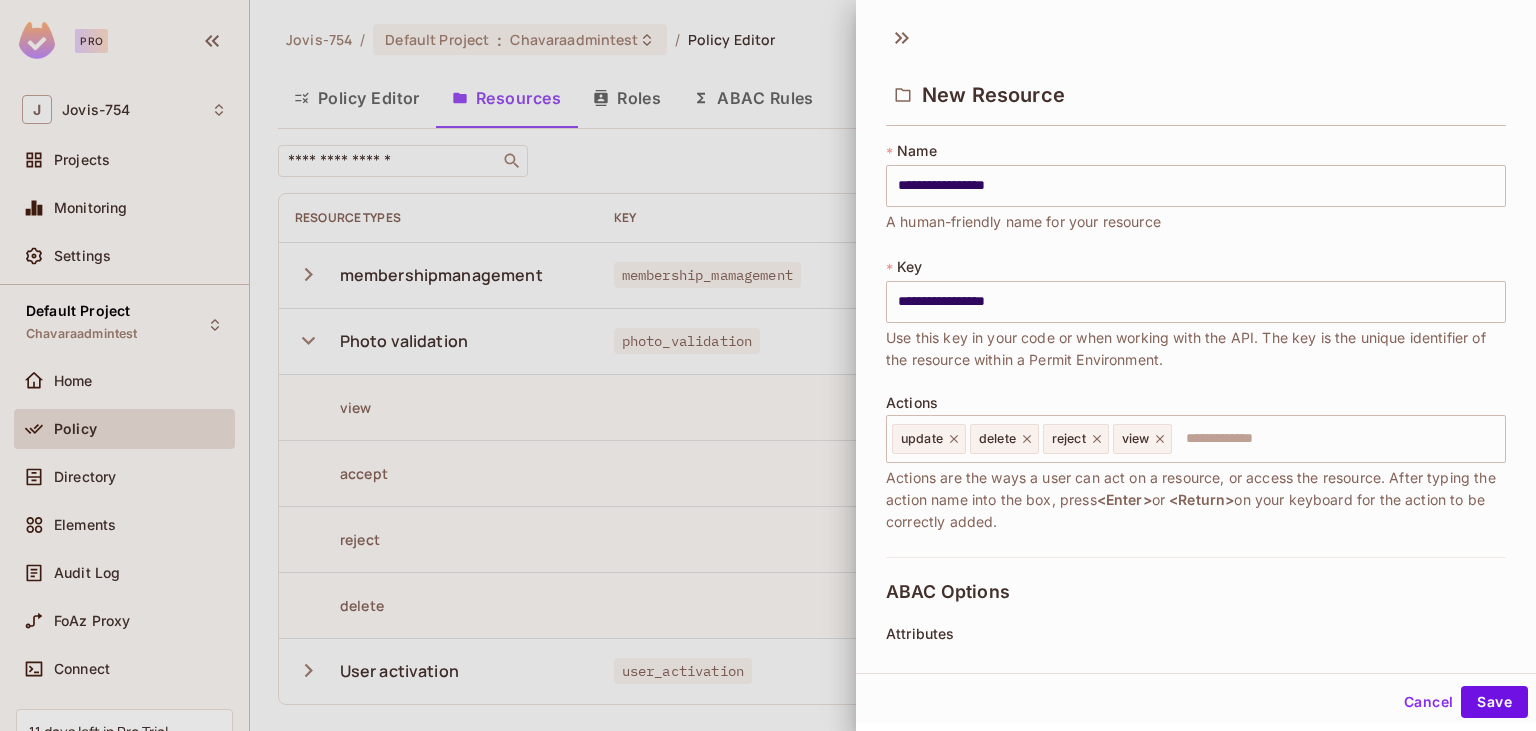scroll, scrollTop: 346, scrollLeft: 0, axis: vertical 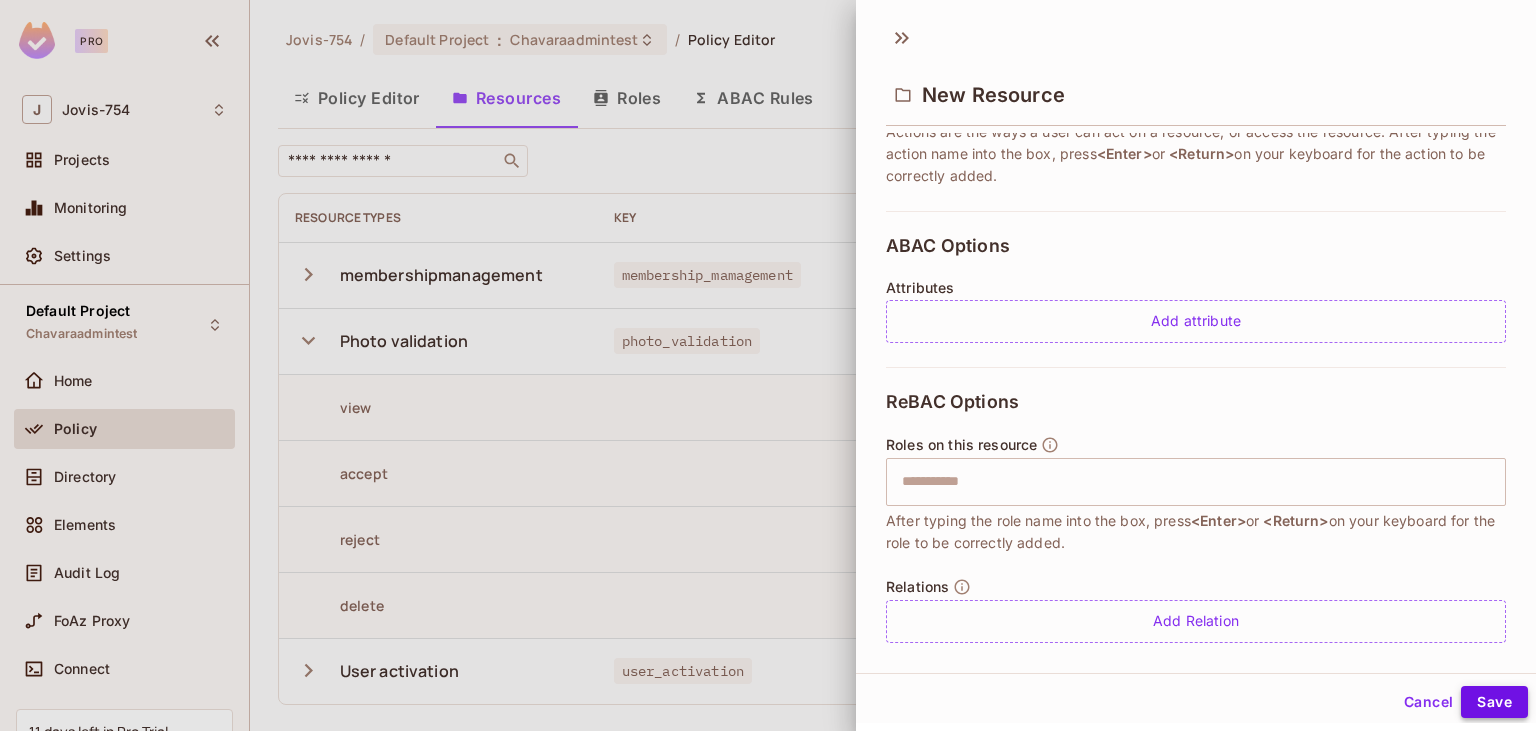 click on "Save" at bounding box center [1494, 702] 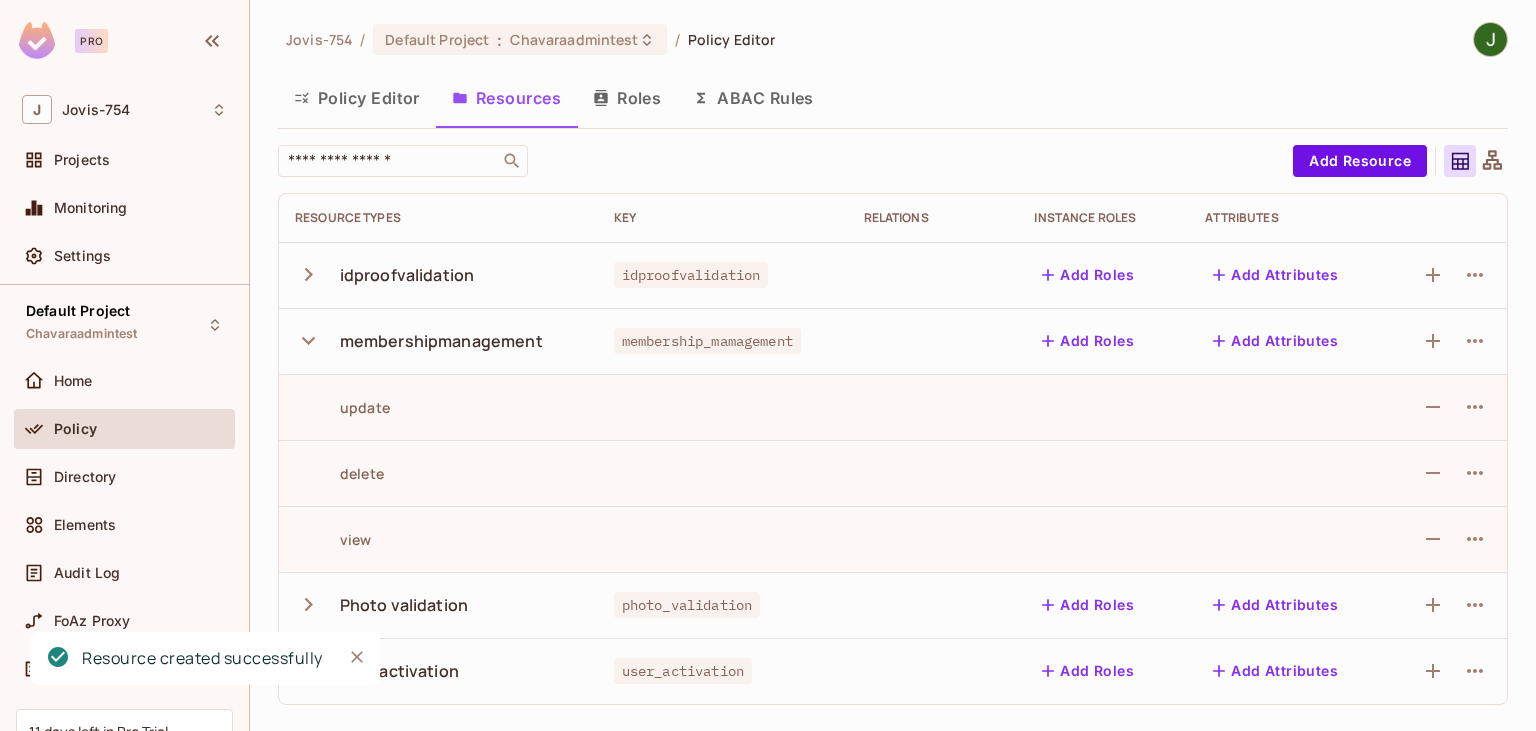click 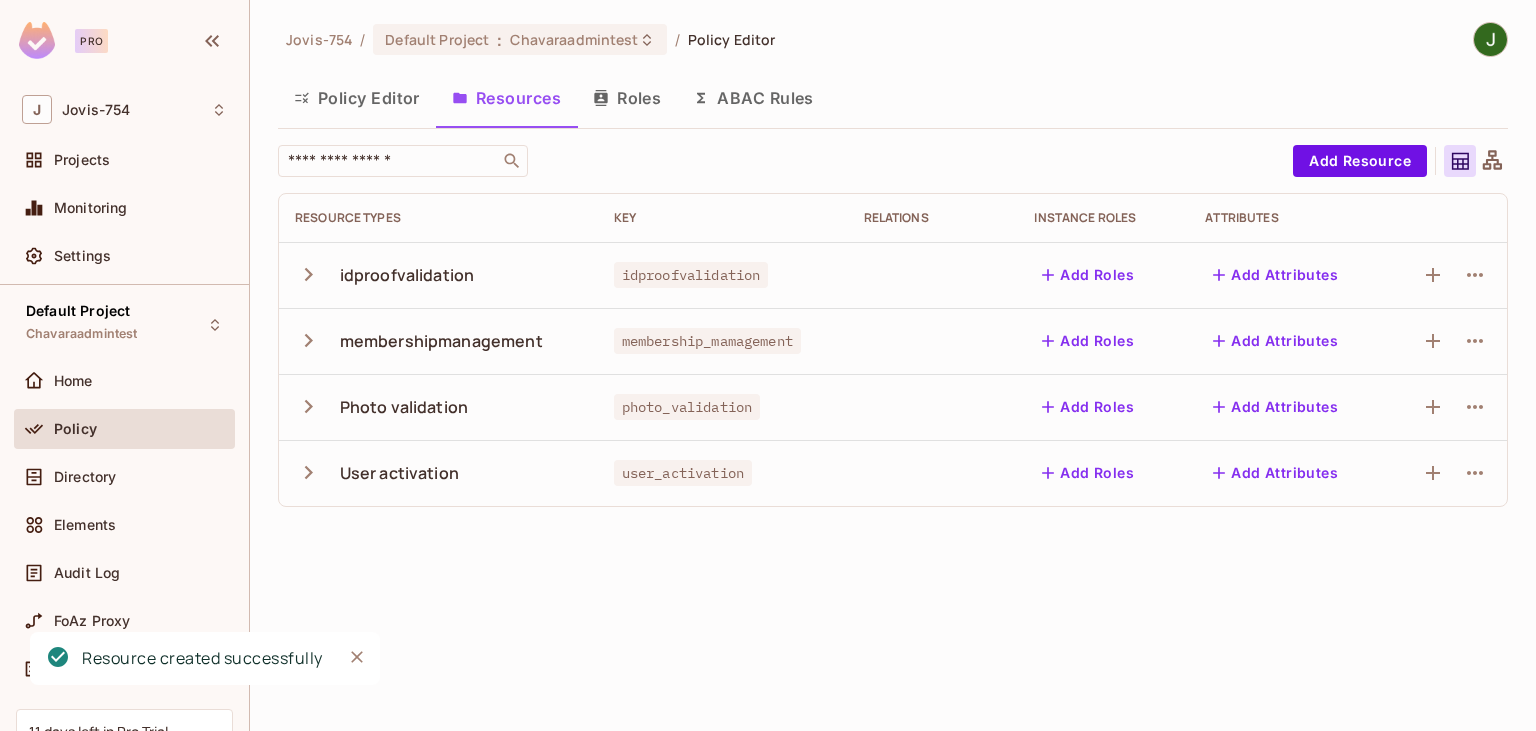 click on "idproofvalidation" at bounding box center [407, 275] 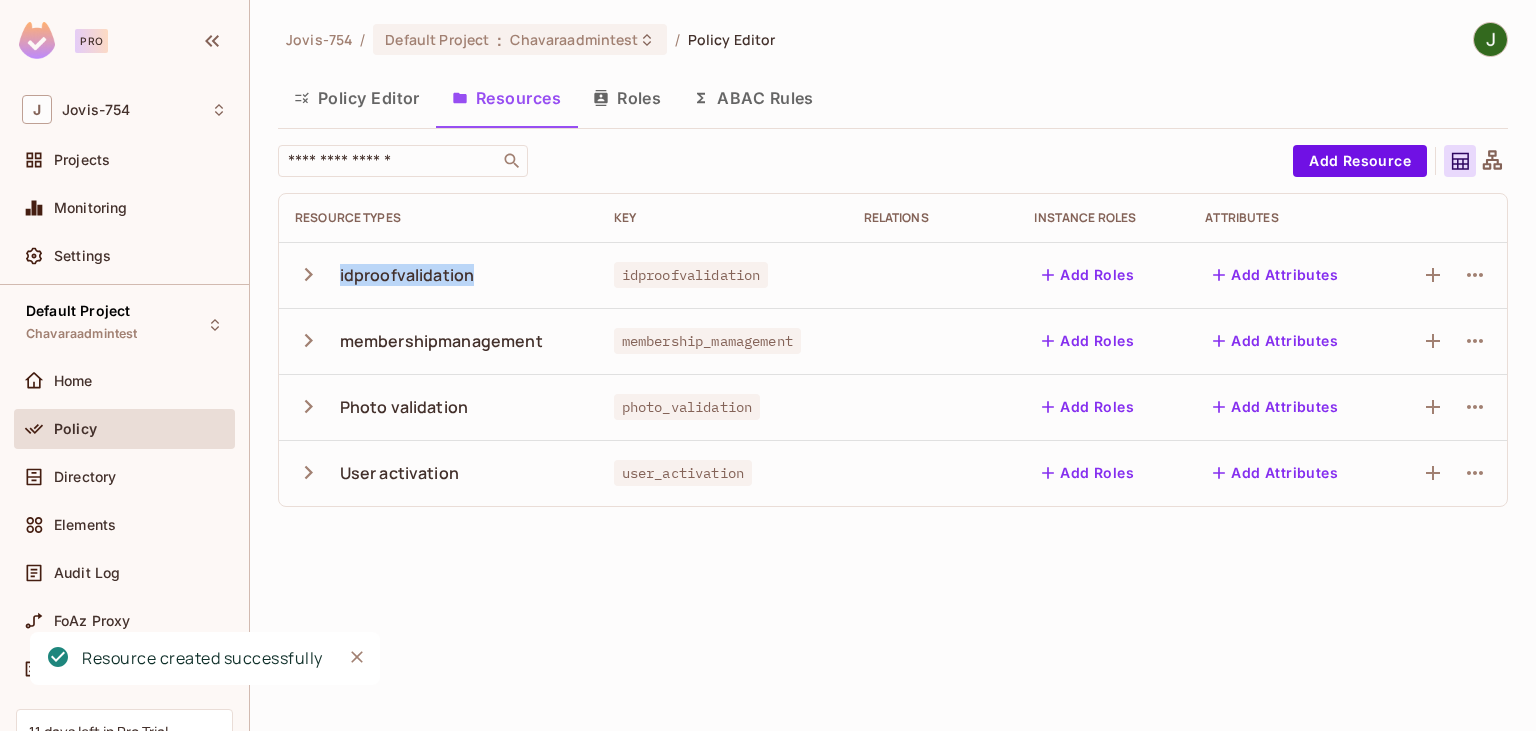 click on "idproofvalidation" at bounding box center (407, 275) 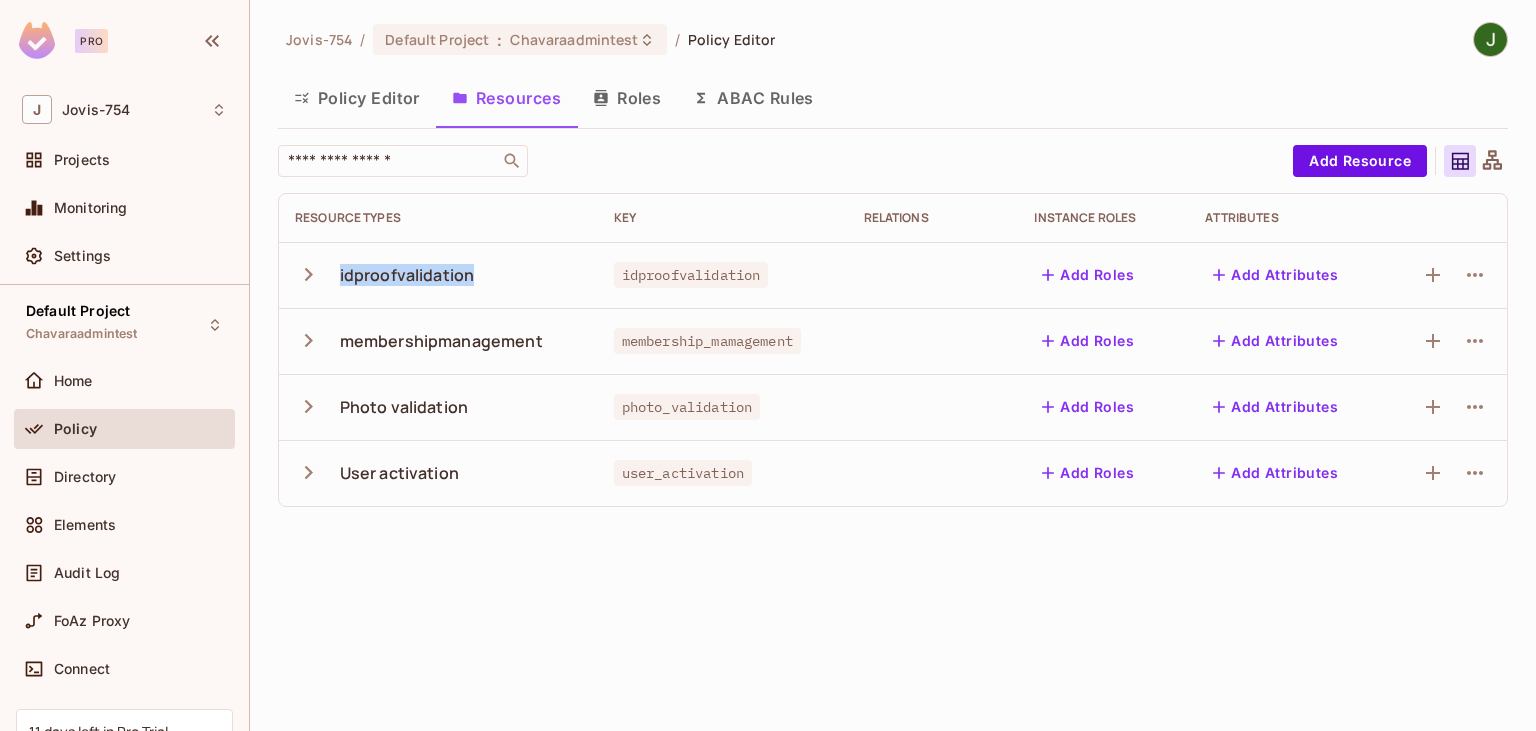 copy on "idproofvalidation" 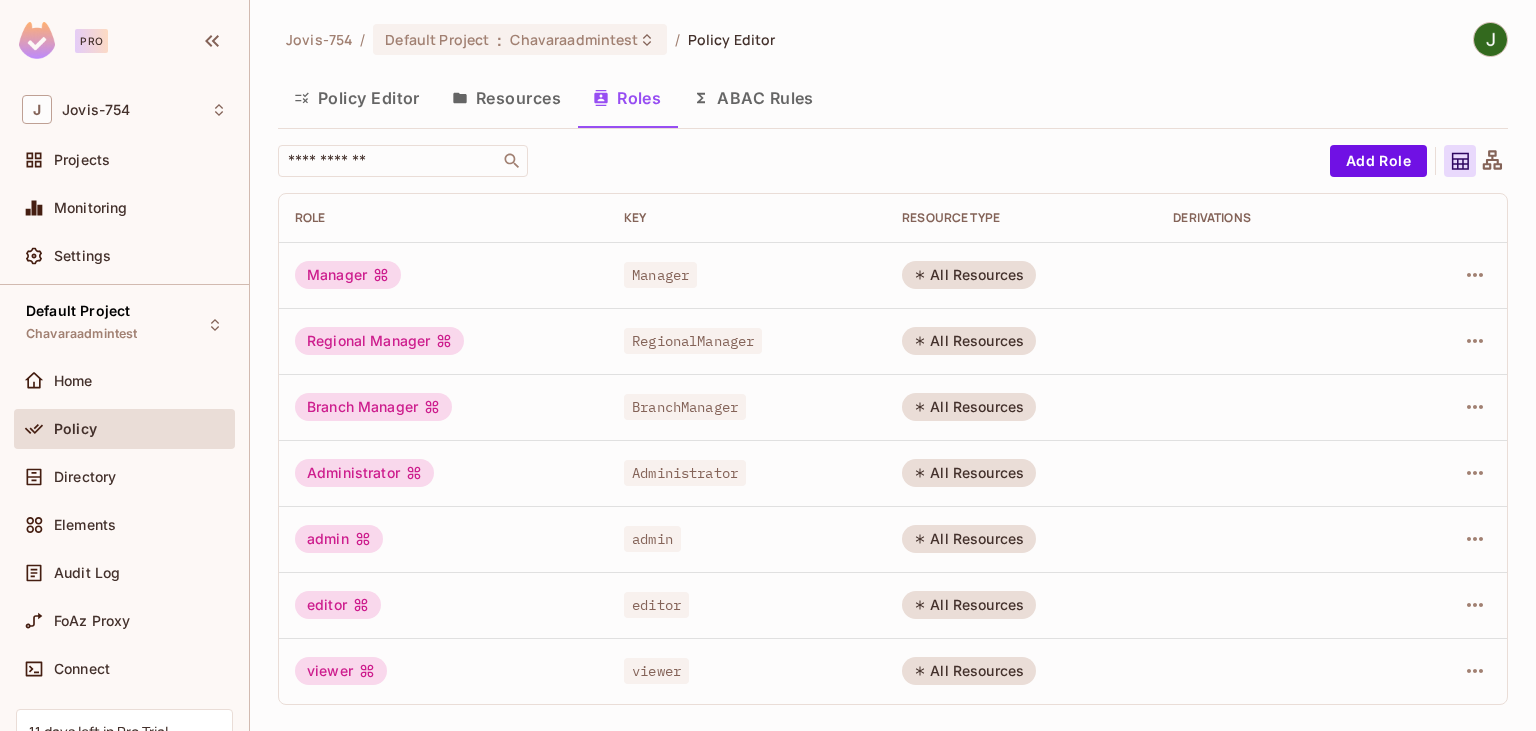 click on "Policy Editor" at bounding box center [357, 98] 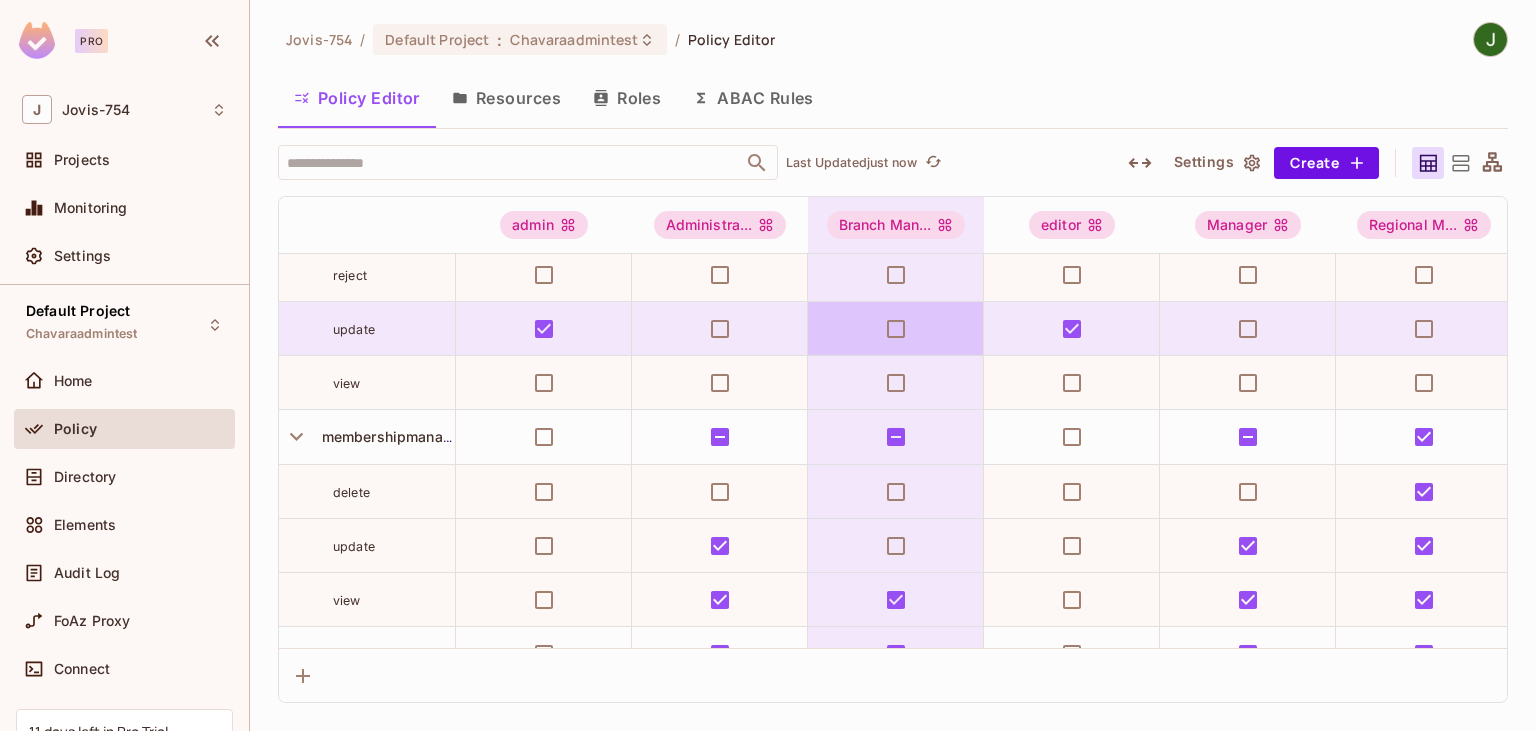 scroll, scrollTop: 0, scrollLeft: 0, axis: both 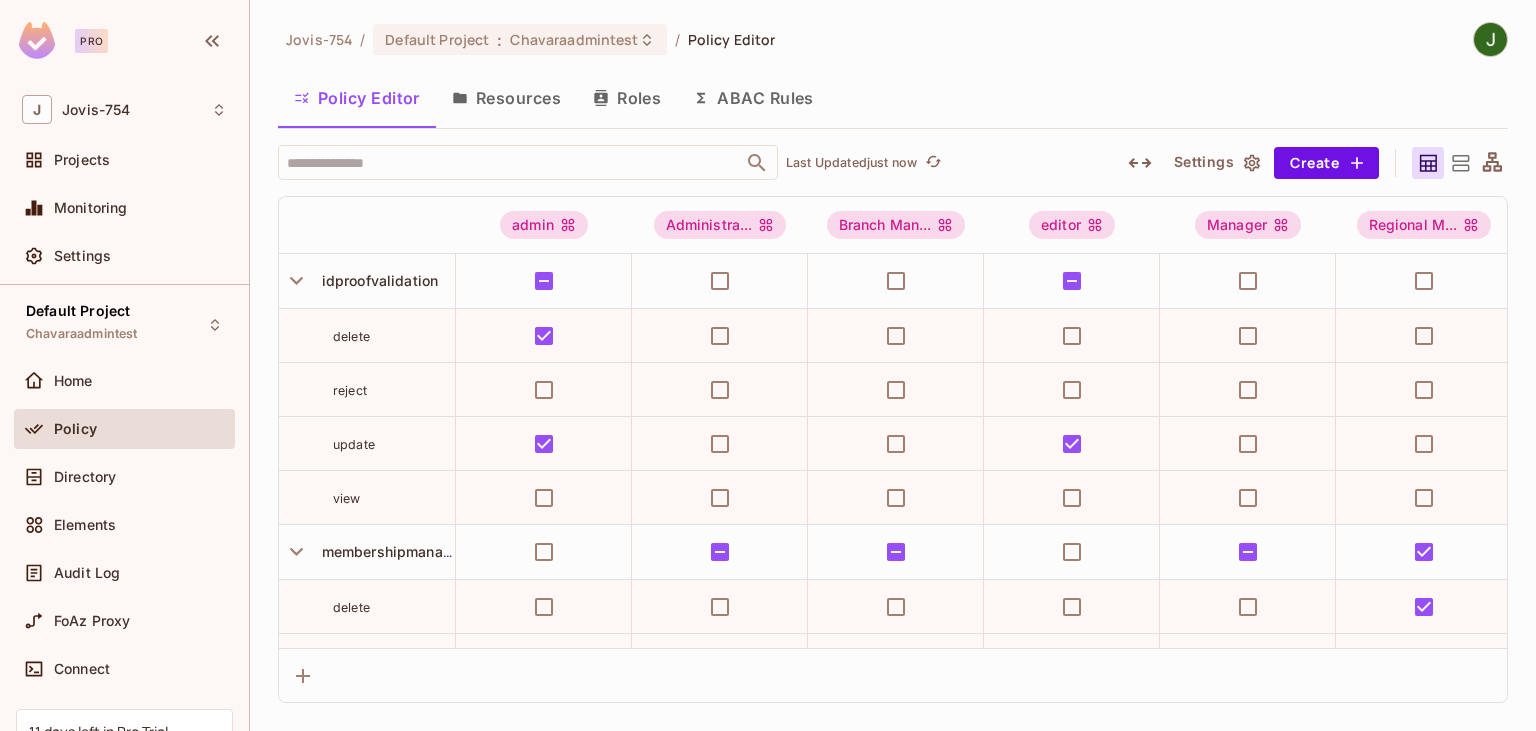click on "Roles" at bounding box center [627, 98] 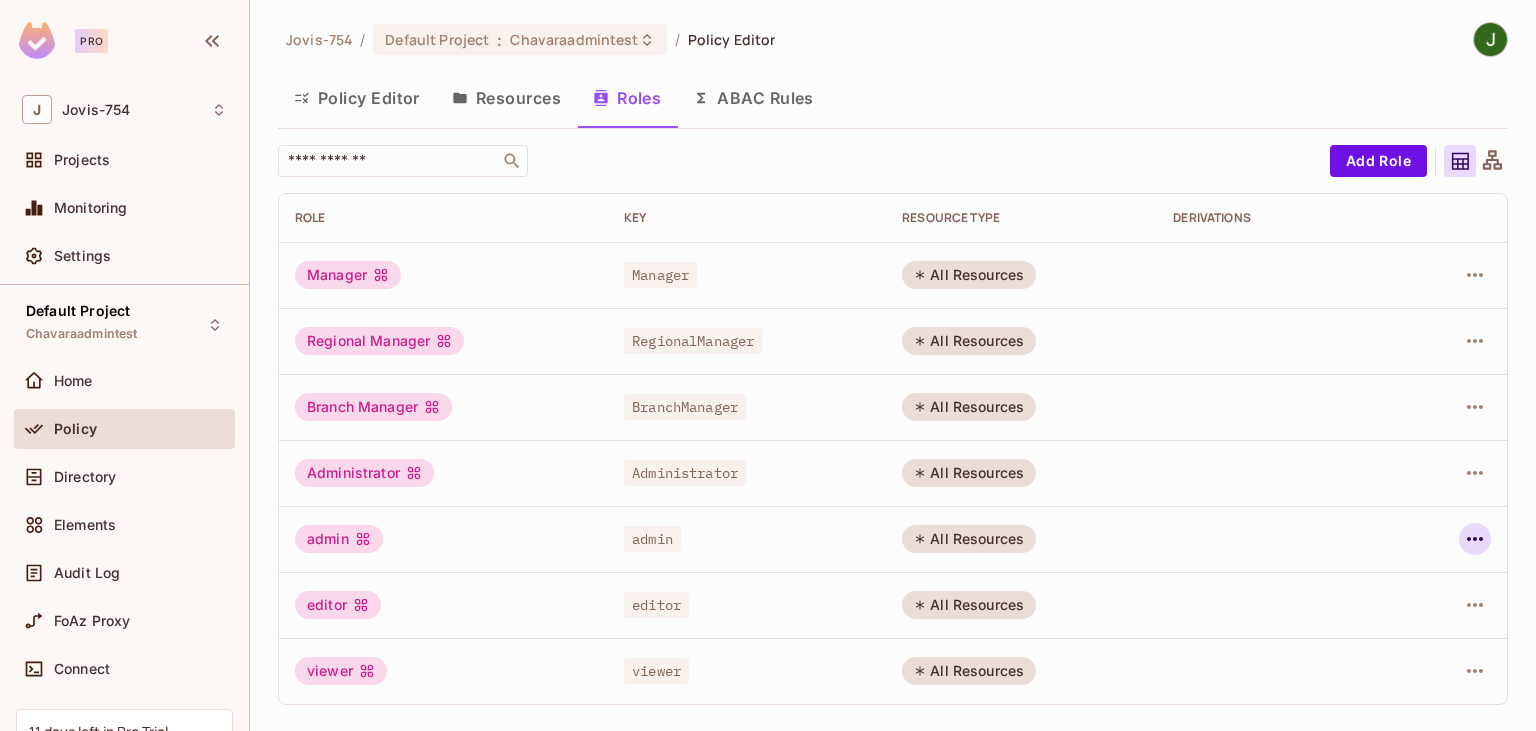 click 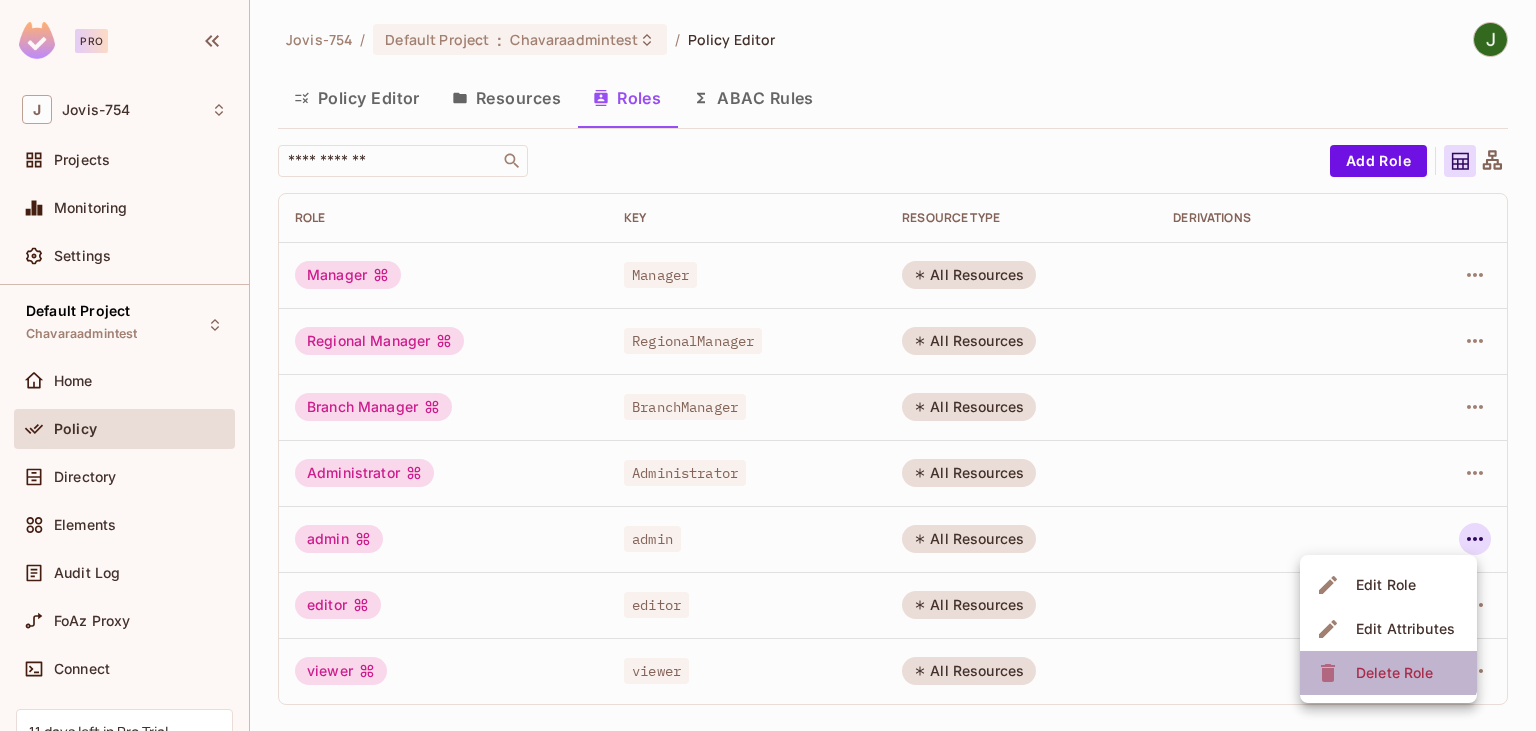 click on "Delete Role" at bounding box center (1394, 673) 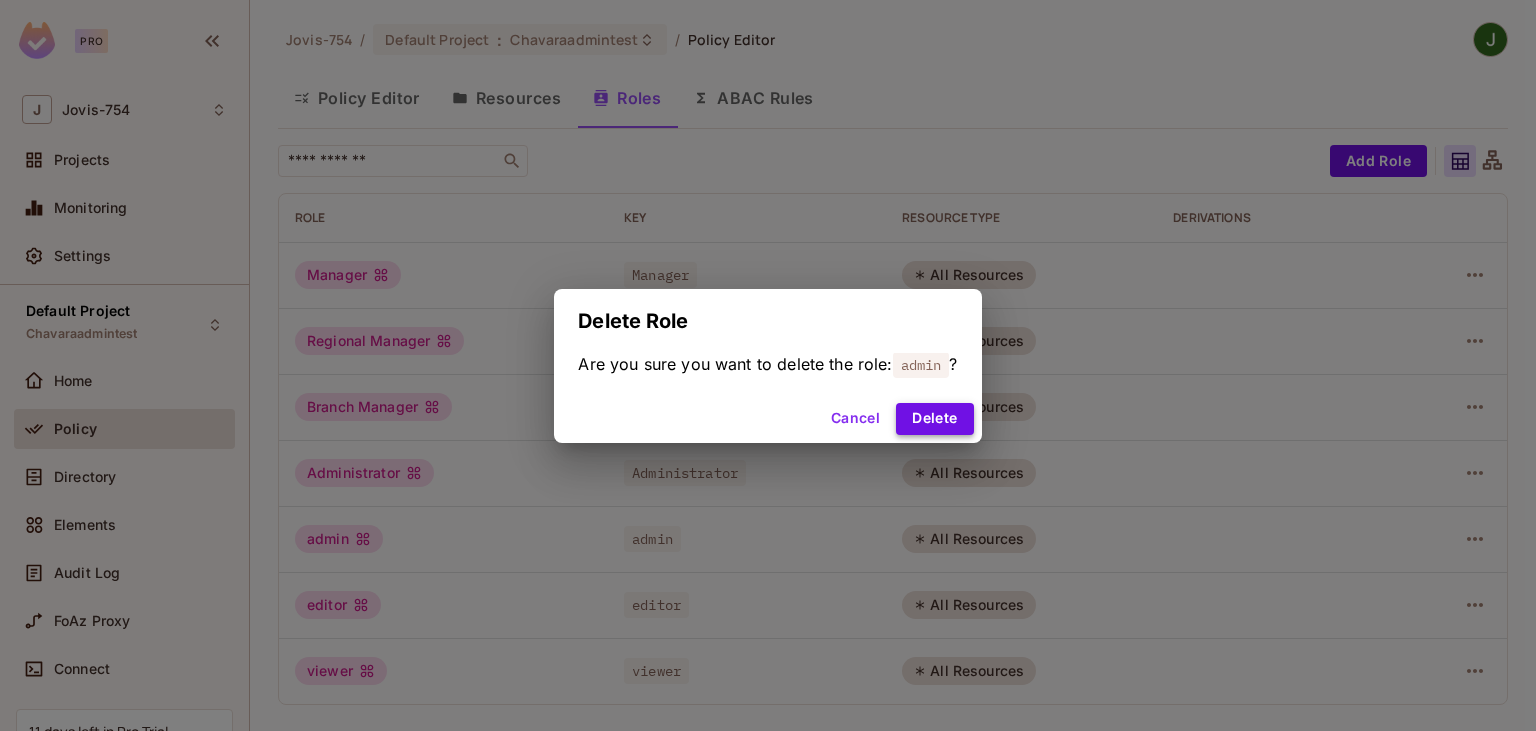 click on "Delete" at bounding box center (934, 419) 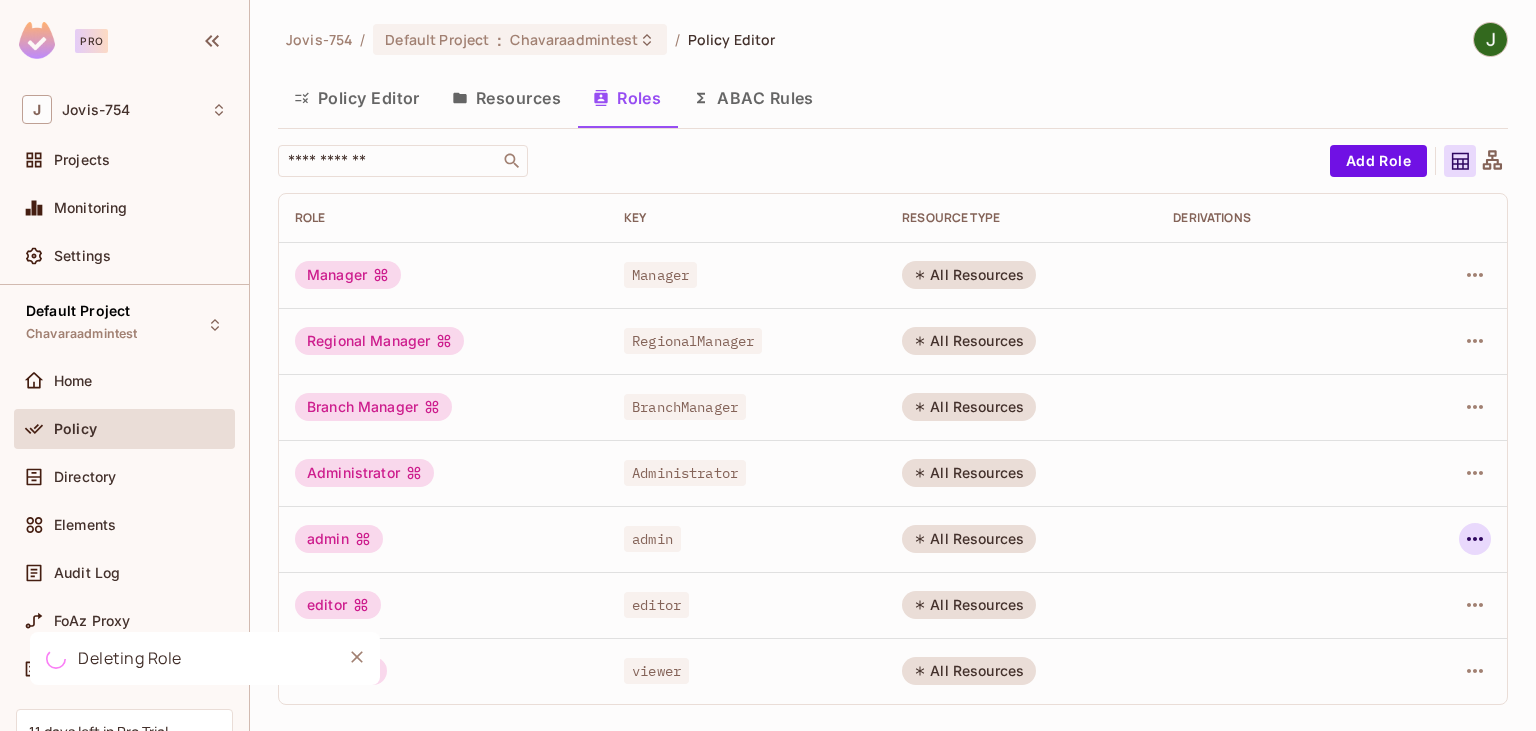 click 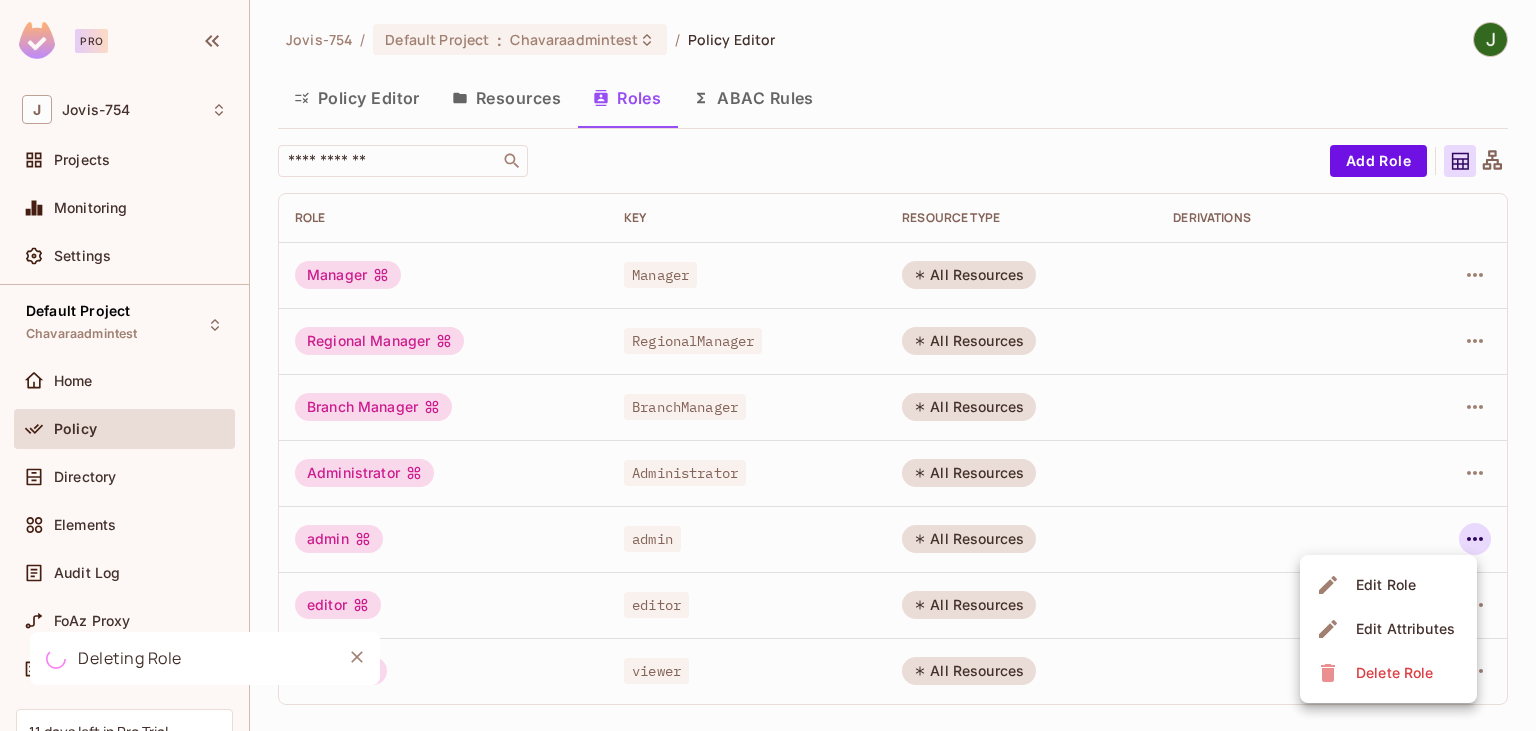 click on "Delete Role" at bounding box center [1394, 673] 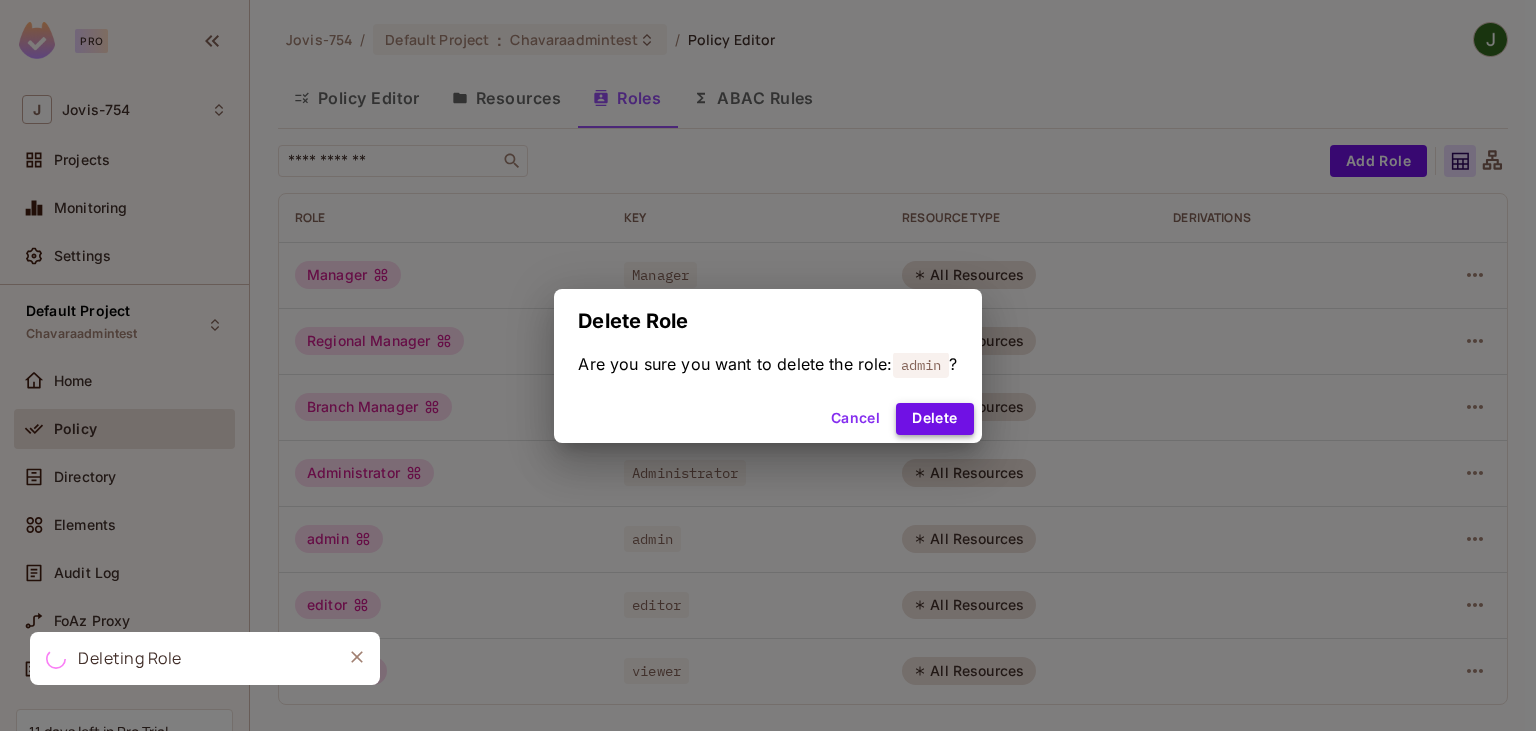 click on "Delete" at bounding box center (934, 419) 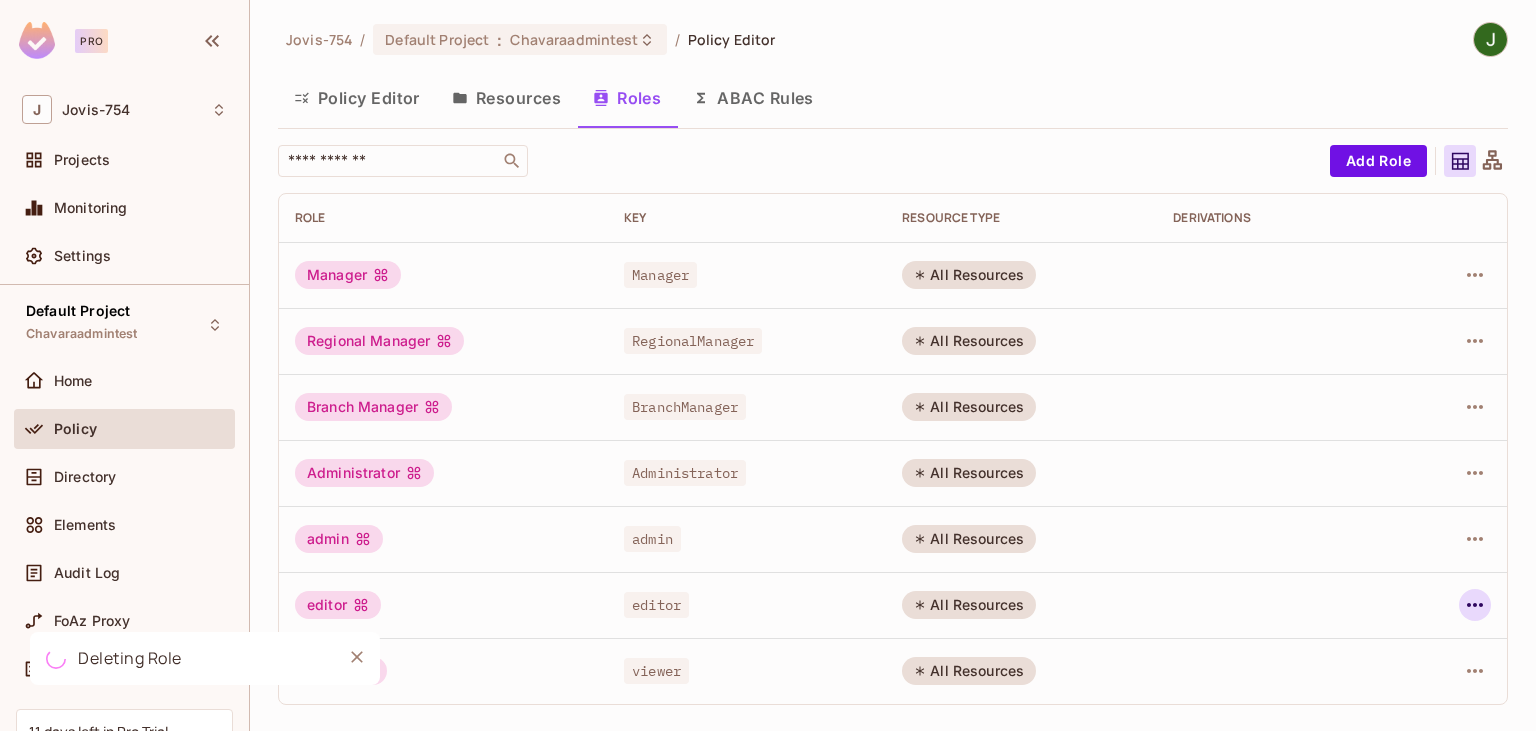 click 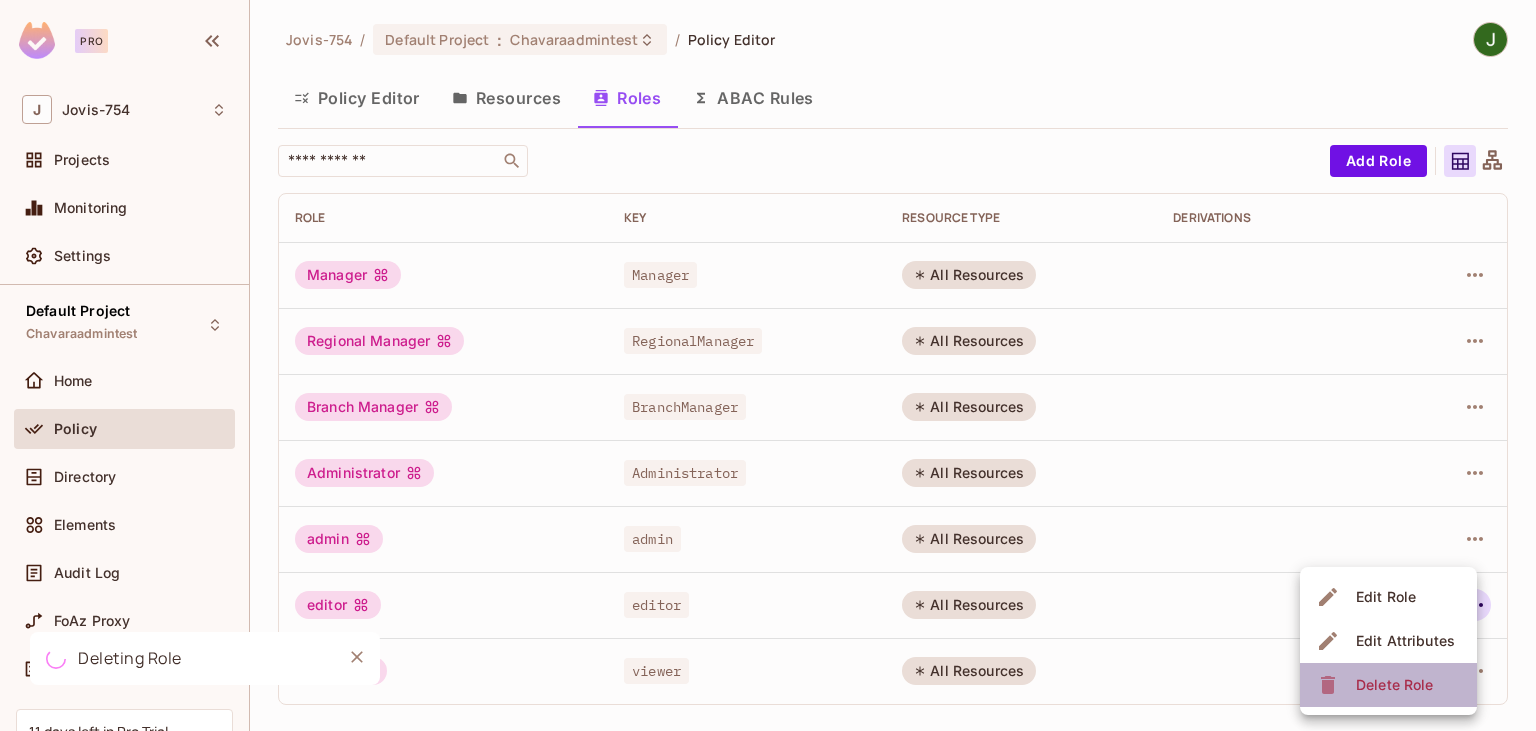 click on "Delete Role" at bounding box center [1394, 685] 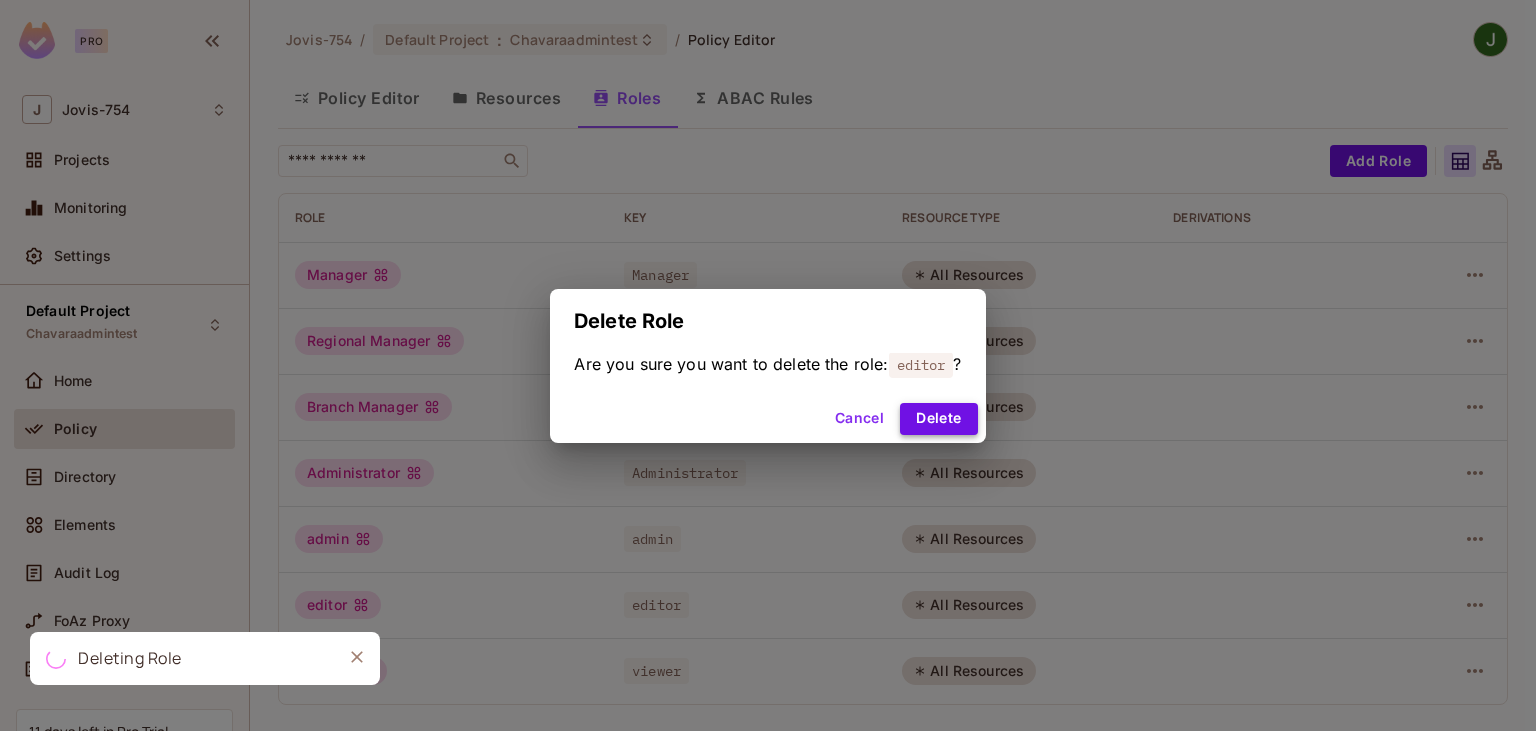 click on "Delete" at bounding box center [938, 419] 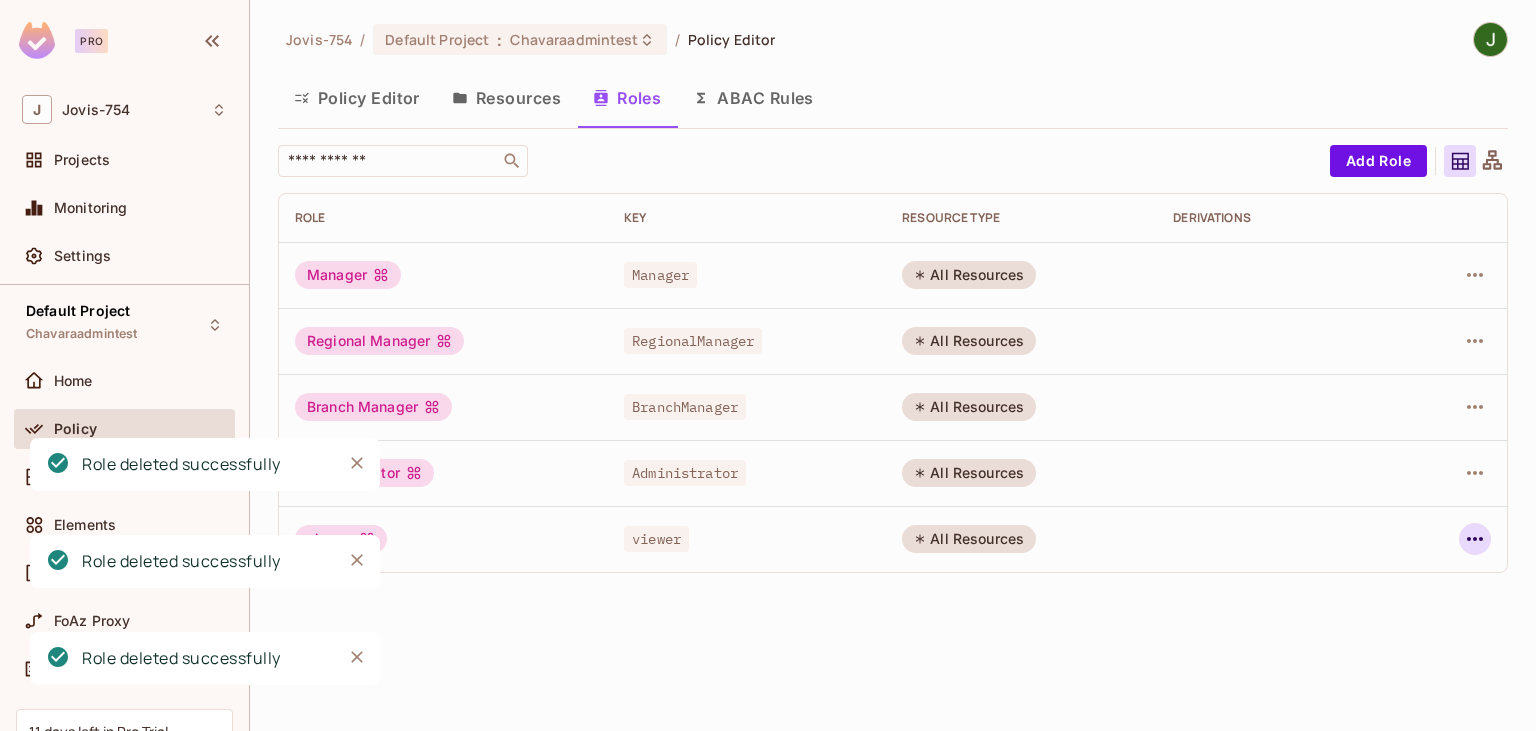 click 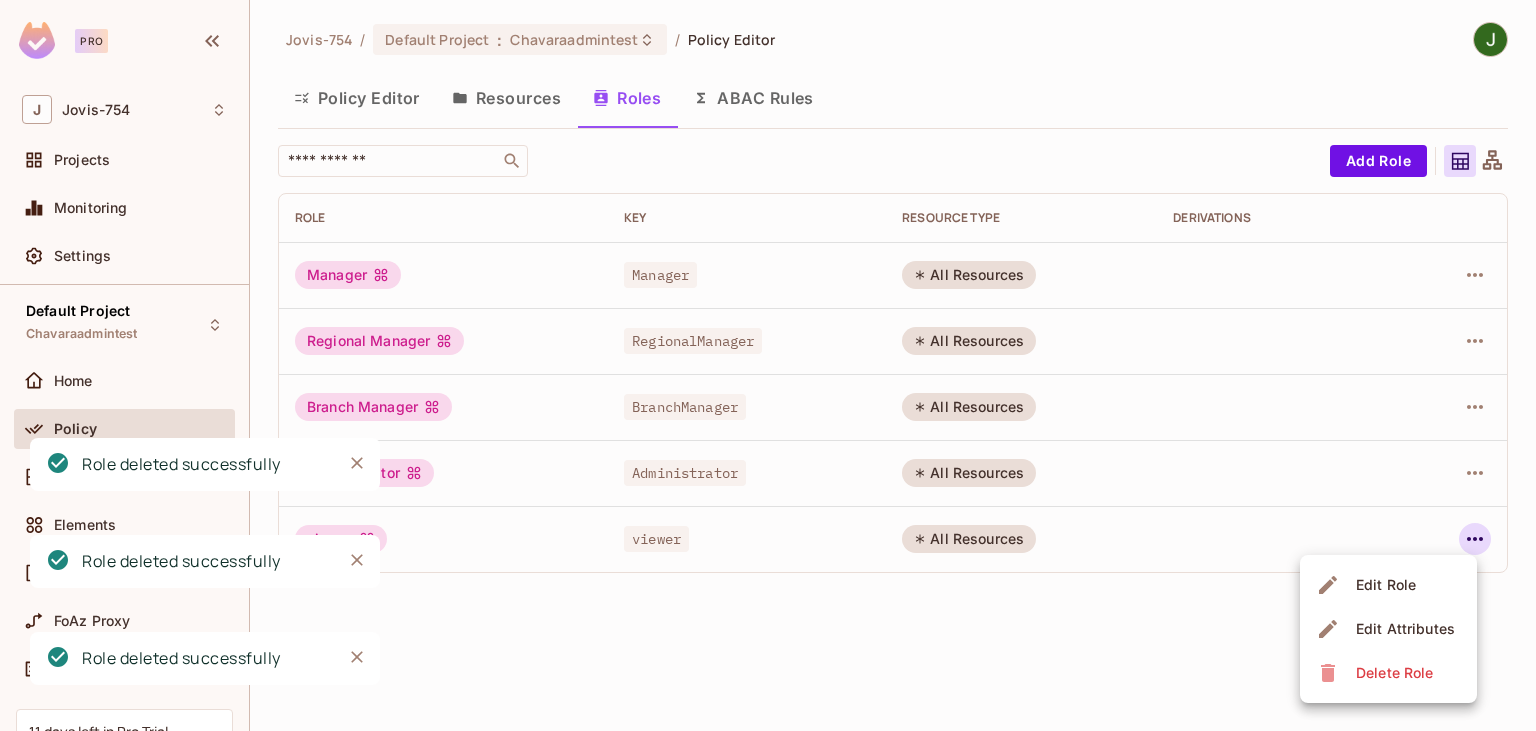 click on "Delete Role" at bounding box center (1394, 673) 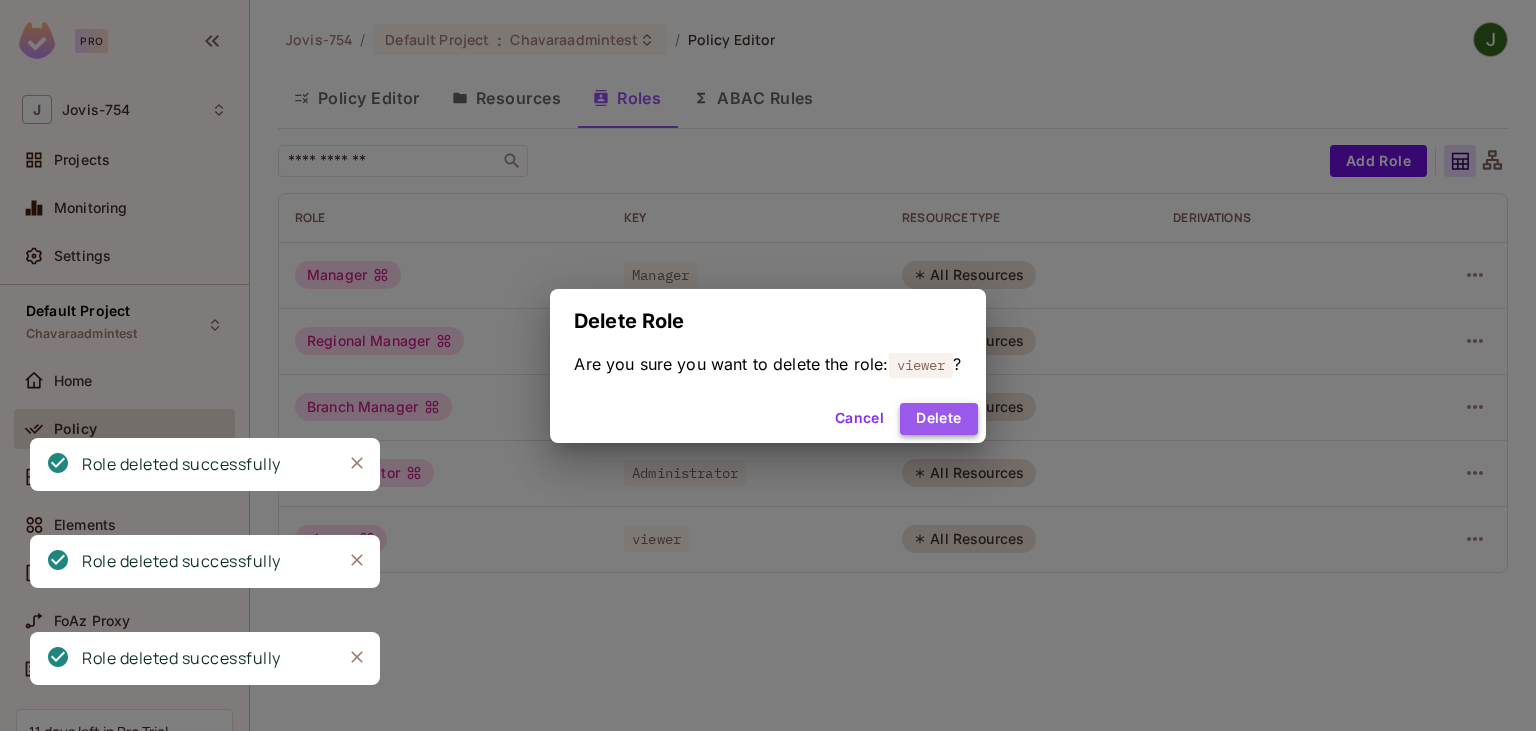 click on "Delete" at bounding box center [938, 419] 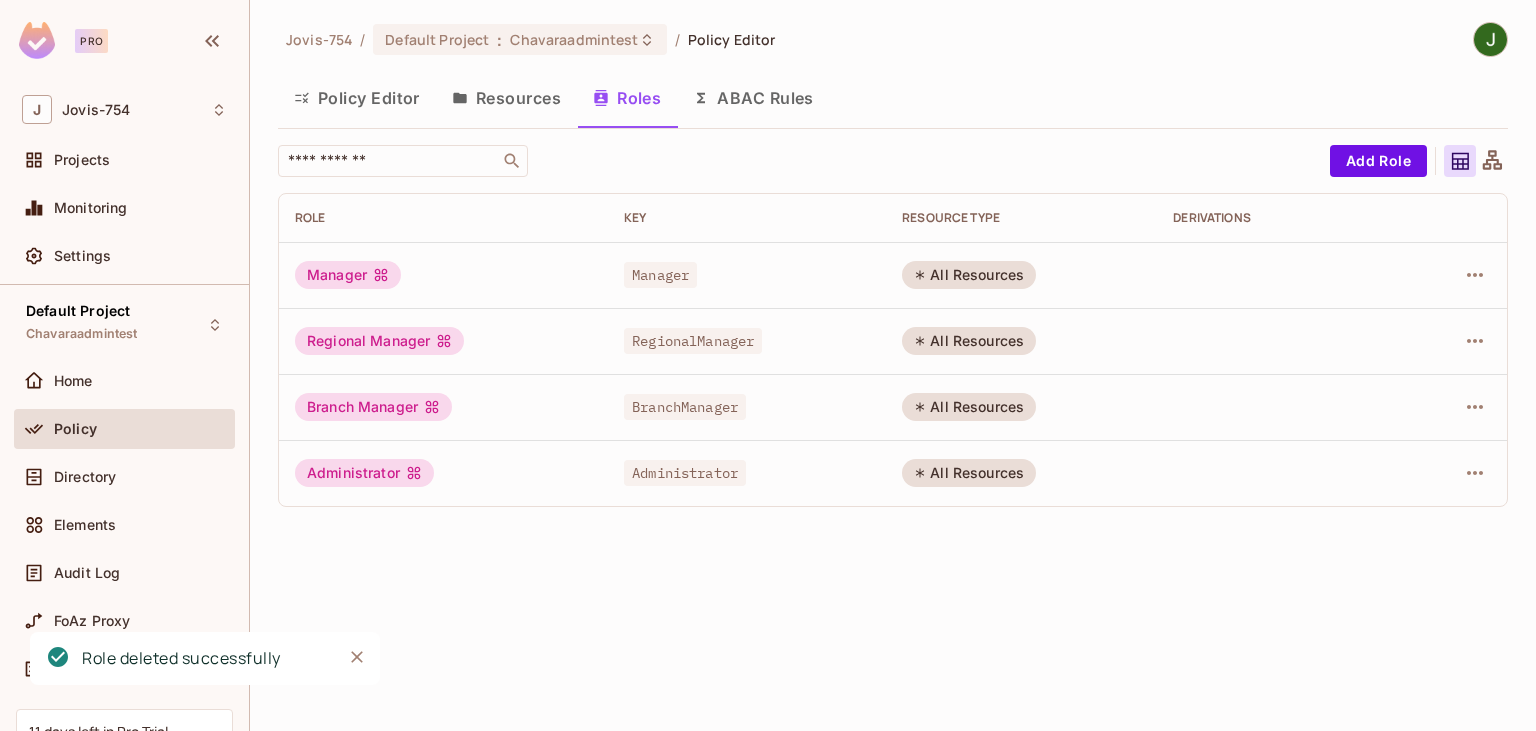 drag, startPoint x: 524, startPoint y: 98, endPoint x: 526, endPoint y: 83, distance: 15.132746 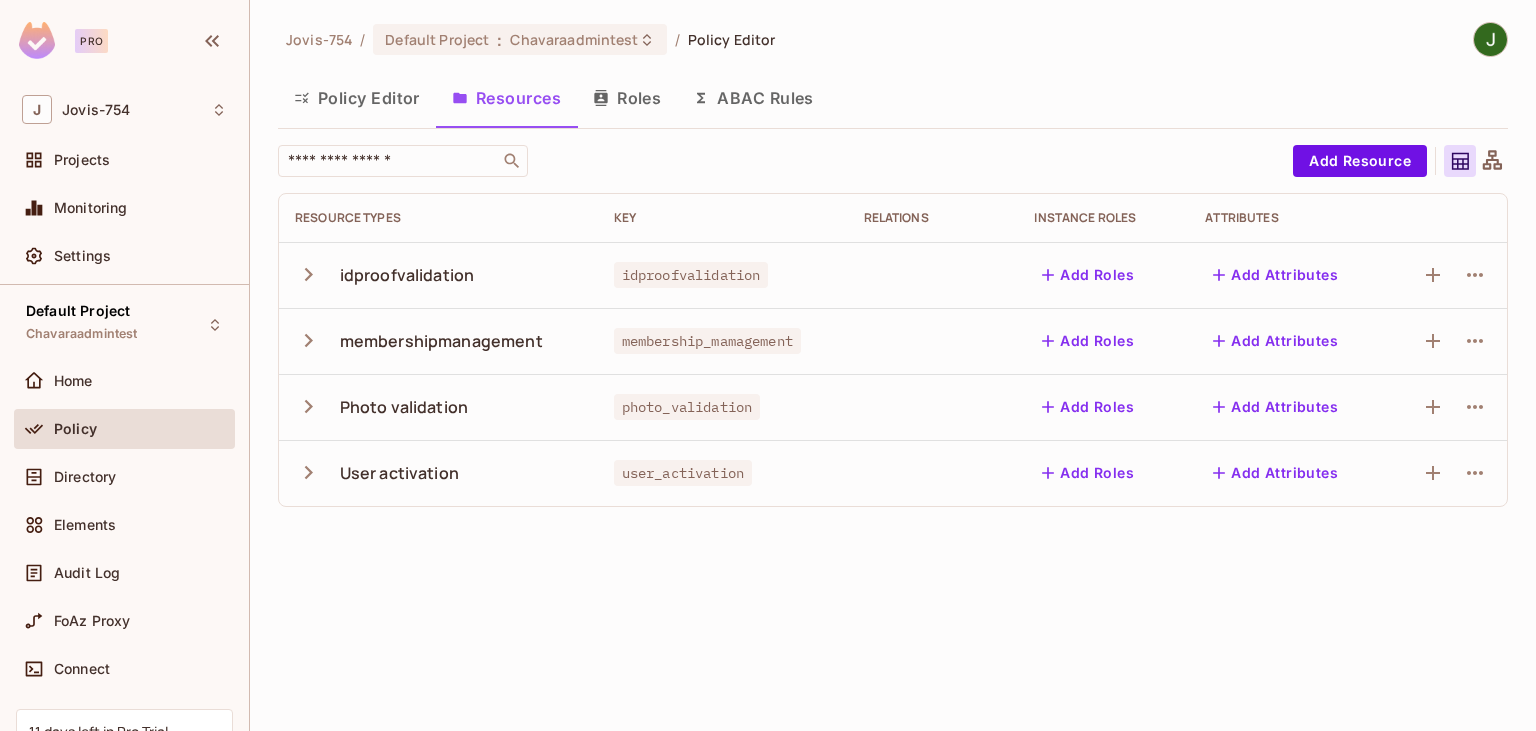 click on "Policy Editor" at bounding box center (357, 98) 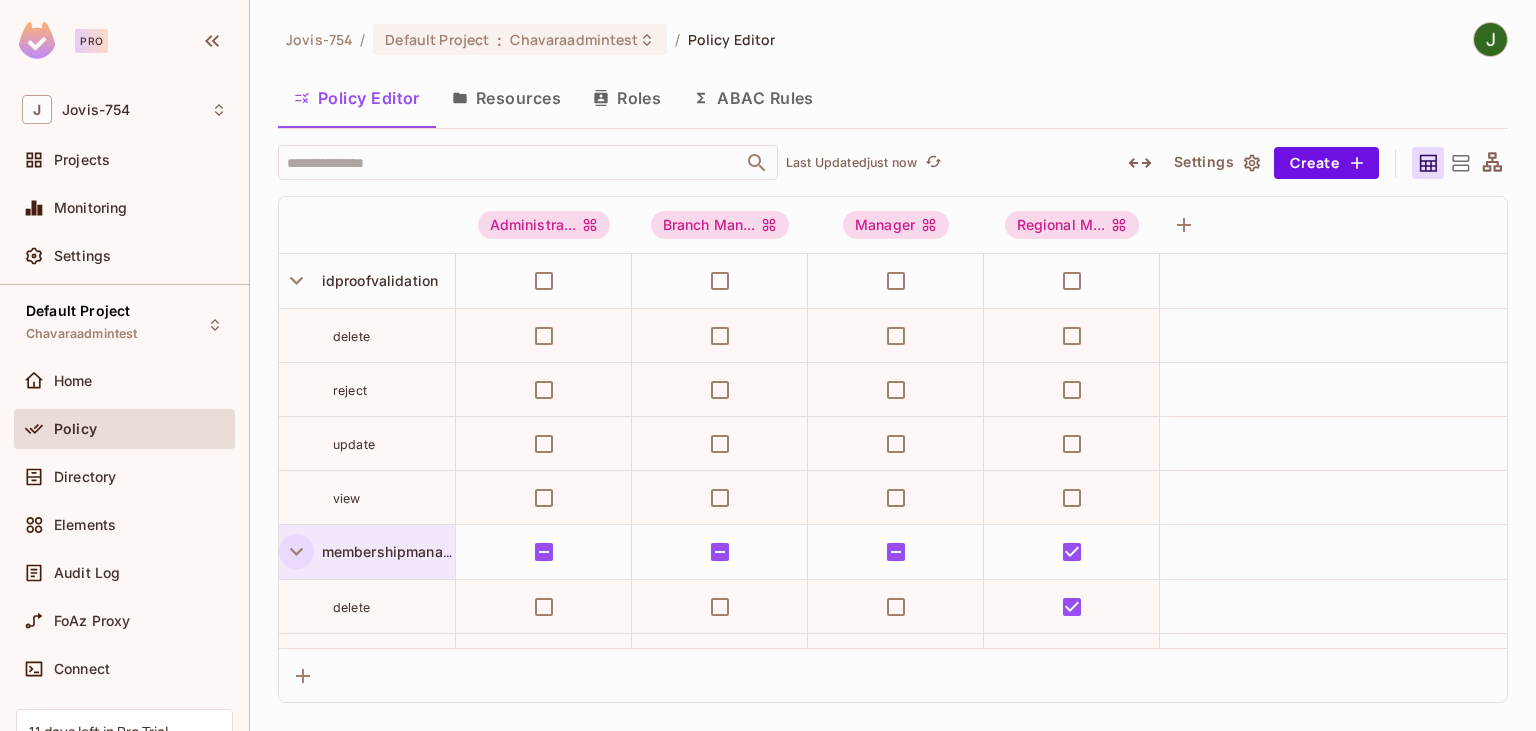 click 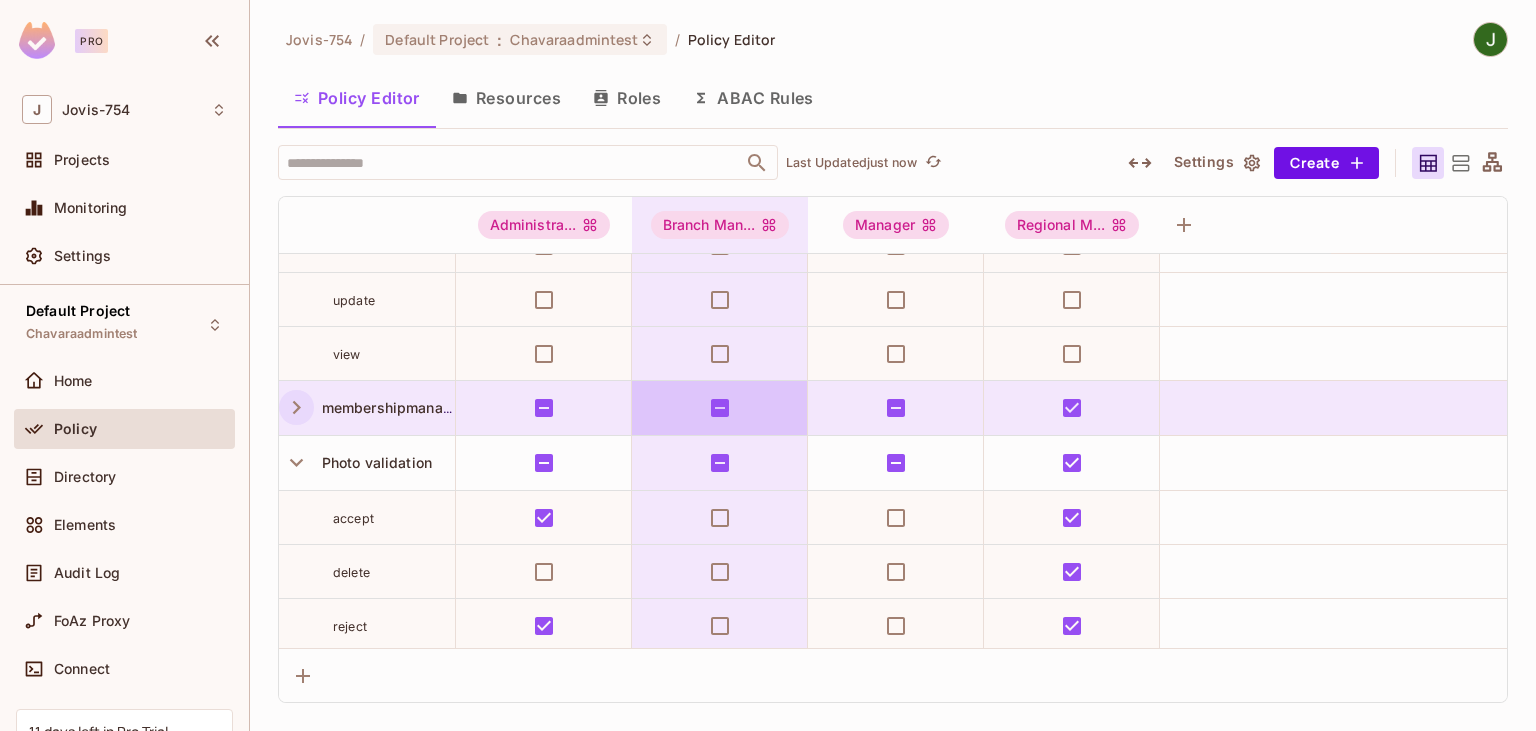 scroll, scrollTop: 0, scrollLeft: 0, axis: both 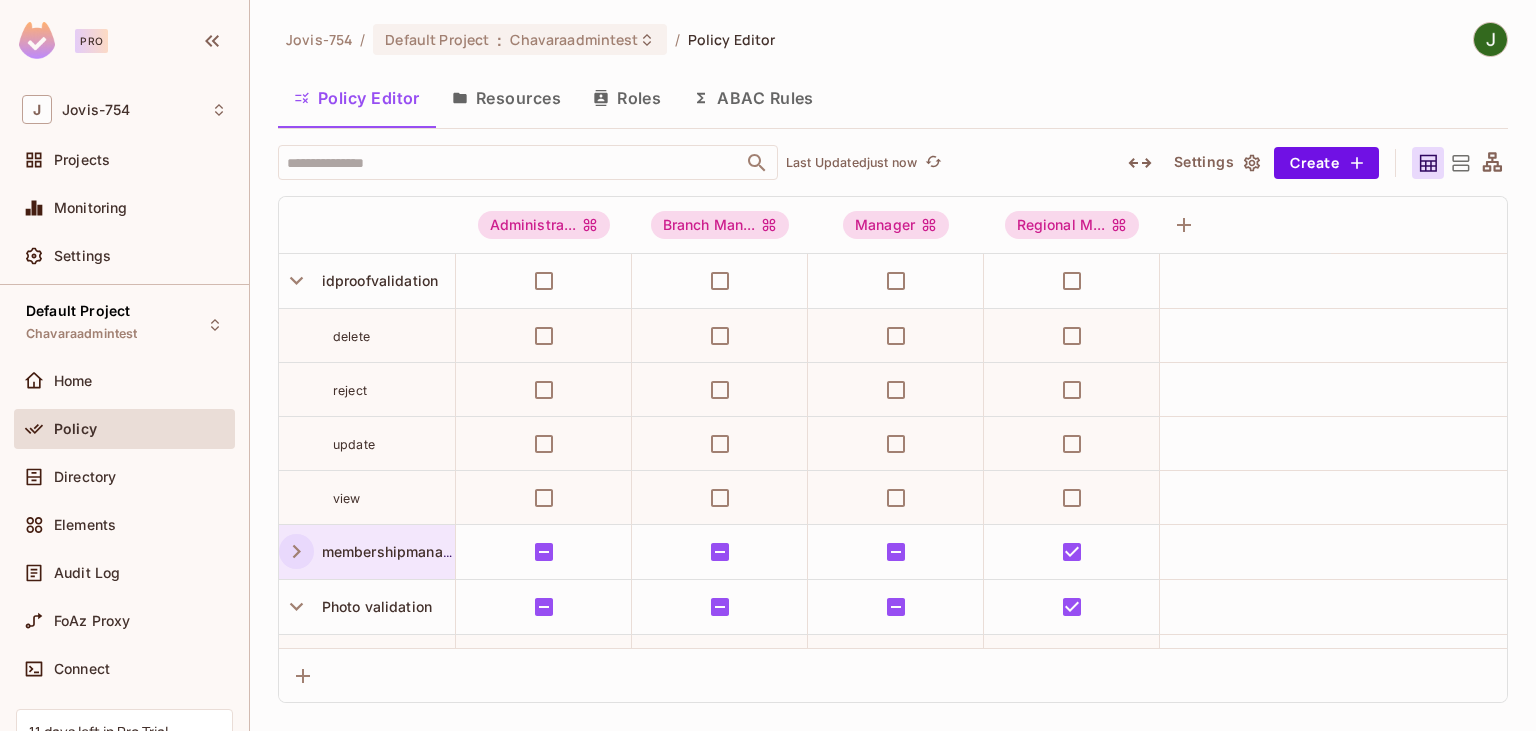 click on "Resources" at bounding box center (506, 98) 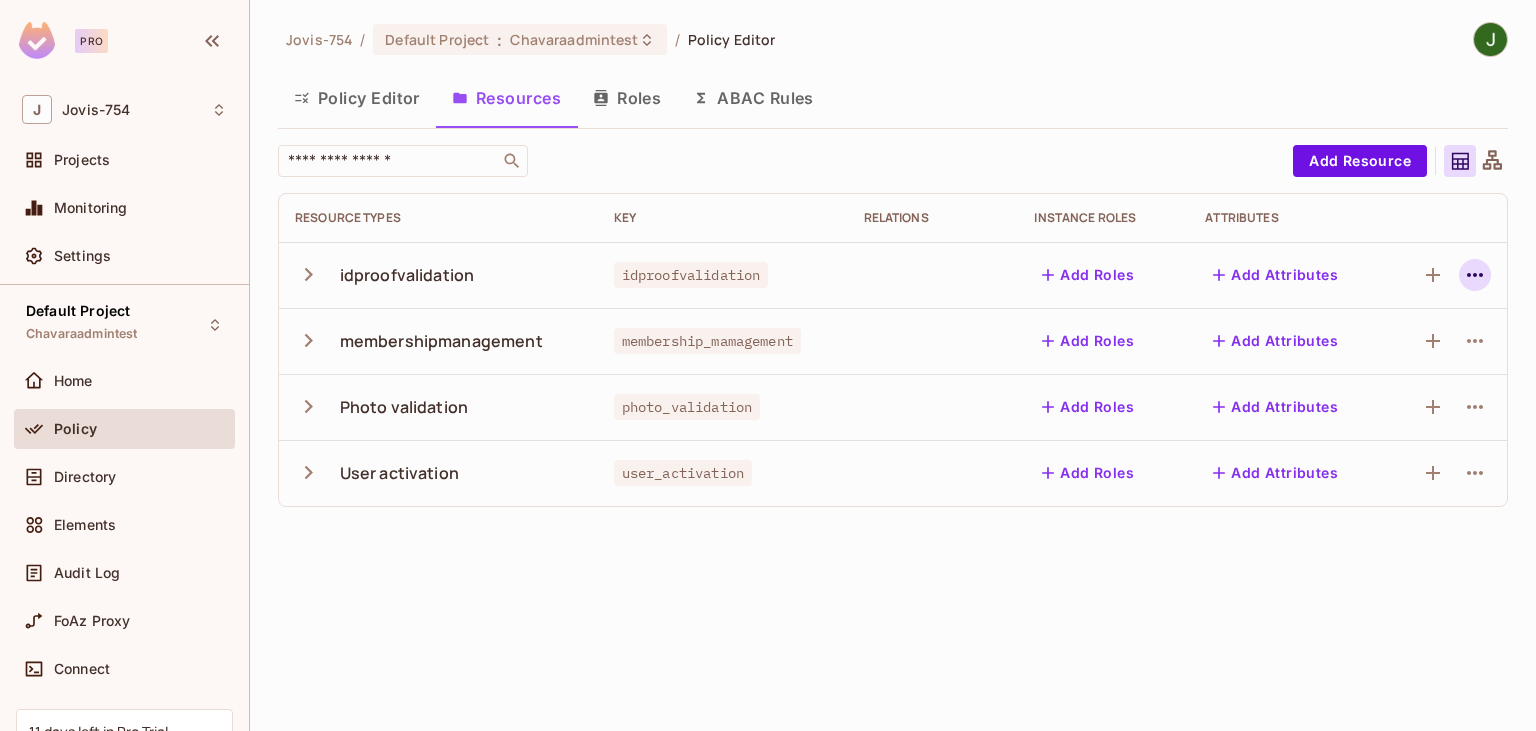 click 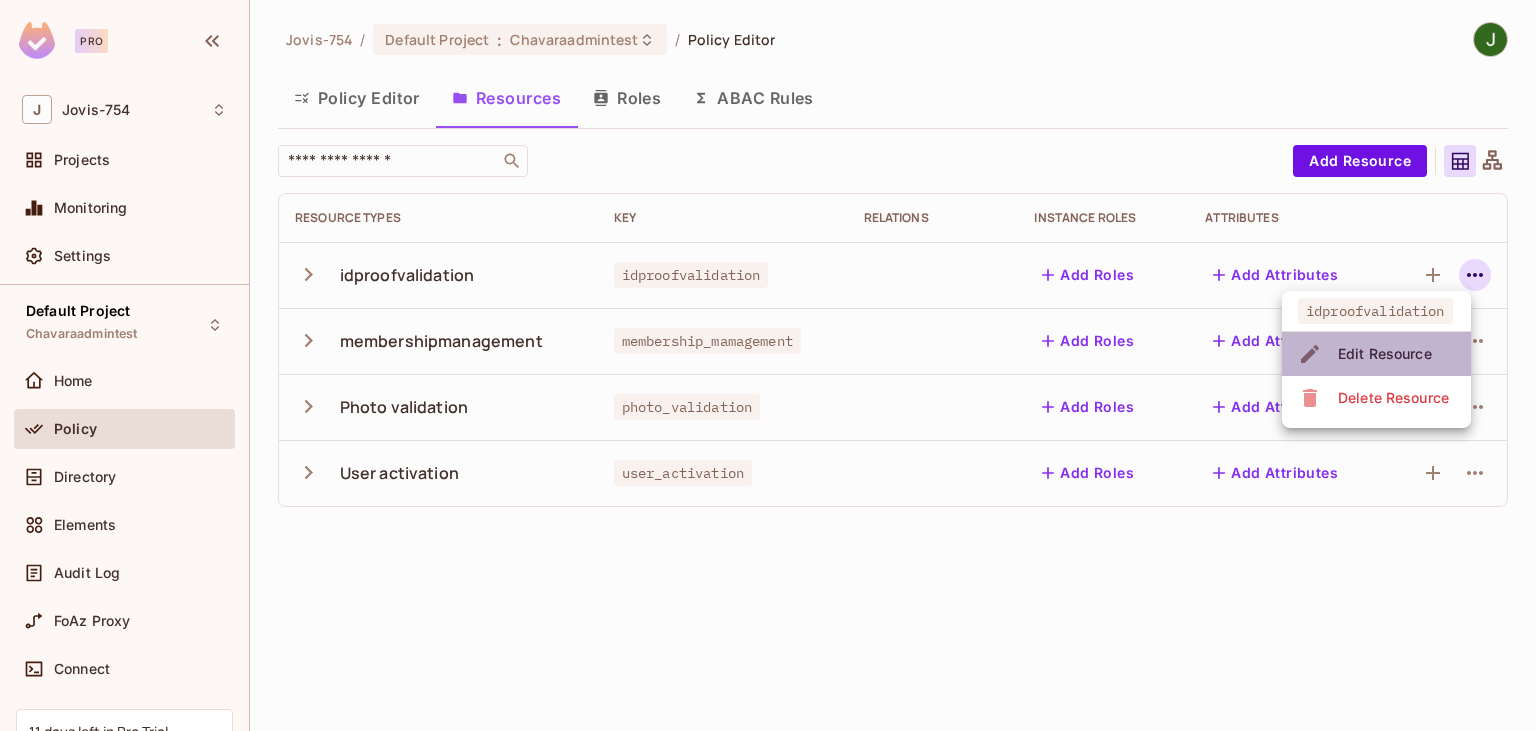 click on "Edit Resource" at bounding box center [1385, 354] 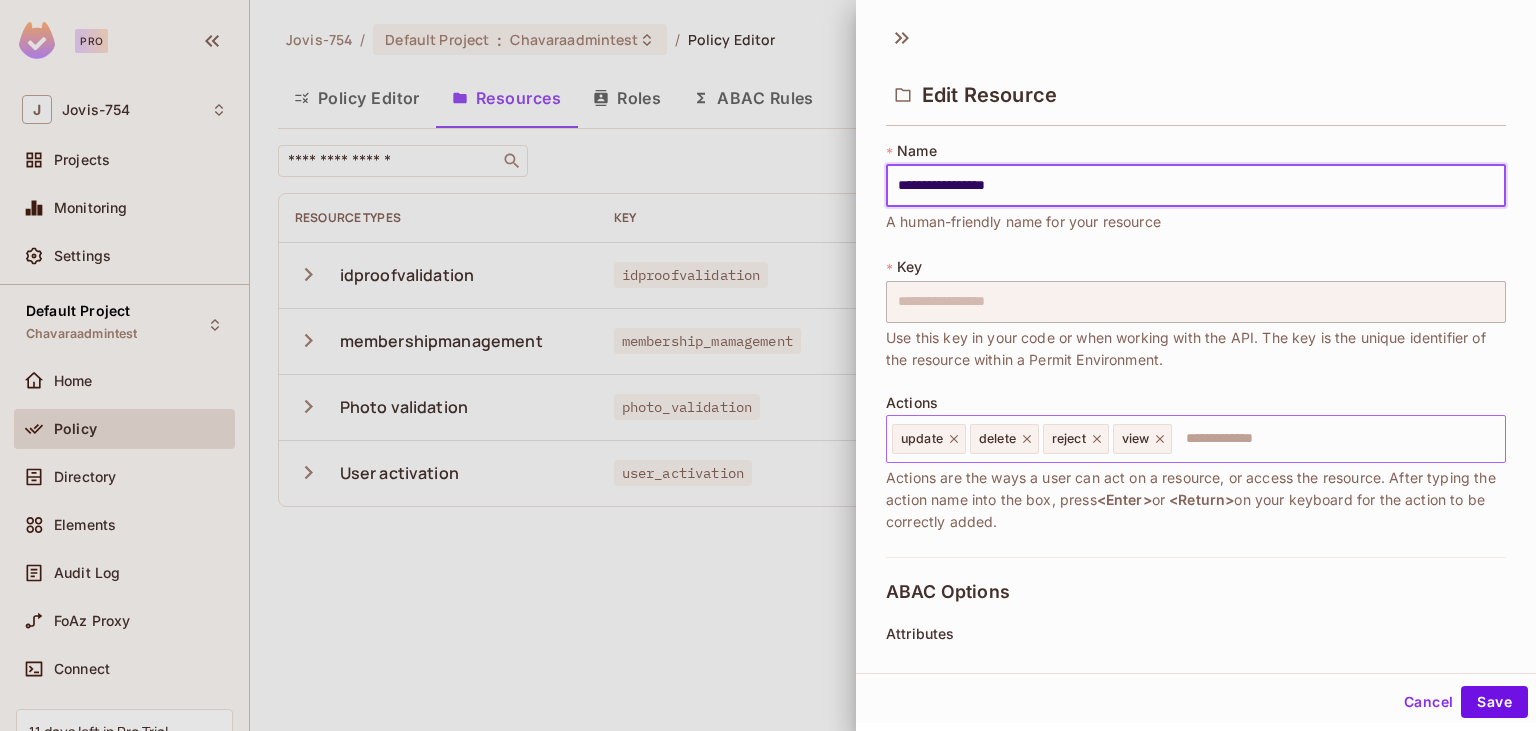 click 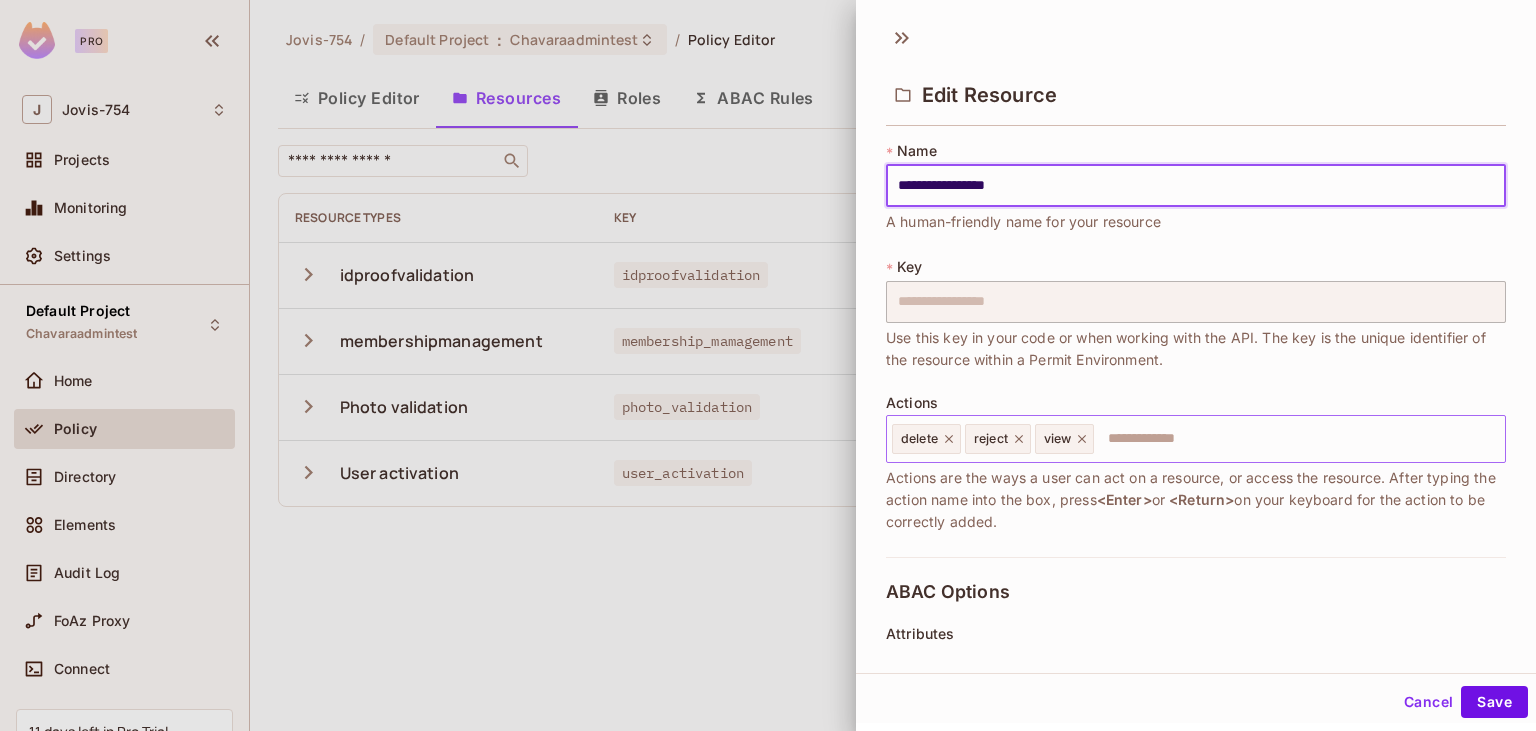 click at bounding box center (1296, 439) 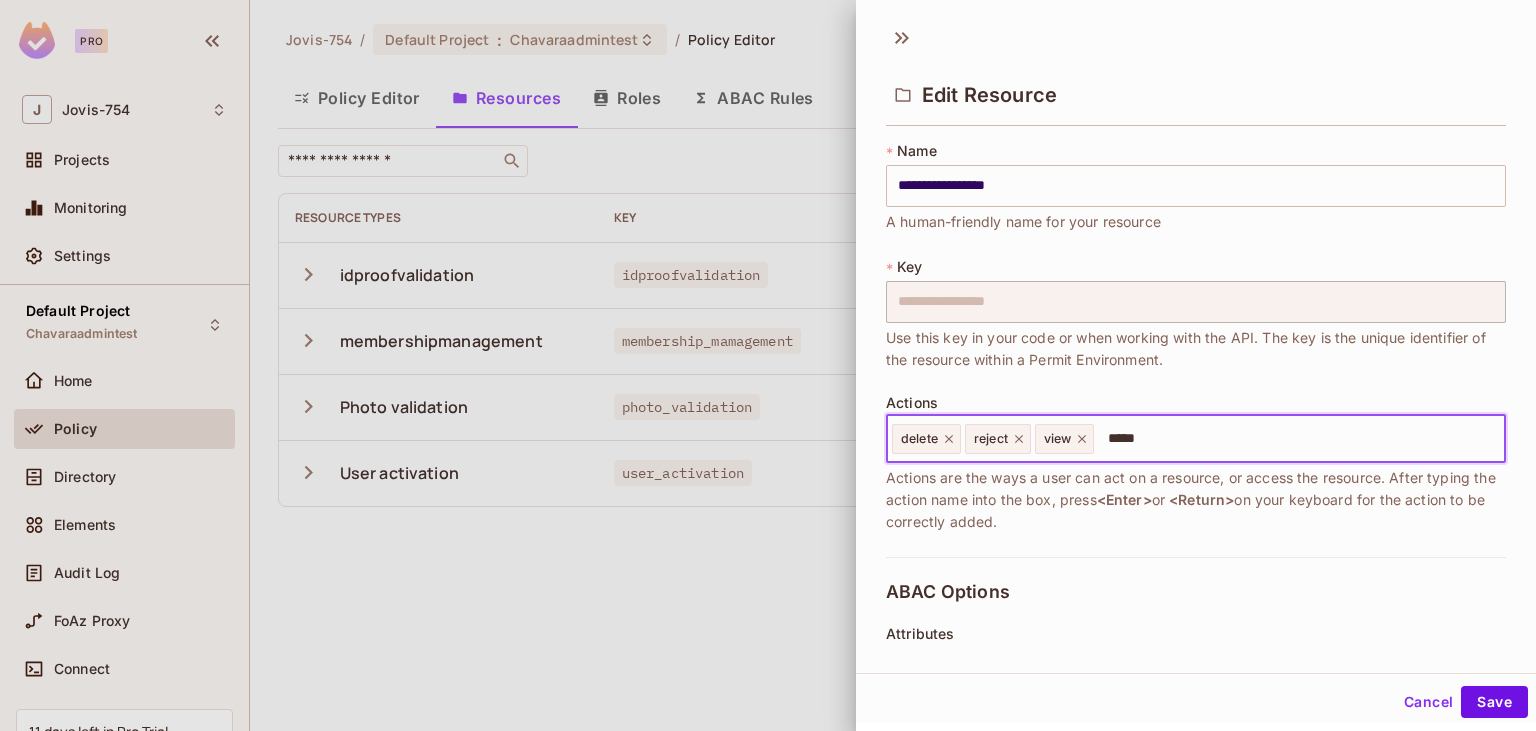 type on "******" 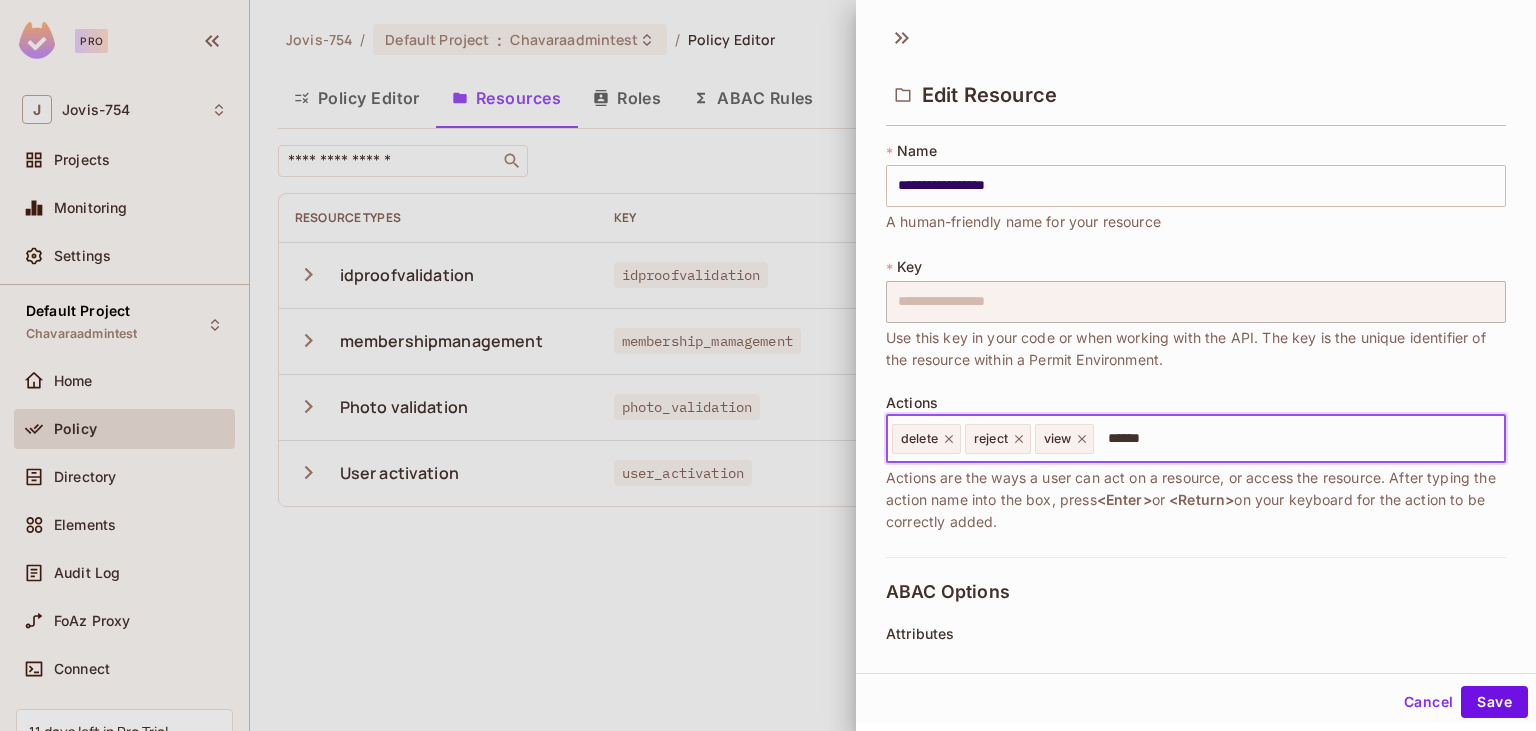type 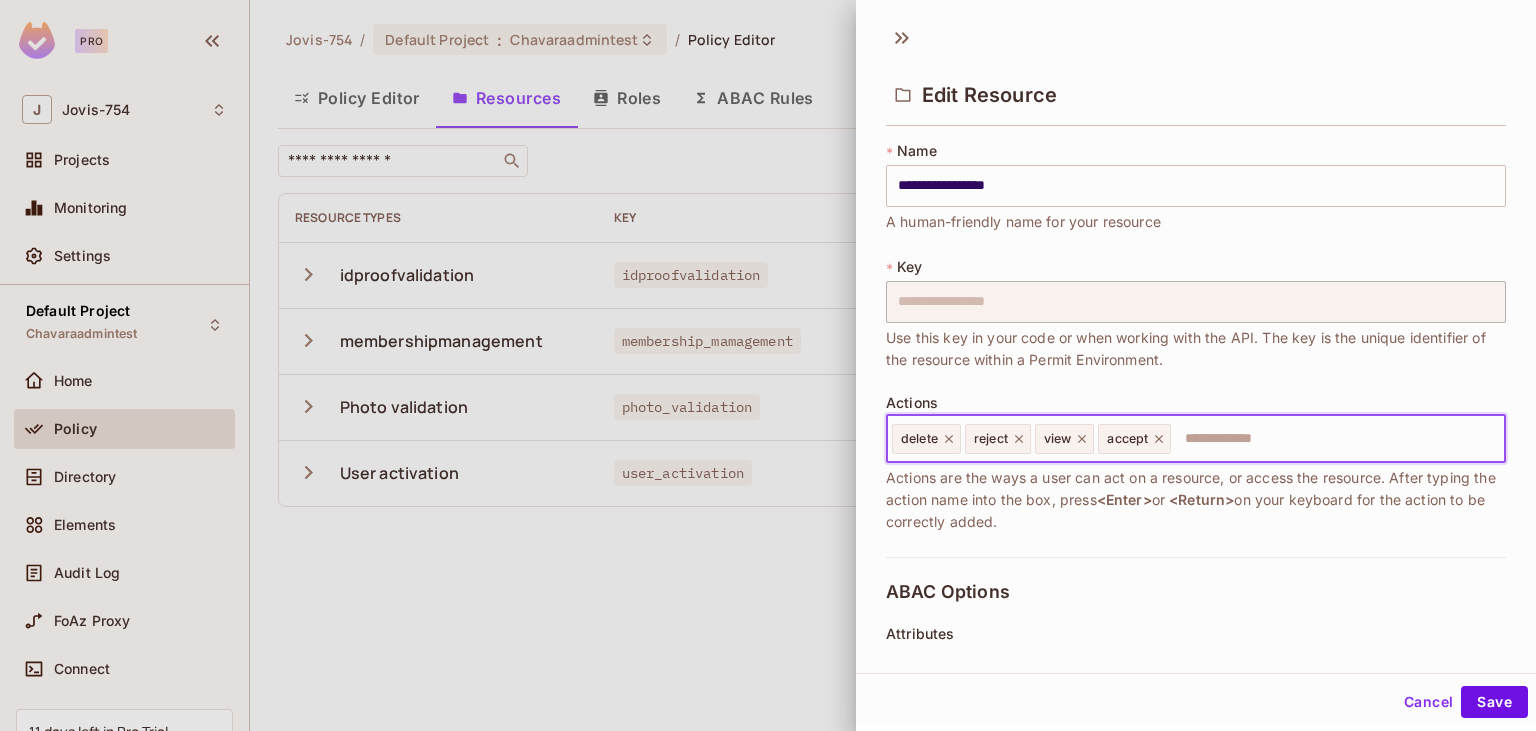 click on "Cancel Save" at bounding box center [1196, 702] 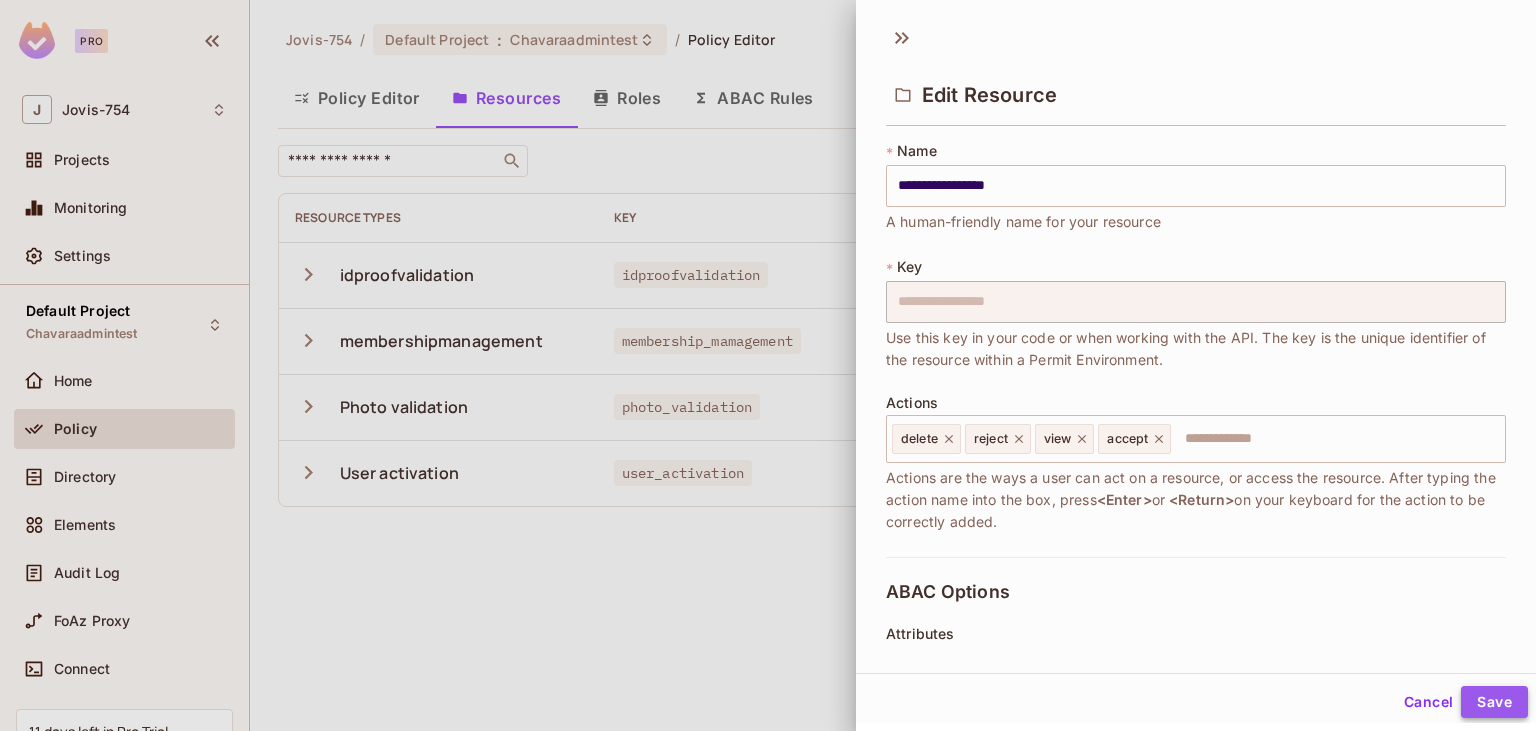 click on "Save" at bounding box center [1494, 702] 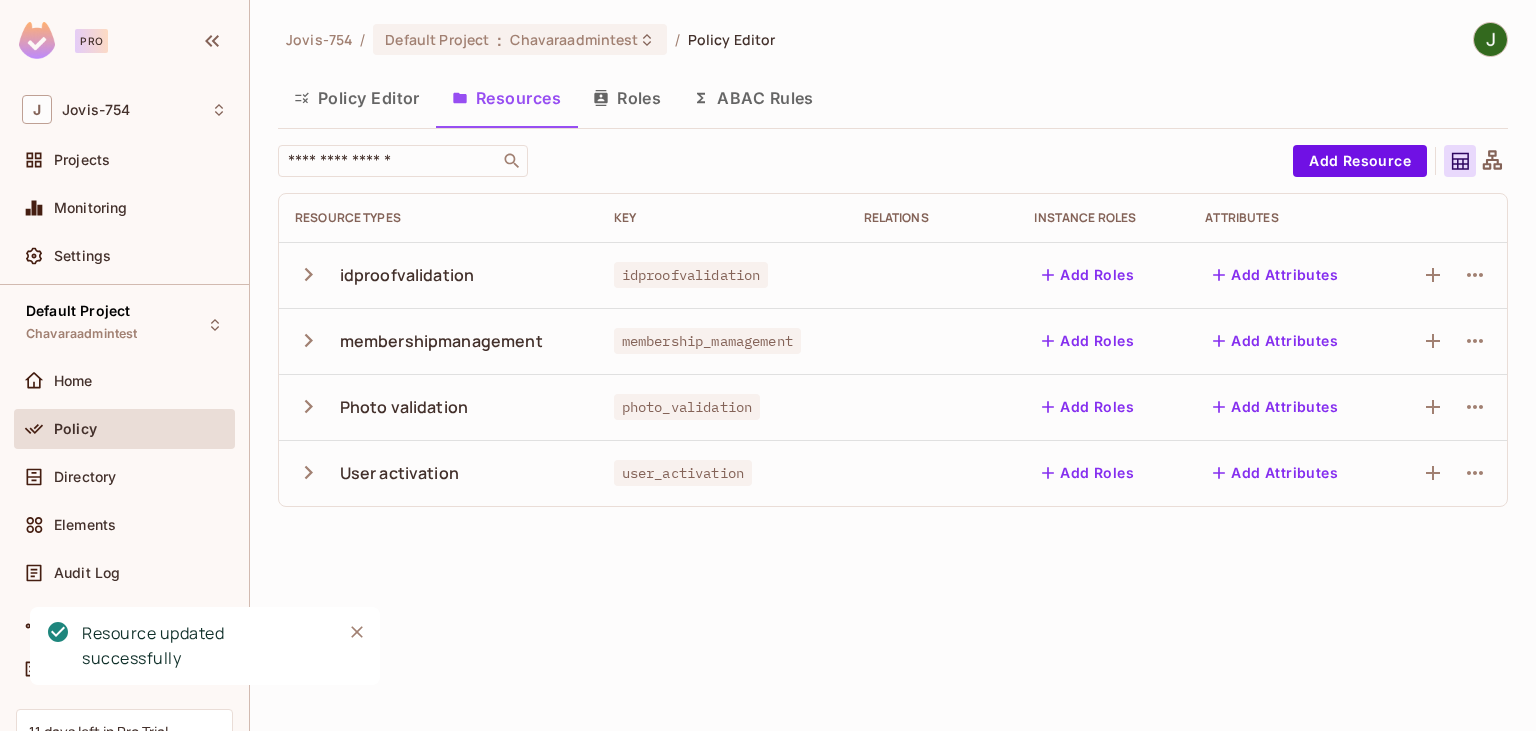 click on "Policy Editor" at bounding box center [357, 98] 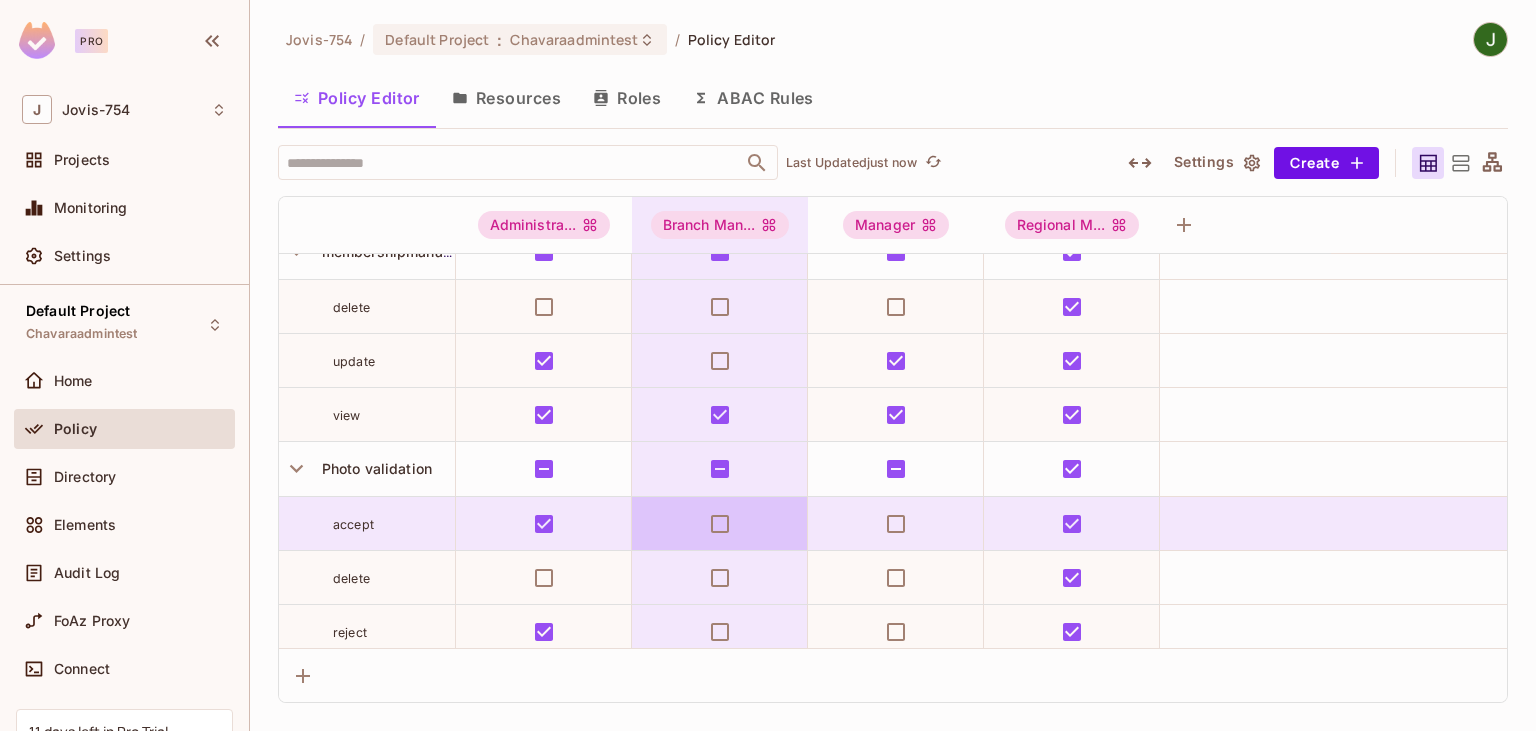 scroll, scrollTop: 0, scrollLeft: 0, axis: both 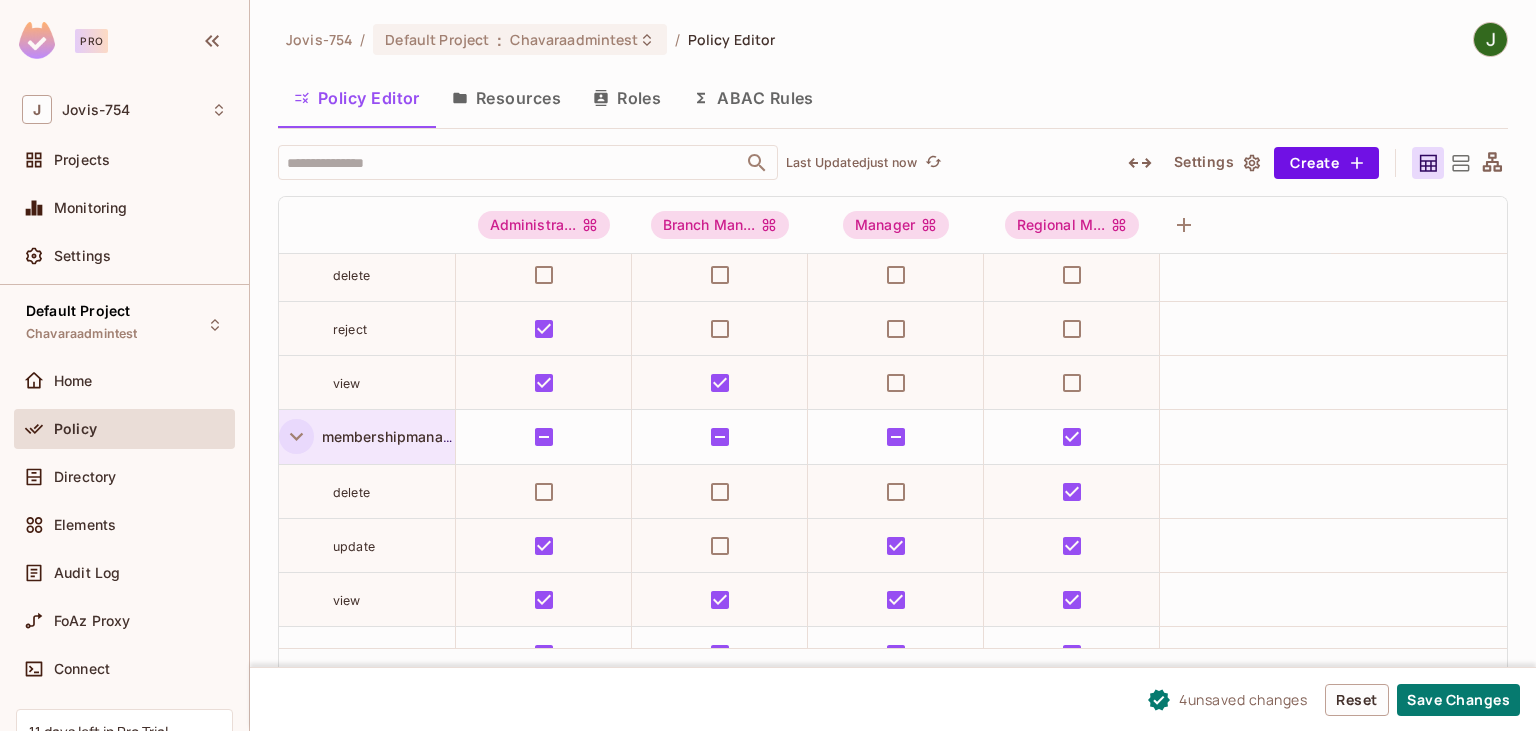 click 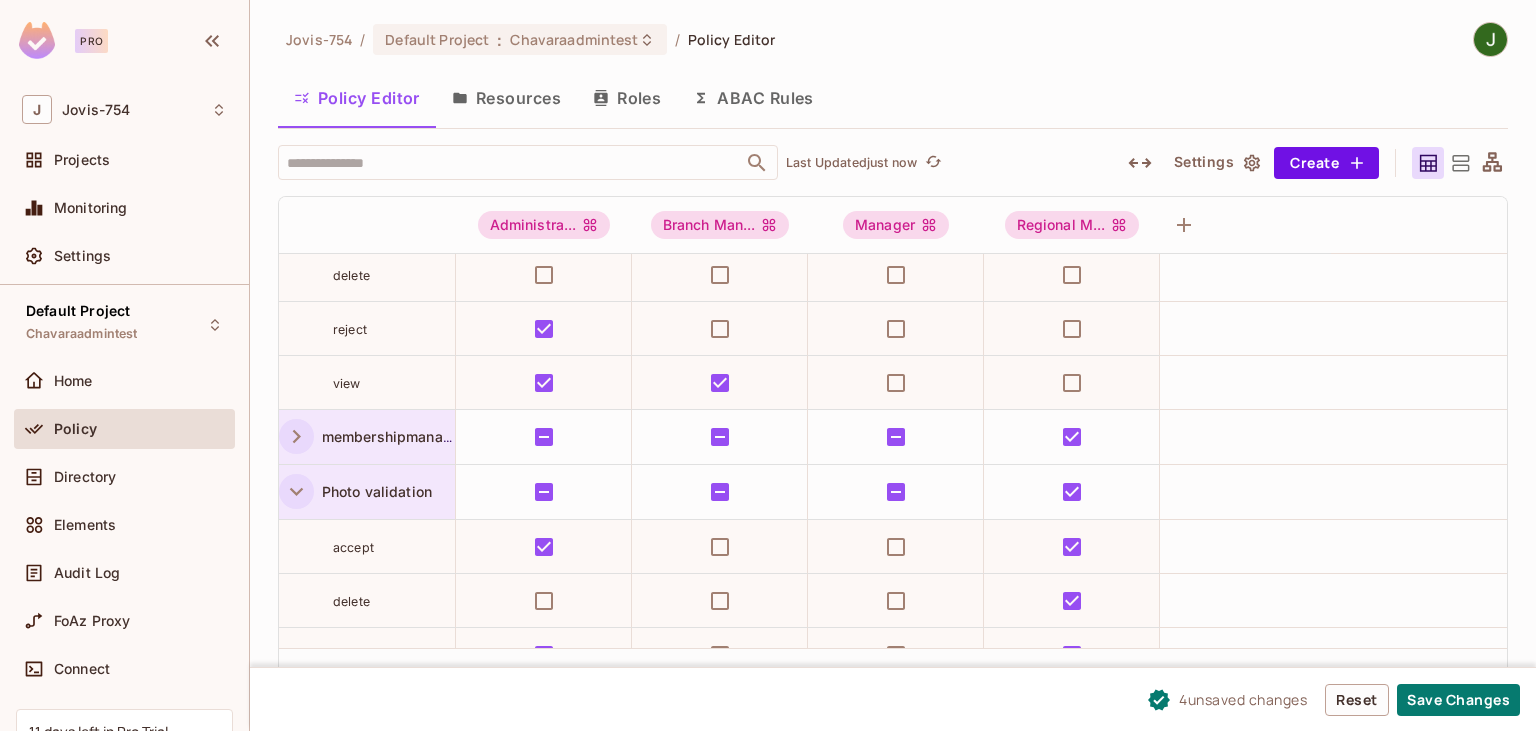 click 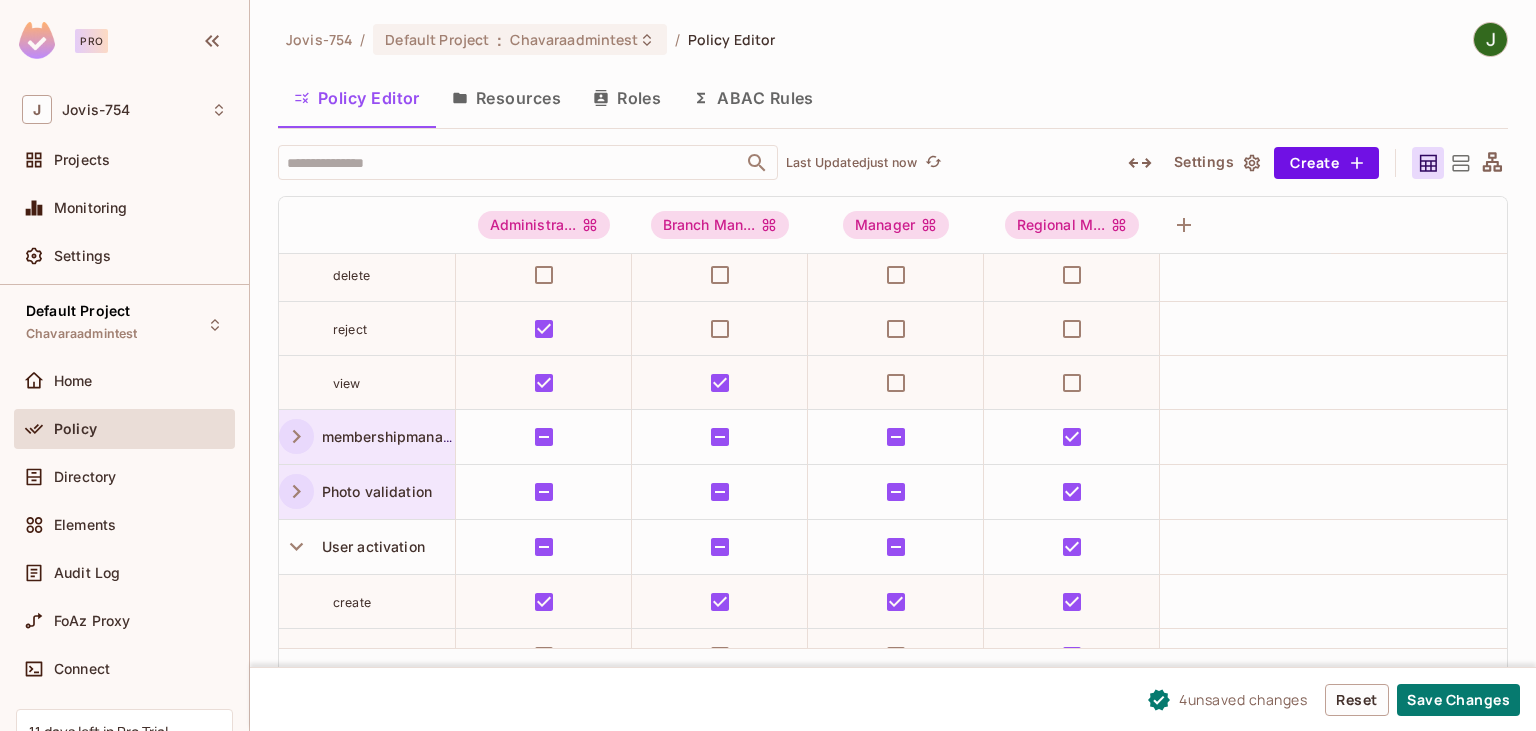 click 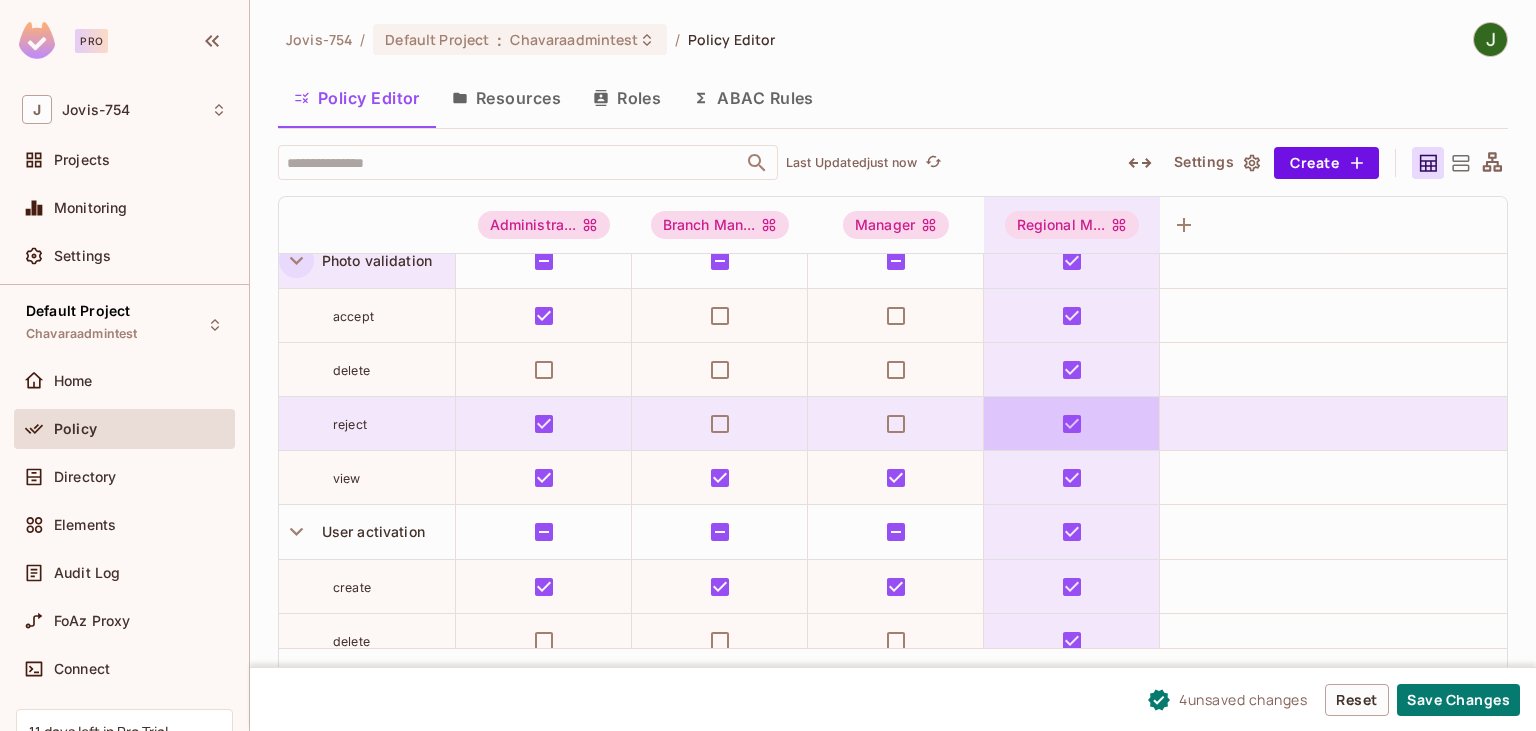 scroll, scrollTop: 0, scrollLeft: 0, axis: both 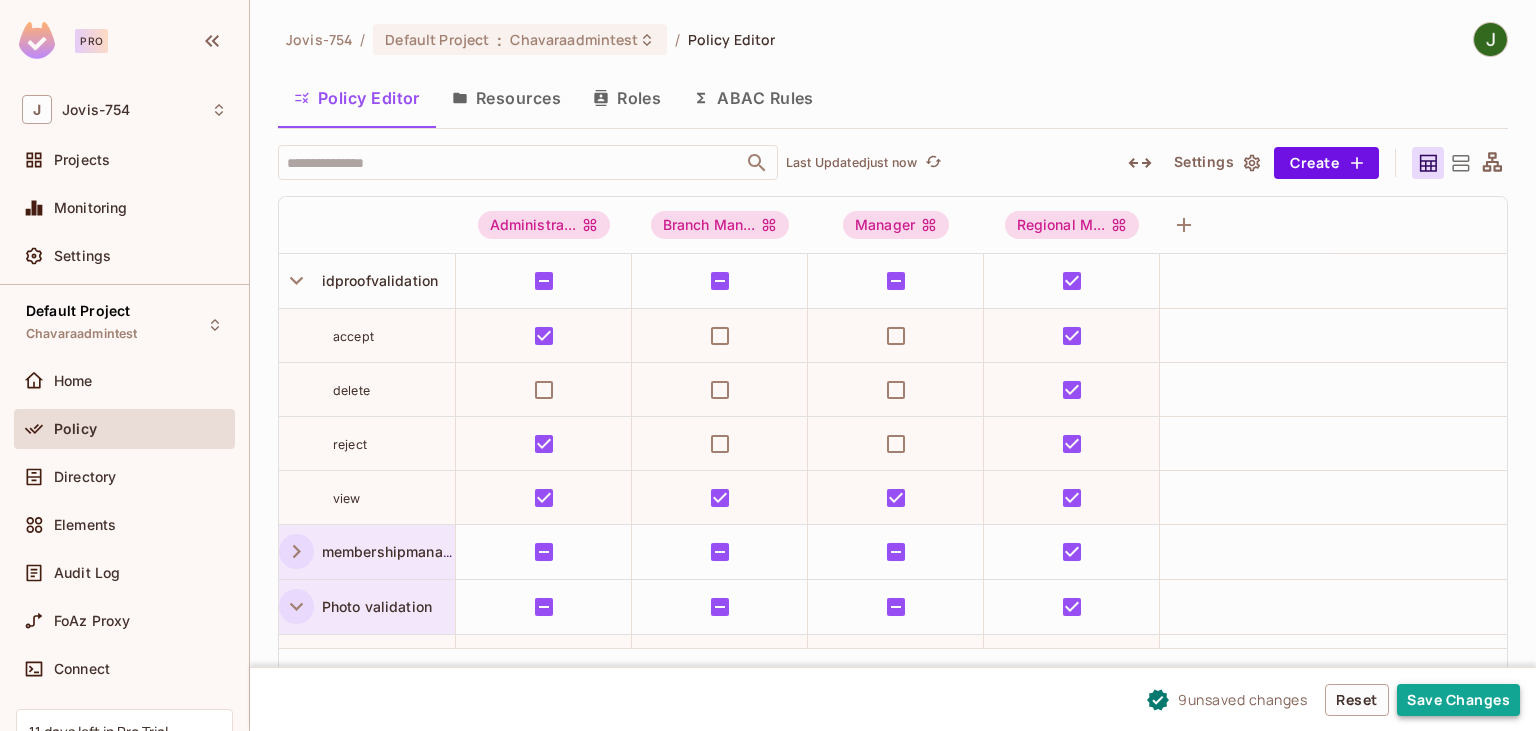 click on "Save Changes" at bounding box center (1458, 700) 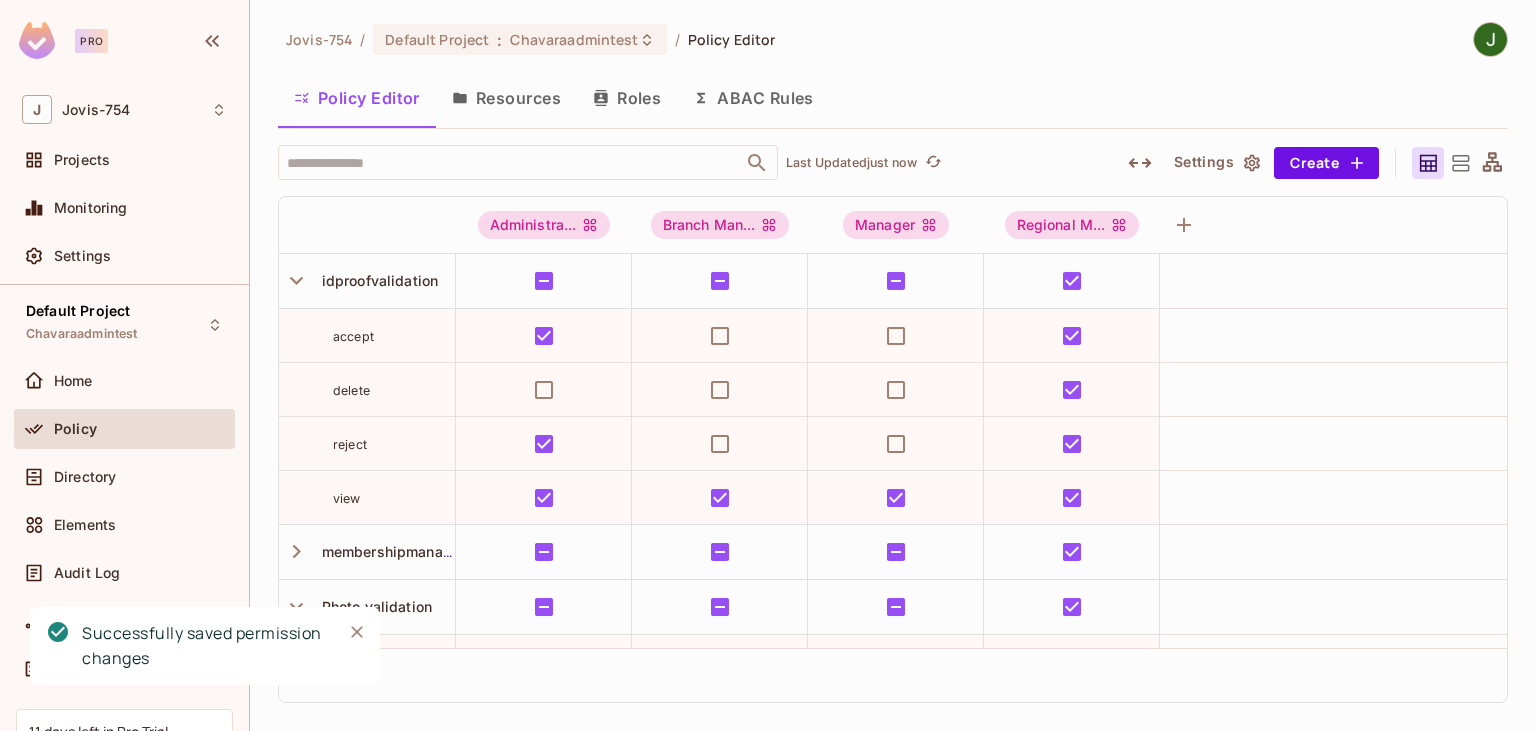 click on "Resources" at bounding box center (506, 98) 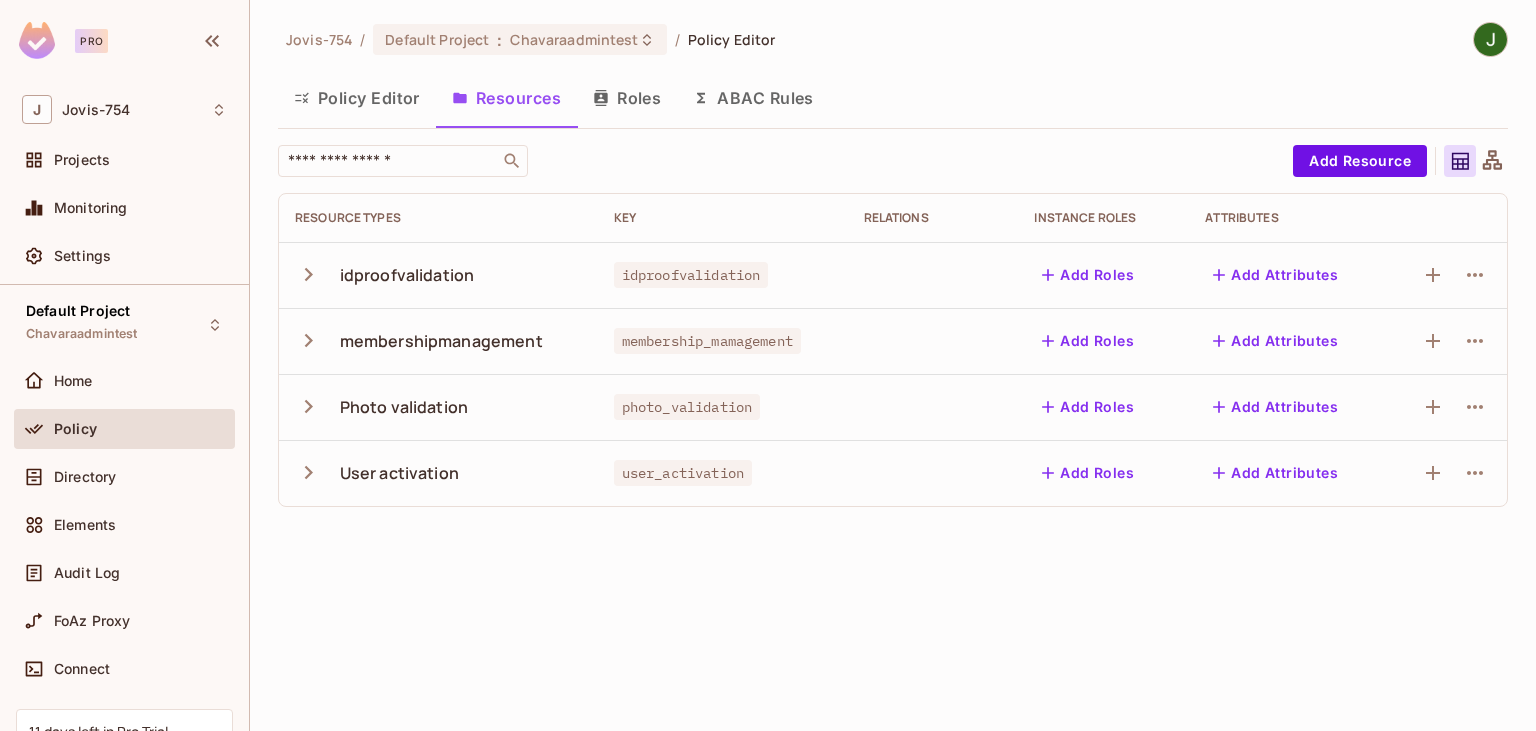 click on "Roles" at bounding box center [627, 98] 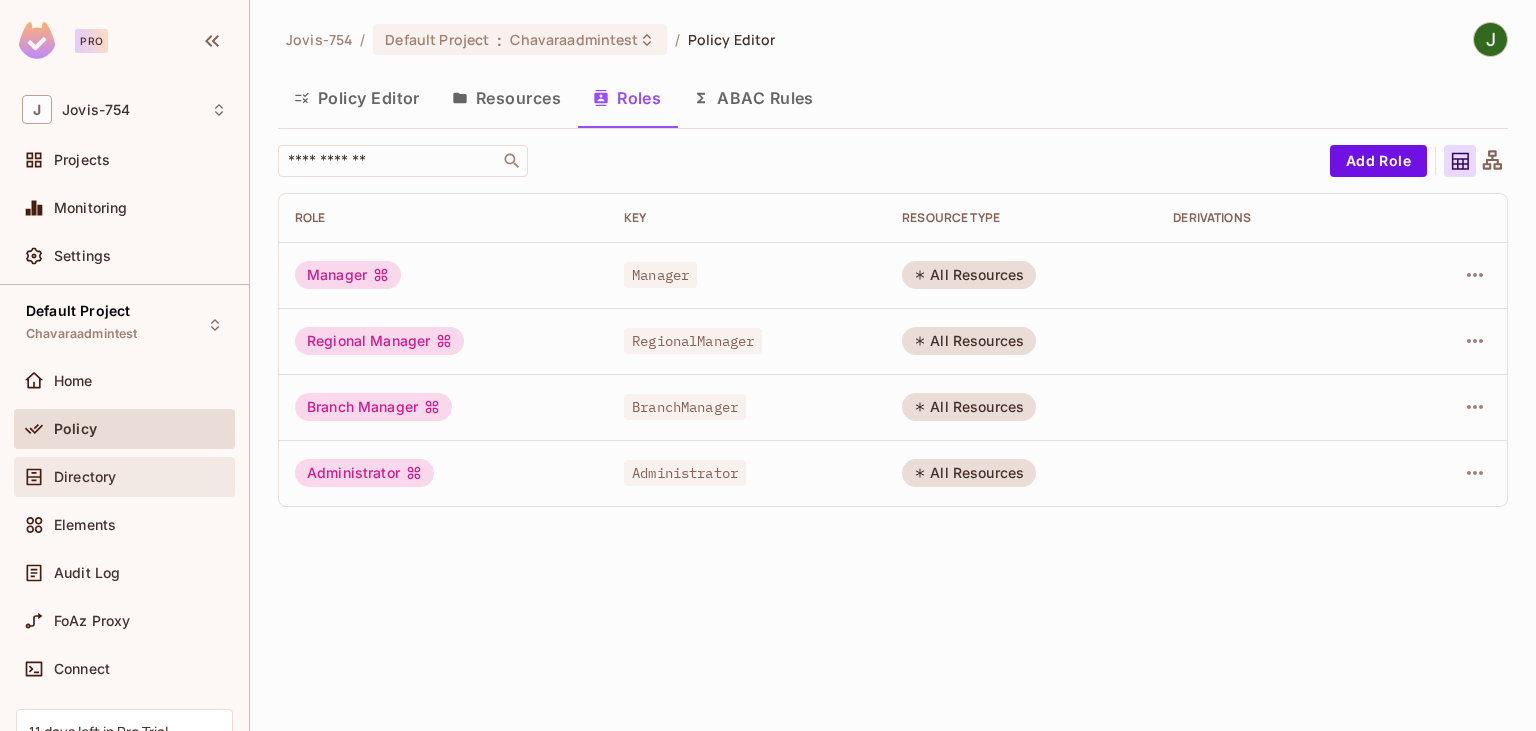 click on "Directory" at bounding box center [85, 477] 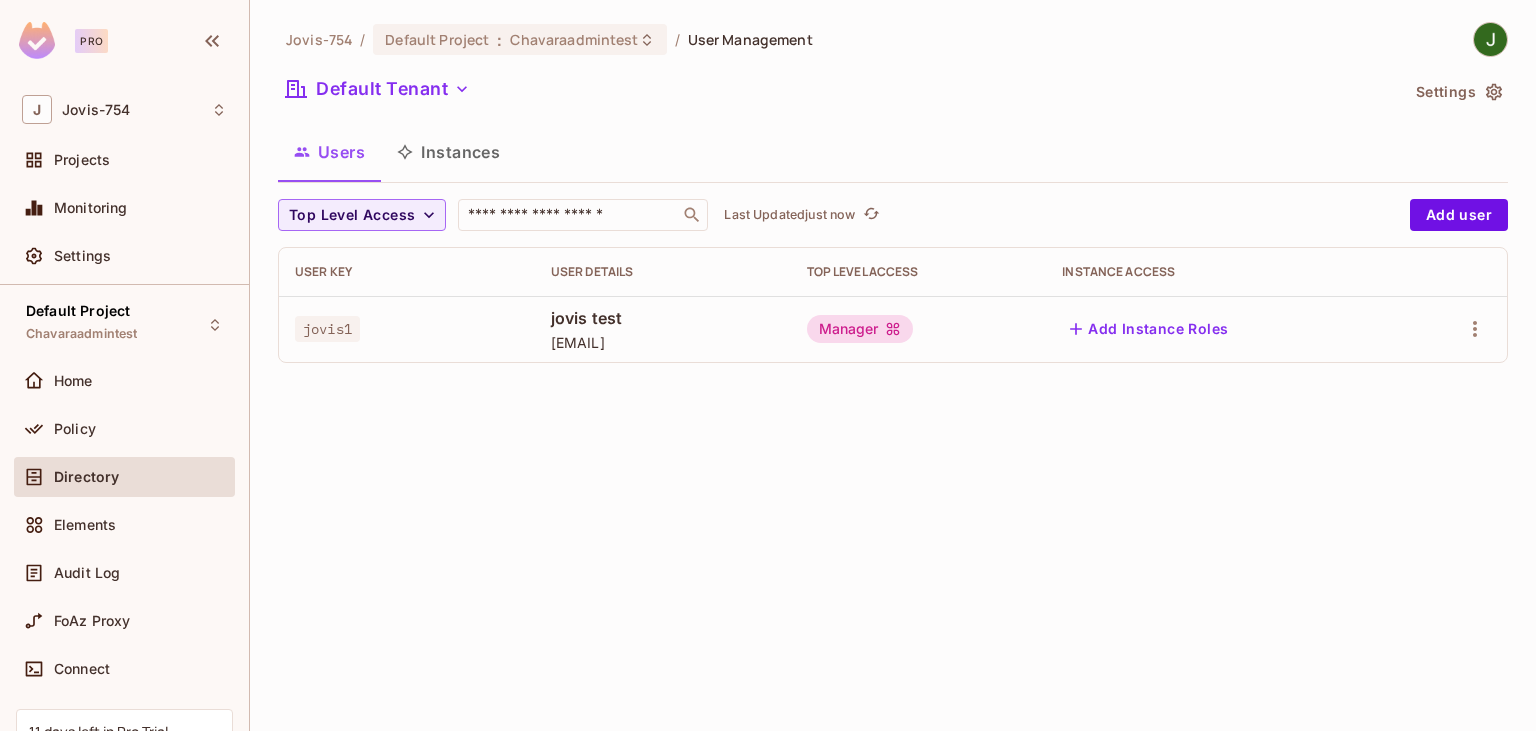 click on "Top Level Access" at bounding box center [919, 272] 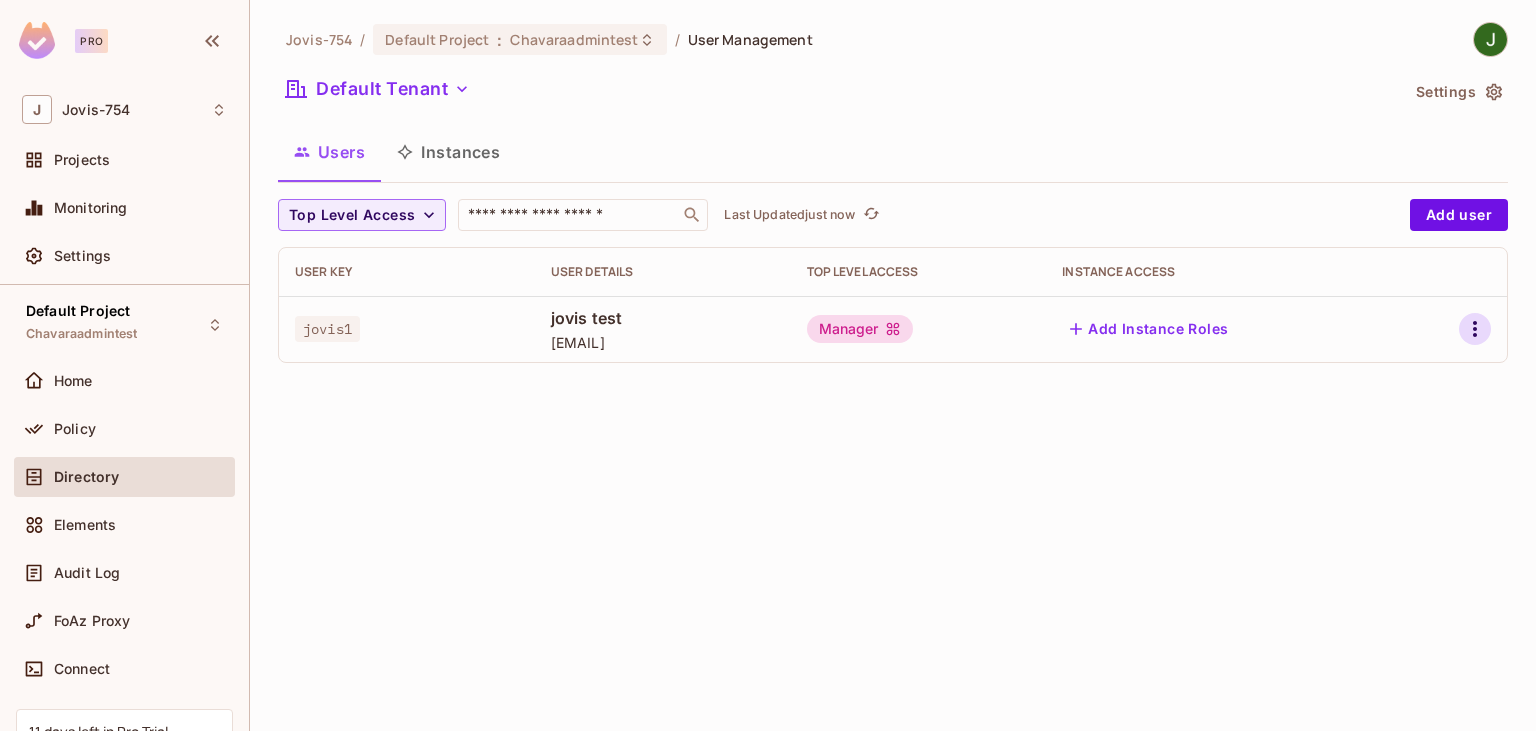 click 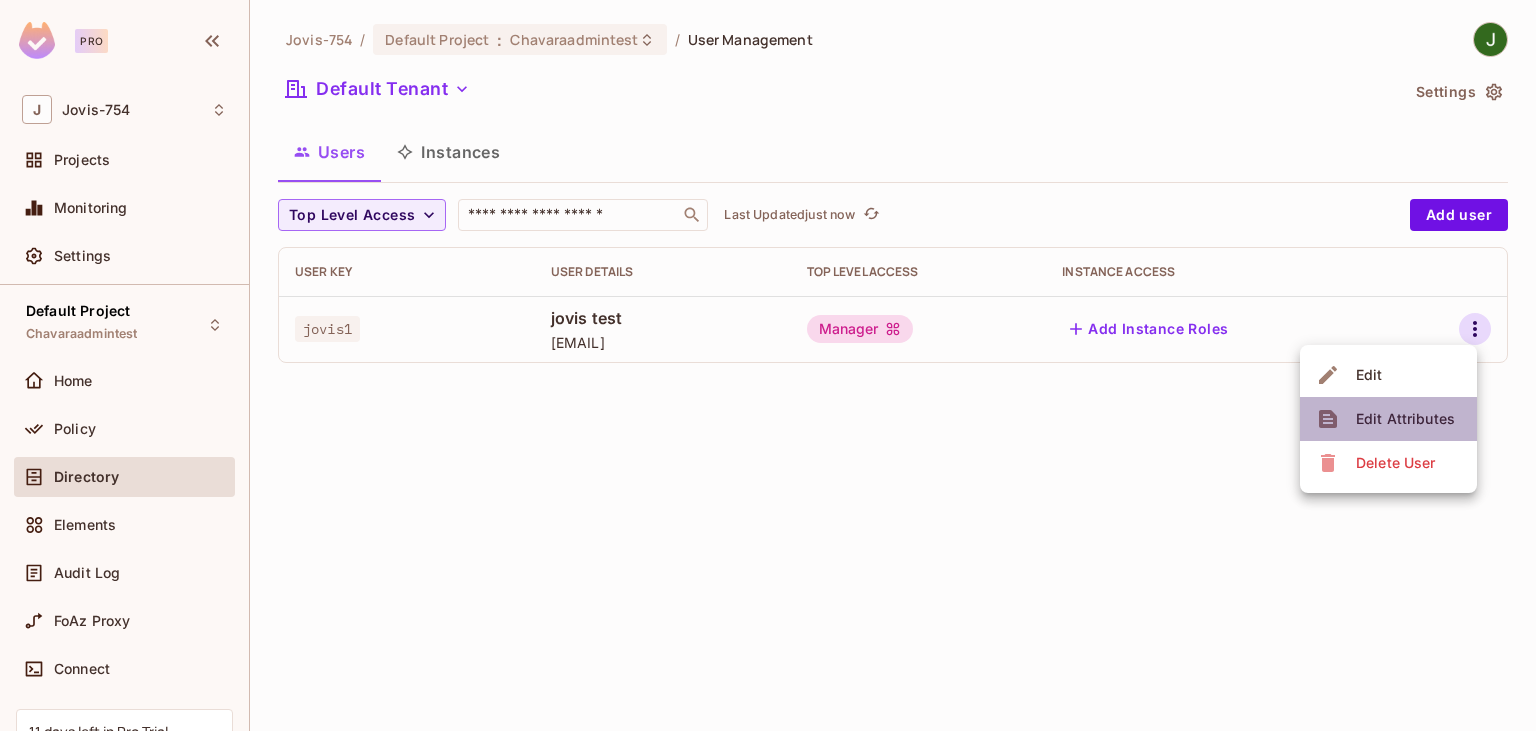 click on "Edit Attributes" at bounding box center (1405, 419) 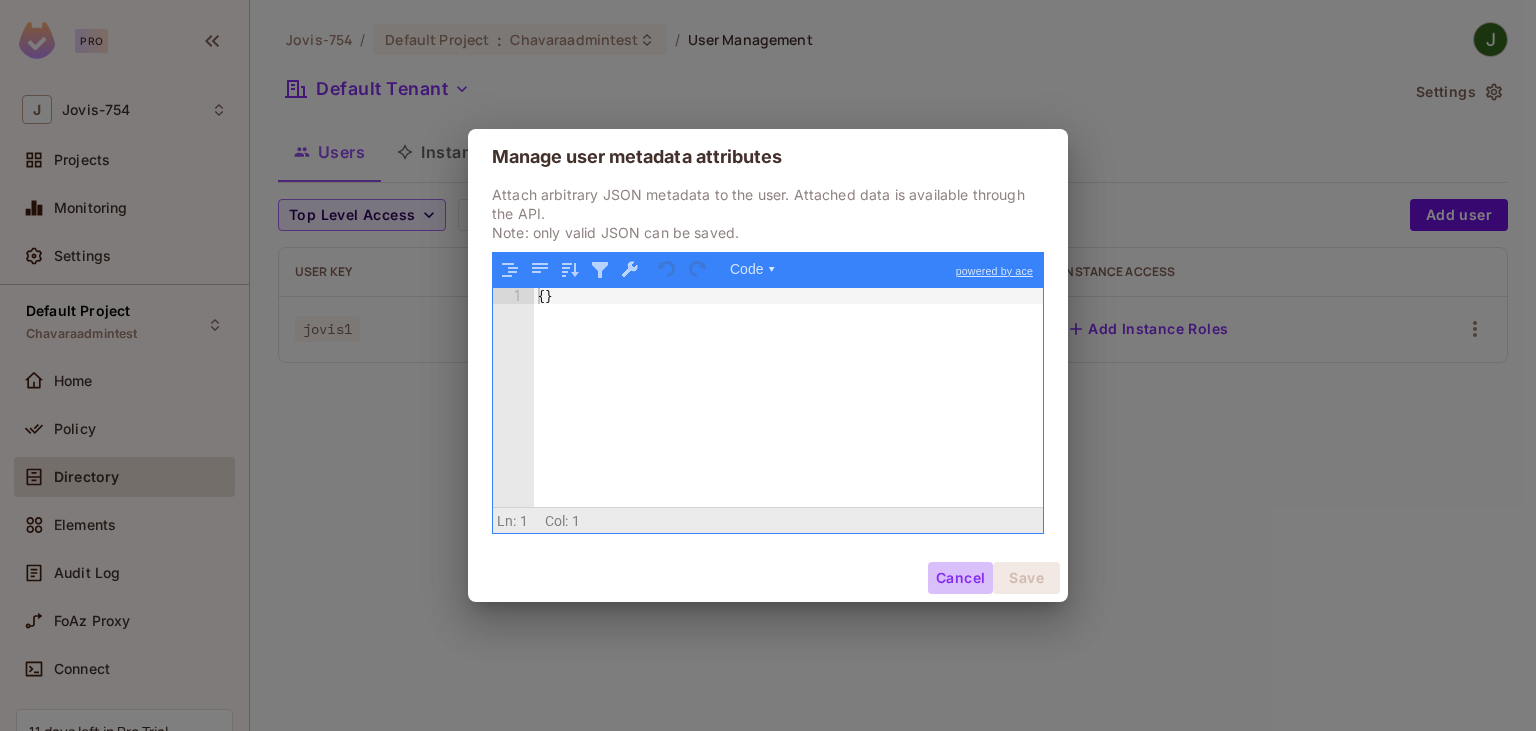 drag, startPoint x: 942, startPoint y: 589, endPoint x: 994, endPoint y: 555, distance: 62.1289 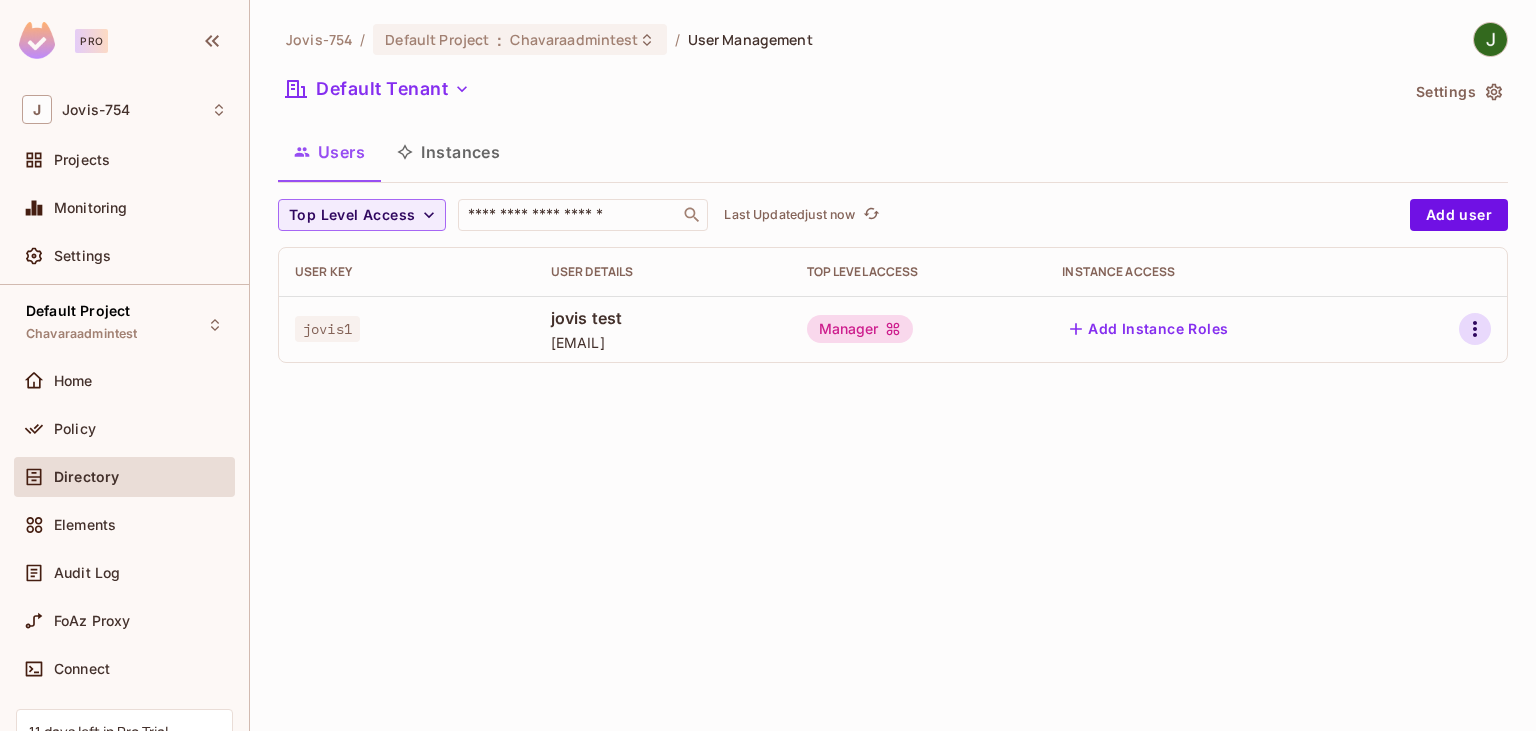 click 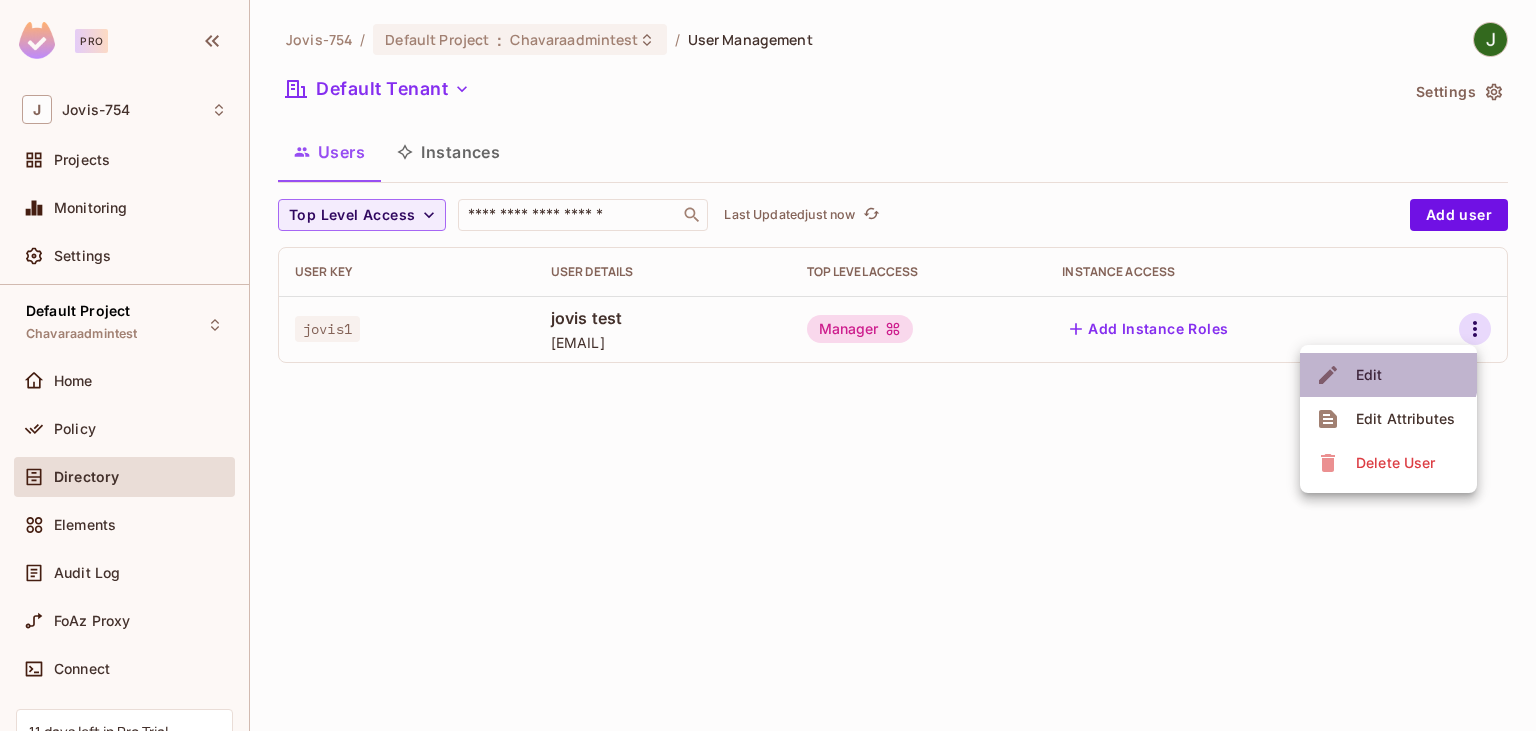 click on "Edit" at bounding box center [1369, 375] 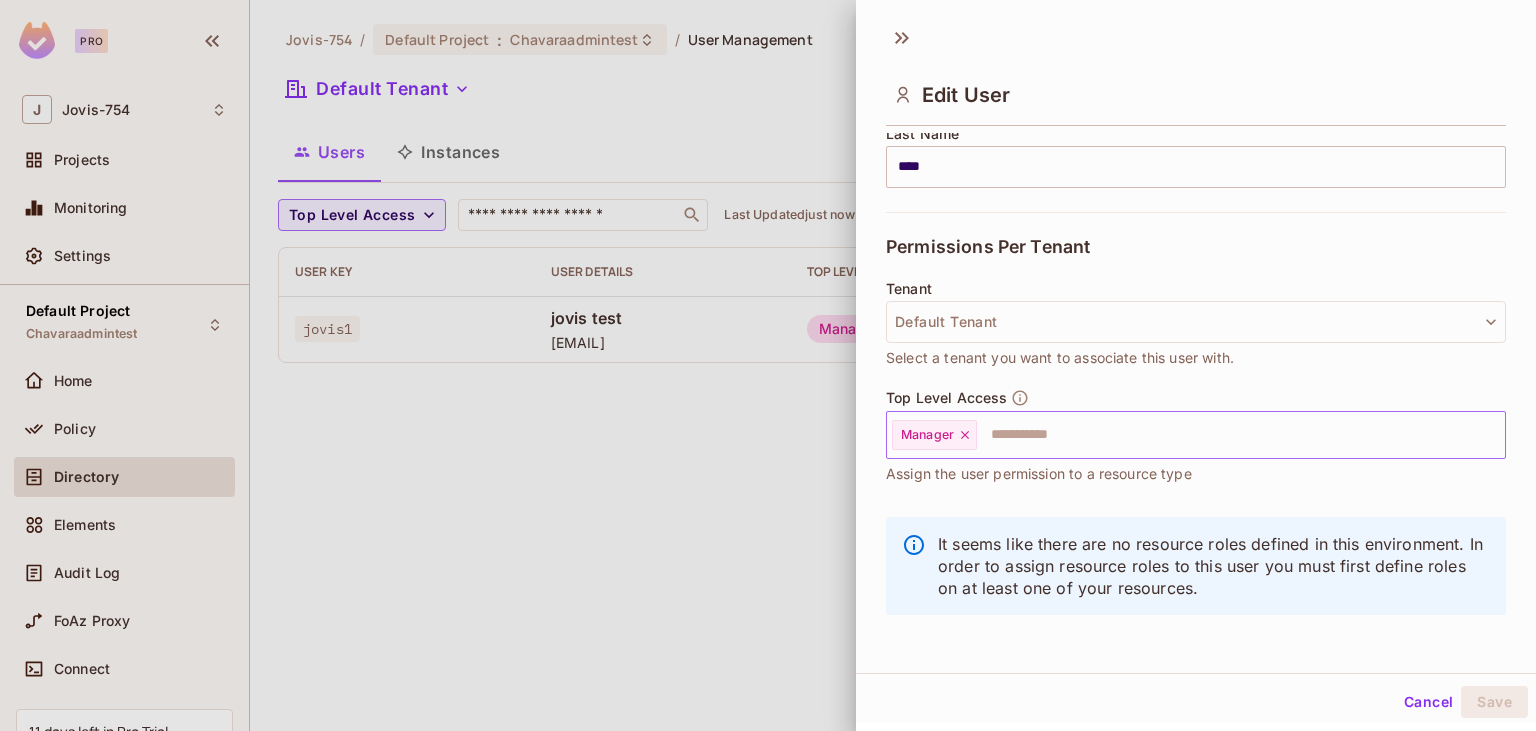 scroll, scrollTop: 350, scrollLeft: 0, axis: vertical 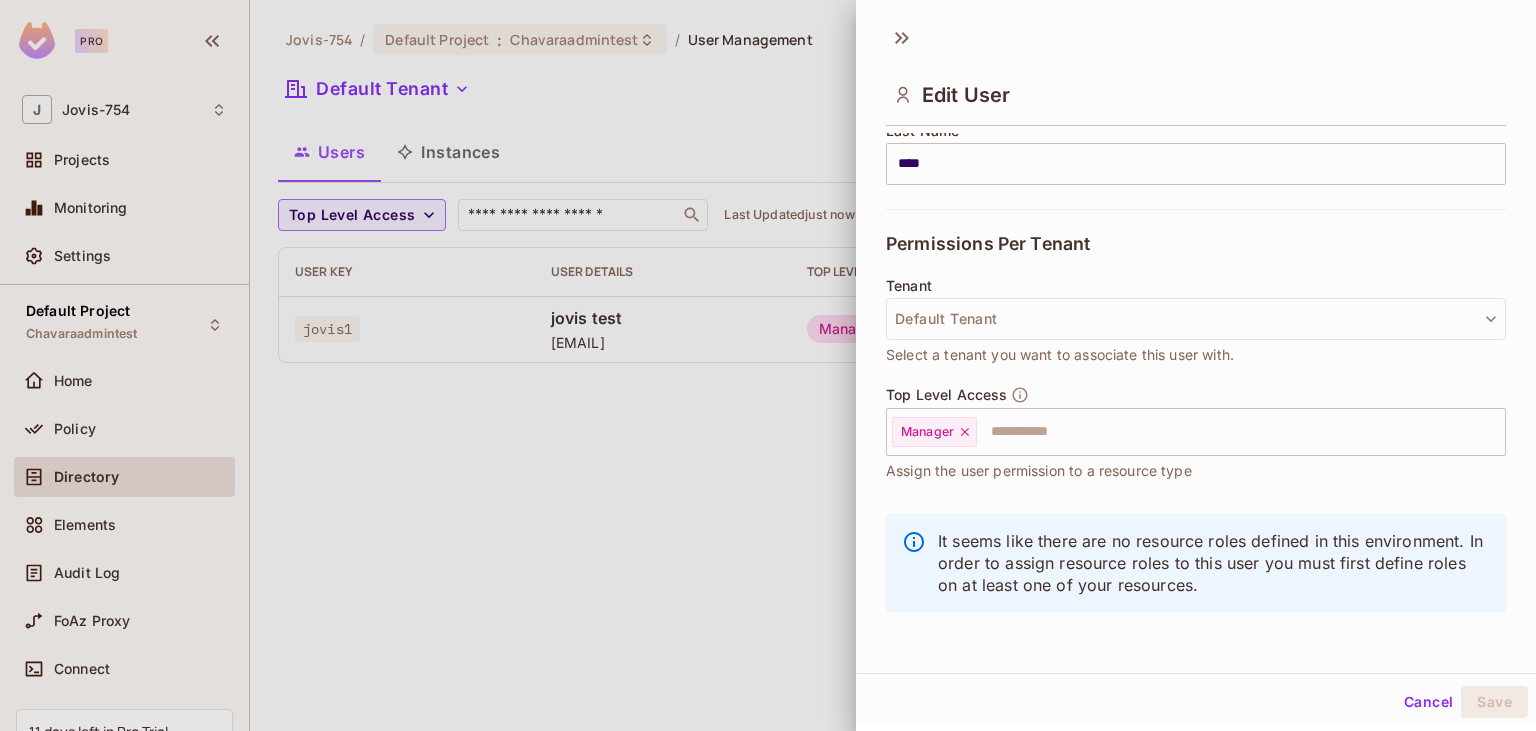 click on "Top Level Access" at bounding box center [946, 395] 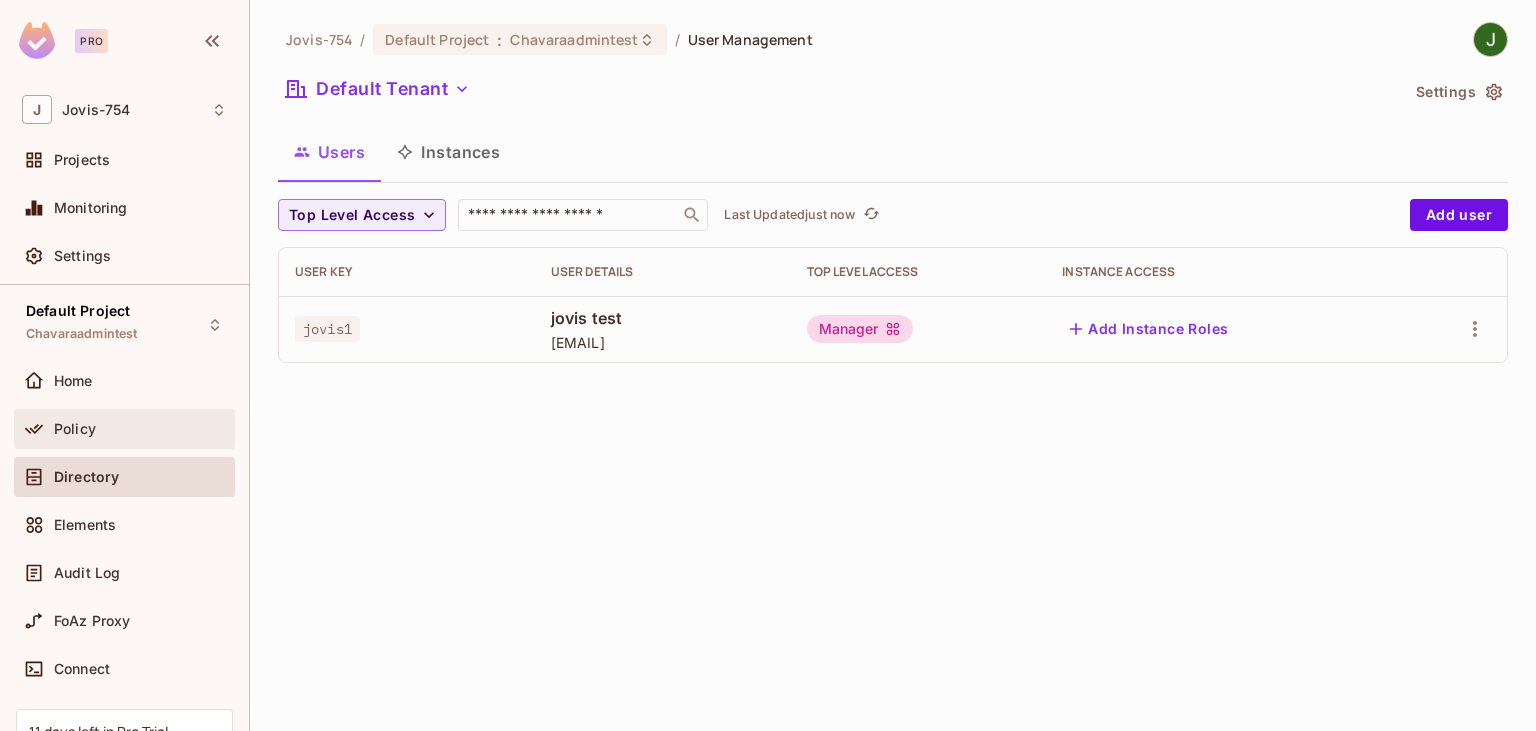 click on "Policy" at bounding box center [75, 429] 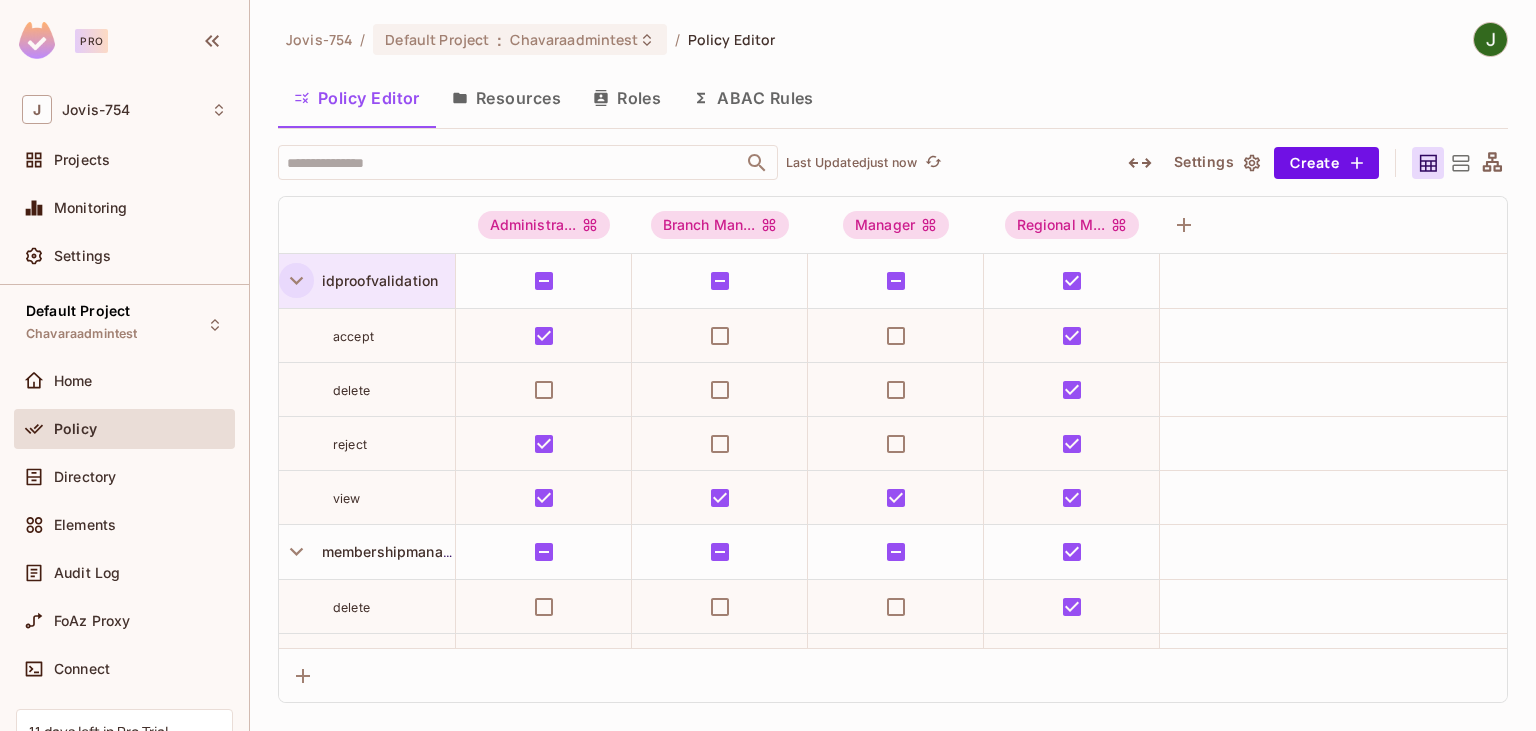 click 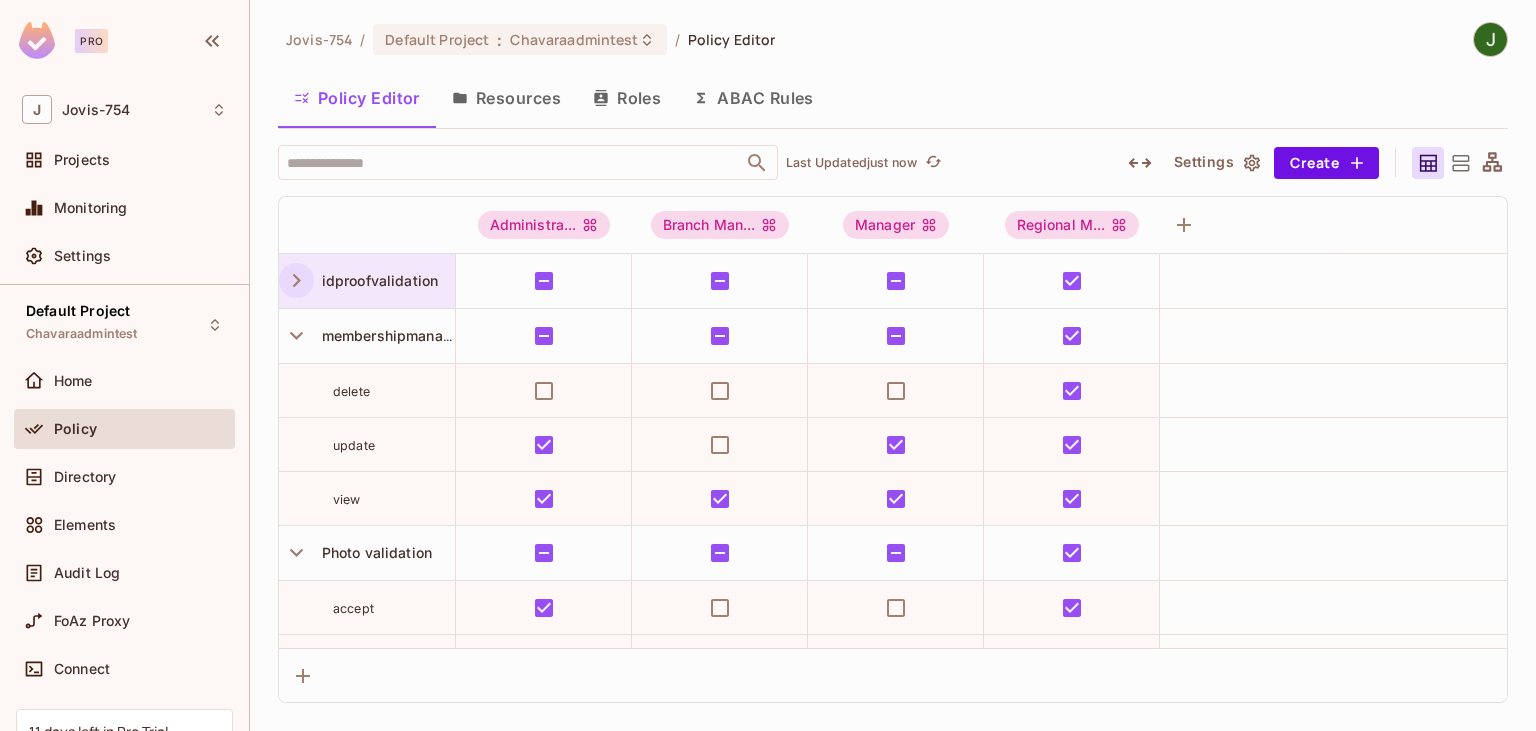 click 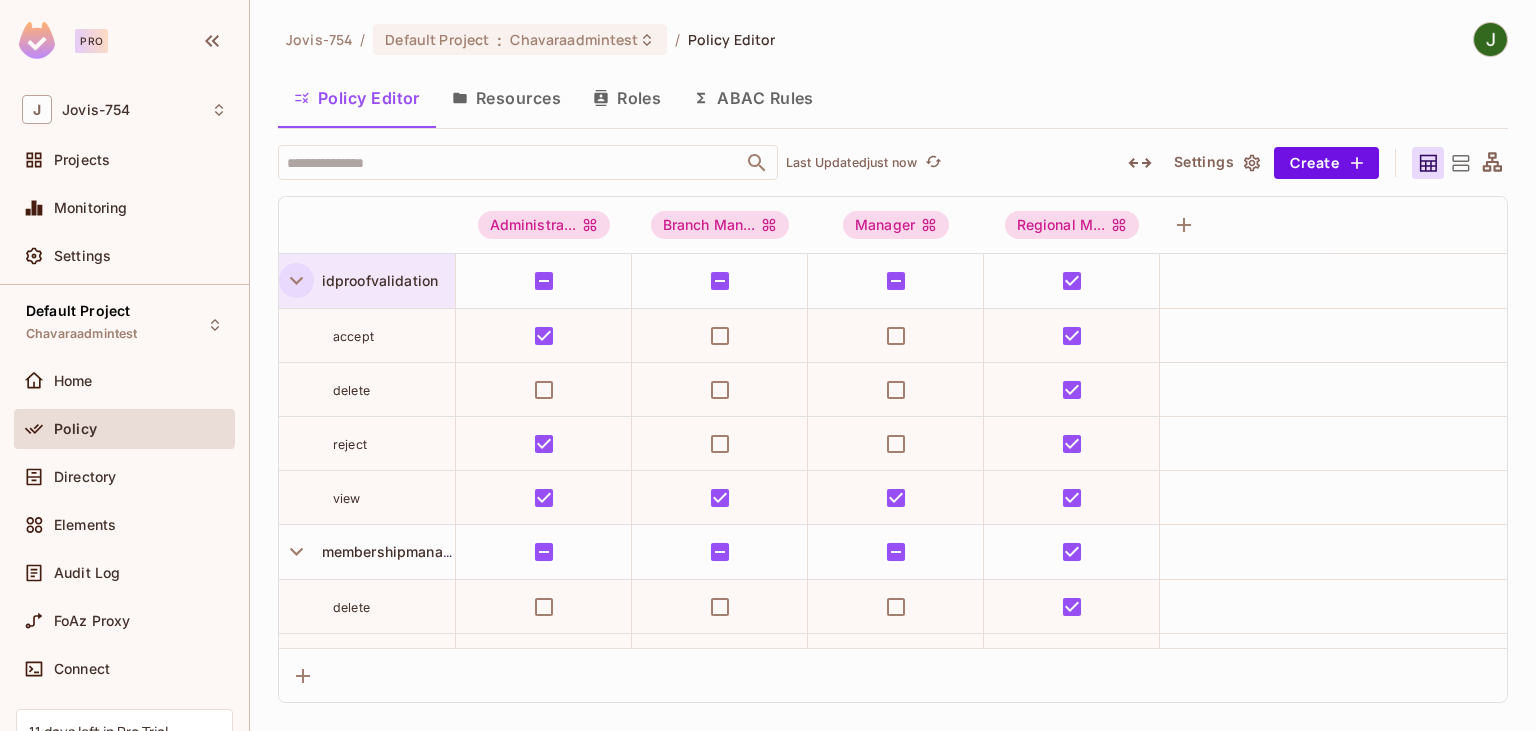 click on "Resources" at bounding box center [506, 98] 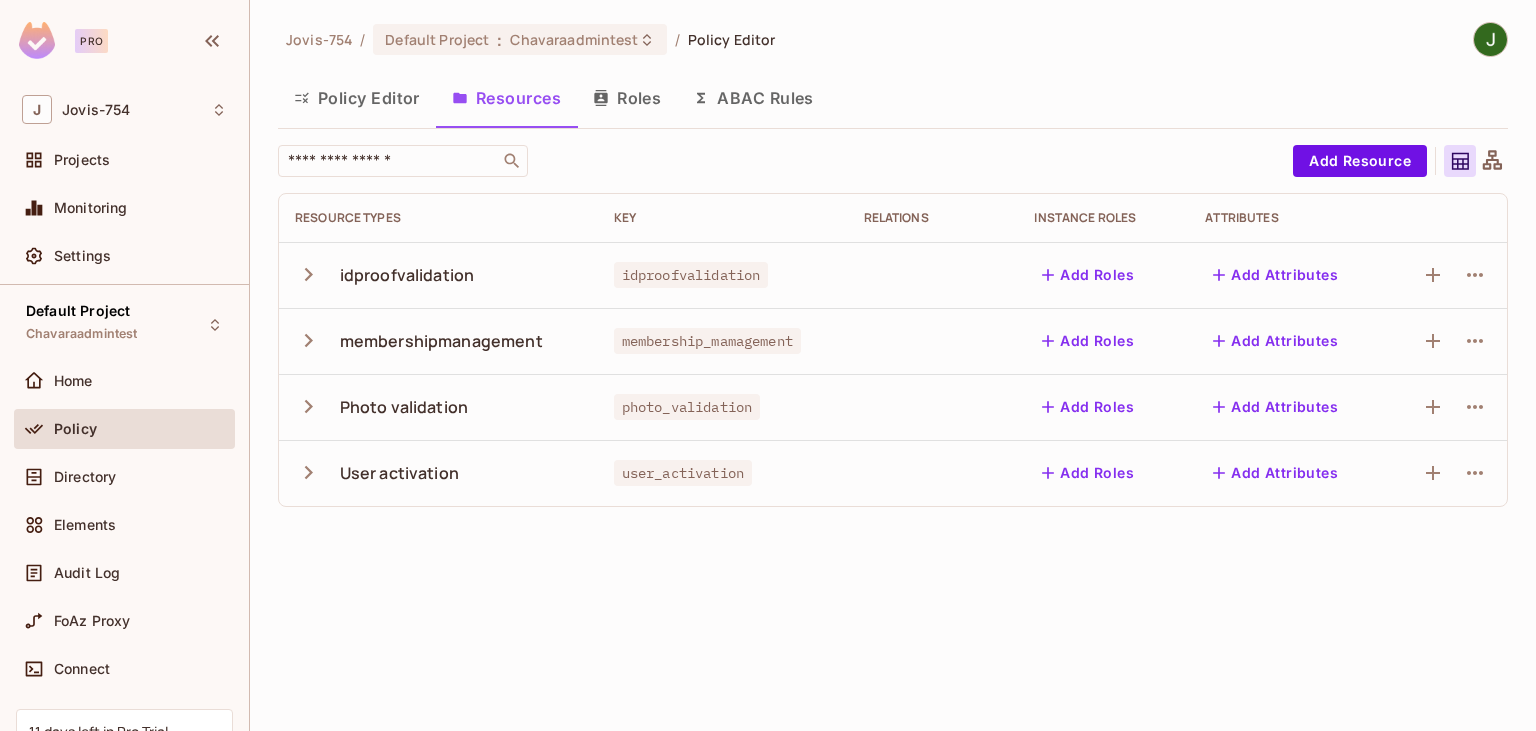 click on "idproofvalidation" at bounding box center [407, 275] 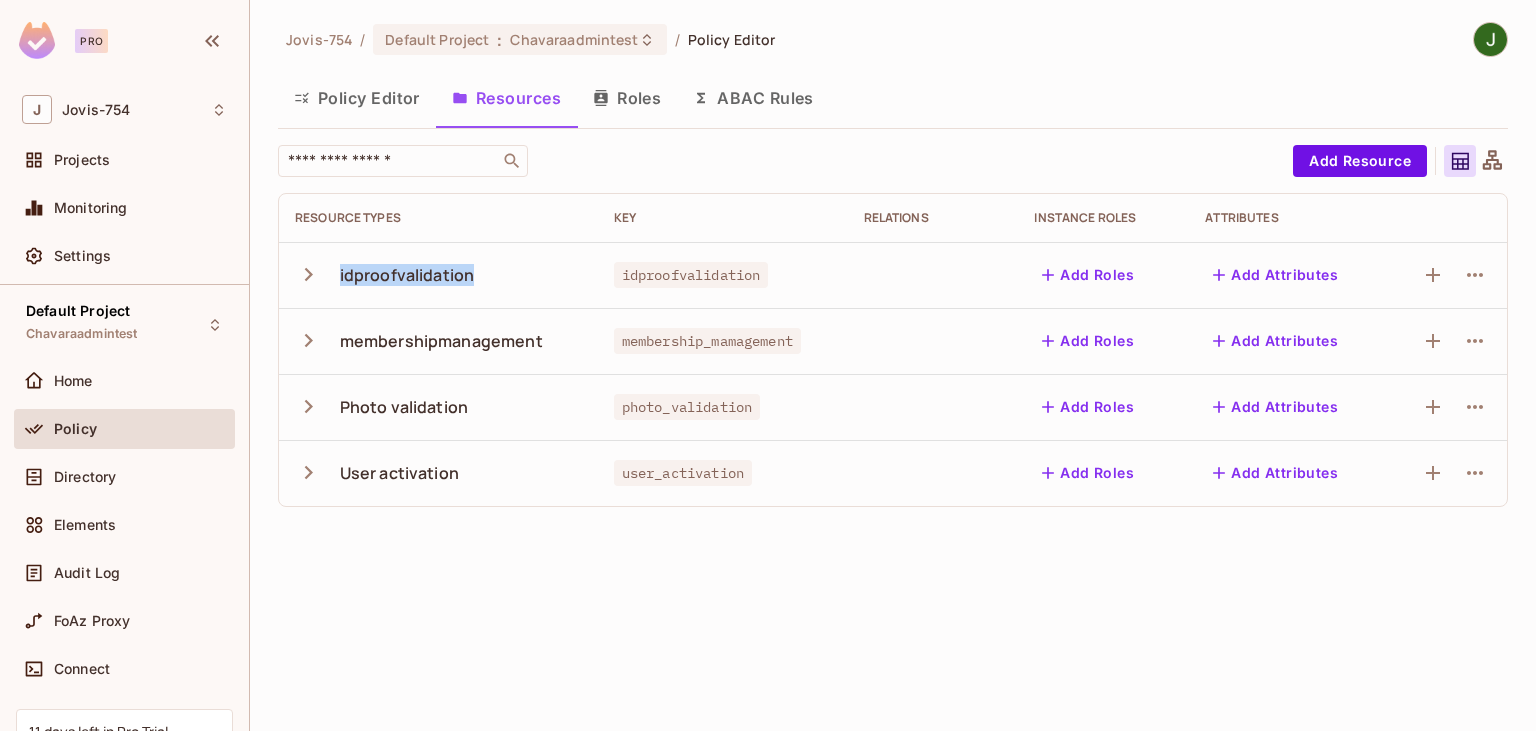 click on "idproofvalidation" at bounding box center (407, 275) 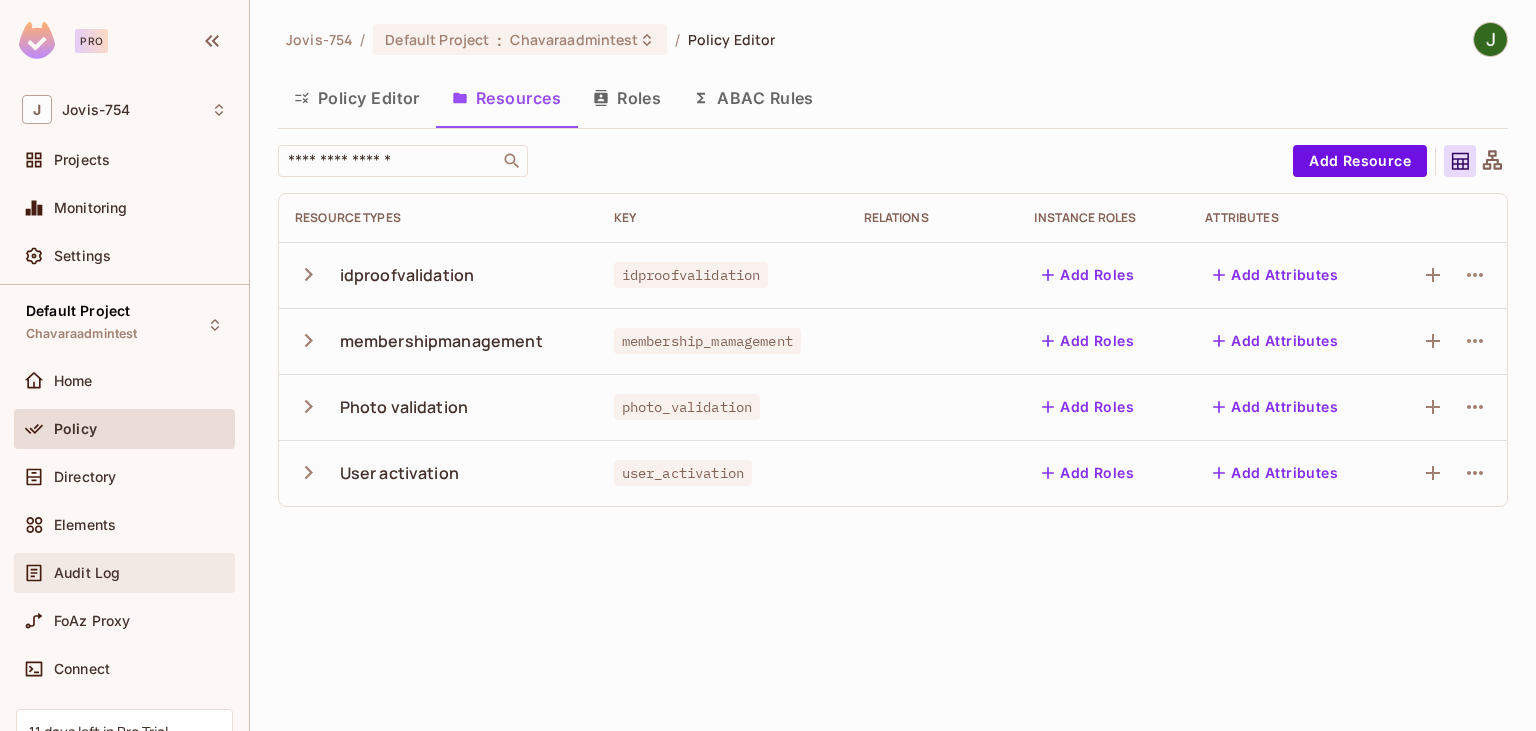 click on "Audit Log" at bounding box center (87, 573) 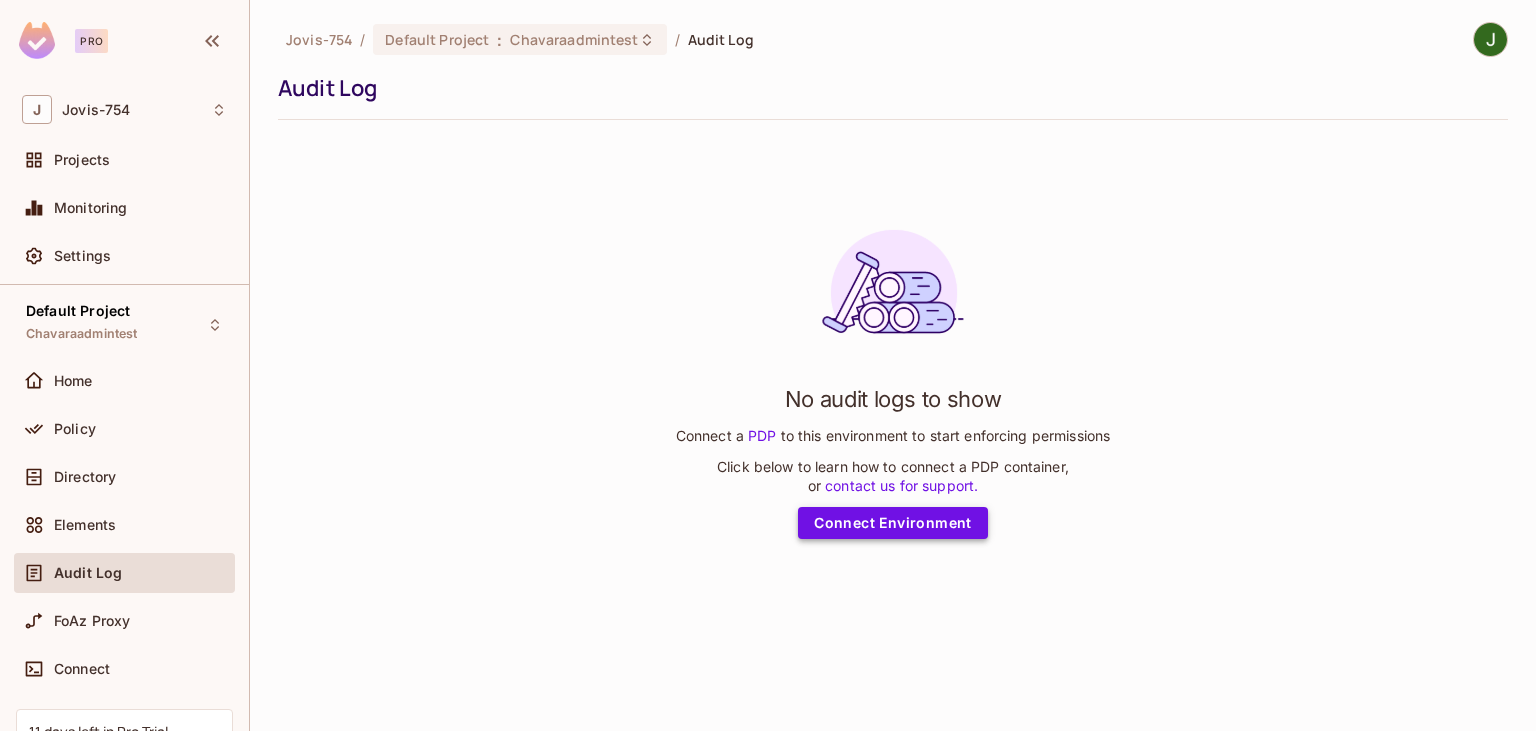 click on "Connect Environment" at bounding box center (893, 523) 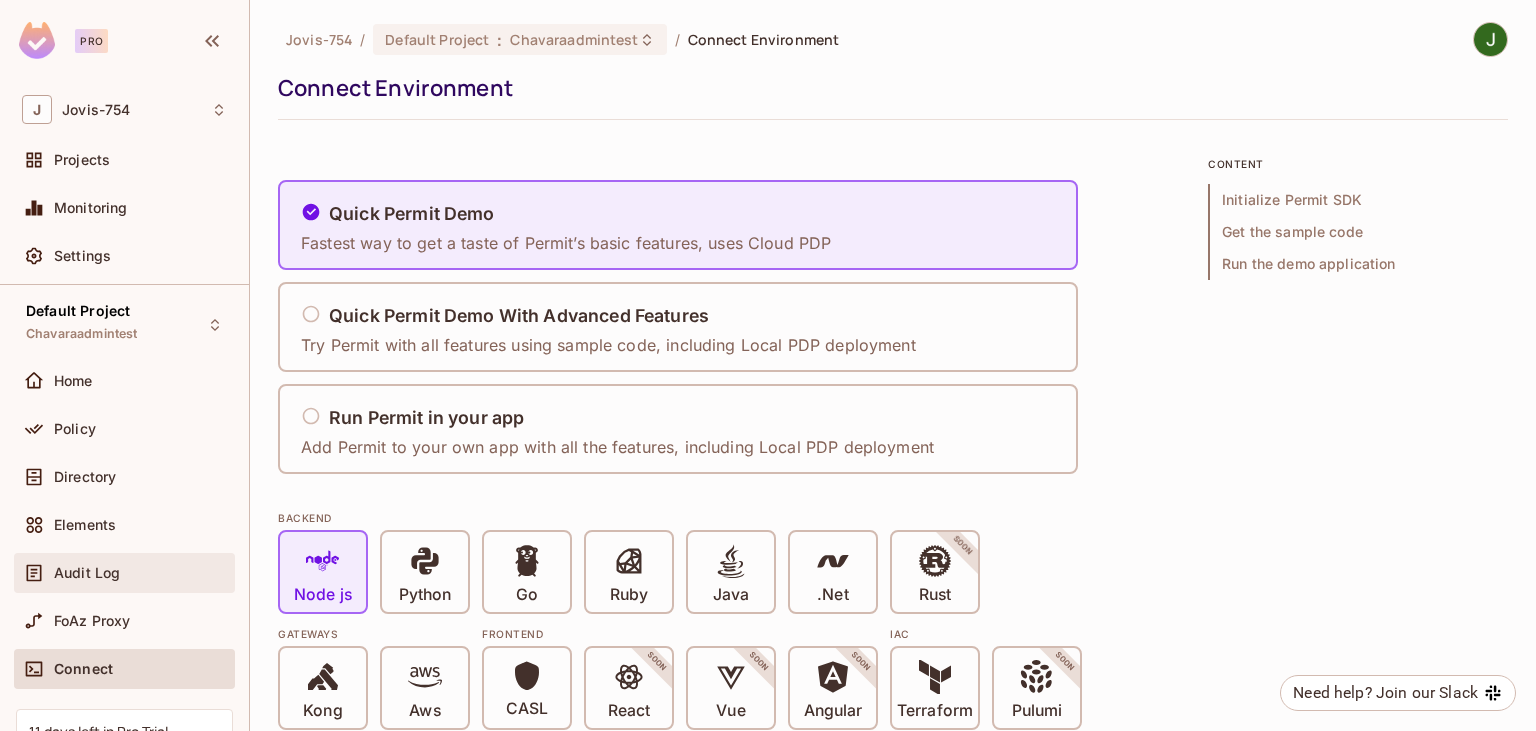 click on "Audit Log" at bounding box center [87, 573] 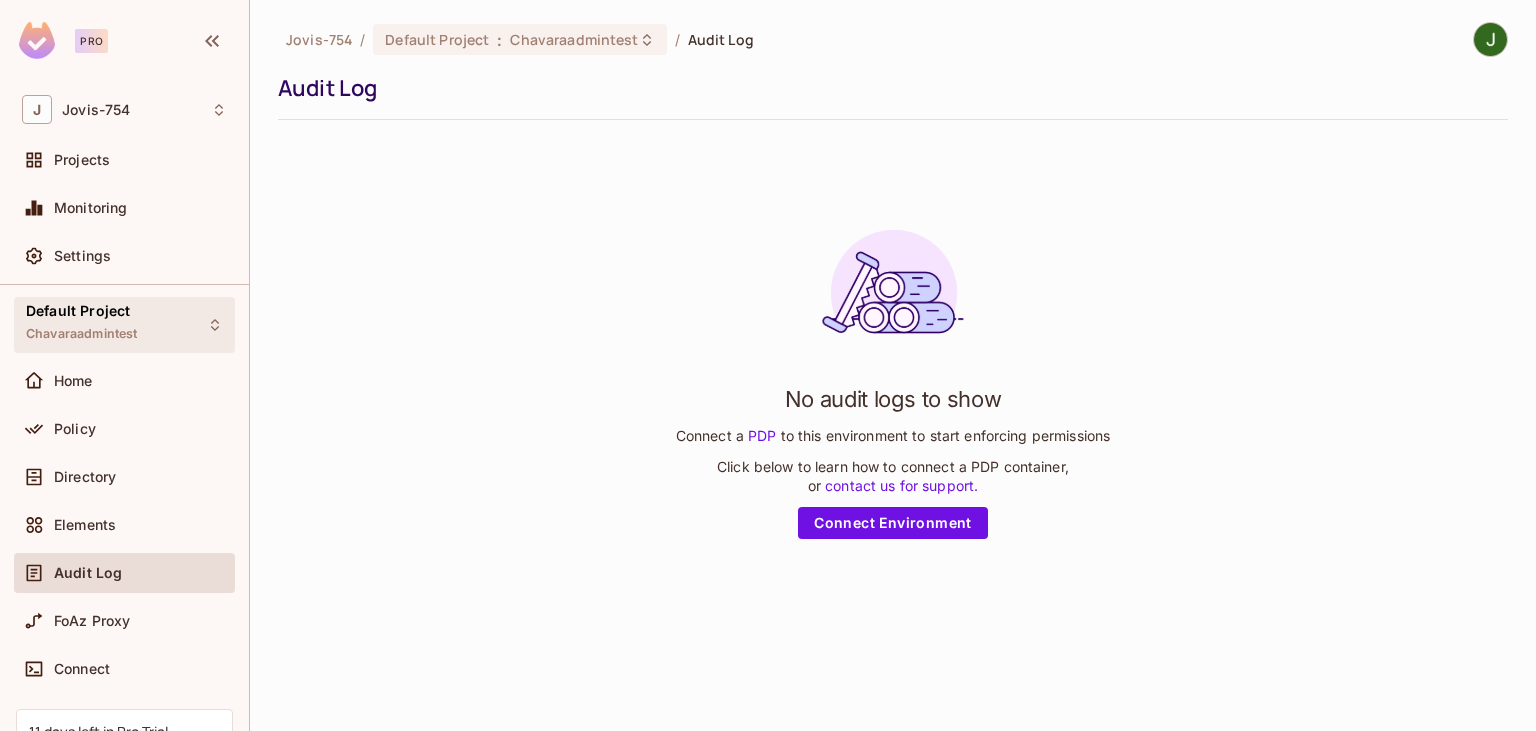 click on "Default Project" at bounding box center (78, 311) 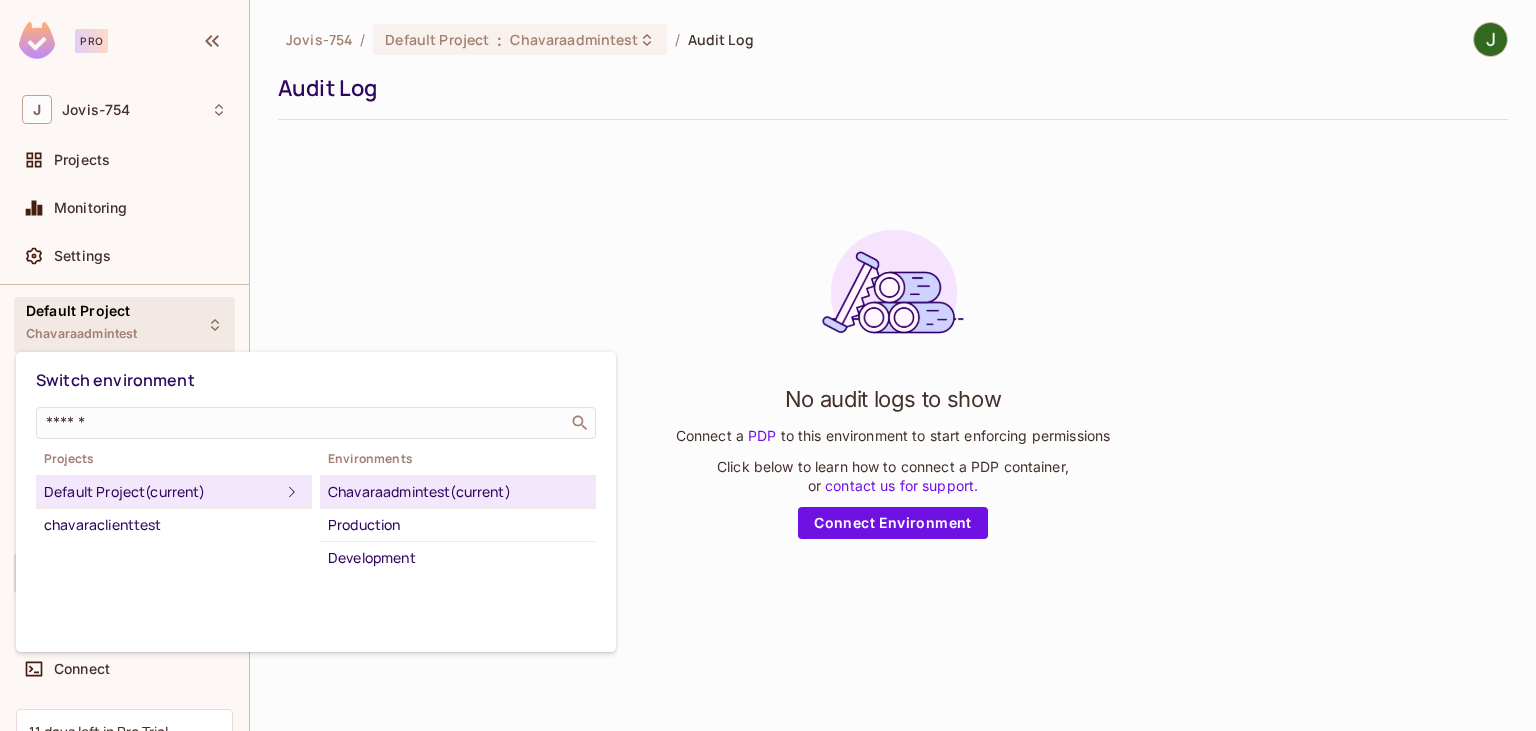 click on "Default Project  (current)" at bounding box center [162, 492] 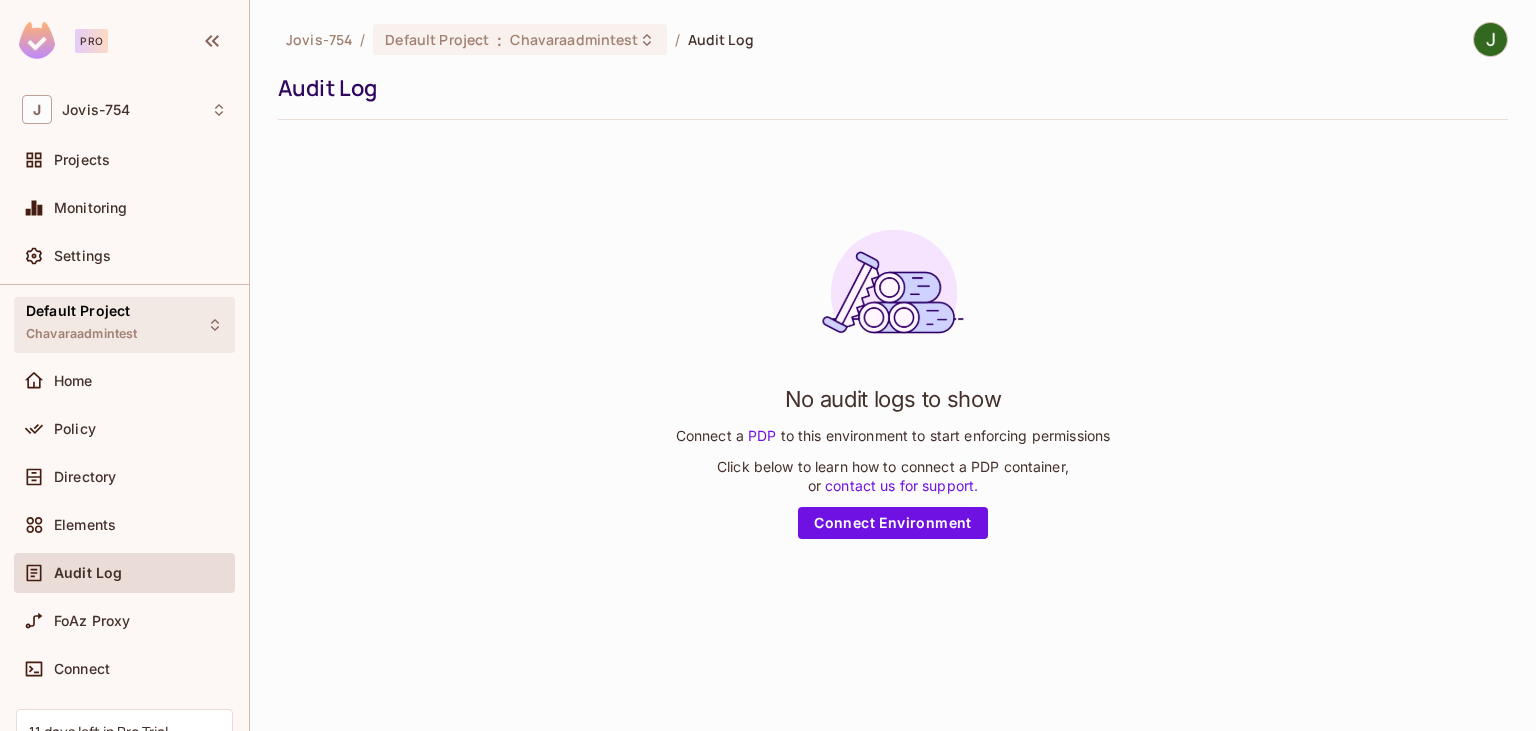 click on "Chavaraadmintest" at bounding box center (81, 334) 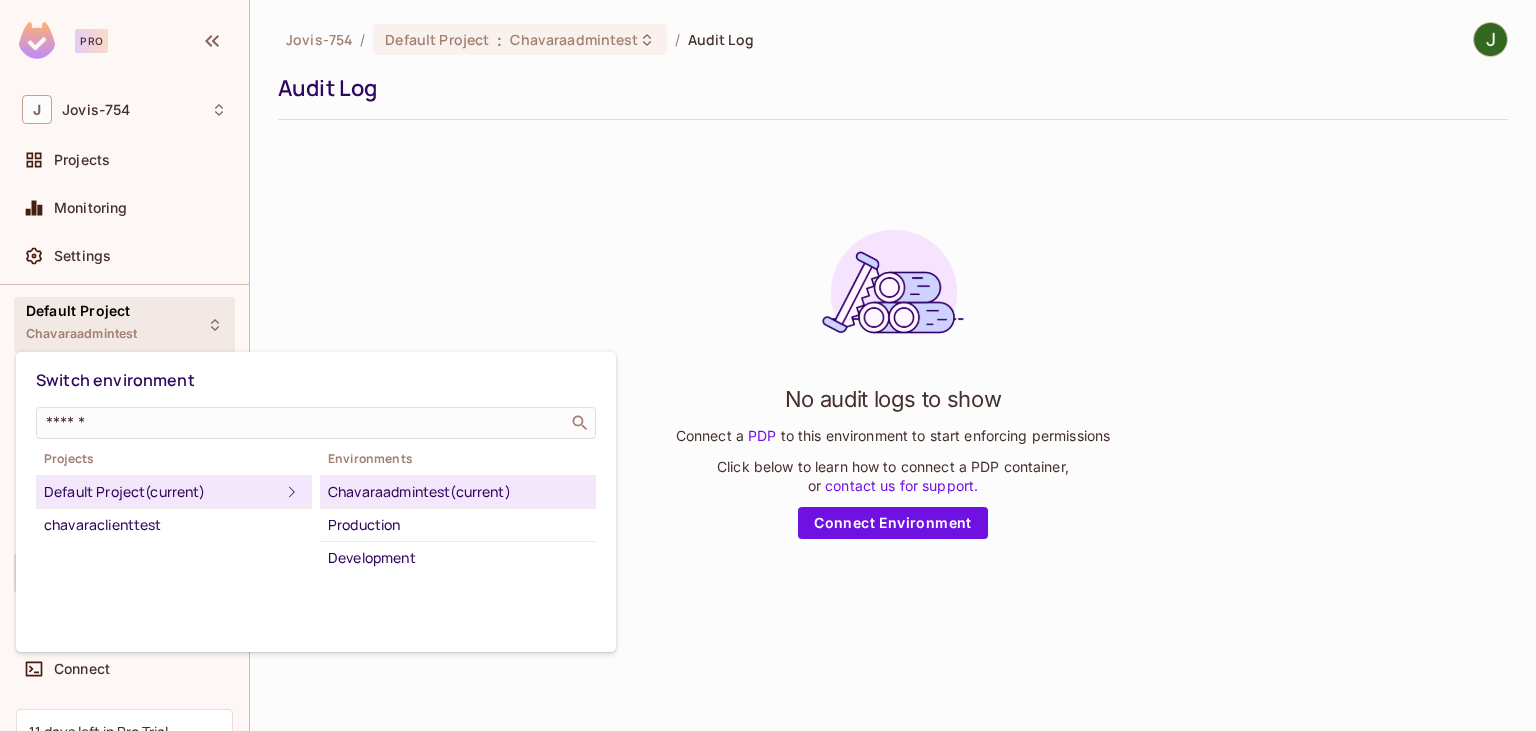 click at bounding box center (768, 365) 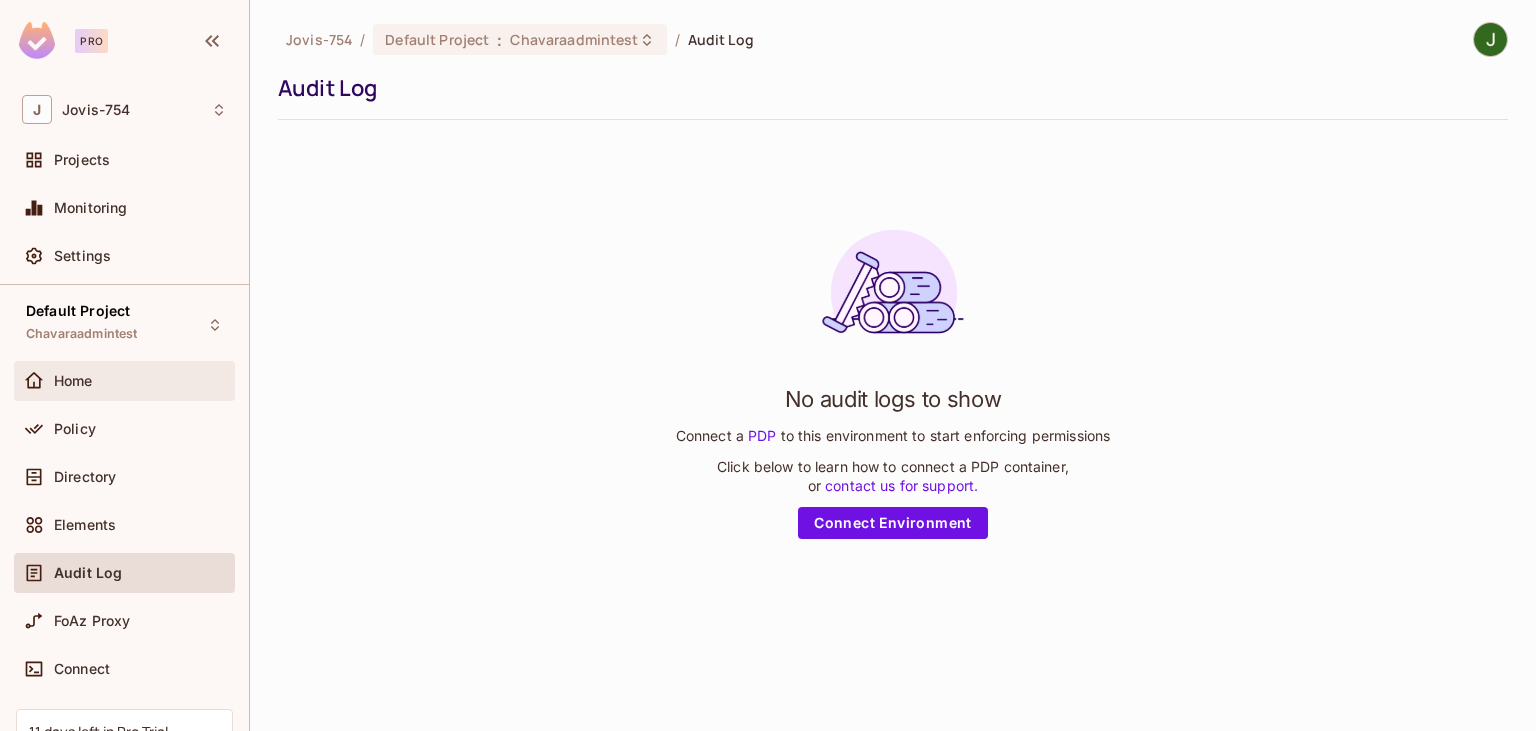 click on "Home" at bounding box center (73, 381) 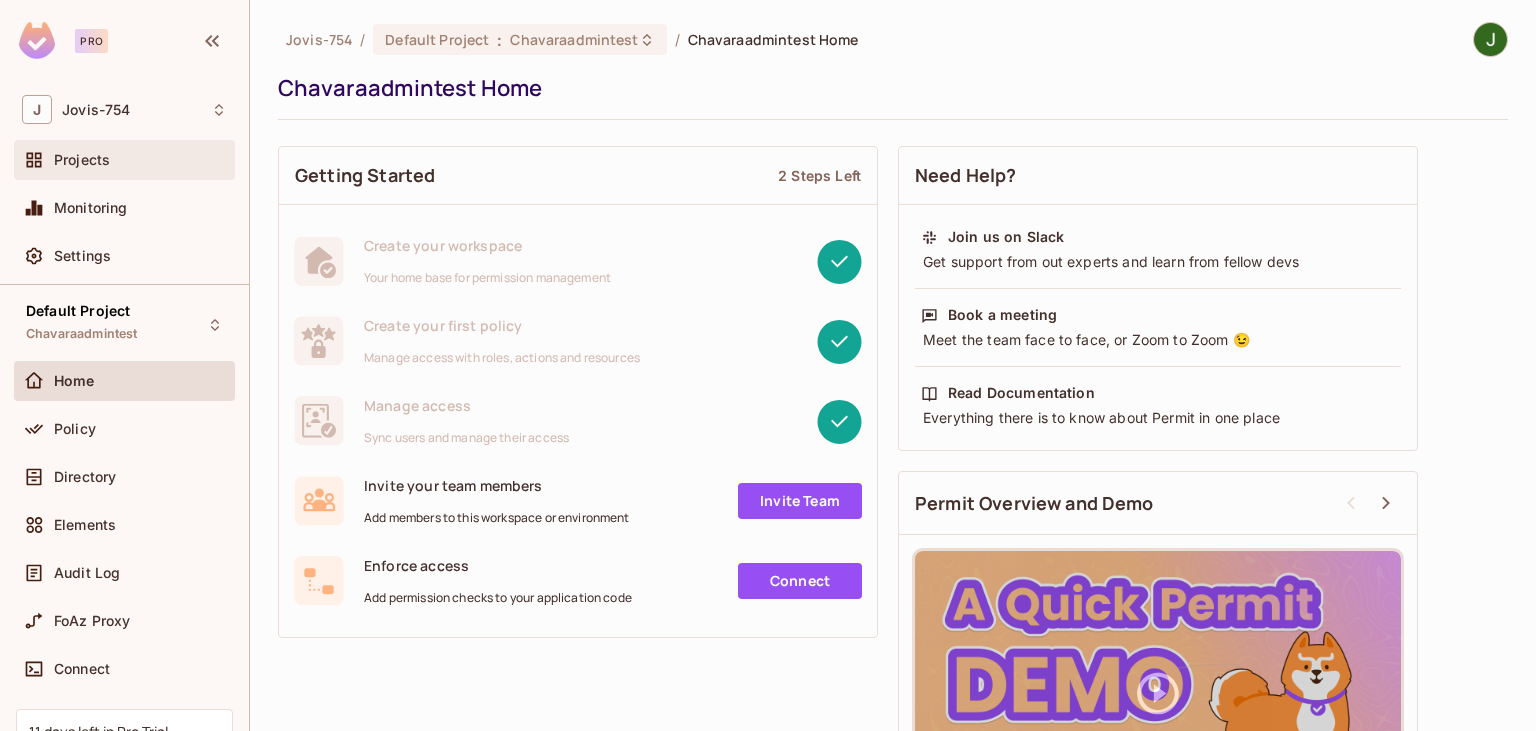 click on "Projects" at bounding box center (82, 160) 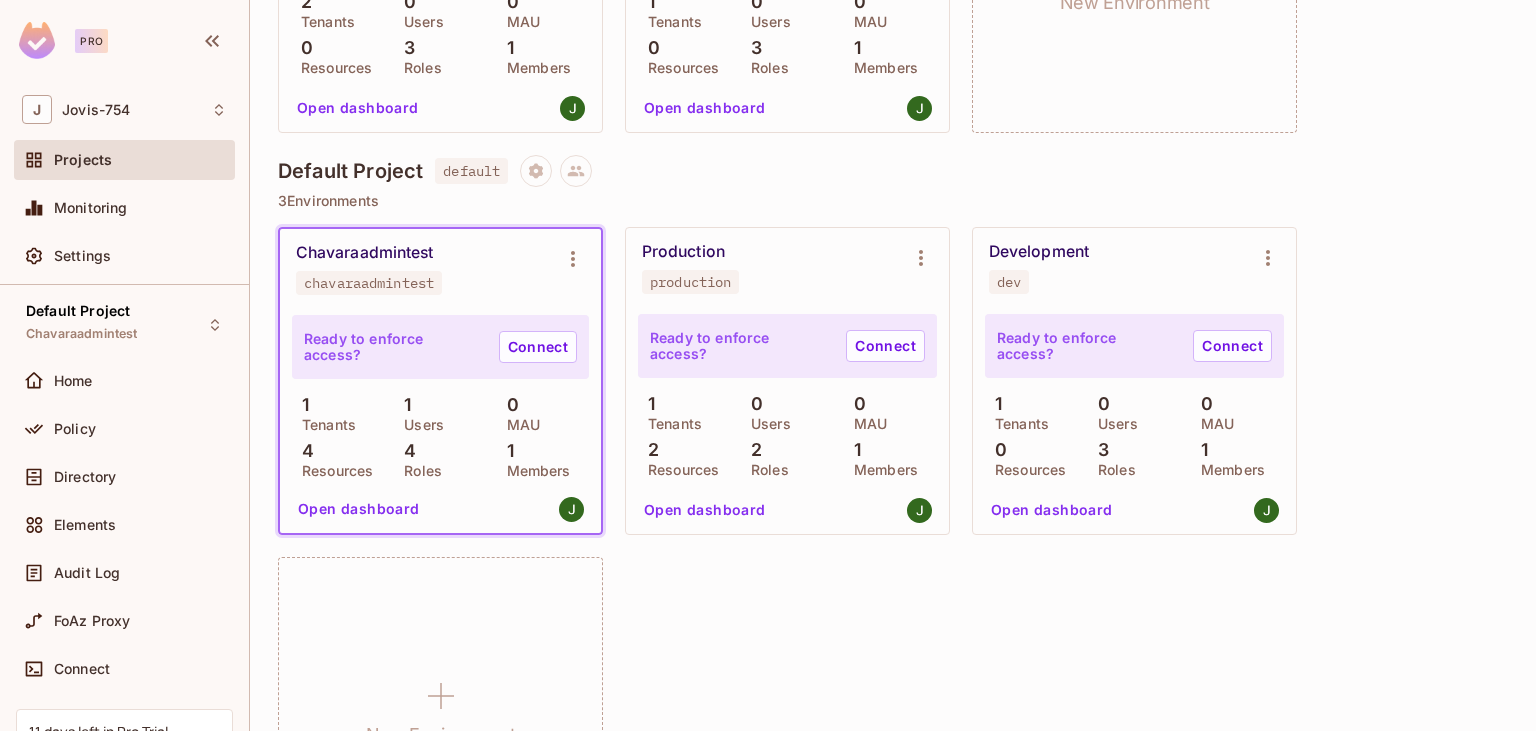 scroll, scrollTop: 461, scrollLeft: 0, axis: vertical 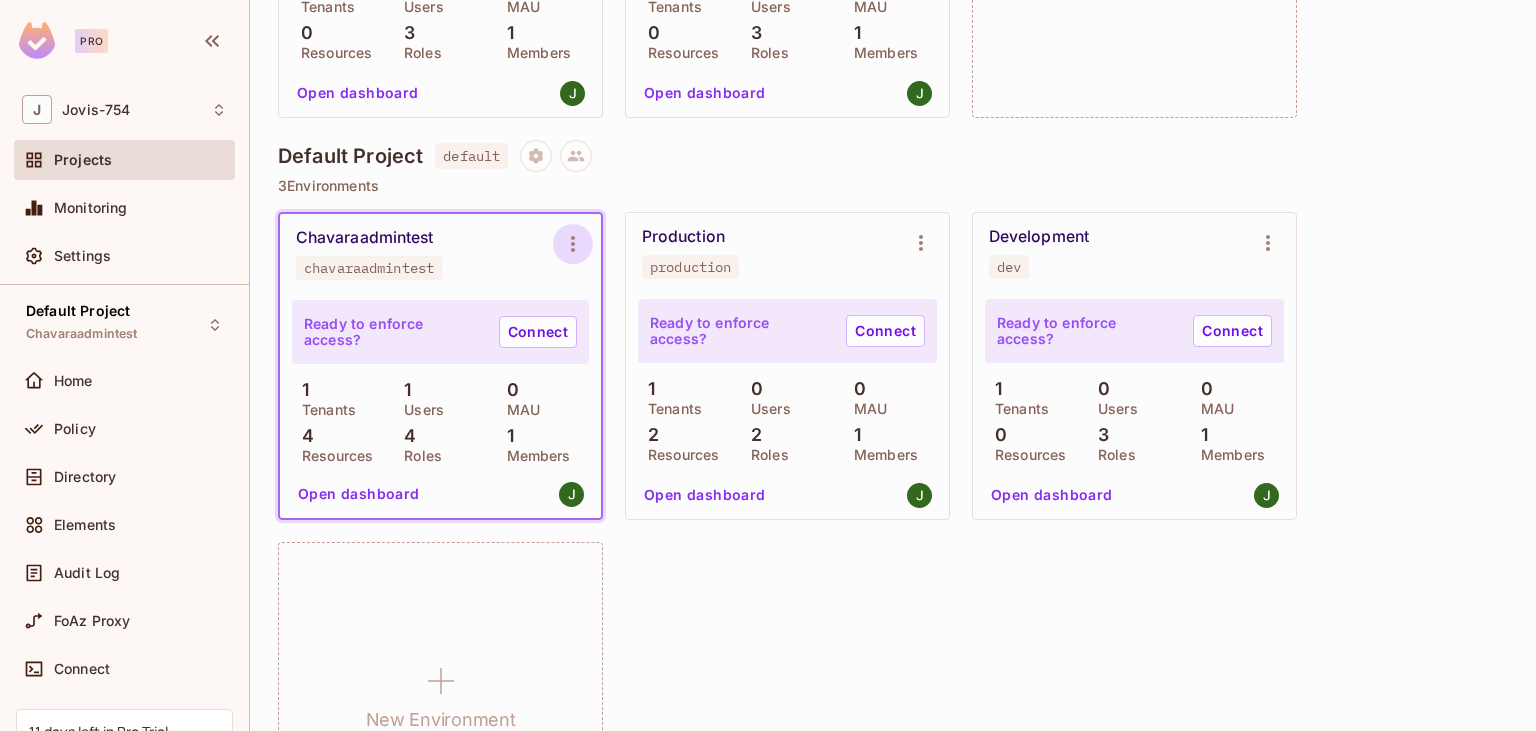 click 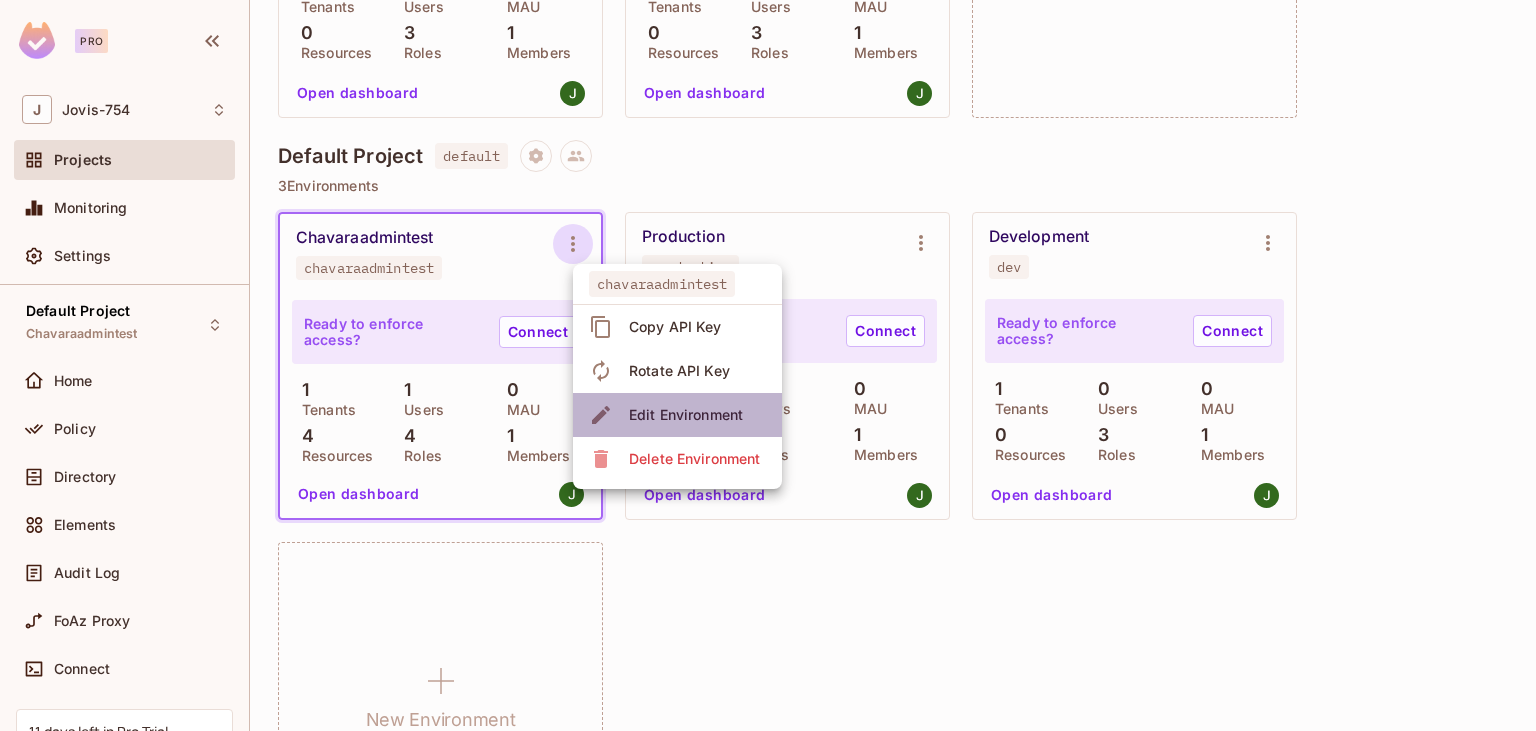click on "Edit Environment" at bounding box center (686, 415) 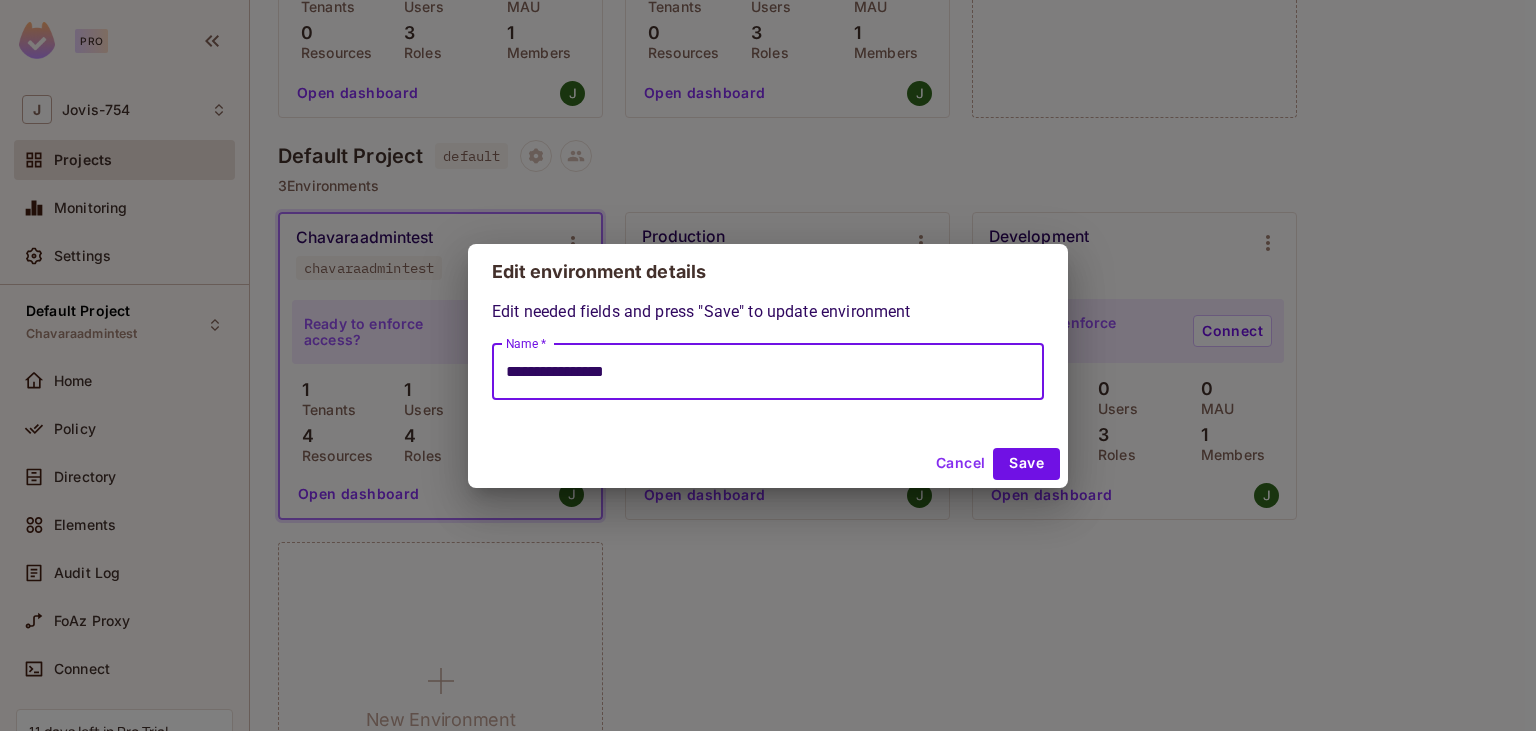 click on "**********" at bounding box center (768, 372) 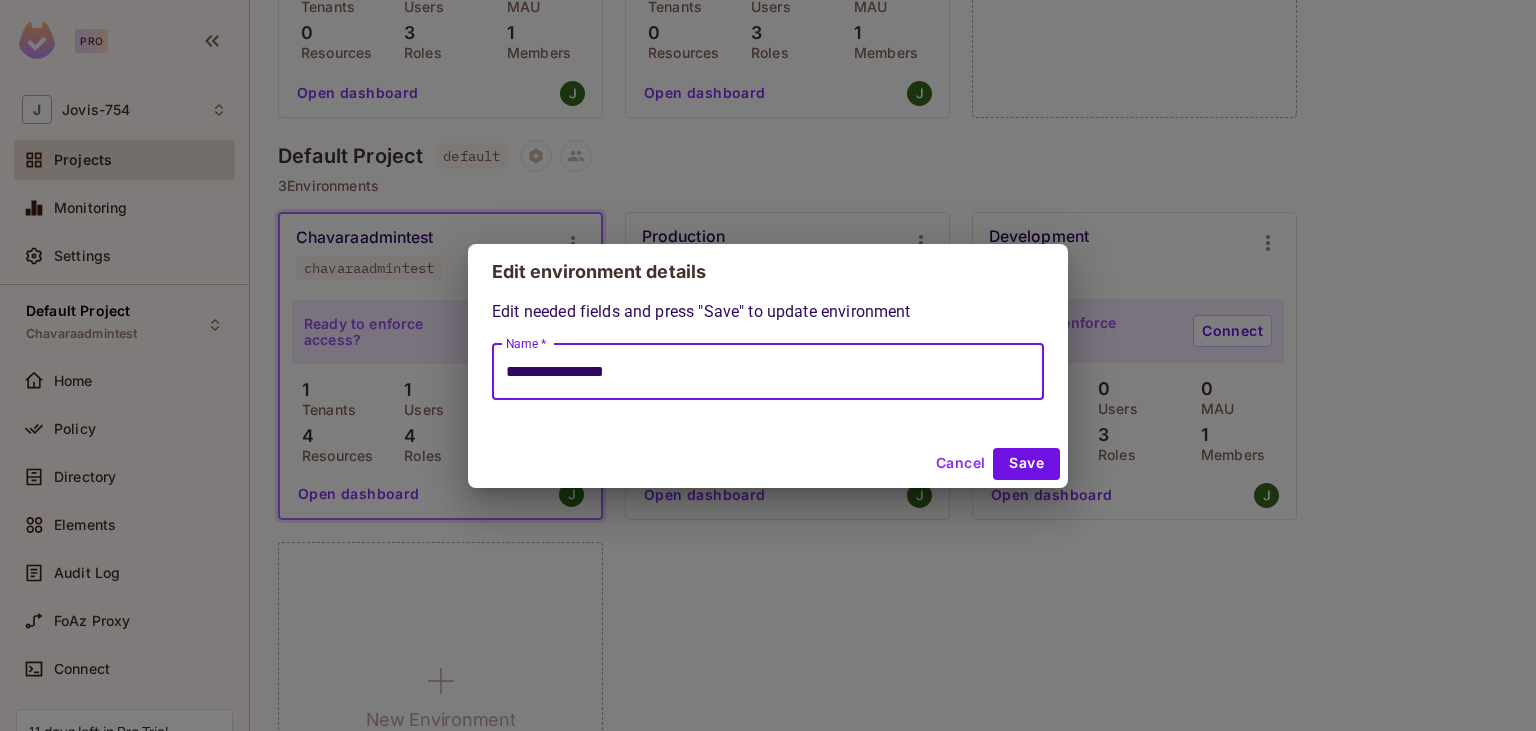 drag, startPoint x: 670, startPoint y: 366, endPoint x: 458, endPoint y: 380, distance: 212.46176 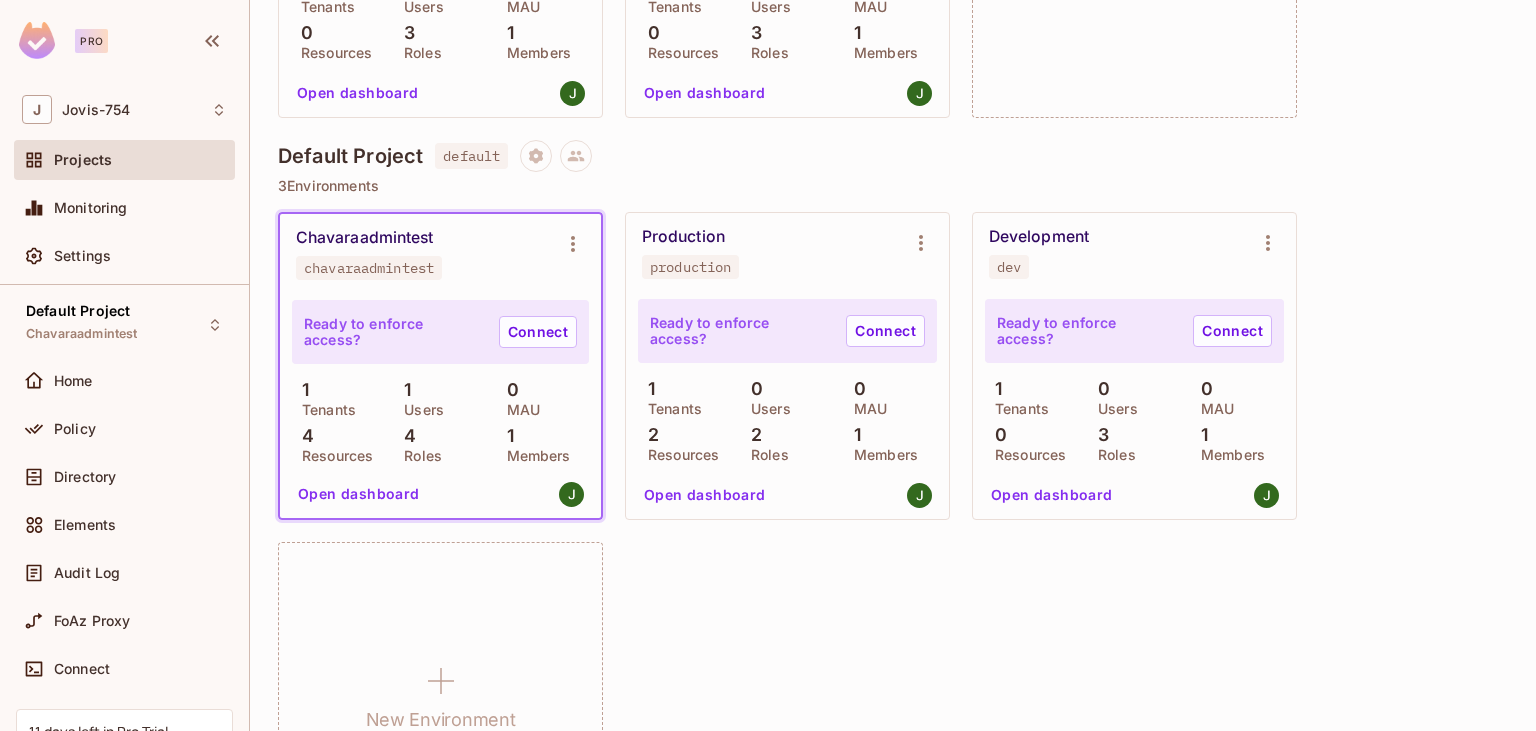 type on "**********" 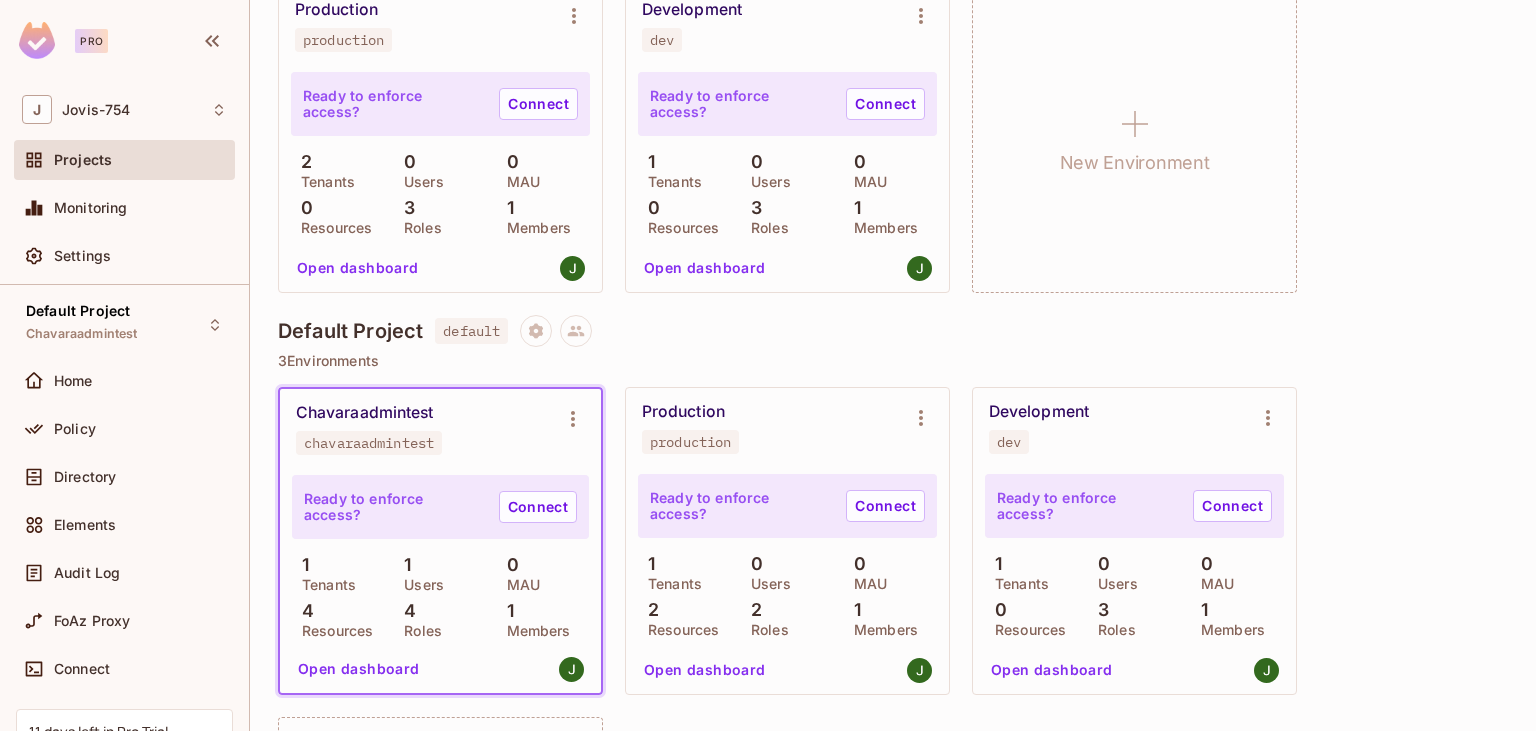 scroll, scrollTop: 461, scrollLeft: 0, axis: vertical 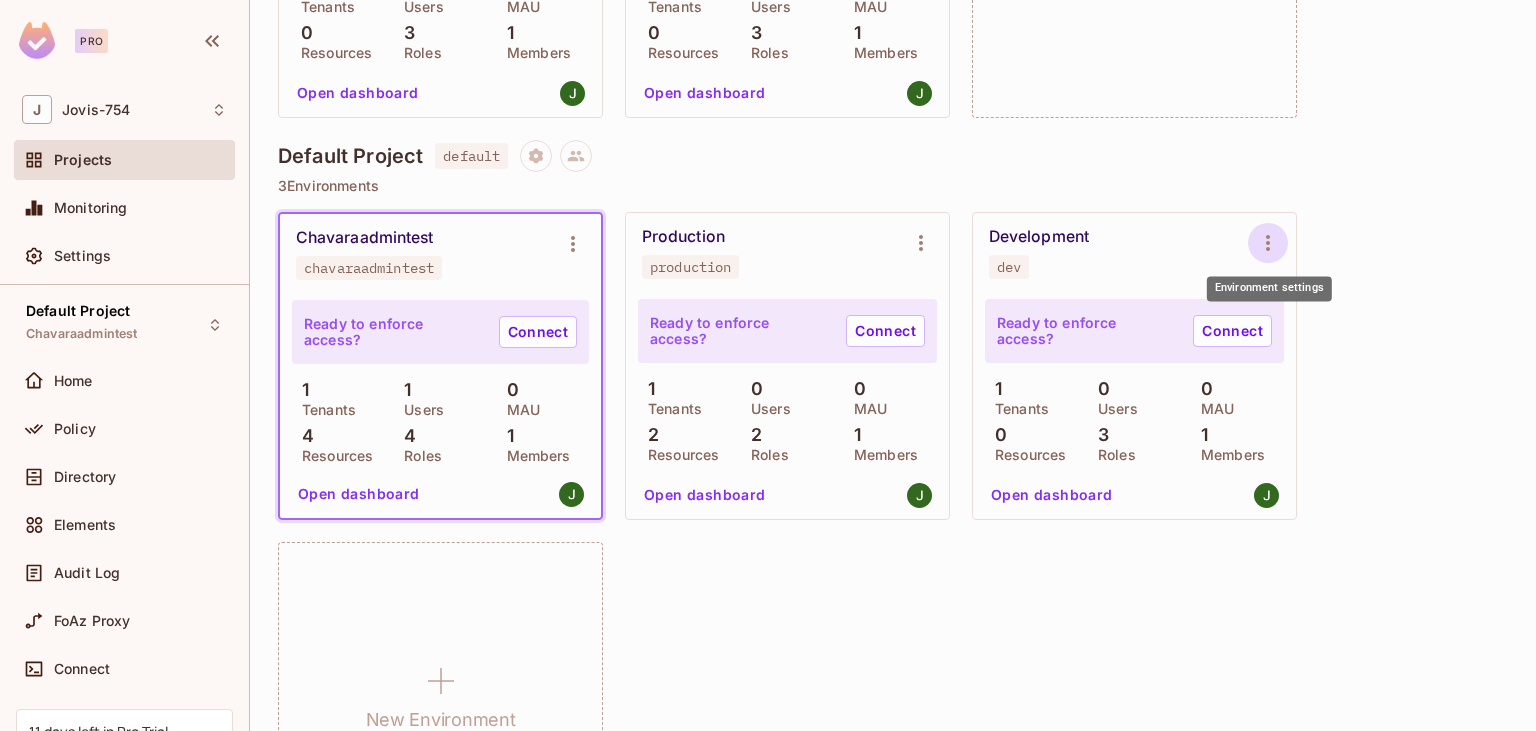 click 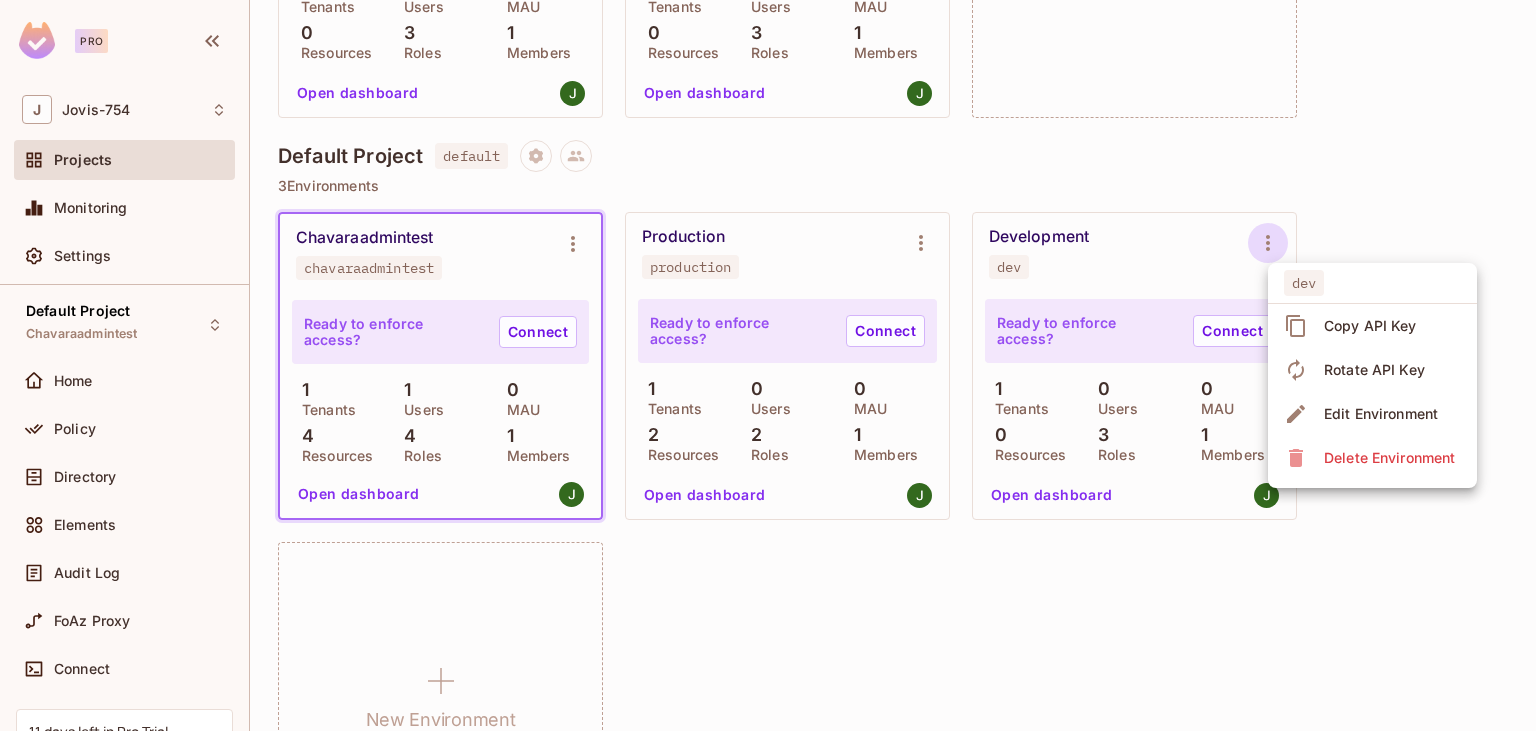 click on "Delete Environment" at bounding box center [1372, 458] 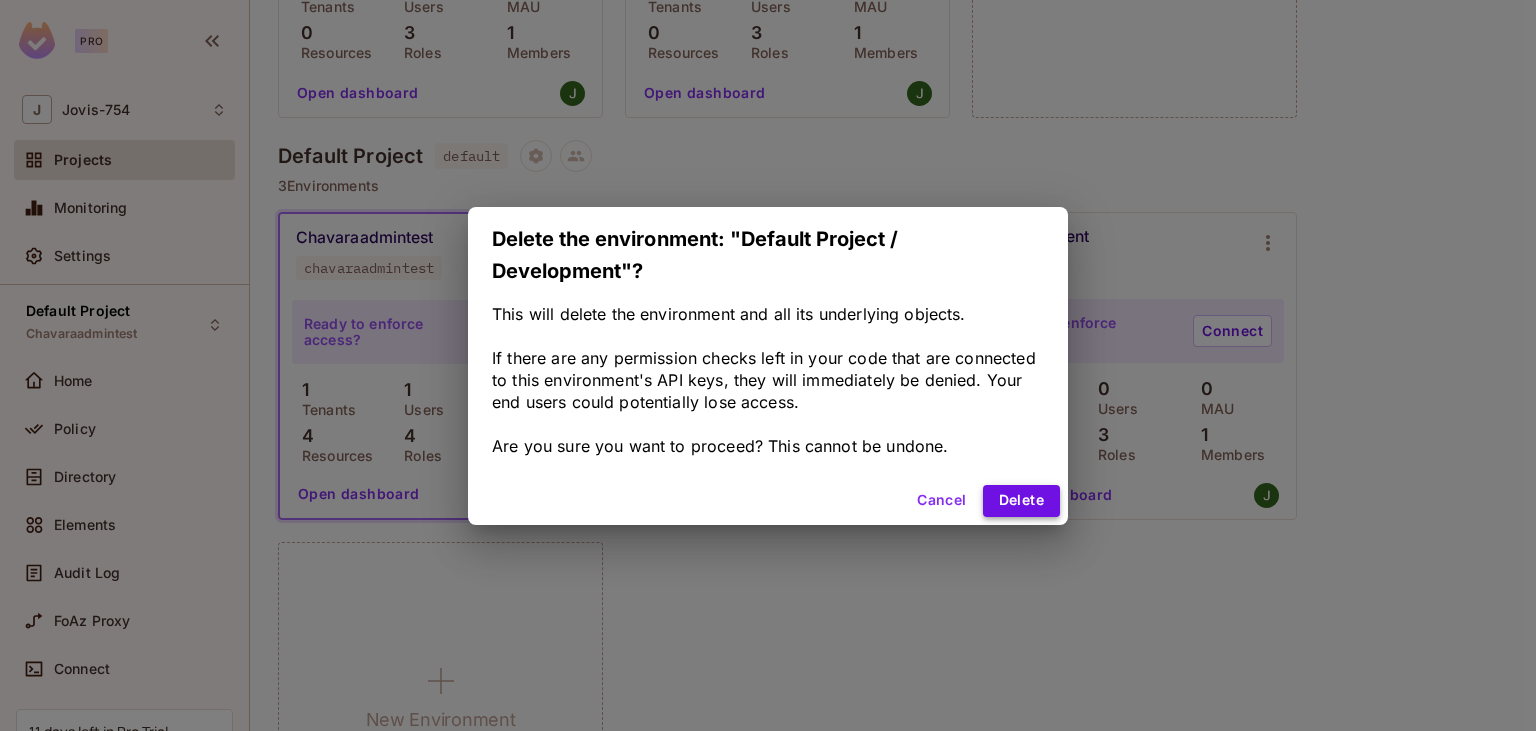 click on "Delete" at bounding box center [1021, 501] 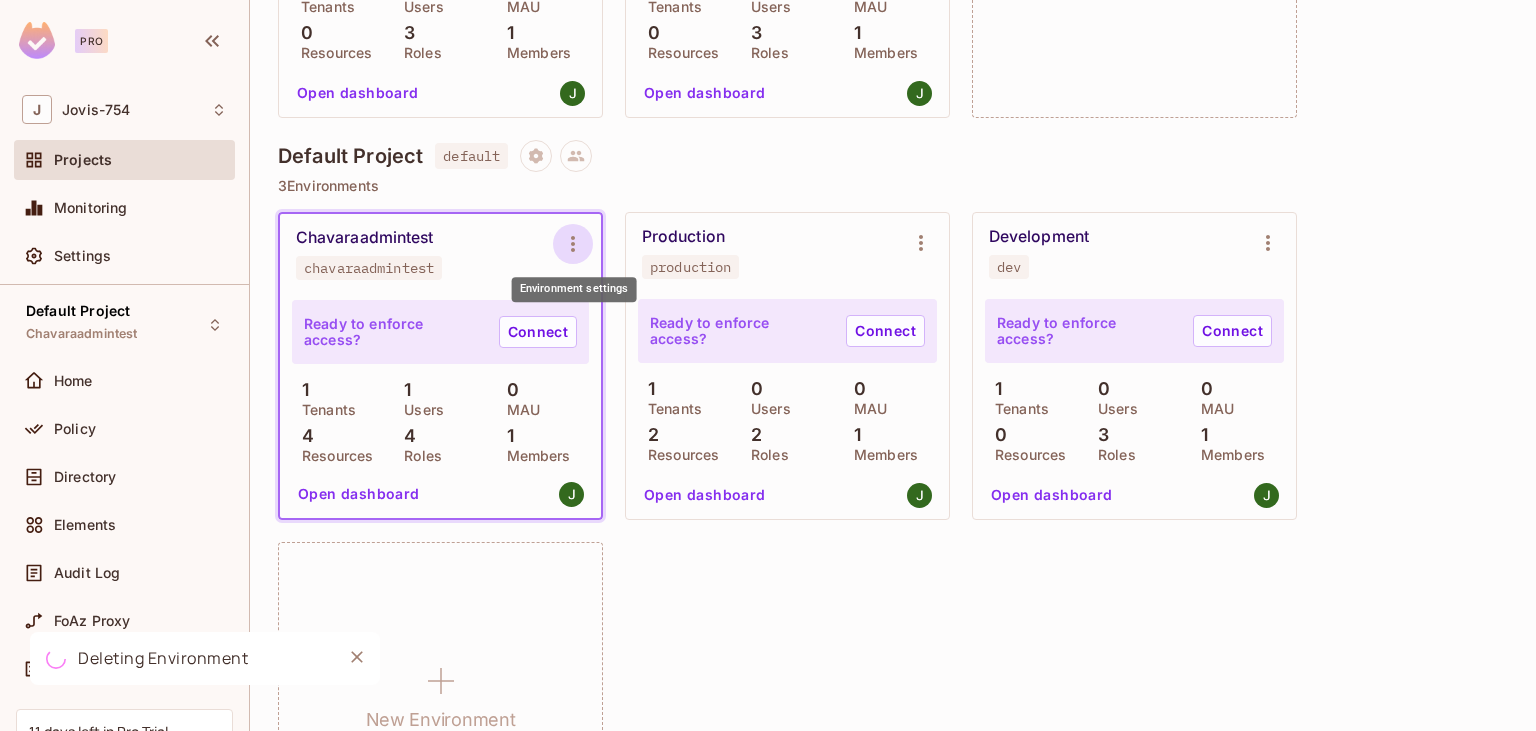 click 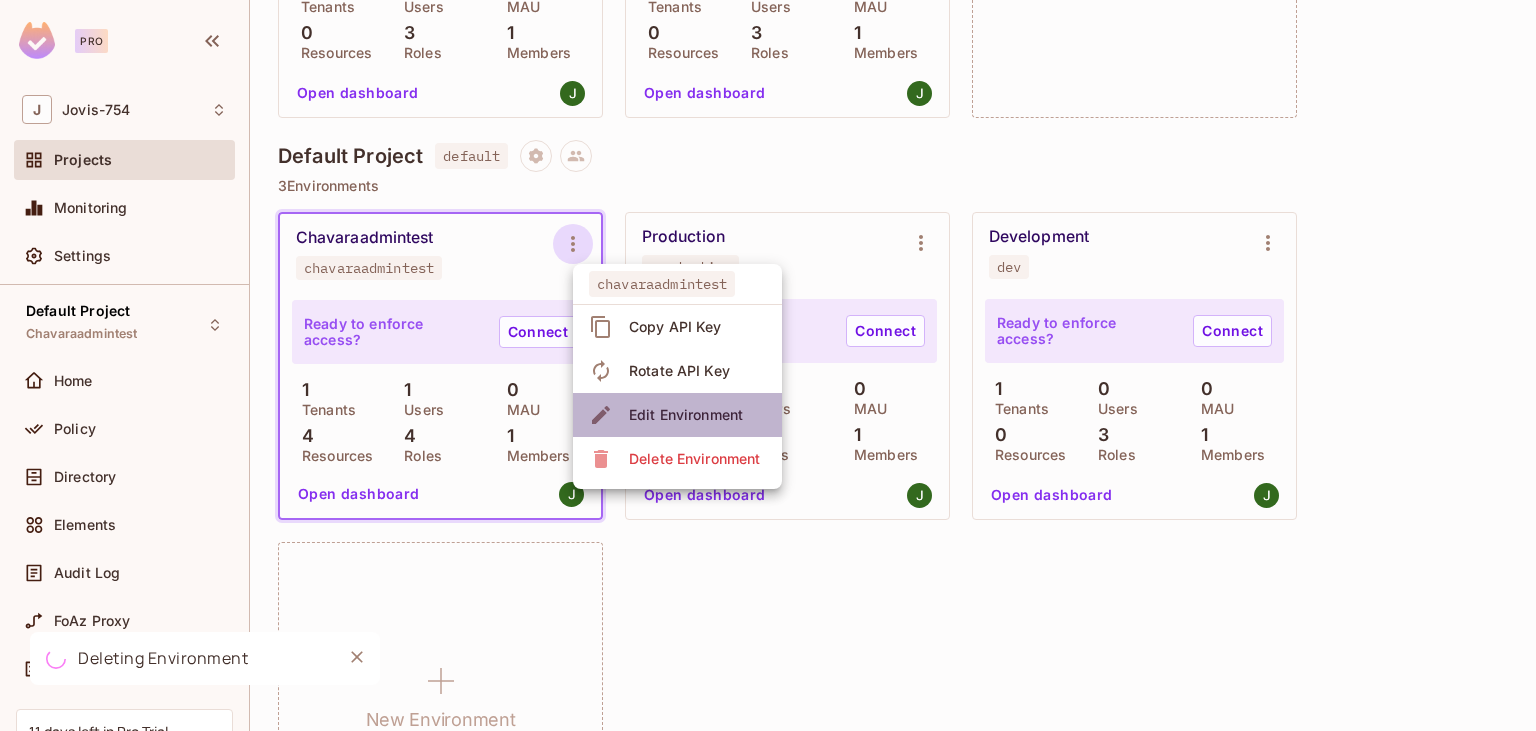 click on "Edit Environment" at bounding box center (686, 415) 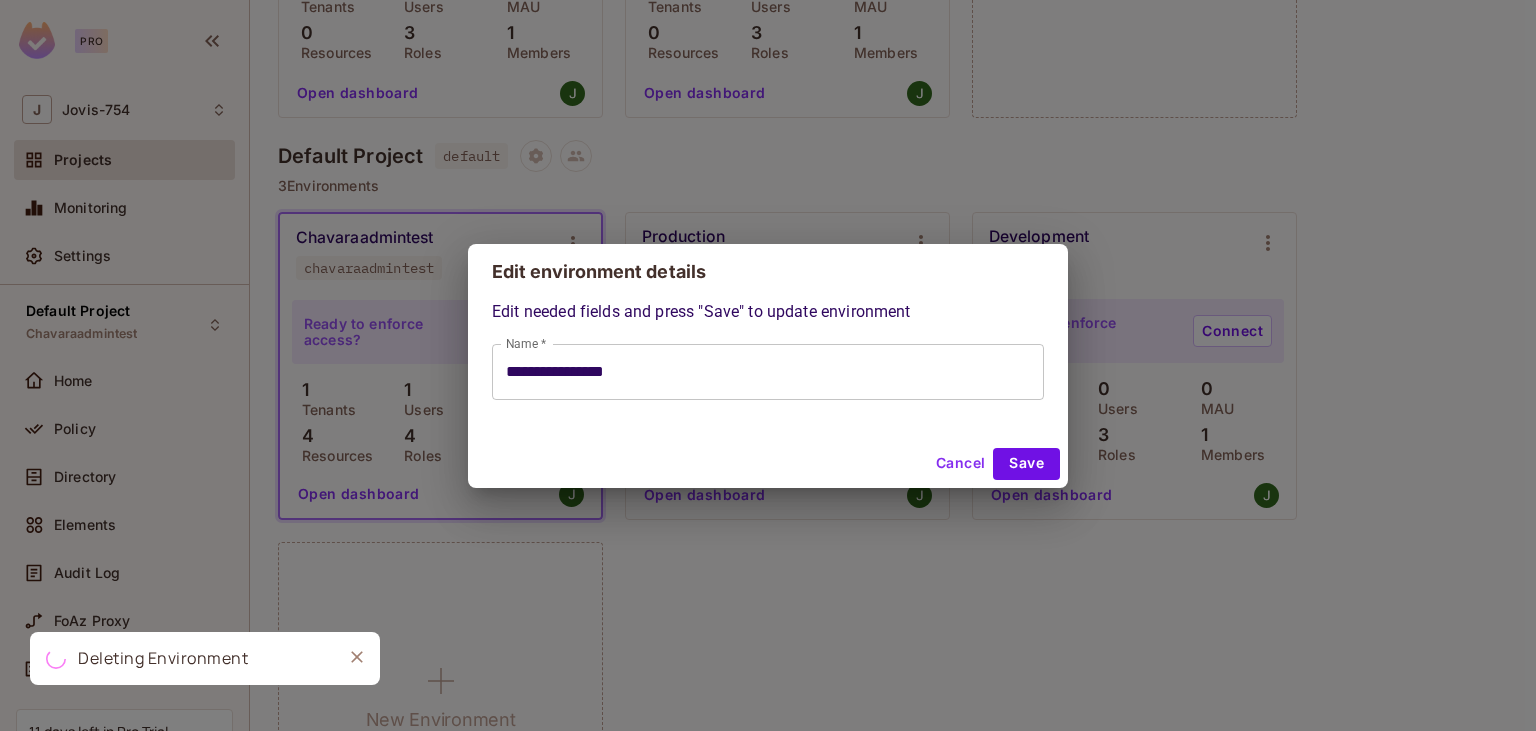 click on "**********" at bounding box center [768, 372] 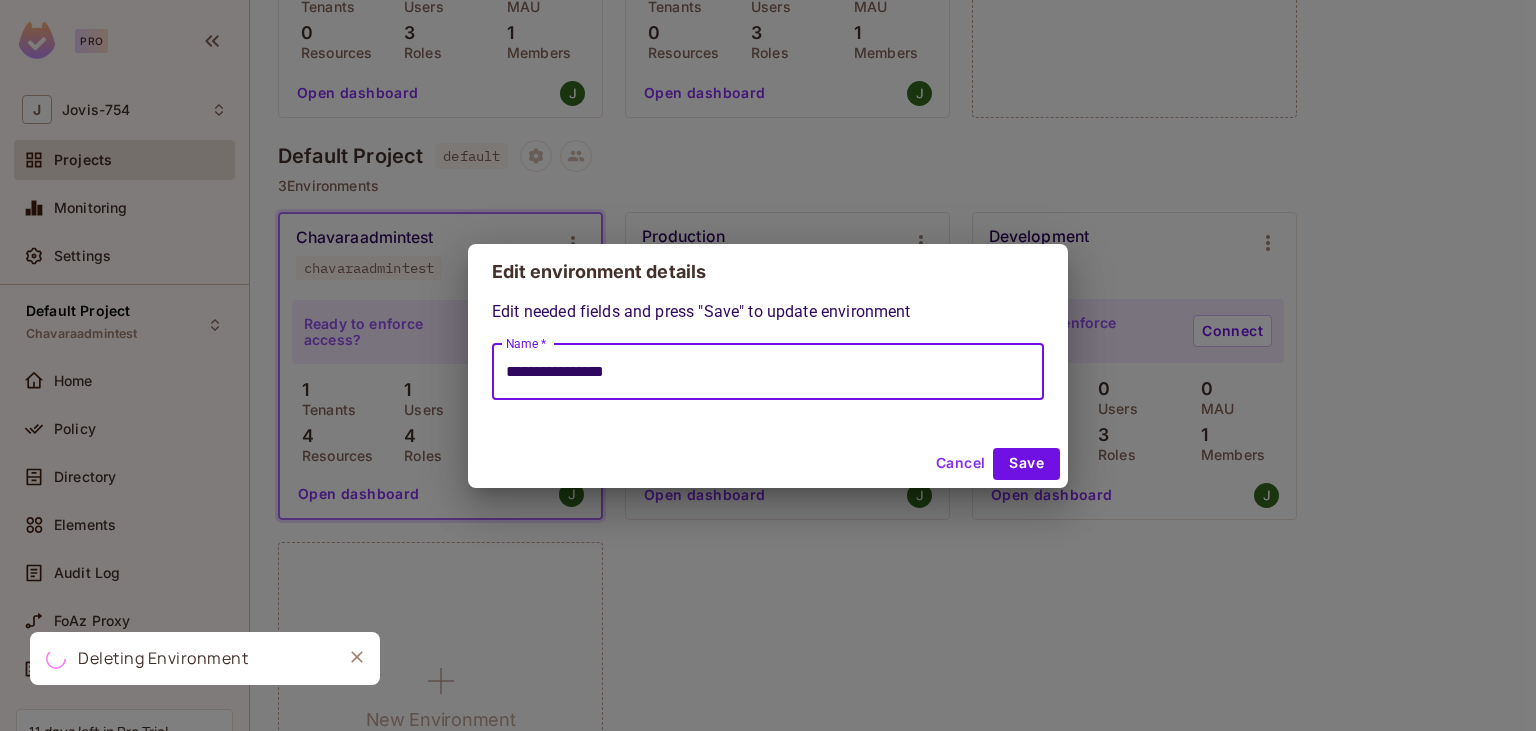 click on "**********" at bounding box center (768, 372) 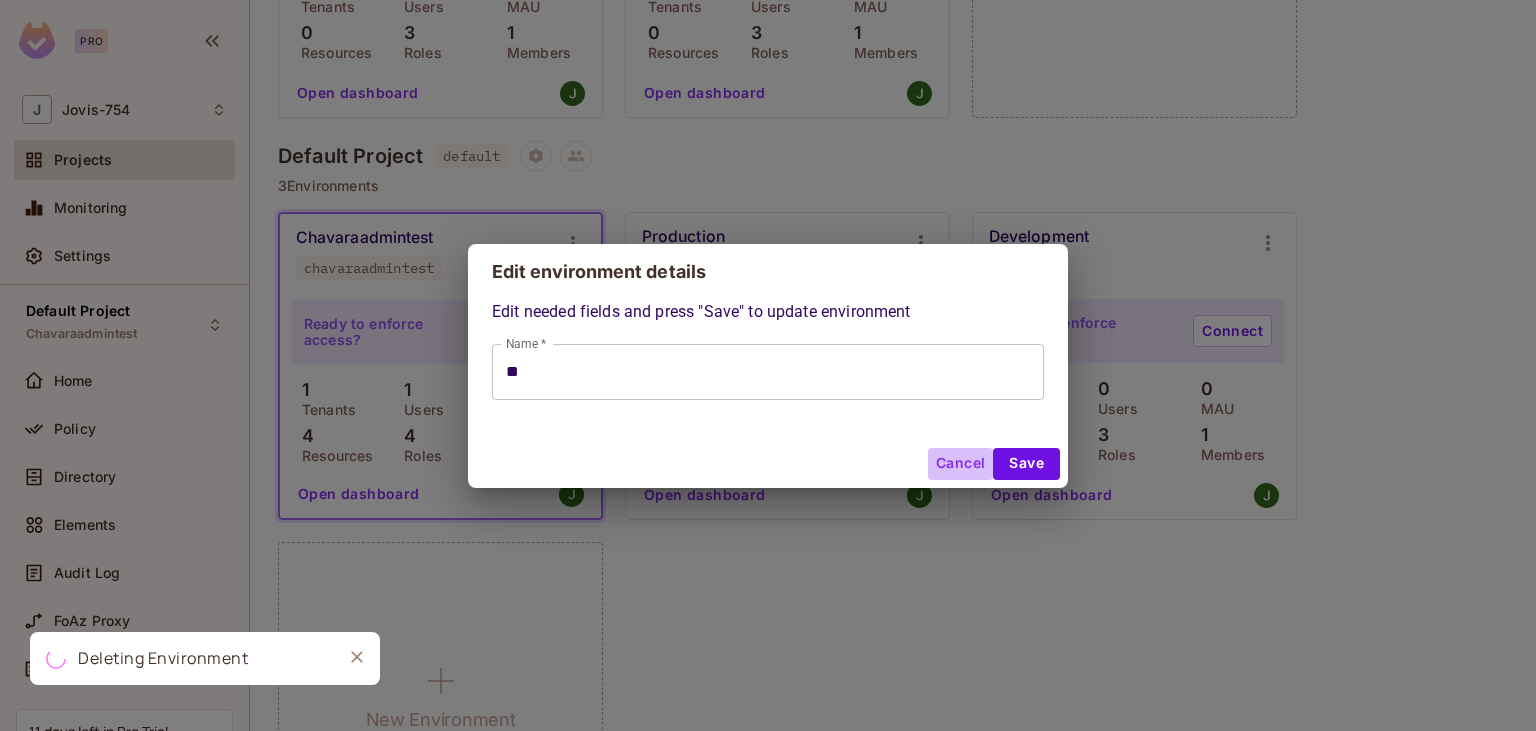 click on "Cancel" at bounding box center (960, 464) 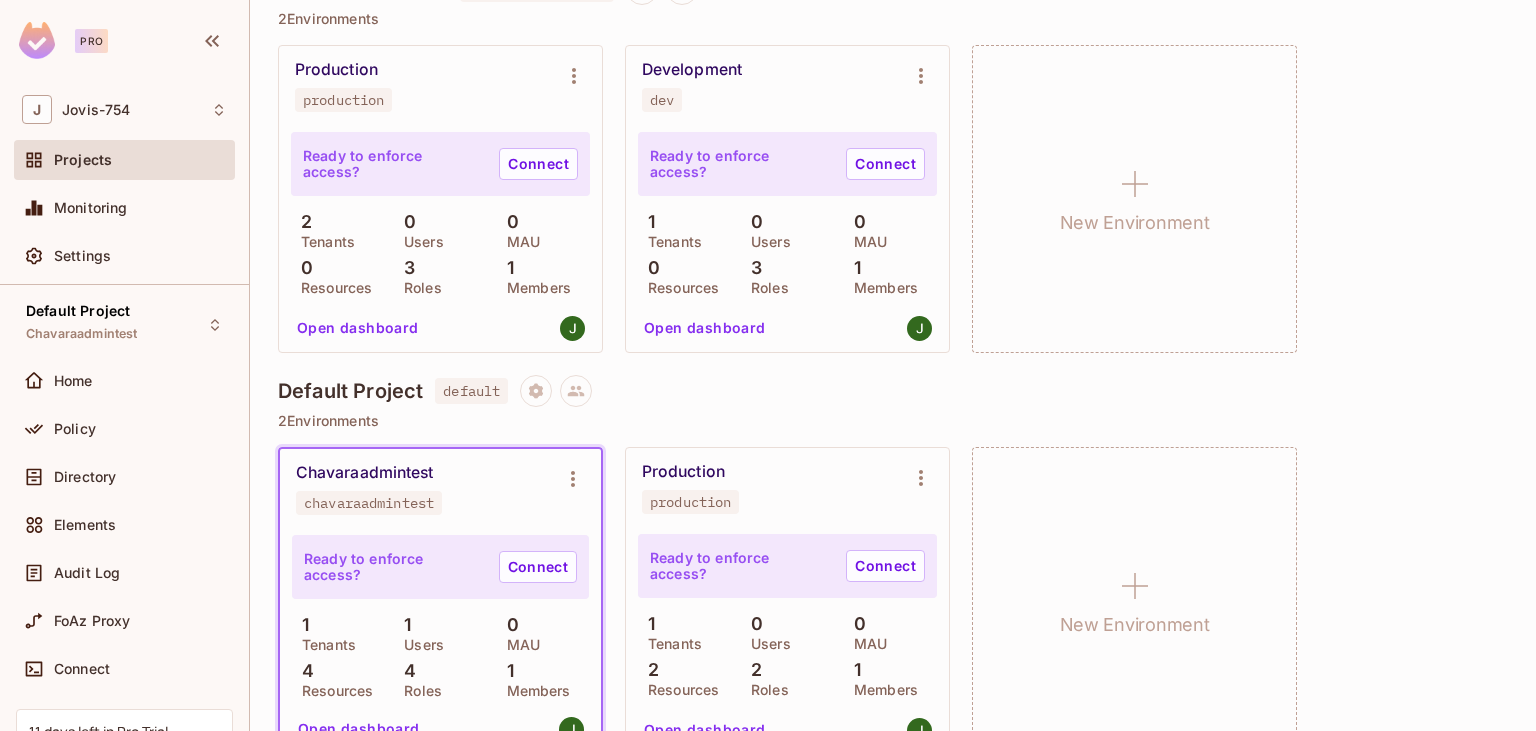 scroll, scrollTop: 230, scrollLeft: 0, axis: vertical 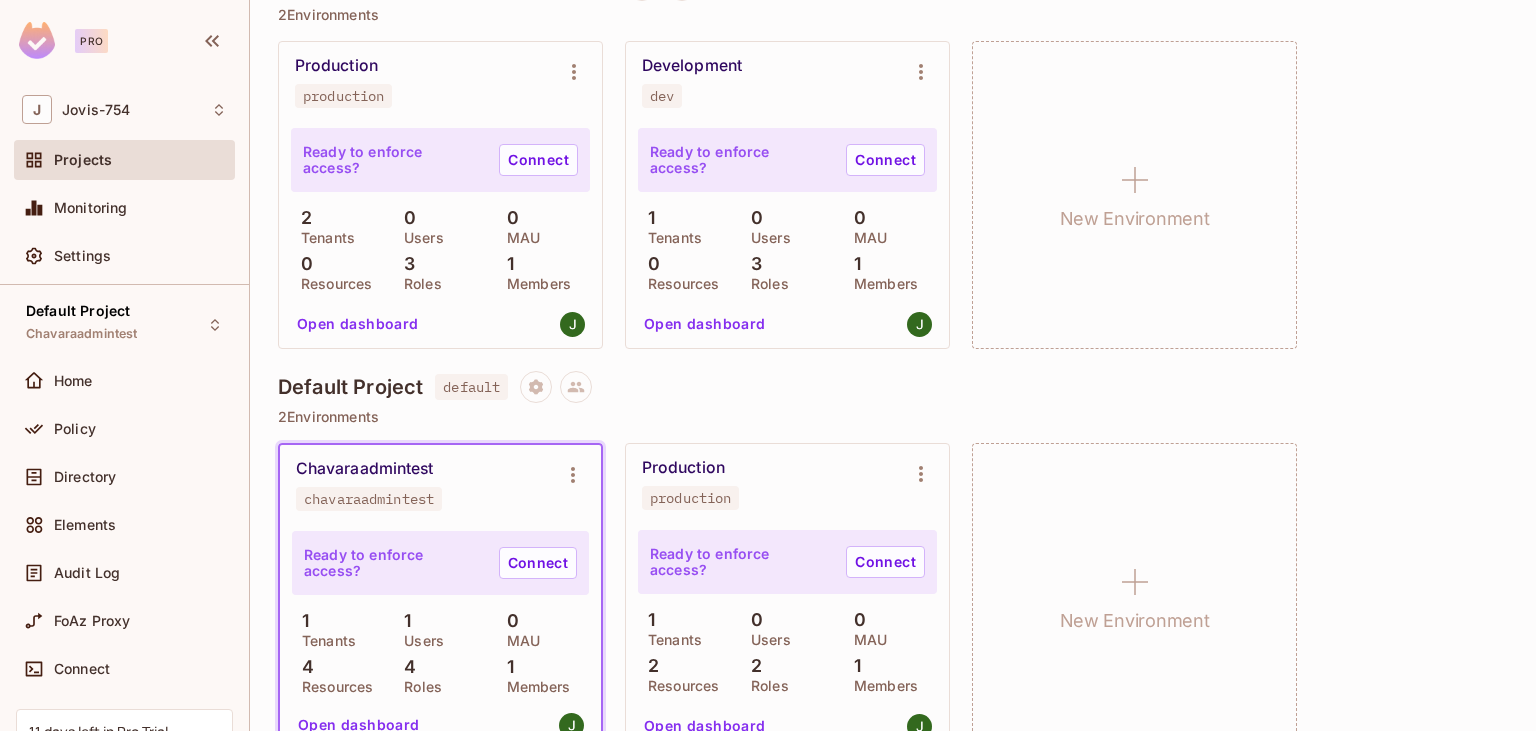 click on "Chavaraadmintest" at bounding box center (364, 469) 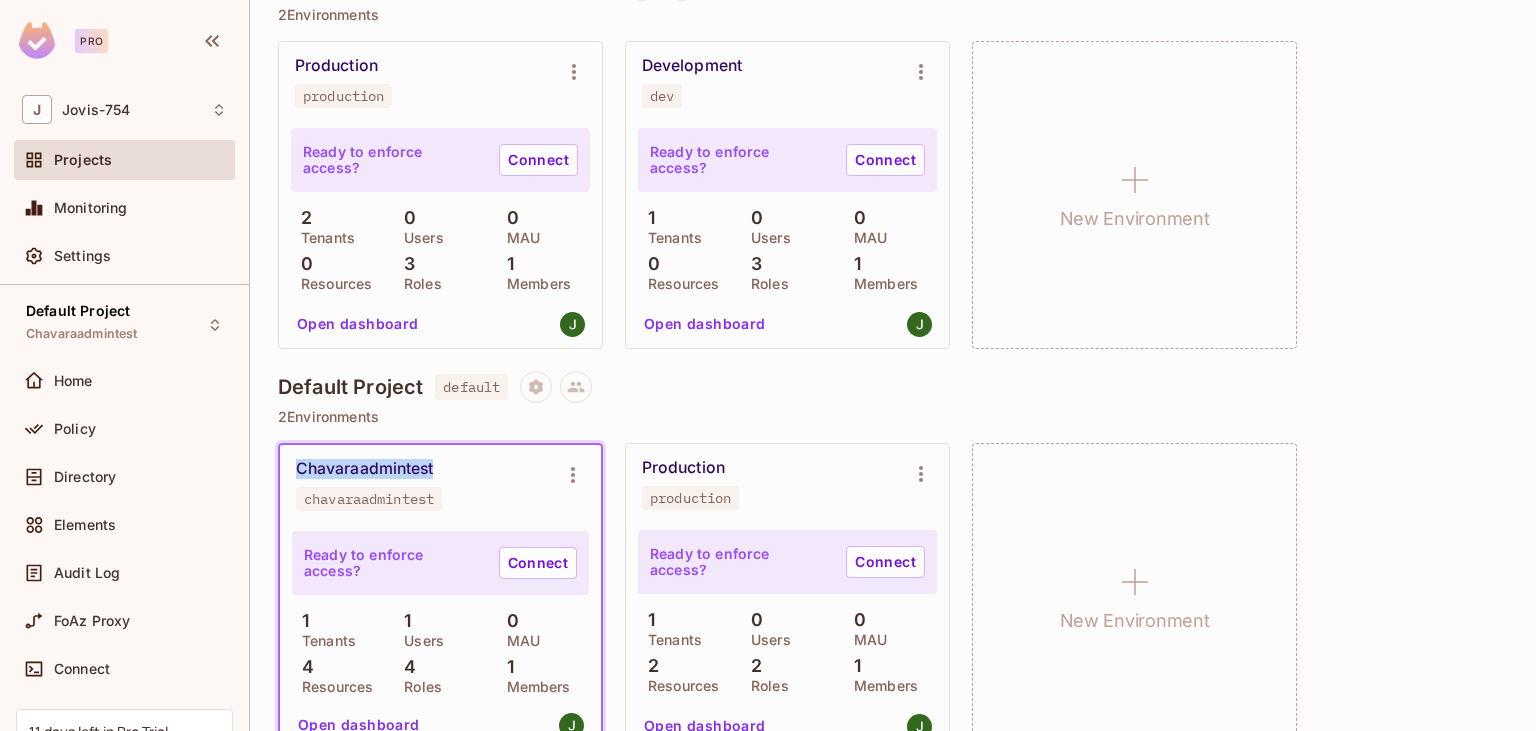 click on "Chavaraadmintest" at bounding box center [364, 469] 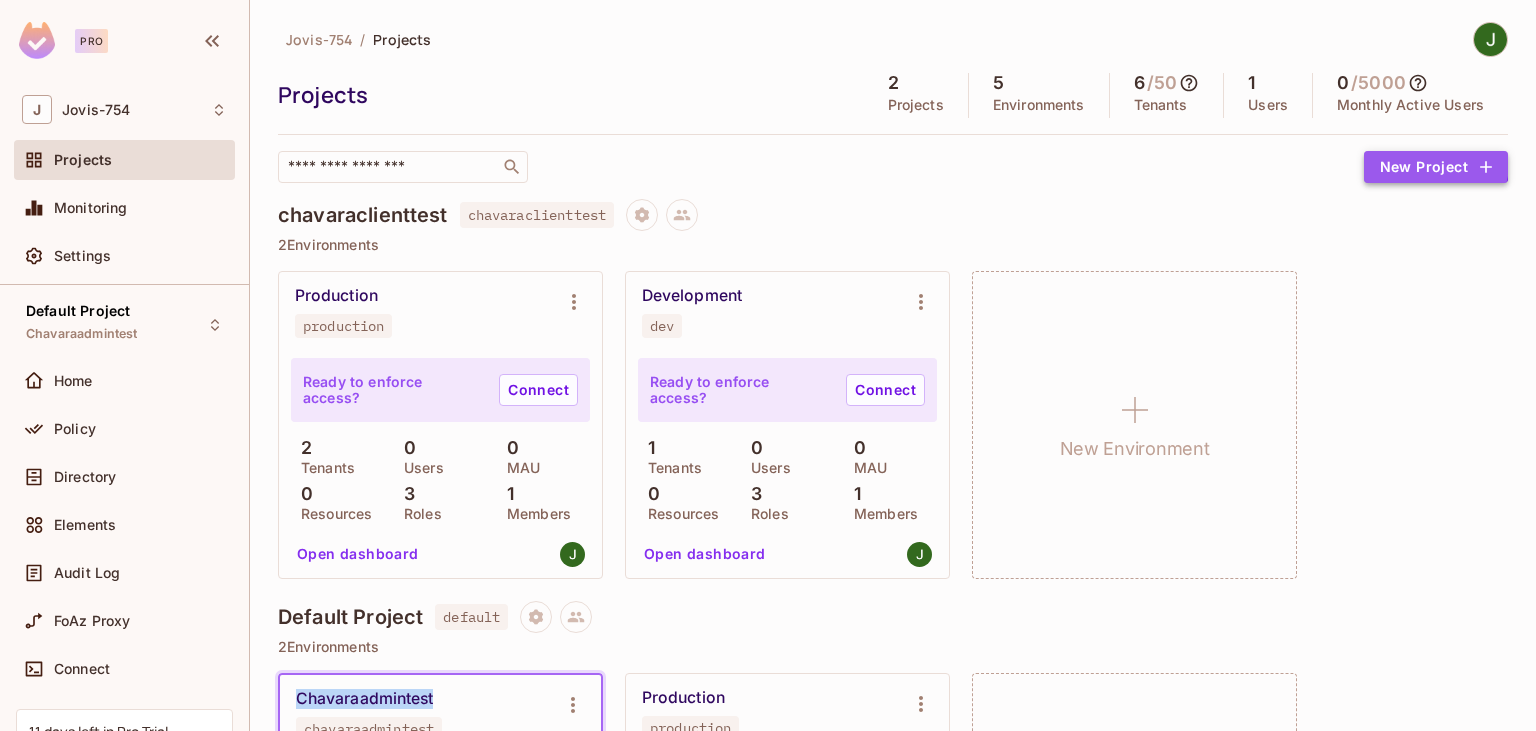 click on "New Project" at bounding box center [1436, 167] 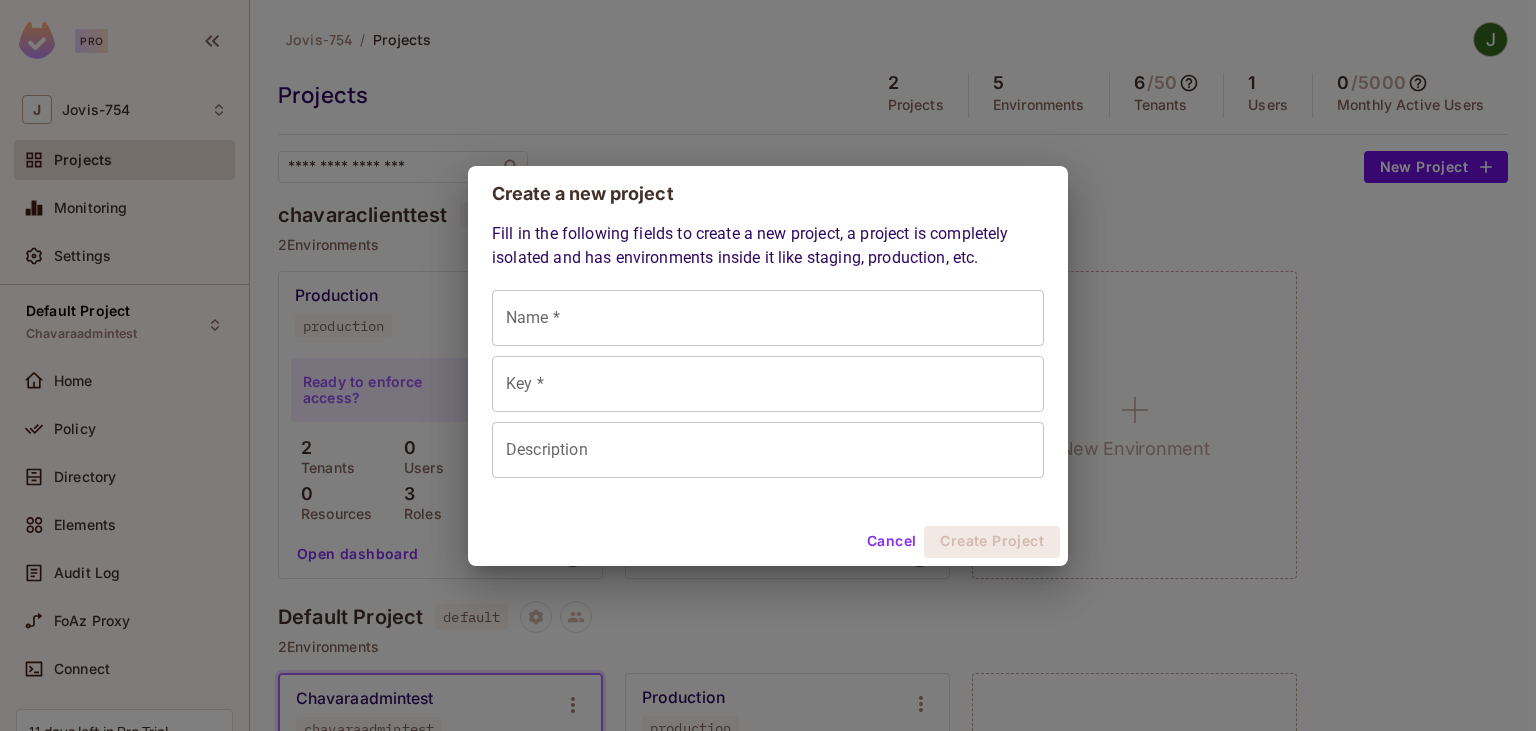 click on "Name *" at bounding box center (768, 318) 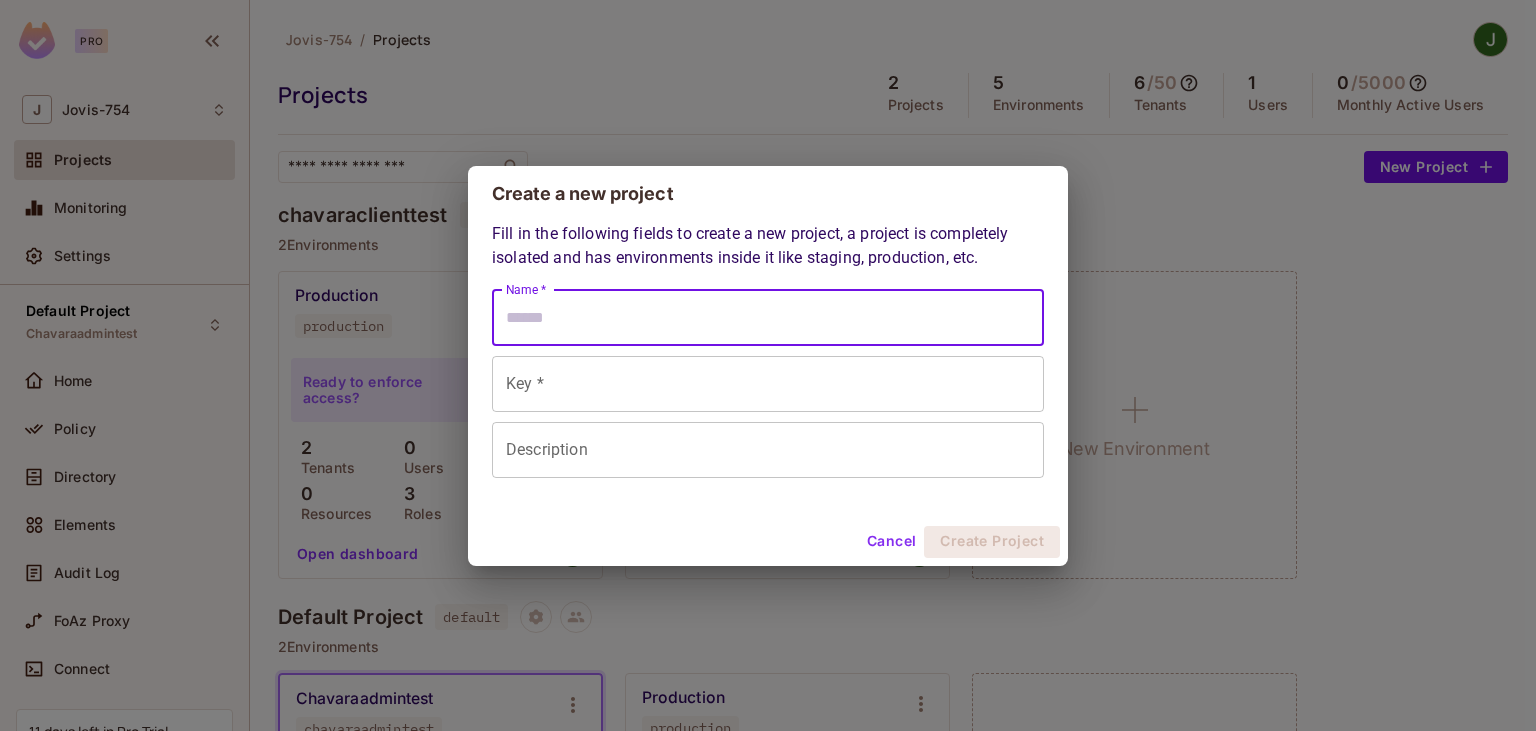 paste on "**********" 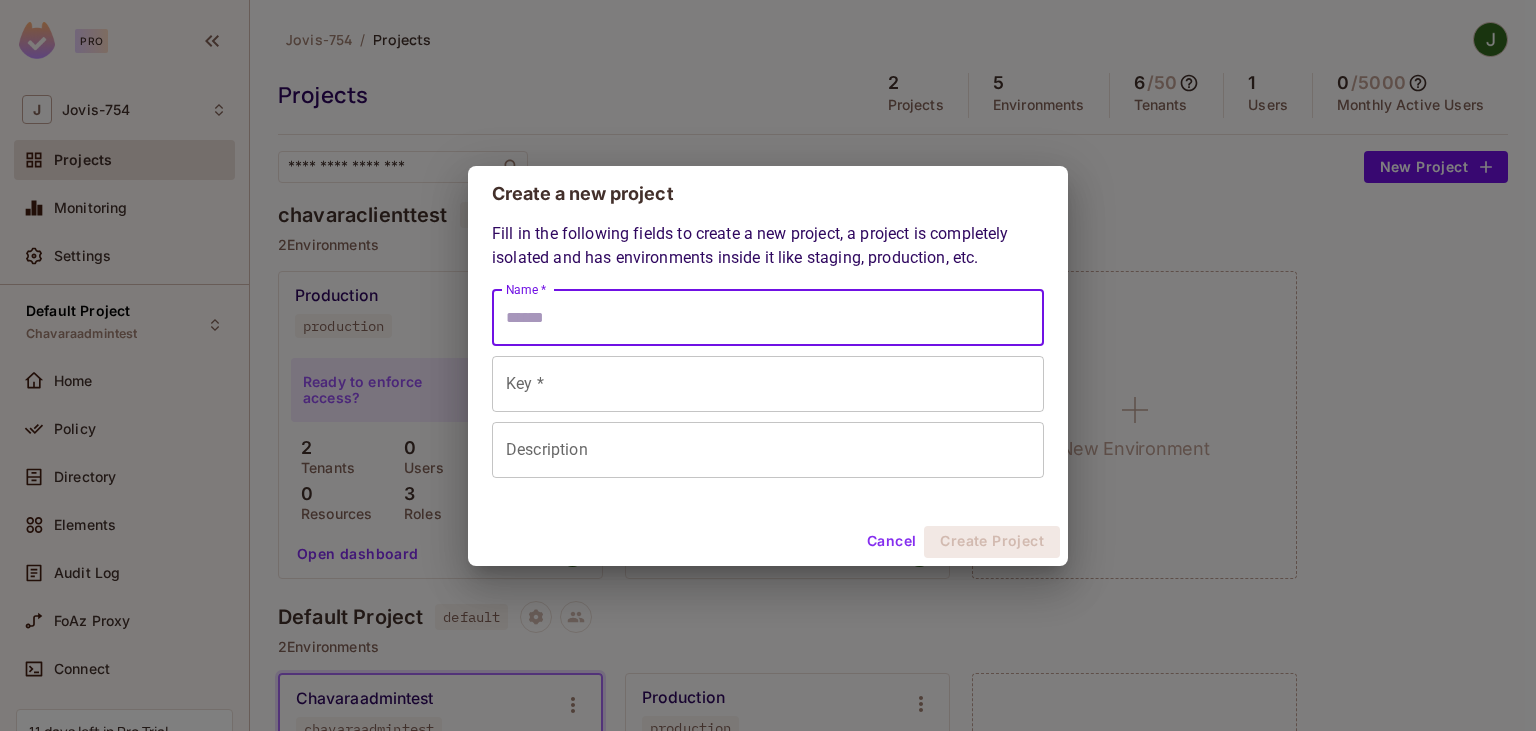 type on "**********" 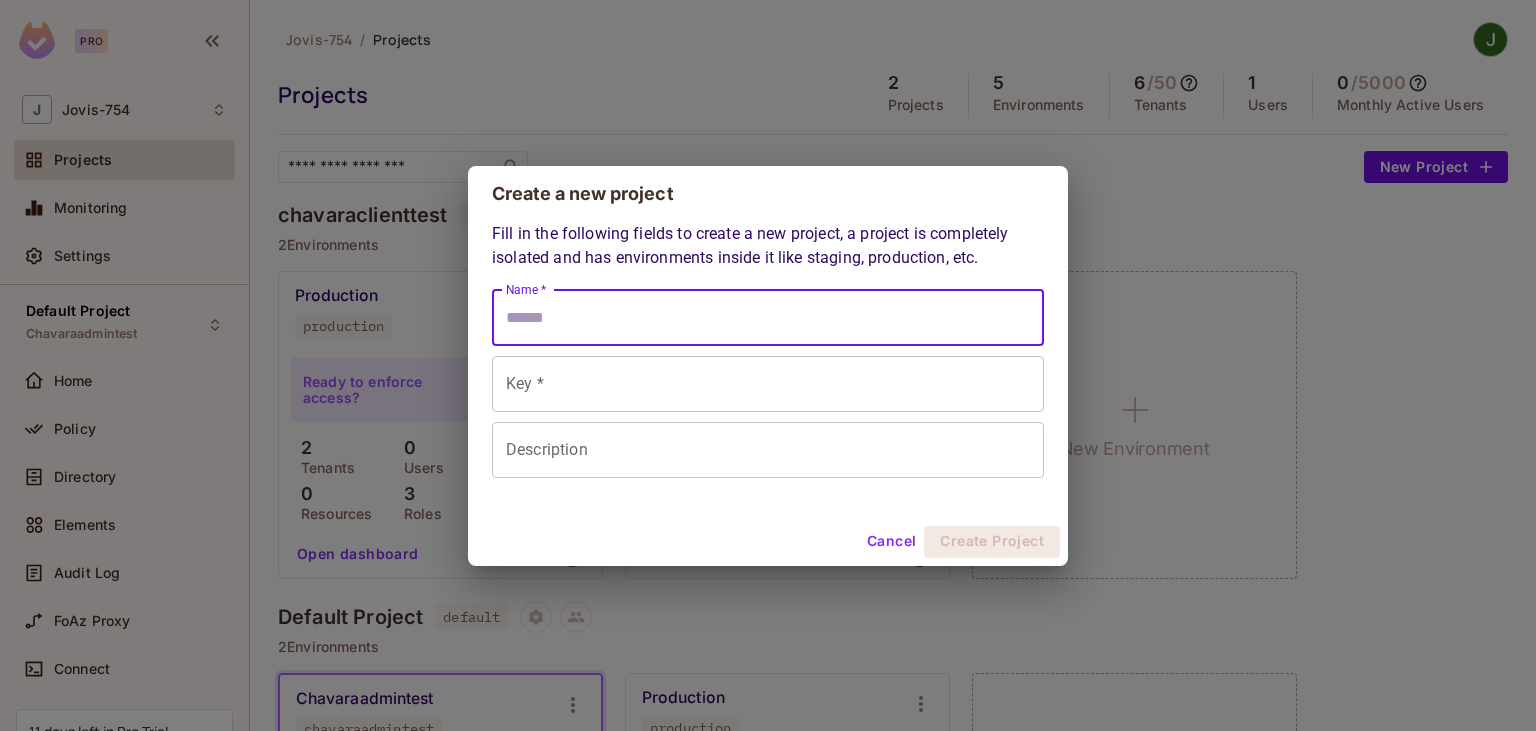 type on "**********" 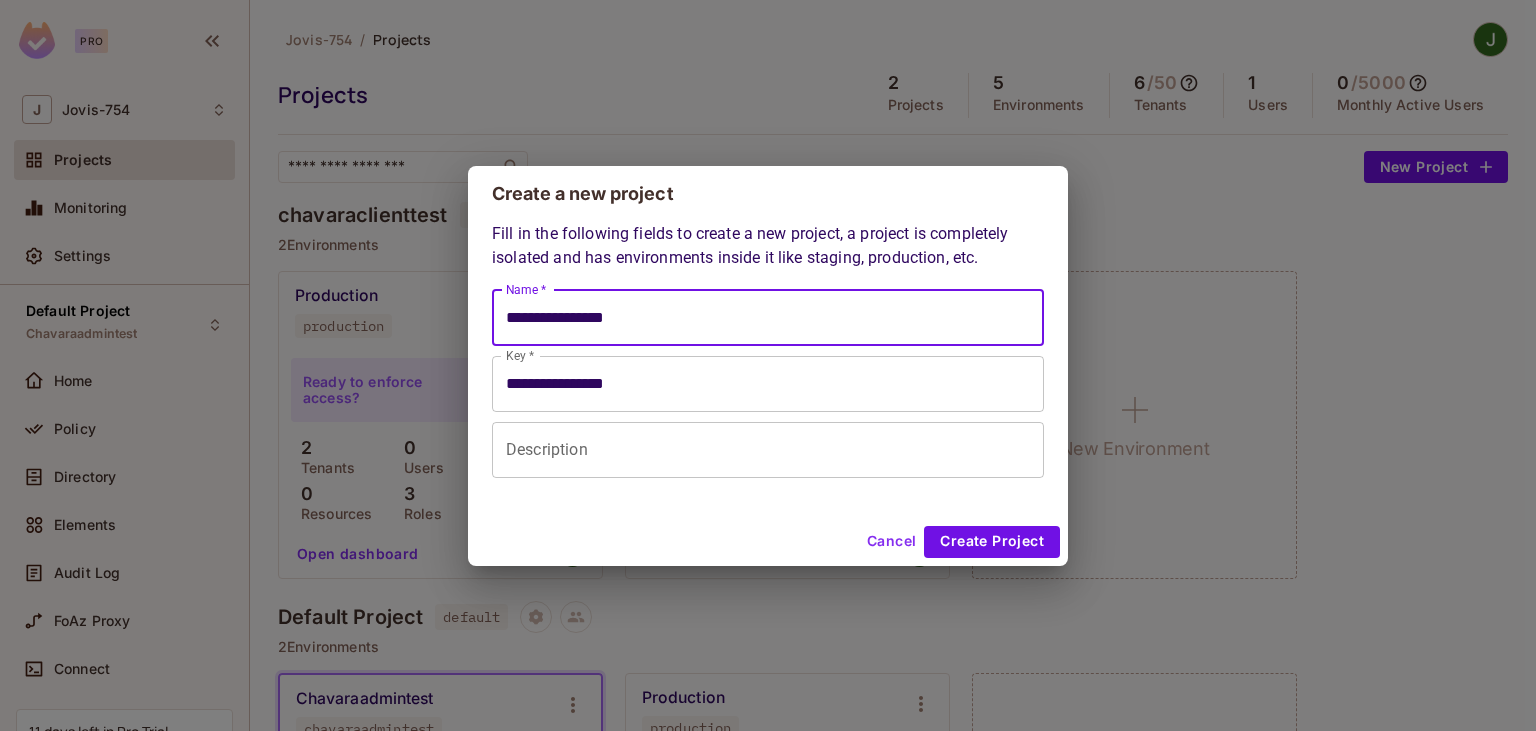 type on "**********" 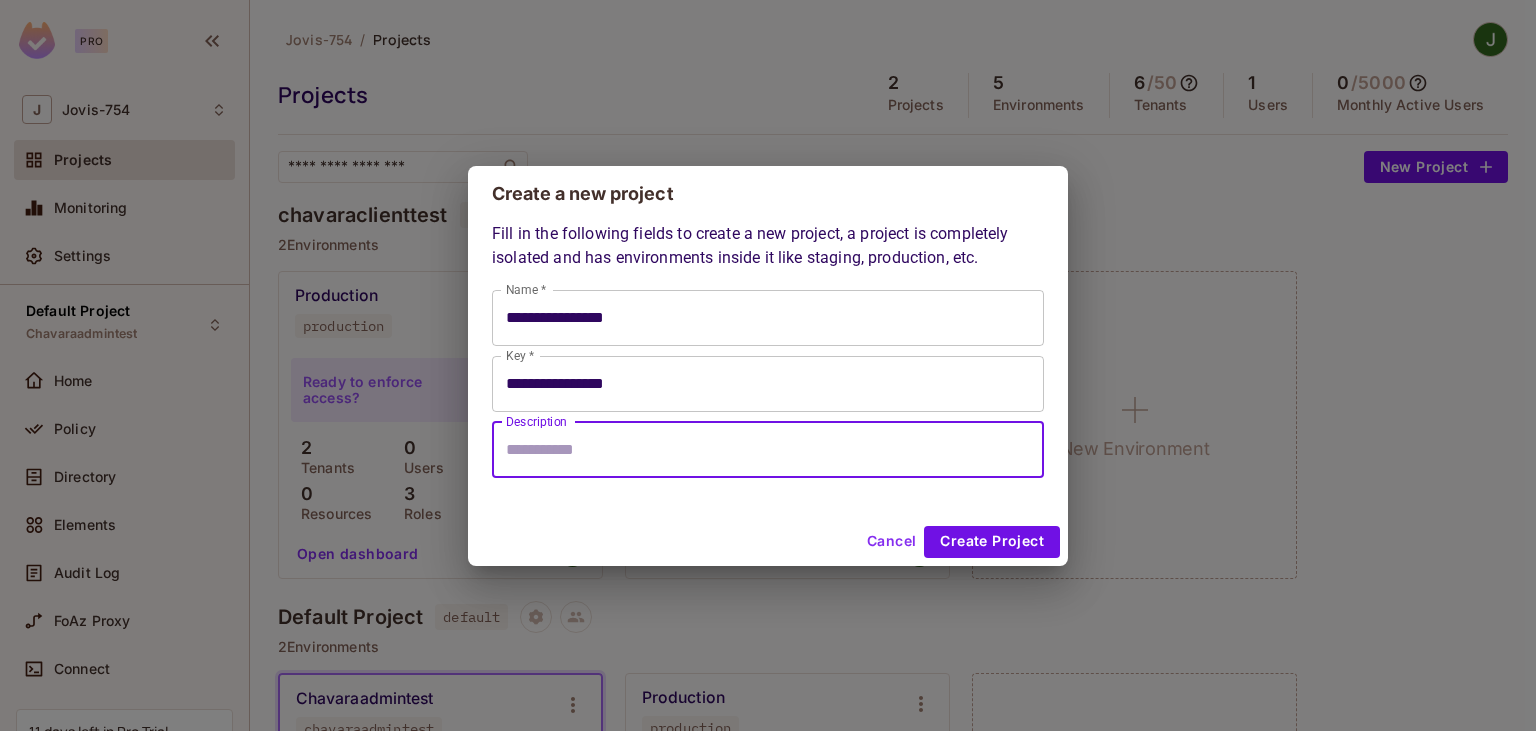 click on "Cancel" at bounding box center [891, 542] 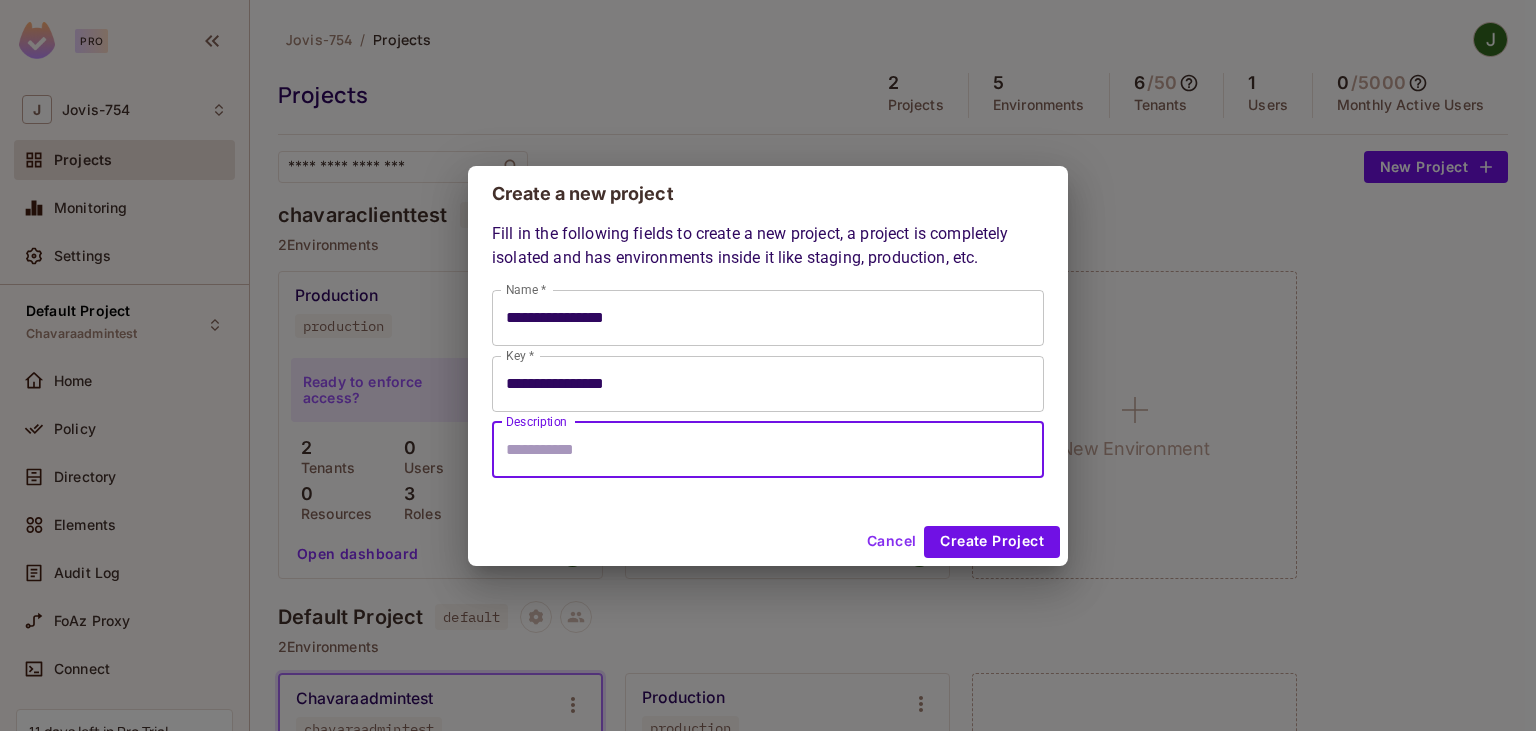 type 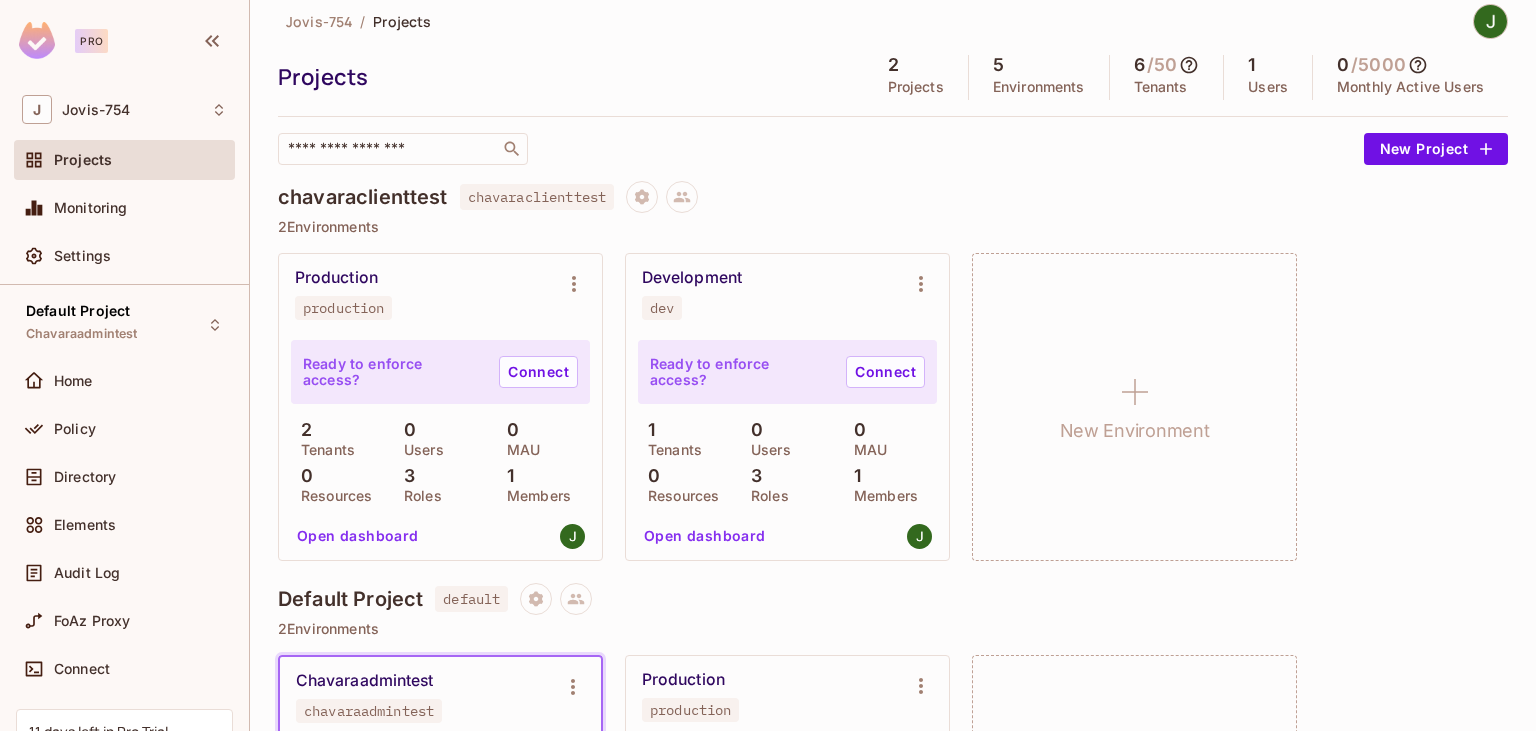 scroll, scrollTop: 0, scrollLeft: 0, axis: both 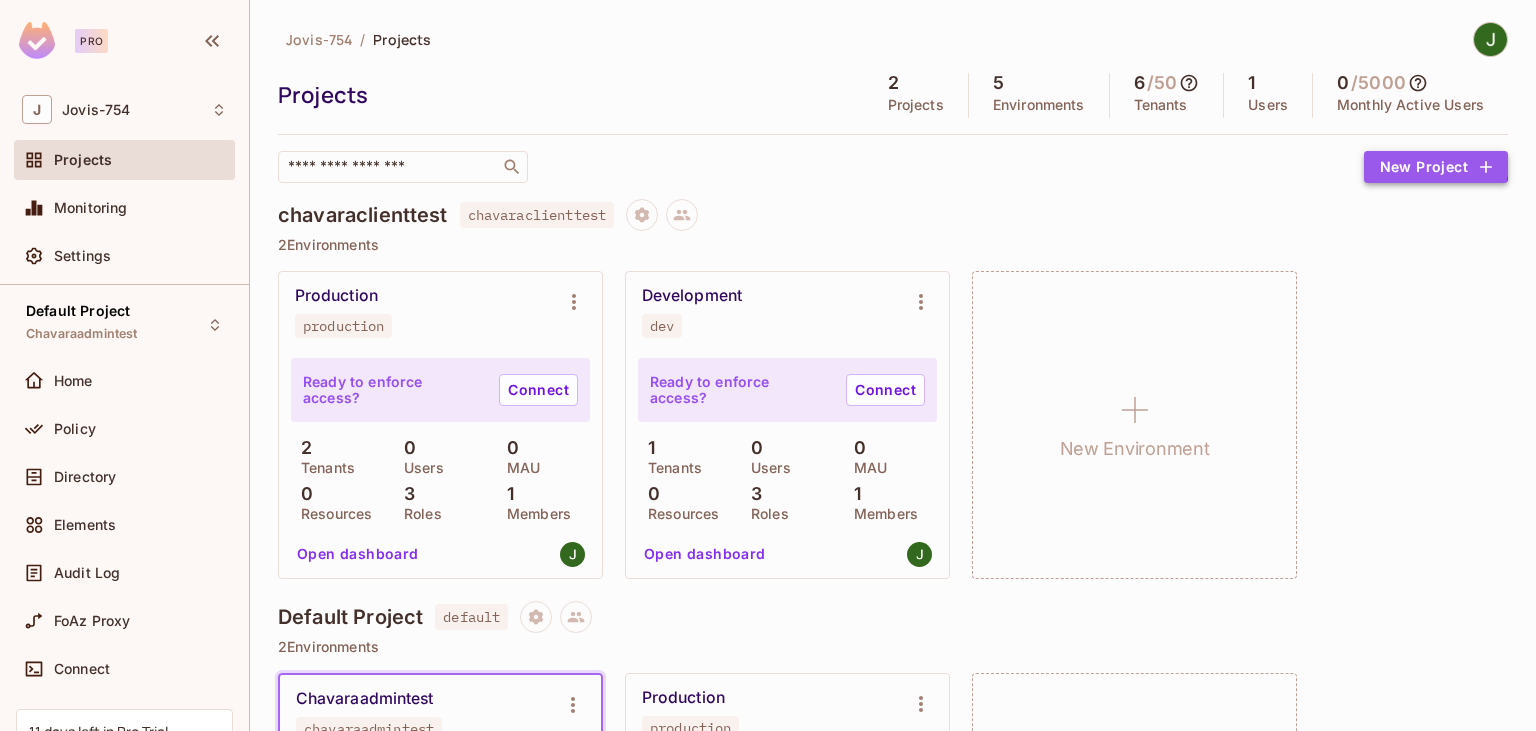 click on "New Project" at bounding box center (1436, 167) 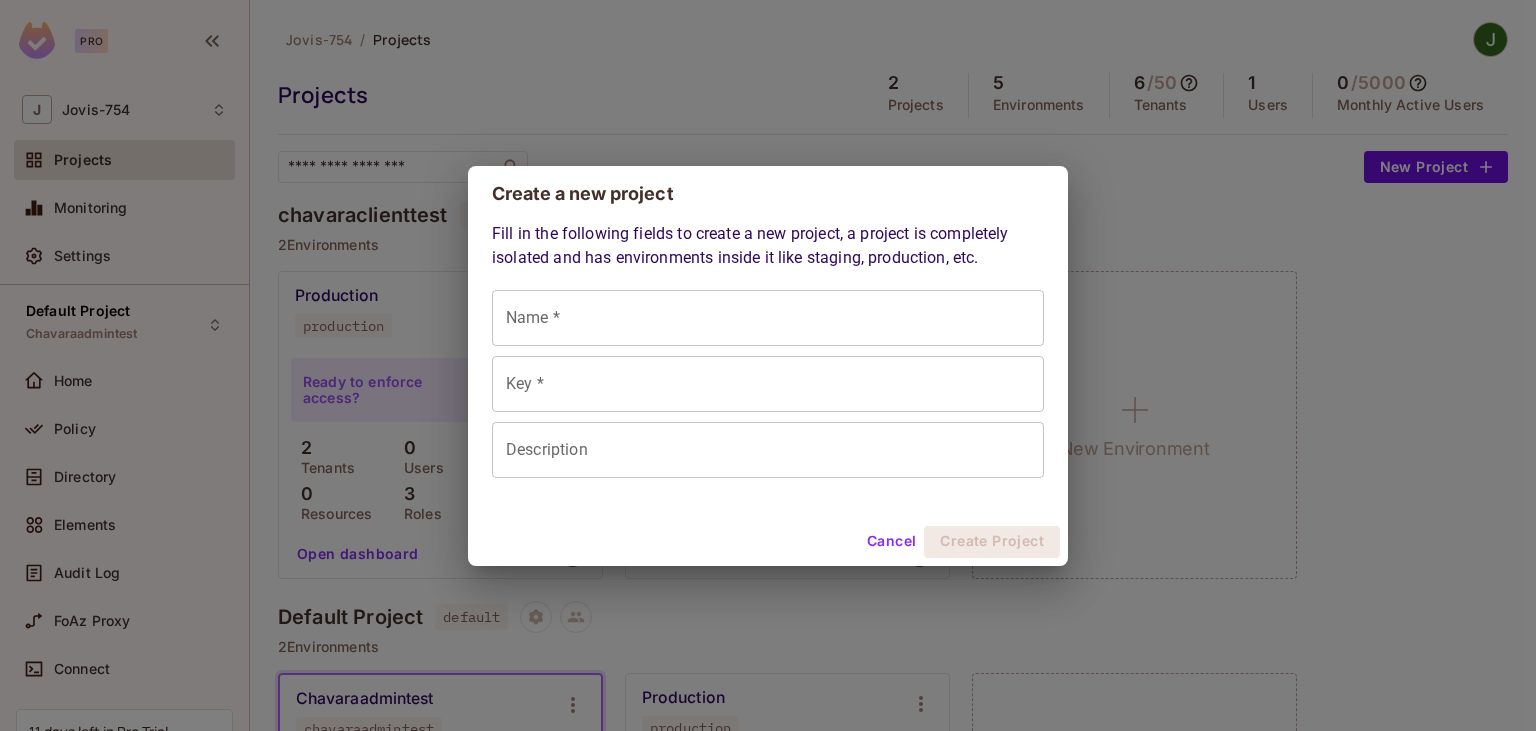 click on "Name *" at bounding box center [768, 318] 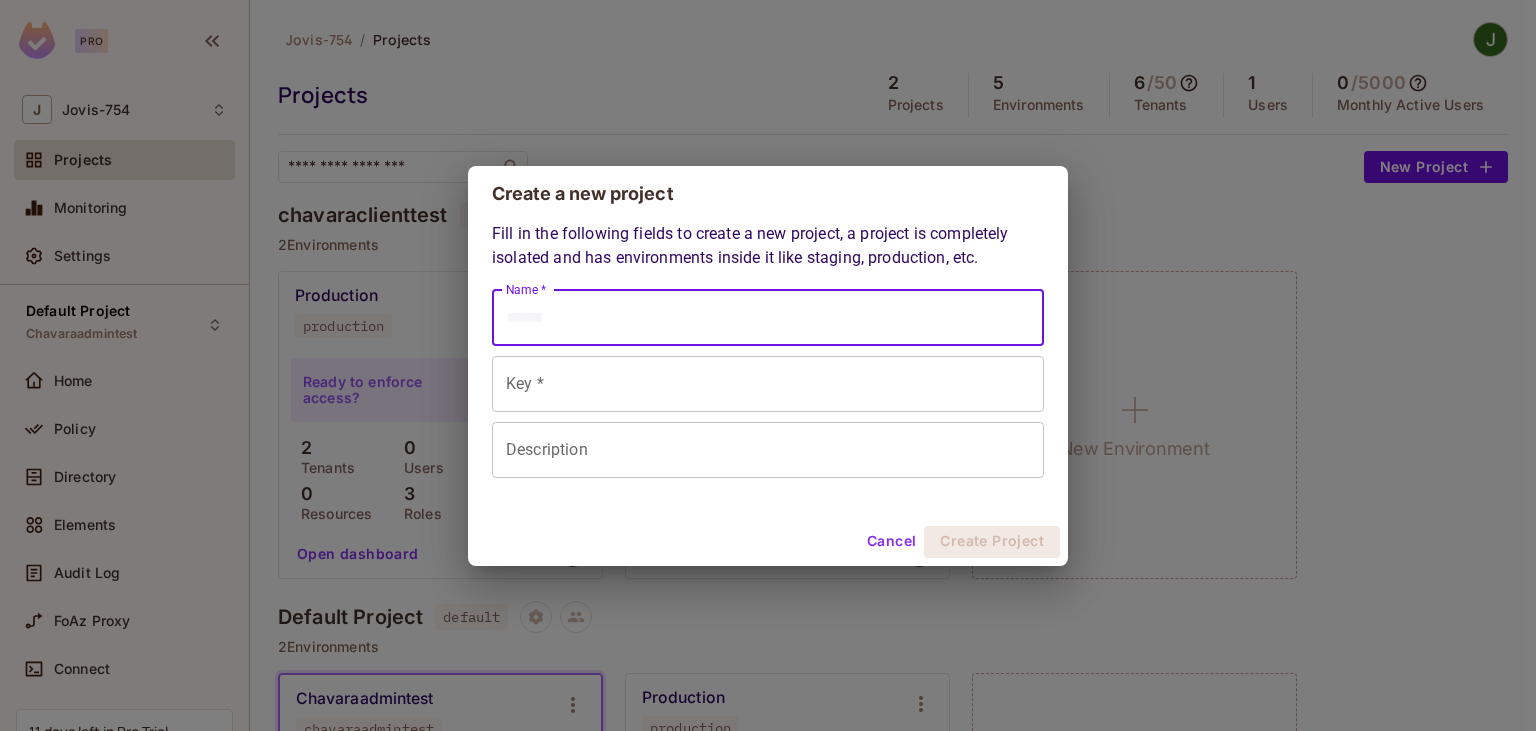 paste on "**********" 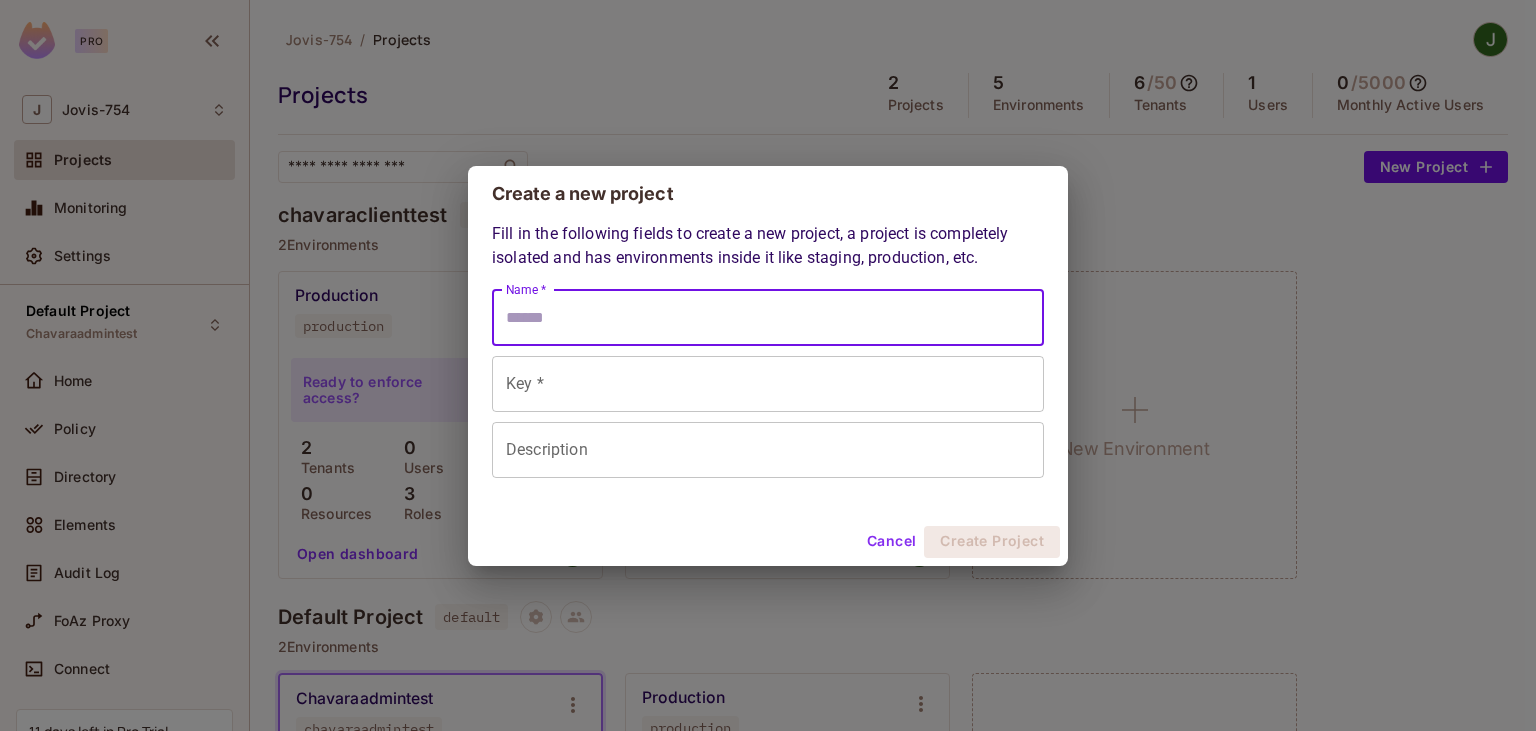 type on "**********" 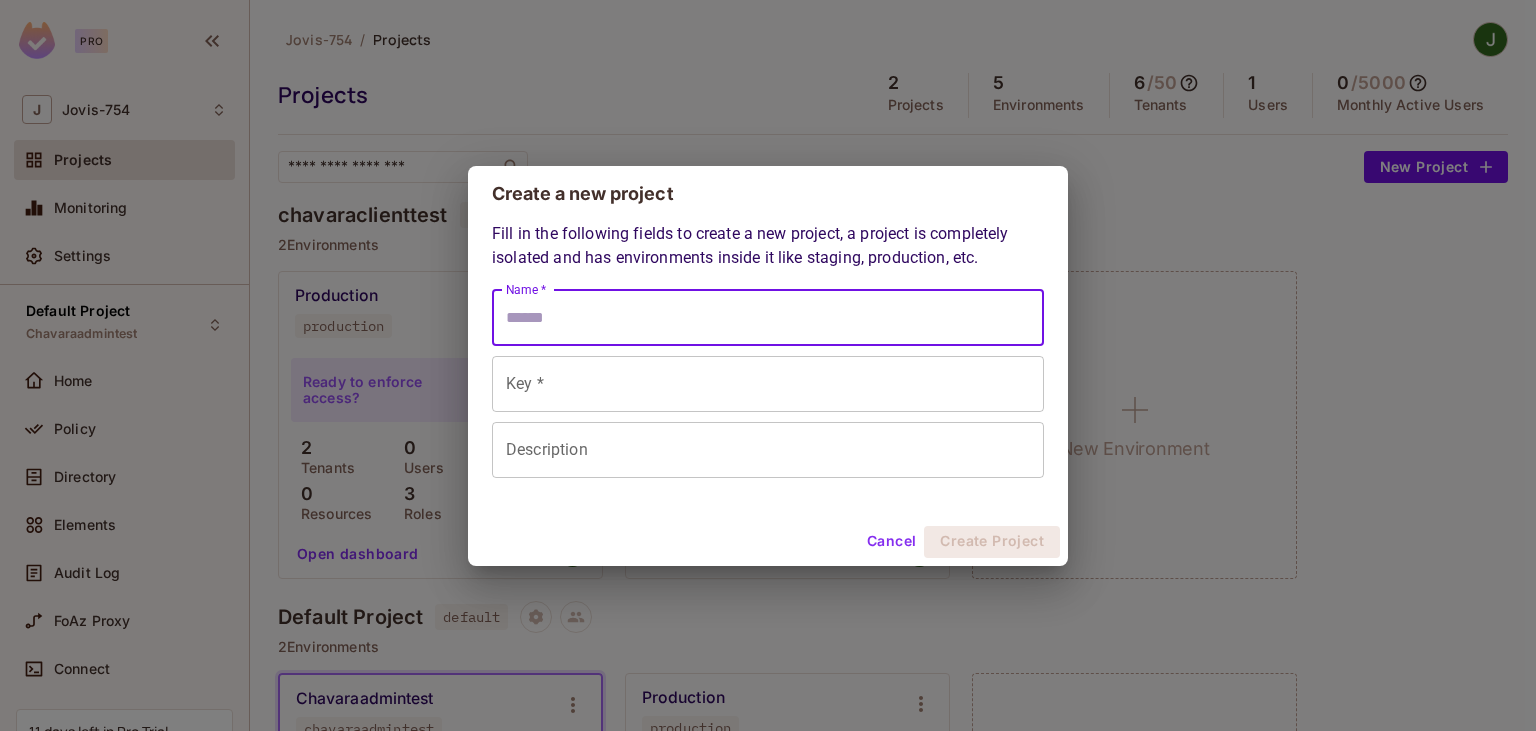 type on "**********" 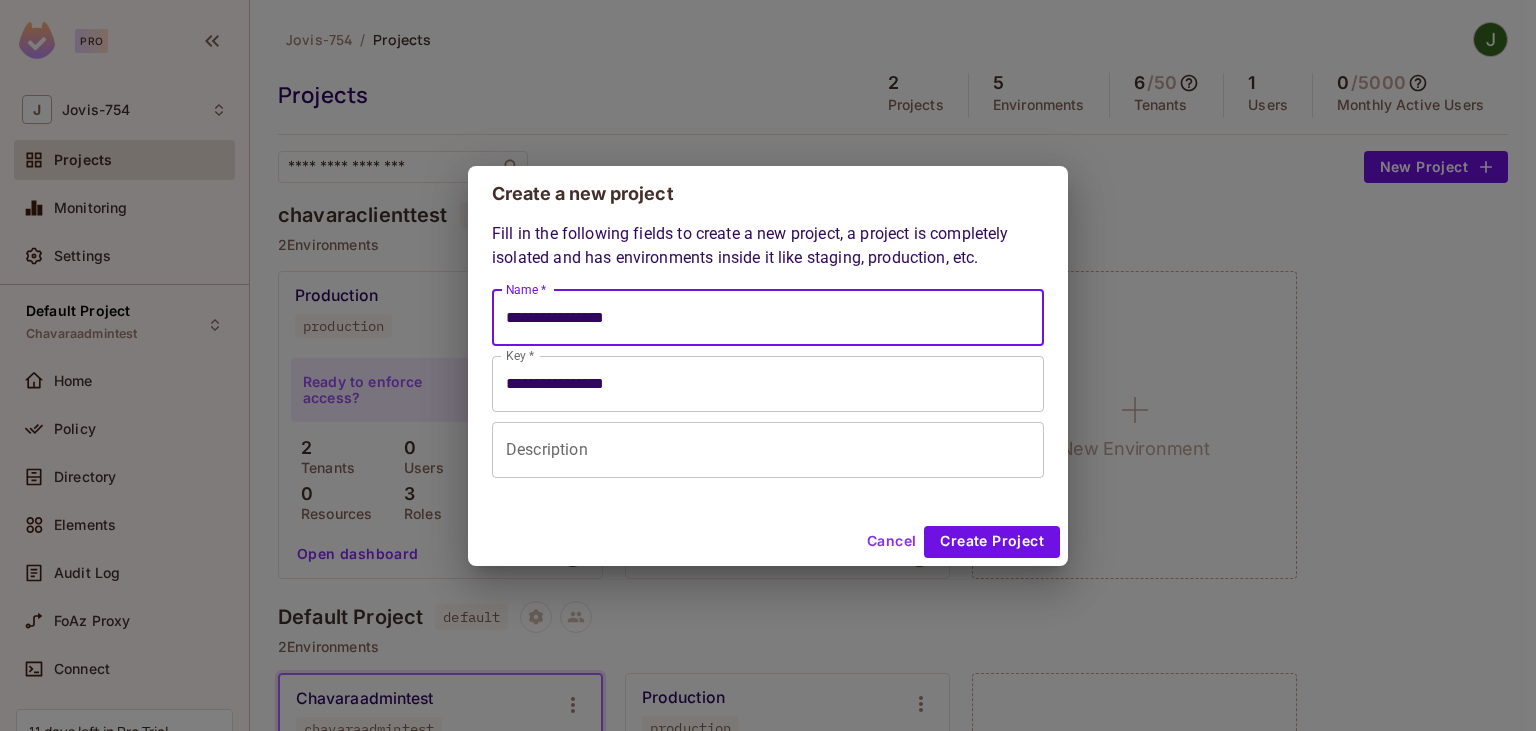 type on "**********" 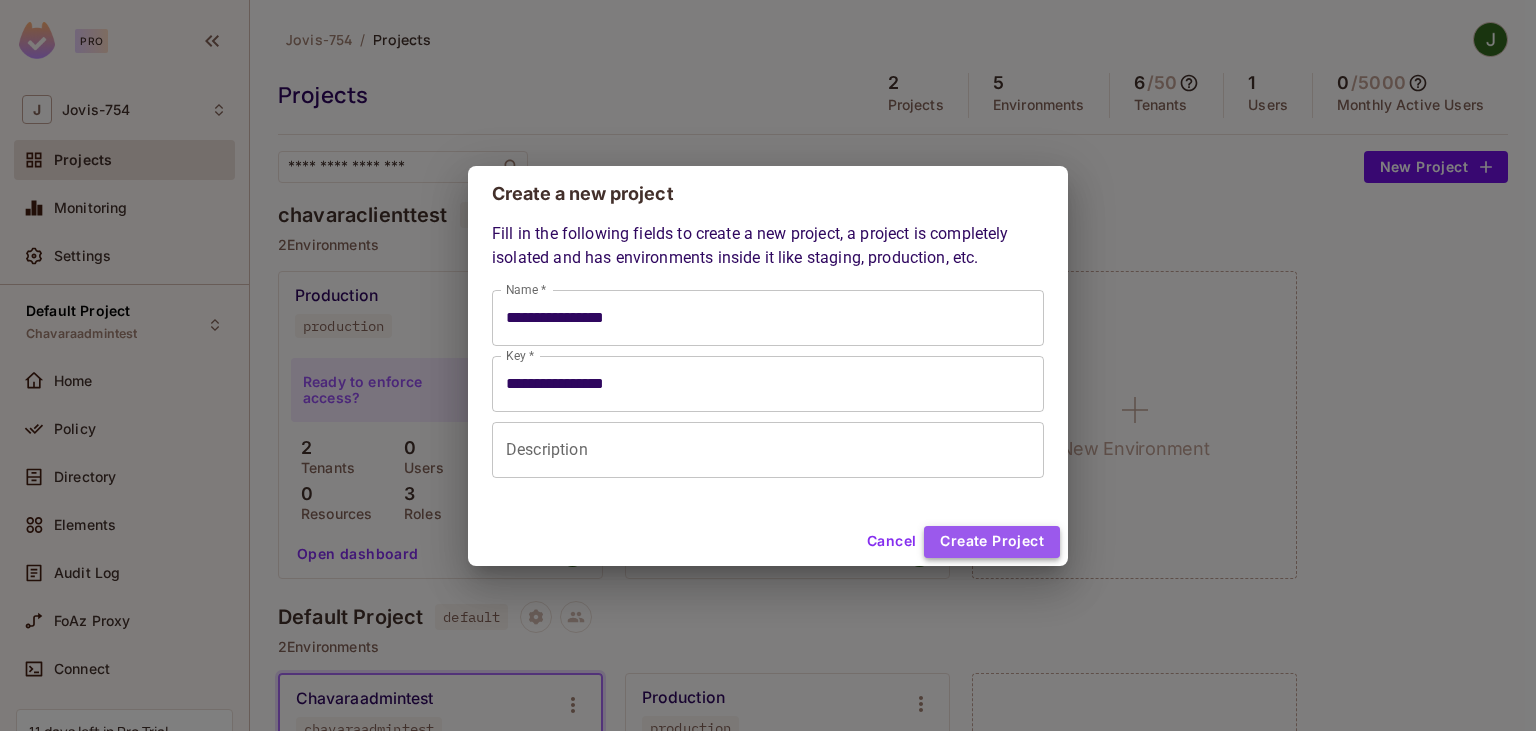 click on "Create Project" at bounding box center (992, 542) 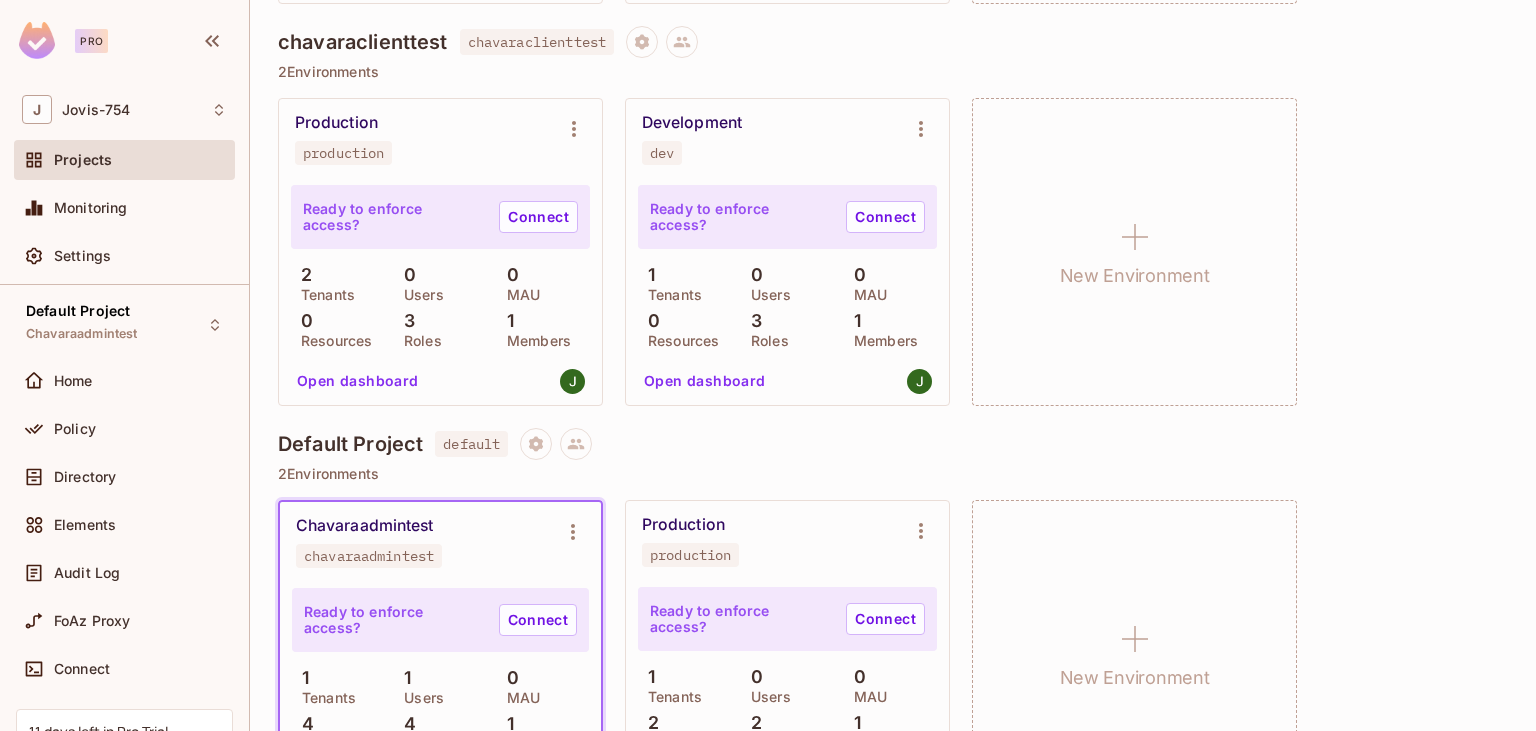 scroll, scrollTop: 443, scrollLeft: 0, axis: vertical 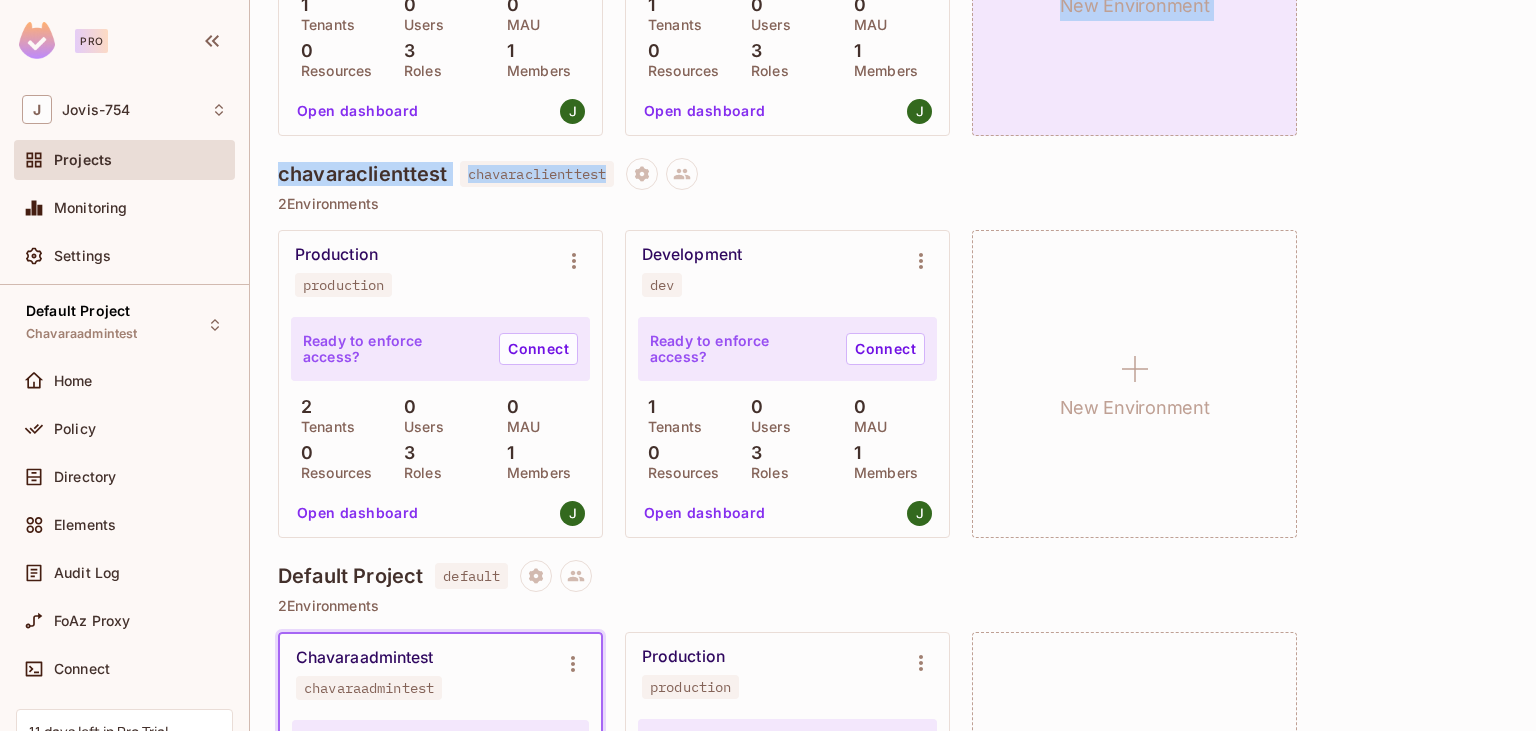 drag, startPoint x: 473, startPoint y: 575, endPoint x: 1162, endPoint y: 115, distance: 828.44495 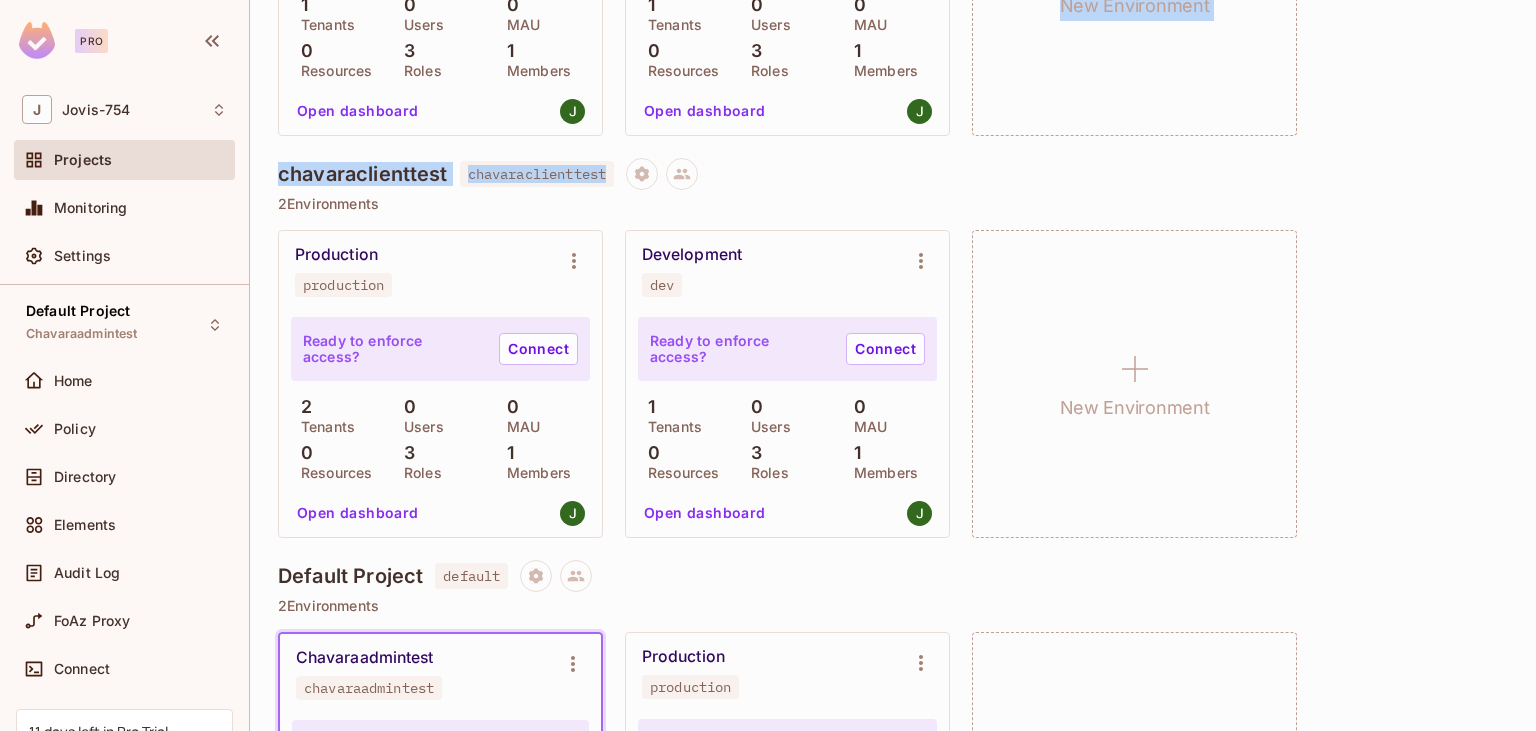 click on "[PROJECT_NAME] [PROJECT_NAME] 2 Environments Development dev Ready to enforce access? Connect 1 Tenants 0 Users 0 MAU 0 Resources 3 Roles 1 Members Open dashboard Production production Ready to enforce access? Connect 1 Tenants 0 Users 0 MAU 0 Resources 3 Roles 1 Members Open dashboard New Environment" at bounding box center (893, -43) 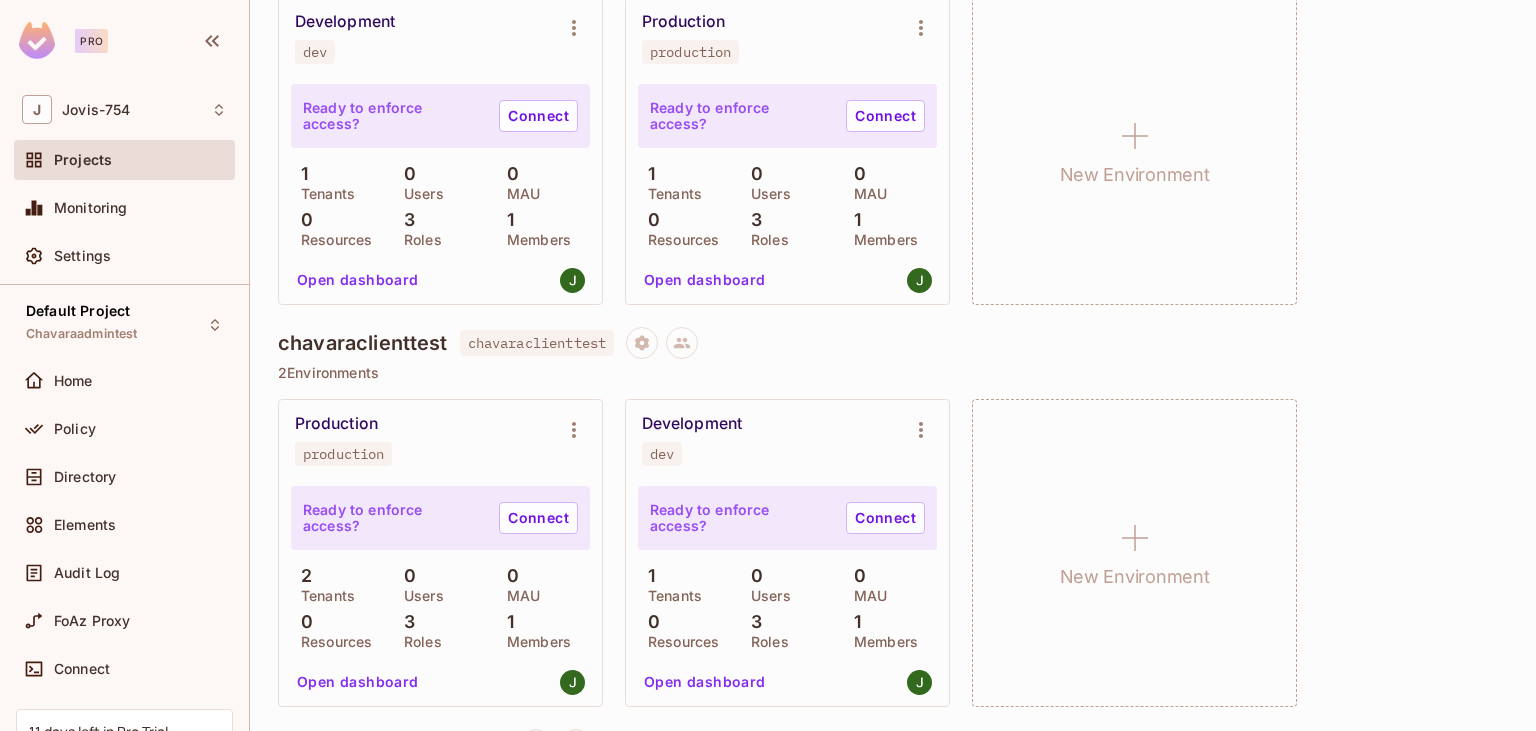 scroll, scrollTop: 213, scrollLeft: 0, axis: vertical 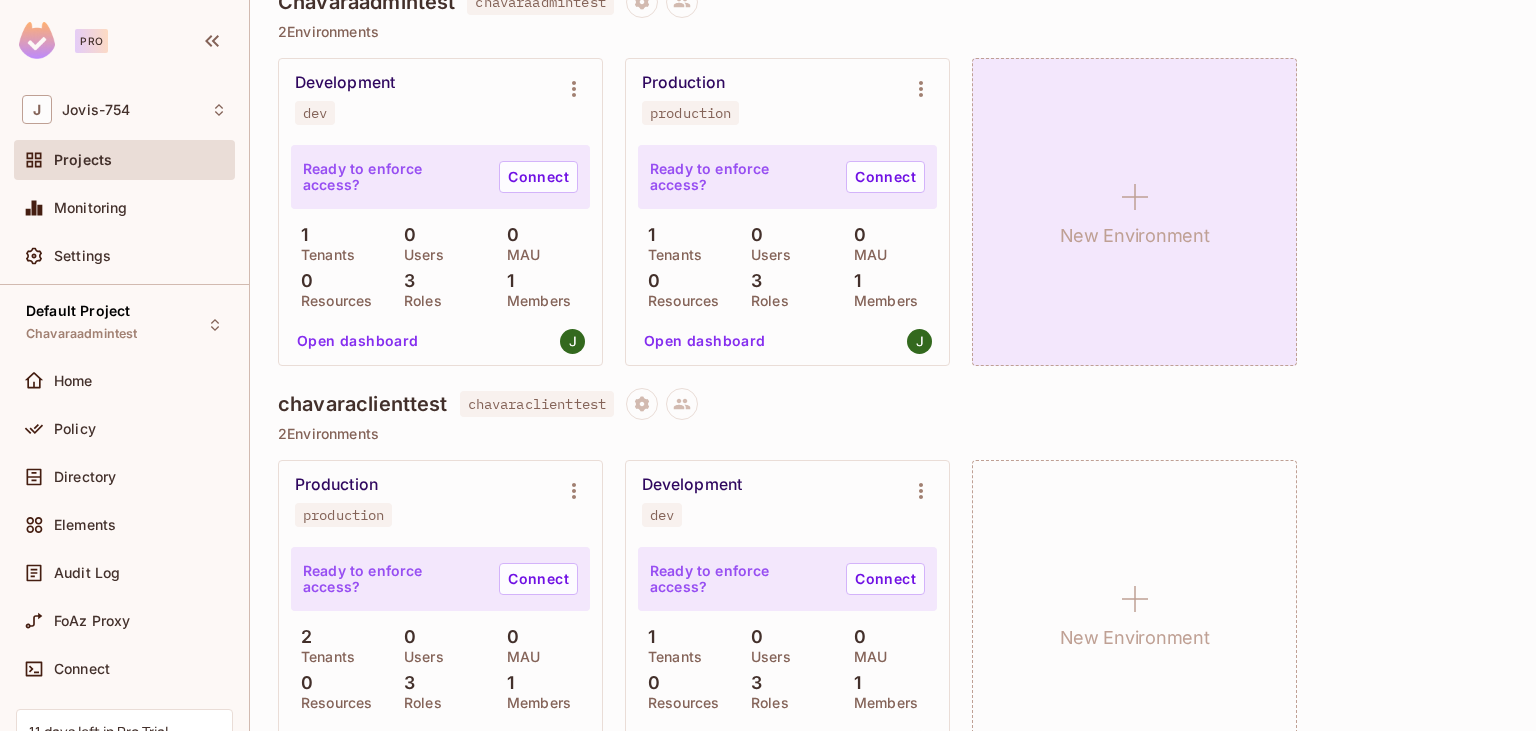 click 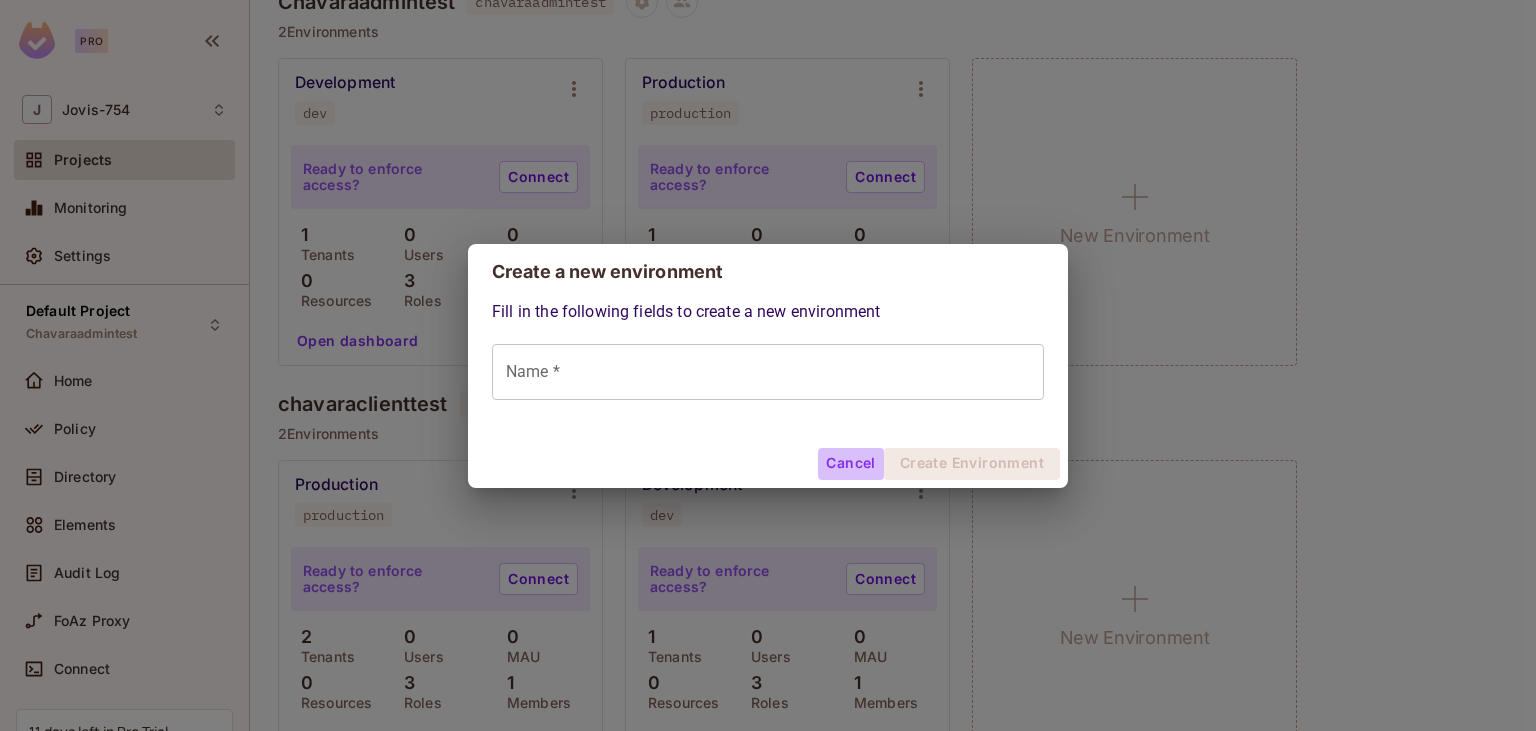 click on "Cancel" at bounding box center (850, 464) 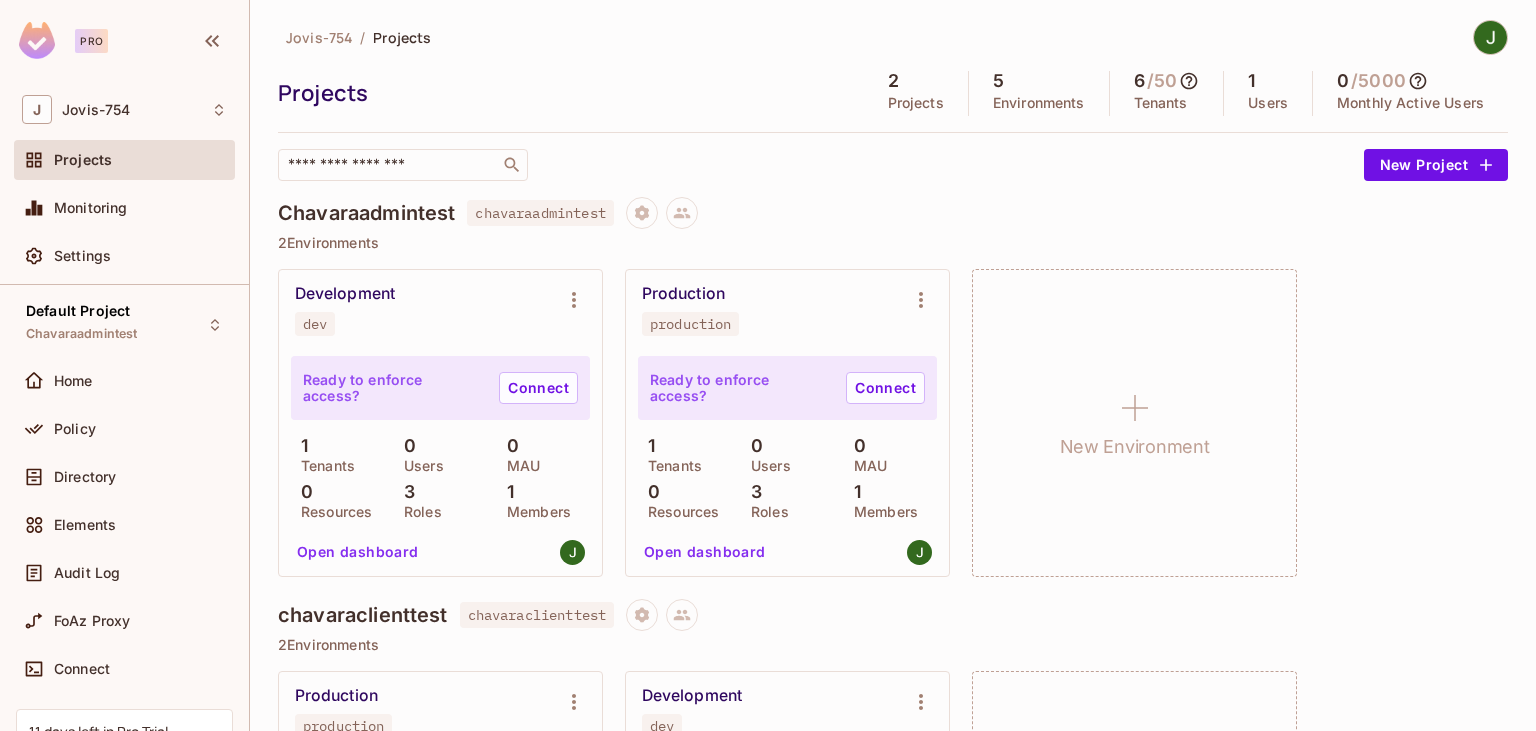 scroll, scrollTop: 0, scrollLeft: 0, axis: both 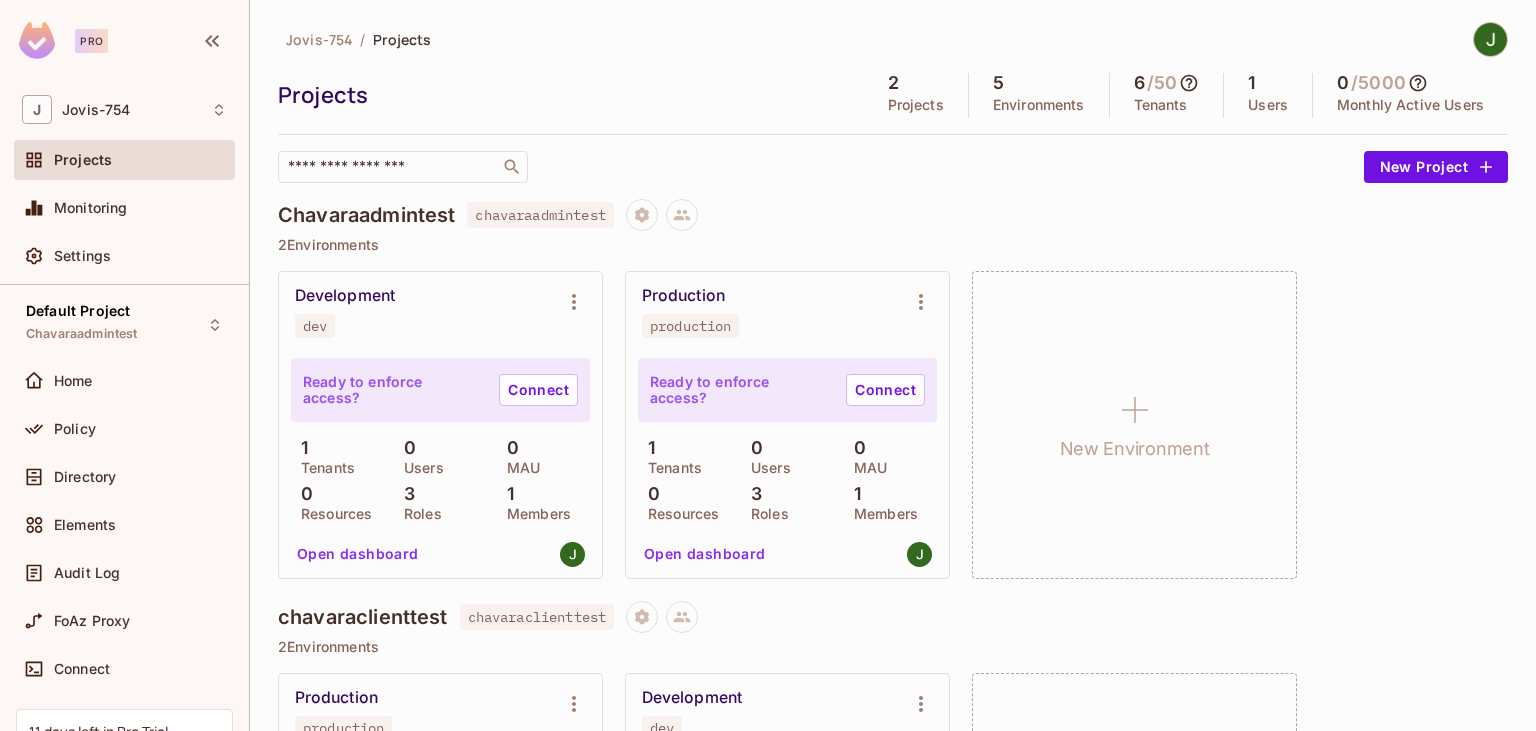 click on "Open dashboard" at bounding box center (358, 554) 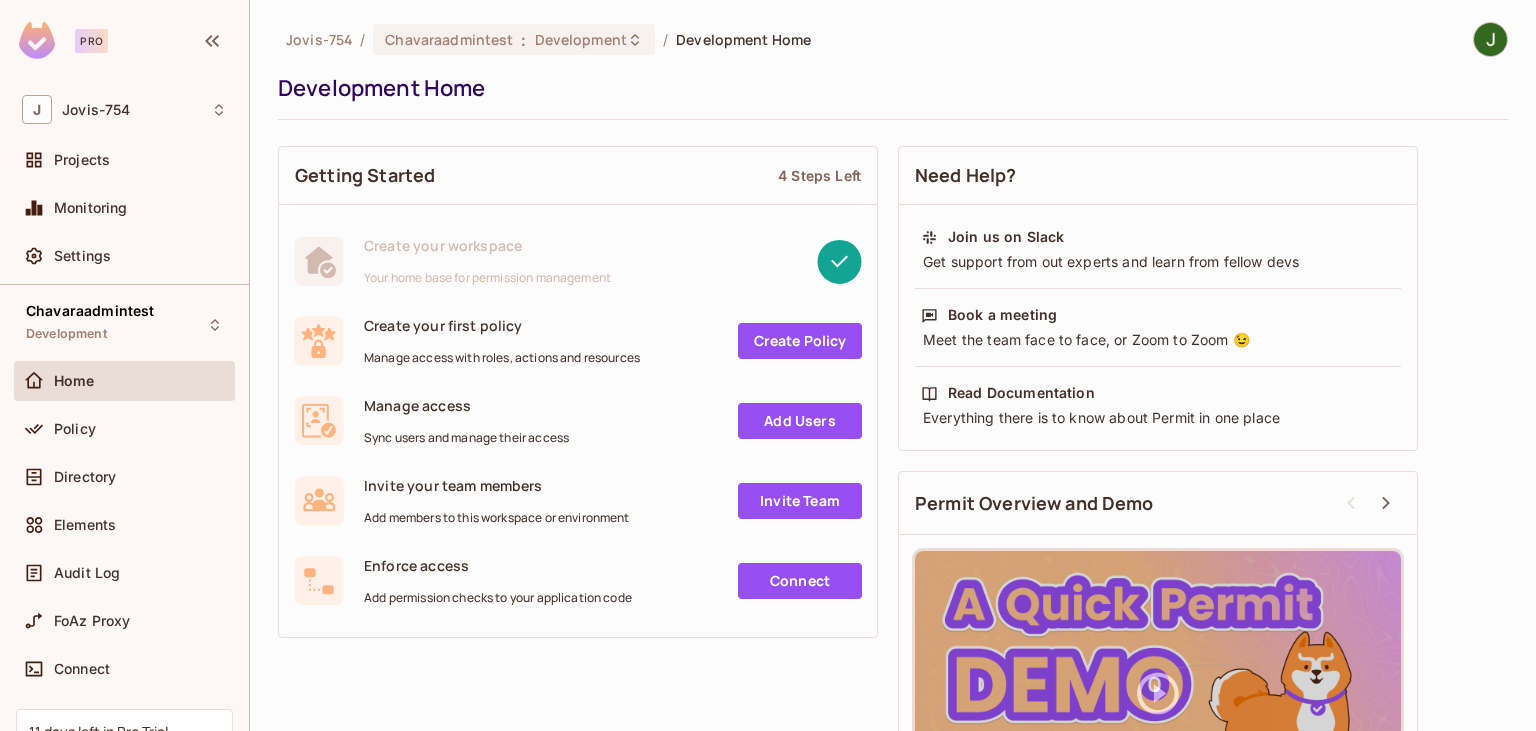 click on "Create Policy" at bounding box center [800, 341] 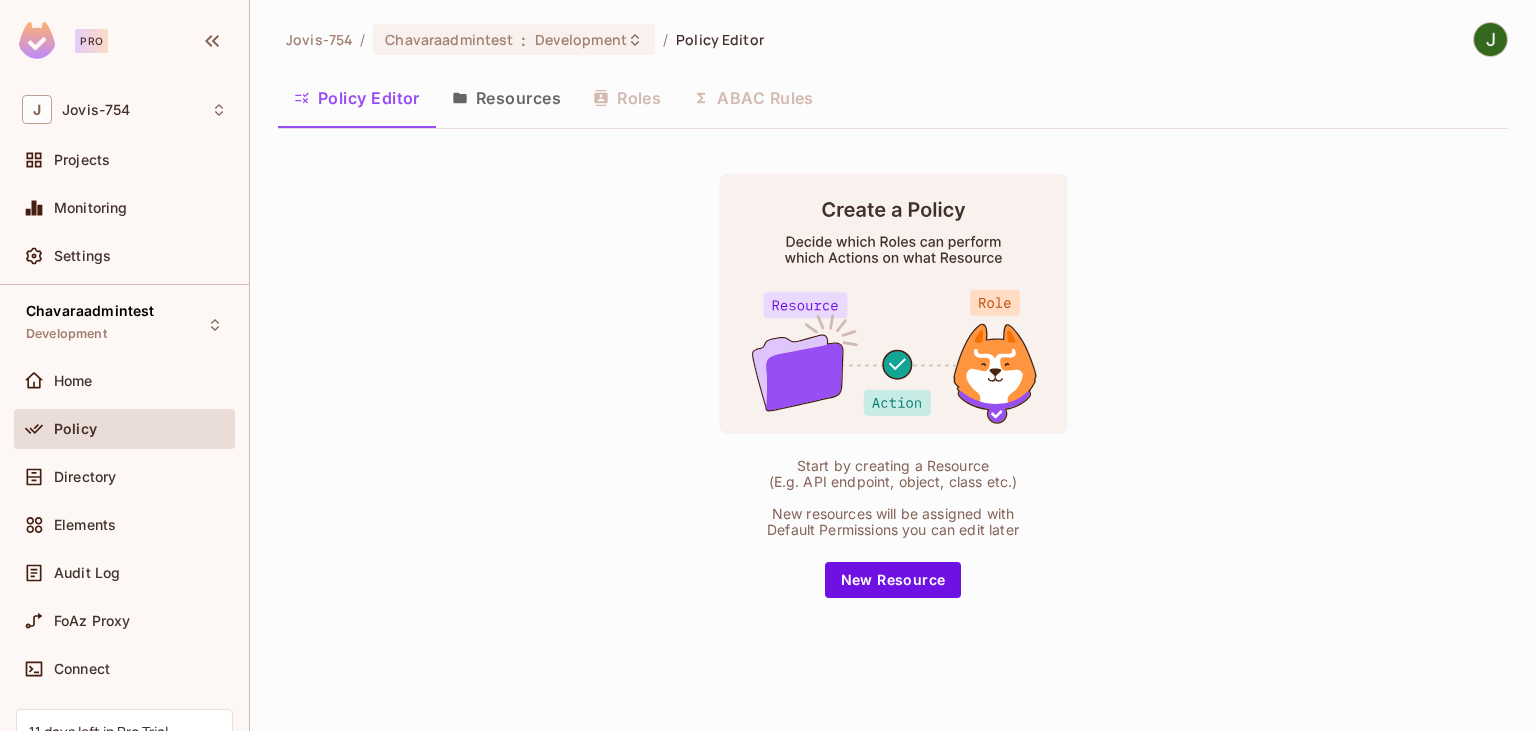 drag, startPoint x: 521, startPoint y: 103, endPoint x: 546, endPoint y: 118, distance: 29.15476 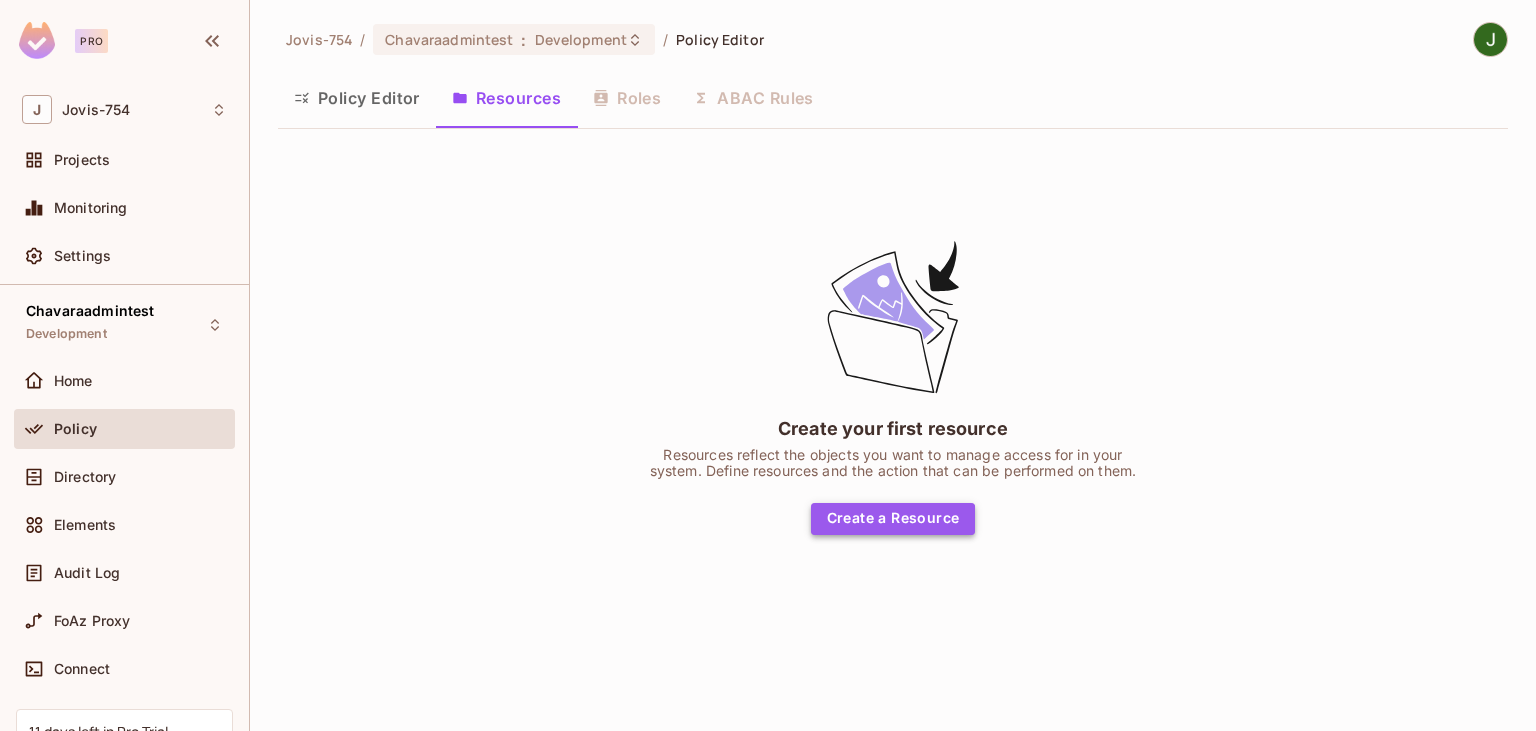 click on "Create a Resource" at bounding box center [893, 519] 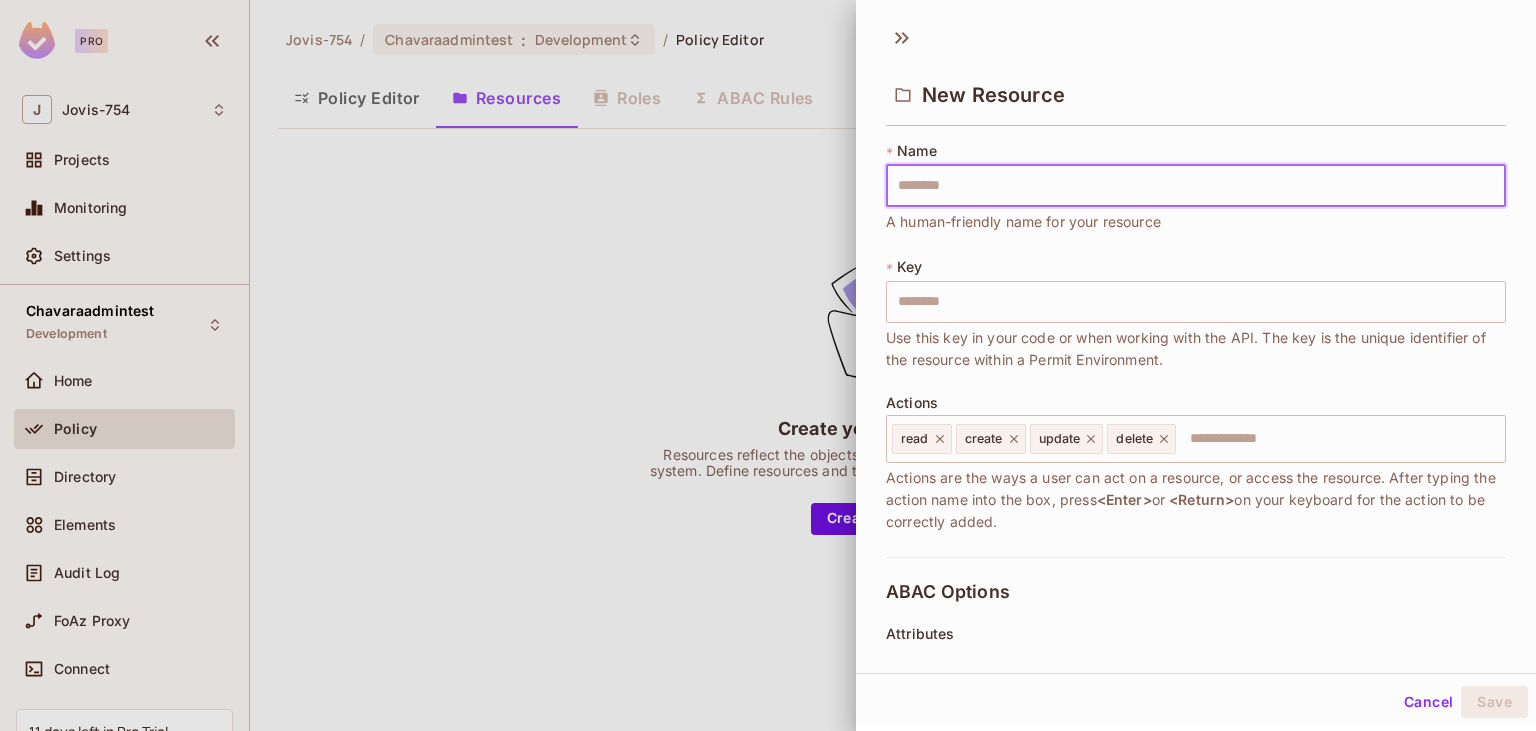 click at bounding box center (1196, 186) 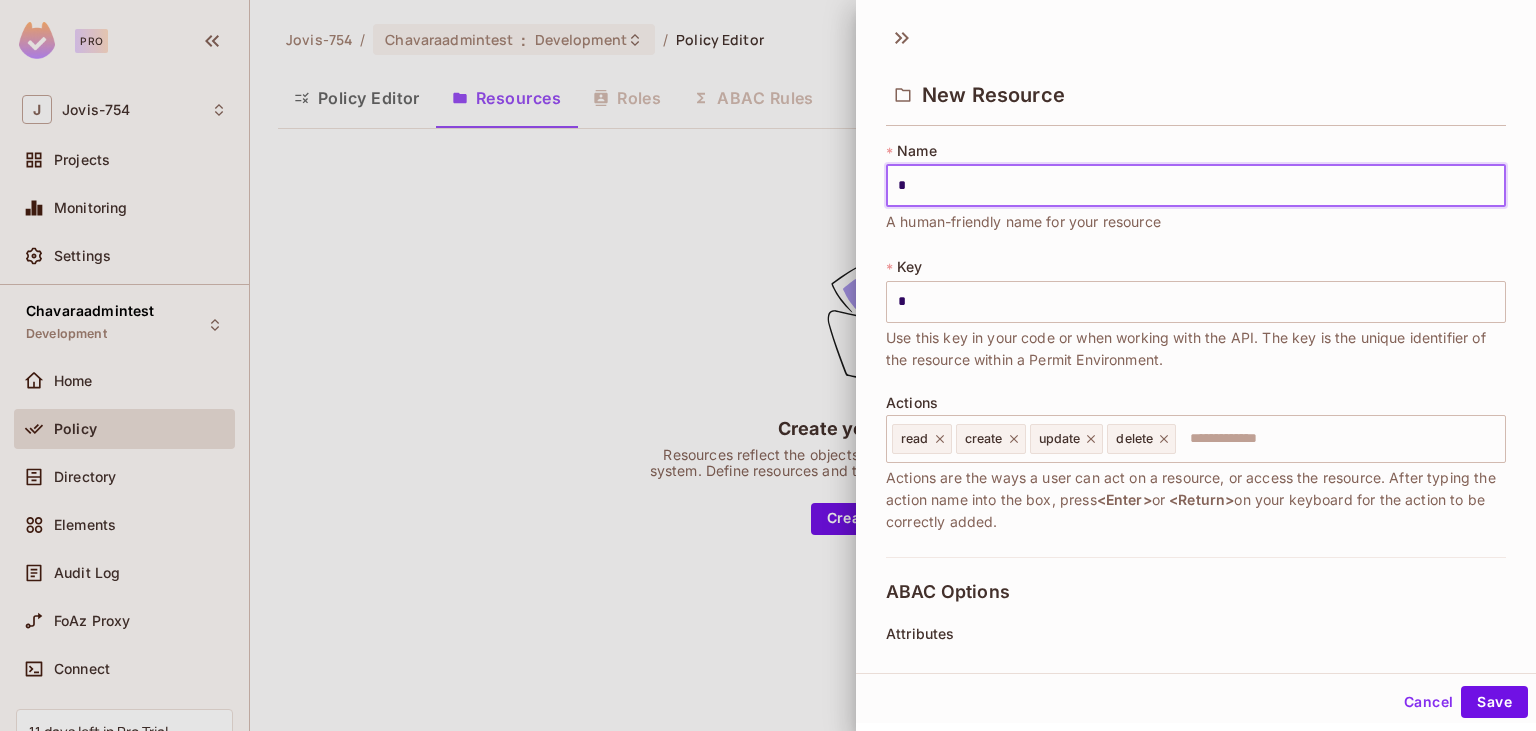 type on "**" 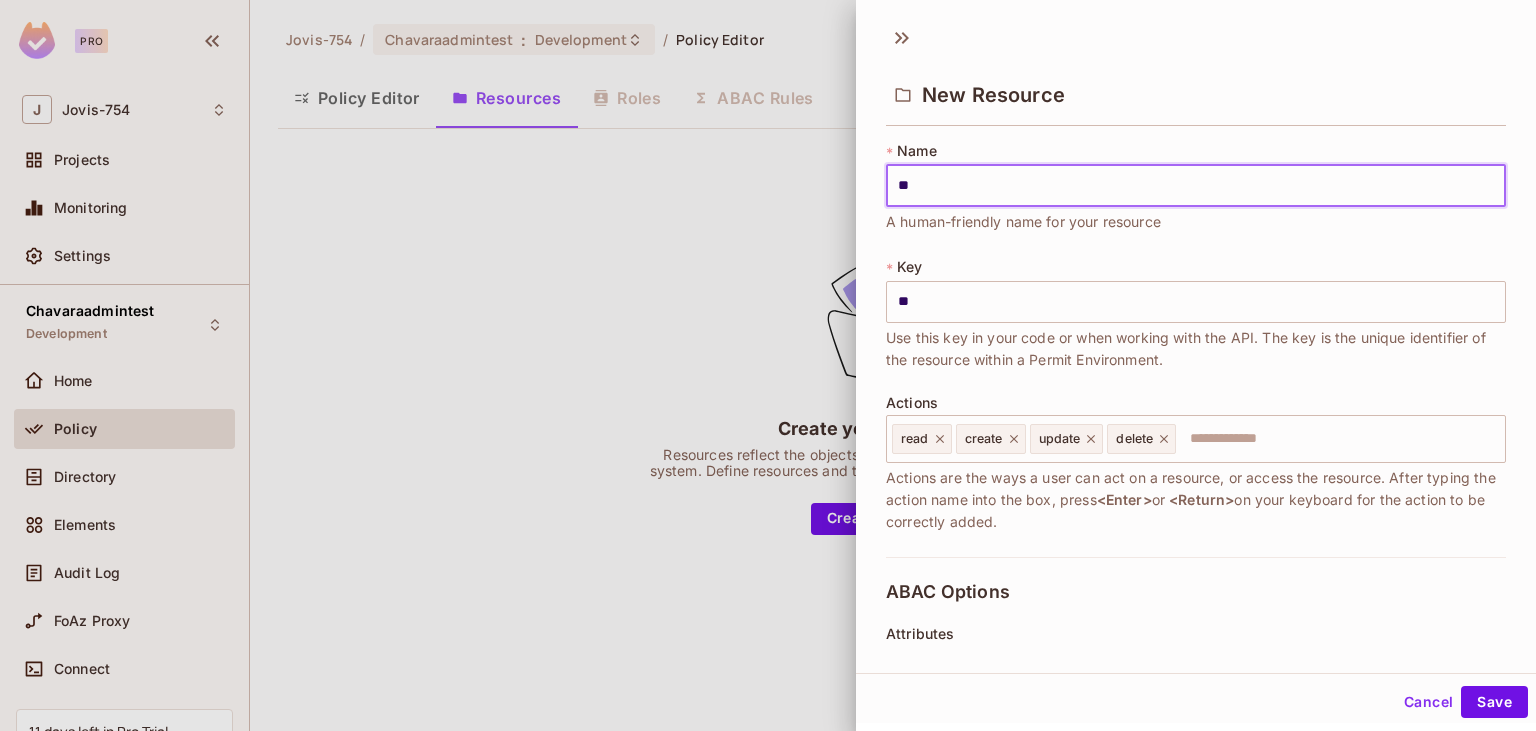 type on "***" 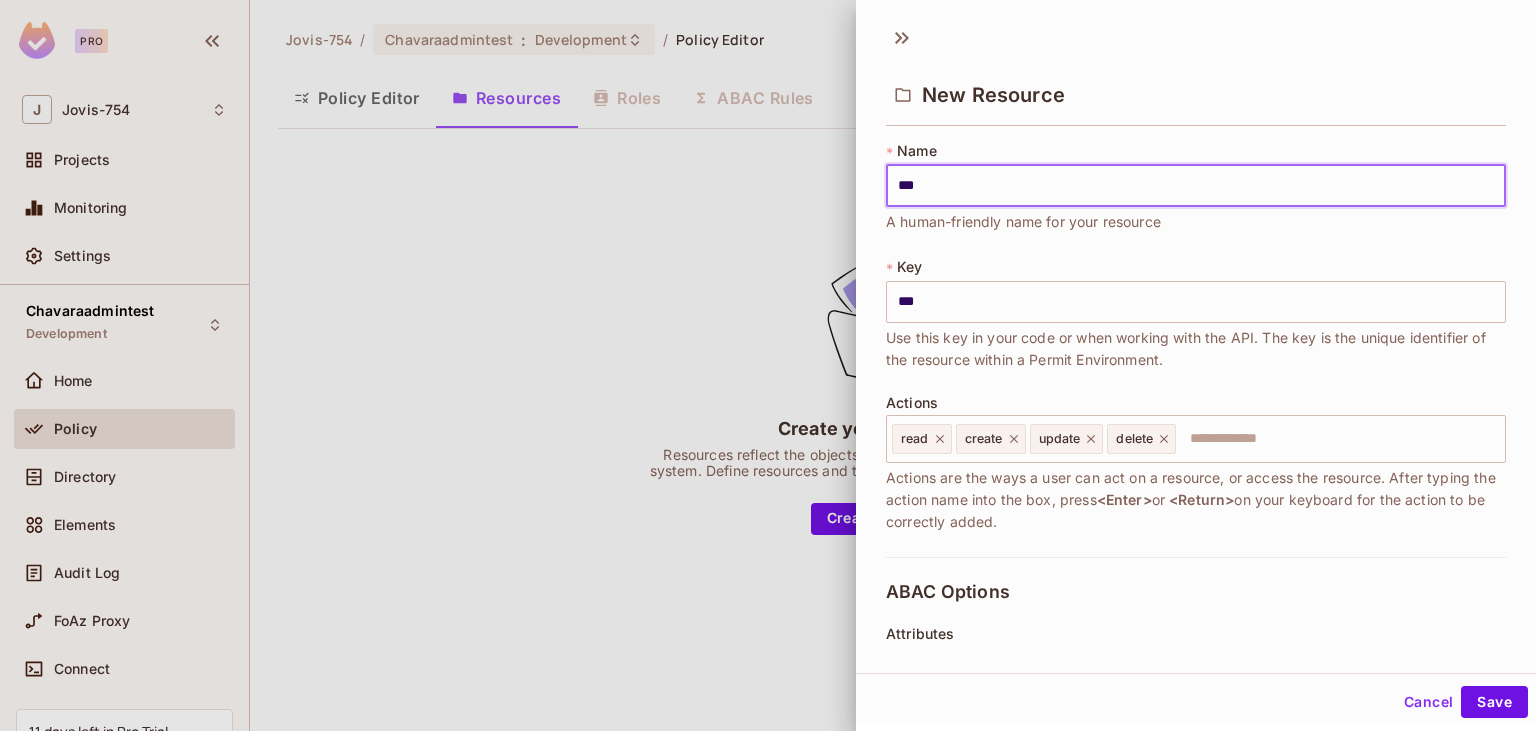 type on "****" 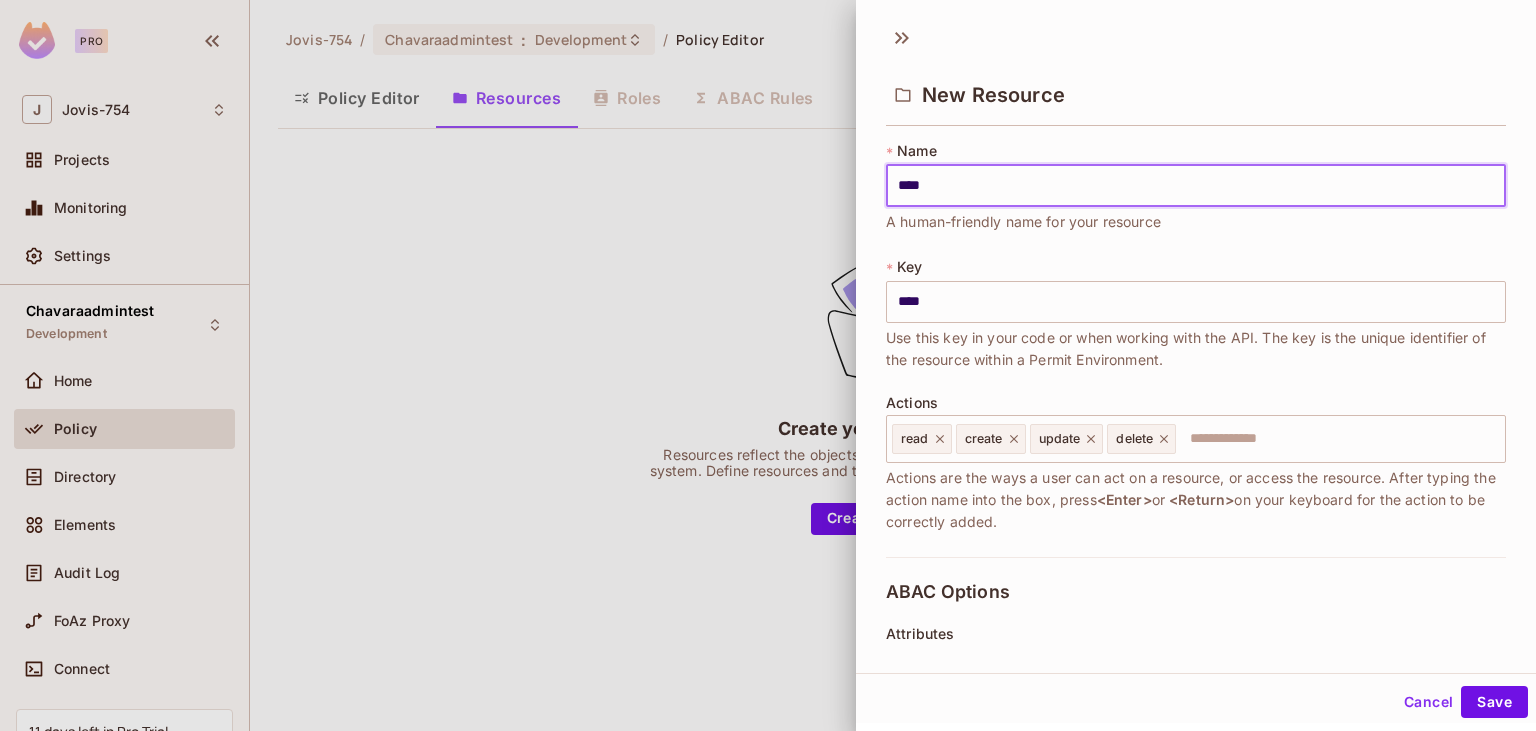 type on "*****" 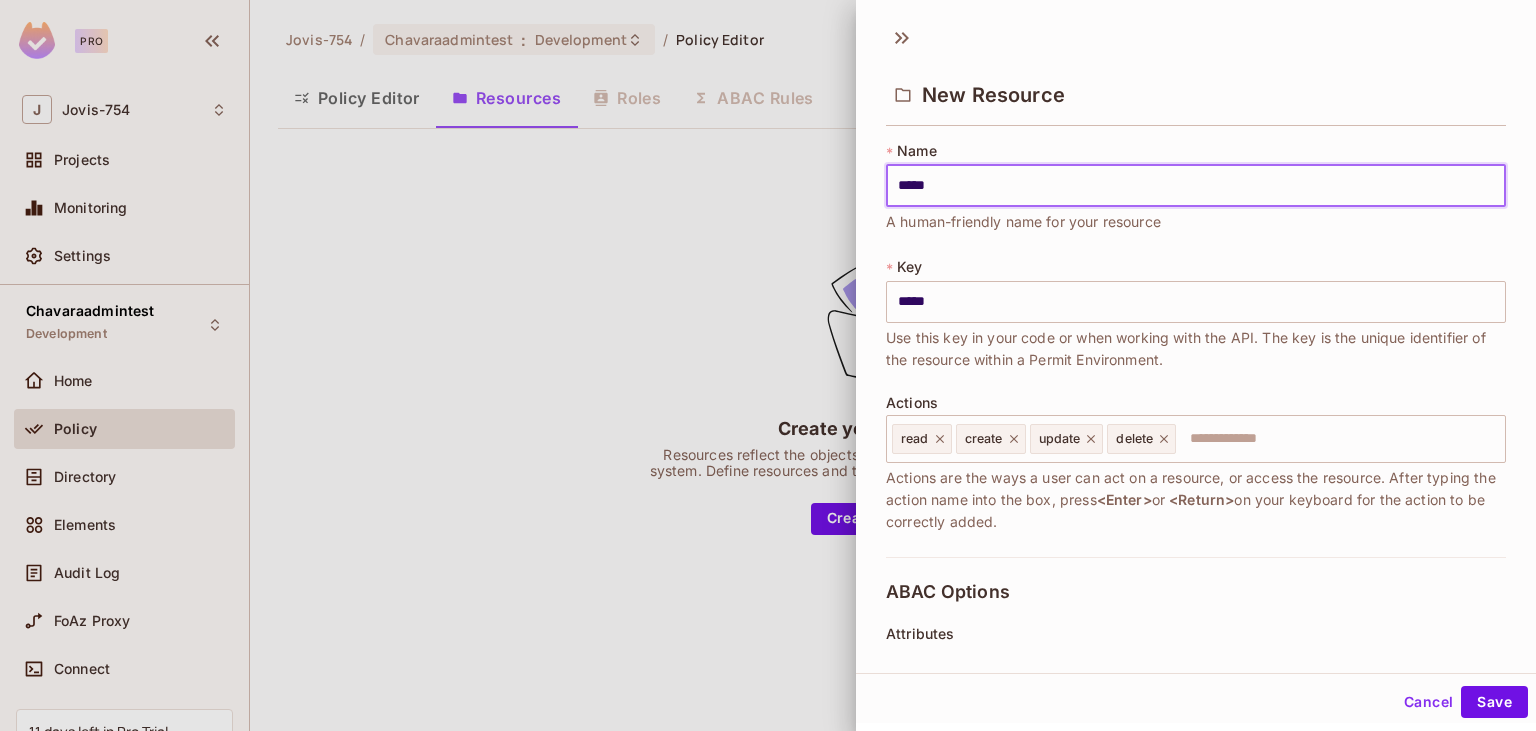 type on "******" 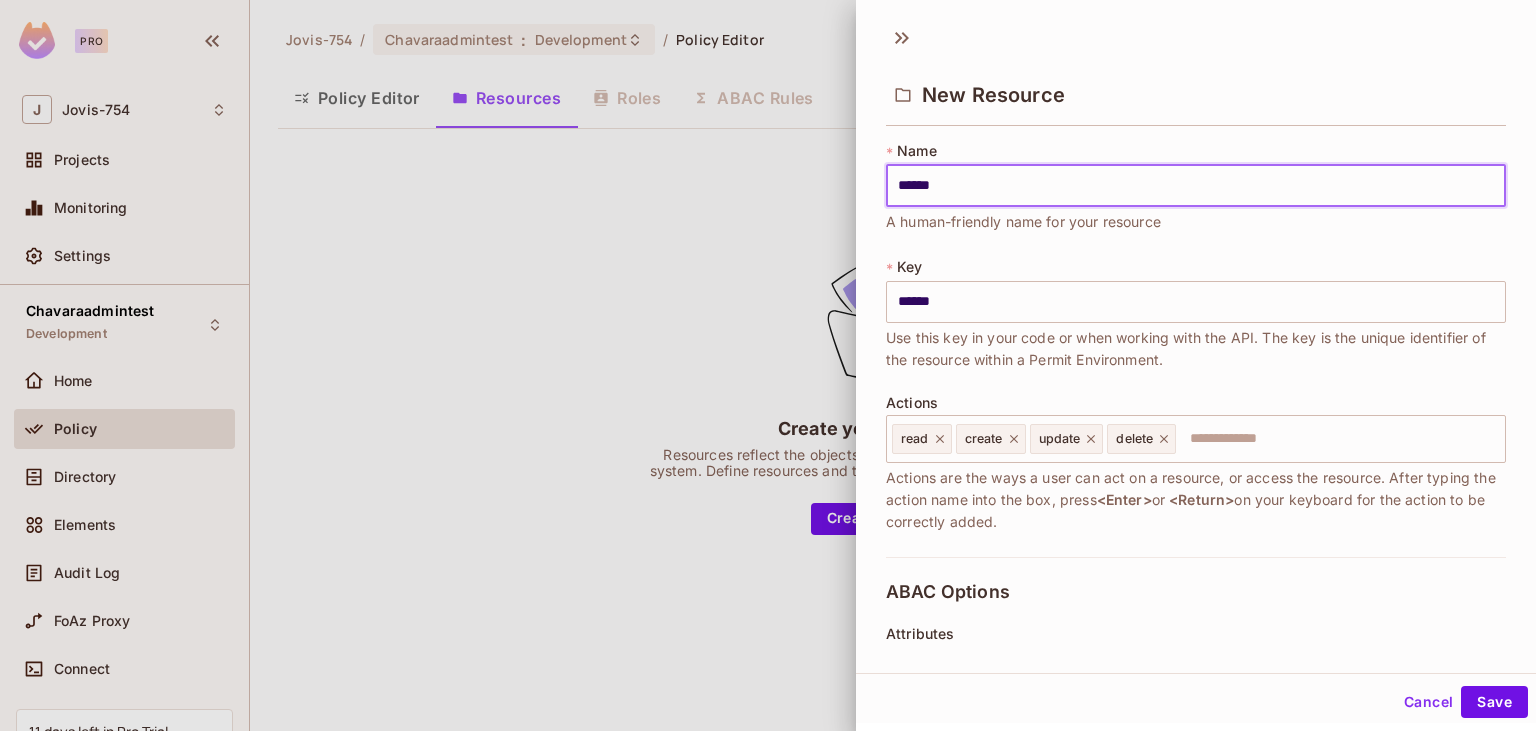 type on "*******" 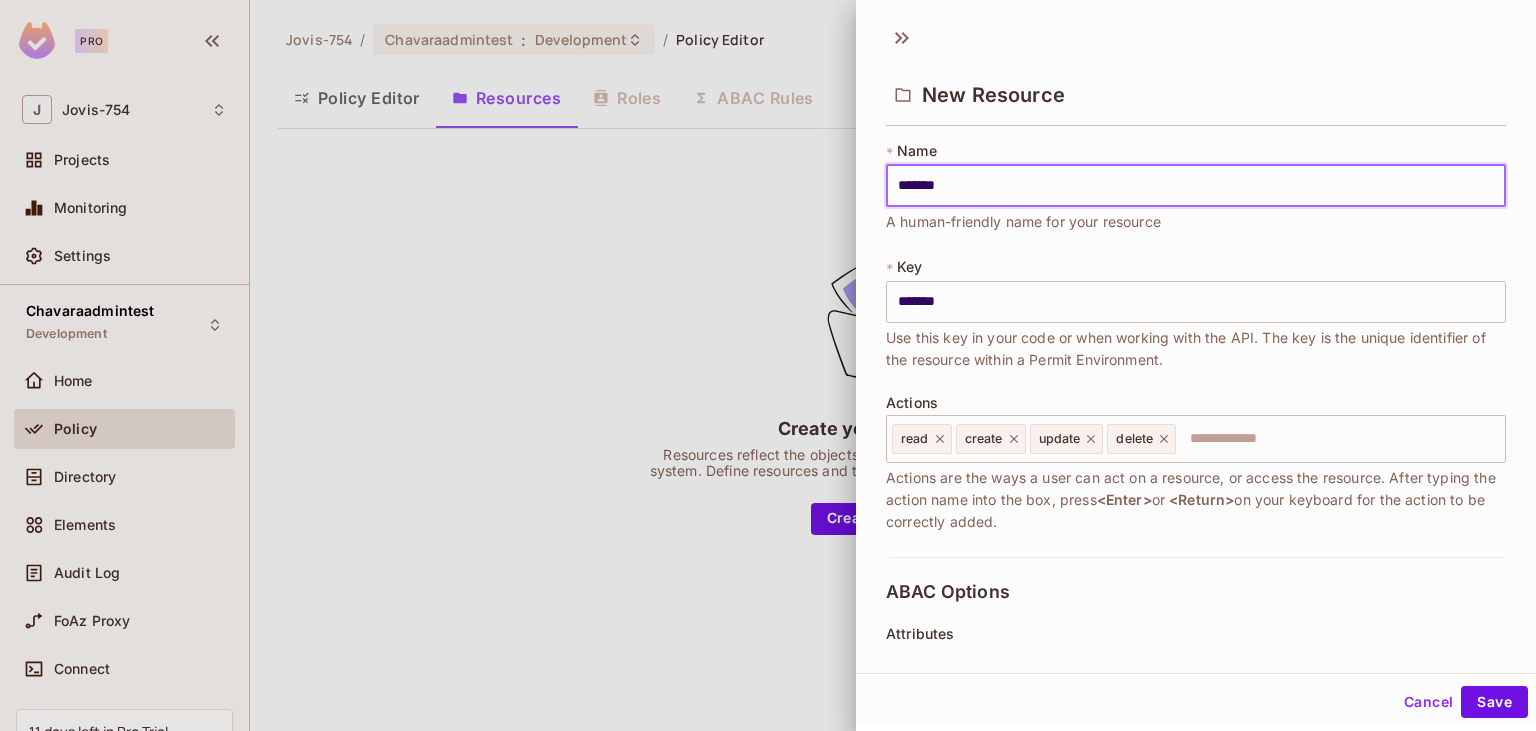 type on "********" 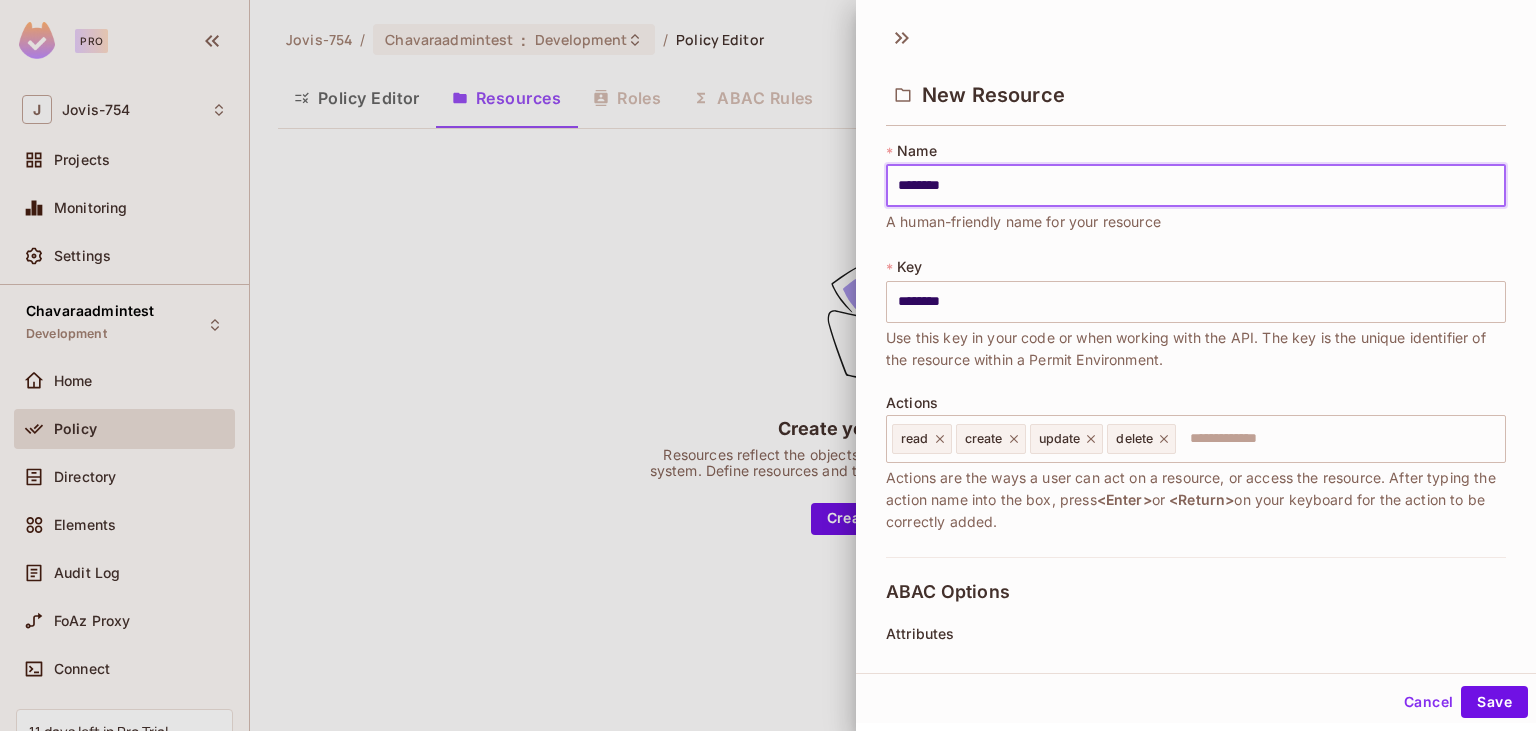 type on "*********" 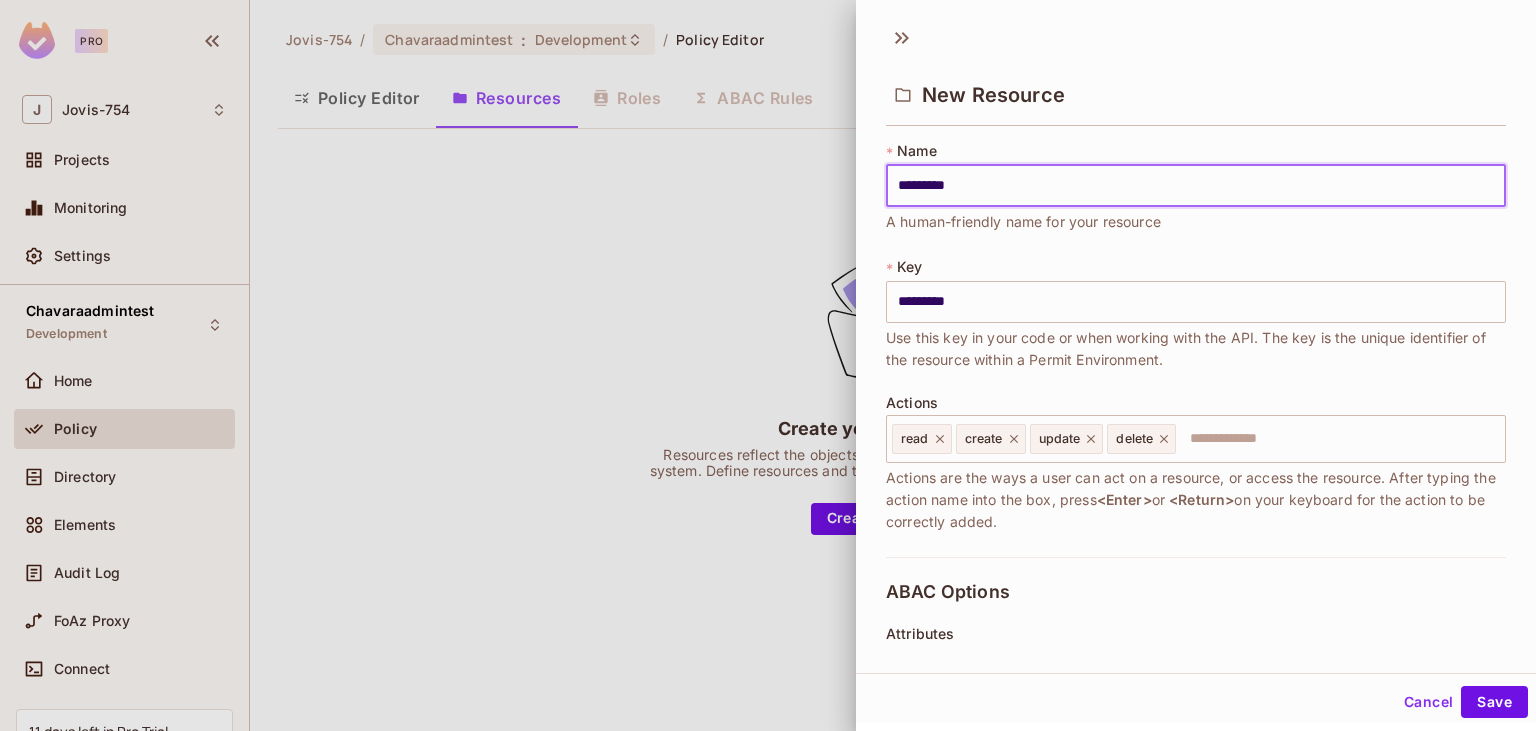 type on "**********" 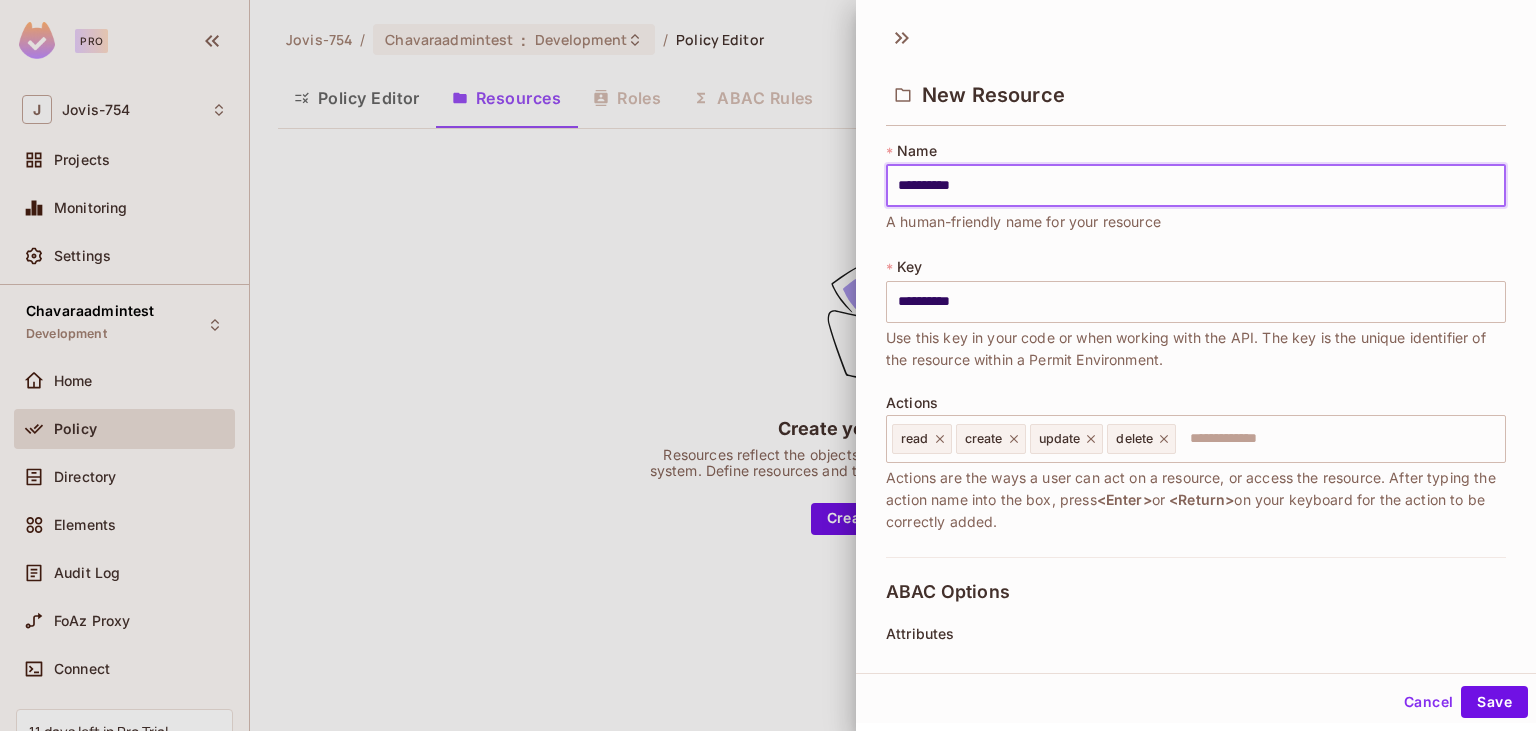 type on "**********" 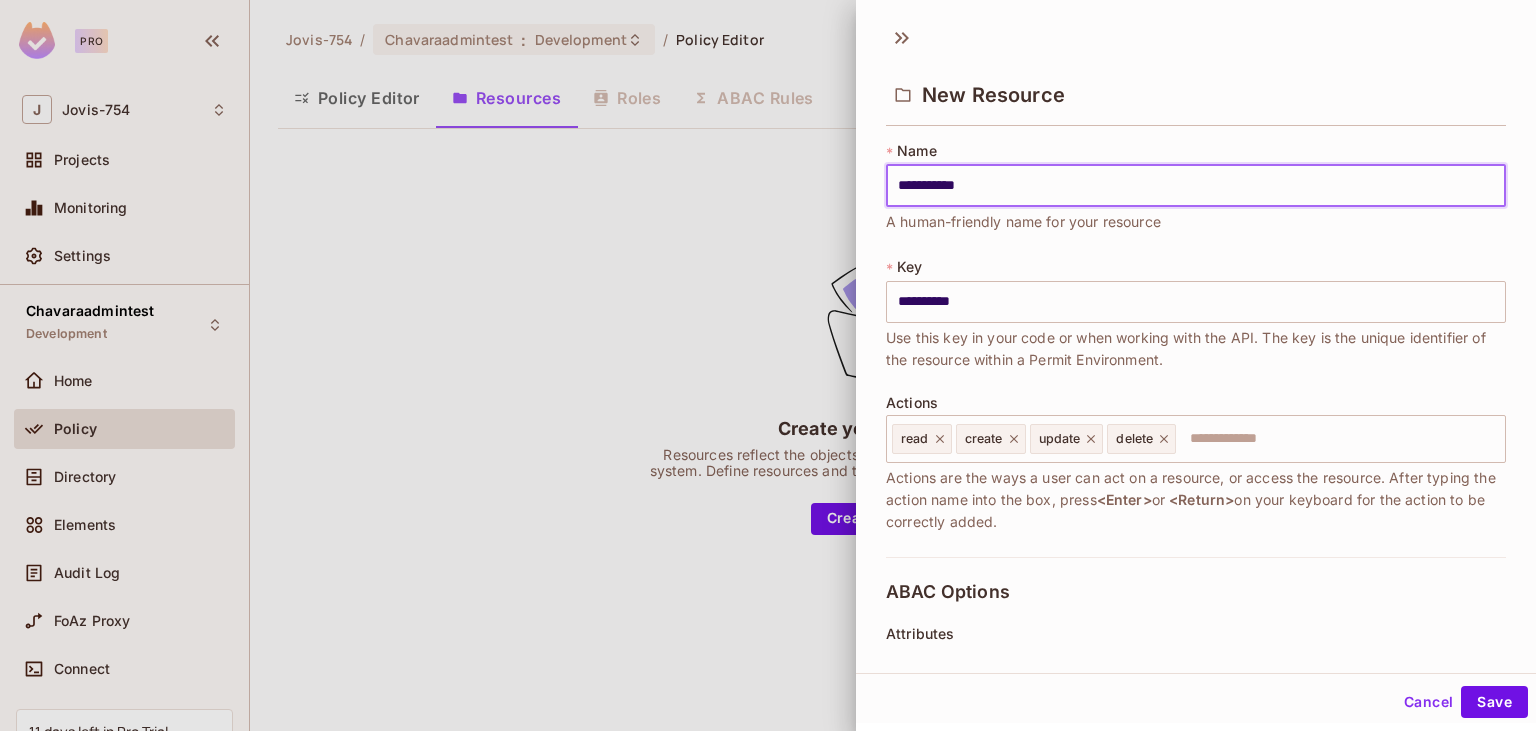 type on "**********" 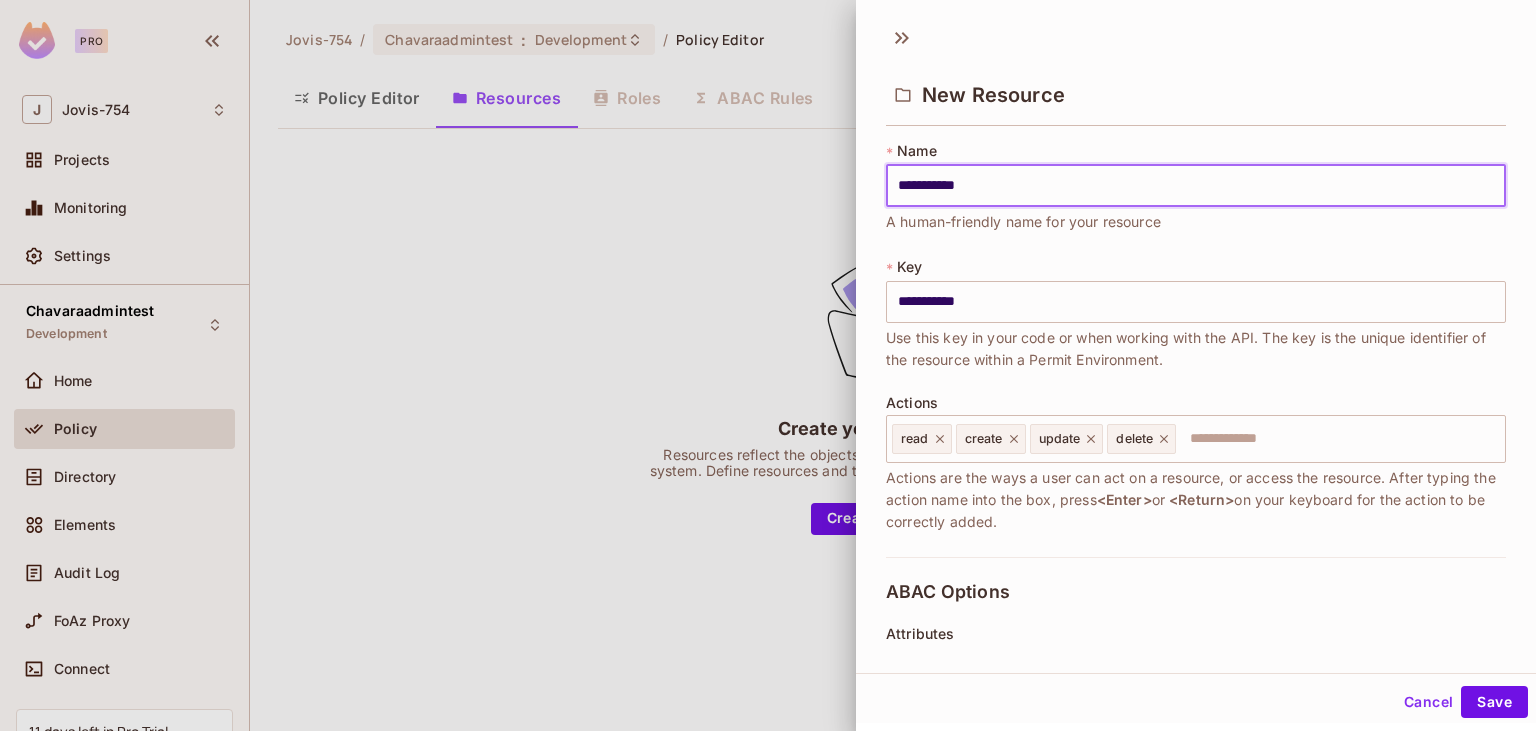 type on "**********" 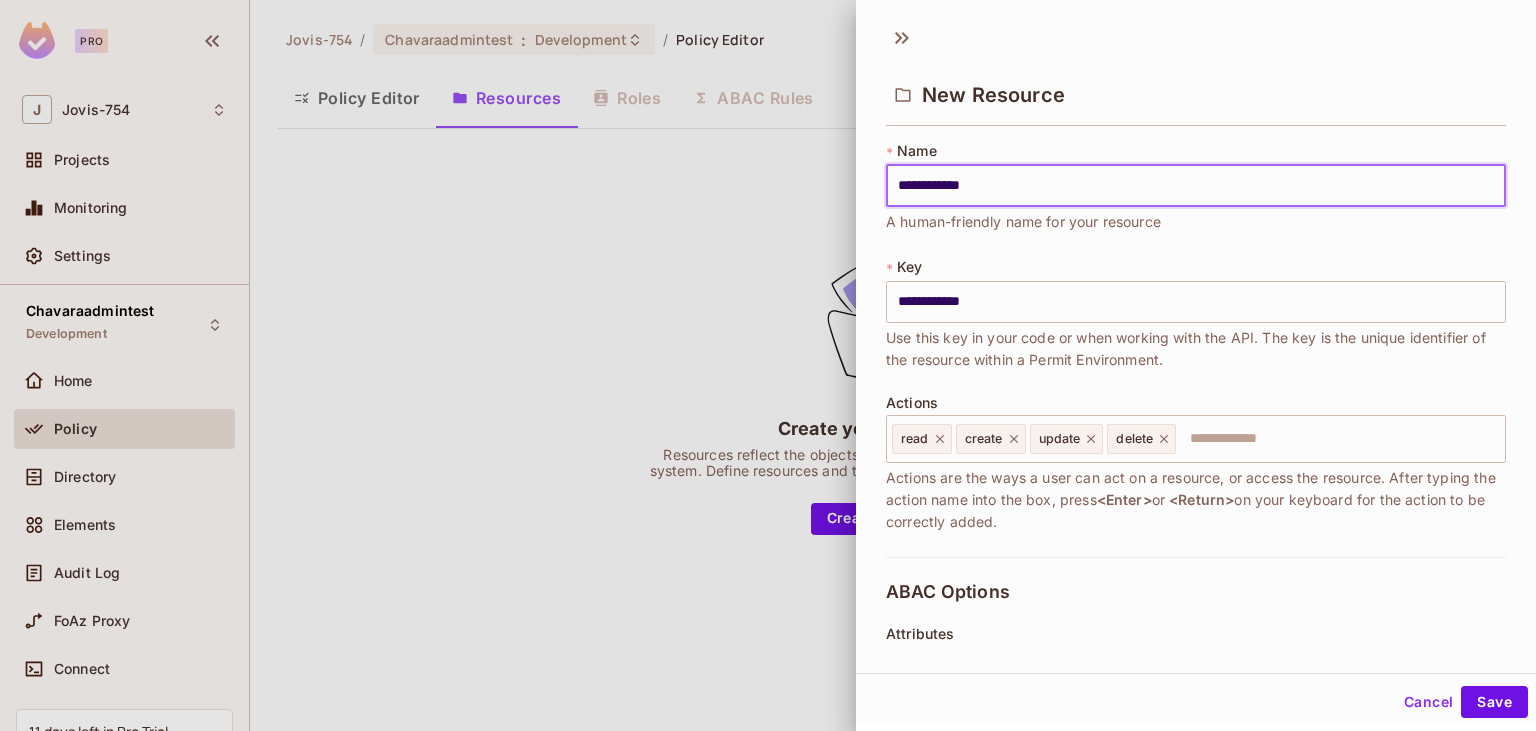 type on "**********" 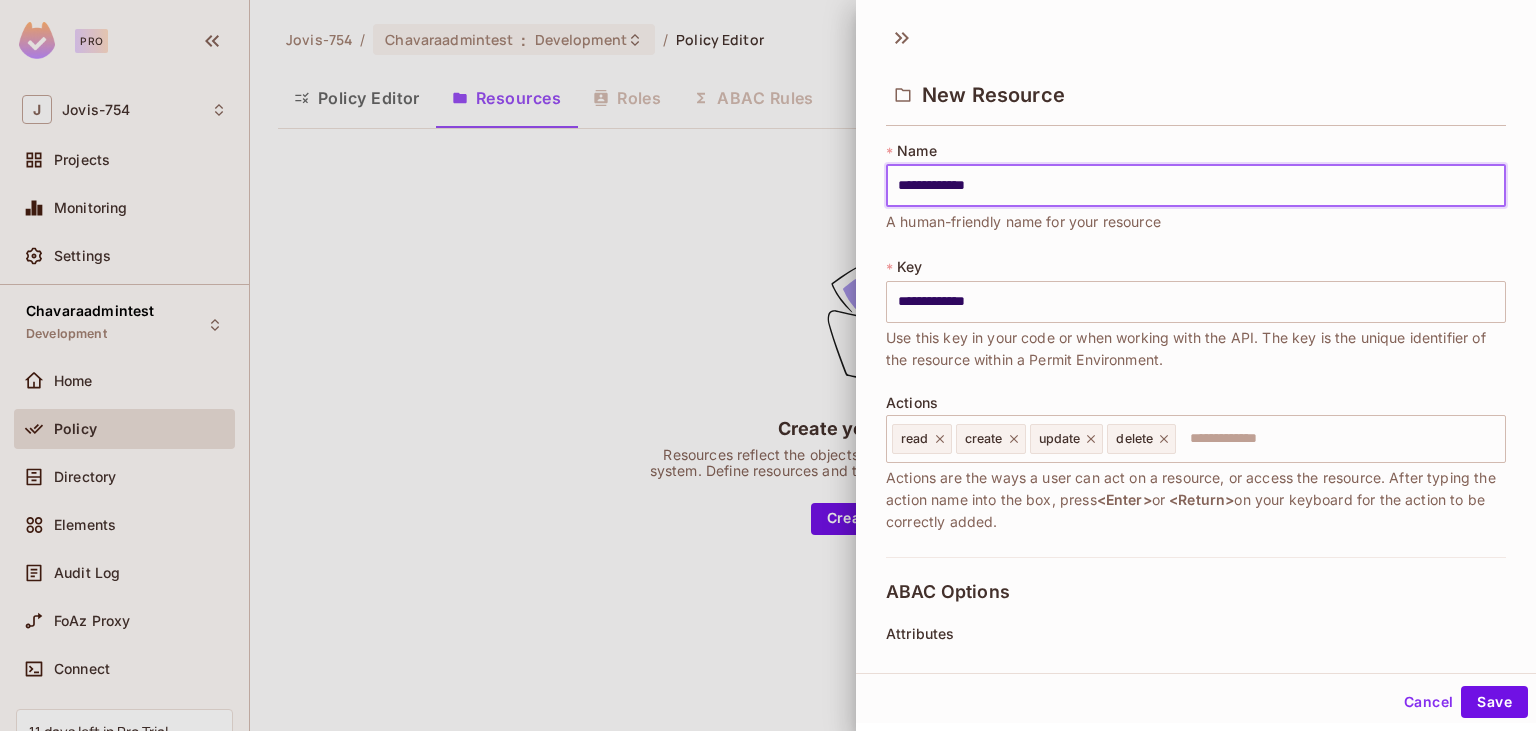 type on "**********" 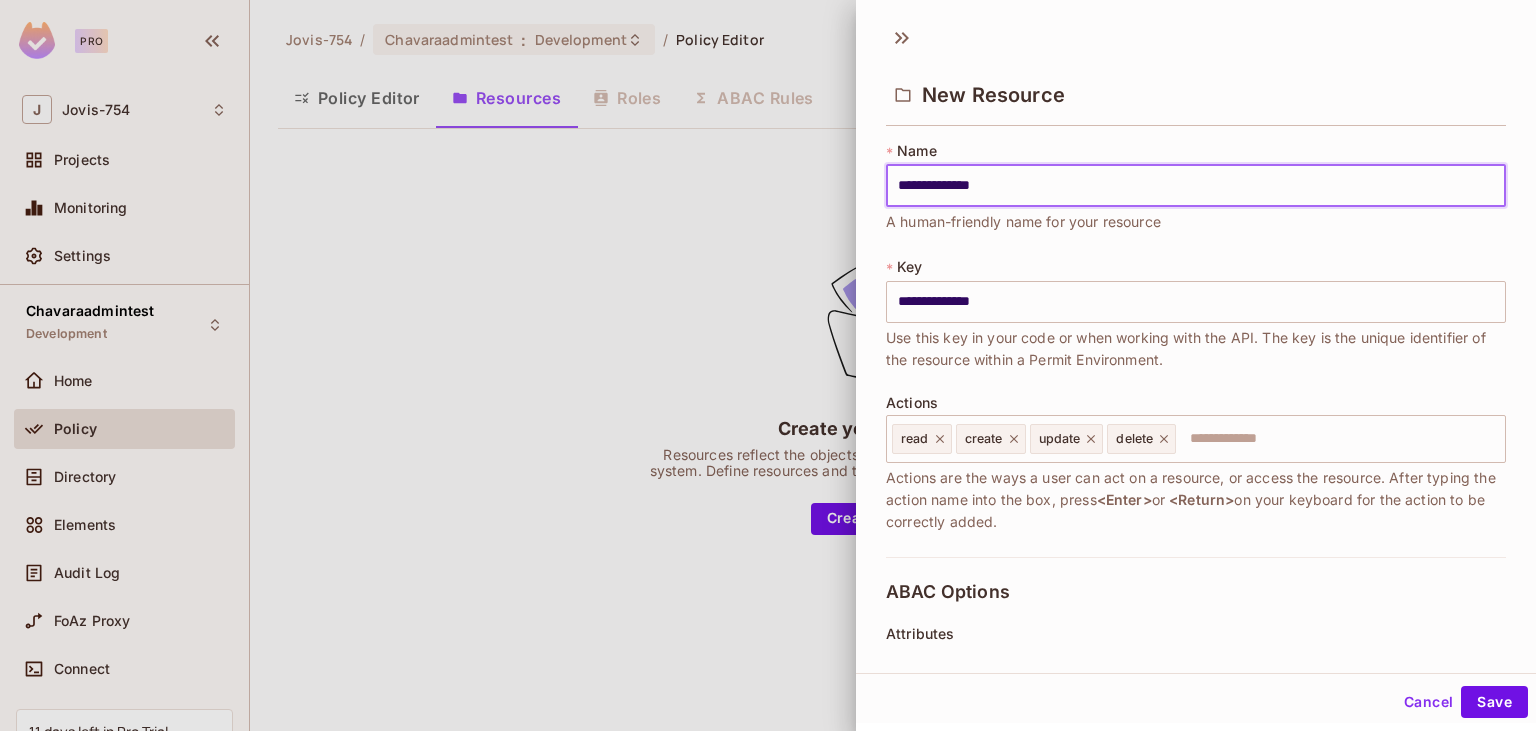 type on "**********" 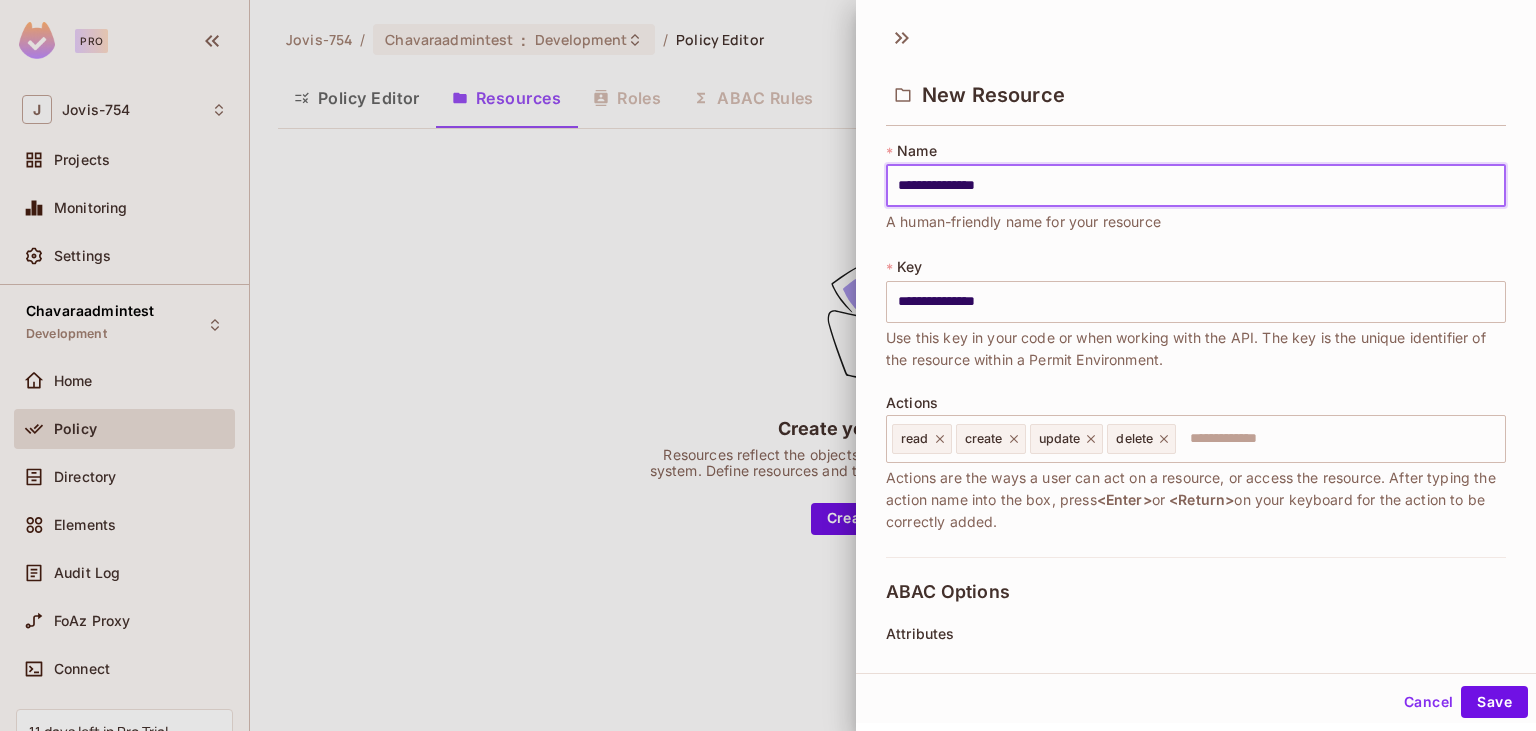 type on "**********" 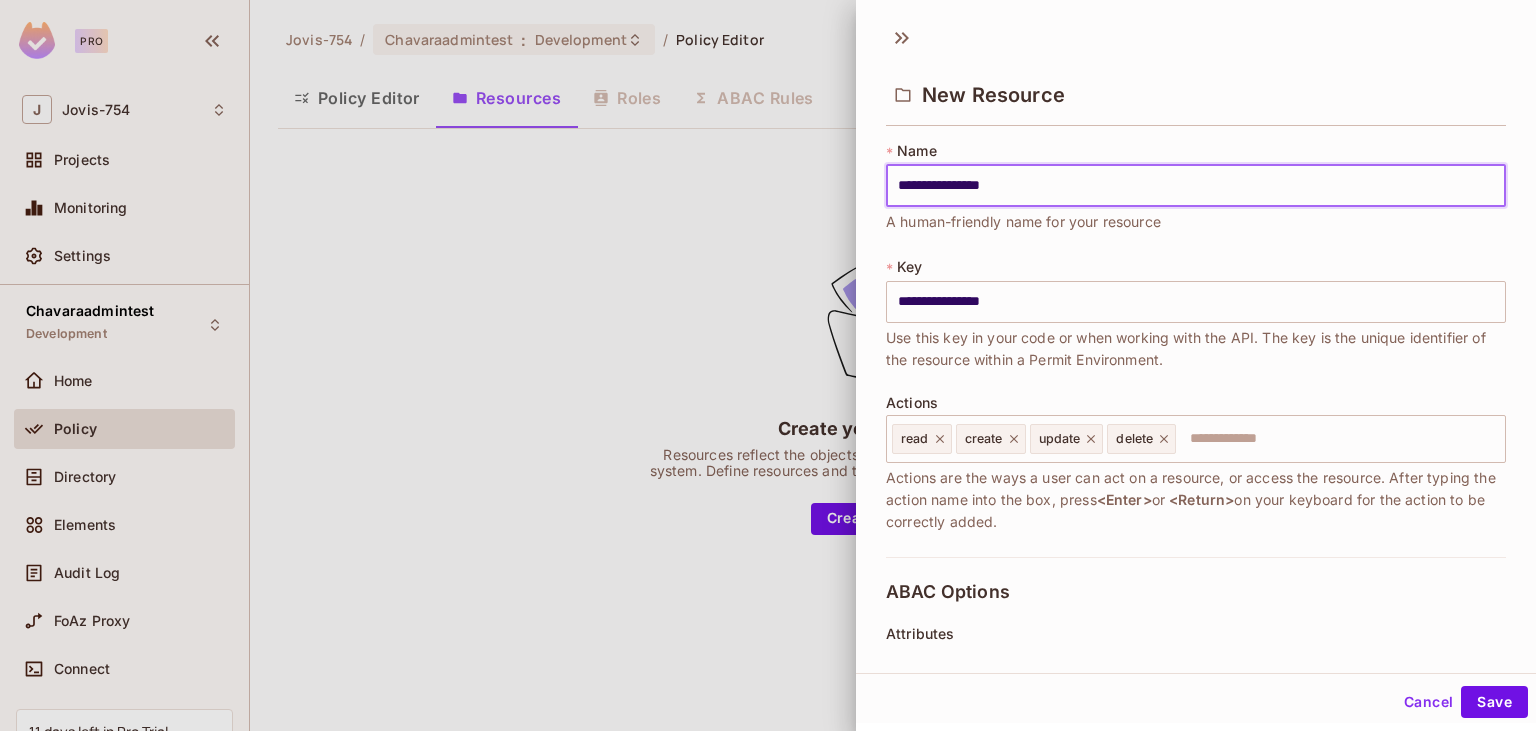 type on "**********" 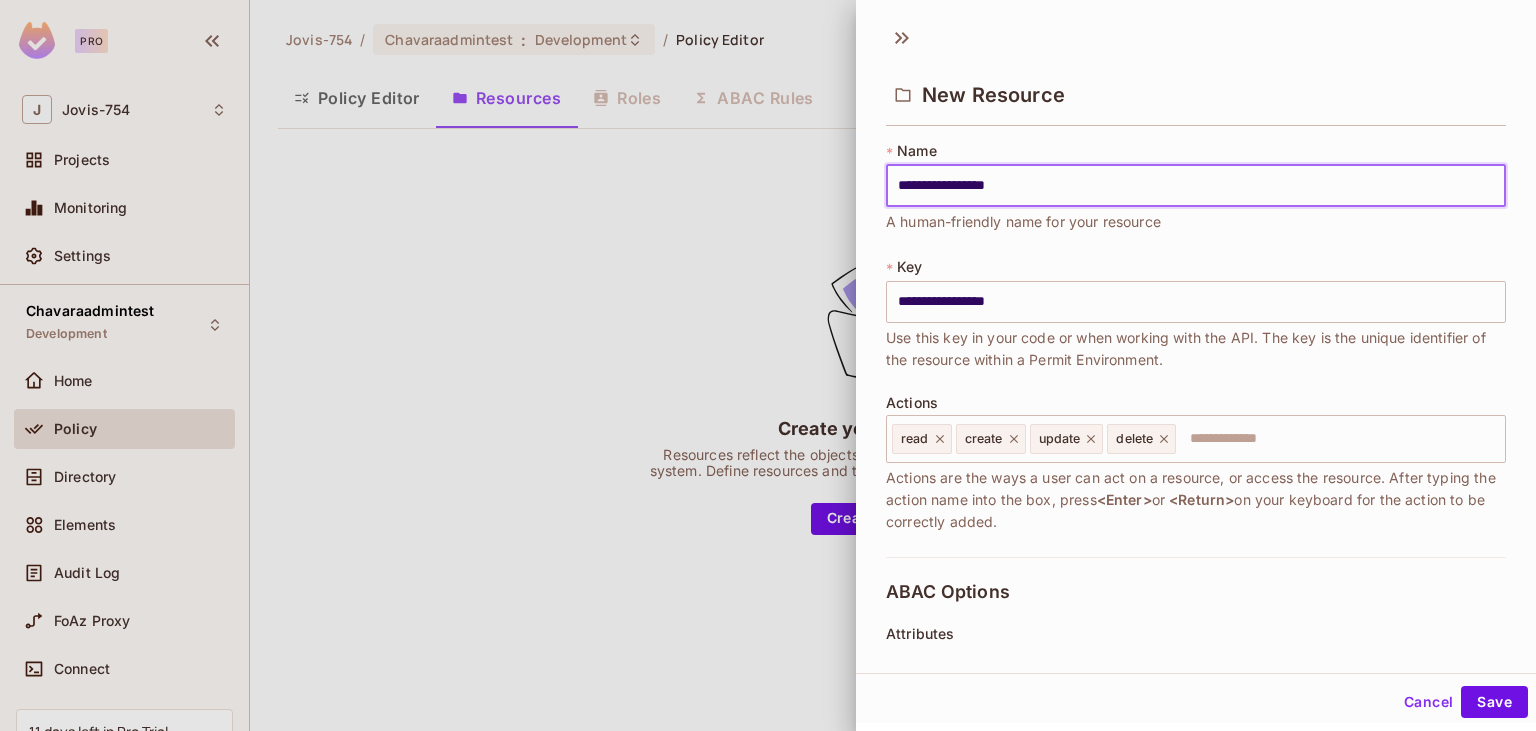 type on "**********" 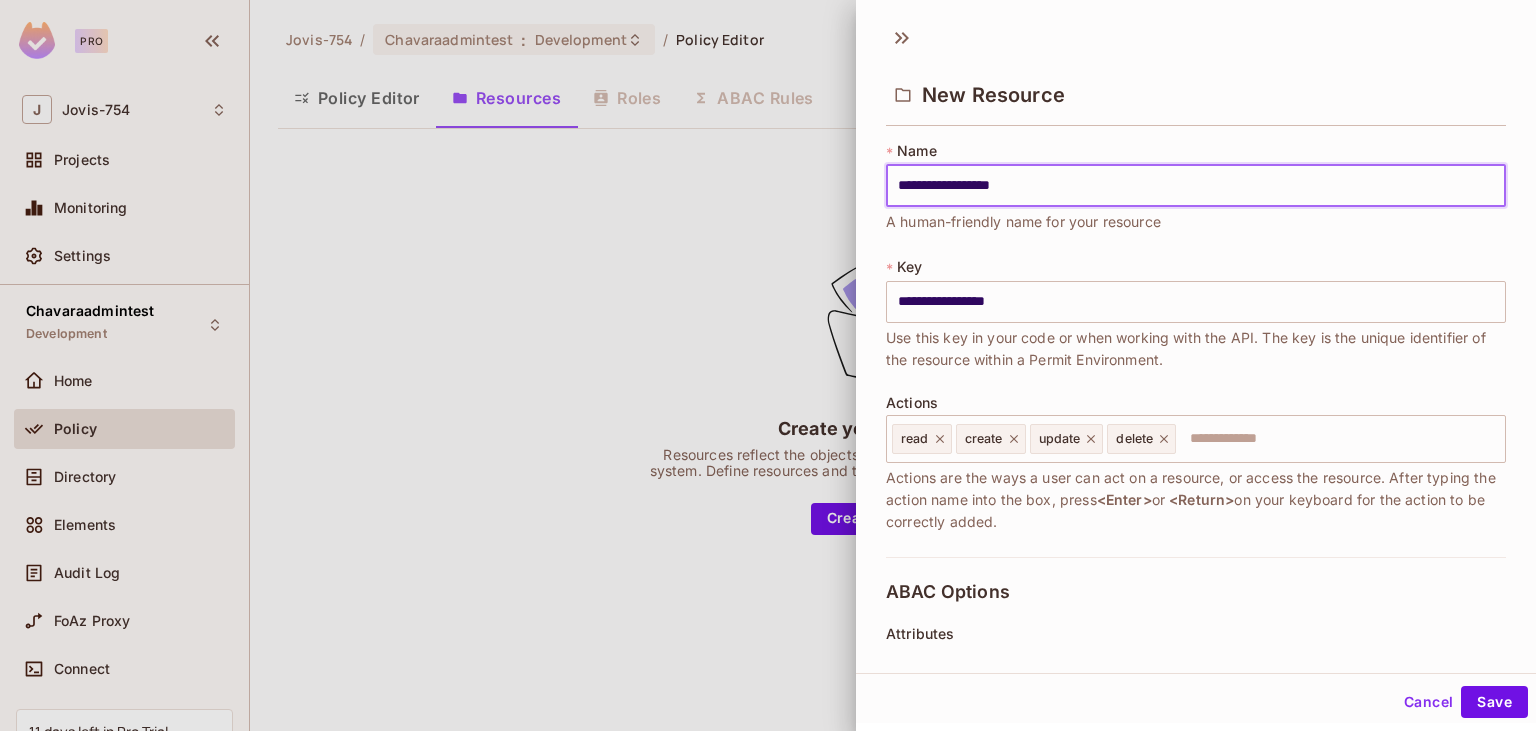 type on "**********" 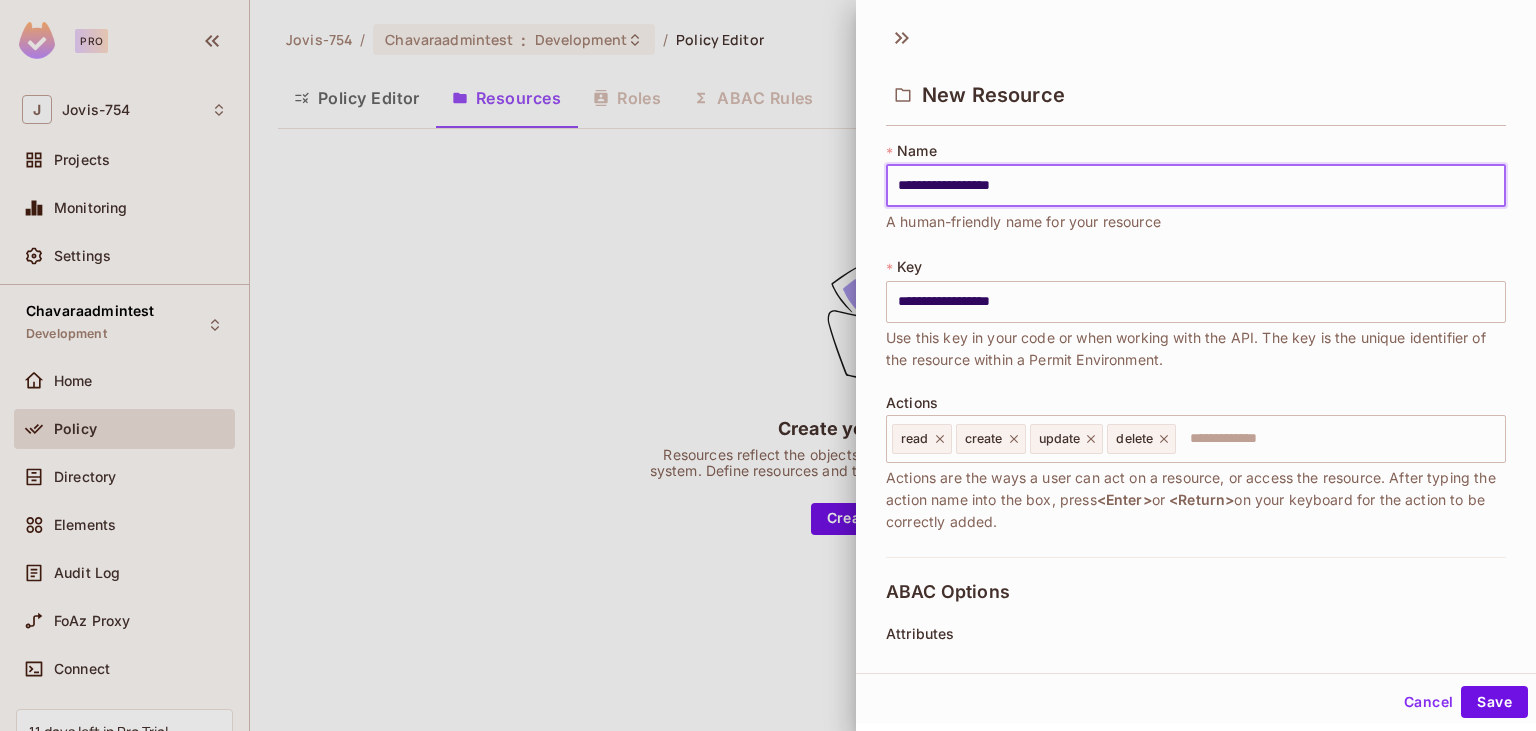 type on "**********" 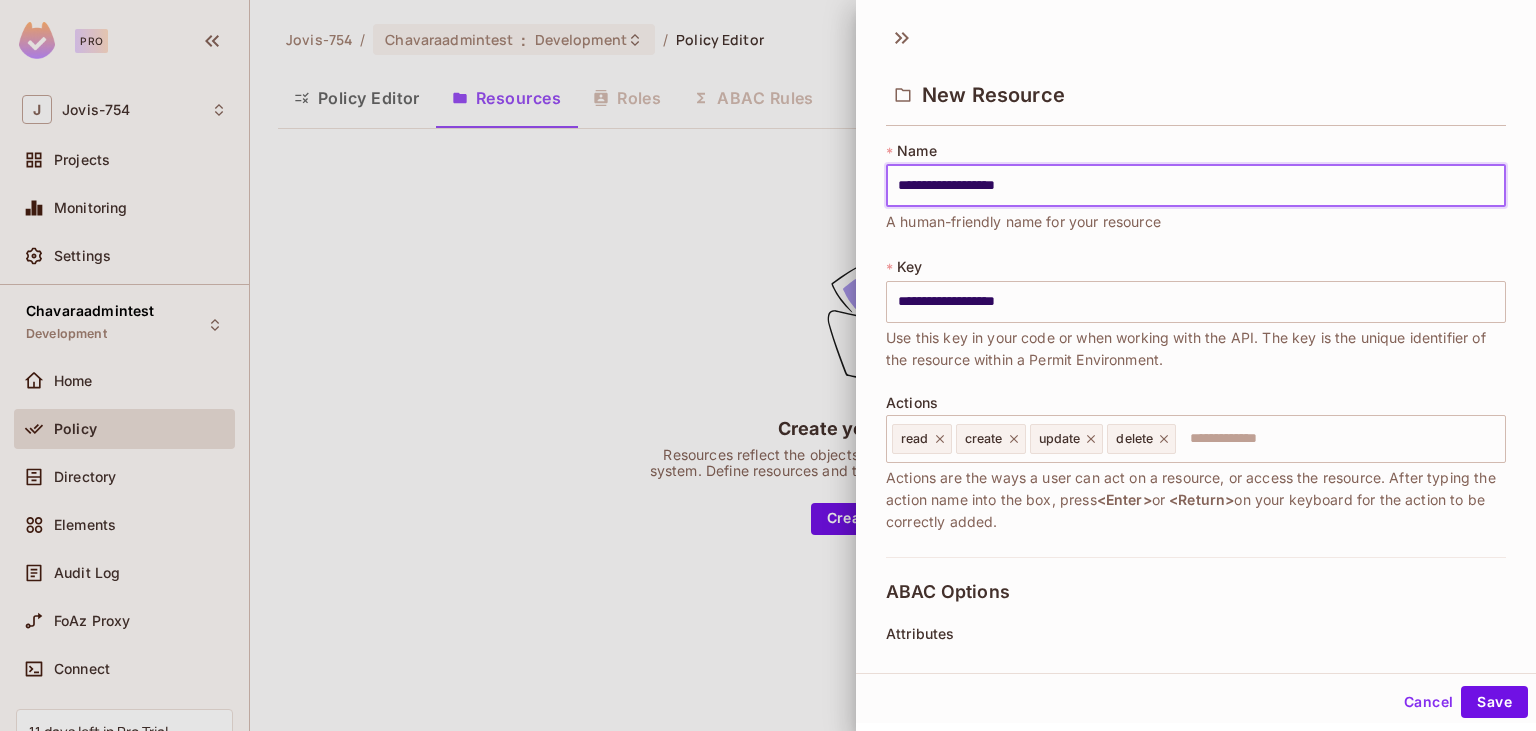 type on "**********" 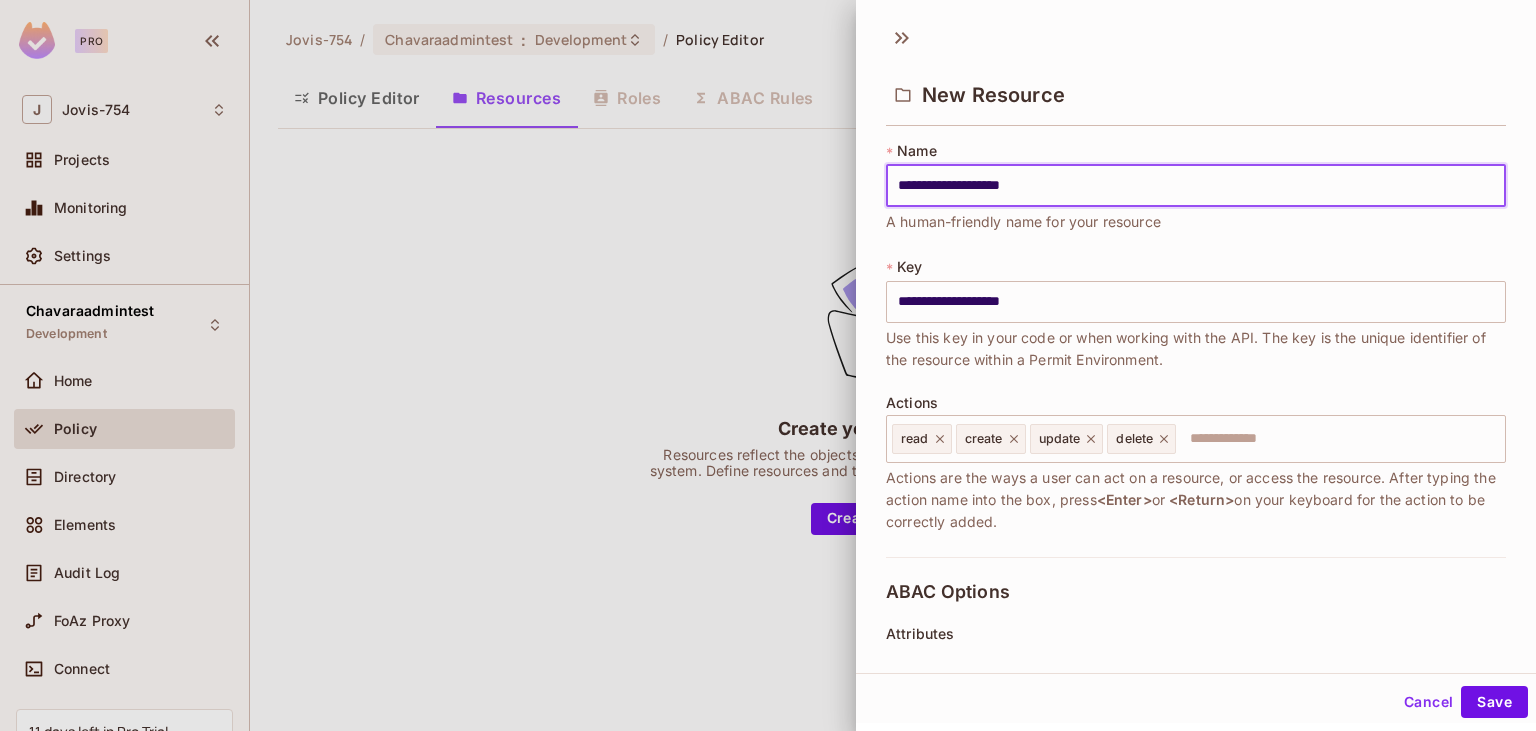 type on "**********" 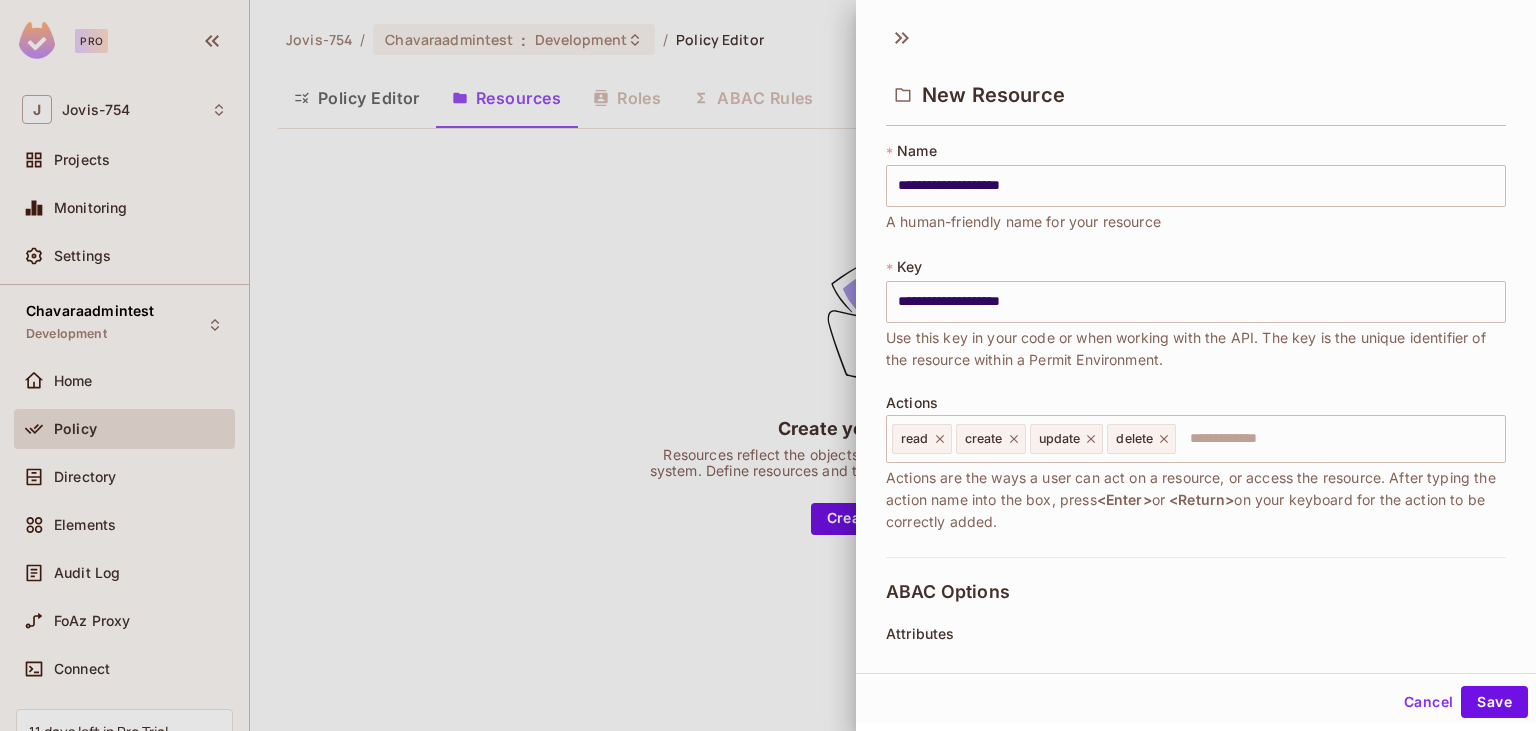 click on "New Resource" at bounding box center (1196, 77) 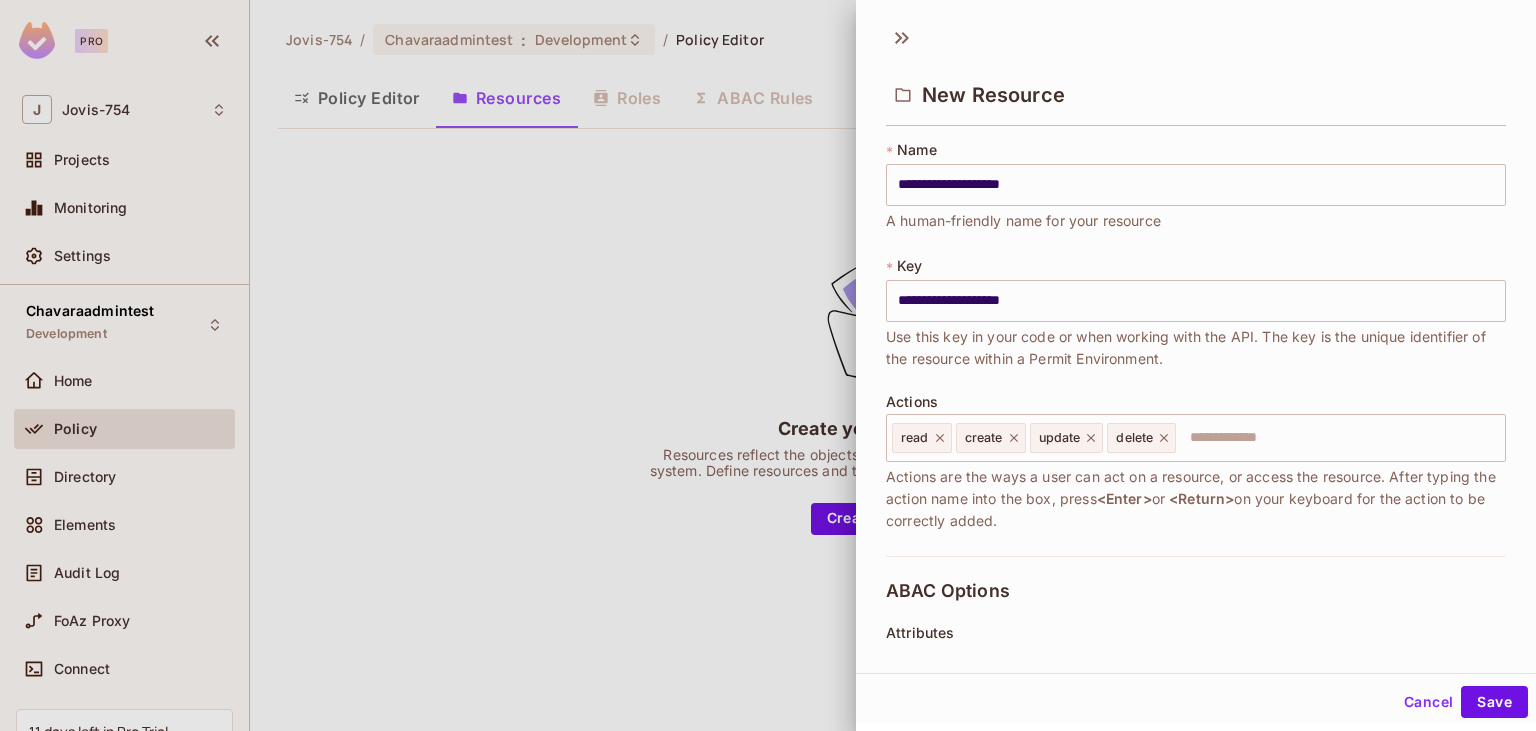 scroll, scrollTop: 0, scrollLeft: 0, axis: both 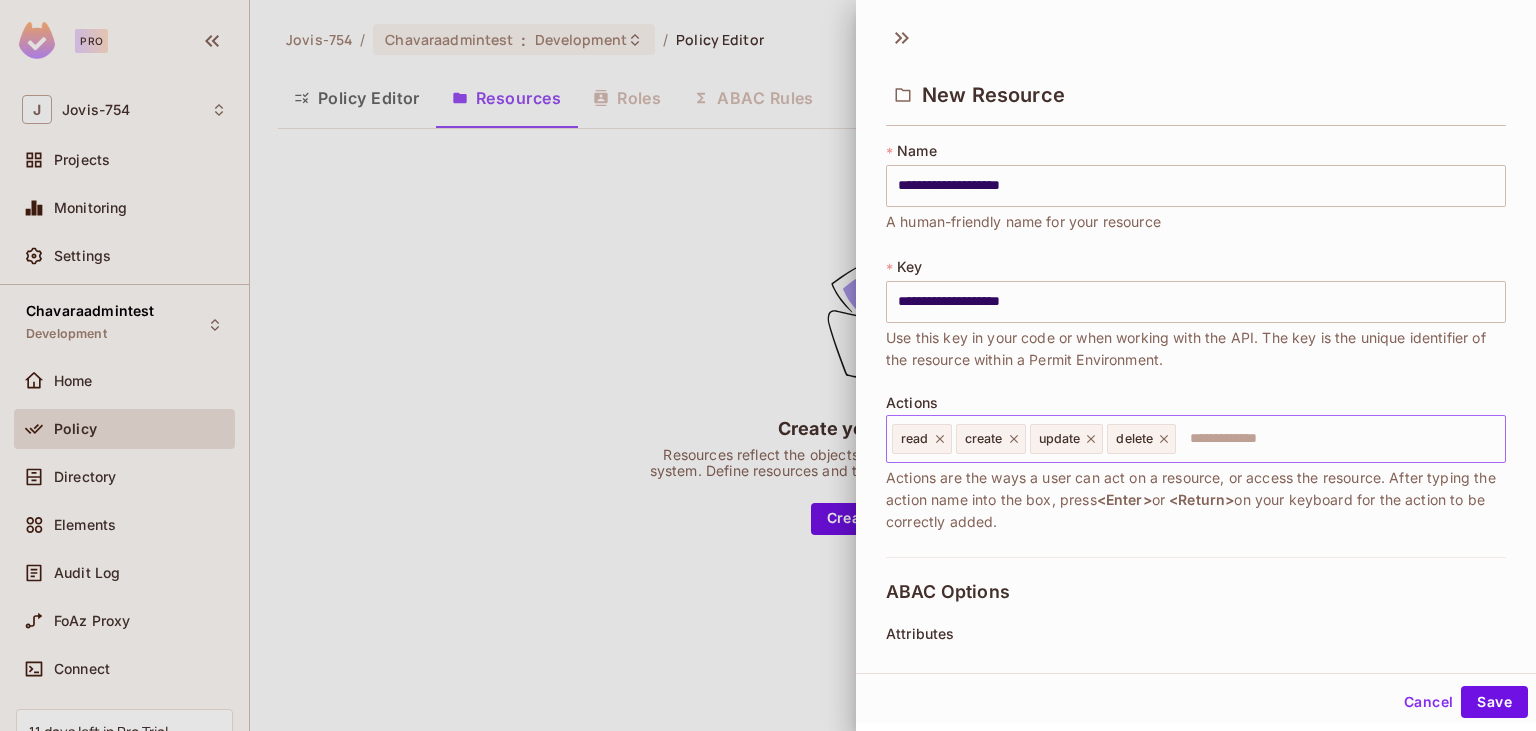 click 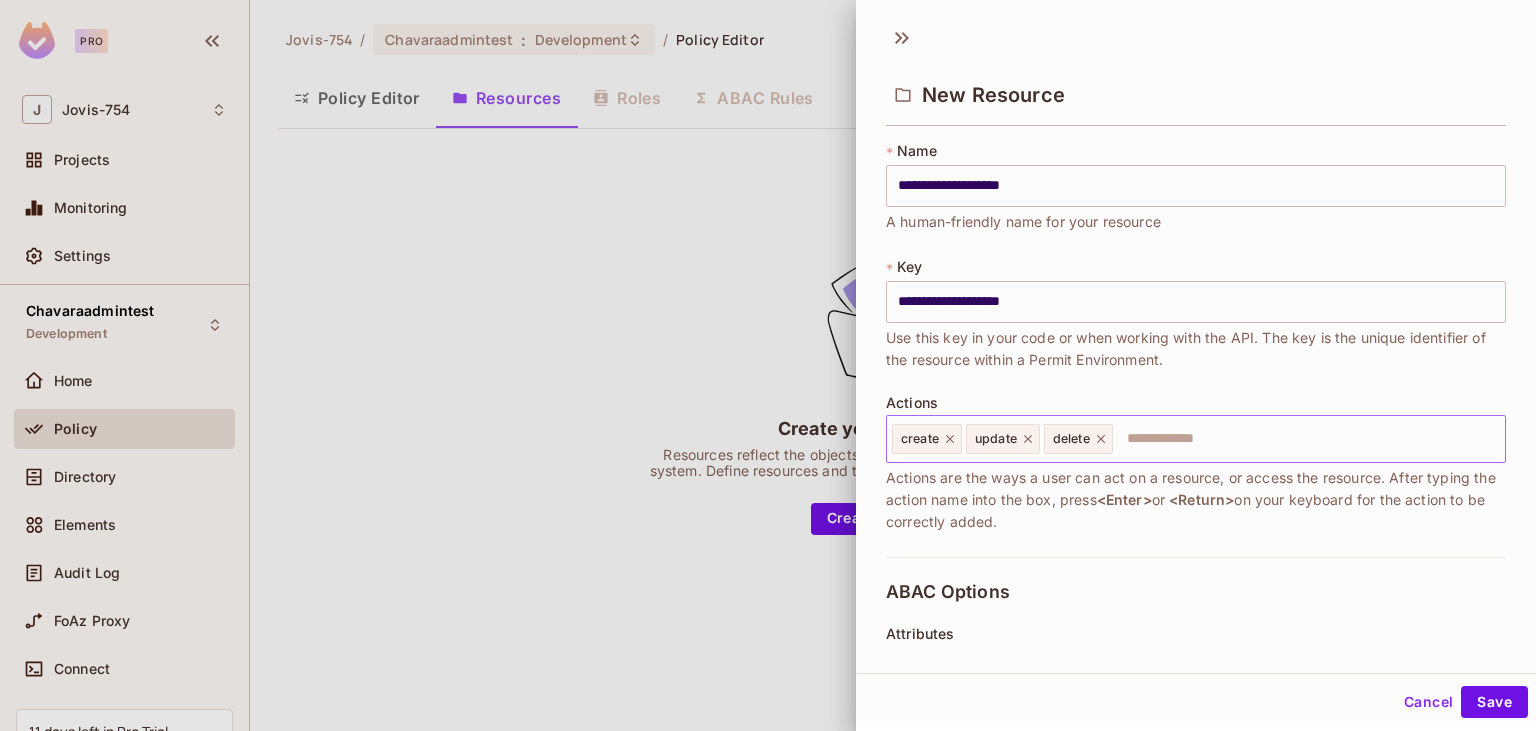 click 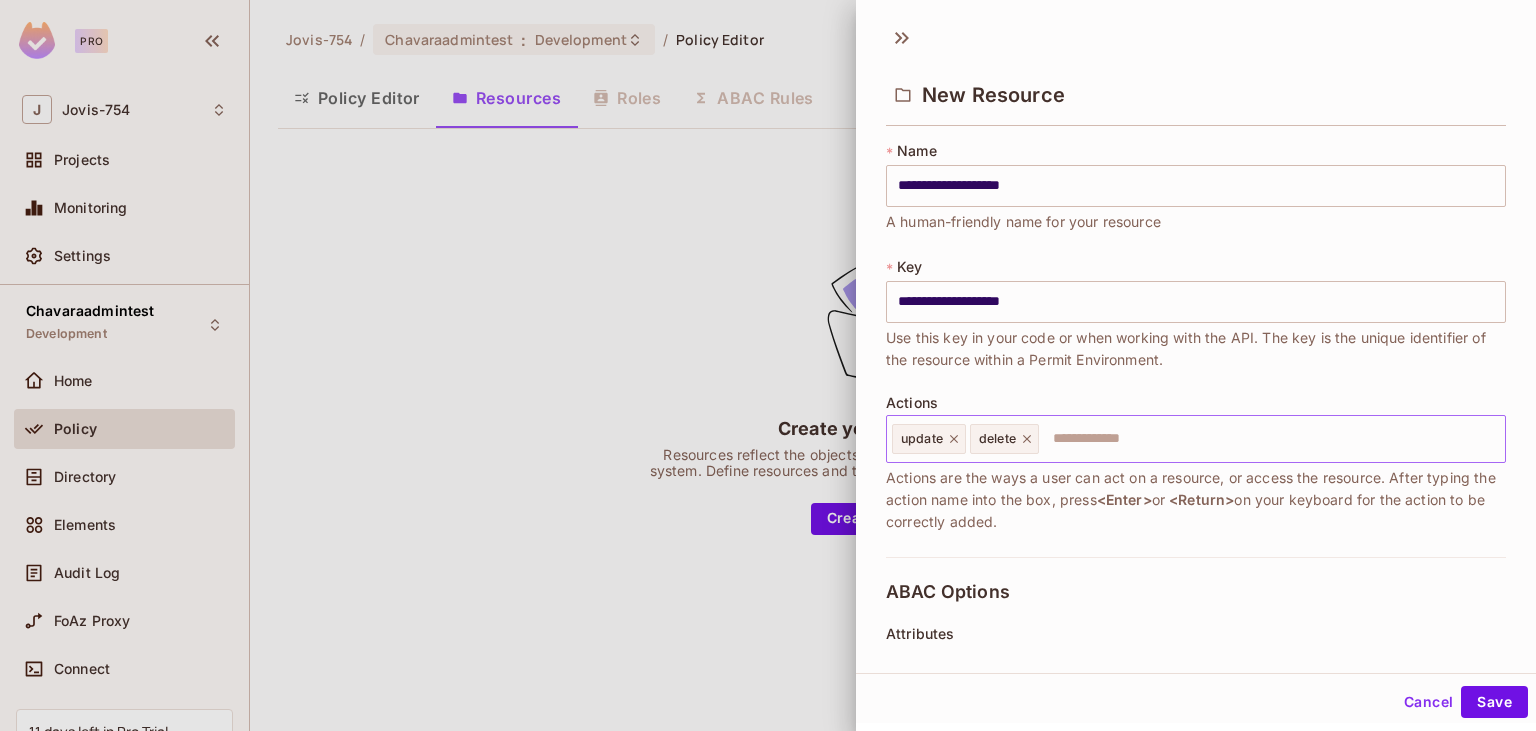 click 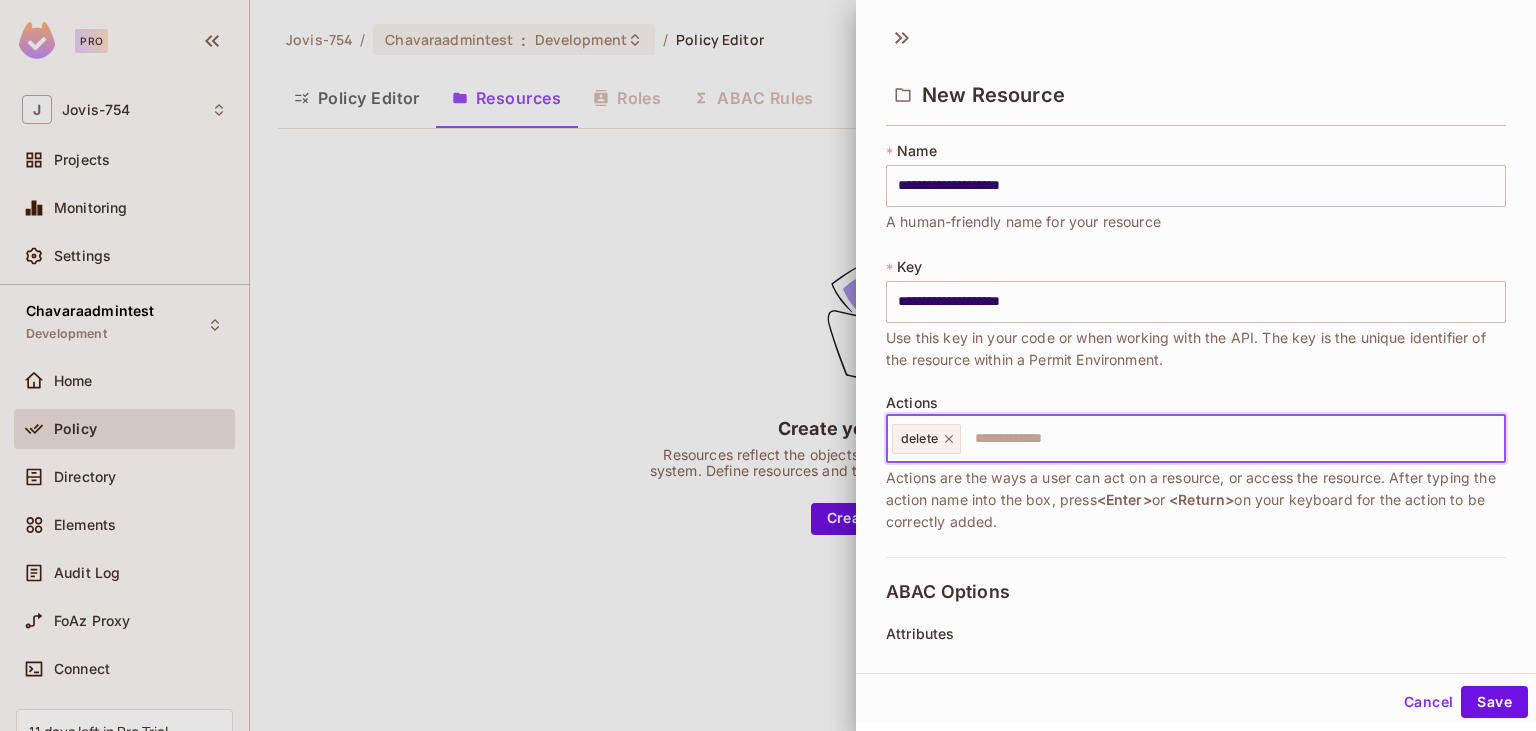 click at bounding box center [1230, 439] 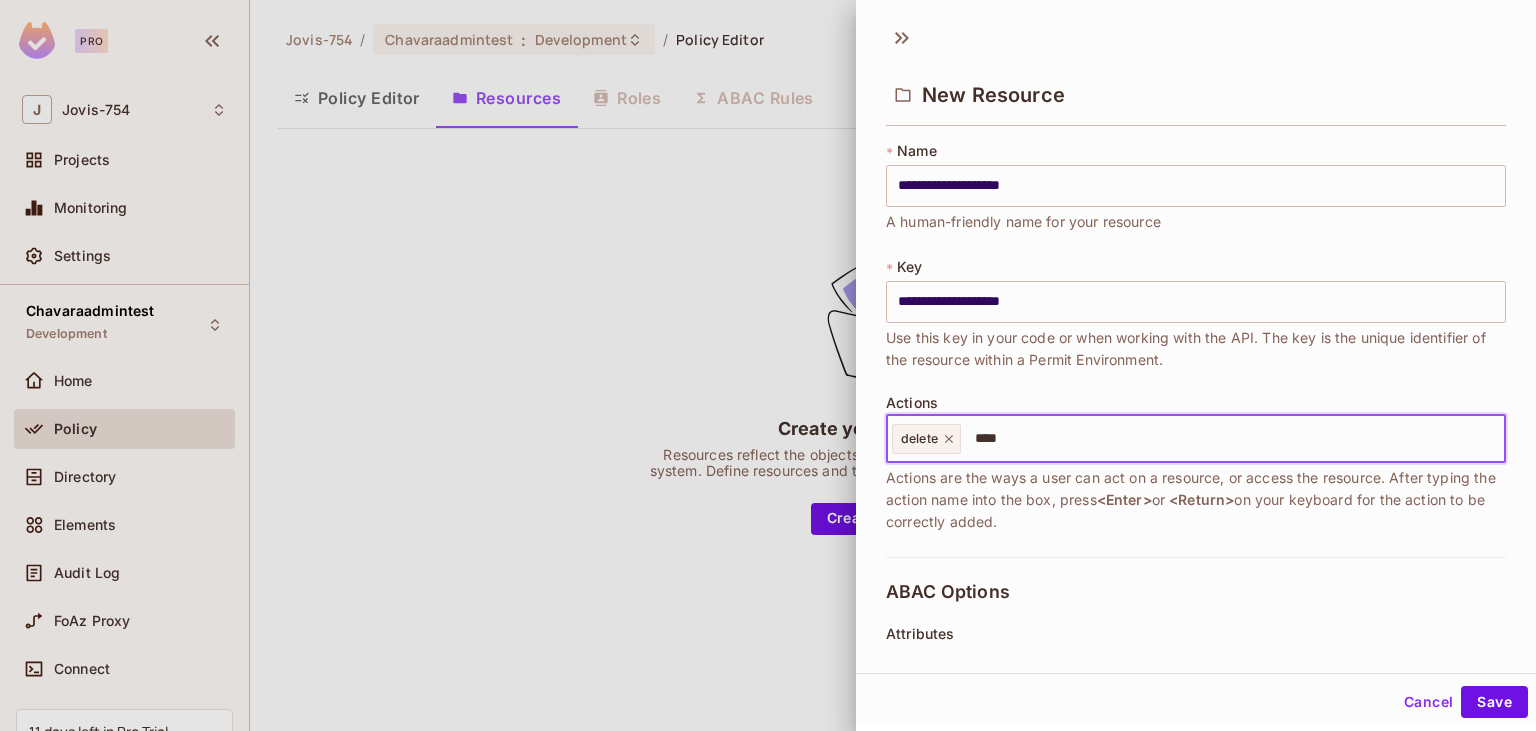 type on "****" 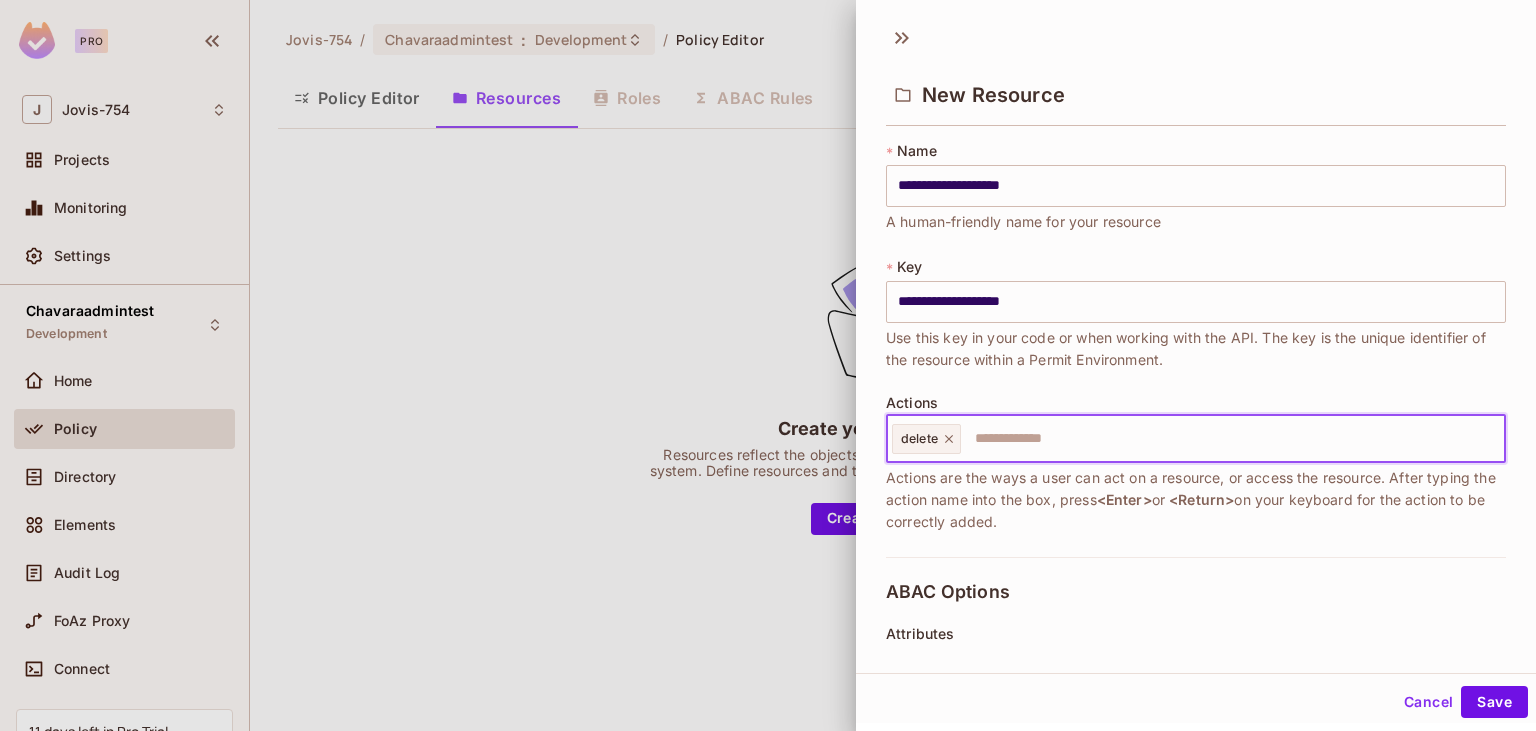 click on "Cancel Save" at bounding box center [1196, 702] 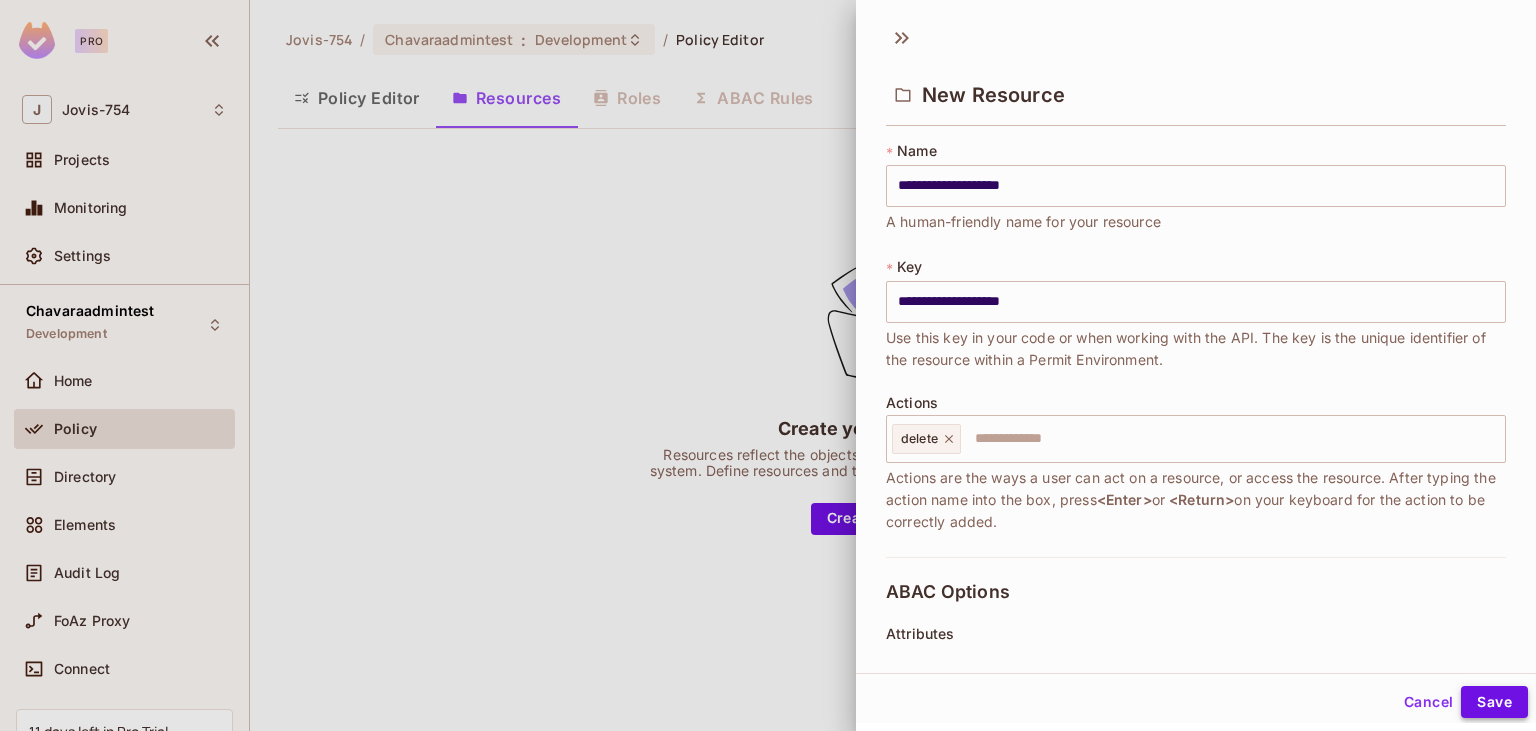 click on "Save" at bounding box center (1494, 702) 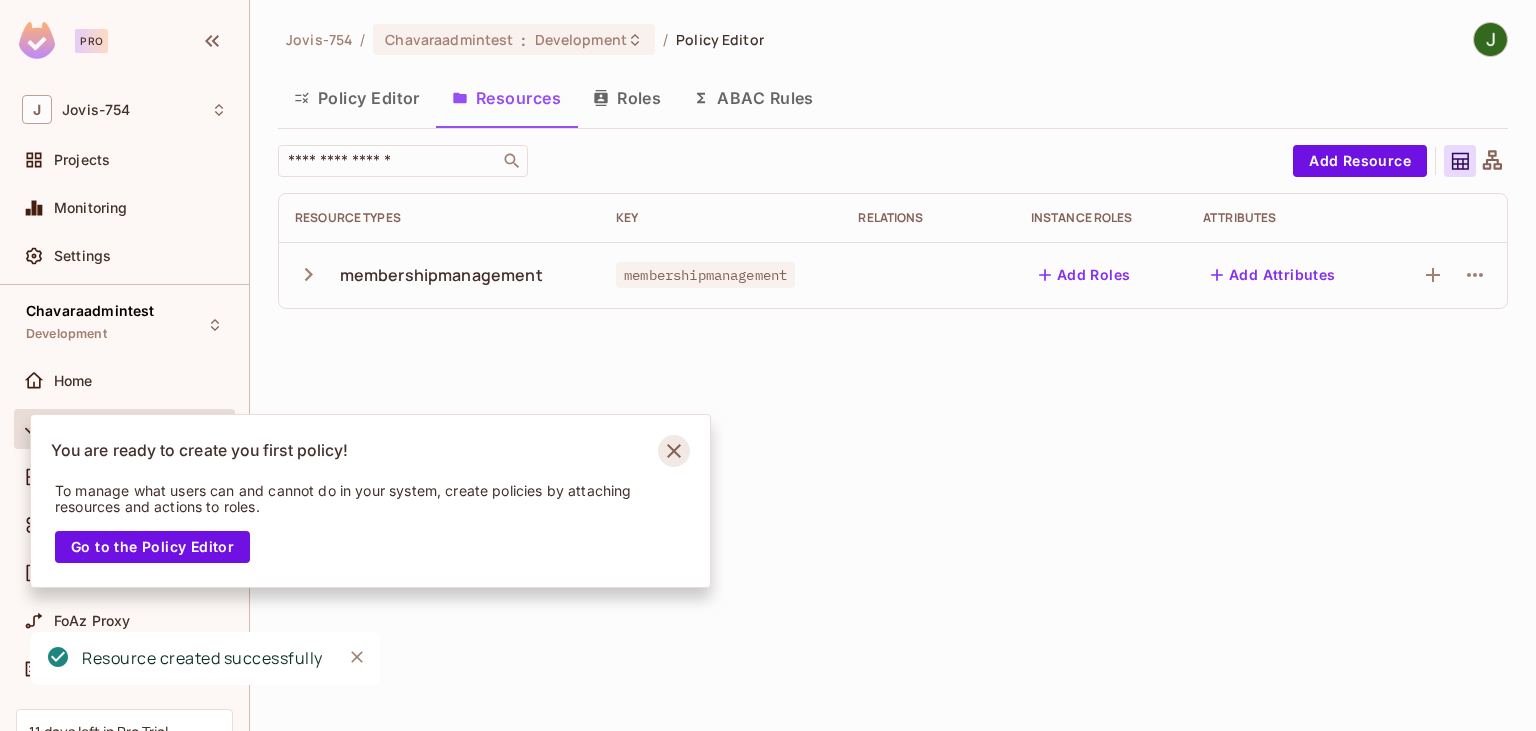click 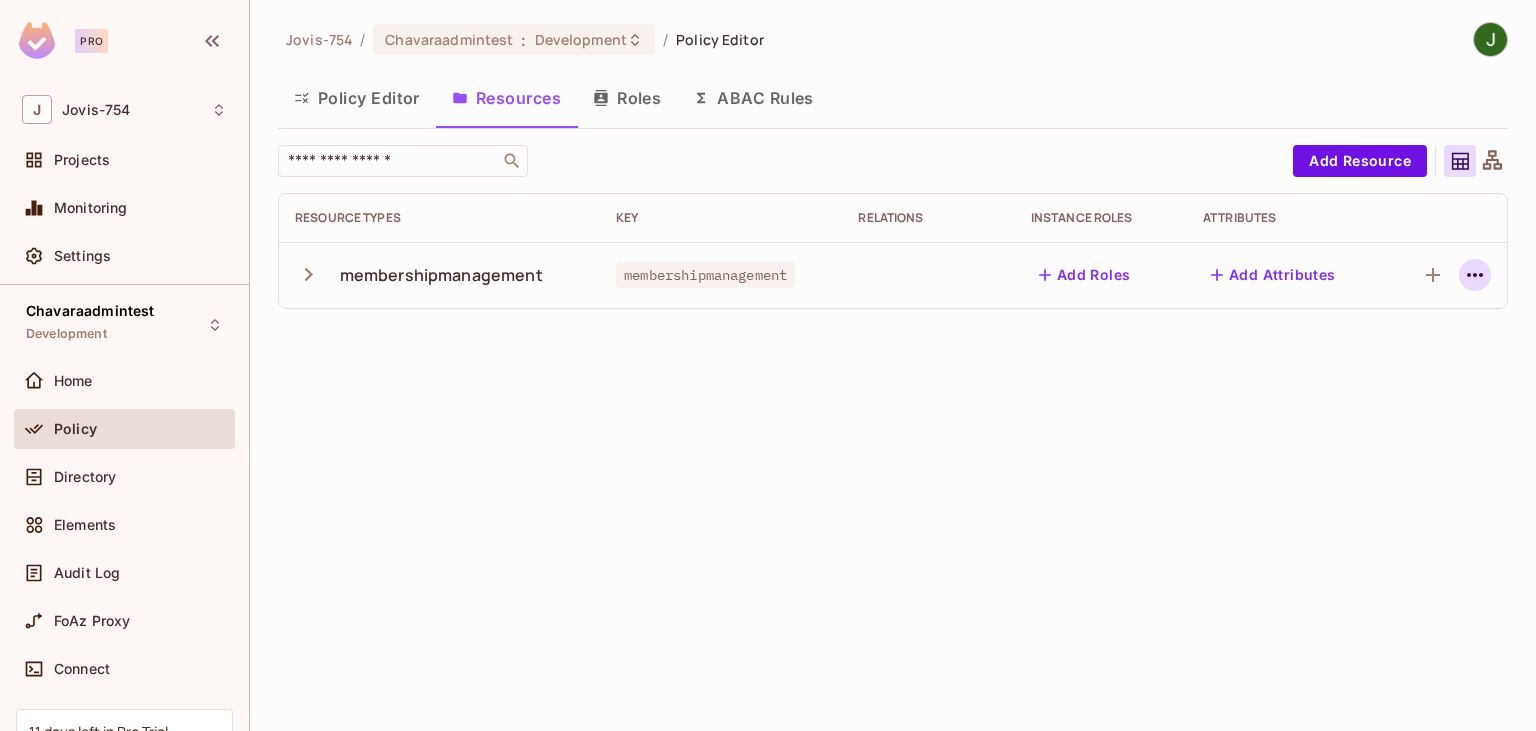 click 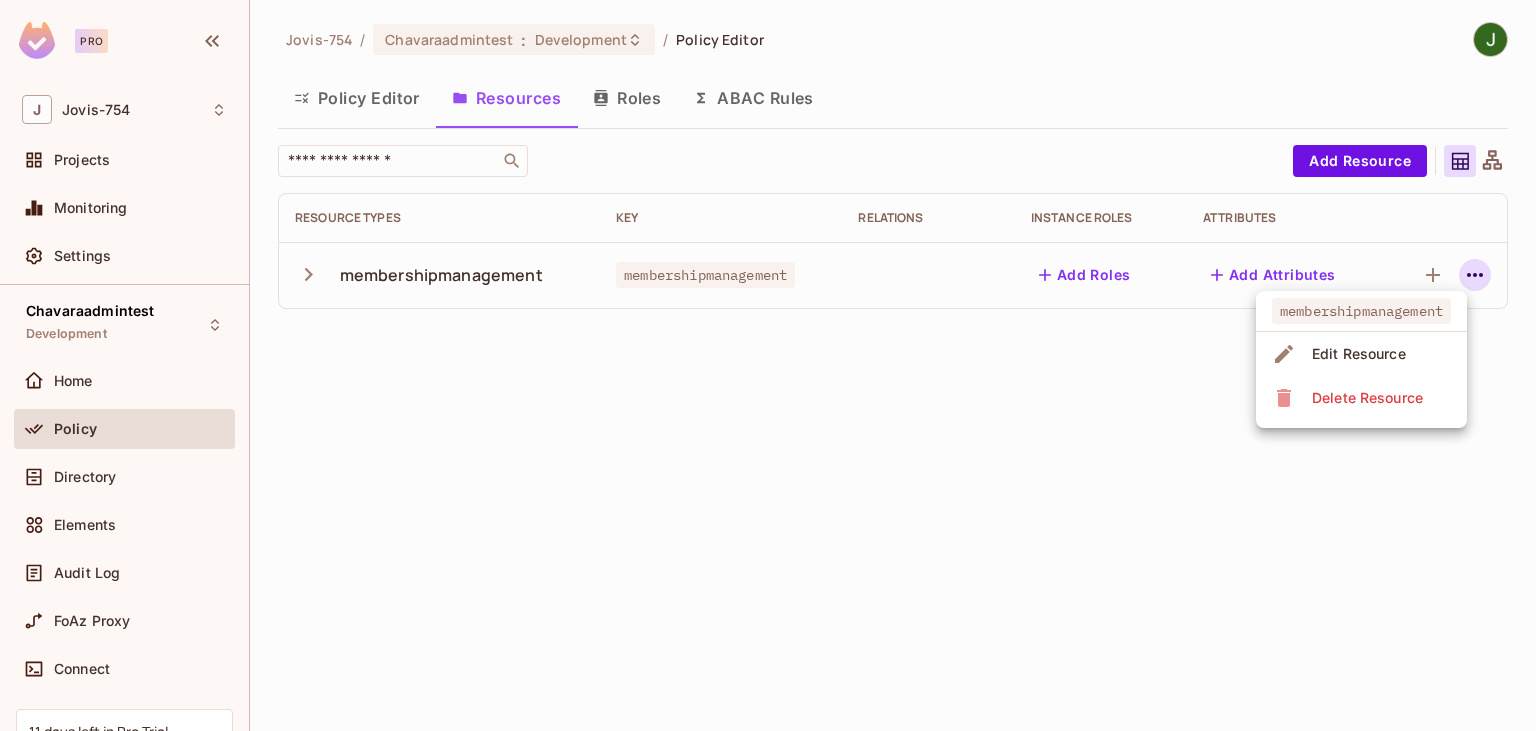 click on "Edit Resource" at bounding box center (1359, 354) 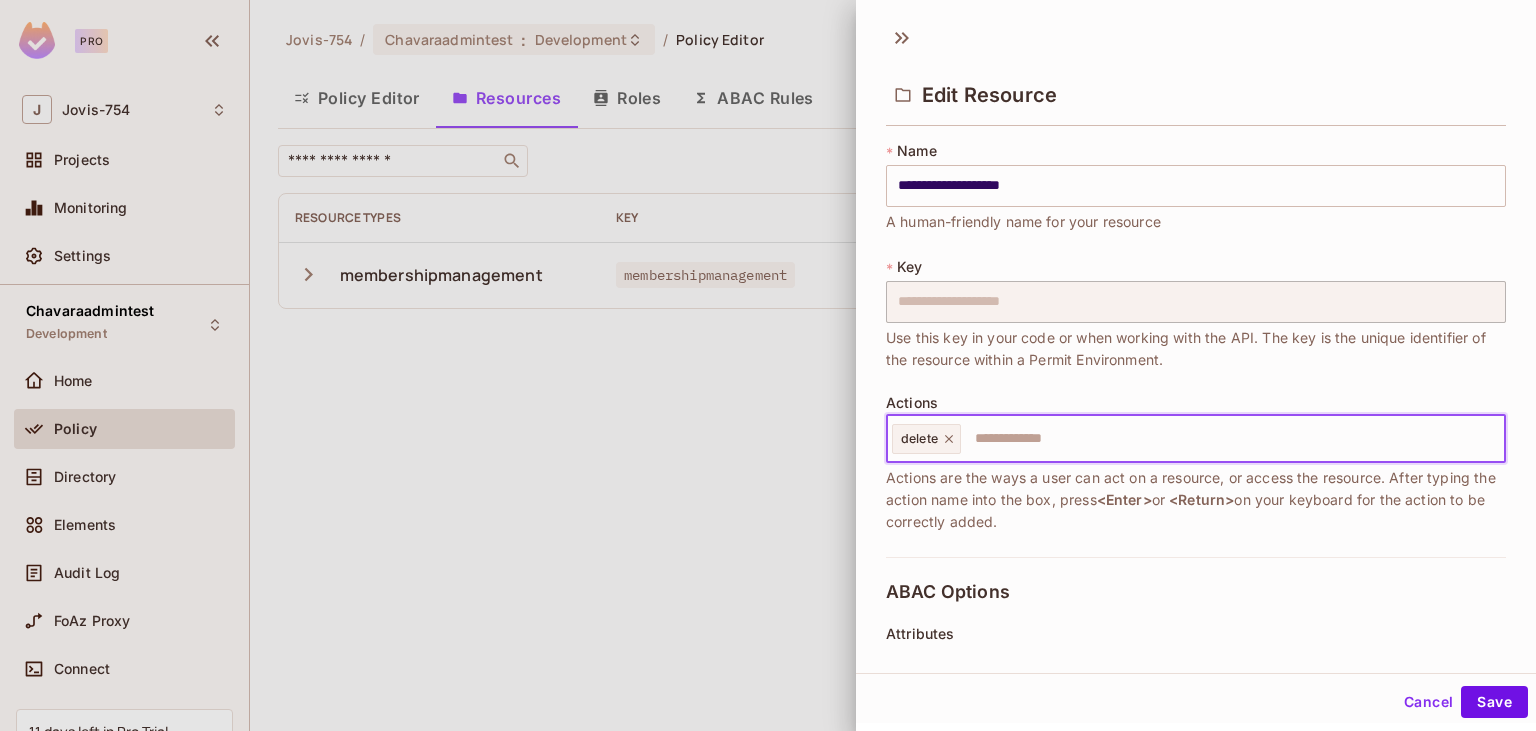drag, startPoint x: 1020, startPoint y: 431, endPoint x: 1022, endPoint y: 406, distance: 25.079872 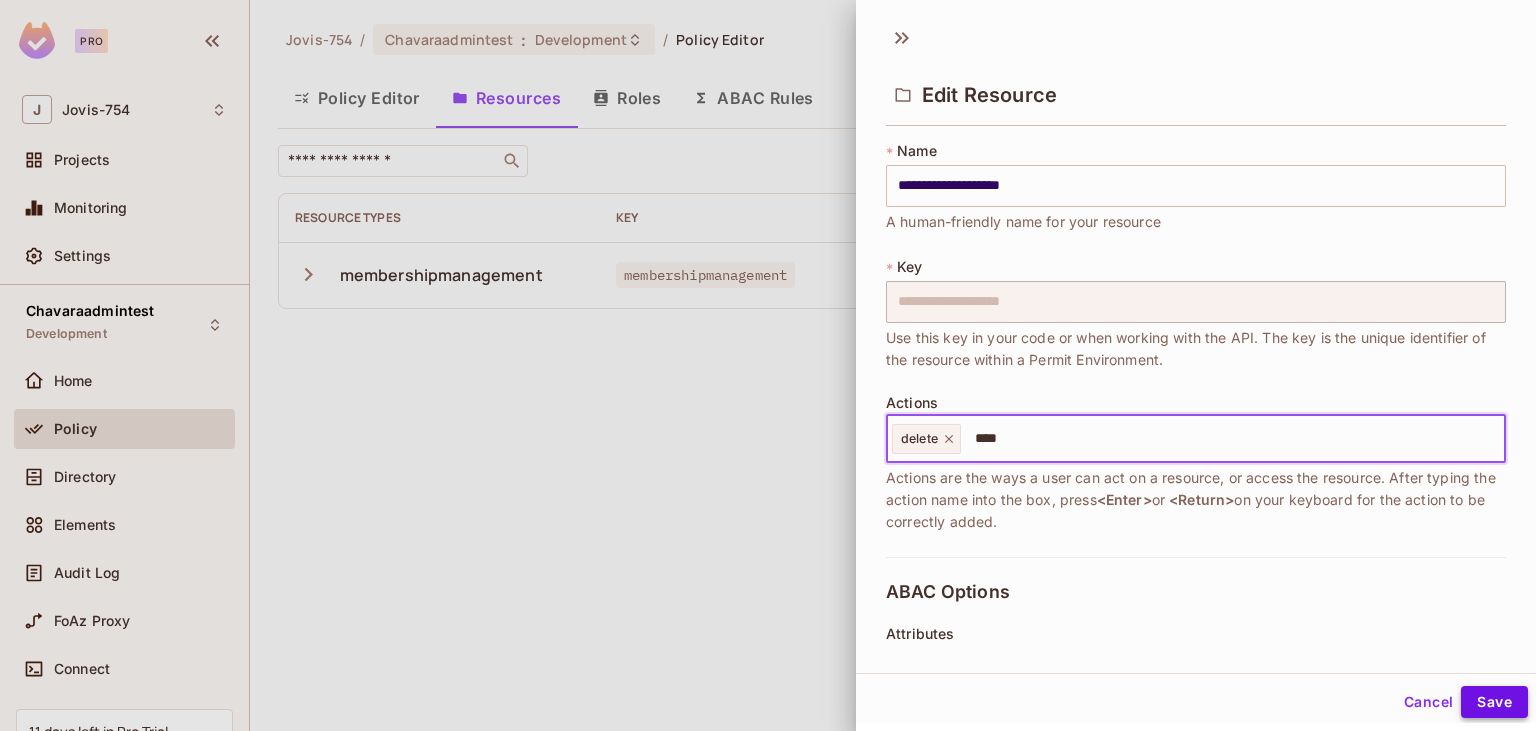 type on "****" 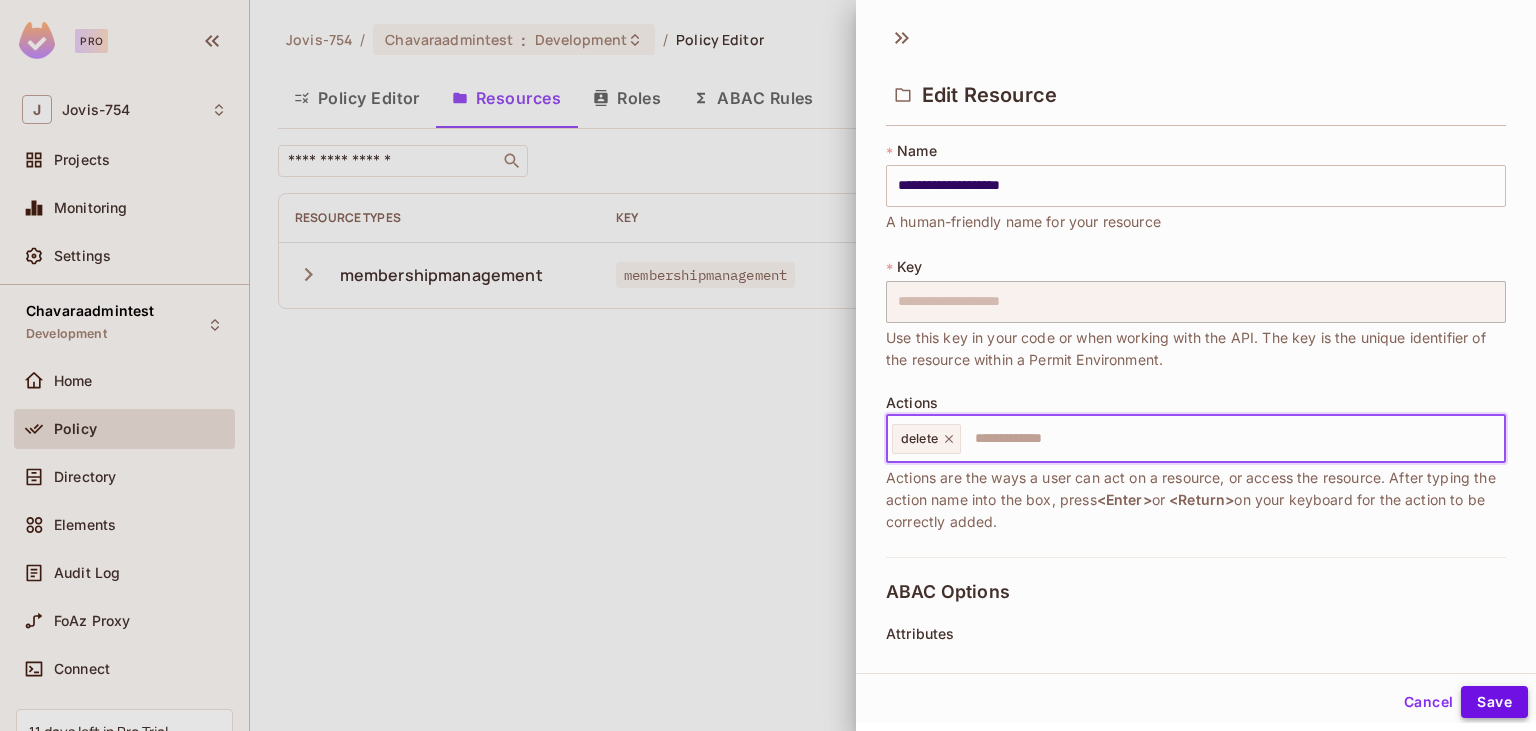 click on "Save" at bounding box center (1494, 702) 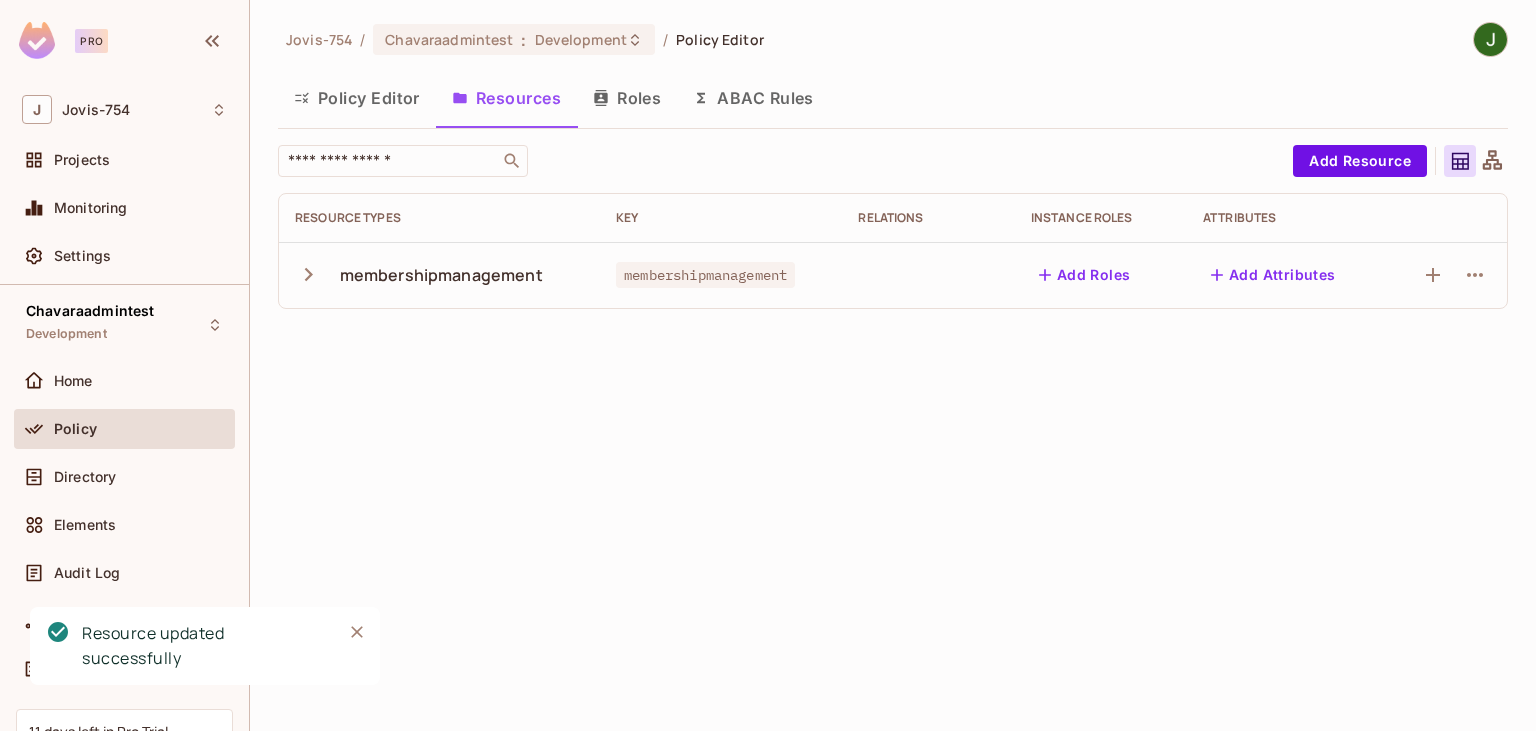 click on "Roles" at bounding box center [627, 98] 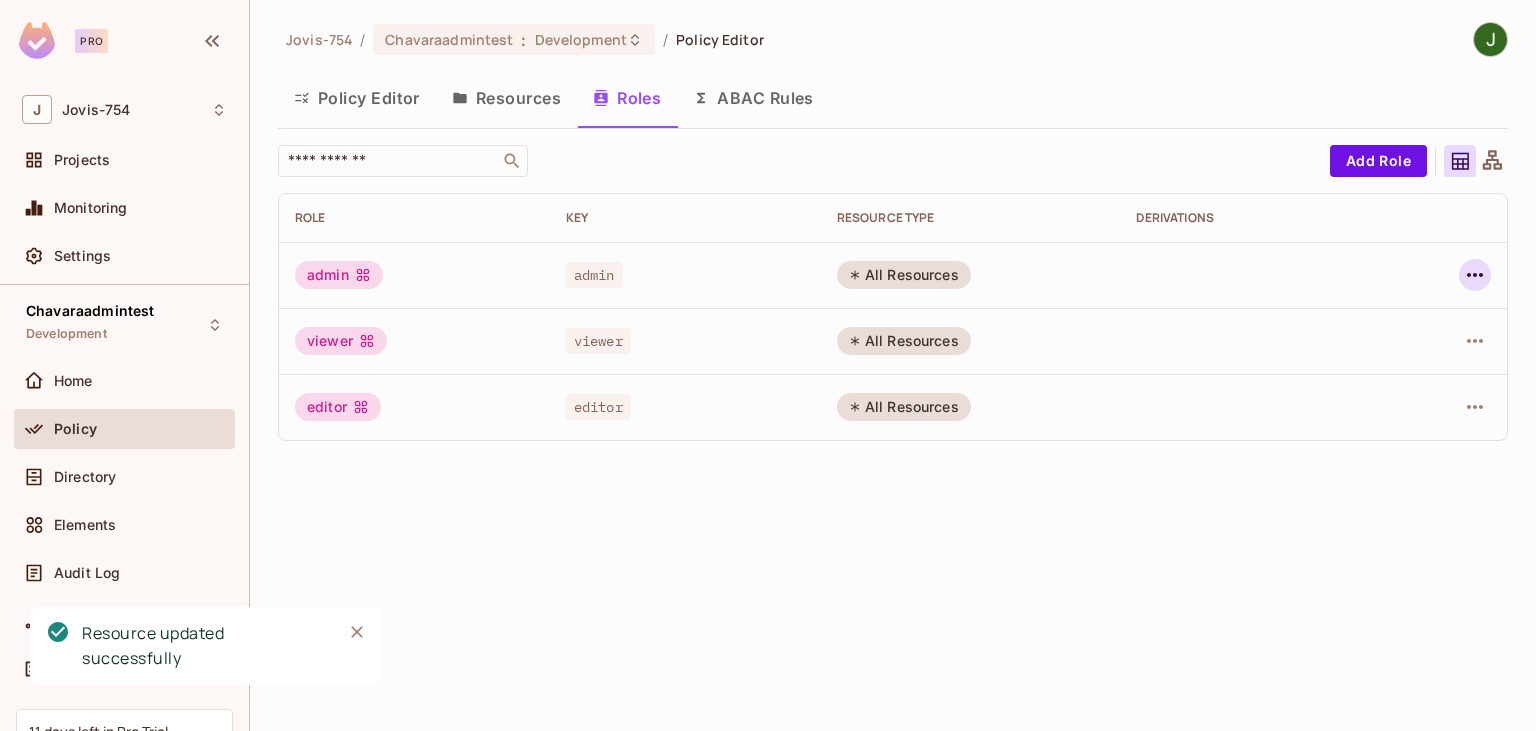 click 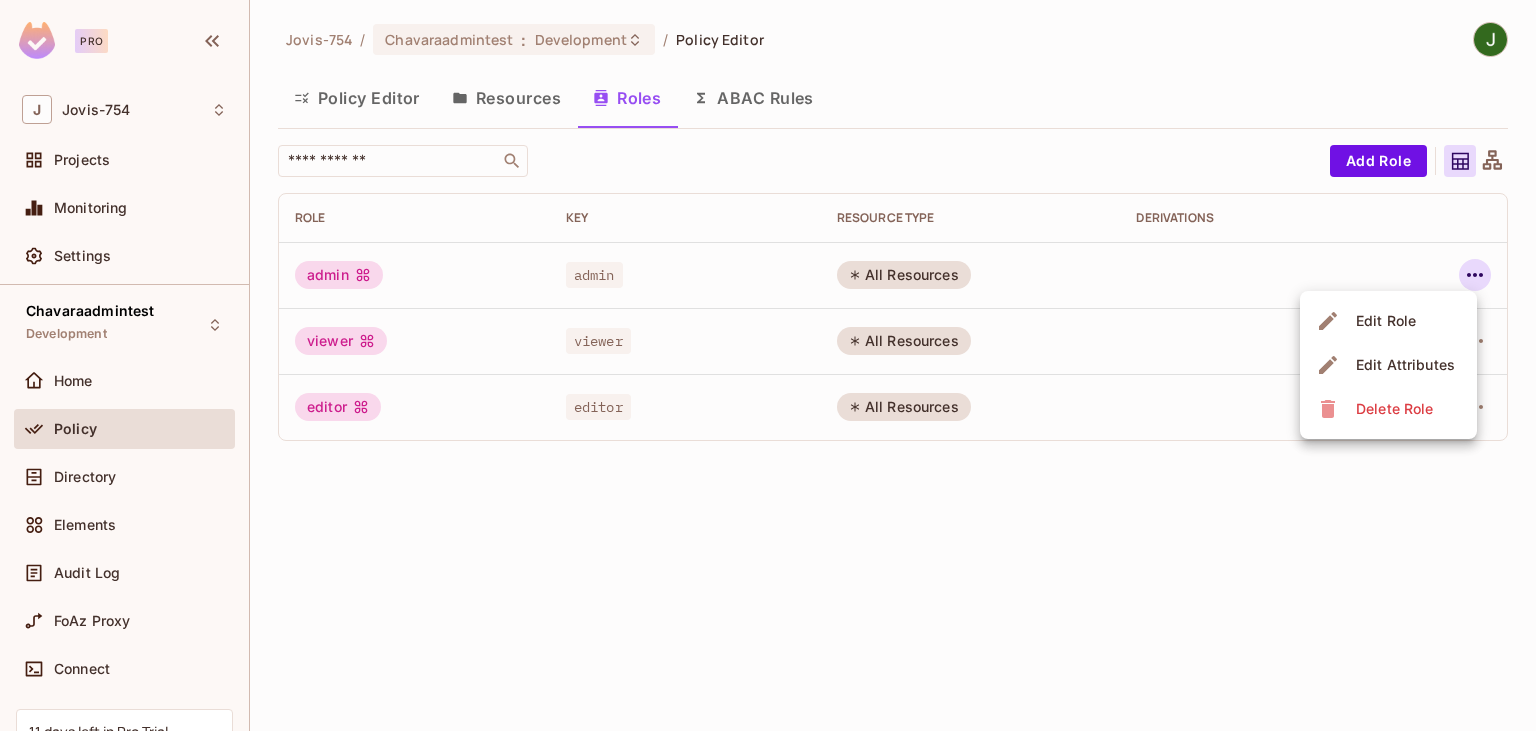 click on "Delete Role" at bounding box center (1394, 409) 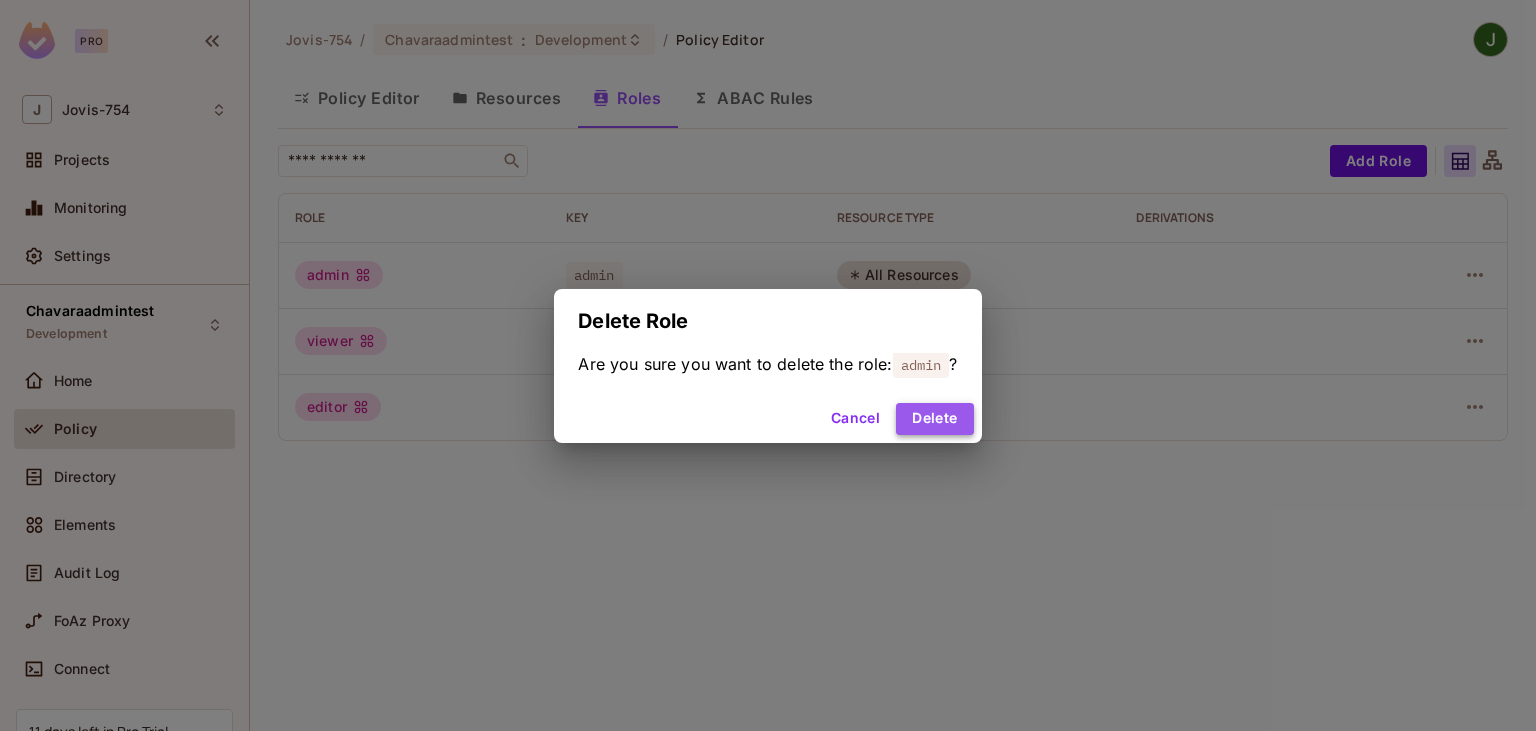 click on "Delete" at bounding box center [934, 419] 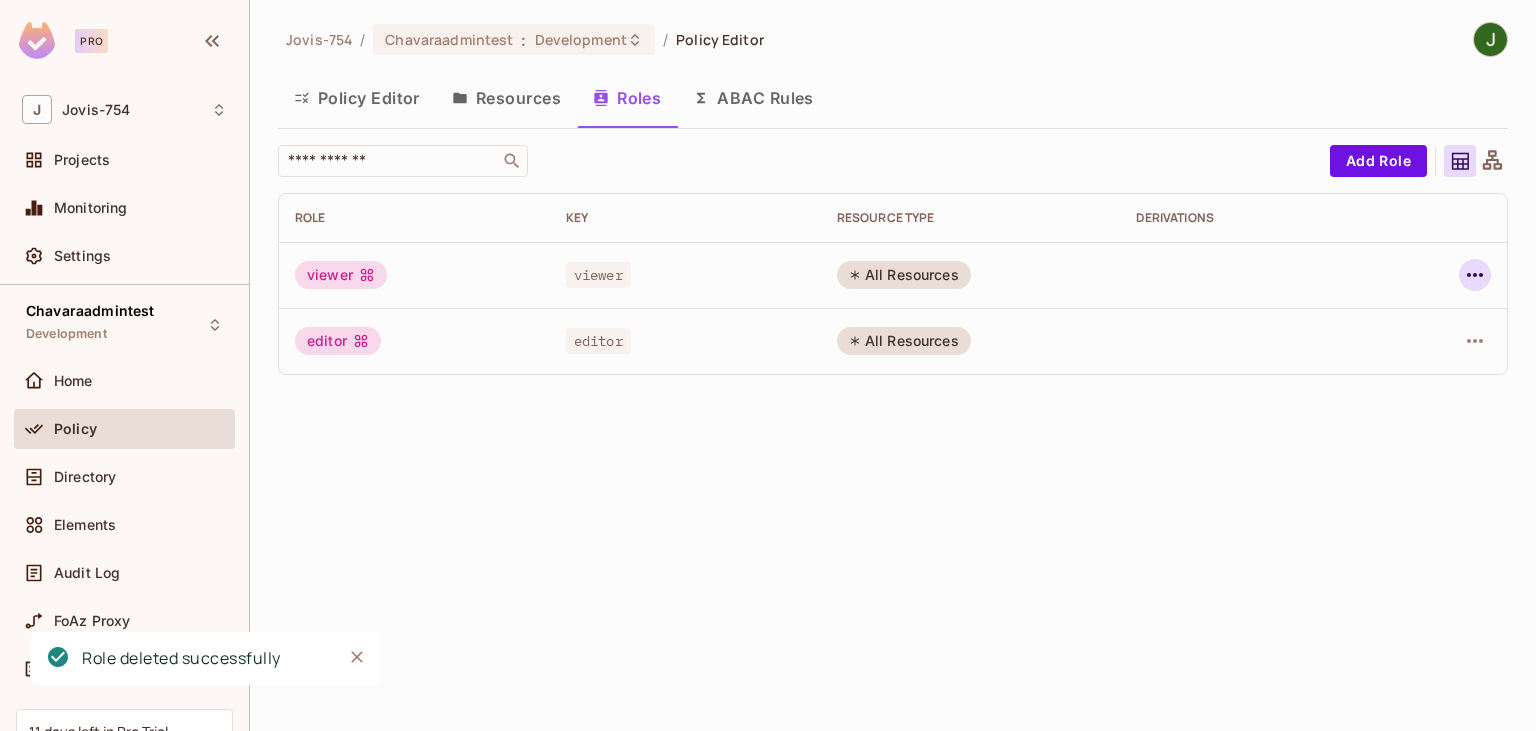 click 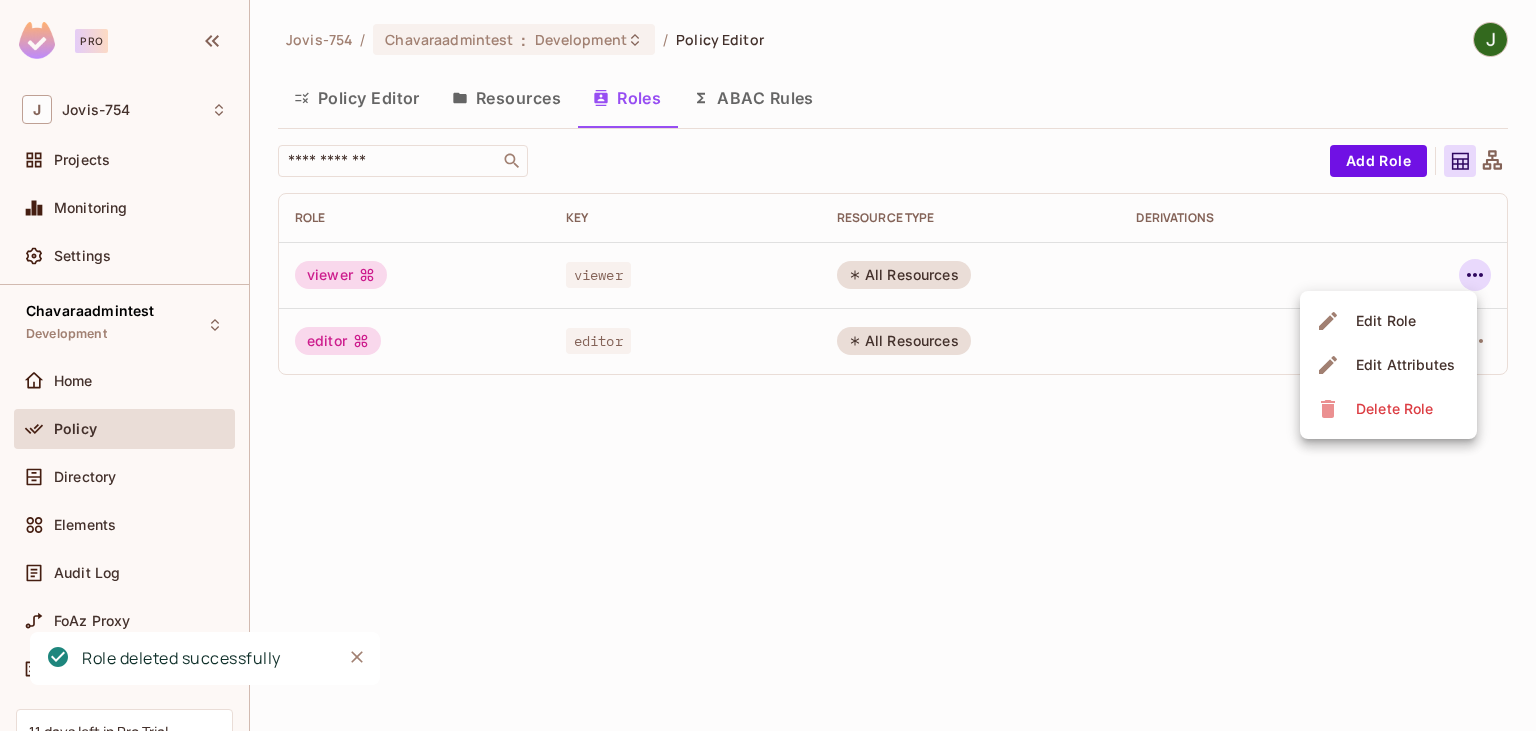 click on "Delete Role" at bounding box center (1394, 409) 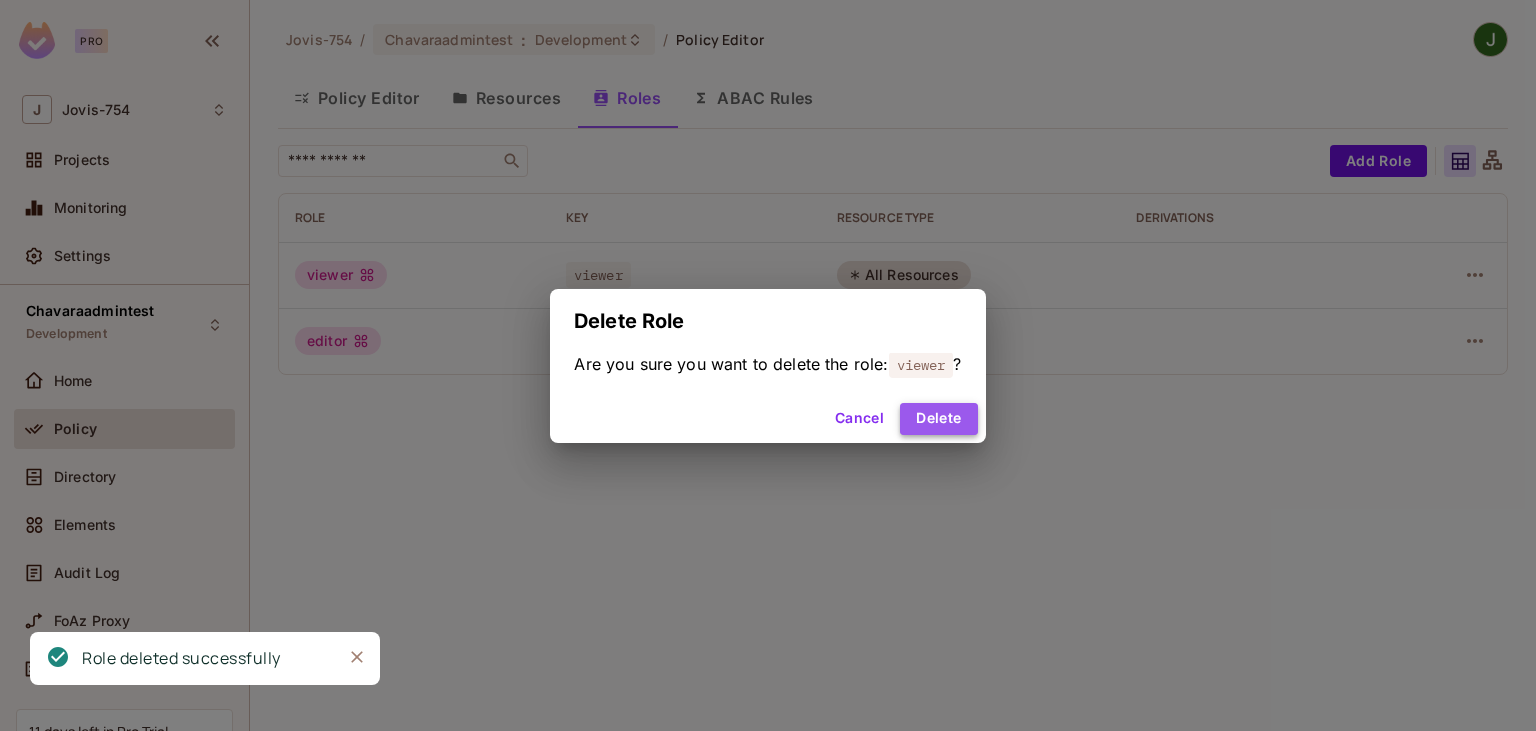 click on "Delete" at bounding box center (938, 419) 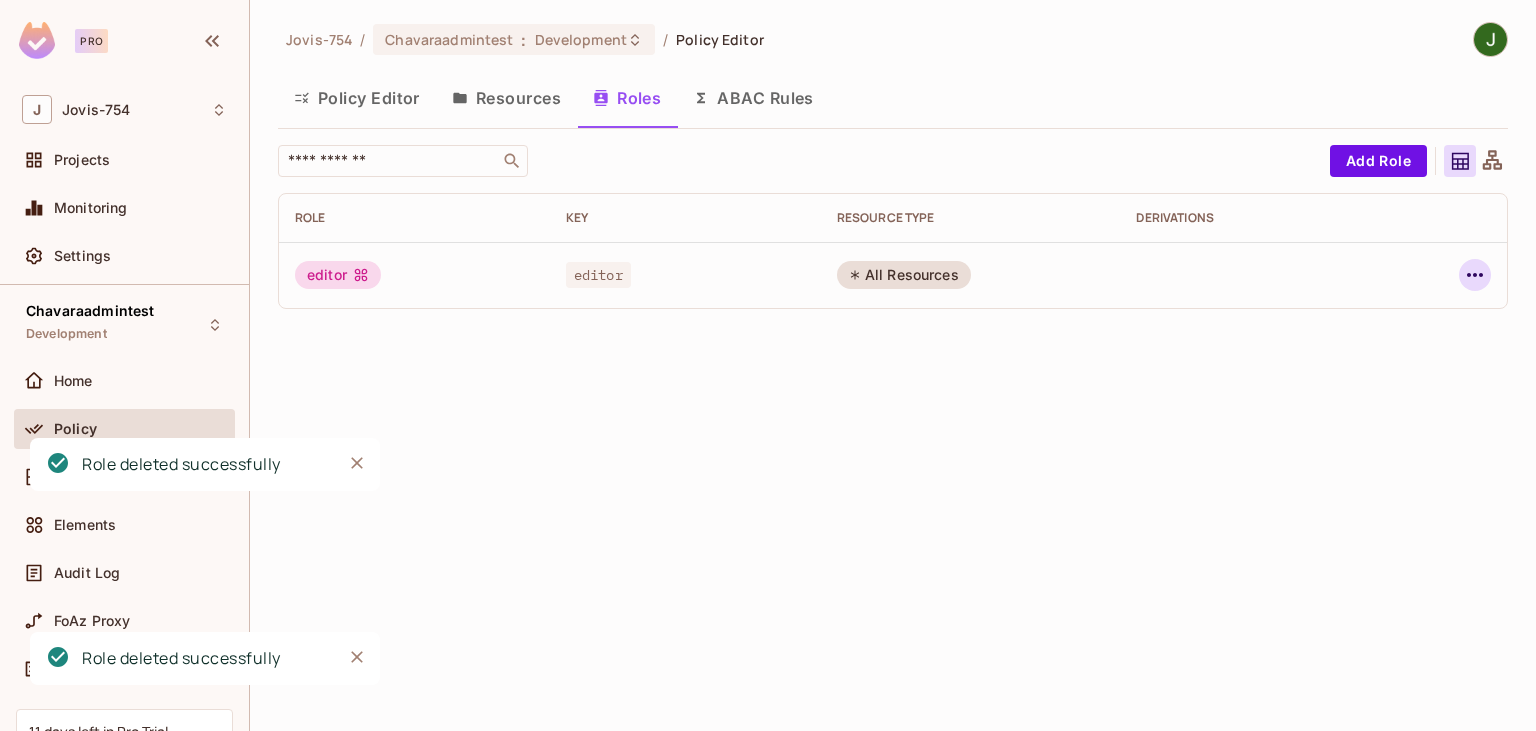 click 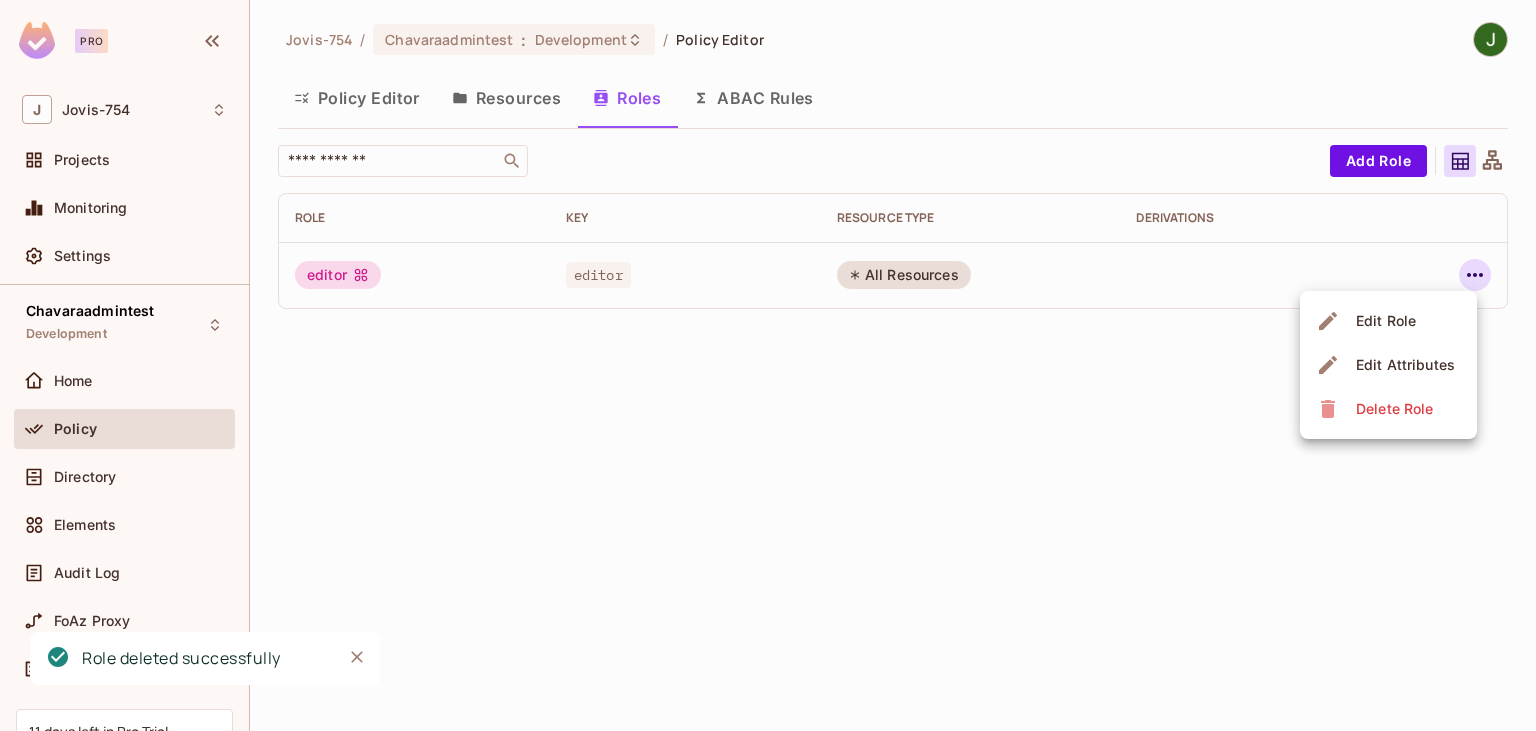 click on "Delete Role" at bounding box center [1394, 409] 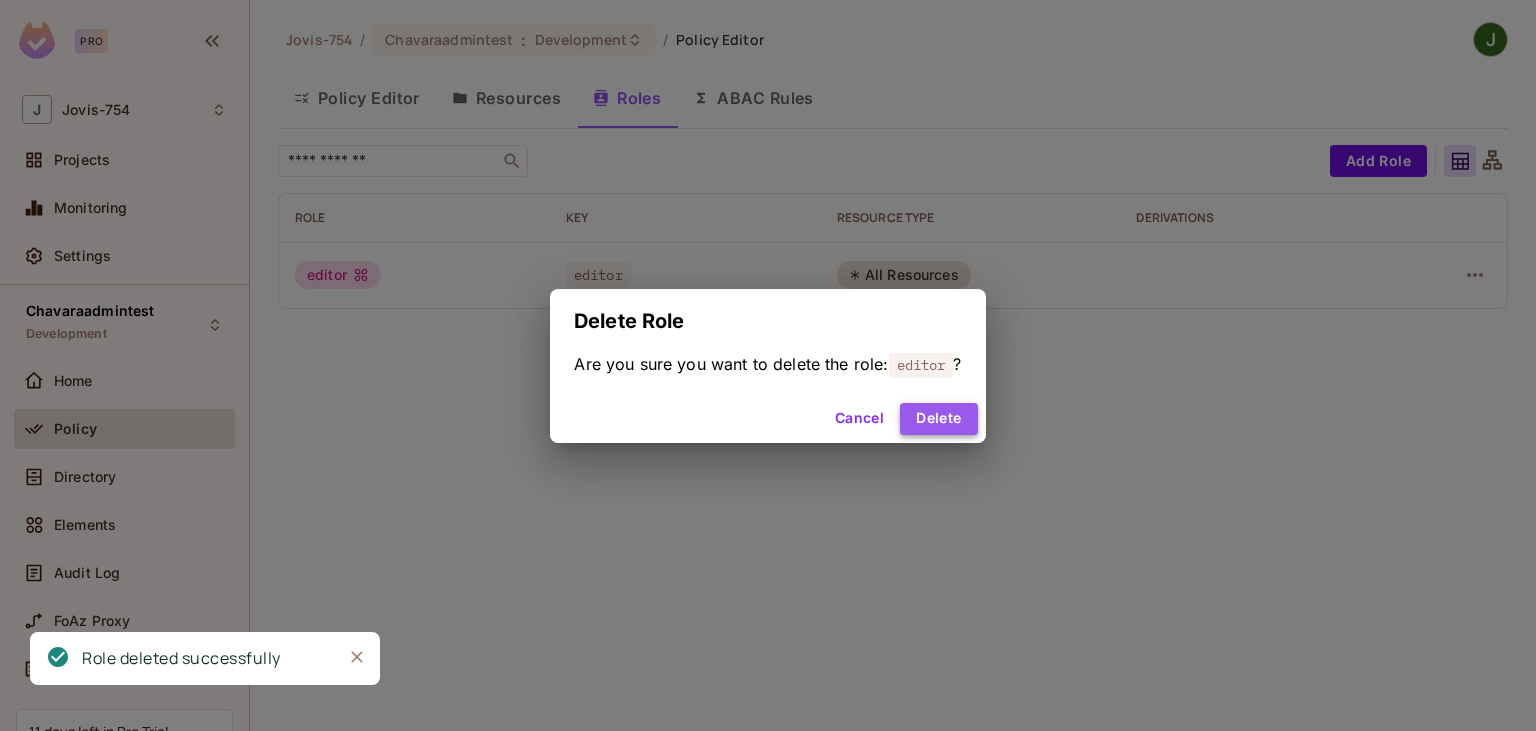 click on "Delete" at bounding box center [938, 419] 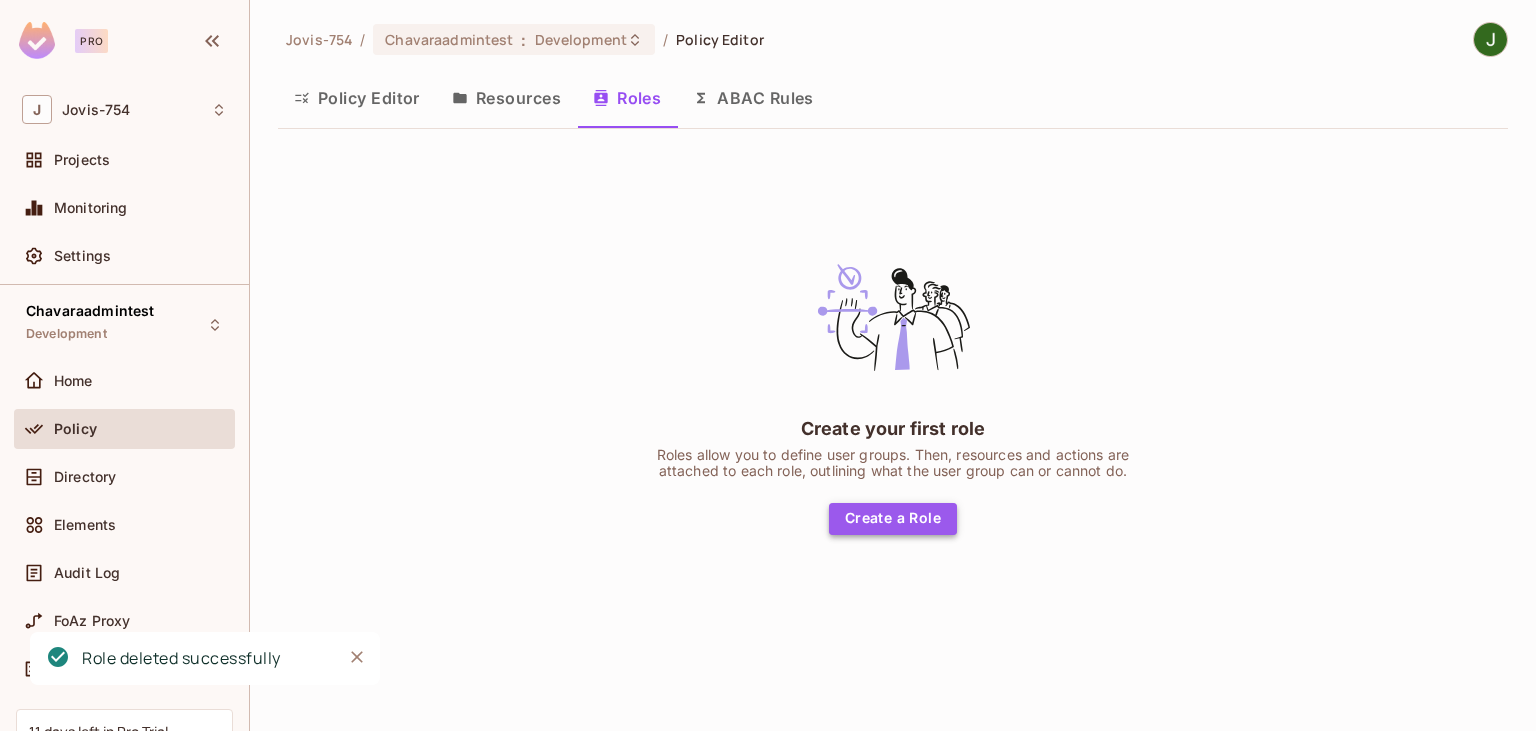 click on "Create a Role" at bounding box center [893, 519] 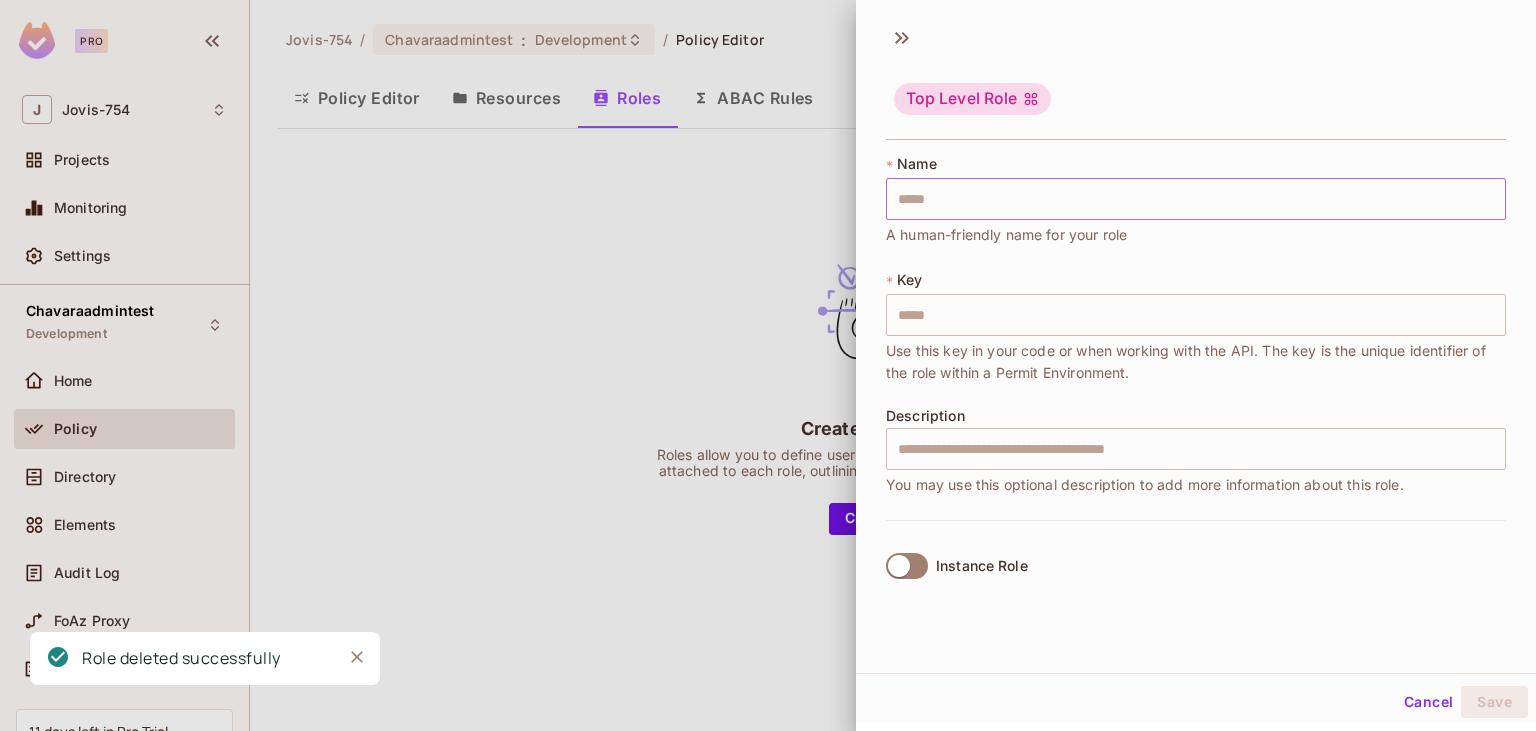 click at bounding box center [1196, 199] 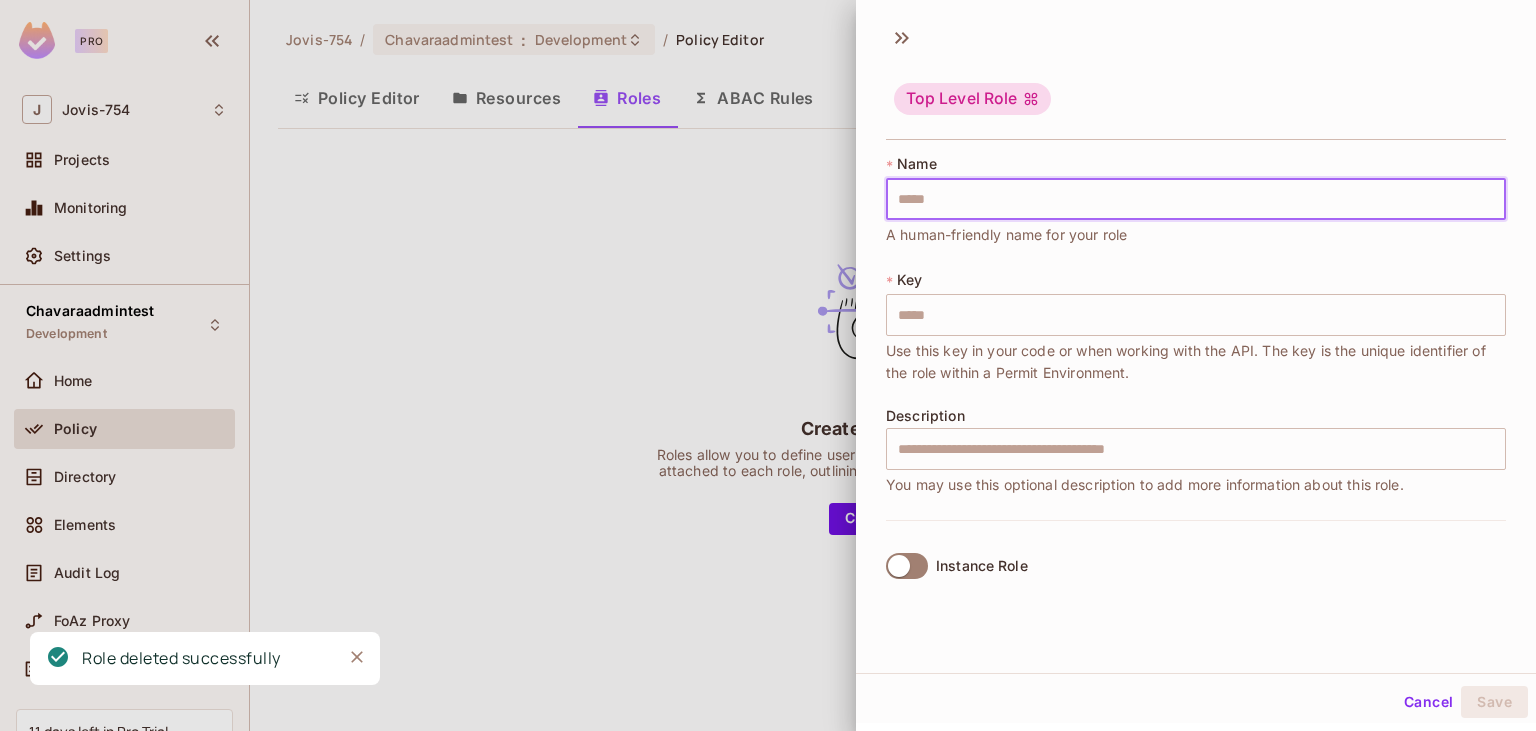 type on "*" 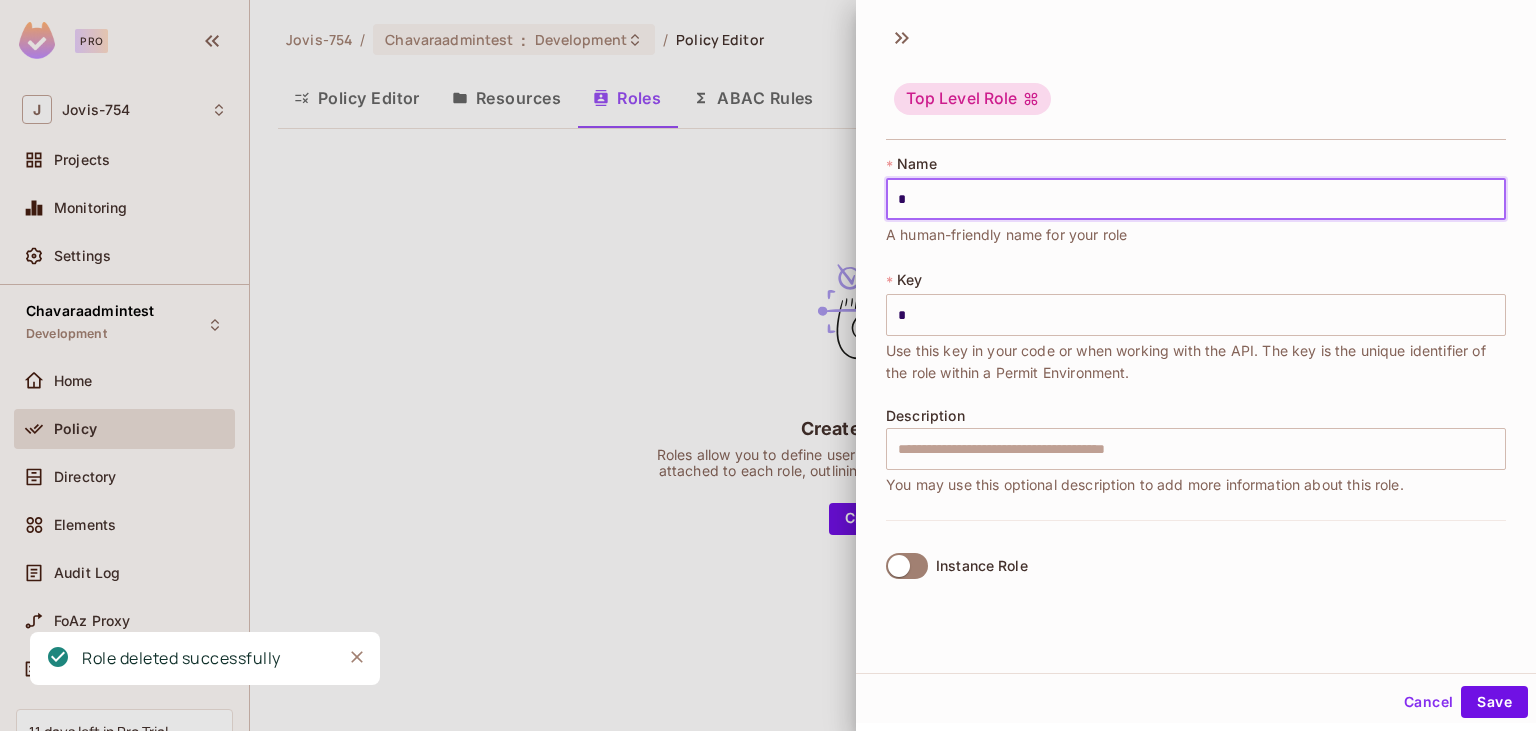 type on "**" 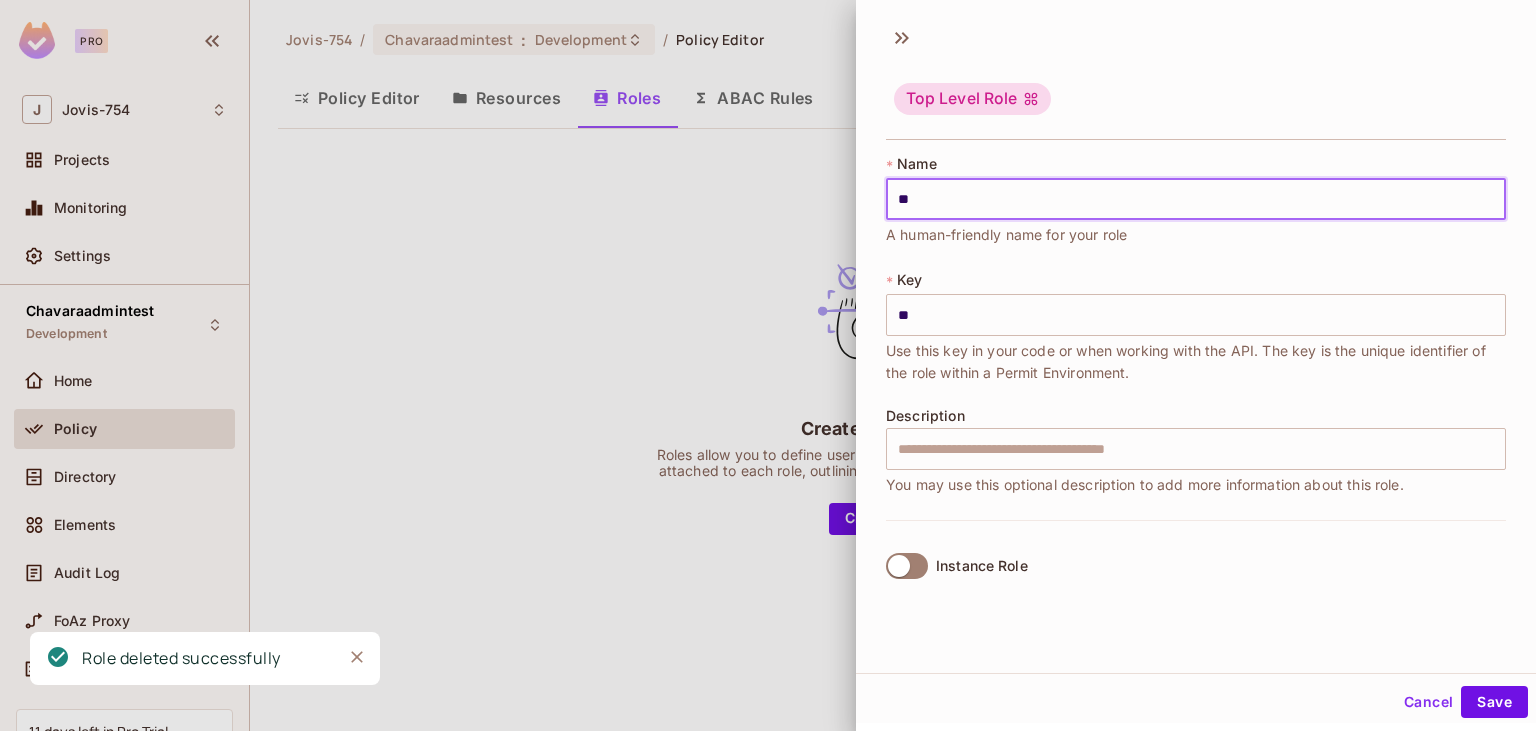 type on "***" 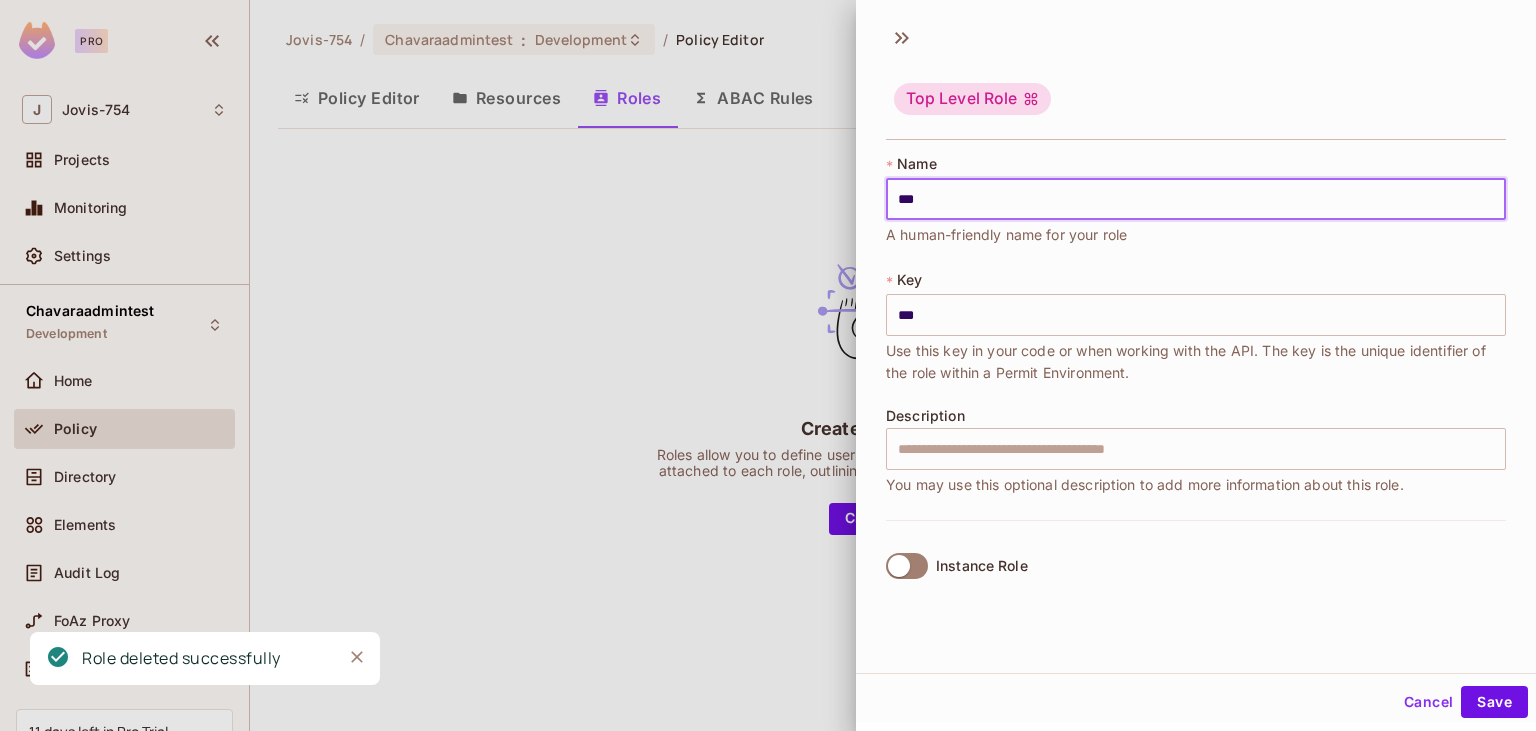 type on "****" 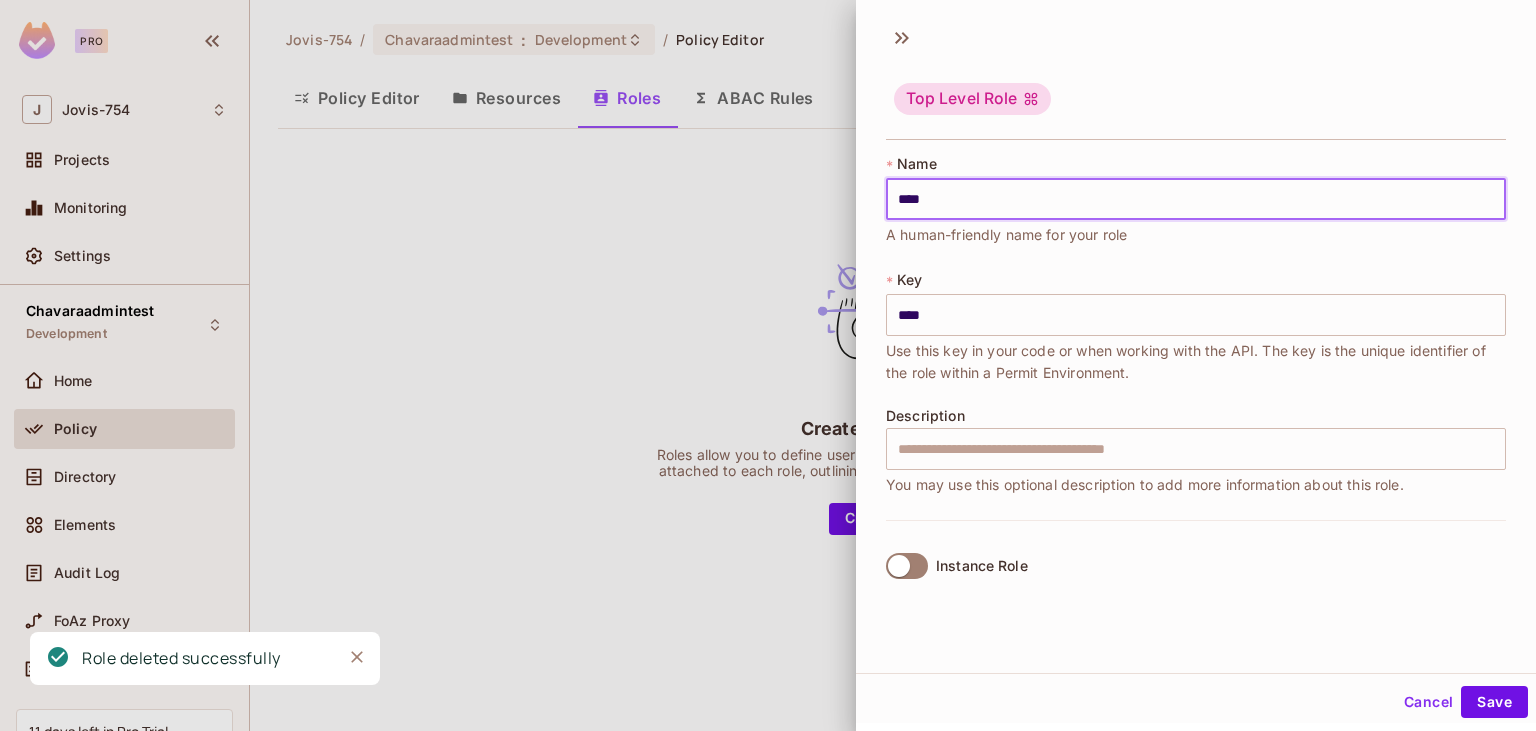 type on "*****" 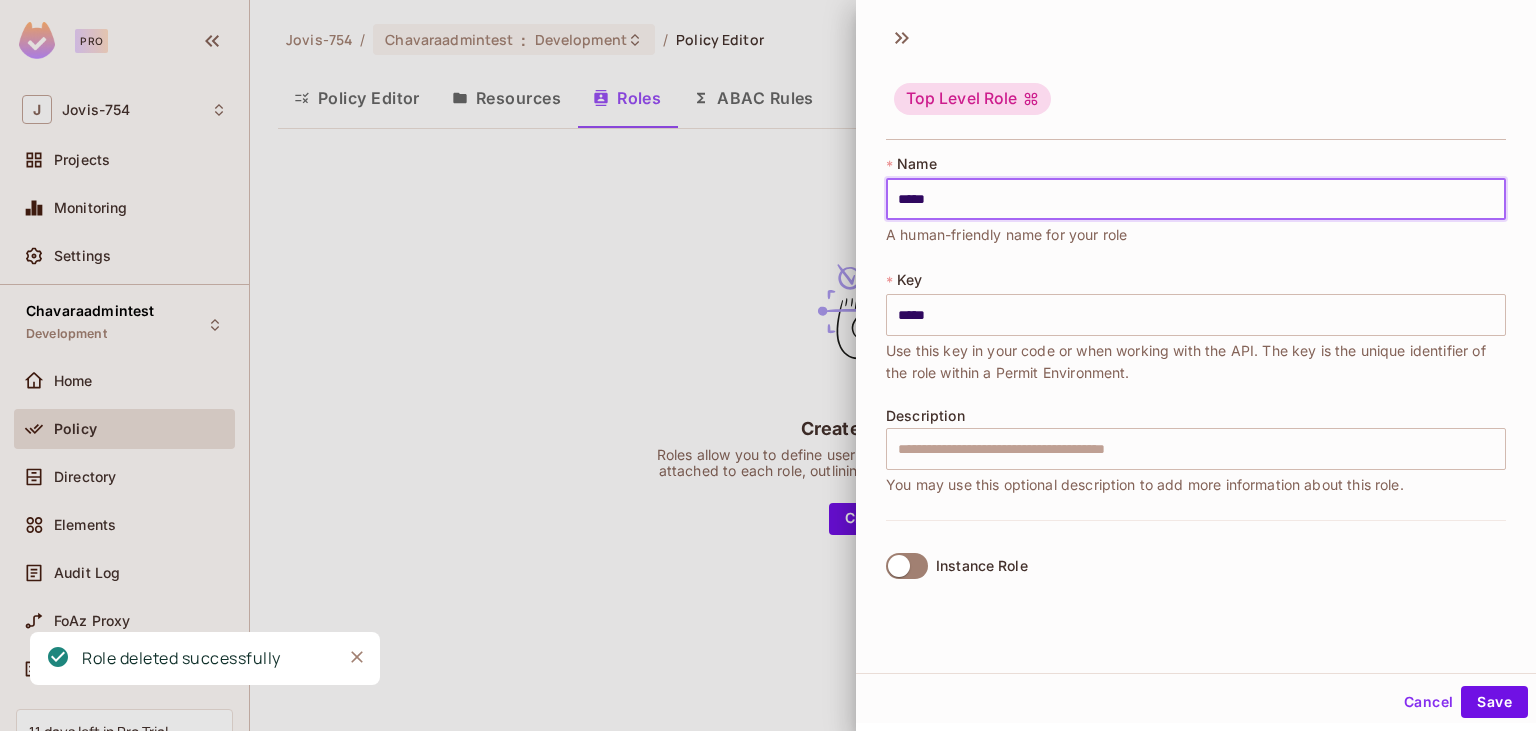 type on "******" 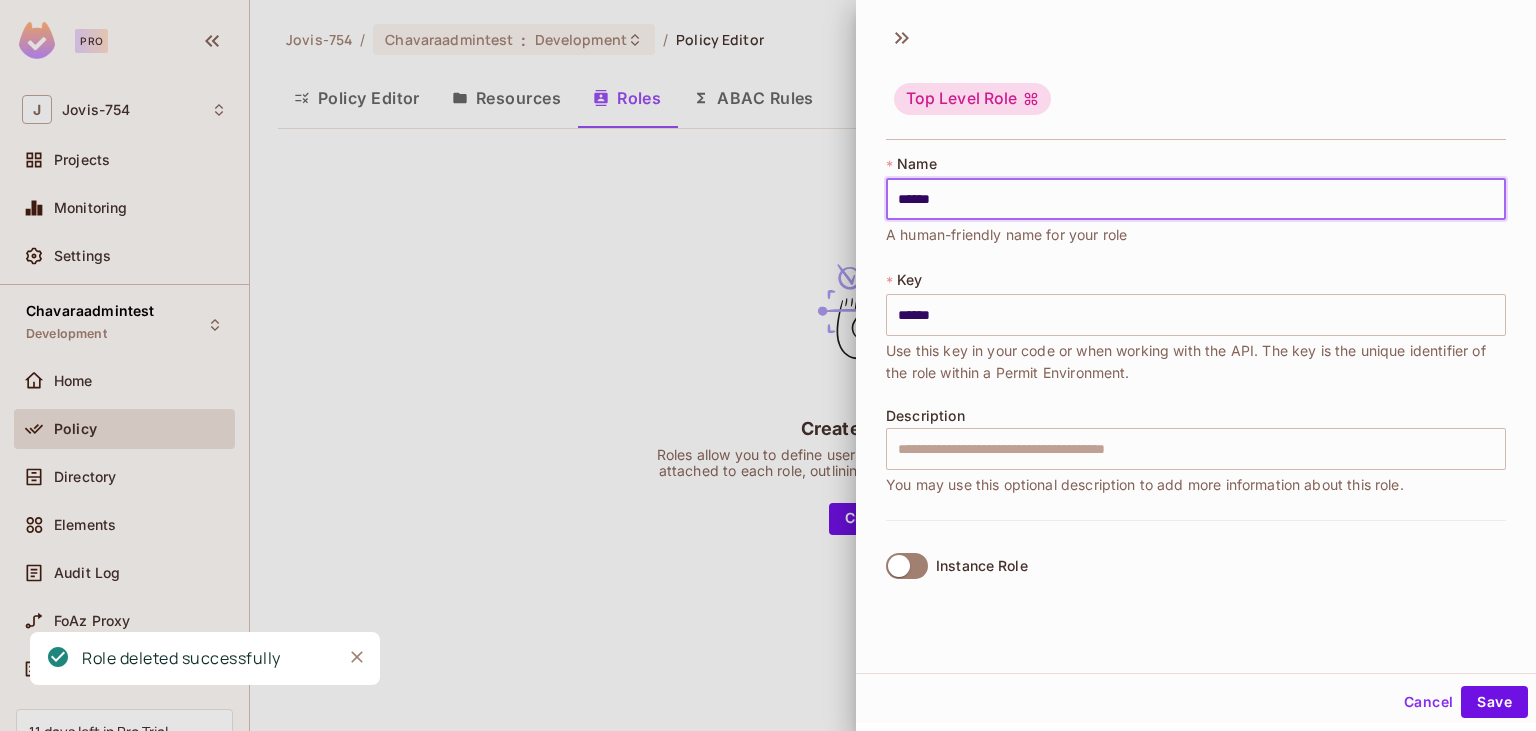 type on "*******" 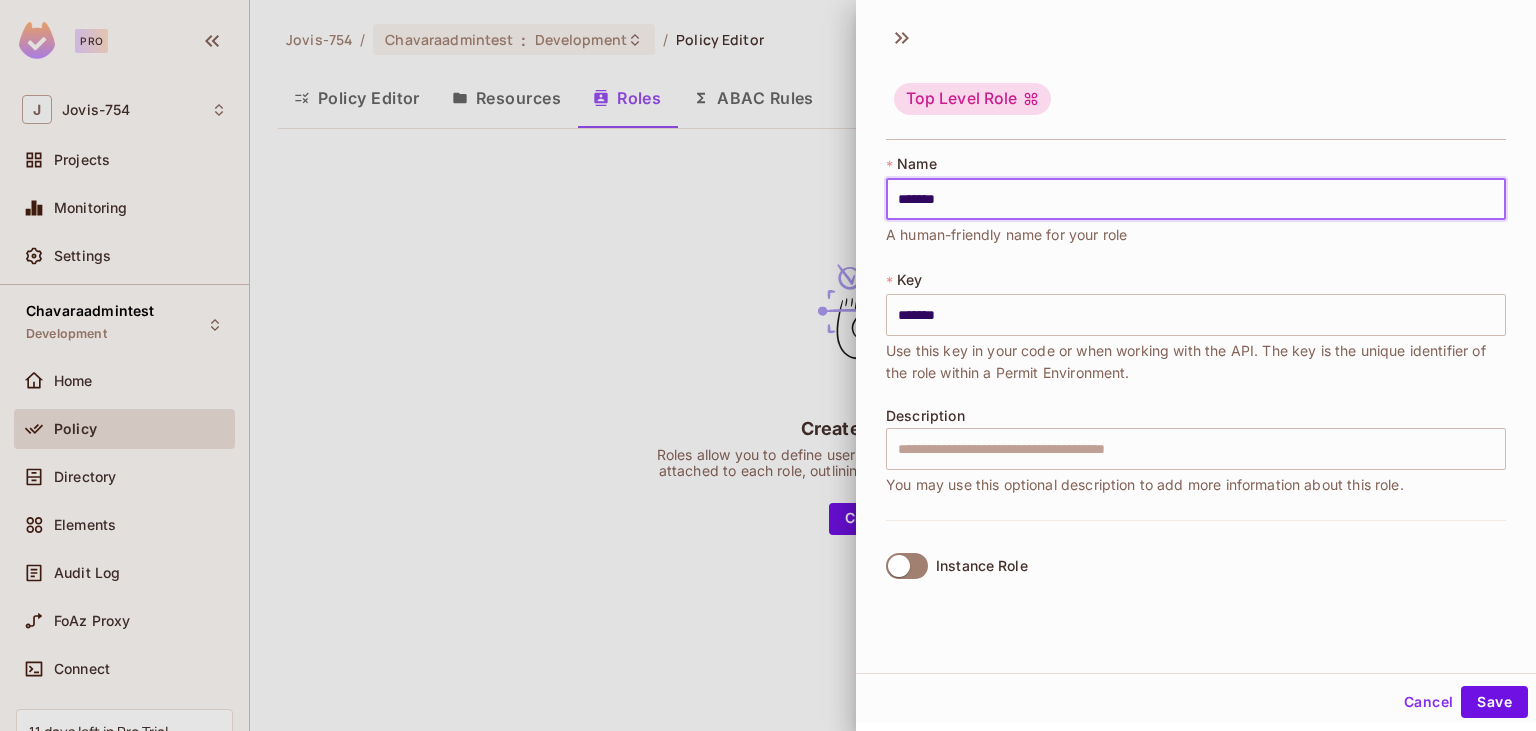 type on "*******" 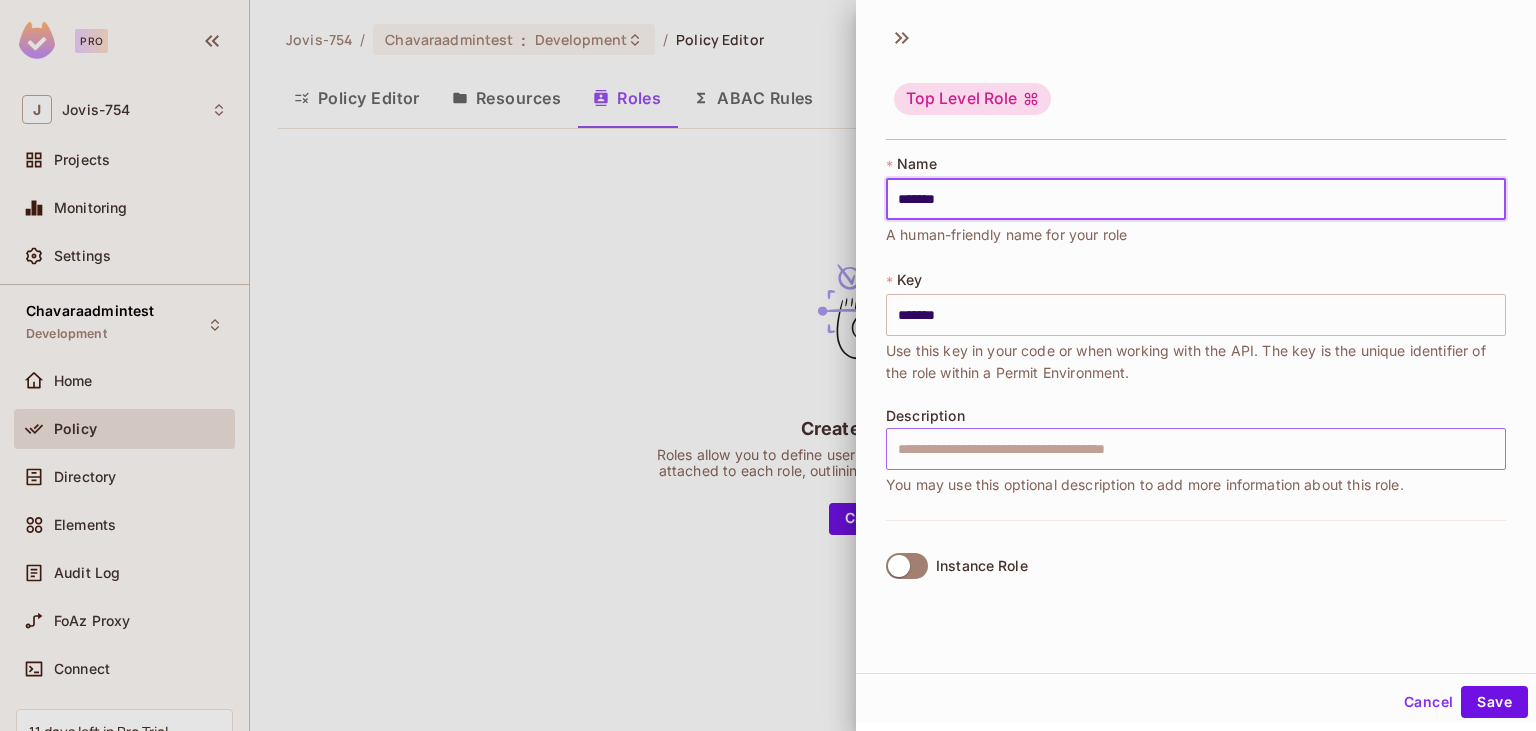 type on "*******" 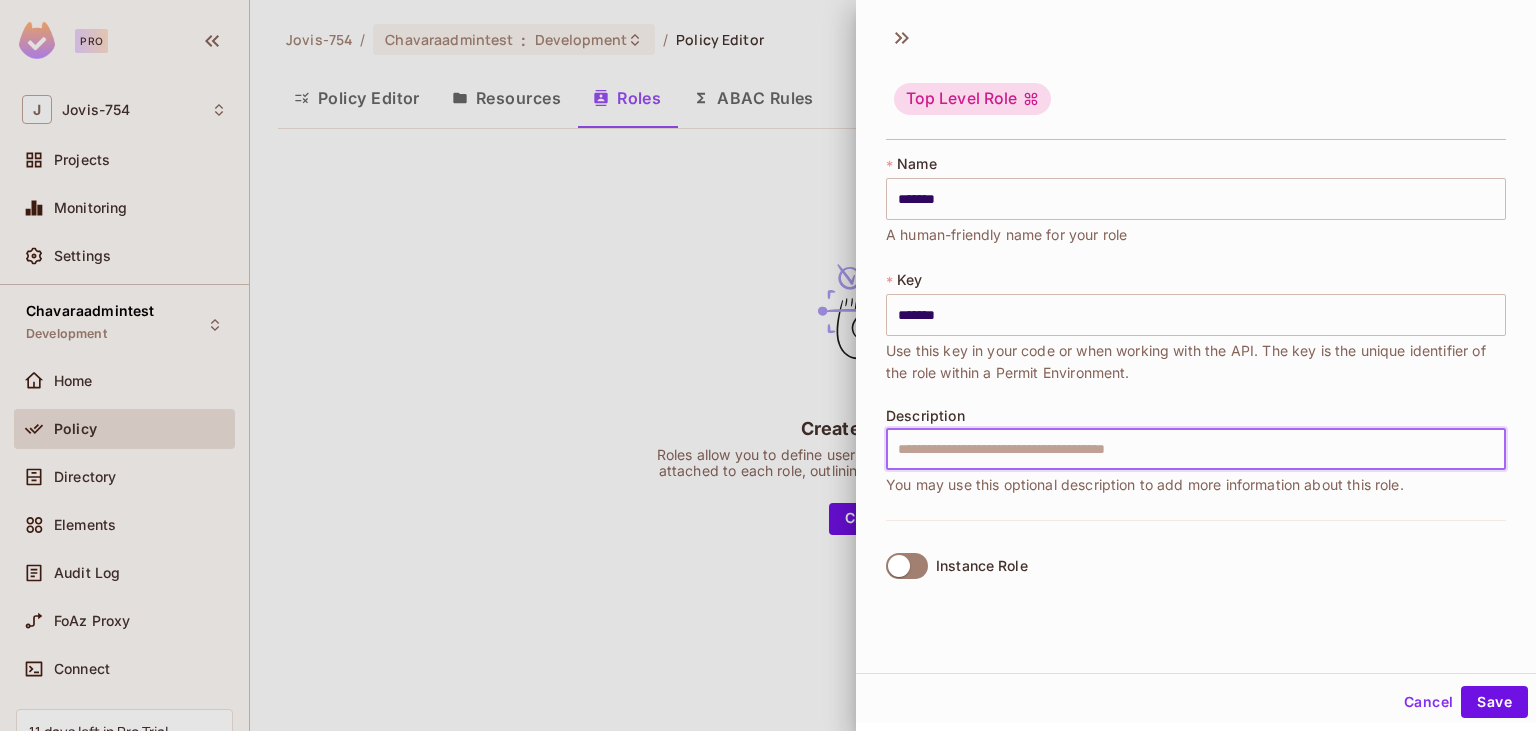 click at bounding box center (1196, 449) 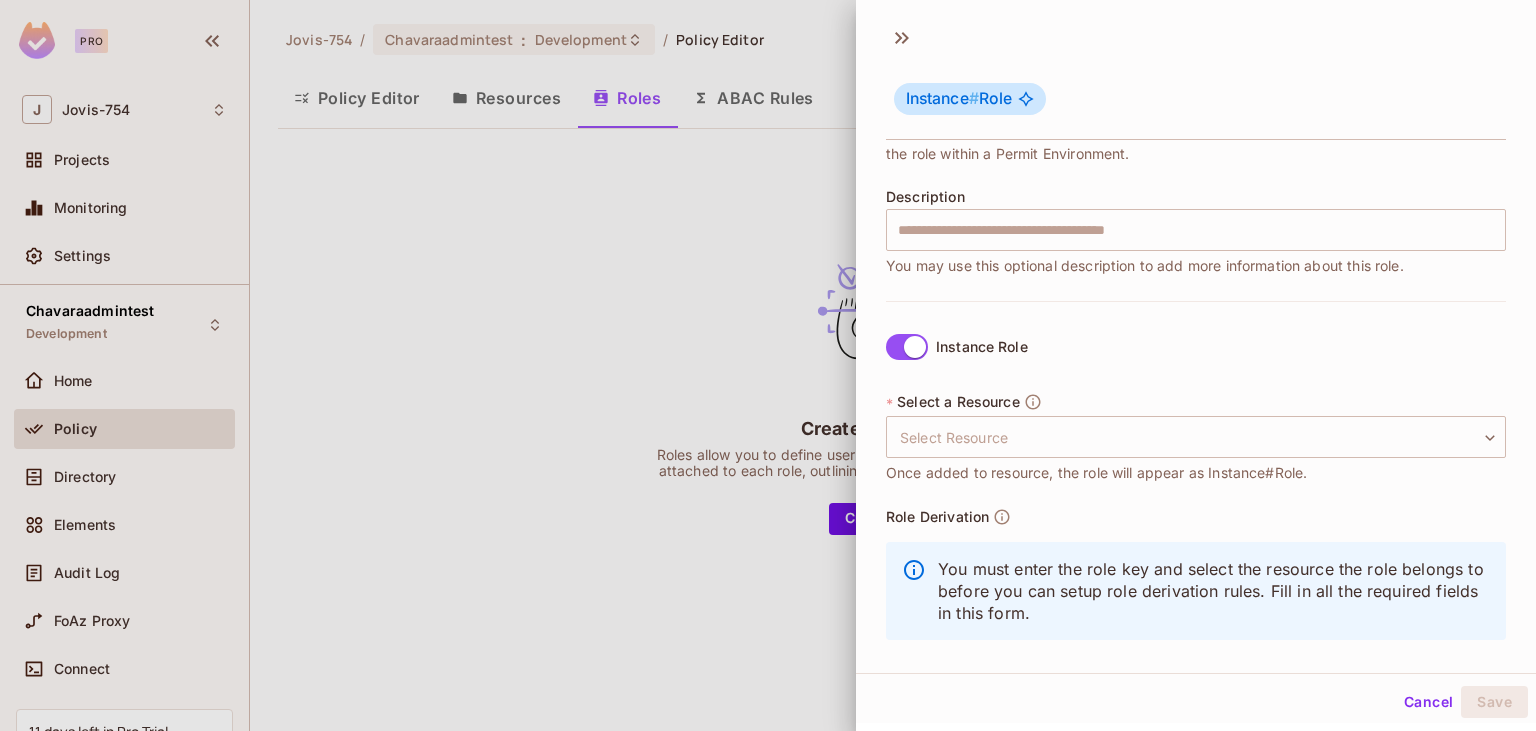 scroll, scrollTop: 230, scrollLeft: 0, axis: vertical 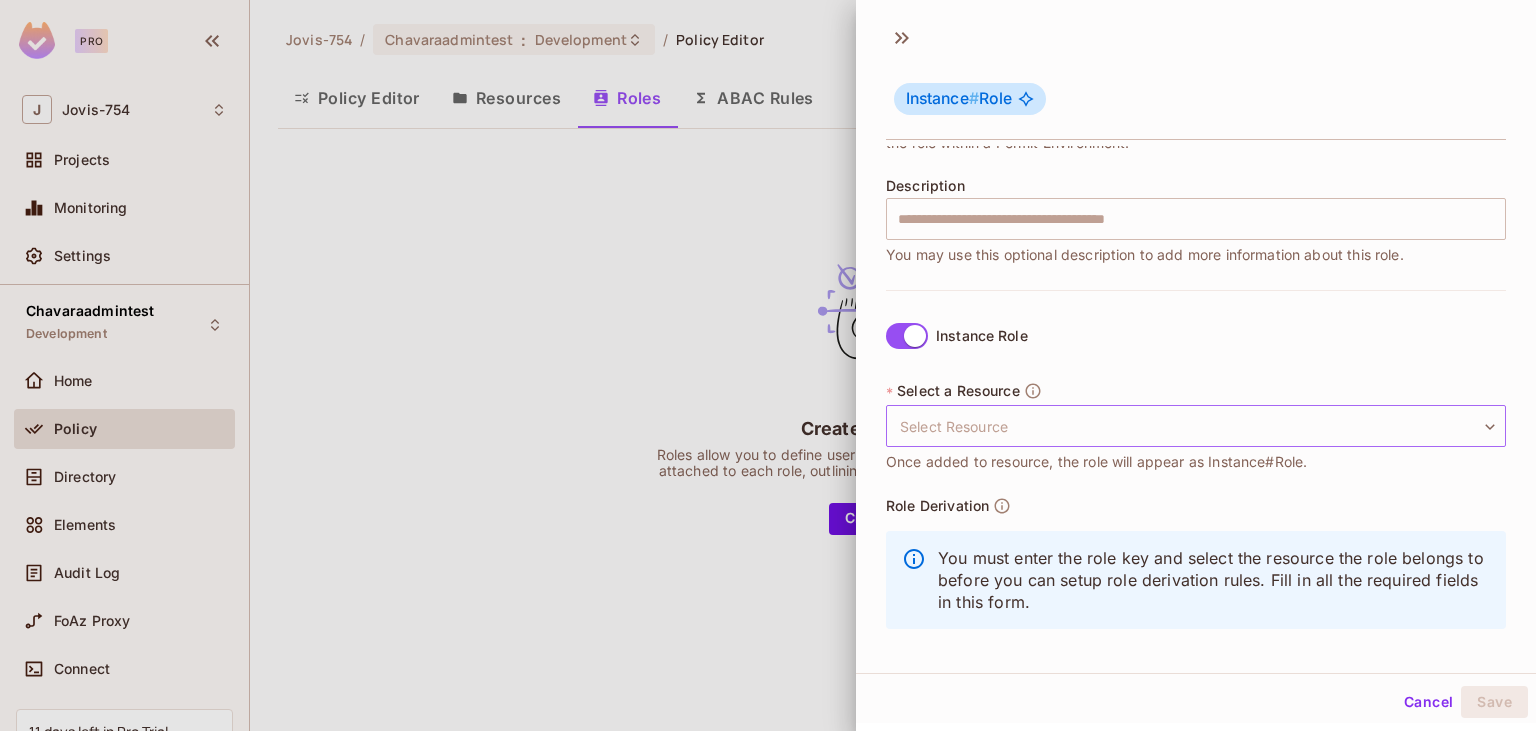 click on "Pro J [USERNAME]-[NUMBER] Projects Monitoring Settings [PROJECT_NAME] Development Home Policy Directory Elements Audit Log FoAz Proxy Connect [NUMBER] days left in Pro Trial Upgrade Help & Updates [USERNAME]-[NUMBER] / [PROJECT_NAME] : [PROJECT_NAME] / Policy Editor Policy Editor Resources Roles ABAC Rules Create your first role Roles allow you to define user groups. Then, resources and actions are attached to each role, outlining what the user group can or cannot do. Create a Role Instance # Role * Name ******* ​ A human-friendly name for your role * Key ******* ​ Use this key in your code or when working with the API. The key is the unique identifier of the role within a Permit Environment. Description ​ You may use this optional description to add more information about this role. Instance Role * Select a Resource Select Resource ​ Select Resource Once added to resource, the role will appear as Instance#Role. Role Derivation Cancel Save" at bounding box center [768, 365] 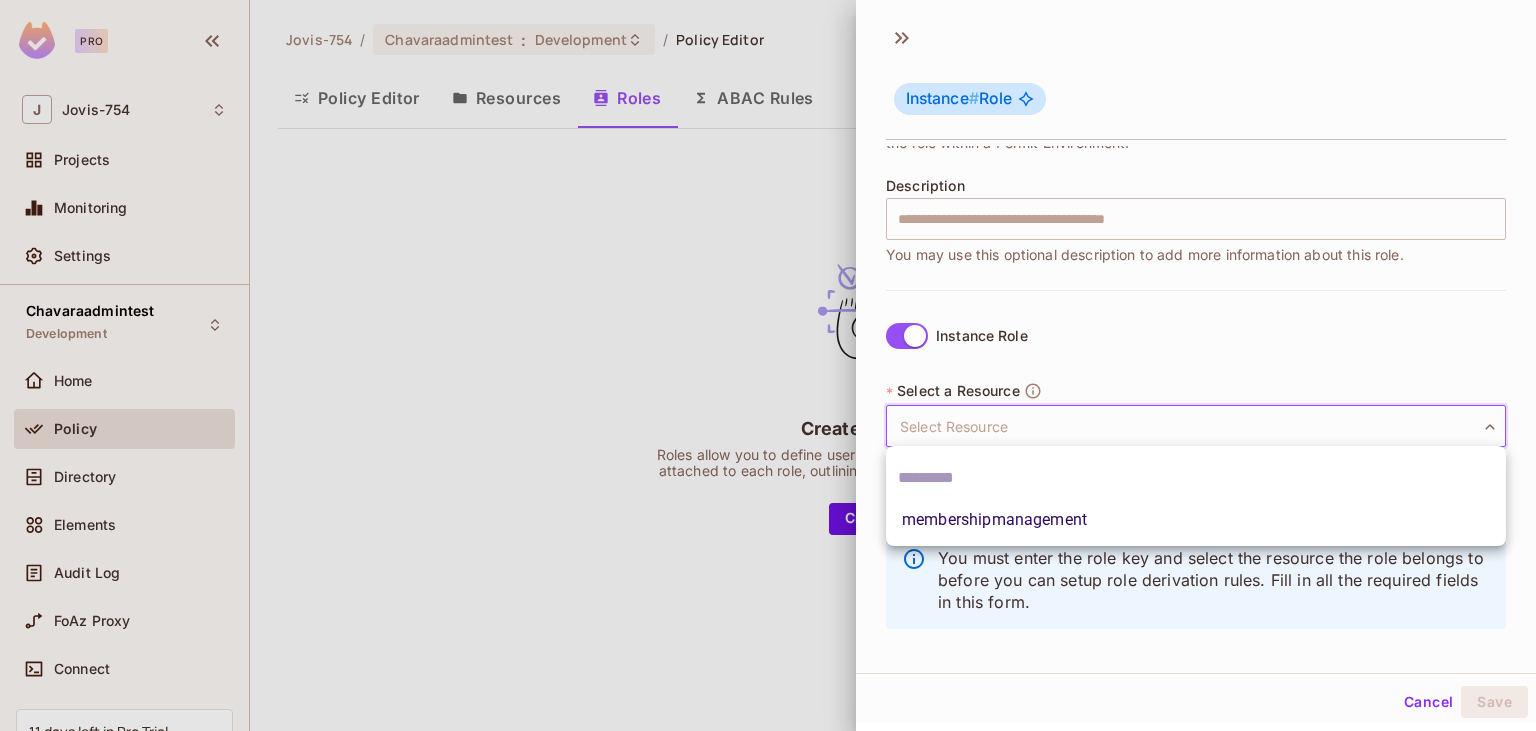 click at bounding box center (768, 365) 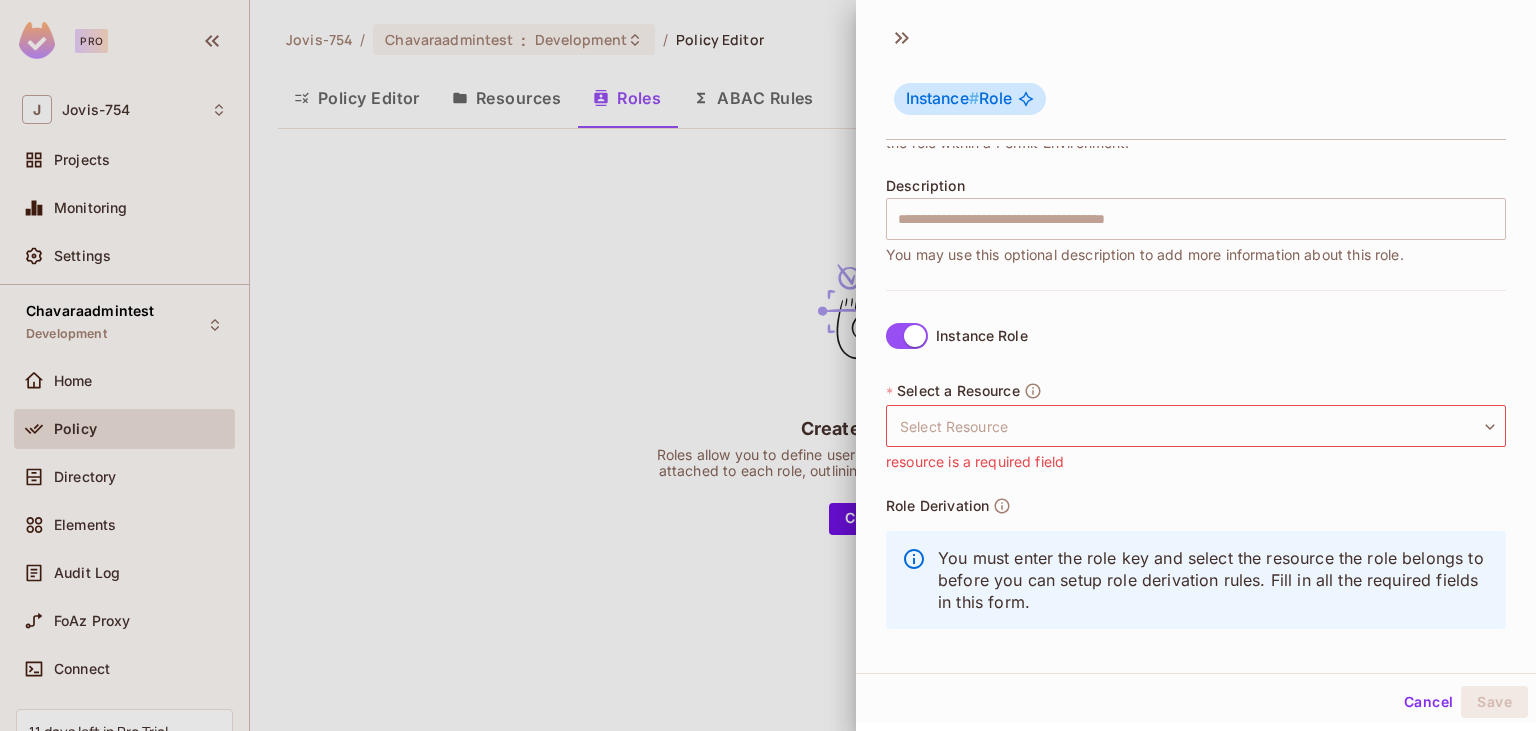 scroll, scrollTop: 0, scrollLeft: 0, axis: both 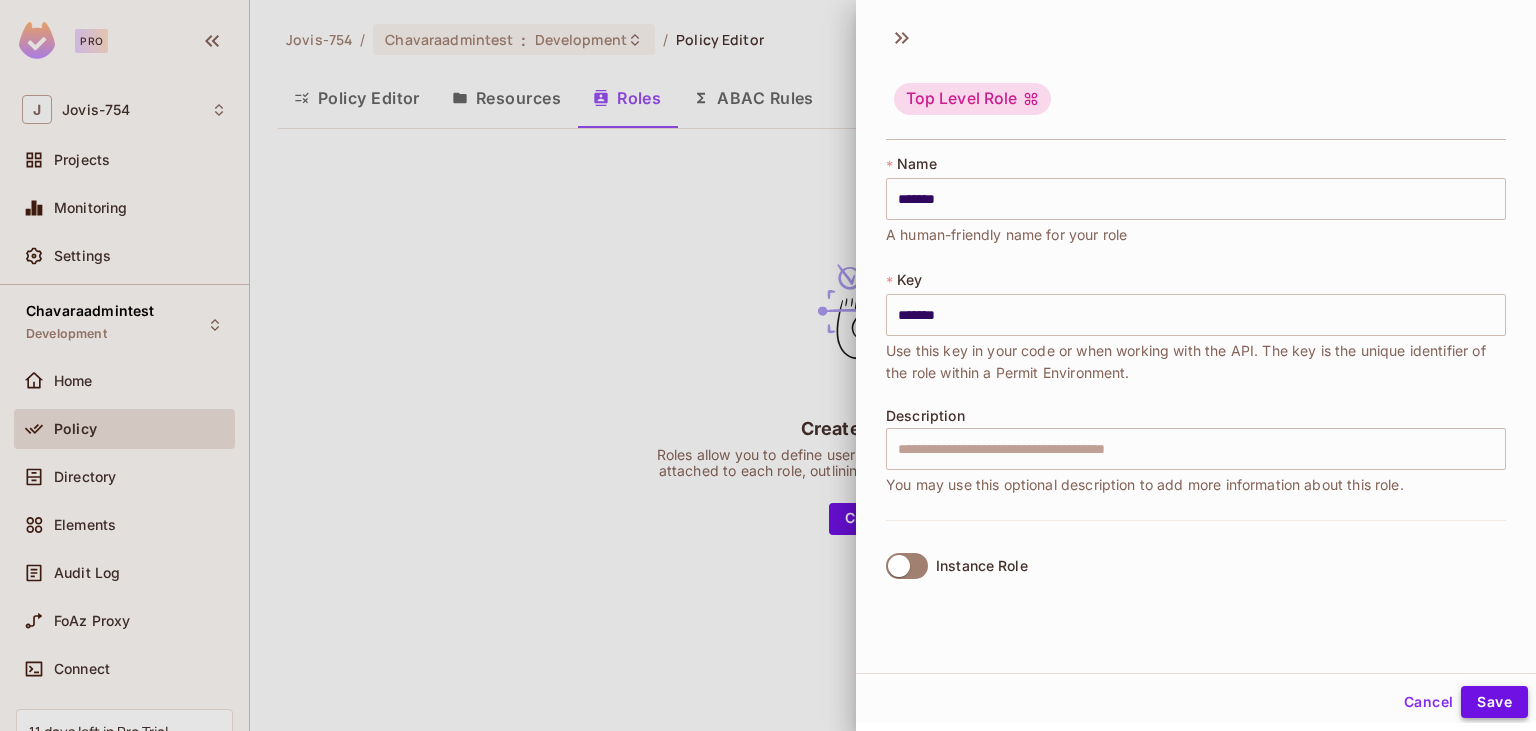 click on "Save" at bounding box center [1494, 702] 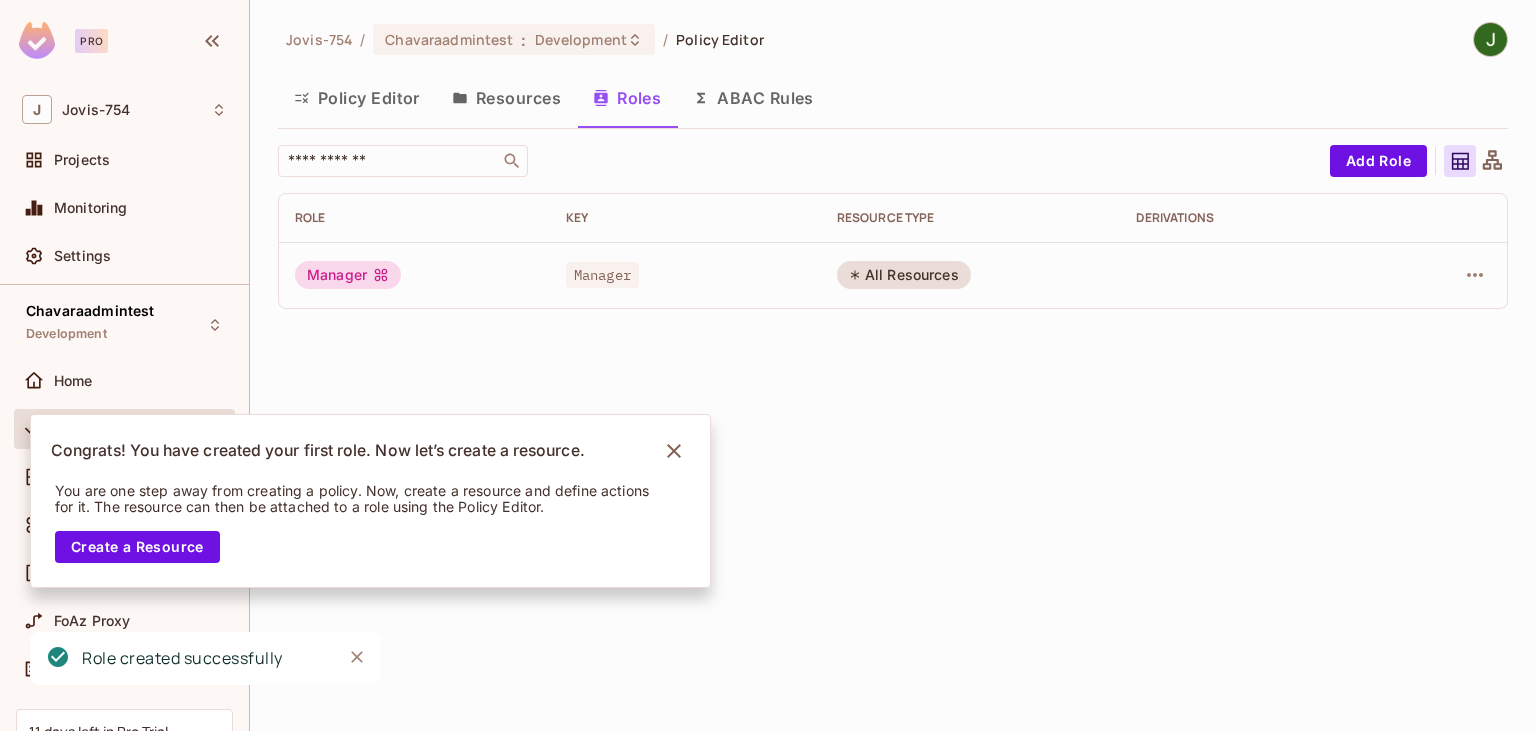click on "All Resources" at bounding box center [904, 275] 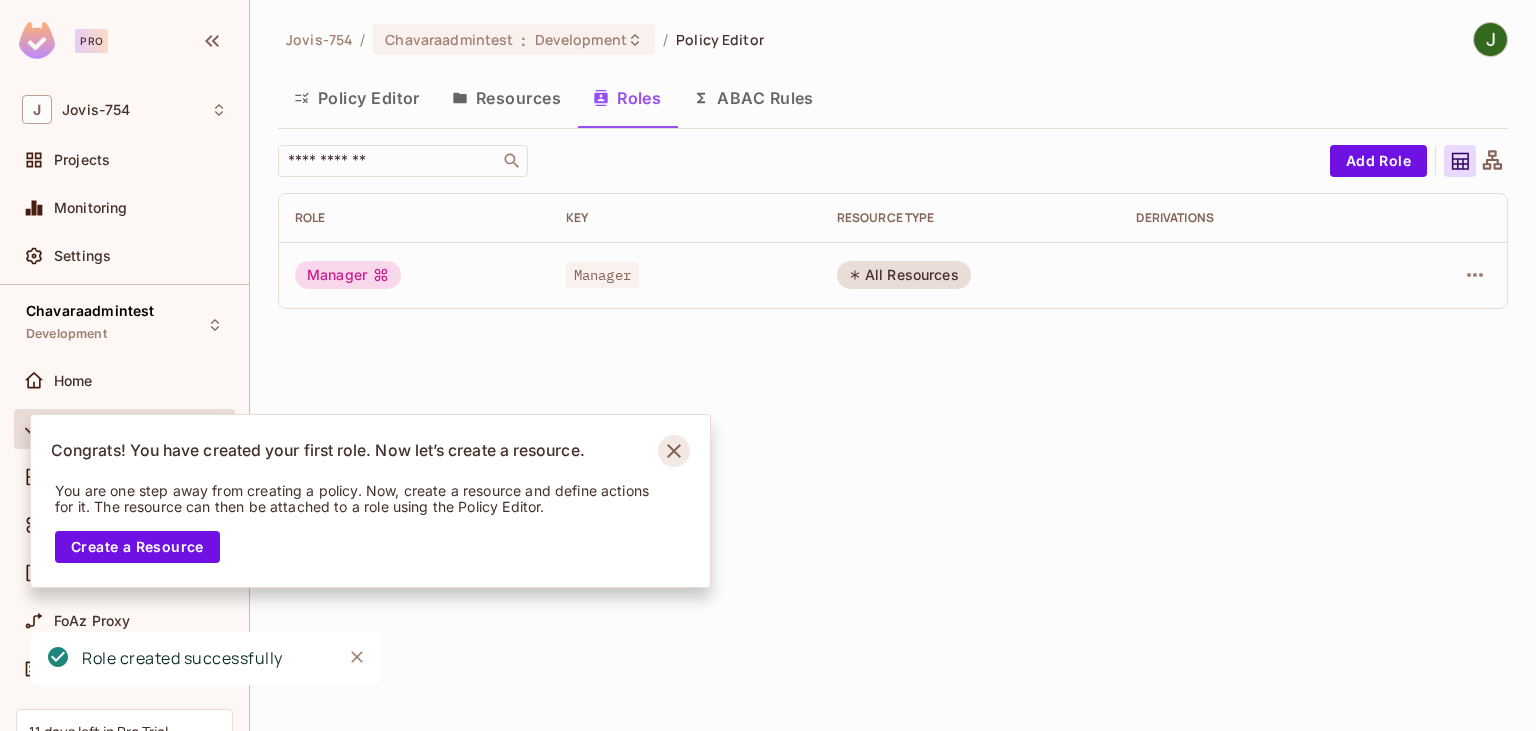 click 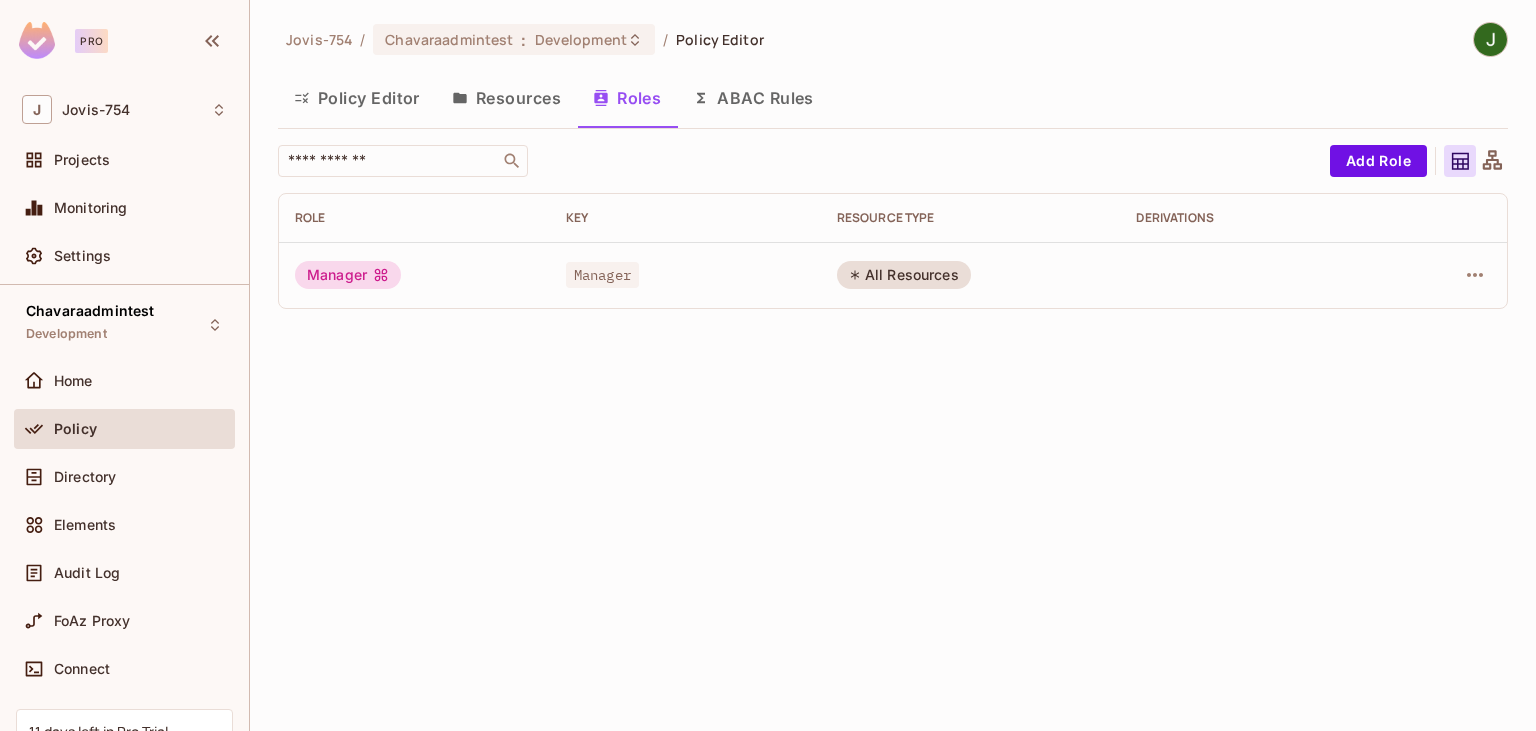 click on "Resources" at bounding box center (506, 98) 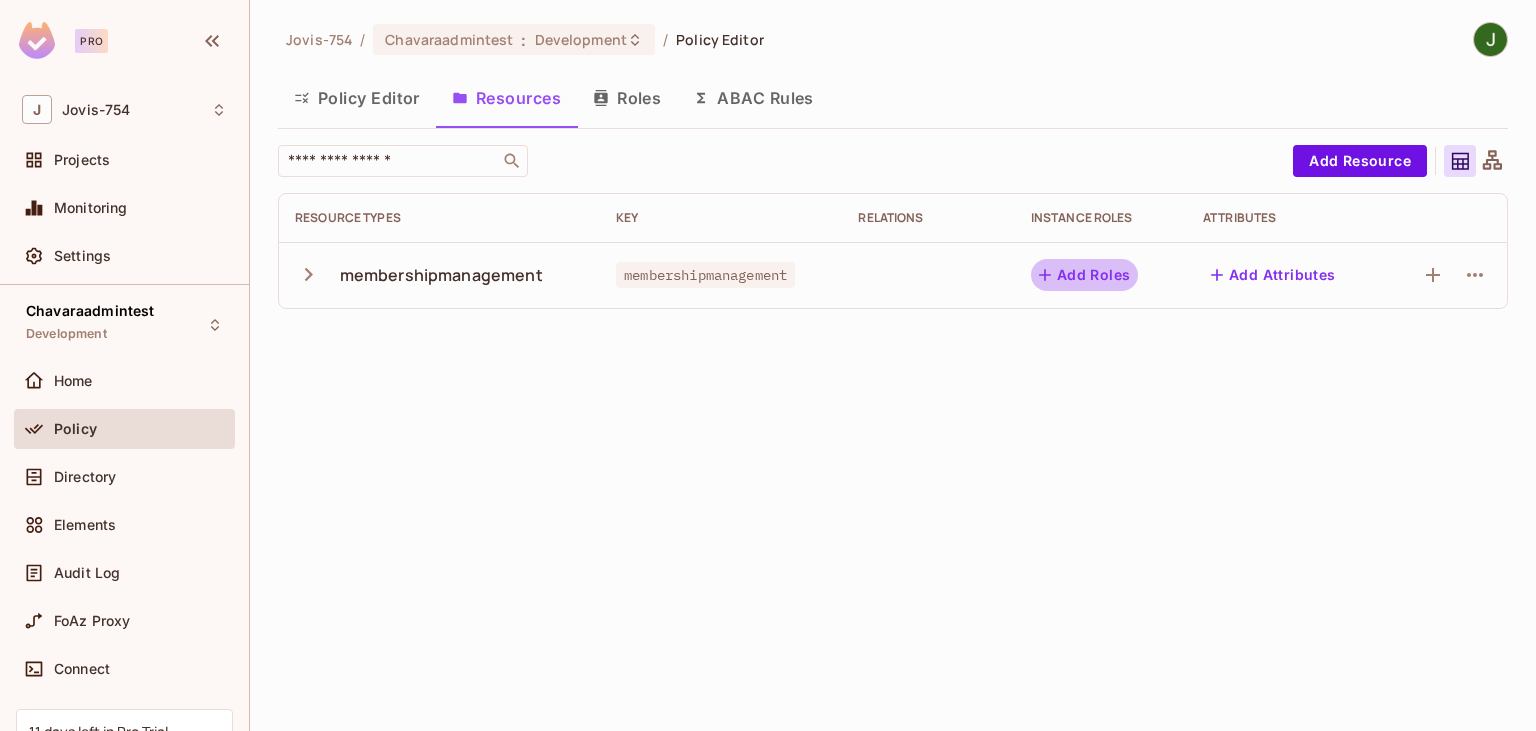 click on "Add Roles" at bounding box center [1085, 275] 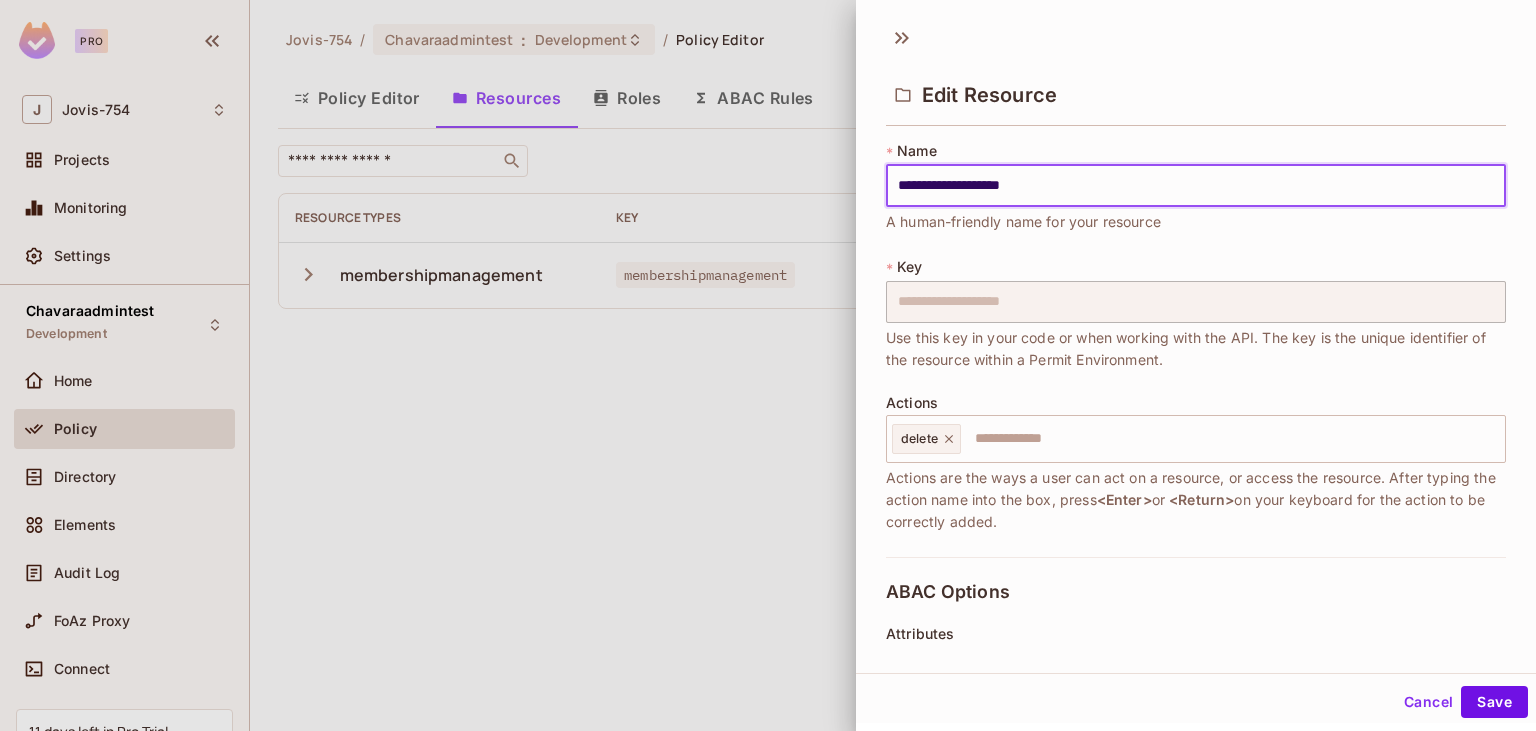 scroll, scrollTop: 230, scrollLeft: 0, axis: vertical 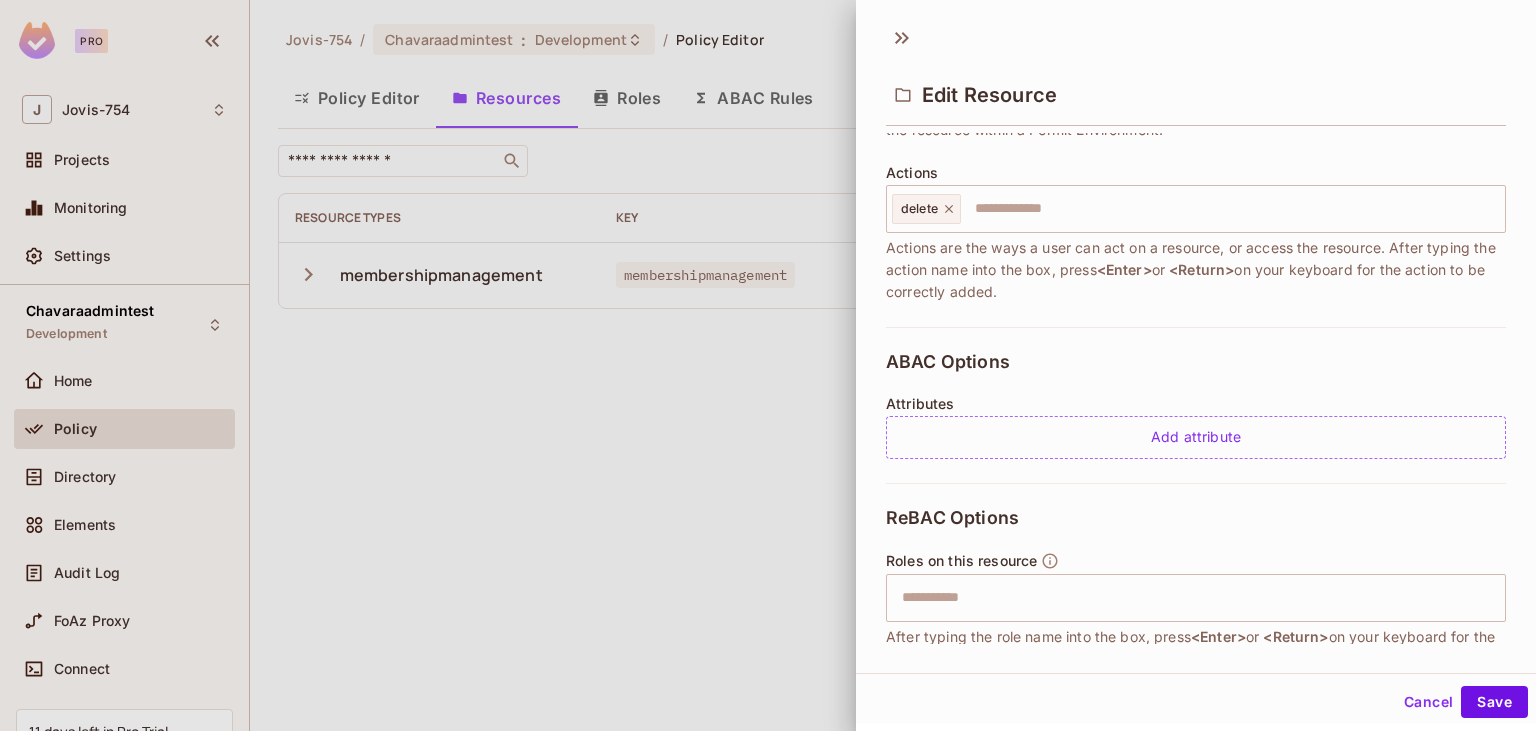 click at bounding box center (768, 365) 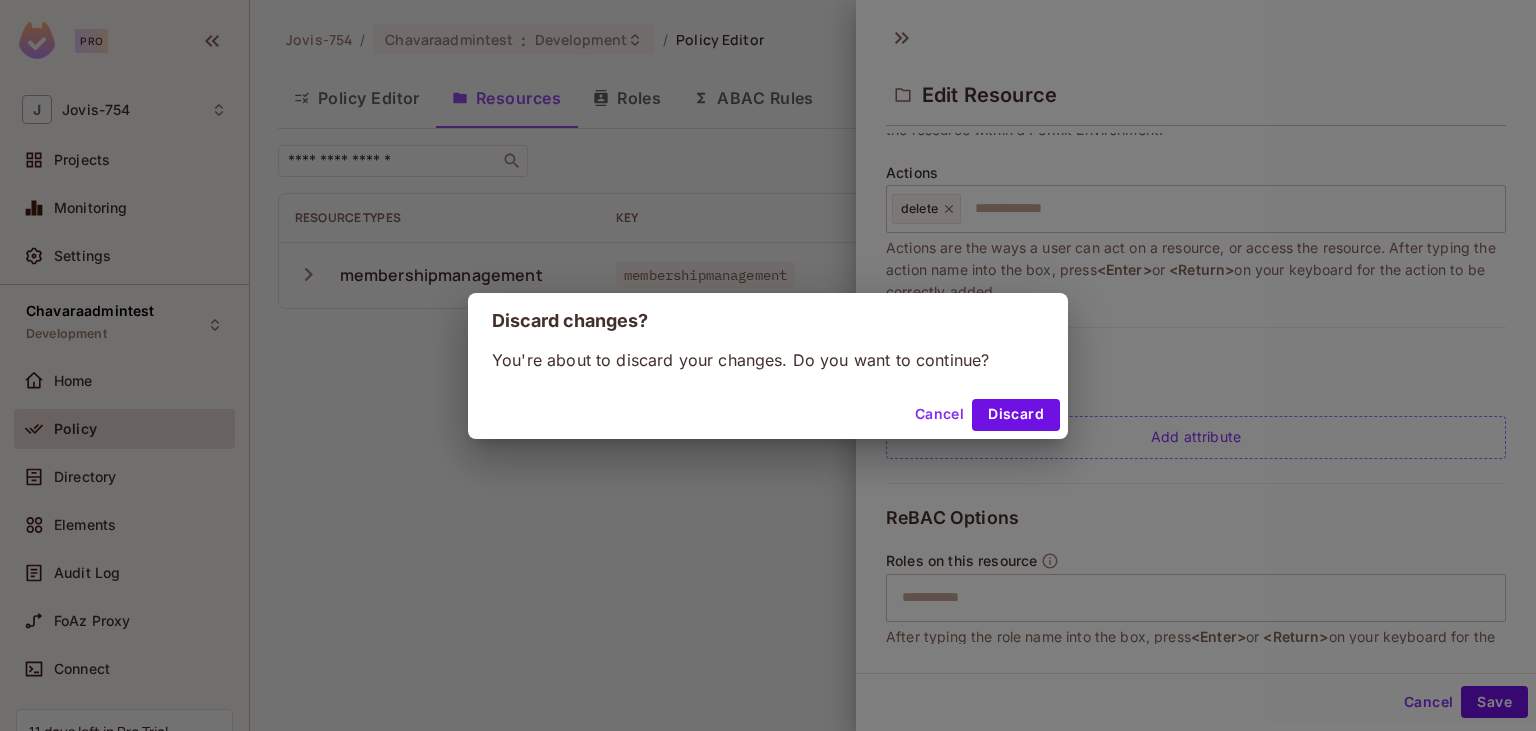 click on "Cancel" at bounding box center (939, 415) 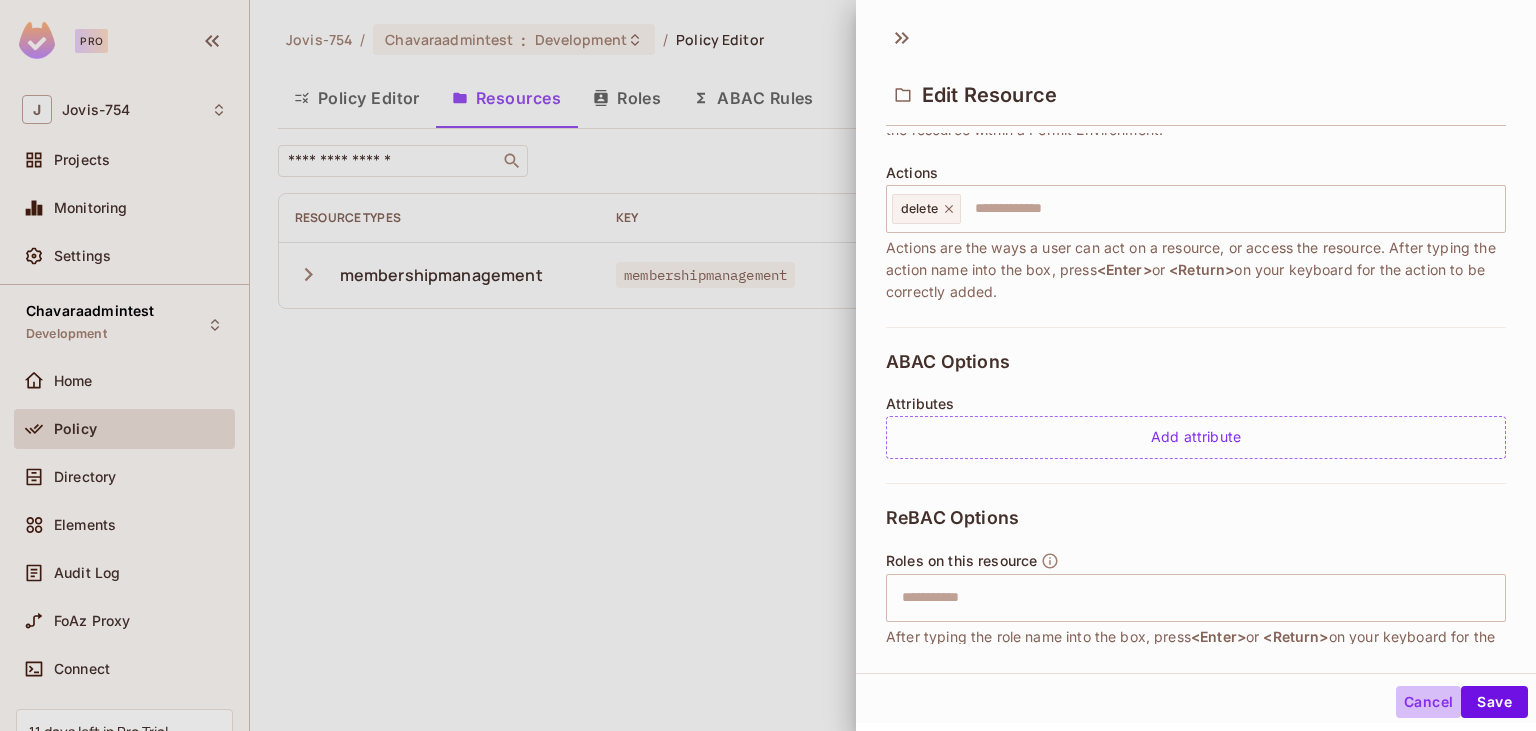 click on "Cancel" at bounding box center (1428, 702) 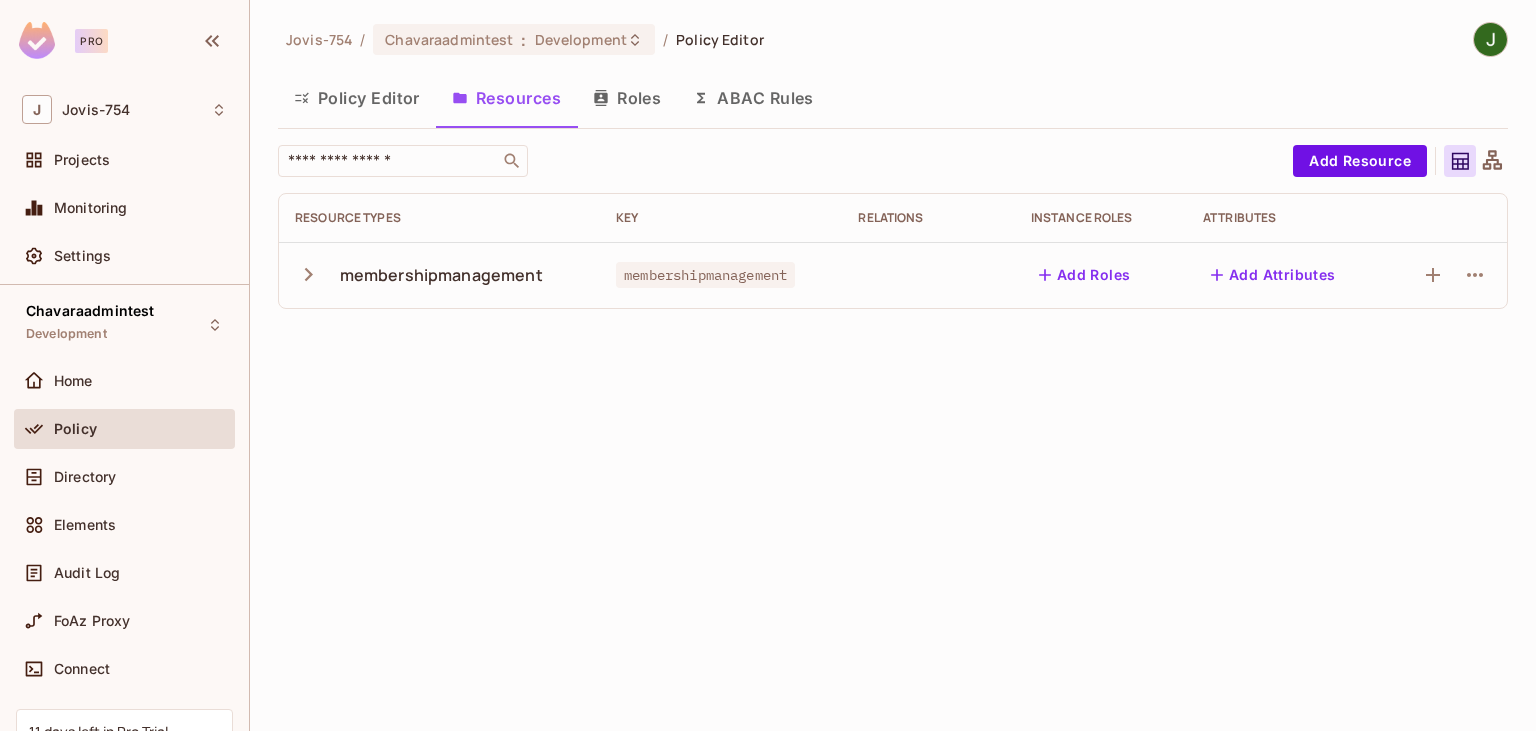 click on "Policy Editor" at bounding box center [357, 98] 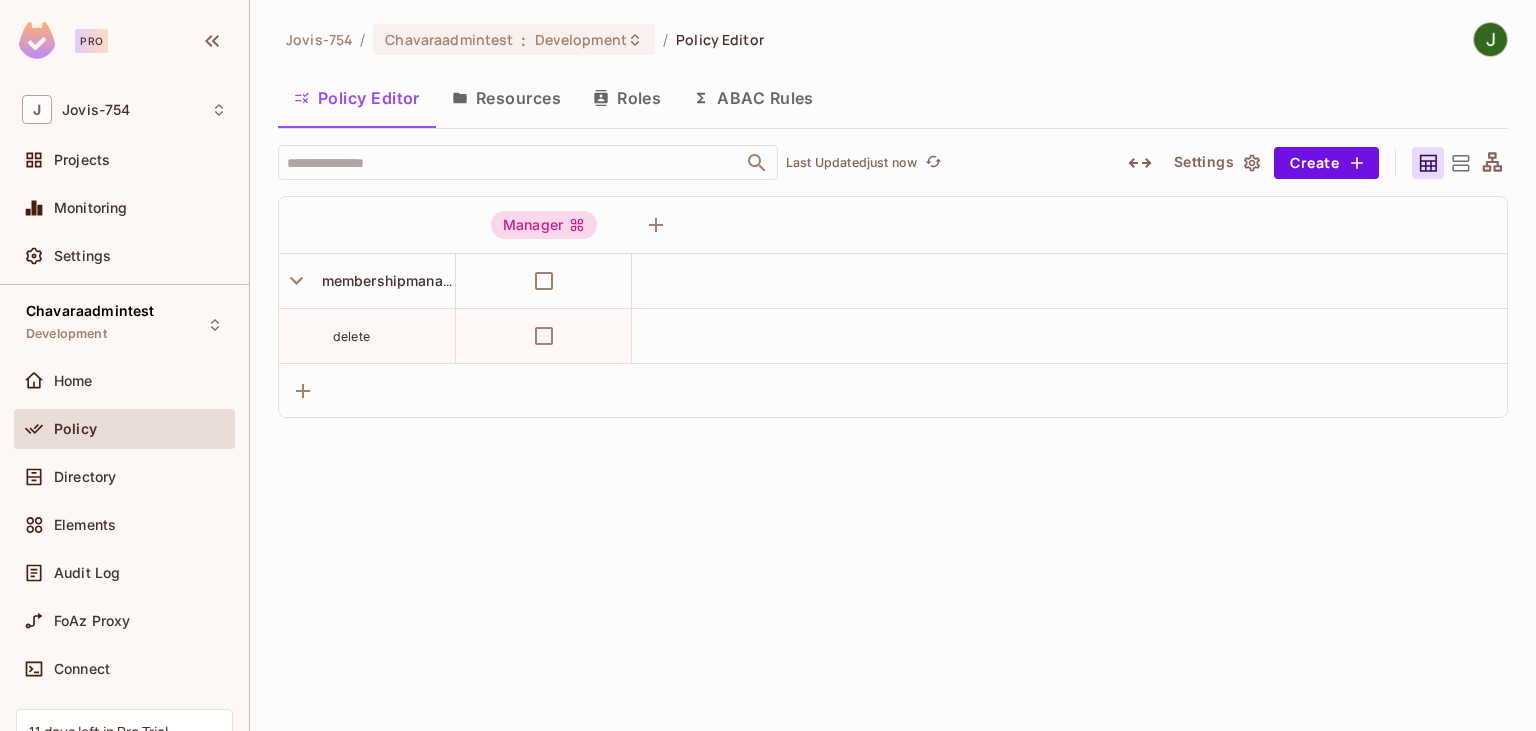 click on "Resources" at bounding box center [506, 98] 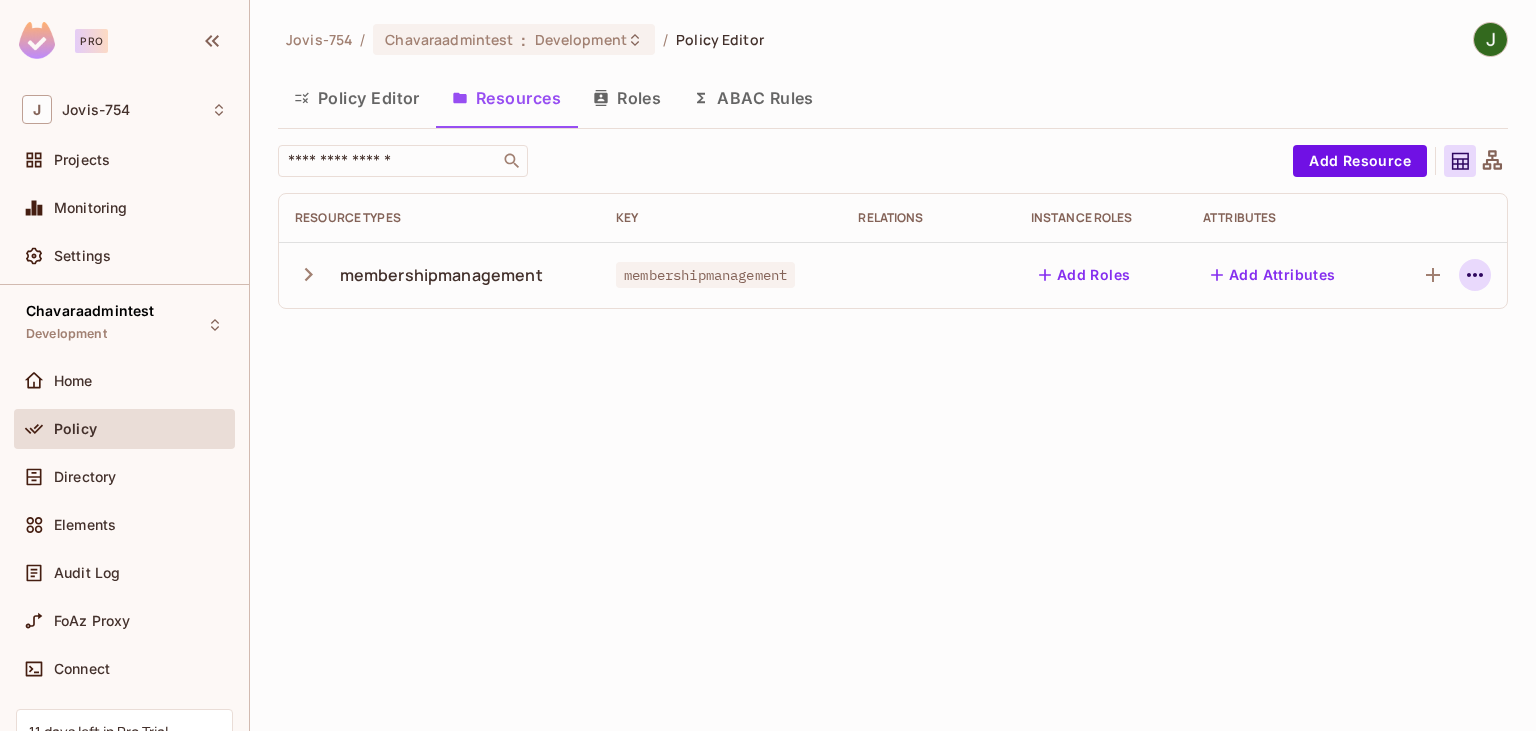 click 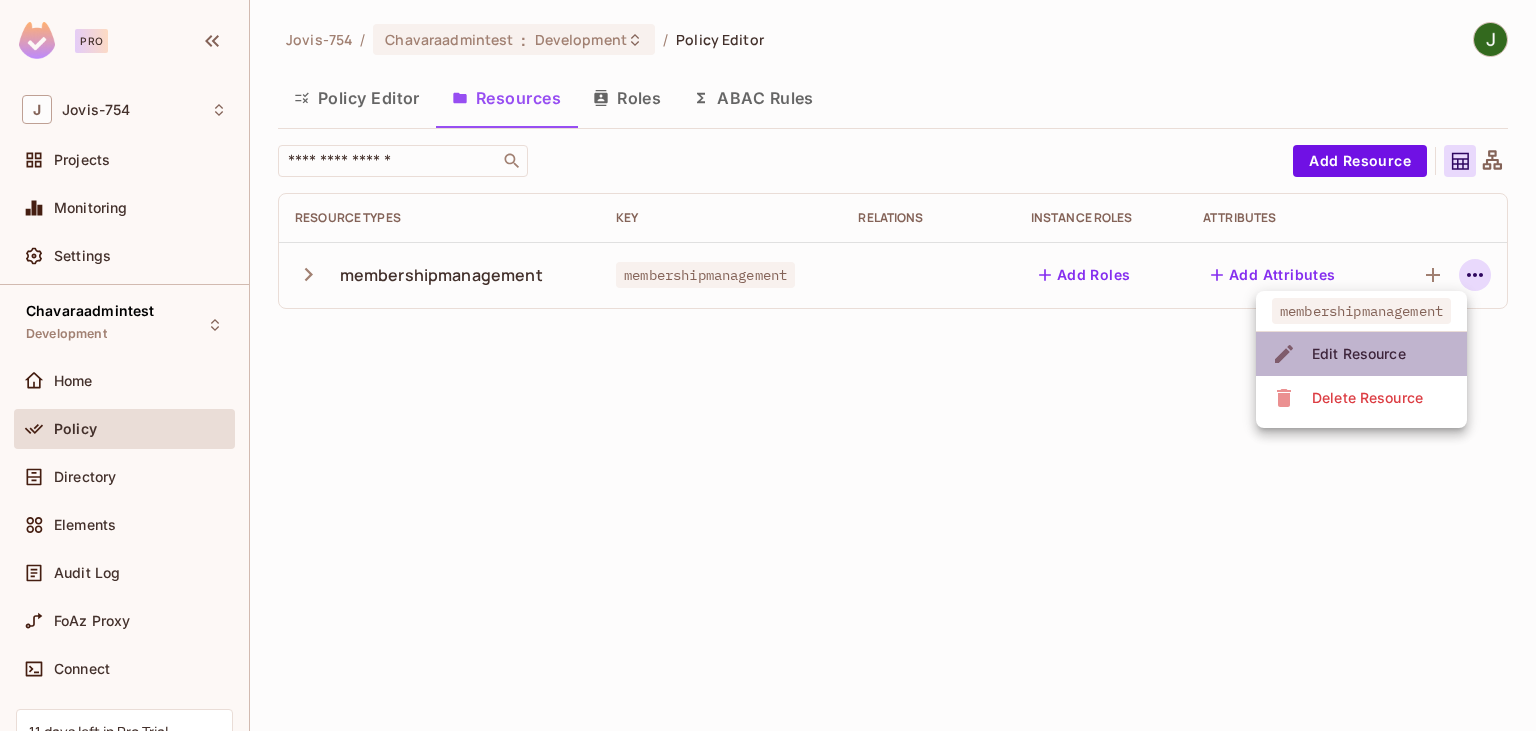 click on "Edit Resource" at bounding box center [1359, 354] 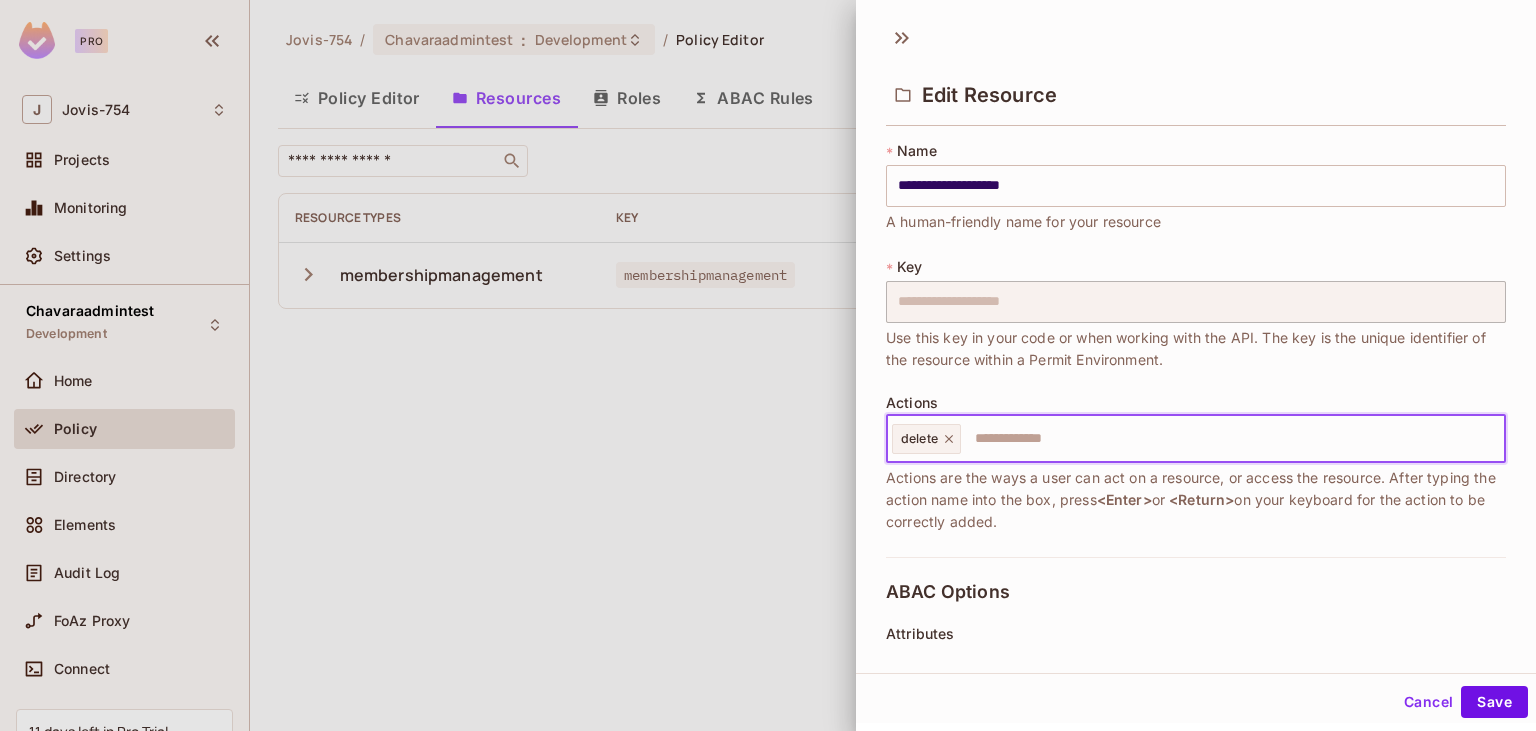 click at bounding box center (1230, 439) 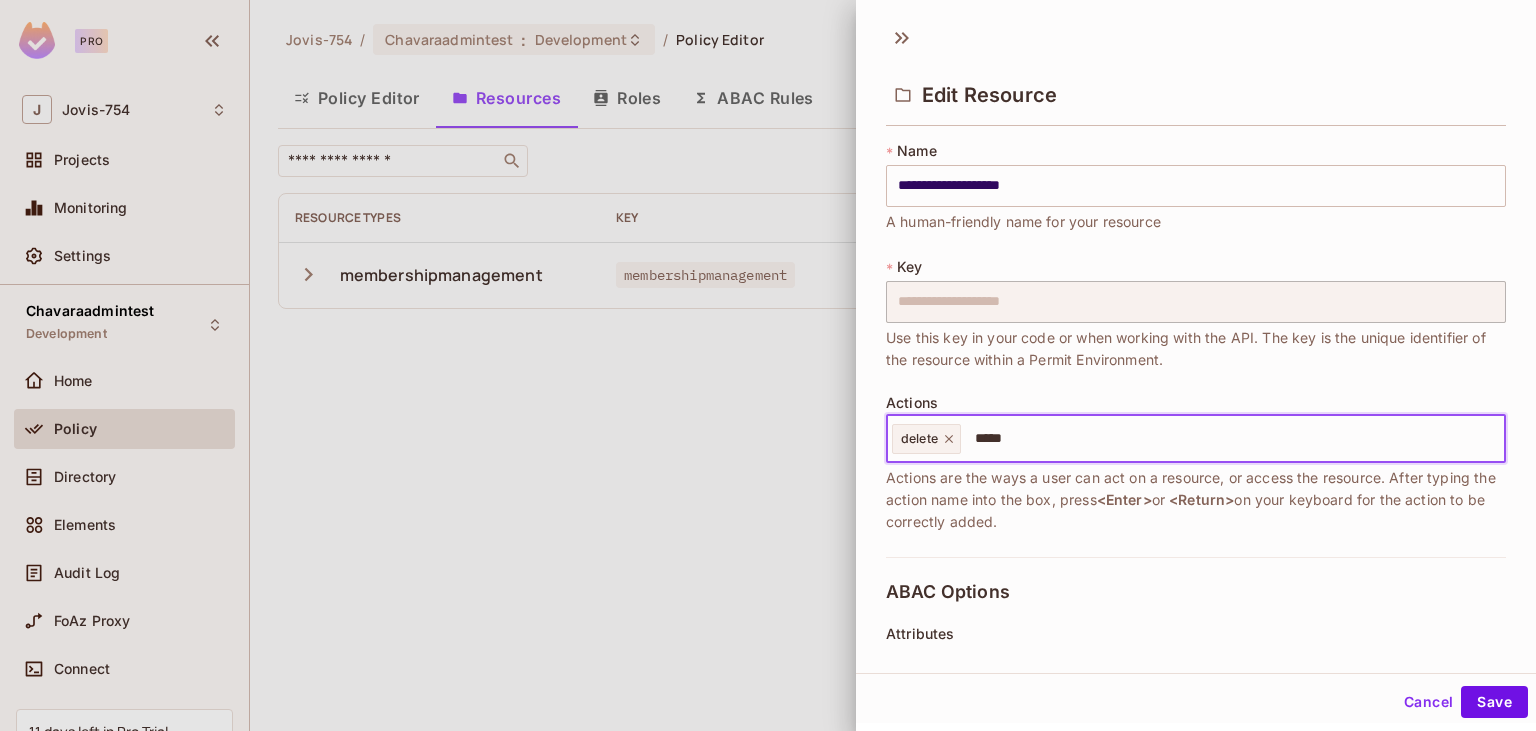 type on "****" 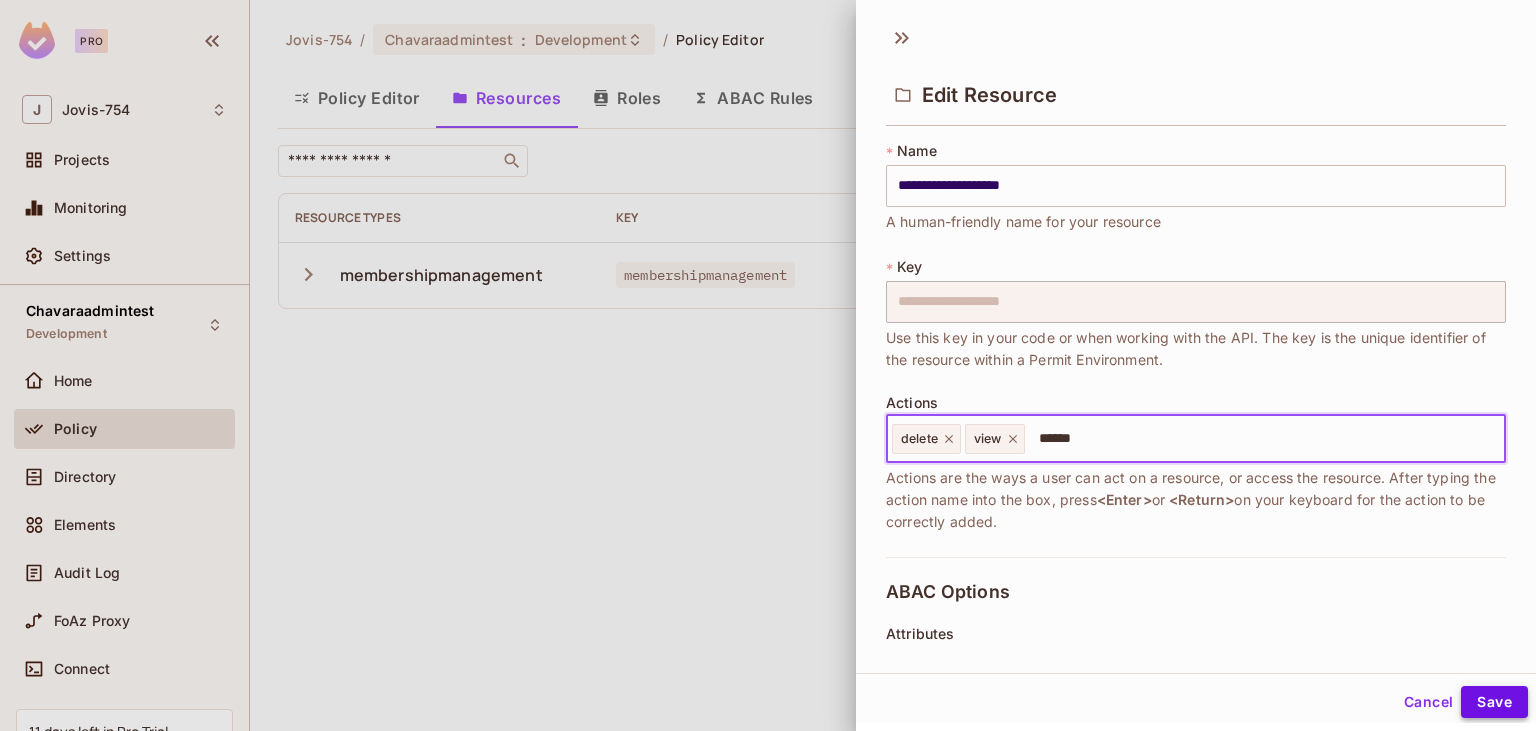 type on "******" 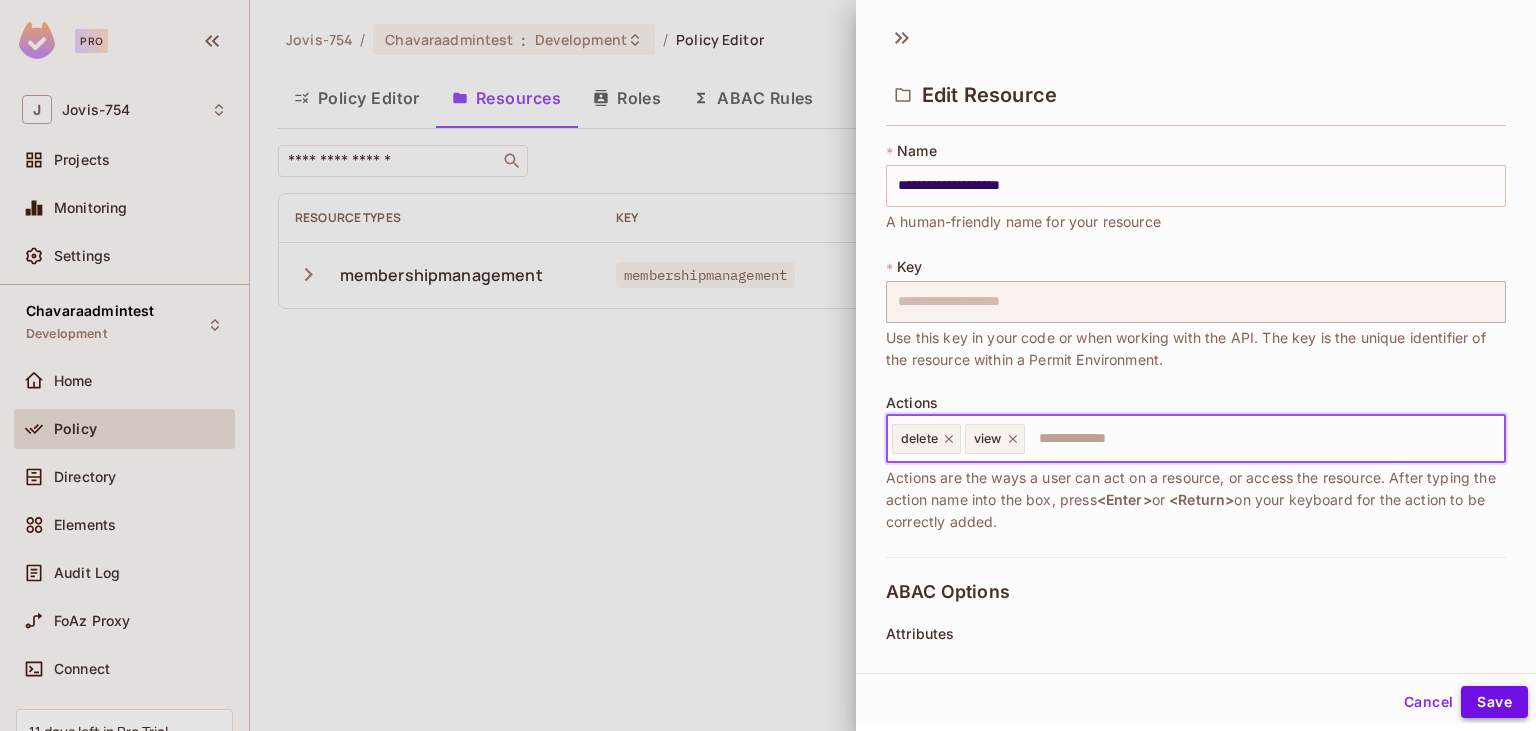 click on "Save" at bounding box center (1494, 702) 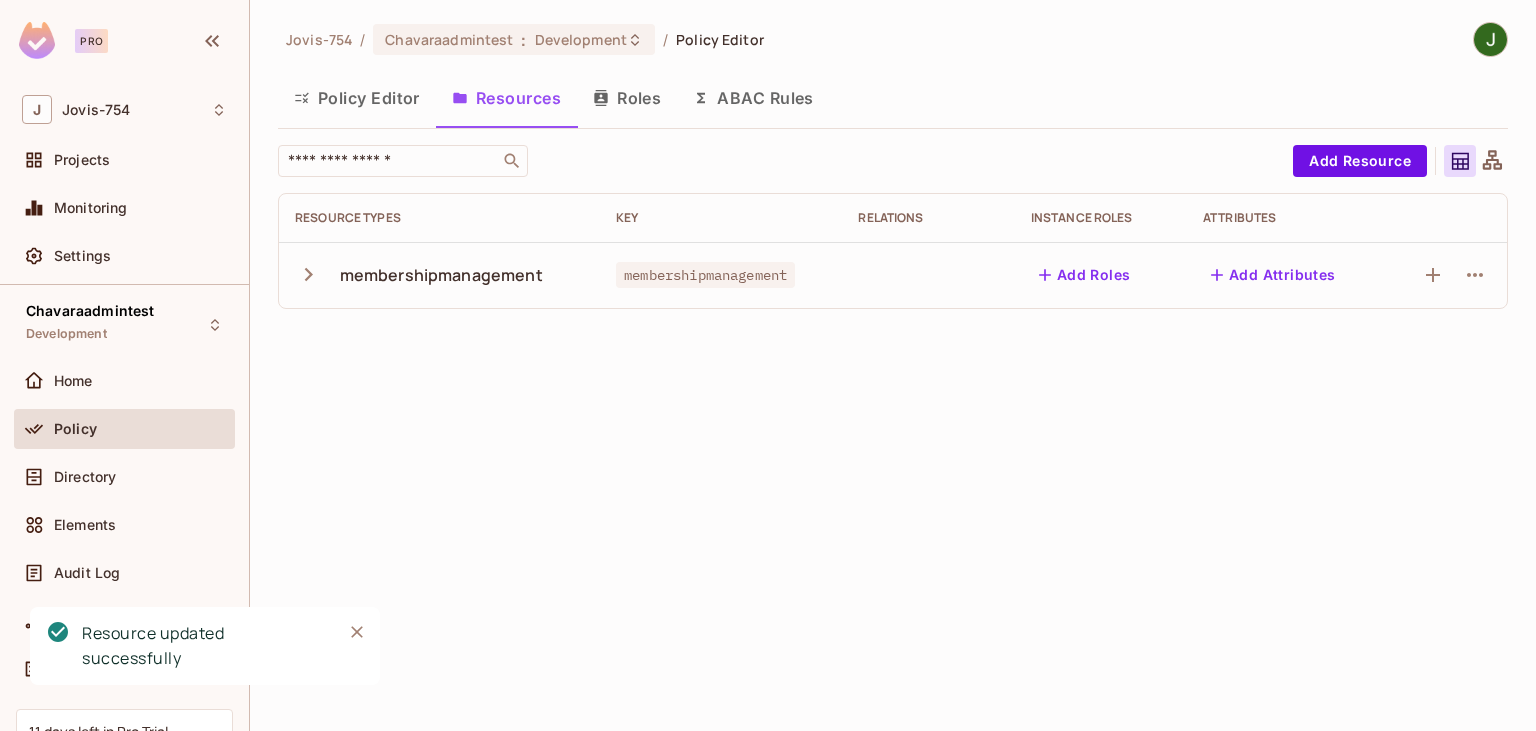 click at bounding box center (1446, 275) 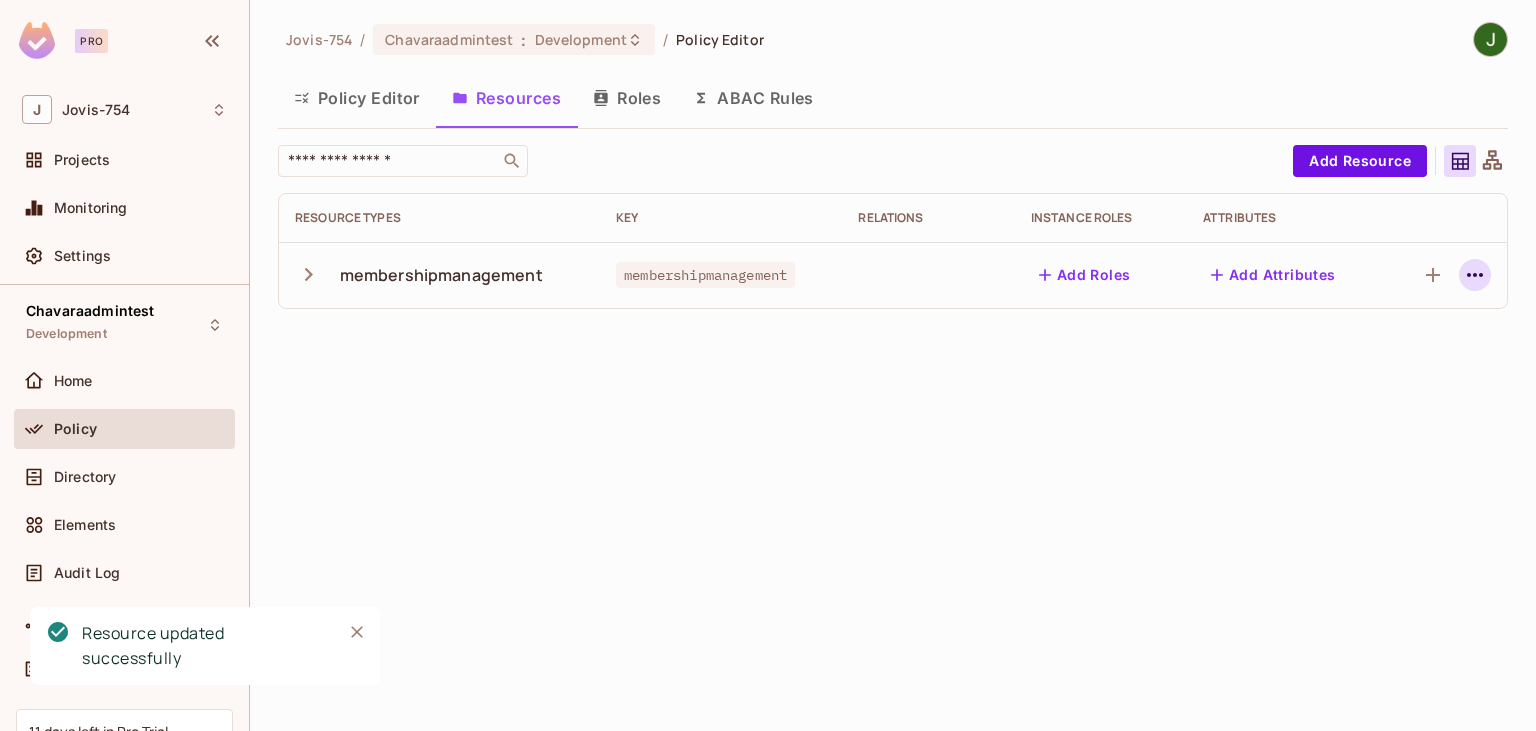 click 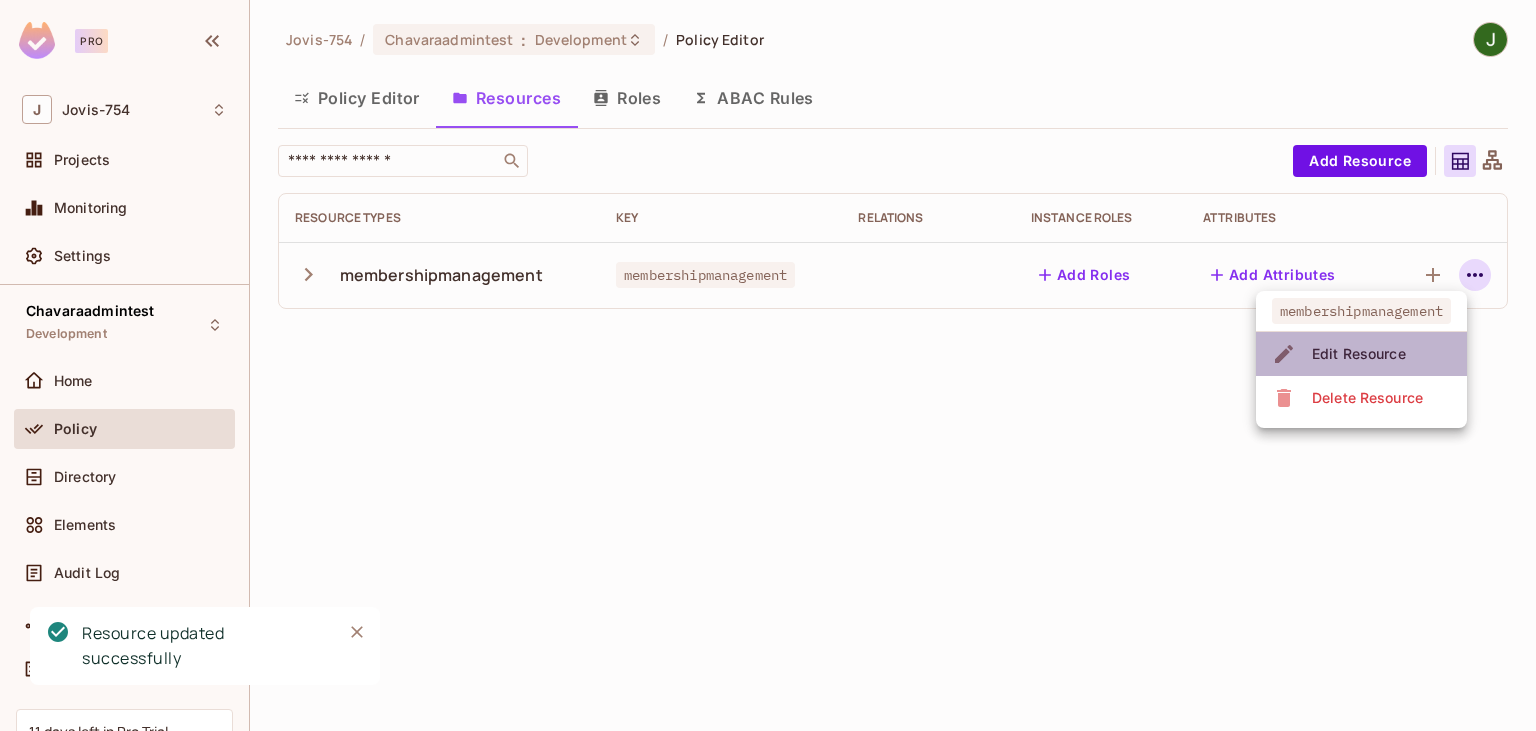 click on "Edit Resource" at bounding box center [1359, 354] 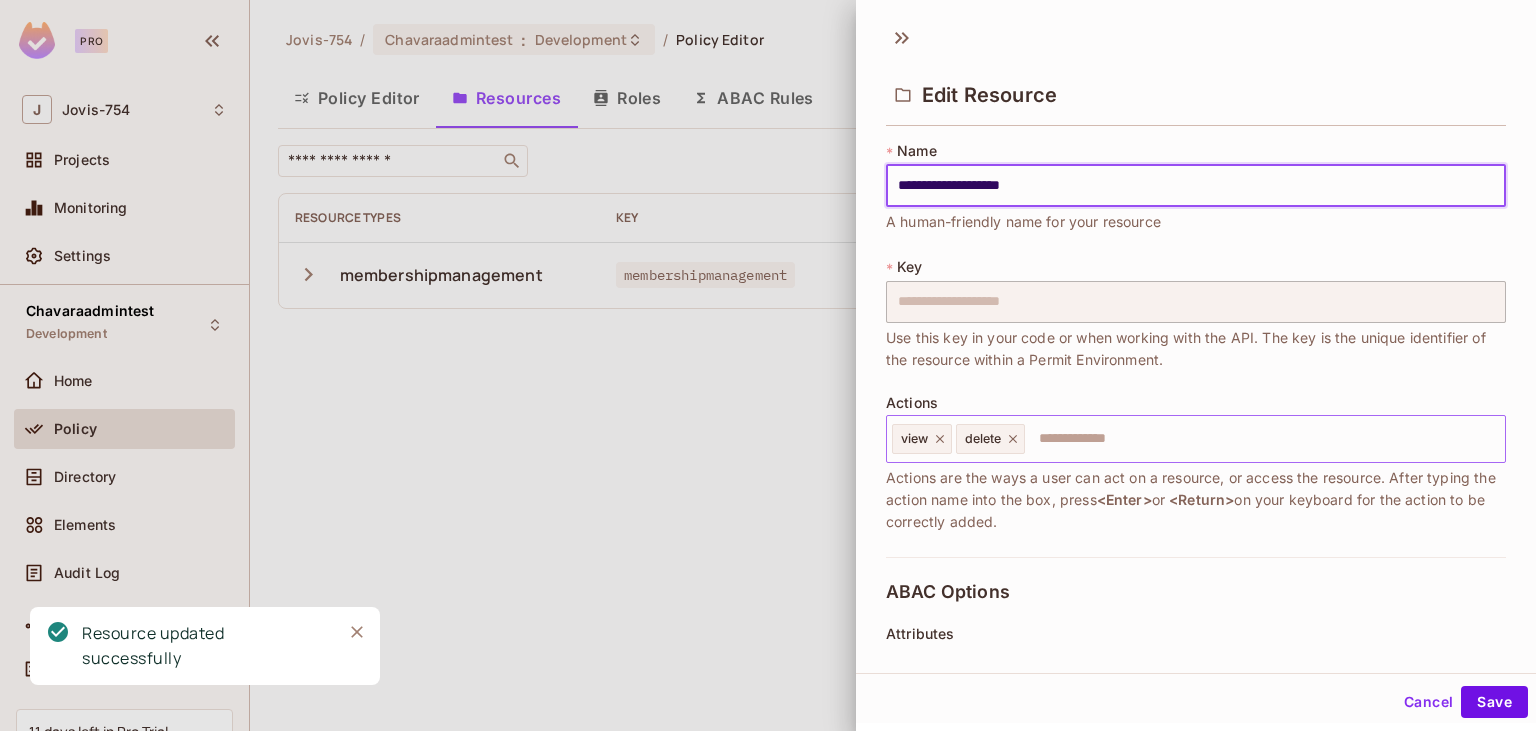 click at bounding box center [1262, 439] 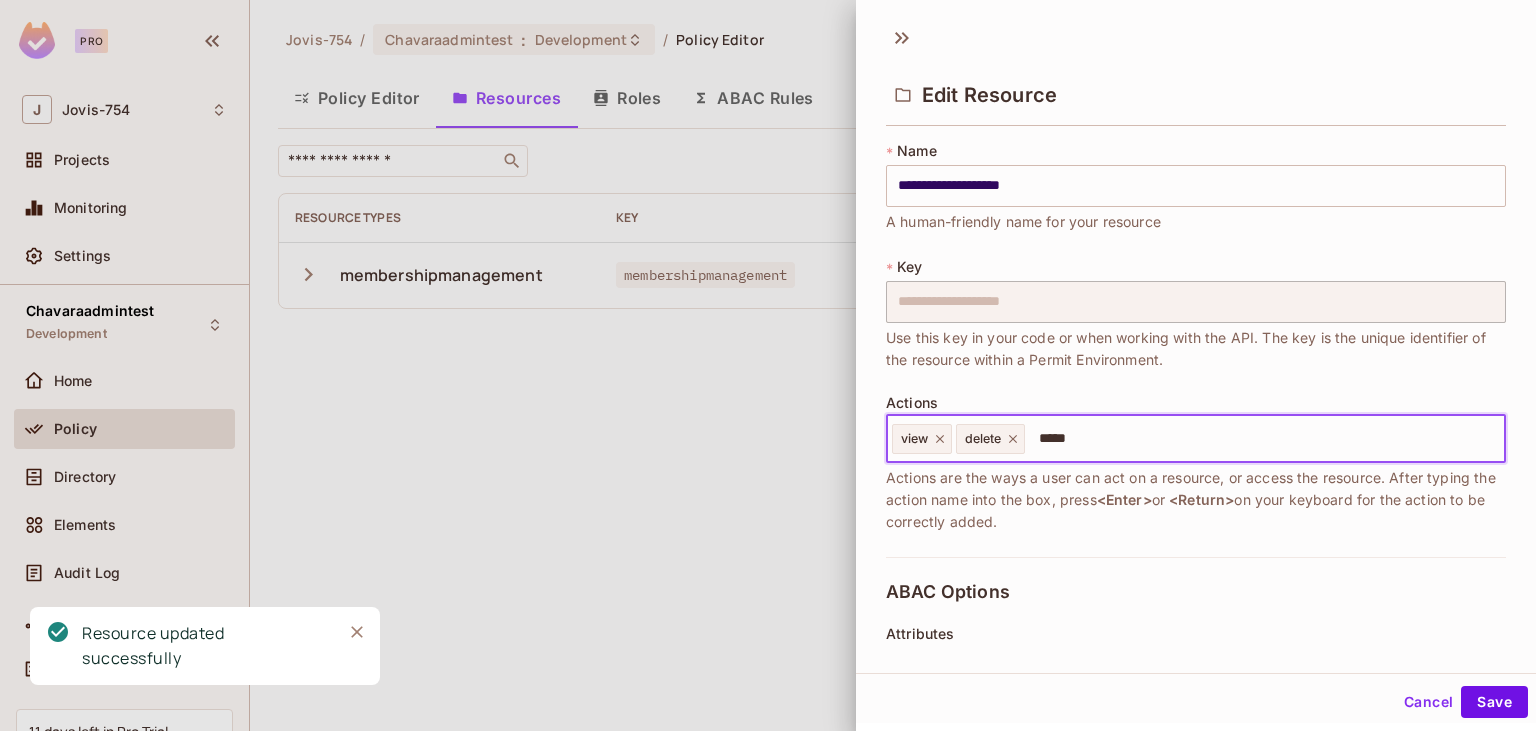 type on "******" 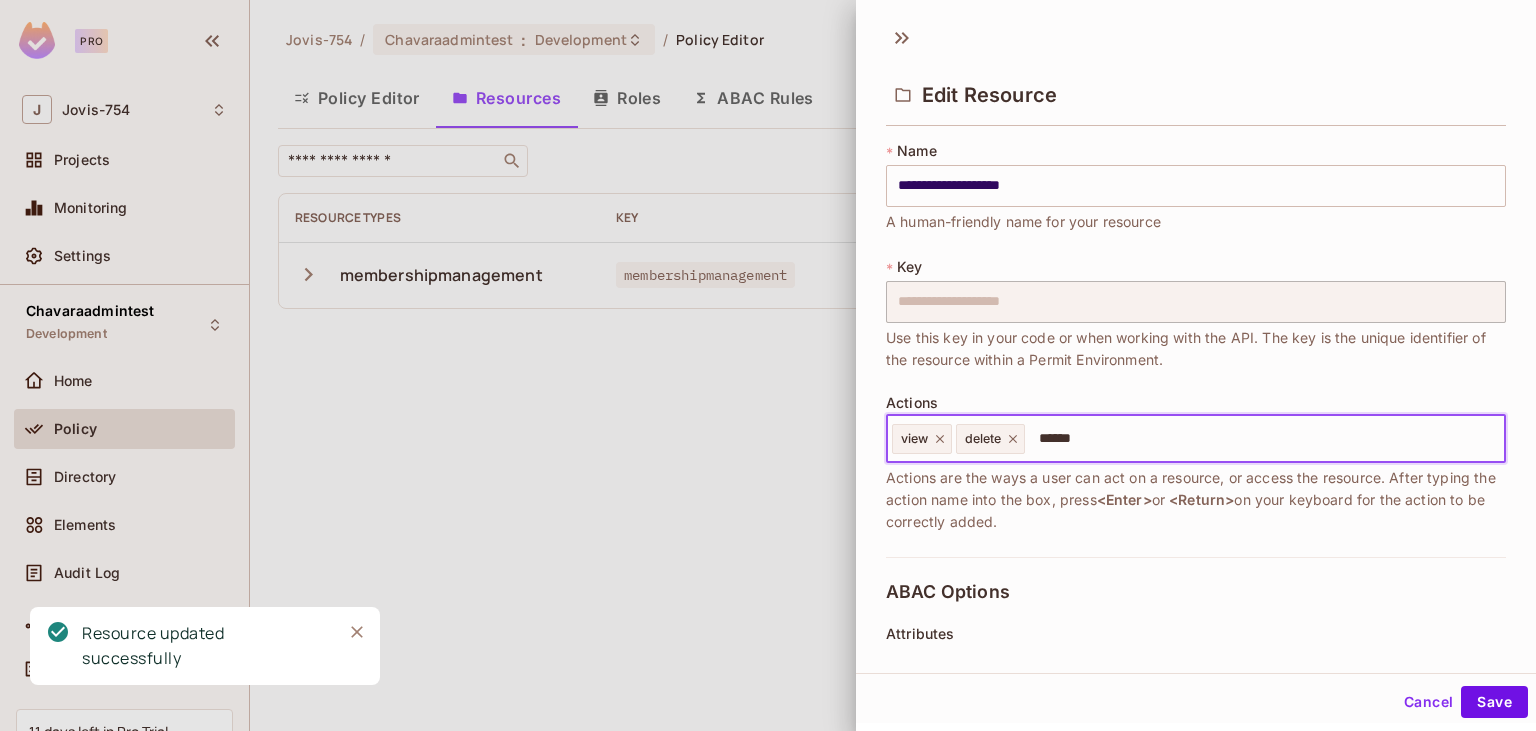 type 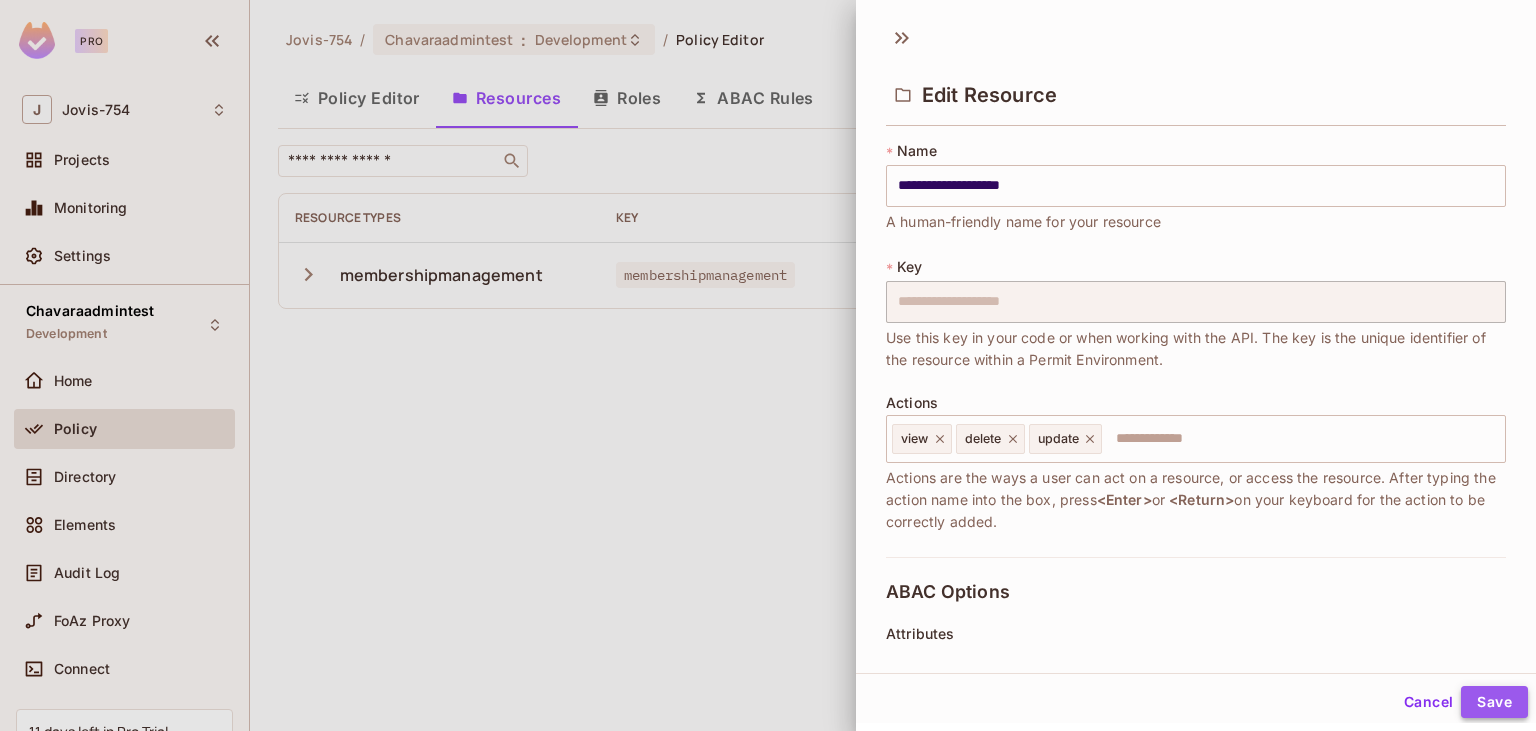 click on "Save" at bounding box center [1494, 702] 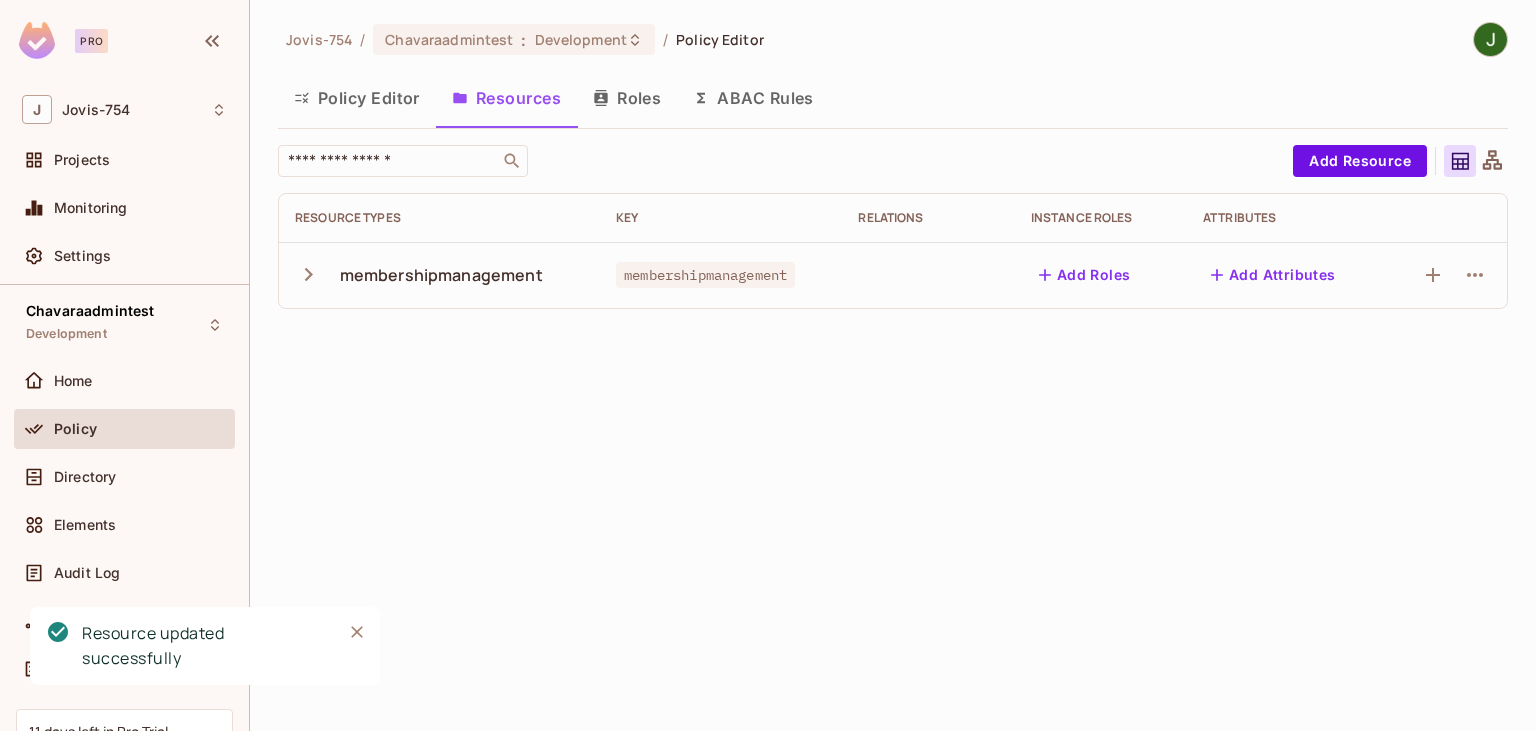 click on "Policy Editor" at bounding box center [357, 98] 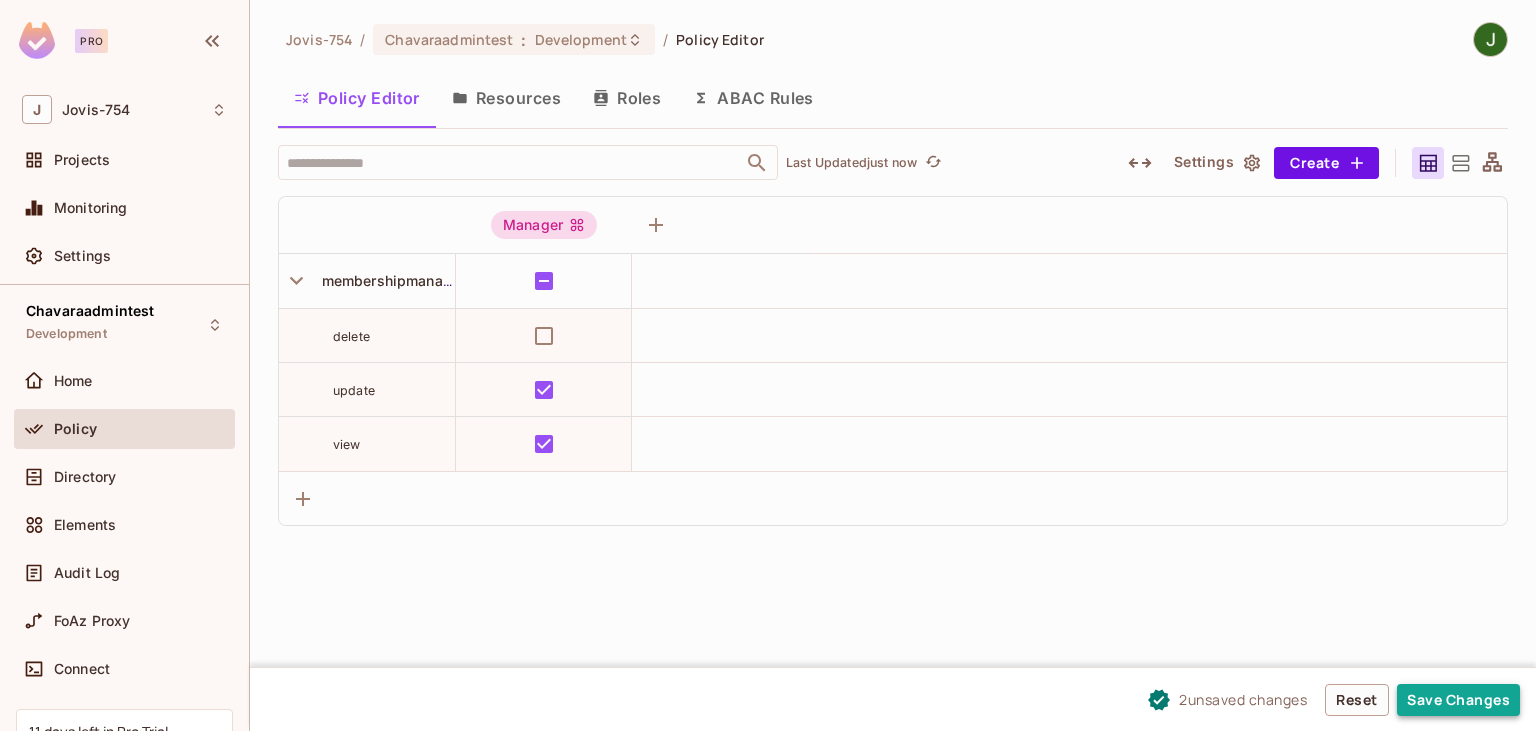 click on "Save Changes" at bounding box center [1458, 700] 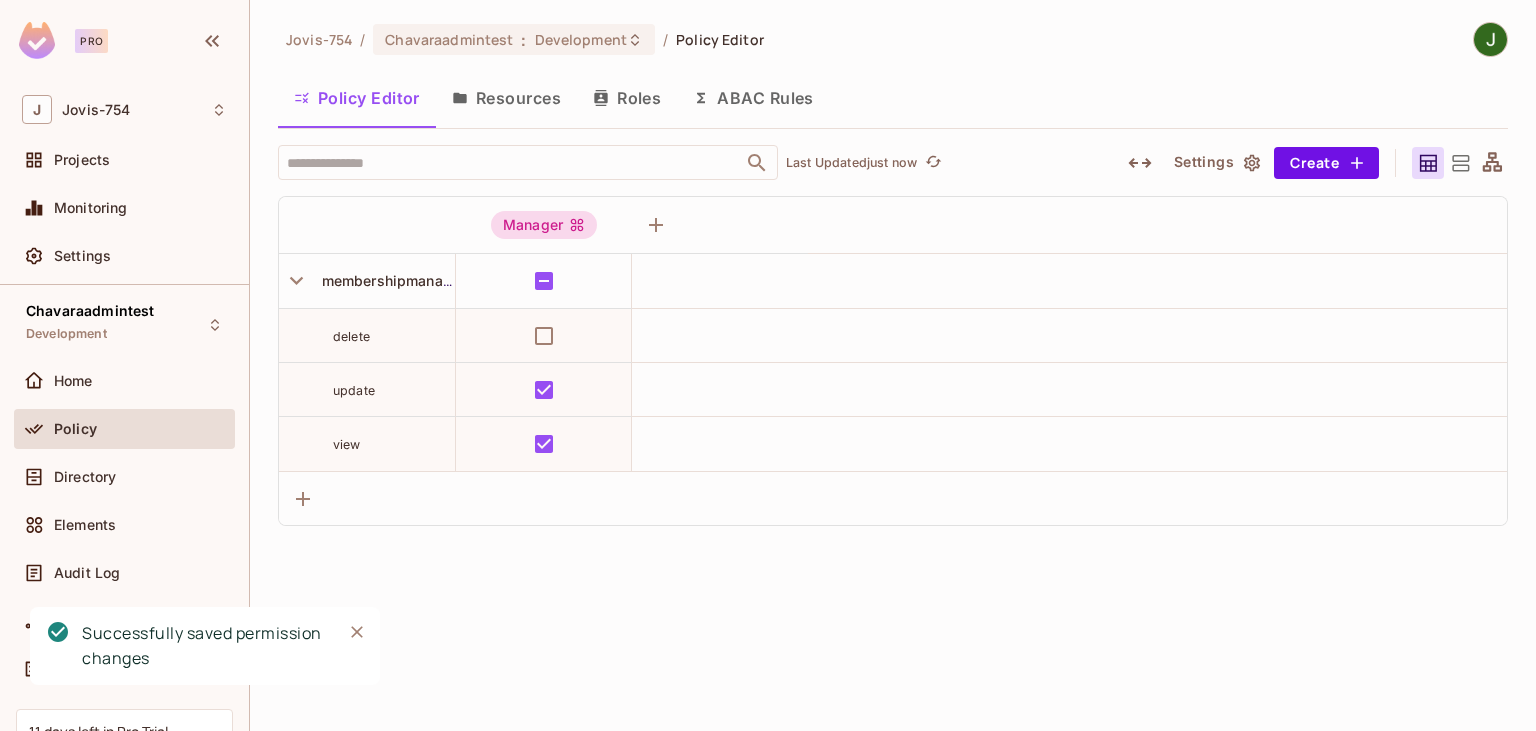click on "Resources" at bounding box center [506, 98] 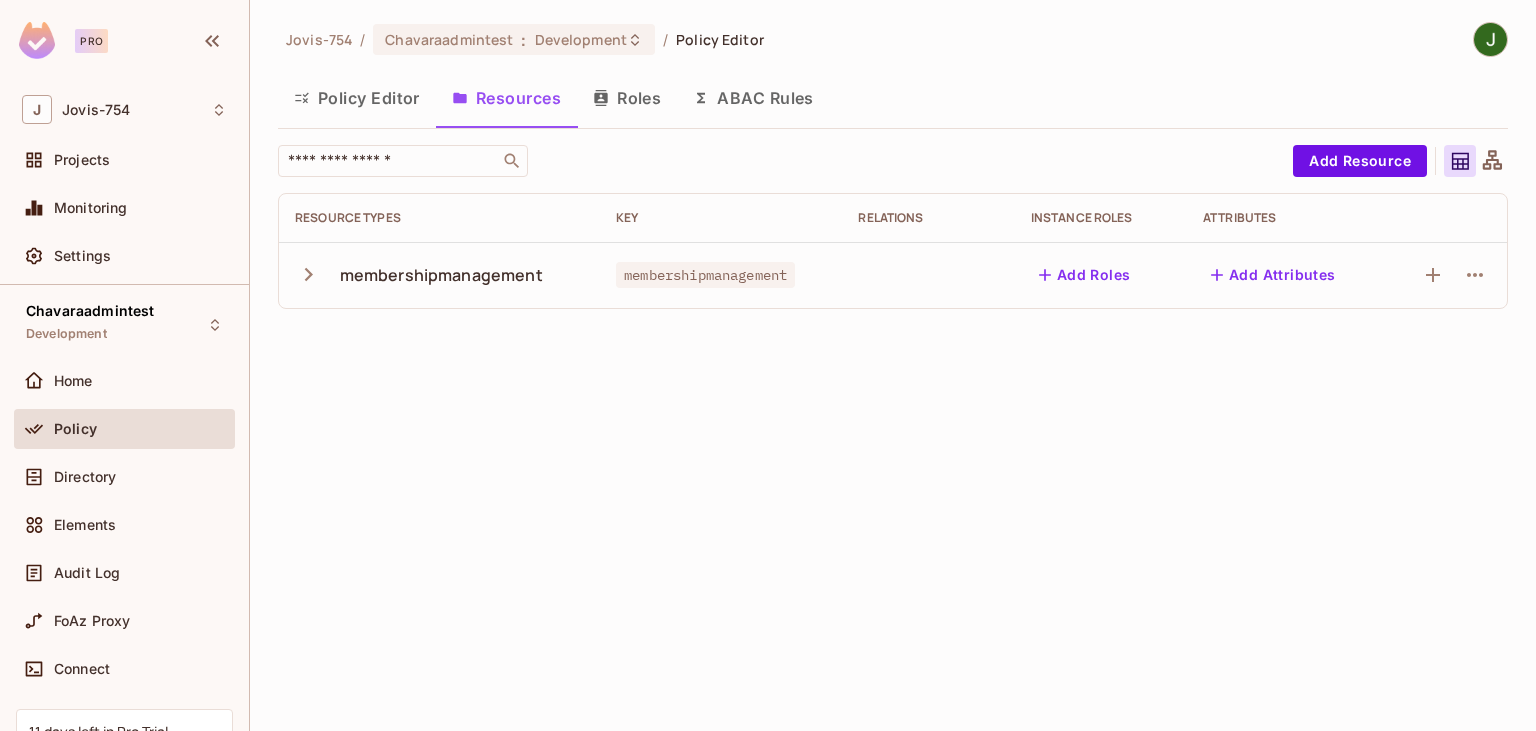 click on "Add Roles" at bounding box center [1085, 275] 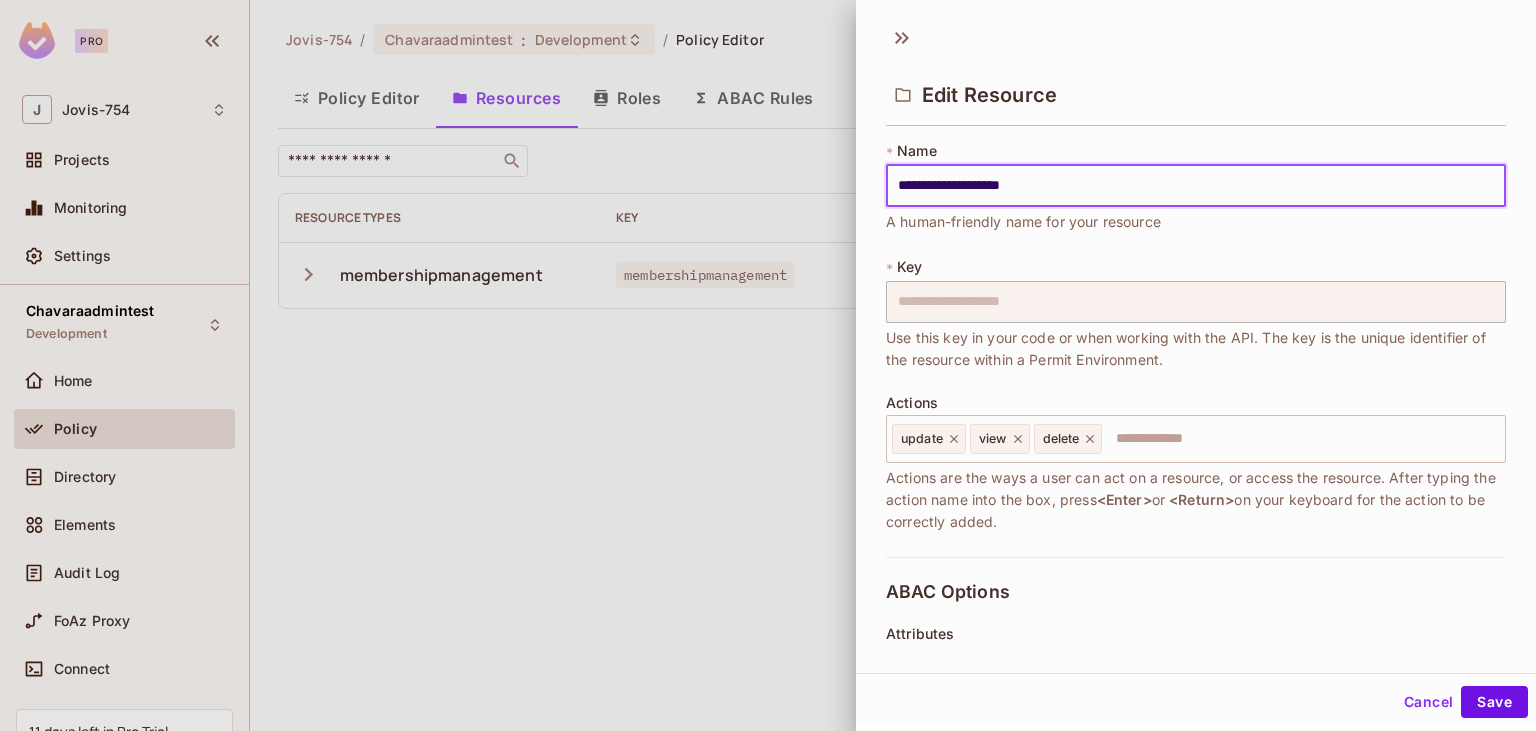 click at bounding box center (768, 365) 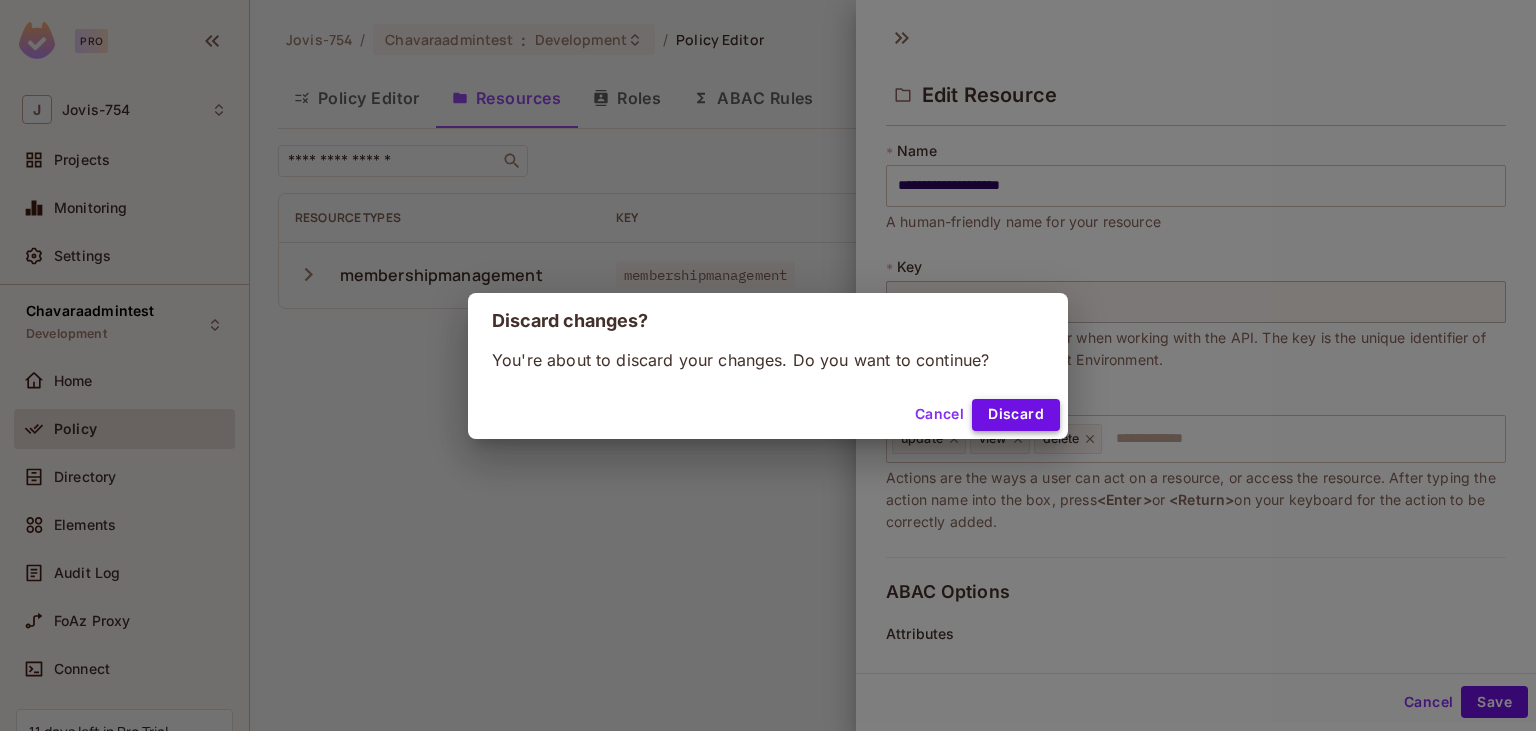 click on "Discard" at bounding box center [1016, 415] 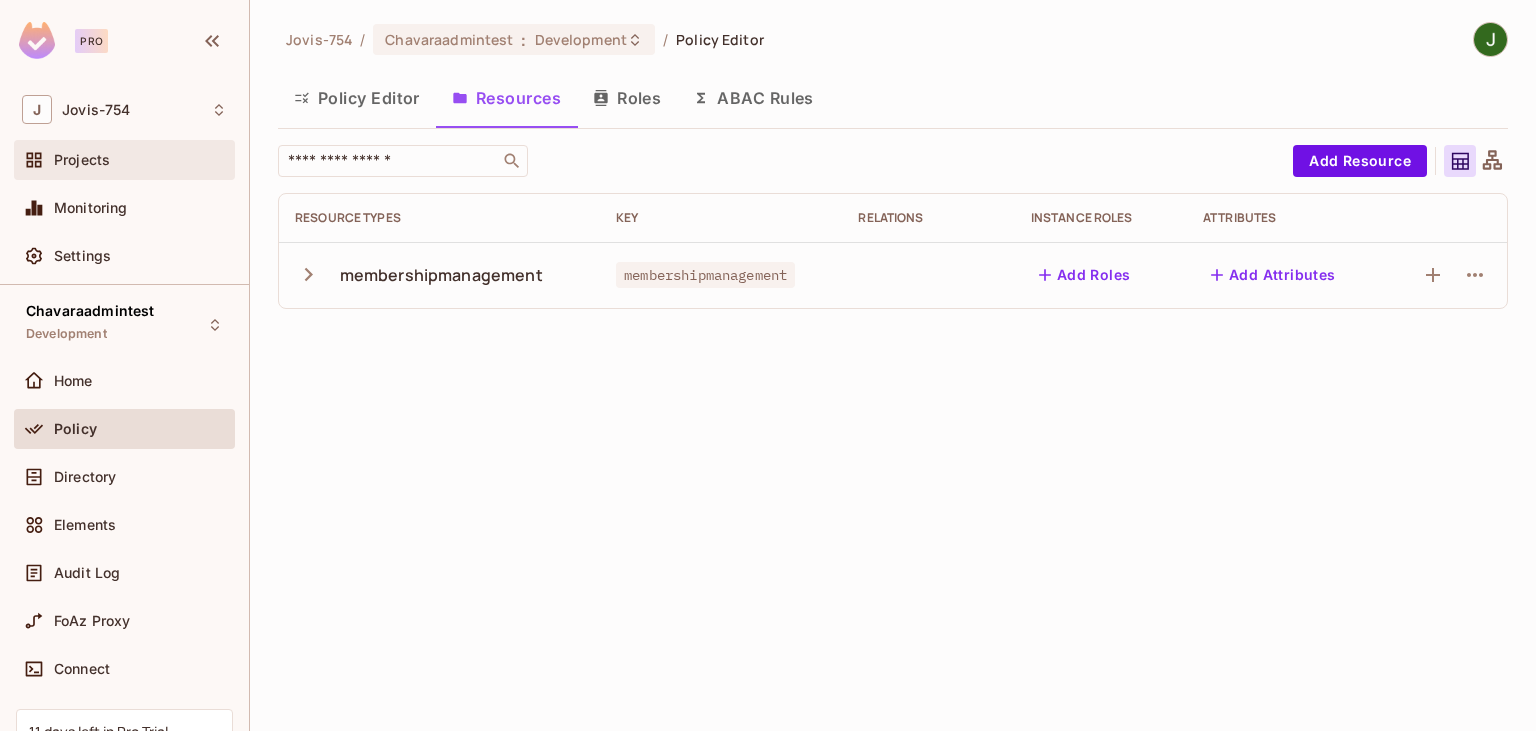click on "Projects" at bounding box center [124, 160] 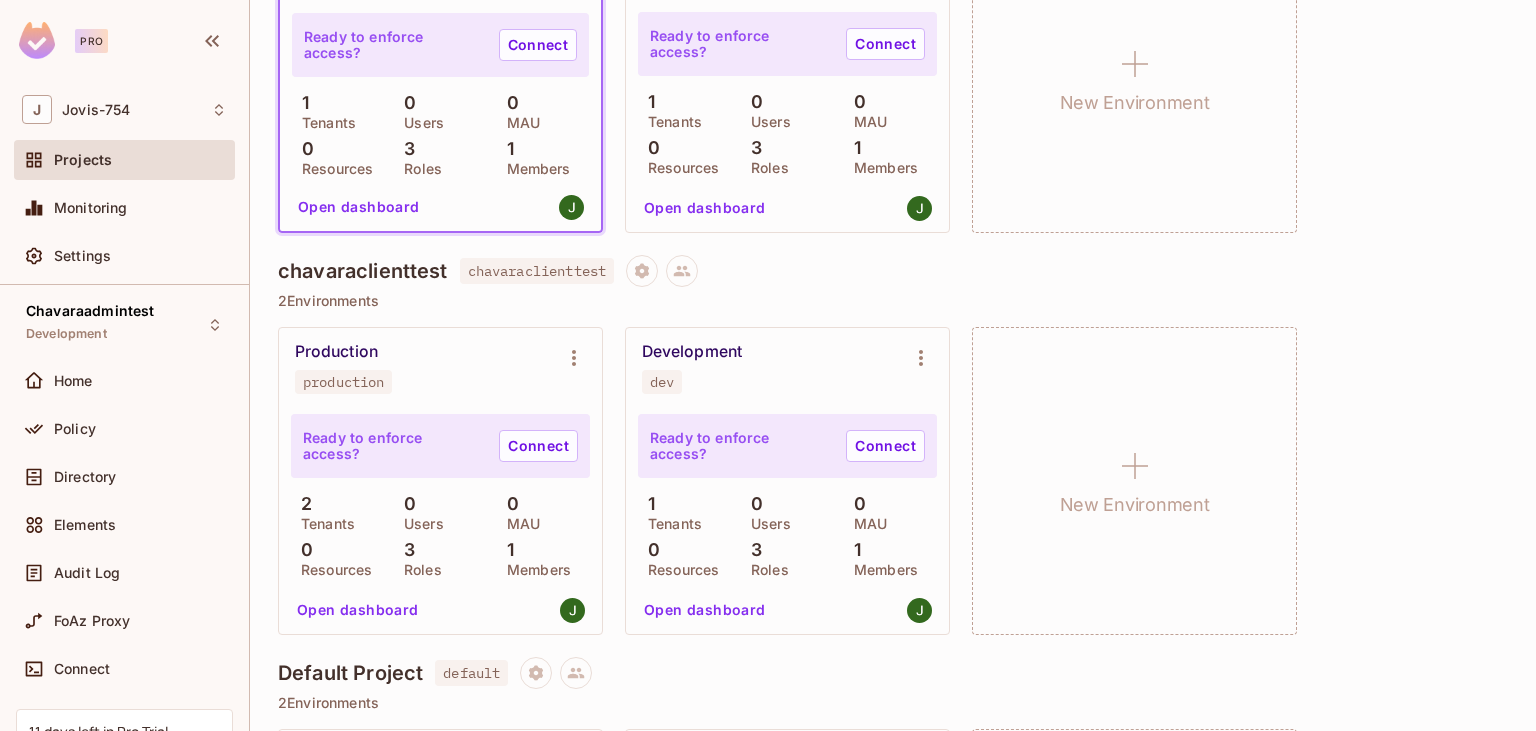 scroll, scrollTop: 674, scrollLeft: 0, axis: vertical 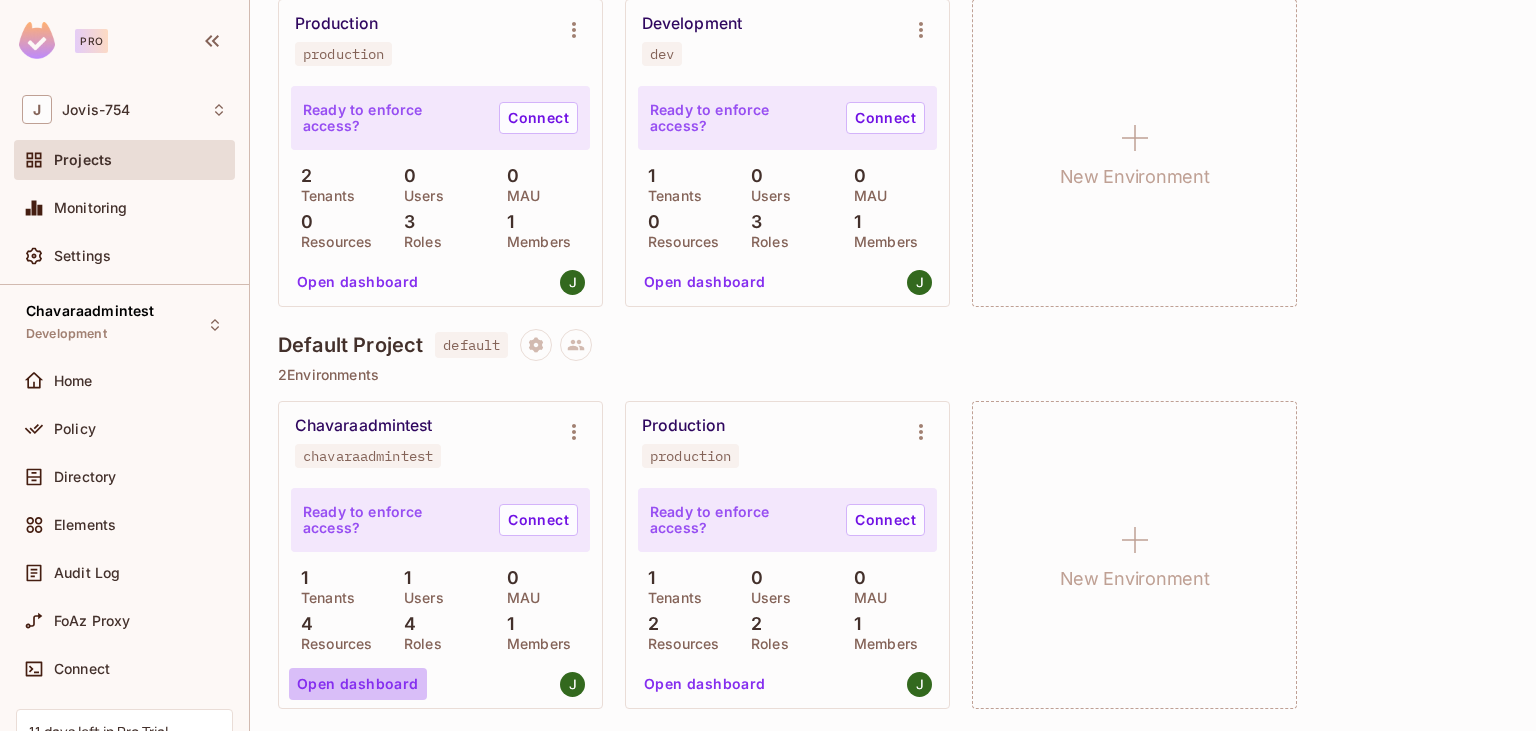 click on "Open dashboard" at bounding box center [358, 684] 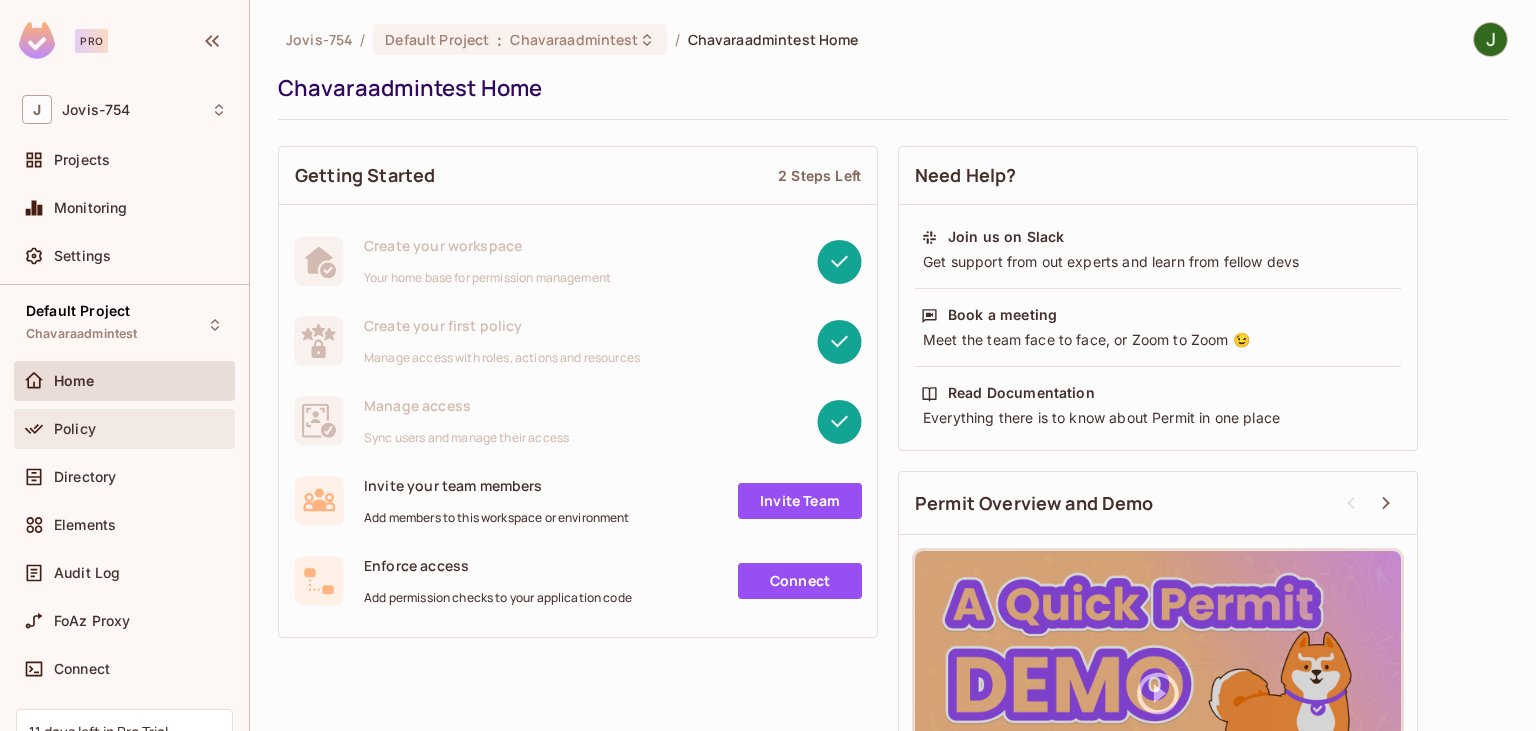 click on "Policy" at bounding box center (75, 429) 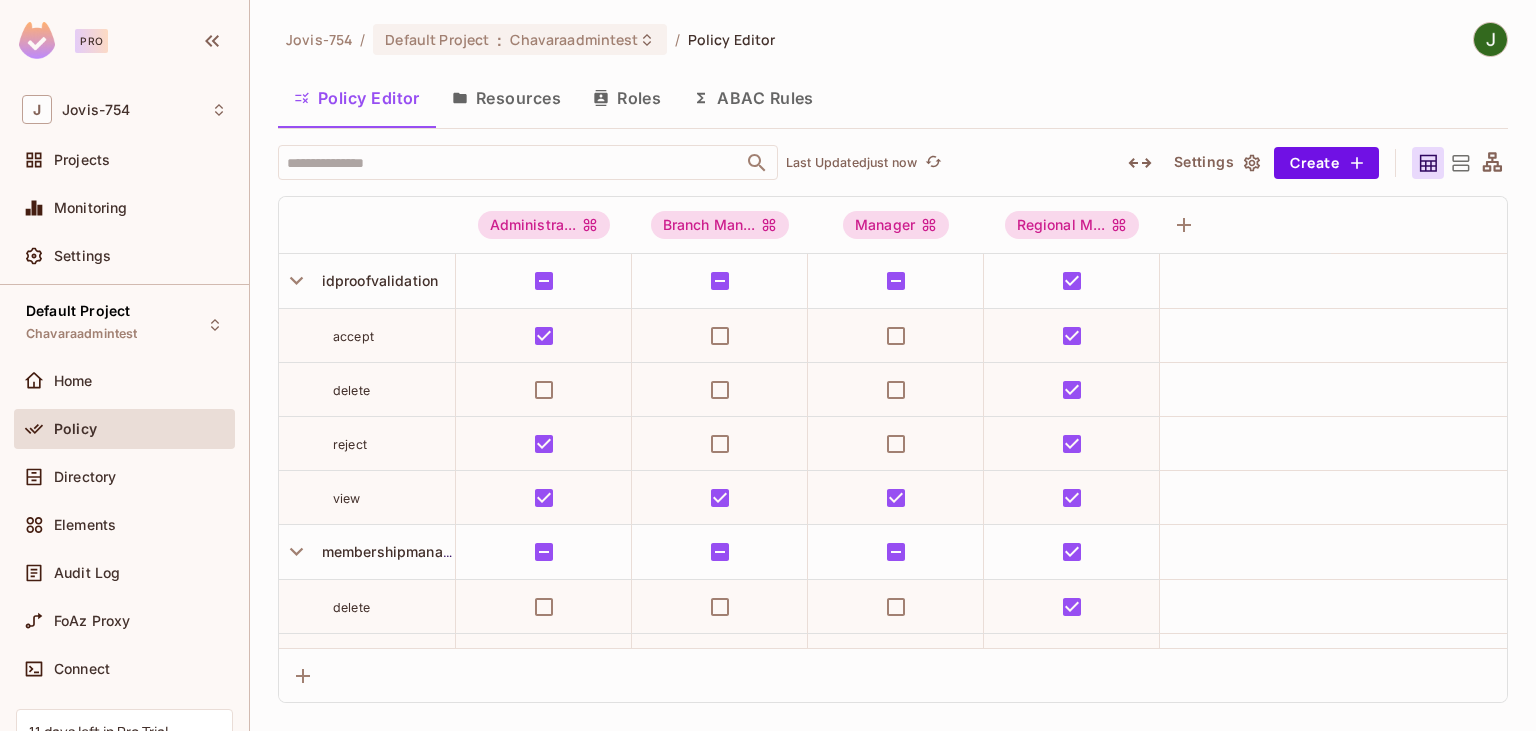 click on "Resources" at bounding box center (506, 98) 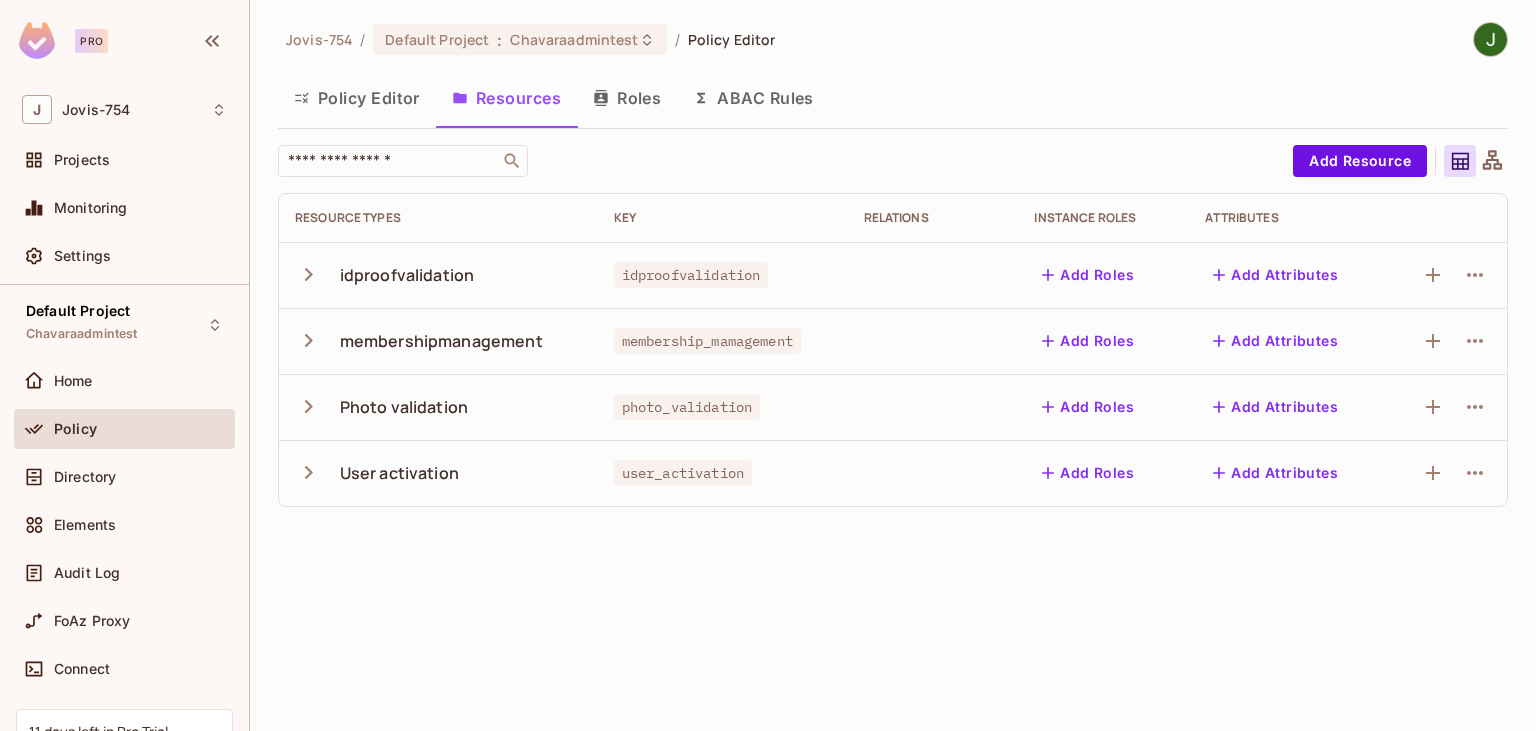click on "Roles" at bounding box center [627, 98] 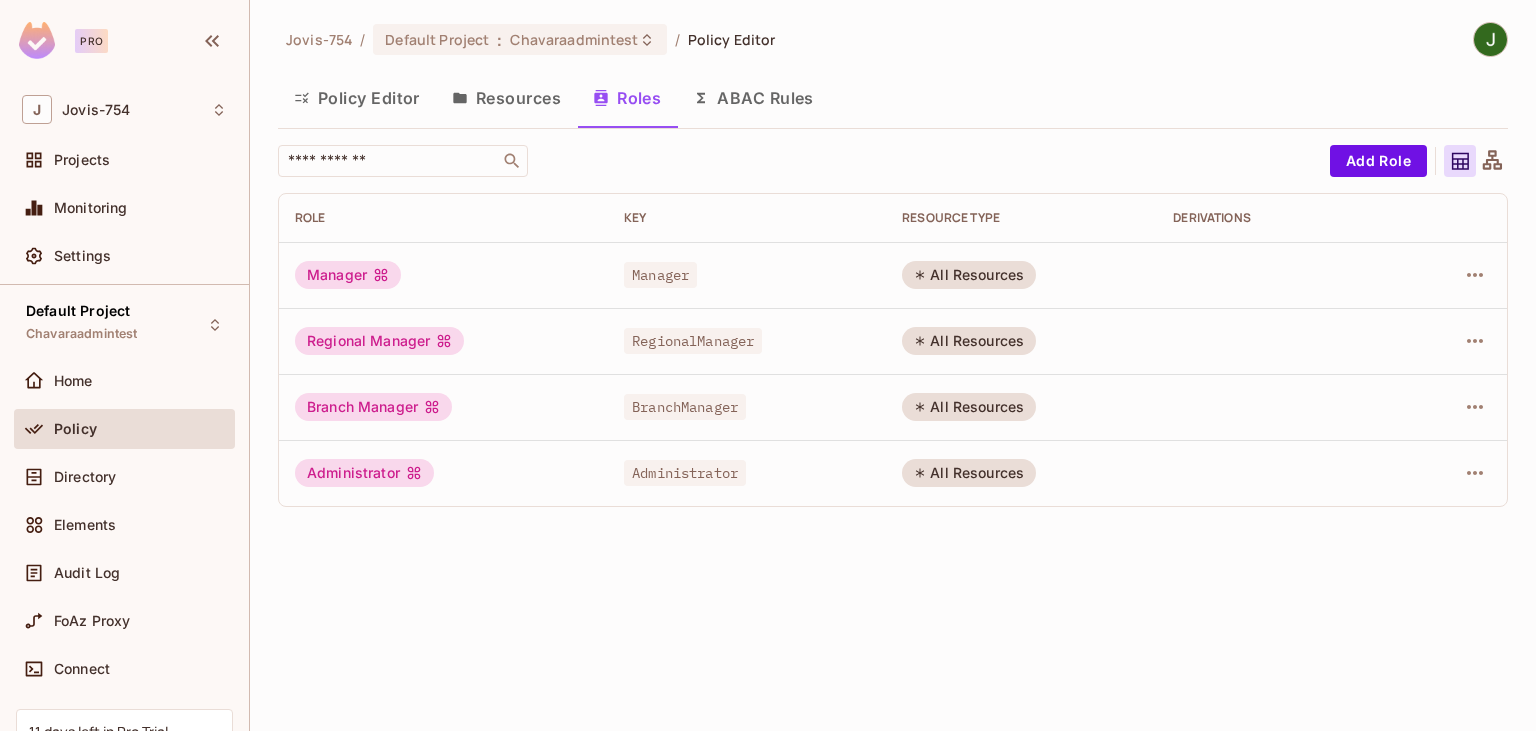 click on "All Resources" at bounding box center [969, 275] 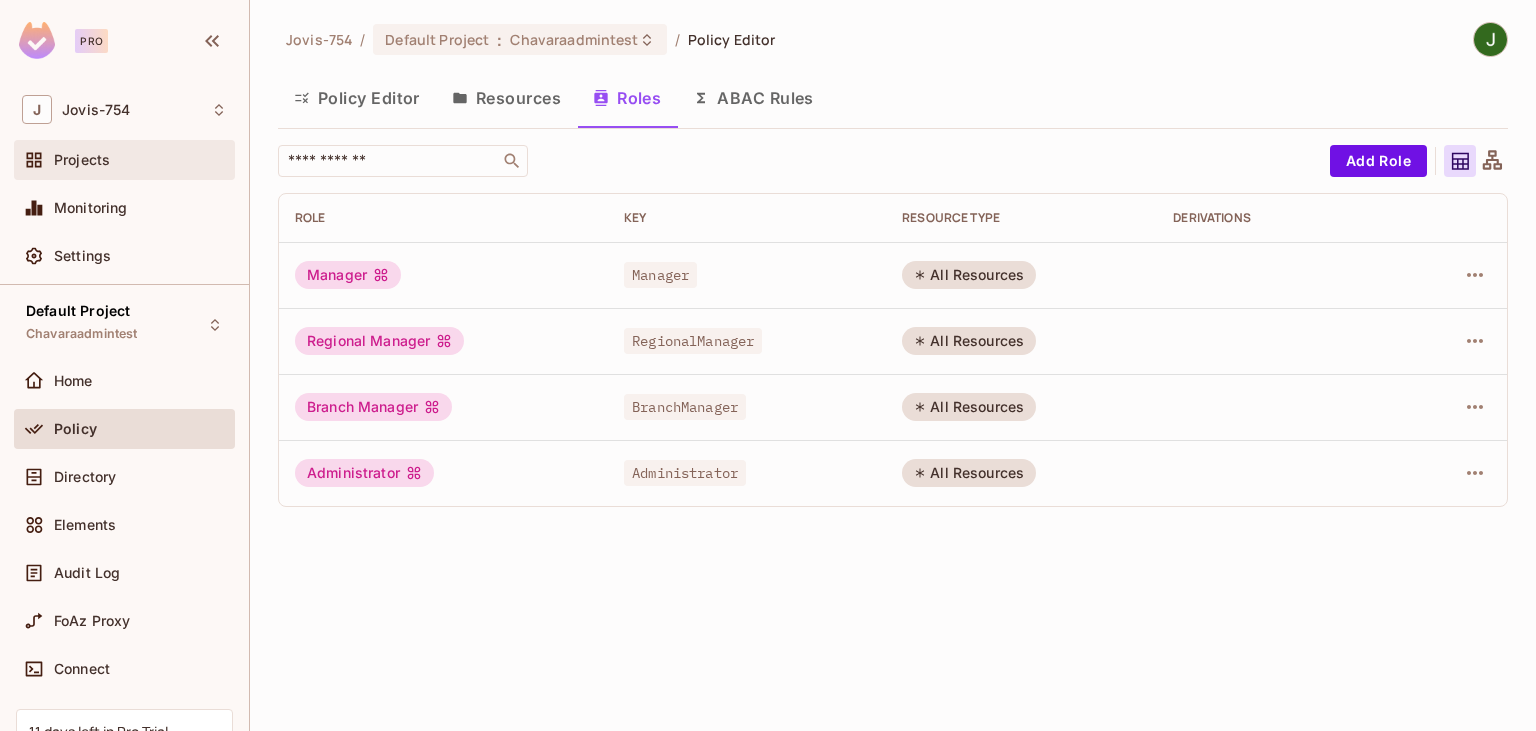 click on "Projects" at bounding box center [82, 160] 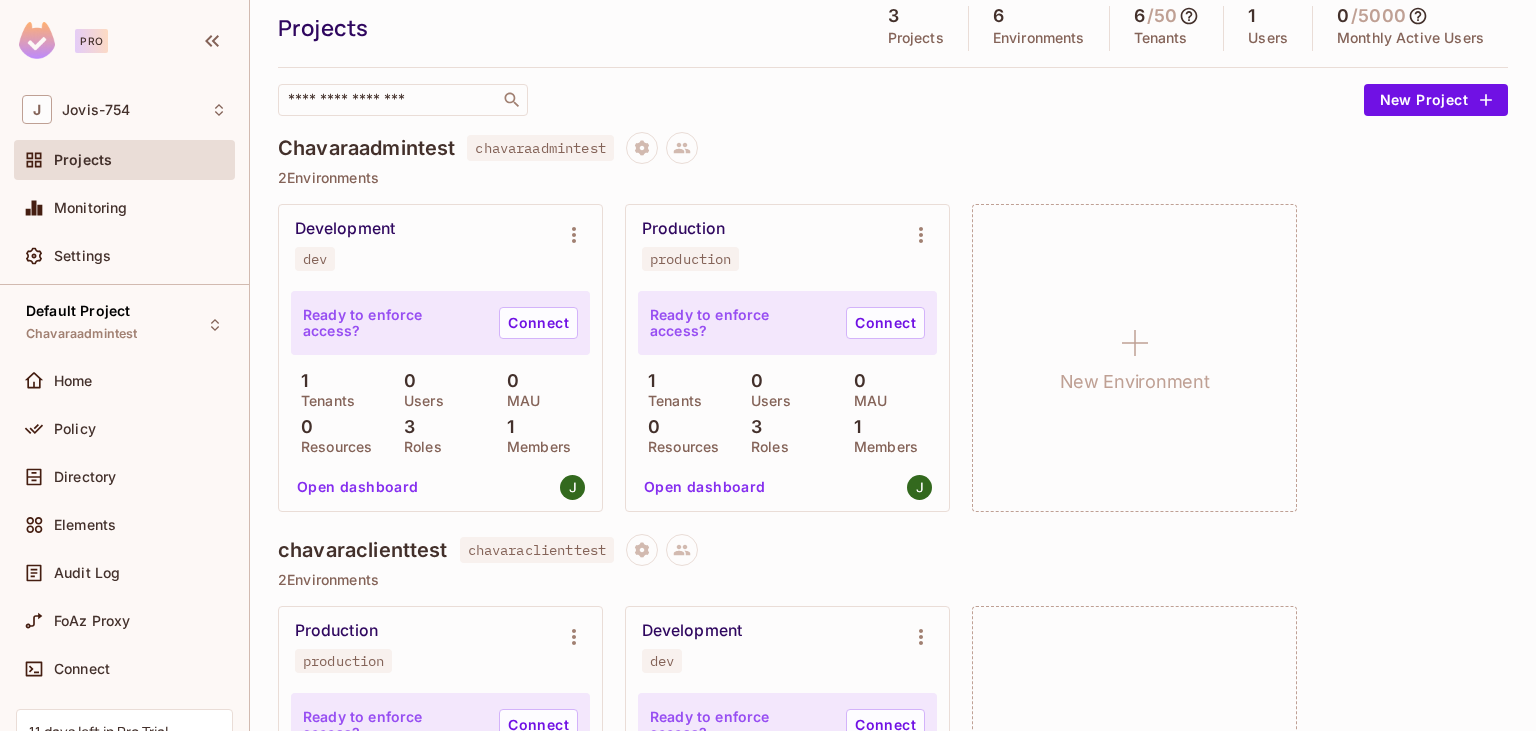 scroll, scrollTop: 115, scrollLeft: 0, axis: vertical 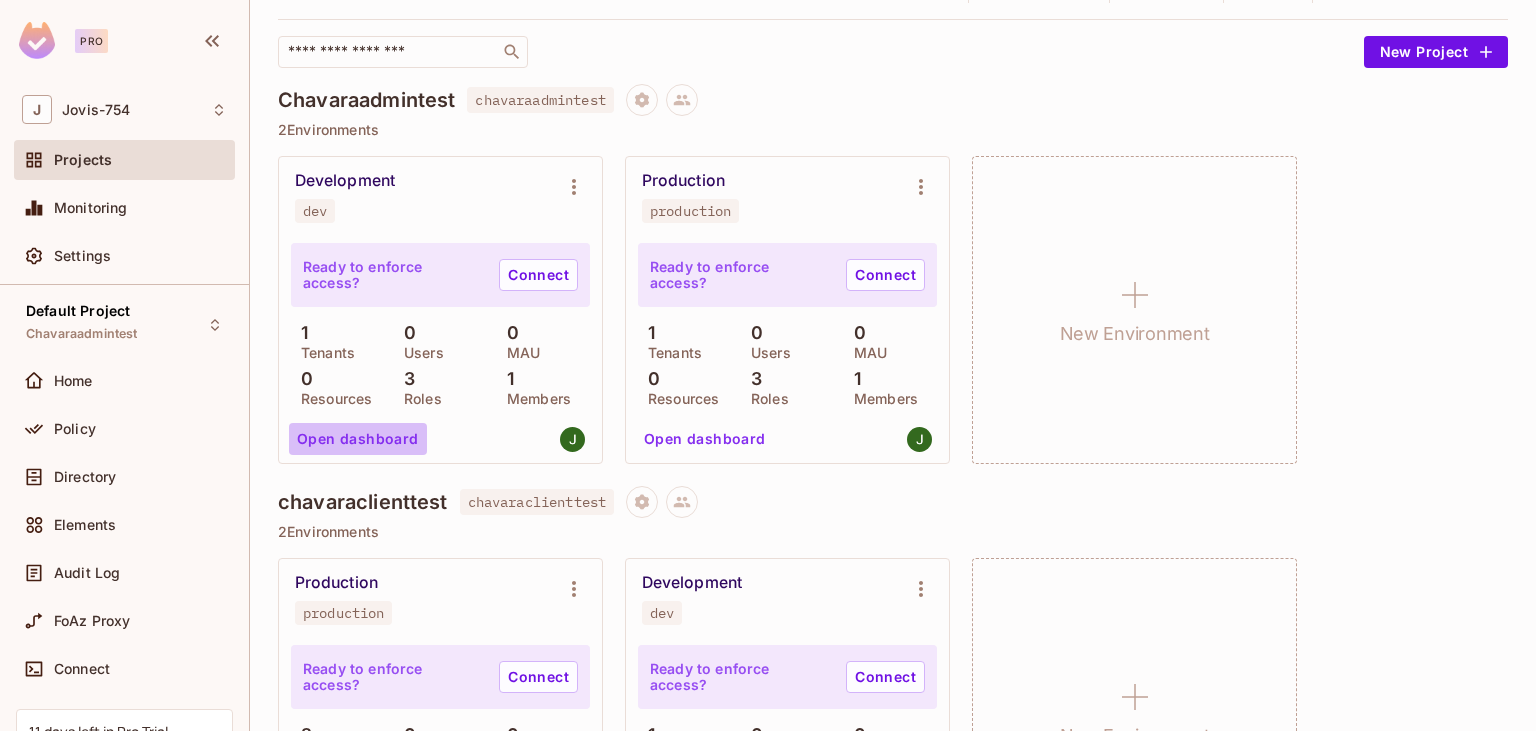 click on "Open dashboard" at bounding box center (358, 439) 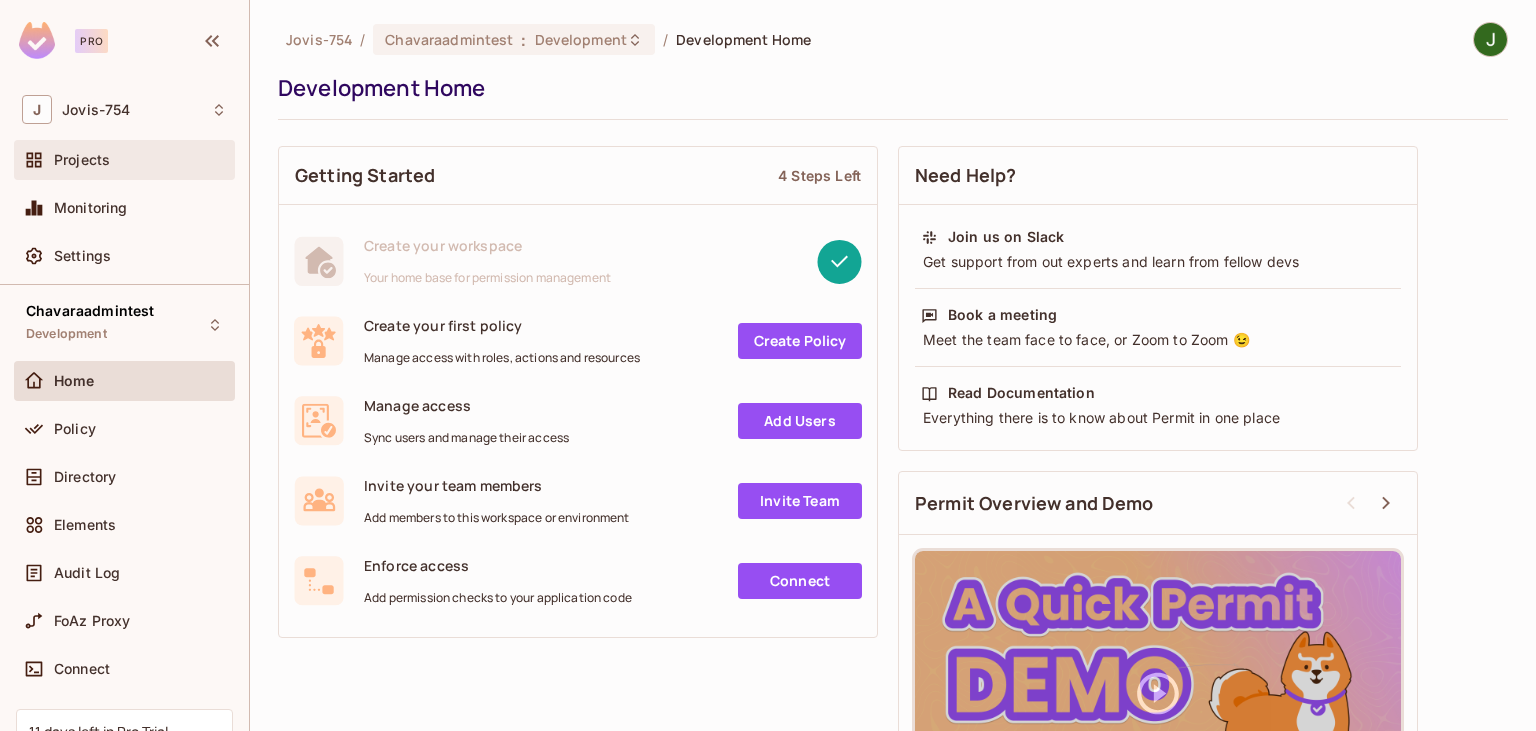 click on "Projects" at bounding box center (140, 160) 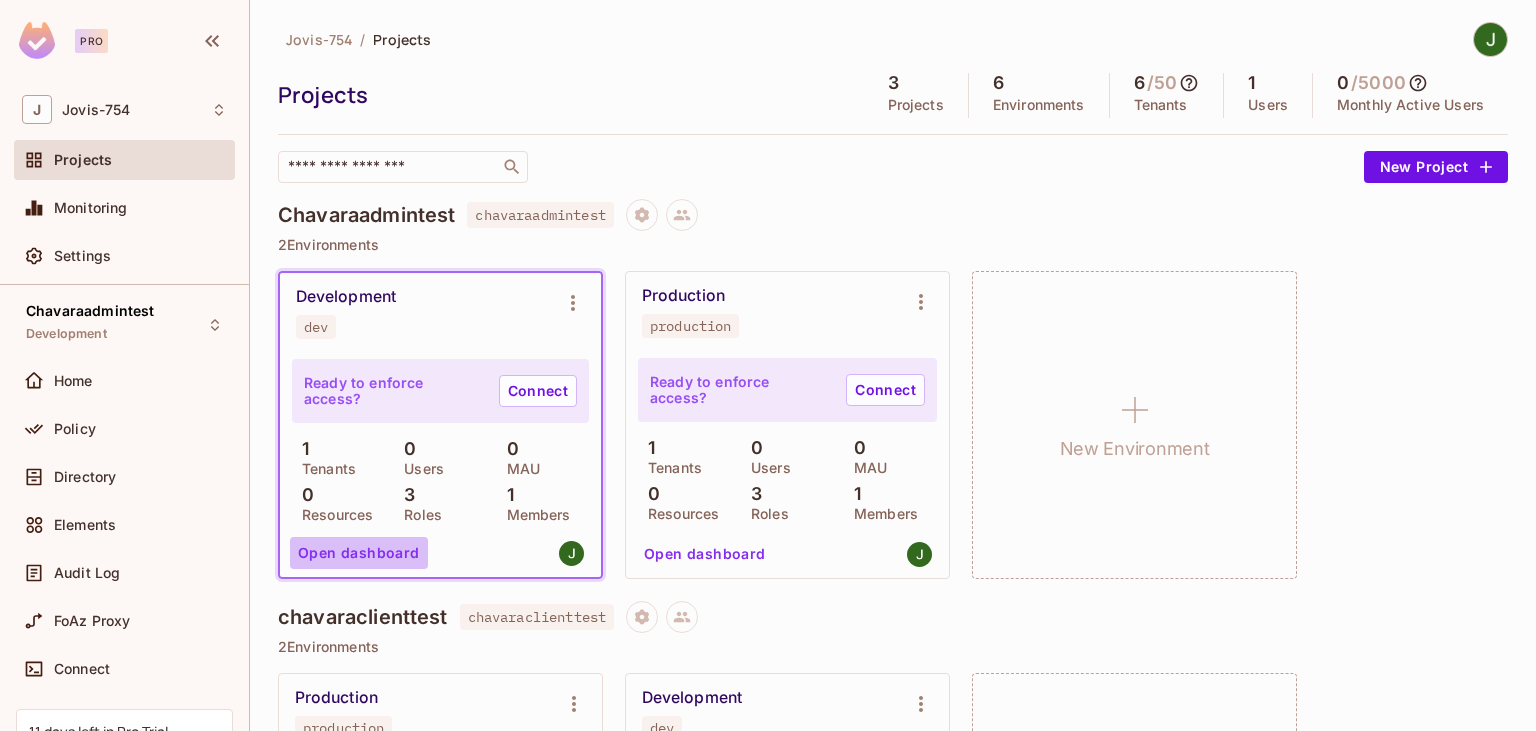 click on "Open dashboard" at bounding box center (359, 553) 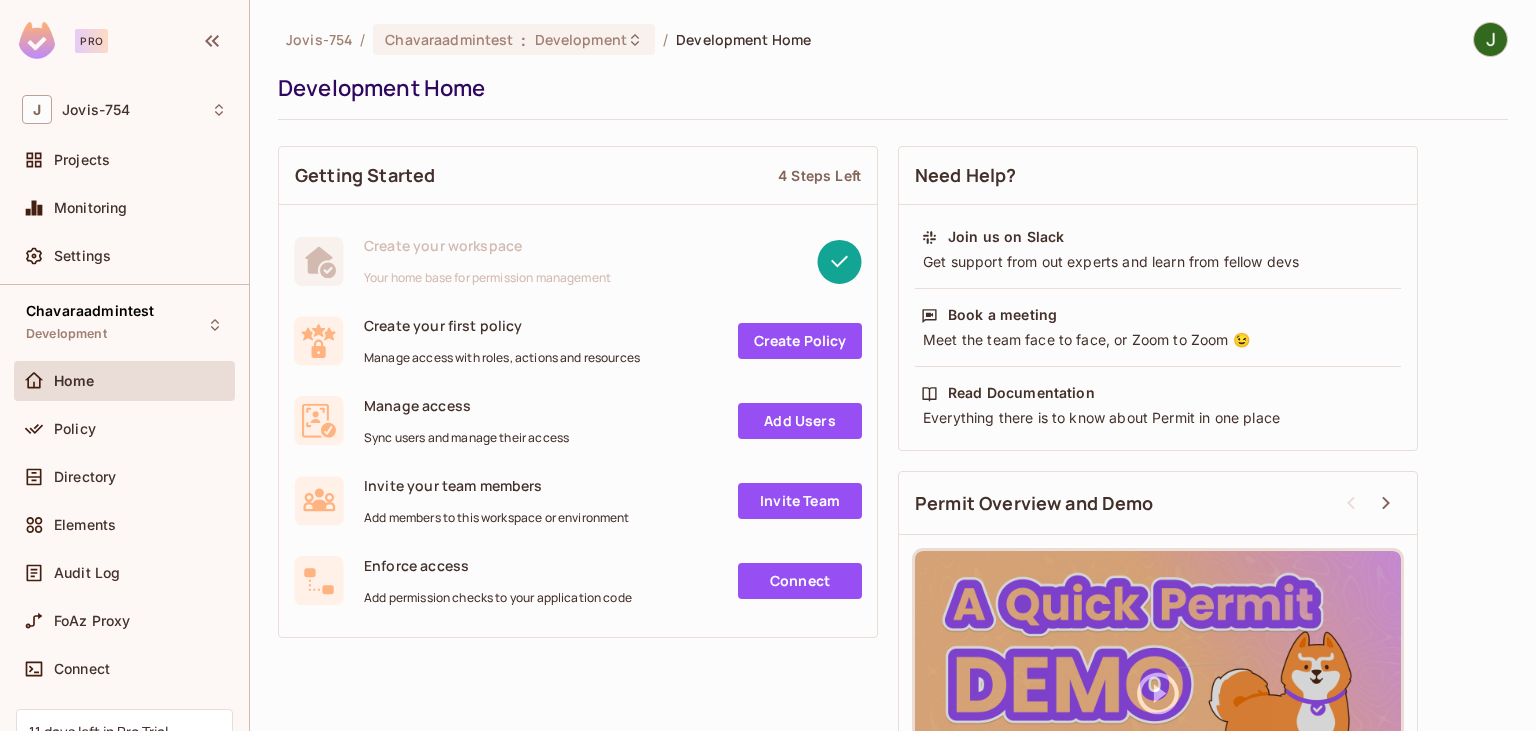 click on "Create Policy" at bounding box center [800, 341] 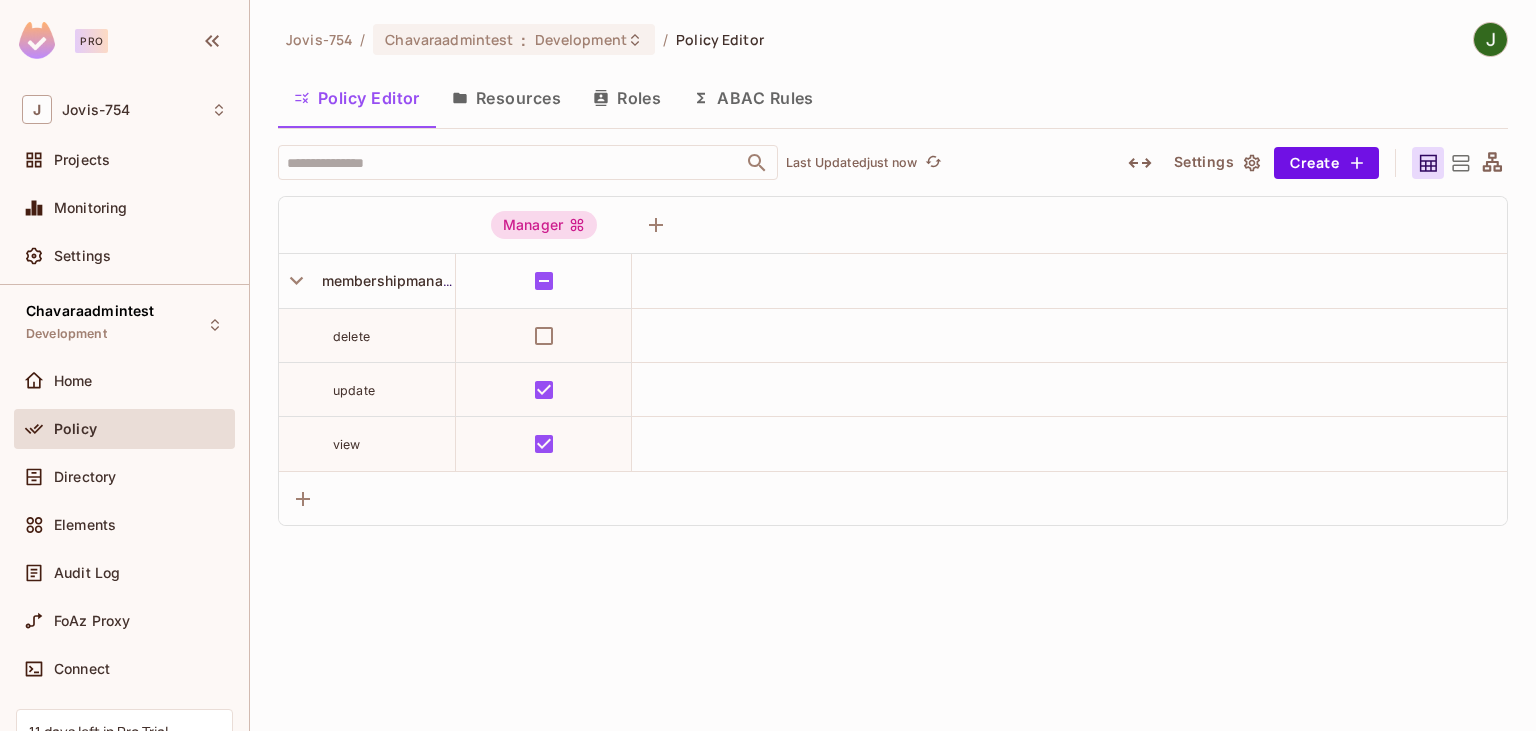 click on "Resources" at bounding box center (506, 98) 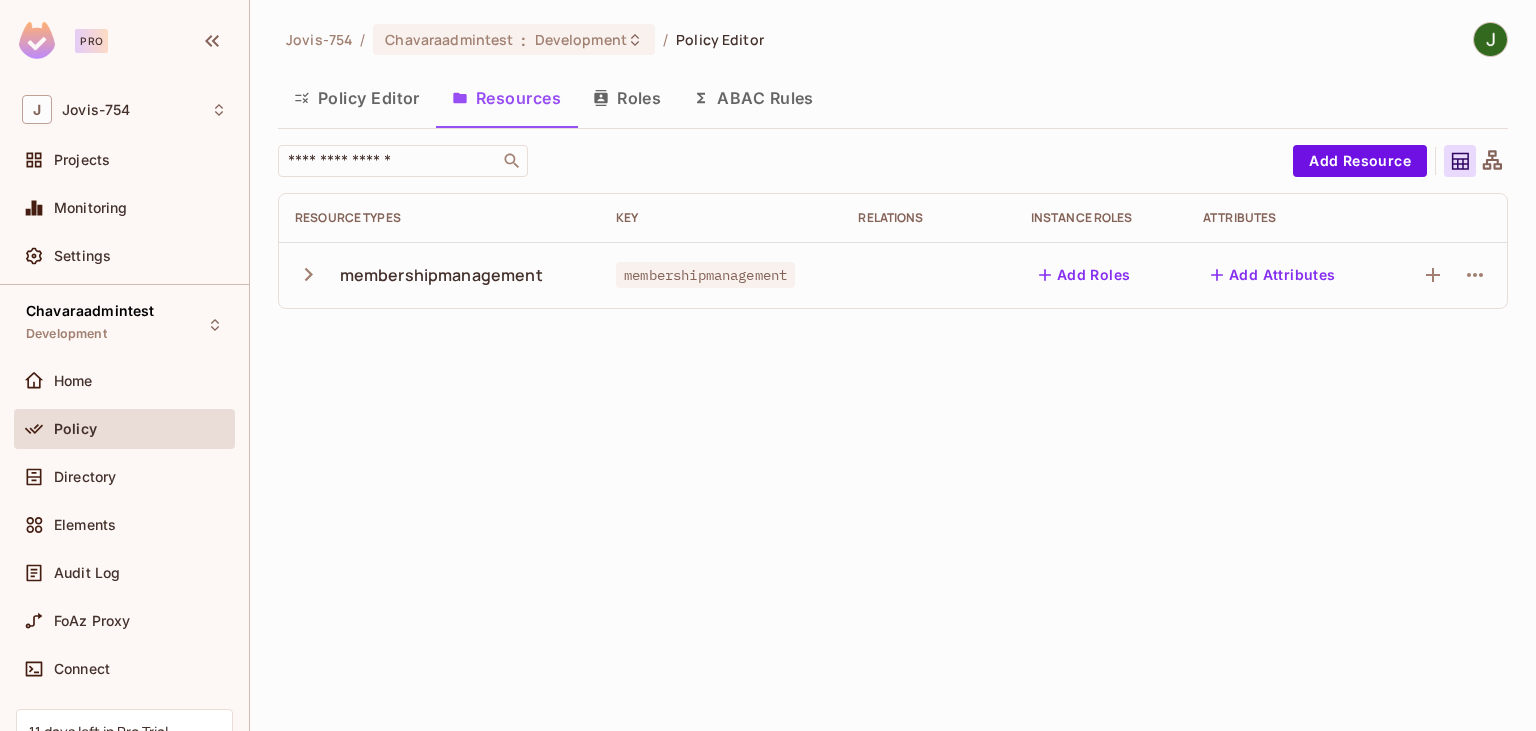 click on "Roles" at bounding box center (627, 98) 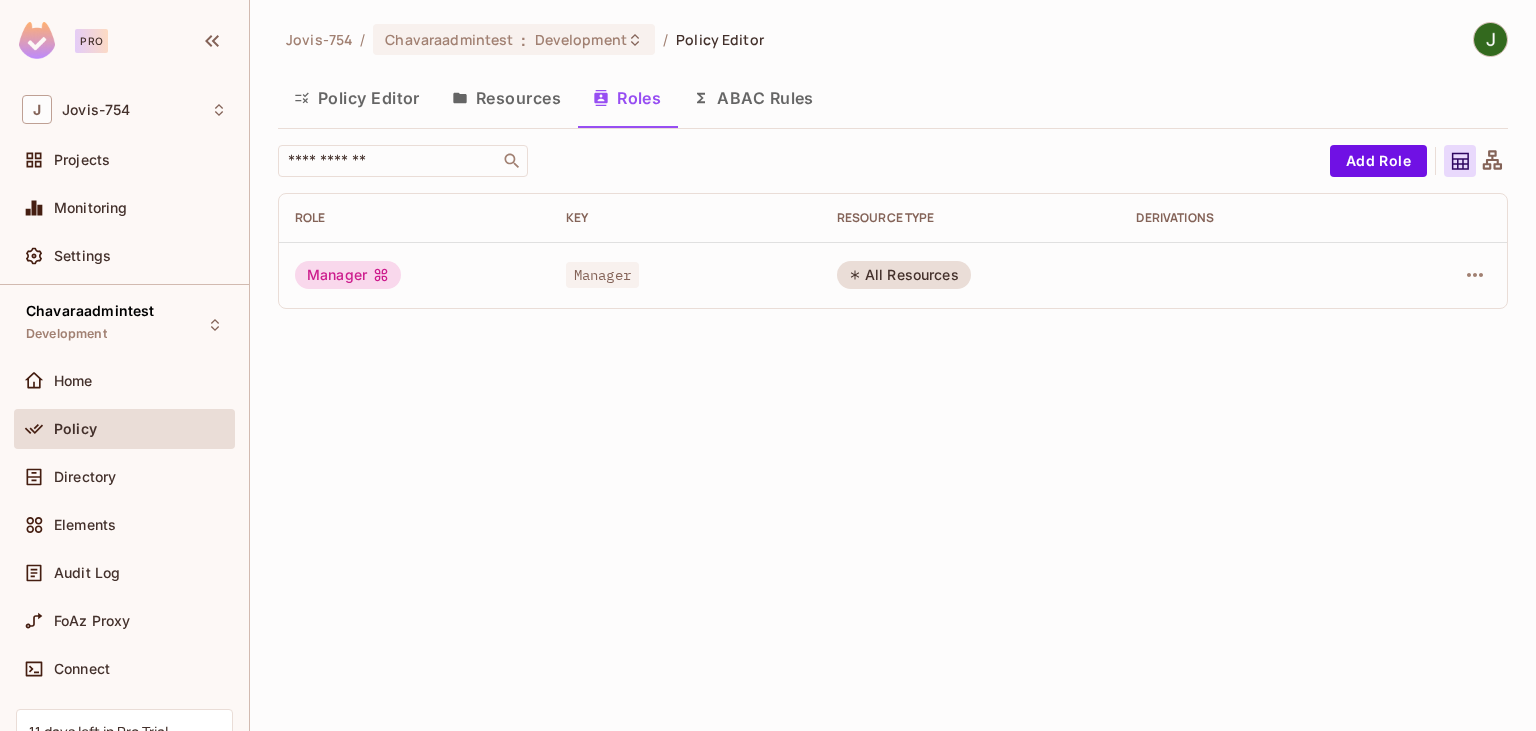 click on "ABAC Rules" at bounding box center [753, 98] 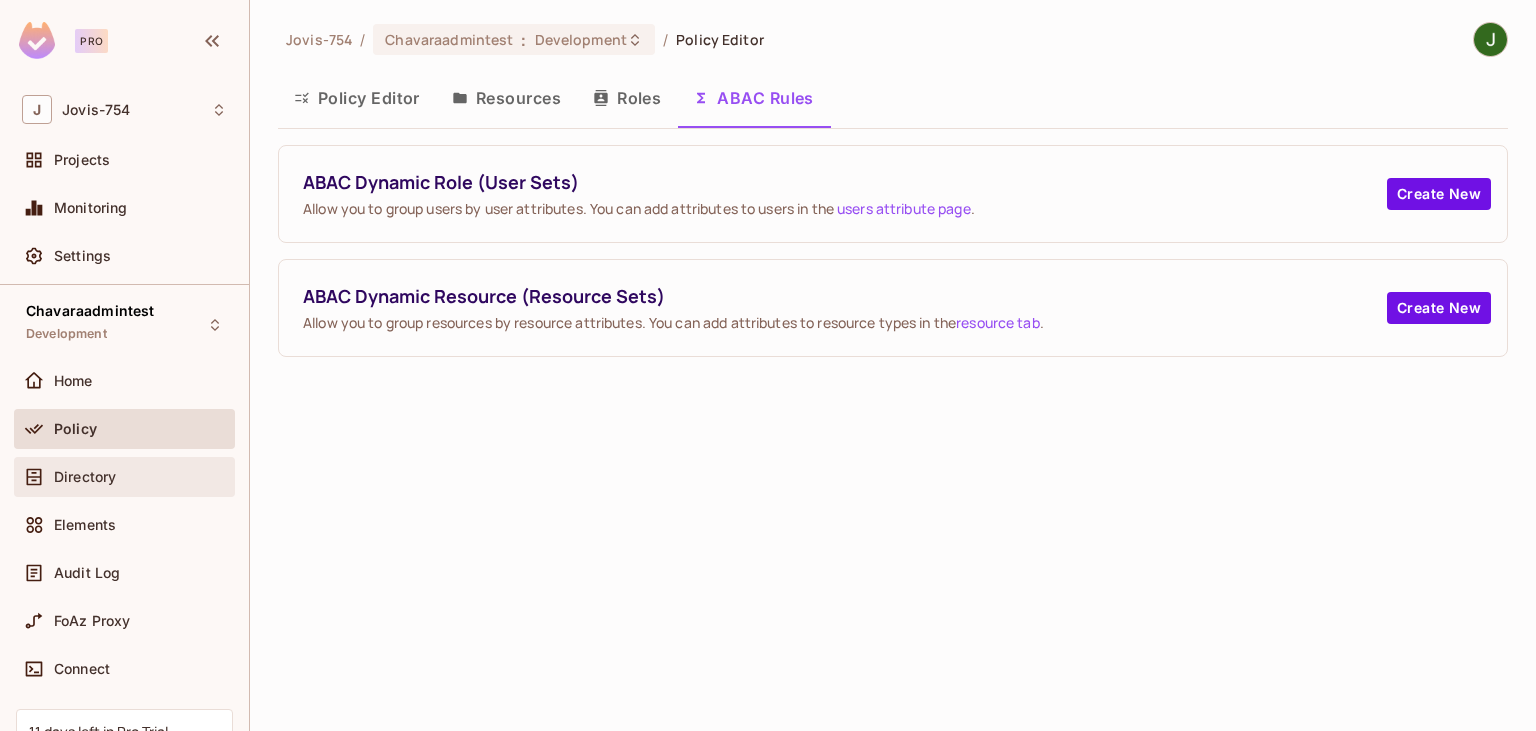 click on "Directory" at bounding box center (85, 477) 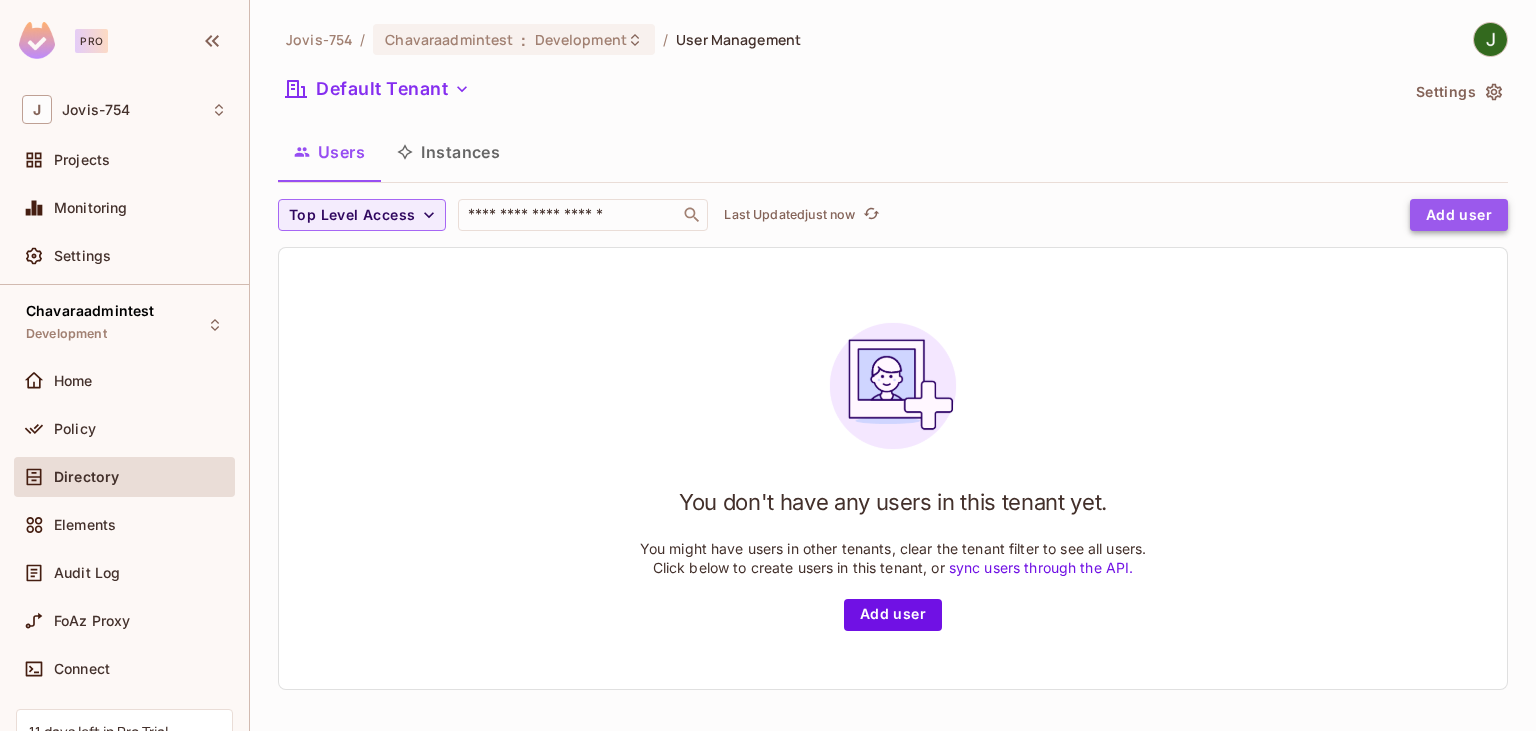 click on "Add user" at bounding box center [1459, 215] 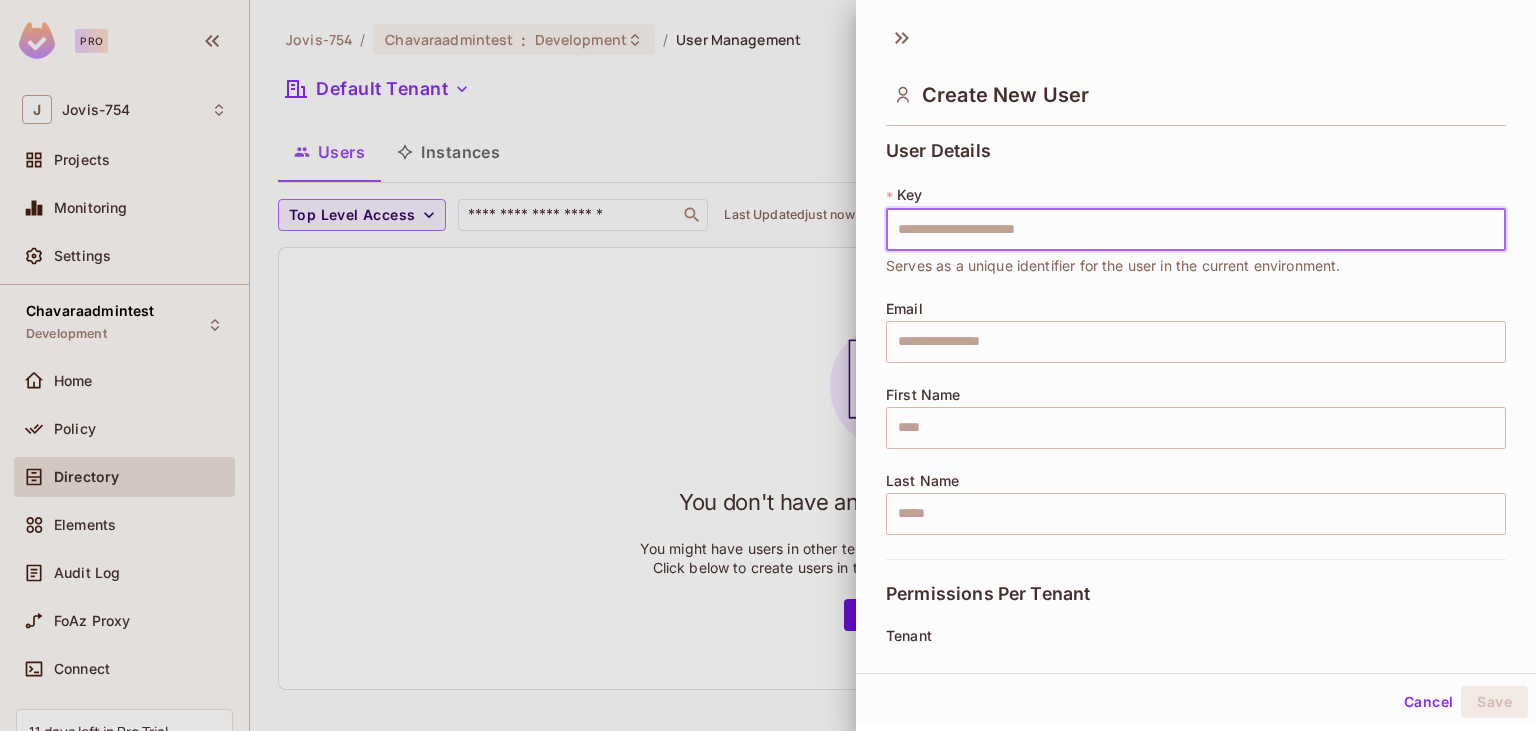 click at bounding box center (1196, 230) 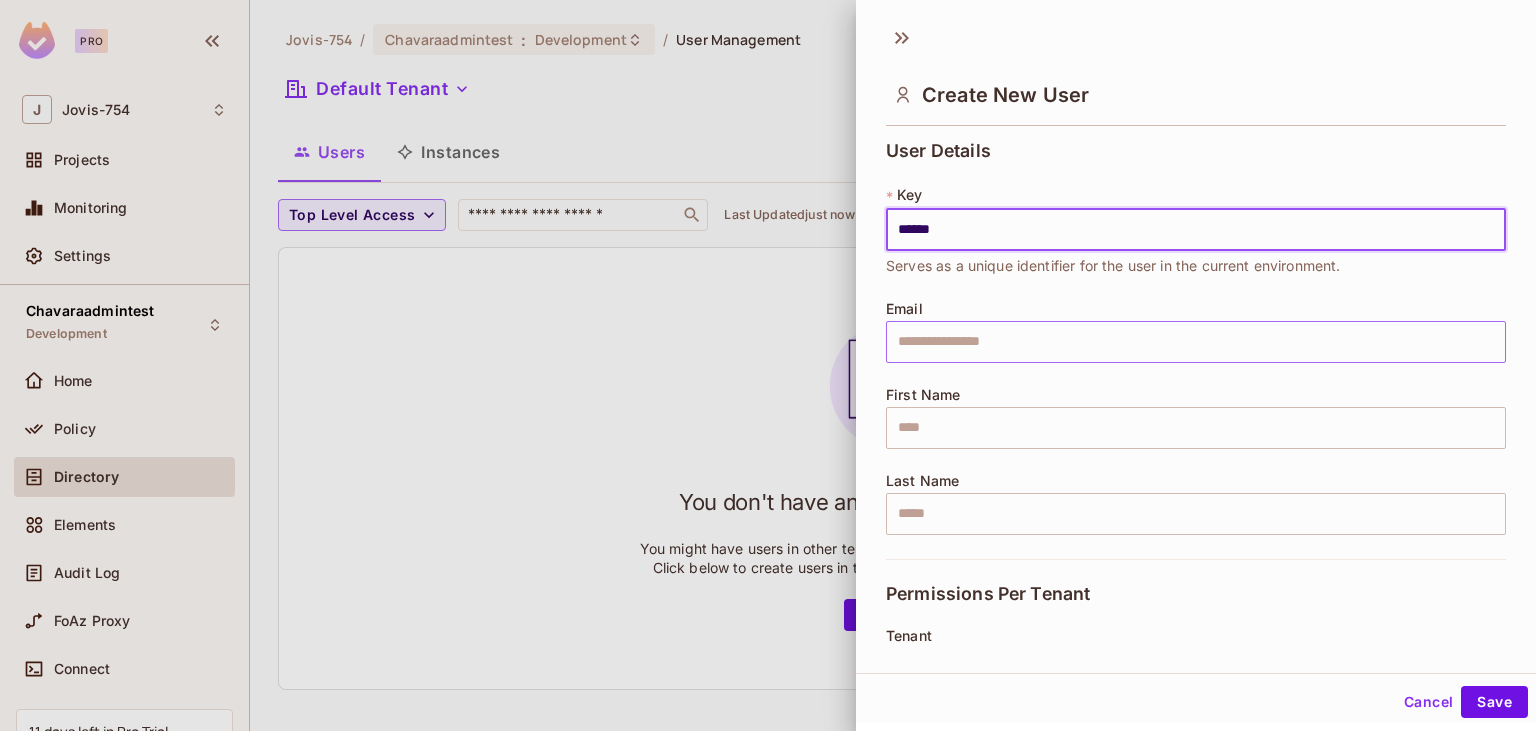 type on "******" 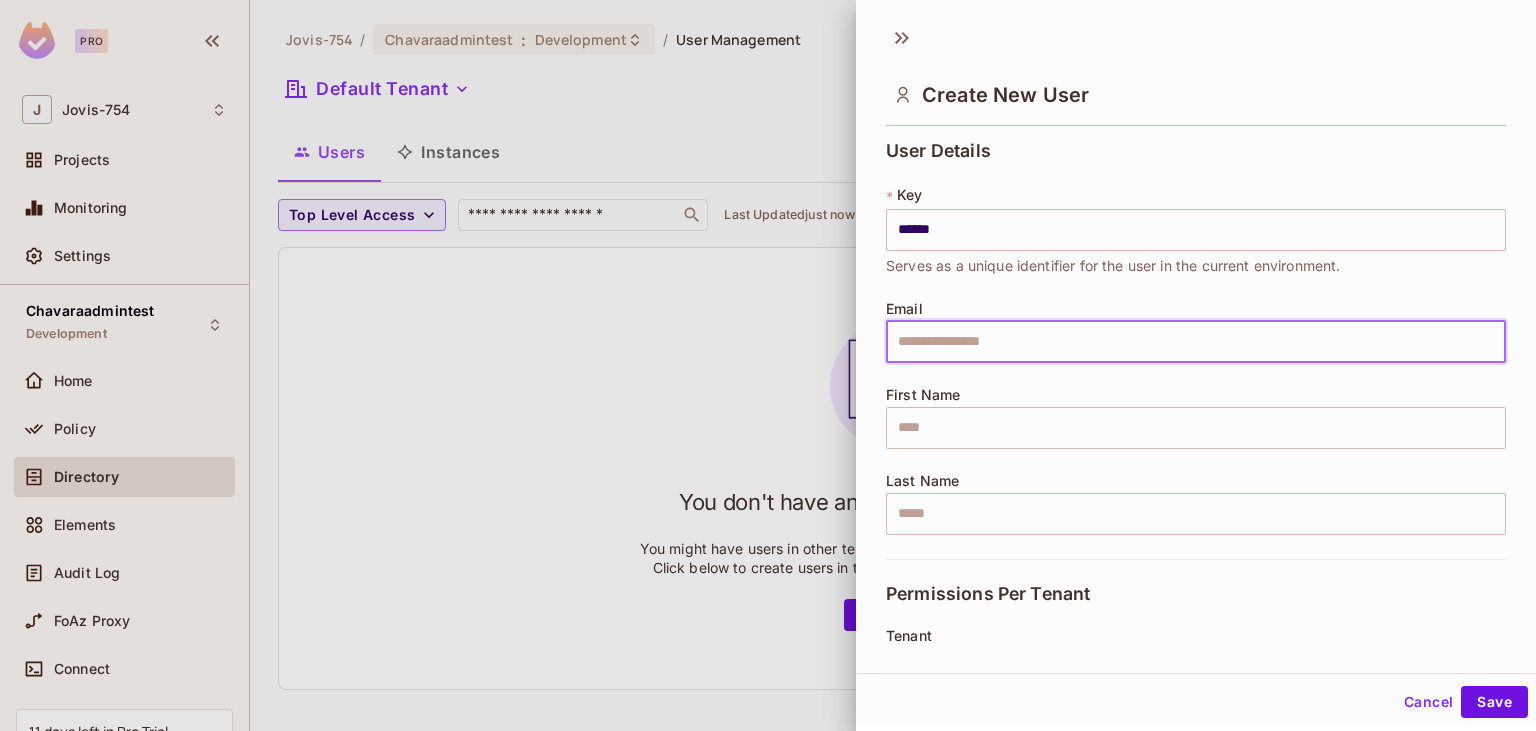 click at bounding box center [1196, 342] 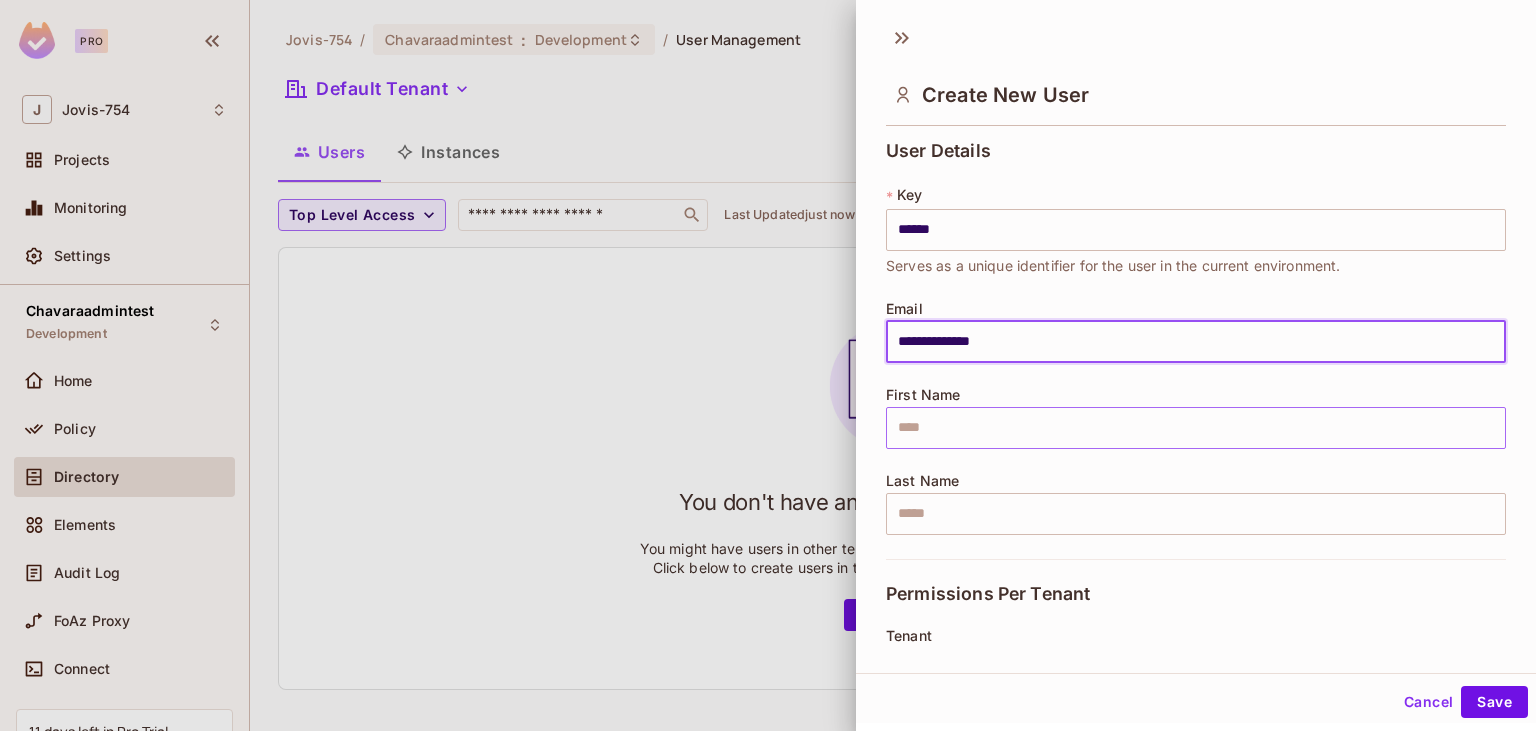 type on "**********" 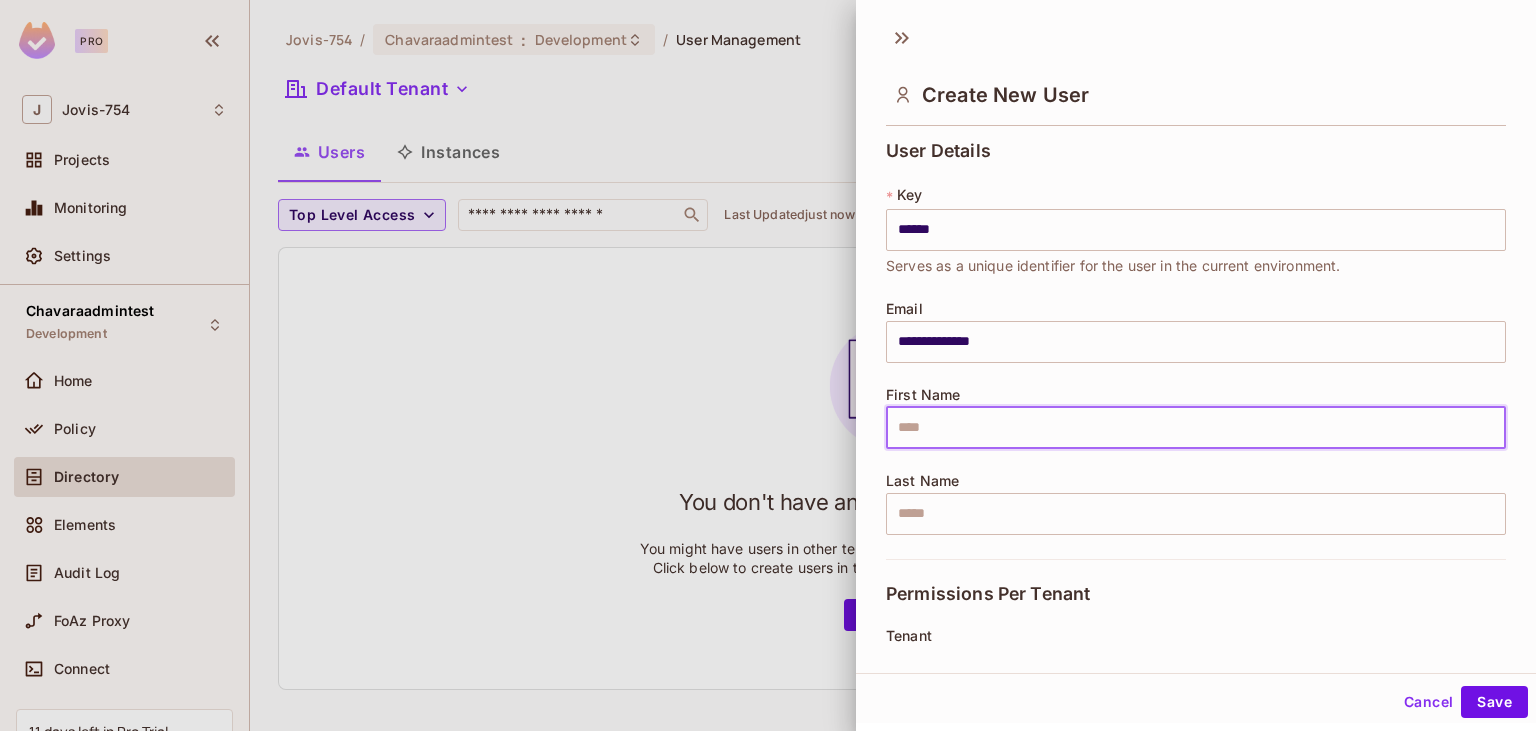 click at bounding box center (1196, 428) 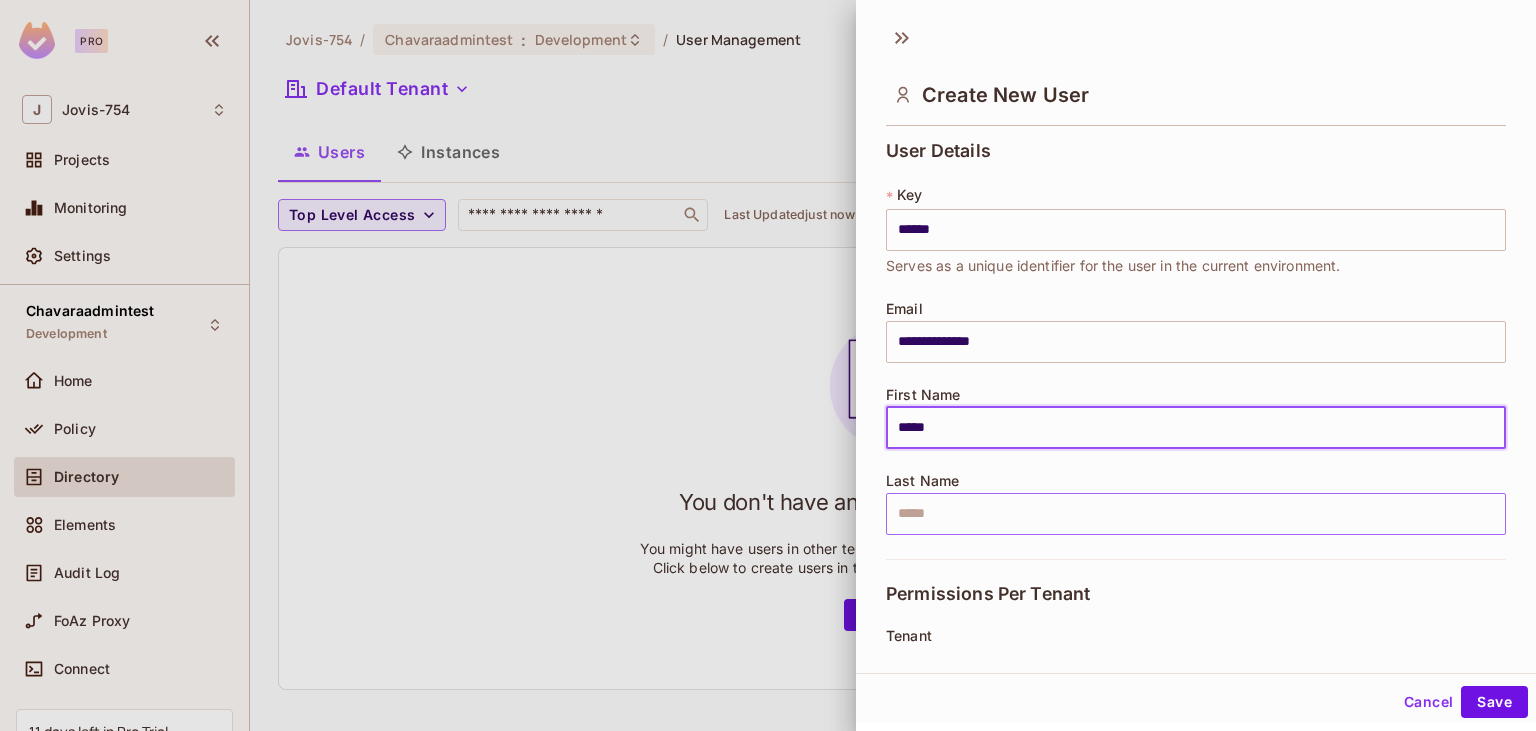 type on "*****" 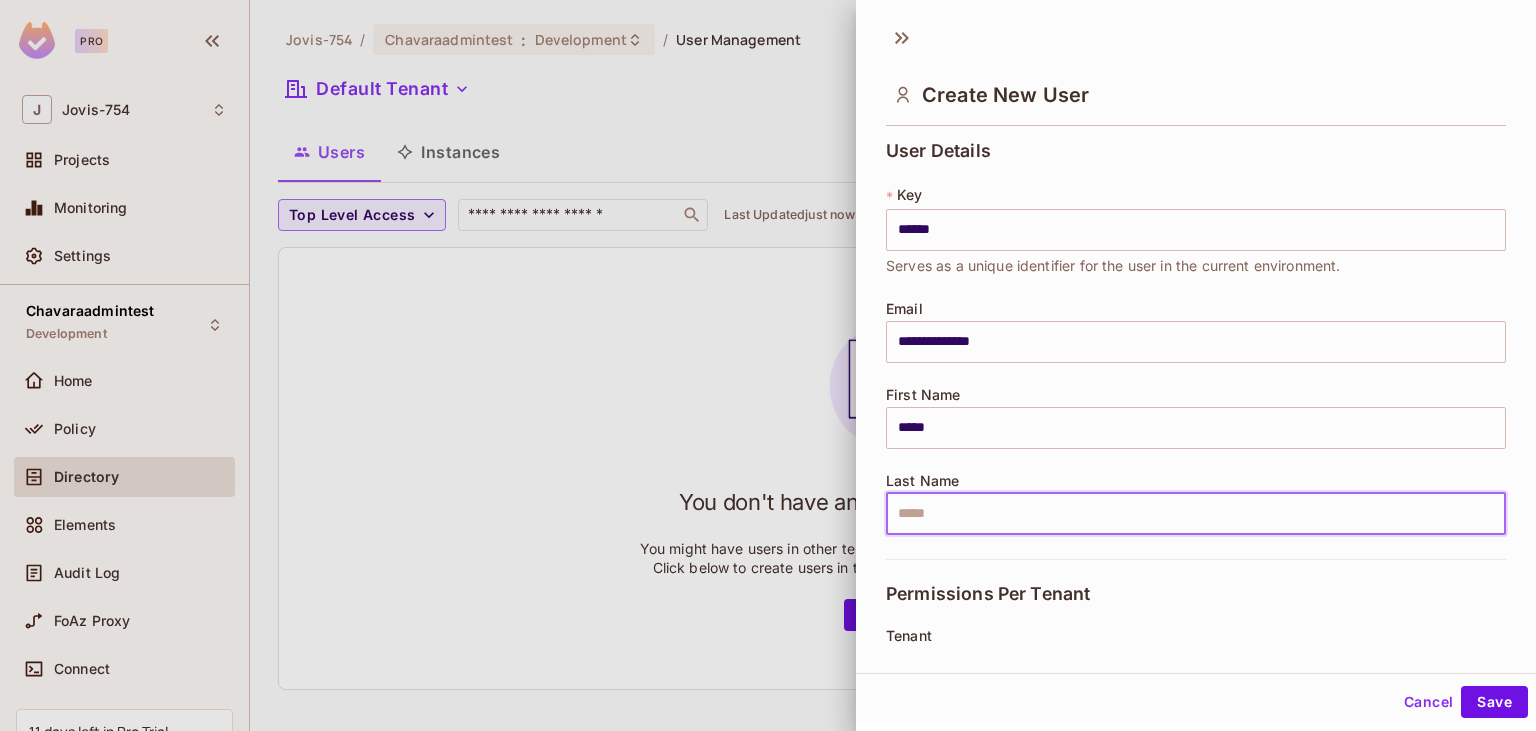 click at bounding box center (1196, 514) 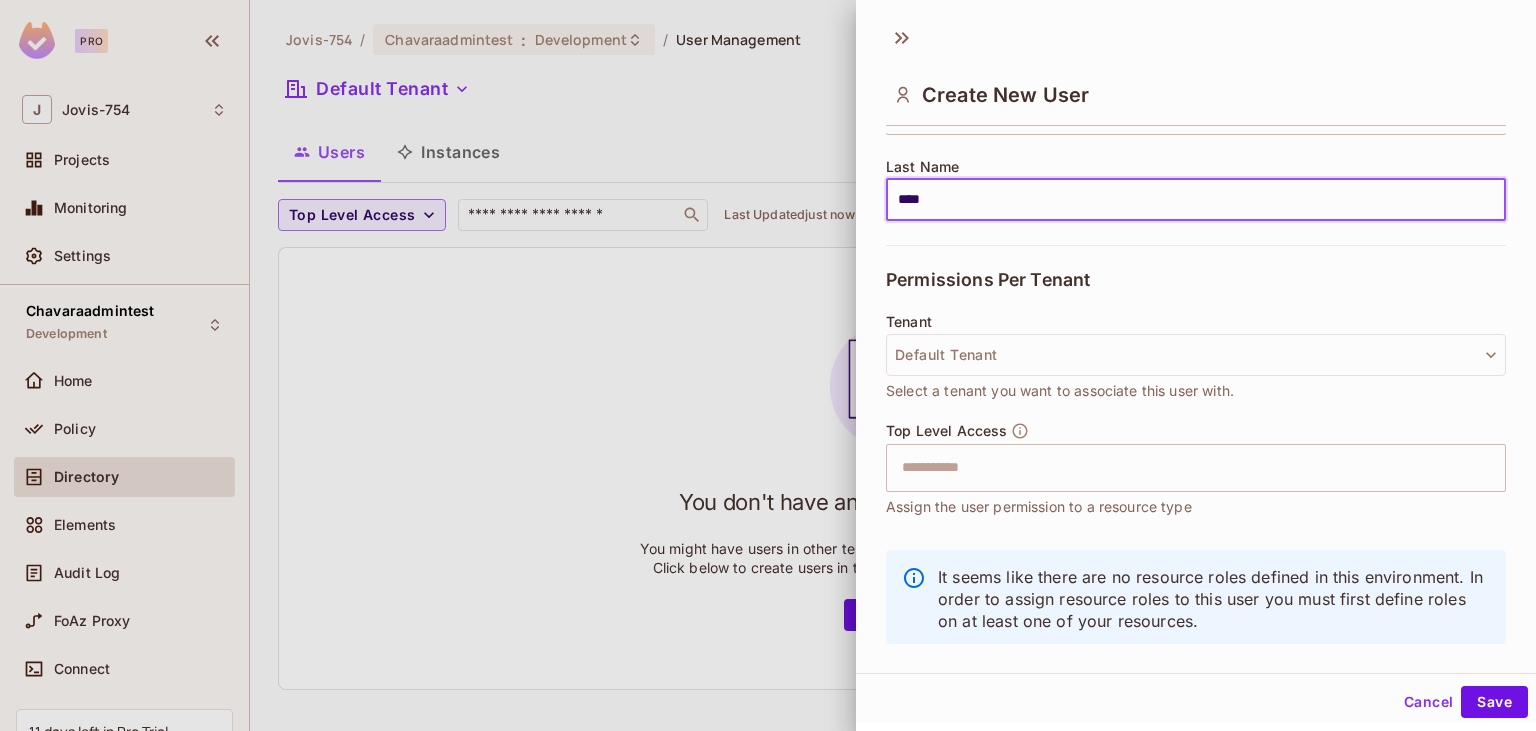 scroll, scrollTop: 350, scrollLeft: 0, axis: vertical 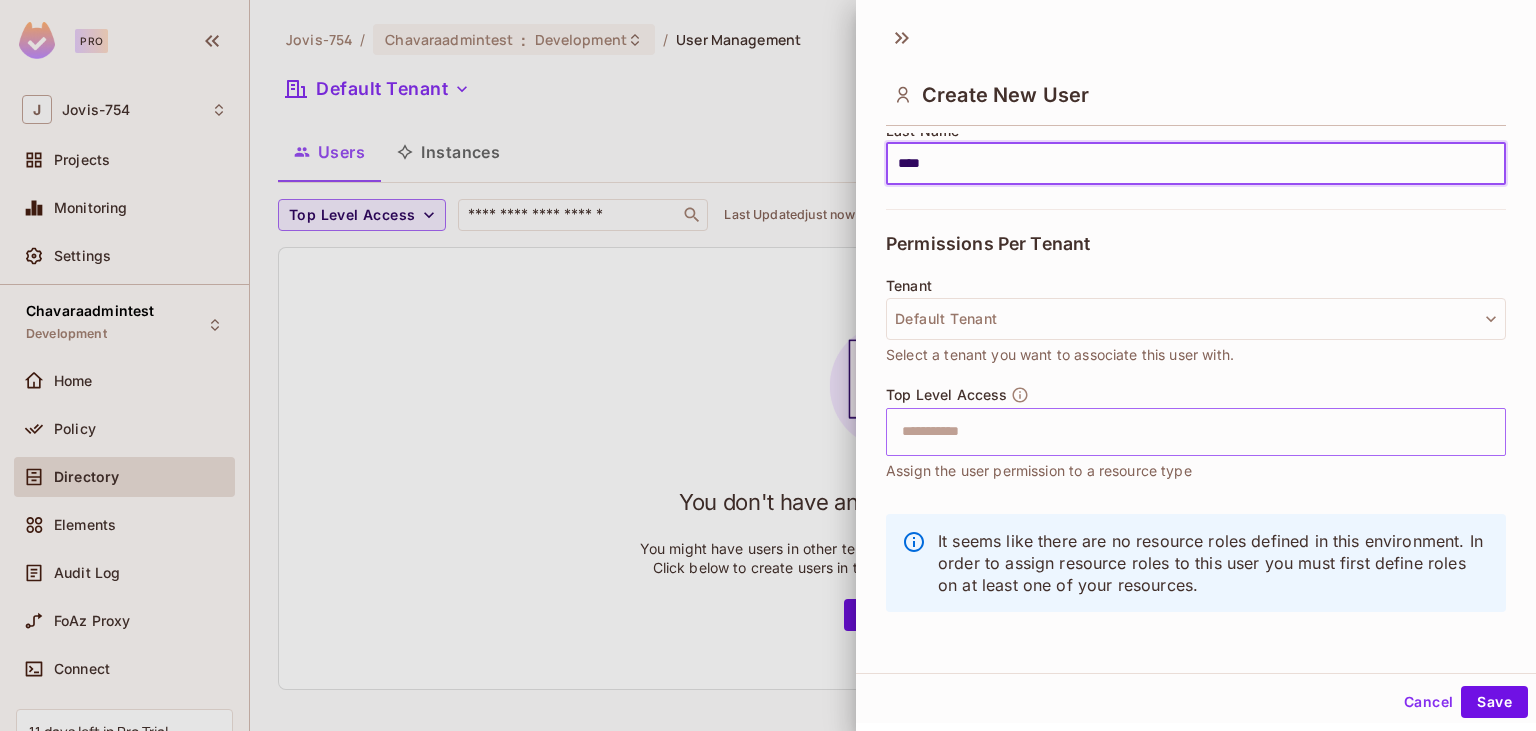 type on "****" 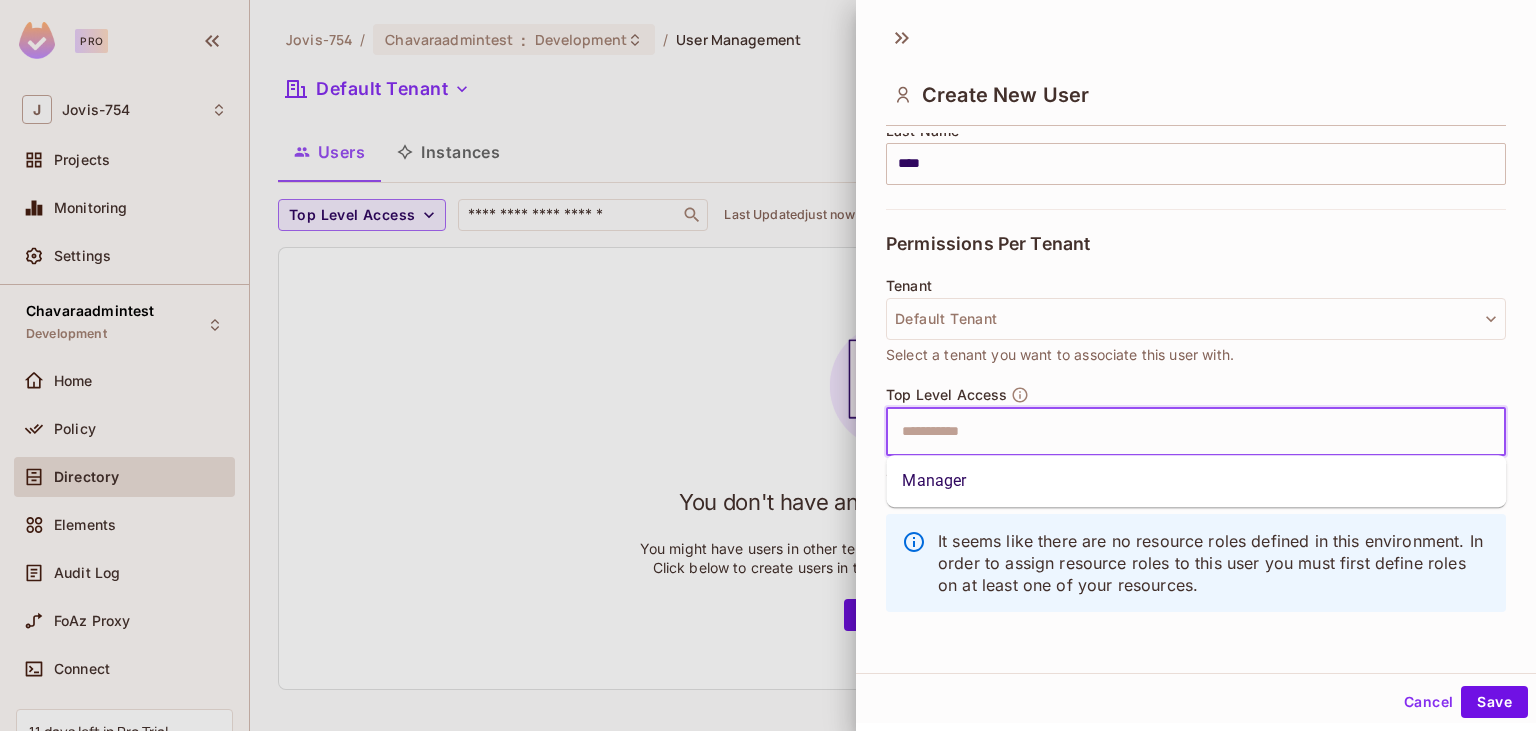 click at bounding box center [1178, 432] 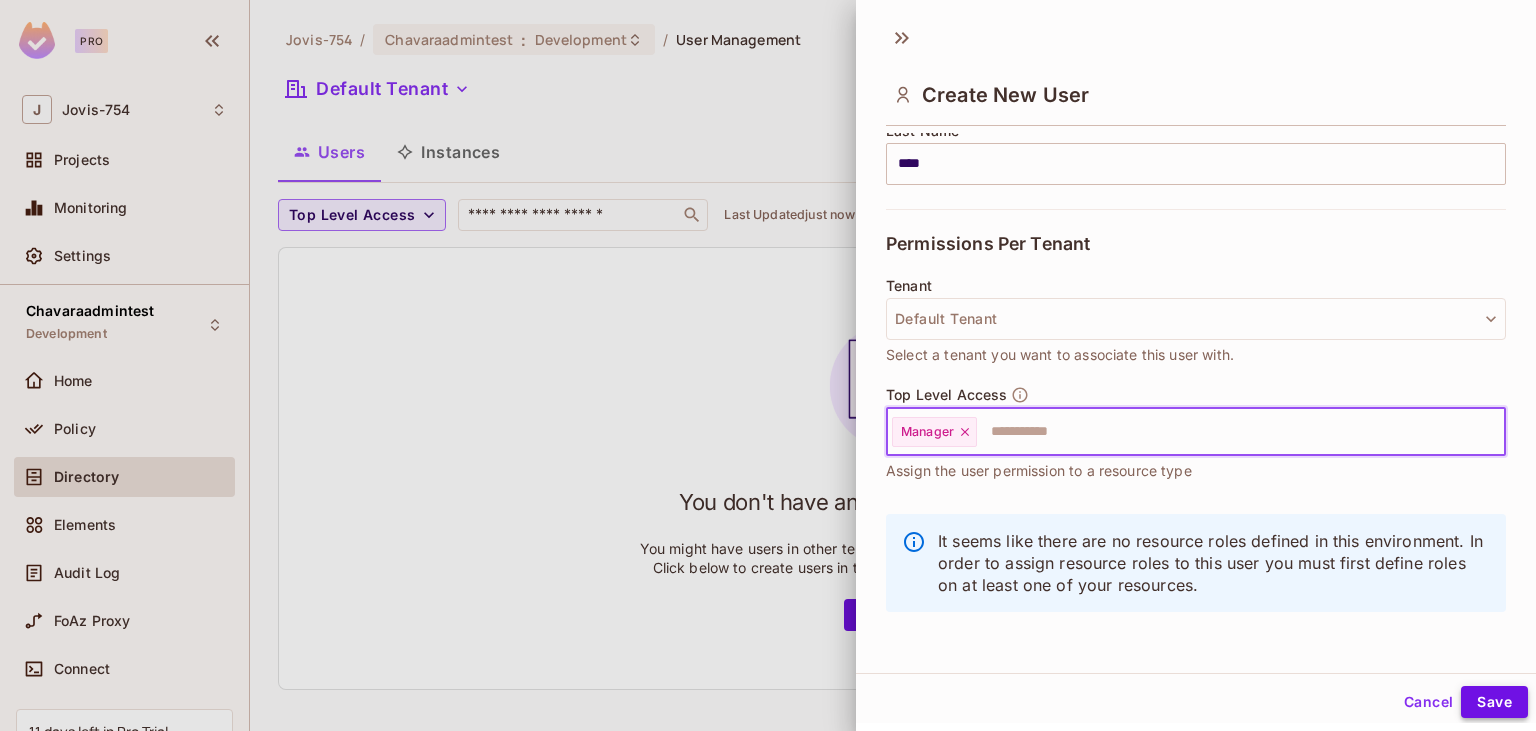 click on "Save" at bounding box center [1494, 702] 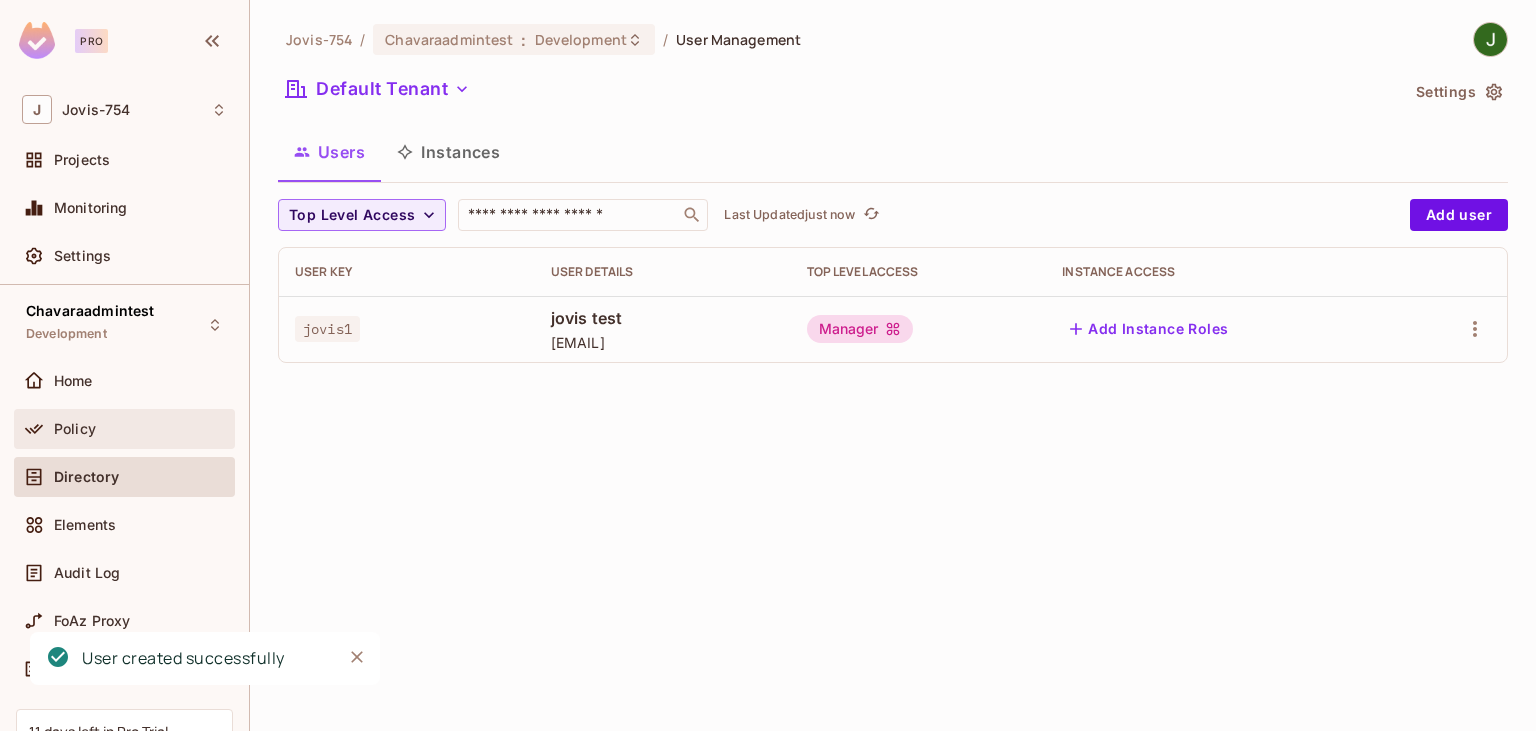 click on "Policy" at bounding box center (75, 429) 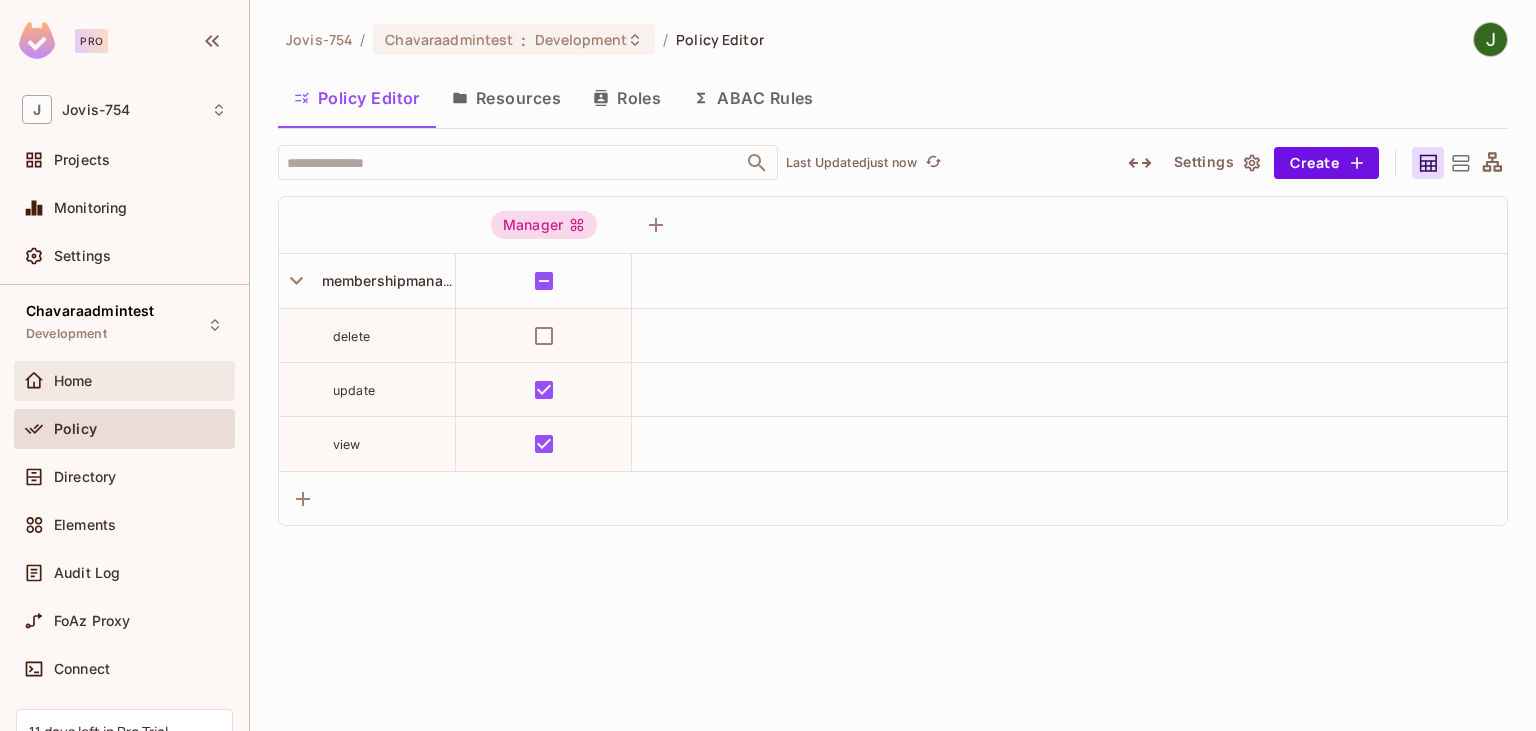 click on "Home" at bounding box center [73, 381] 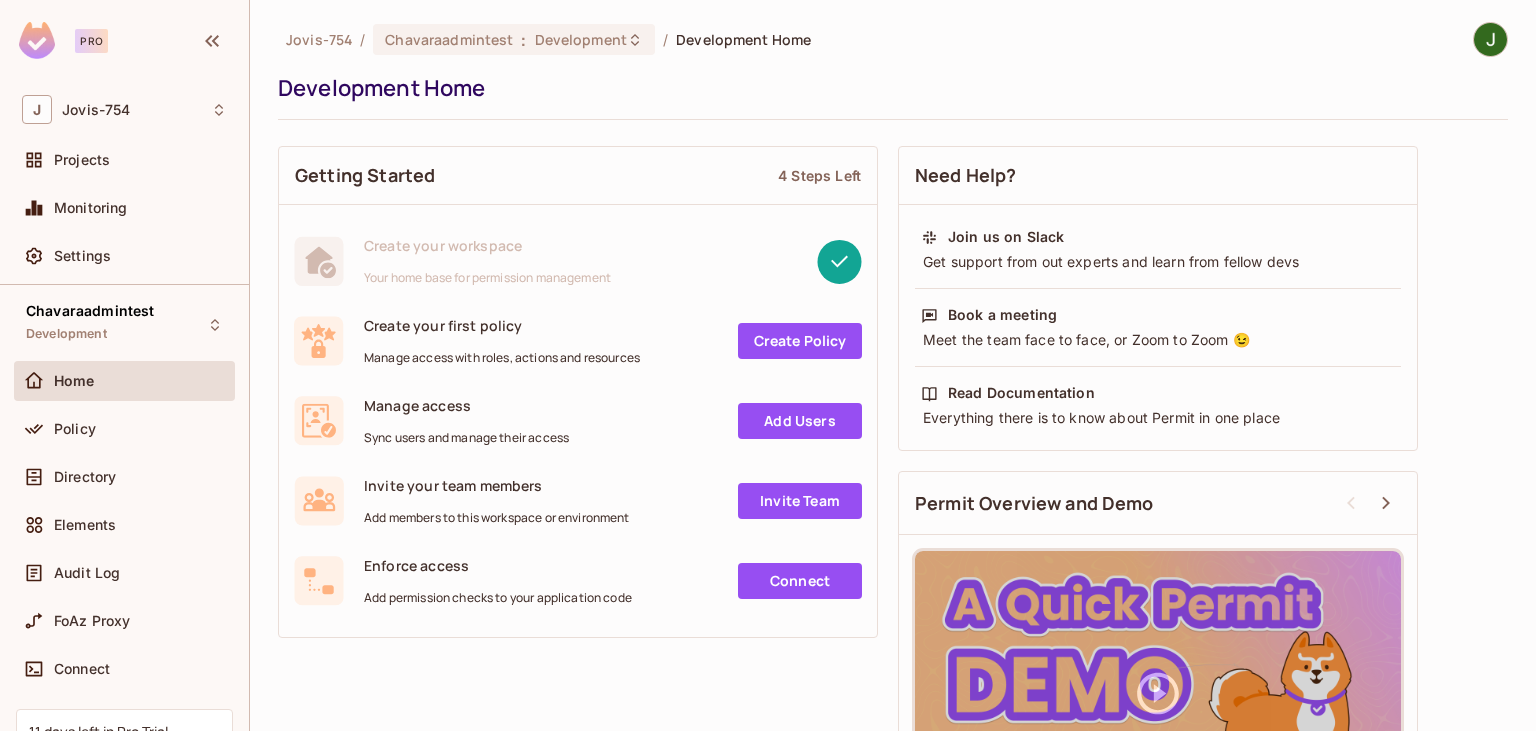 click on "Create Policy" at bounding box center (800, 341) 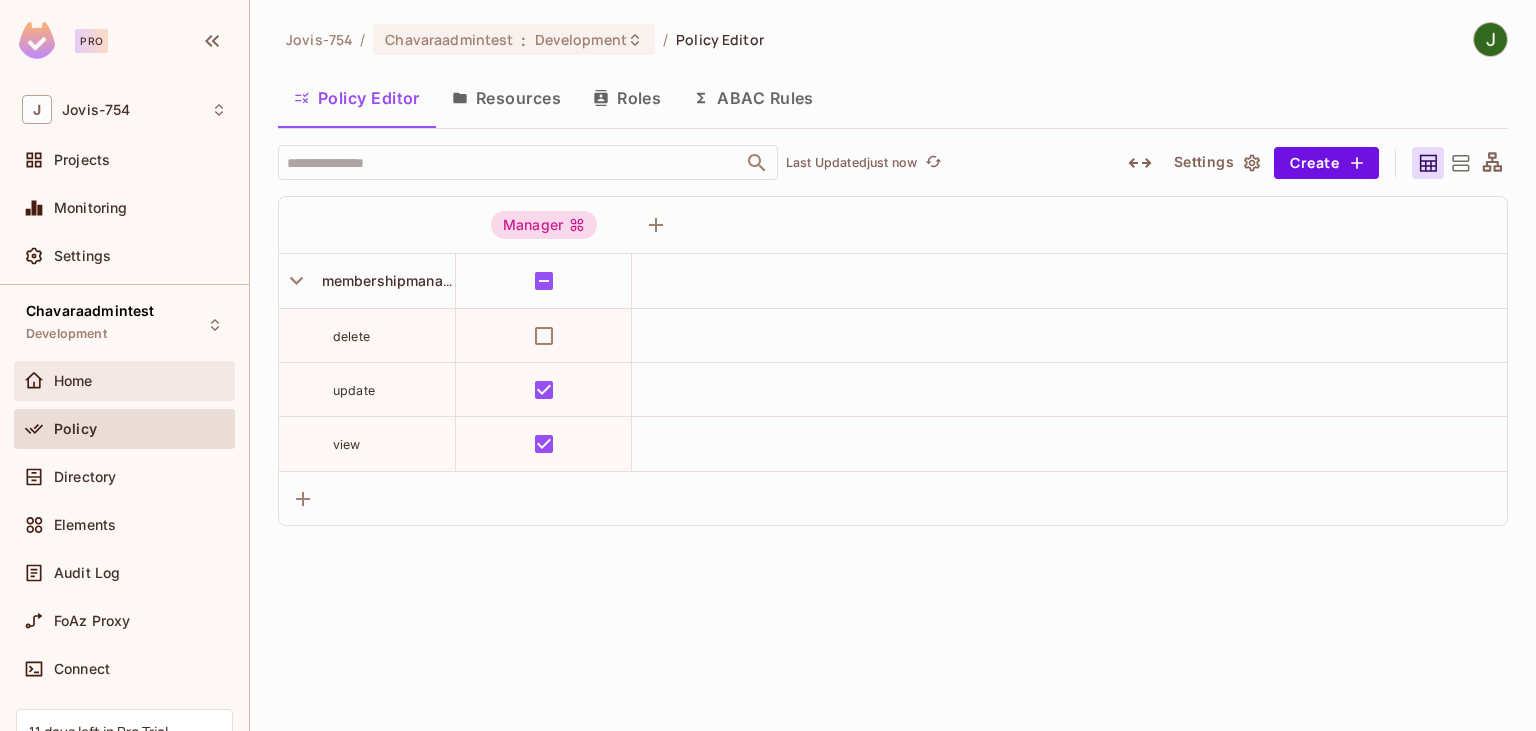 click on "Home" at bounding box center [124, 381] 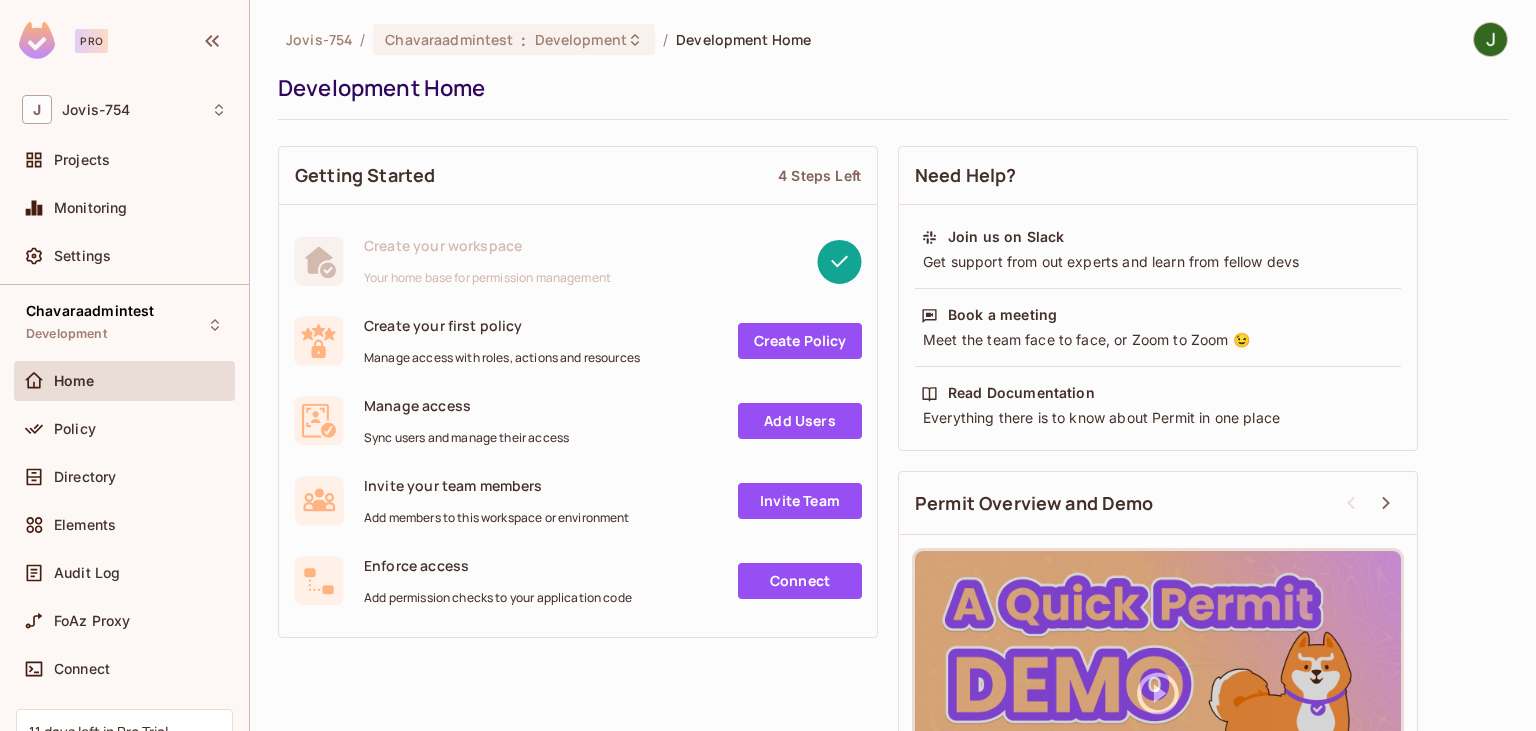 click on "Add Users" at bounding box center [800, 421] 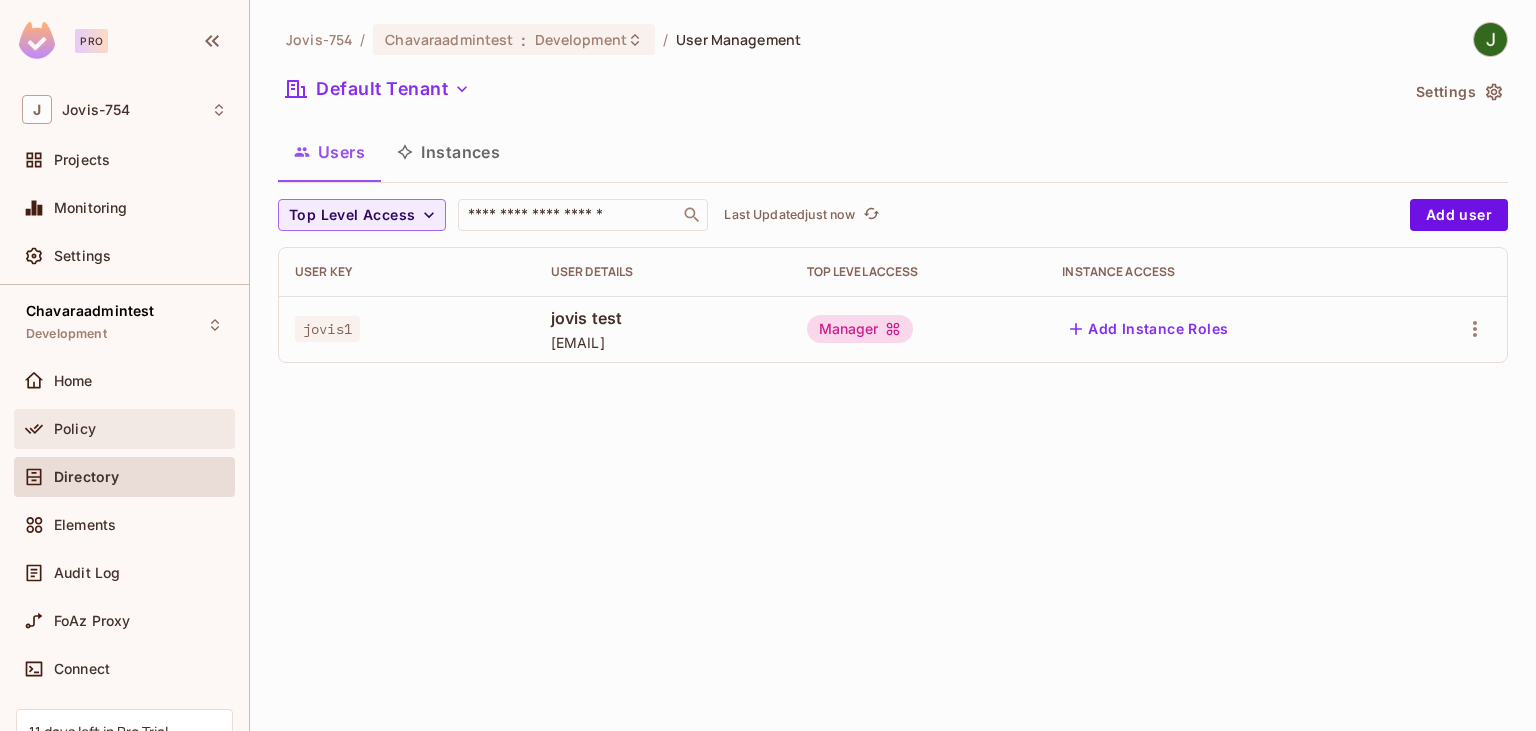 click on "Policy" at bounding box center [75, 429] 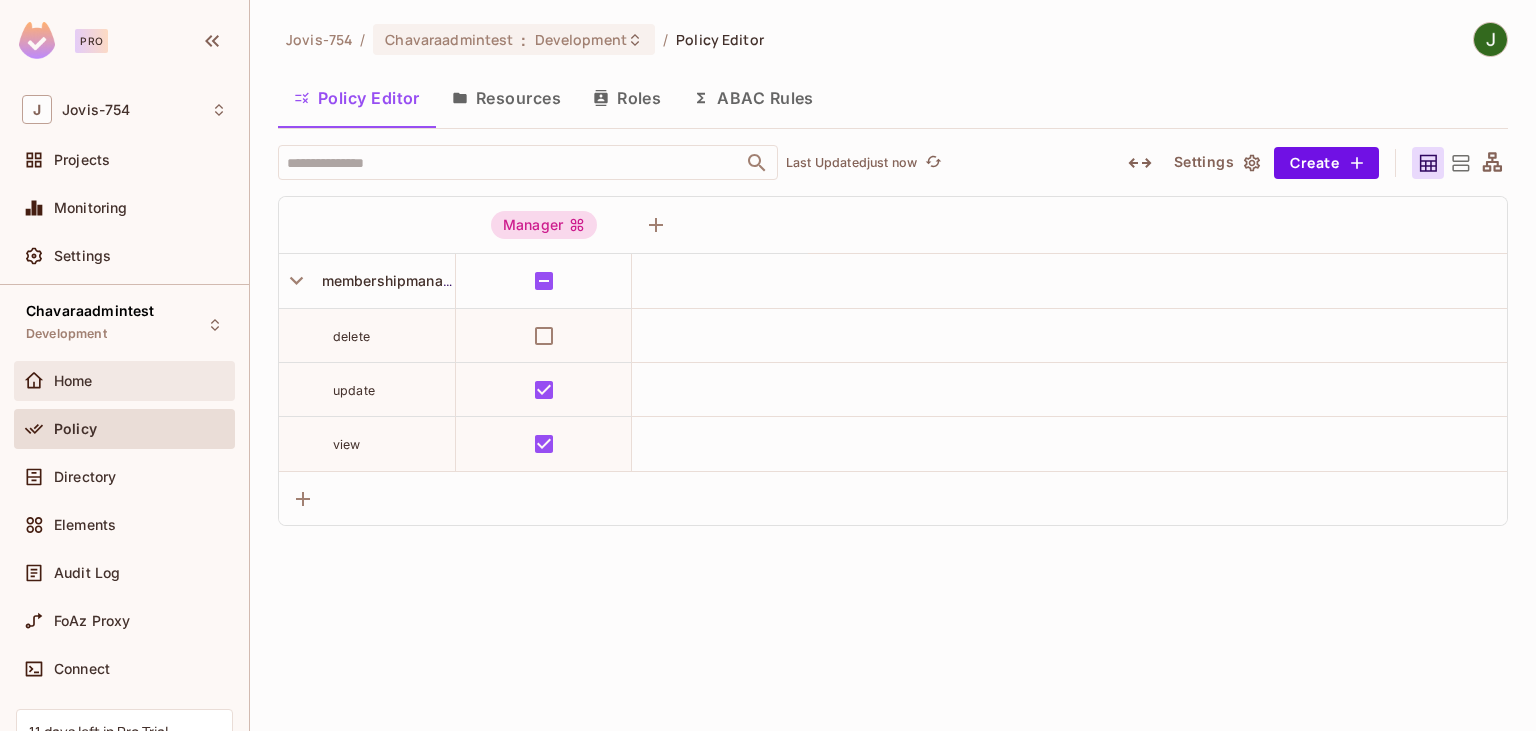 click on "Home" at bounding box center [140, 381] 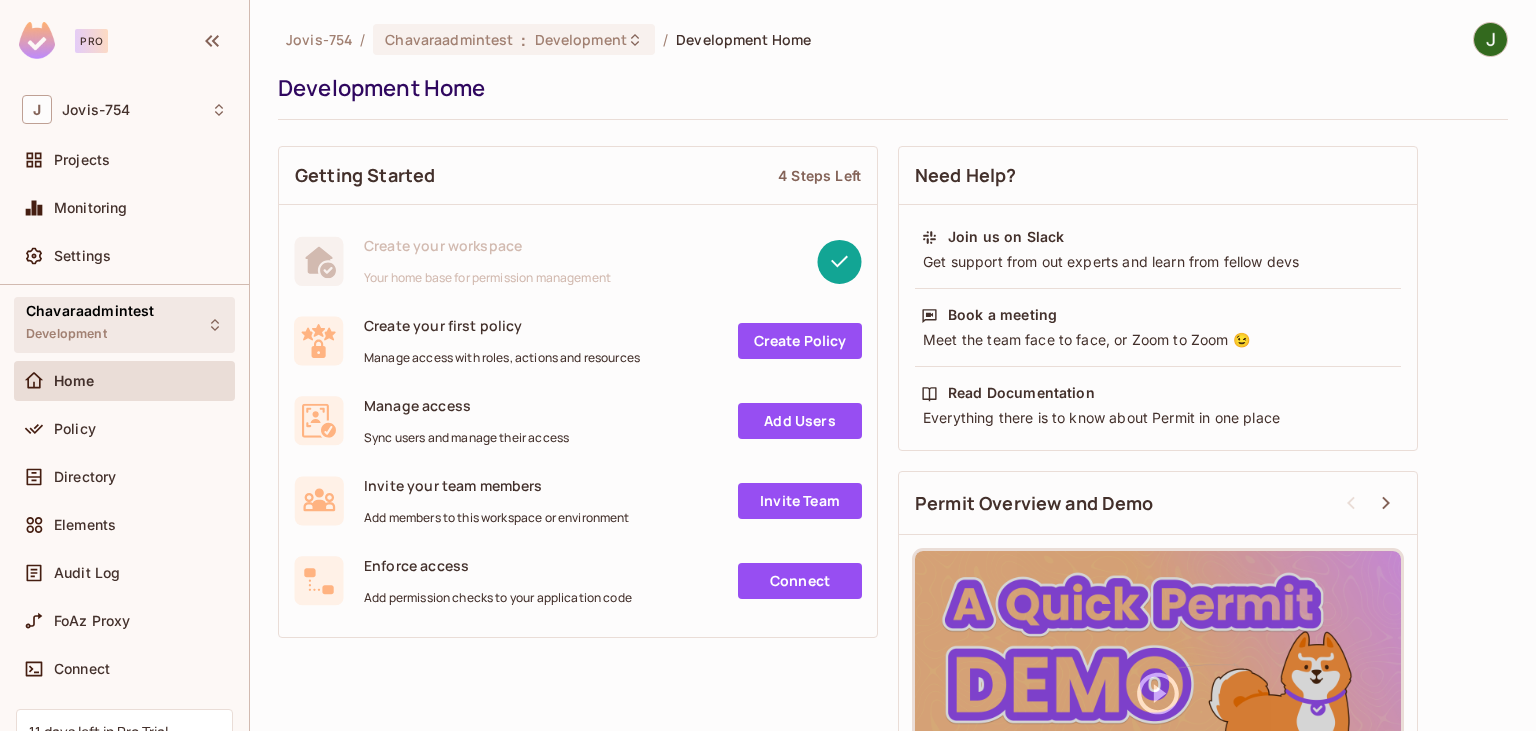 click on "Chavaraadmintest Development" at bounding box center [90, 324] 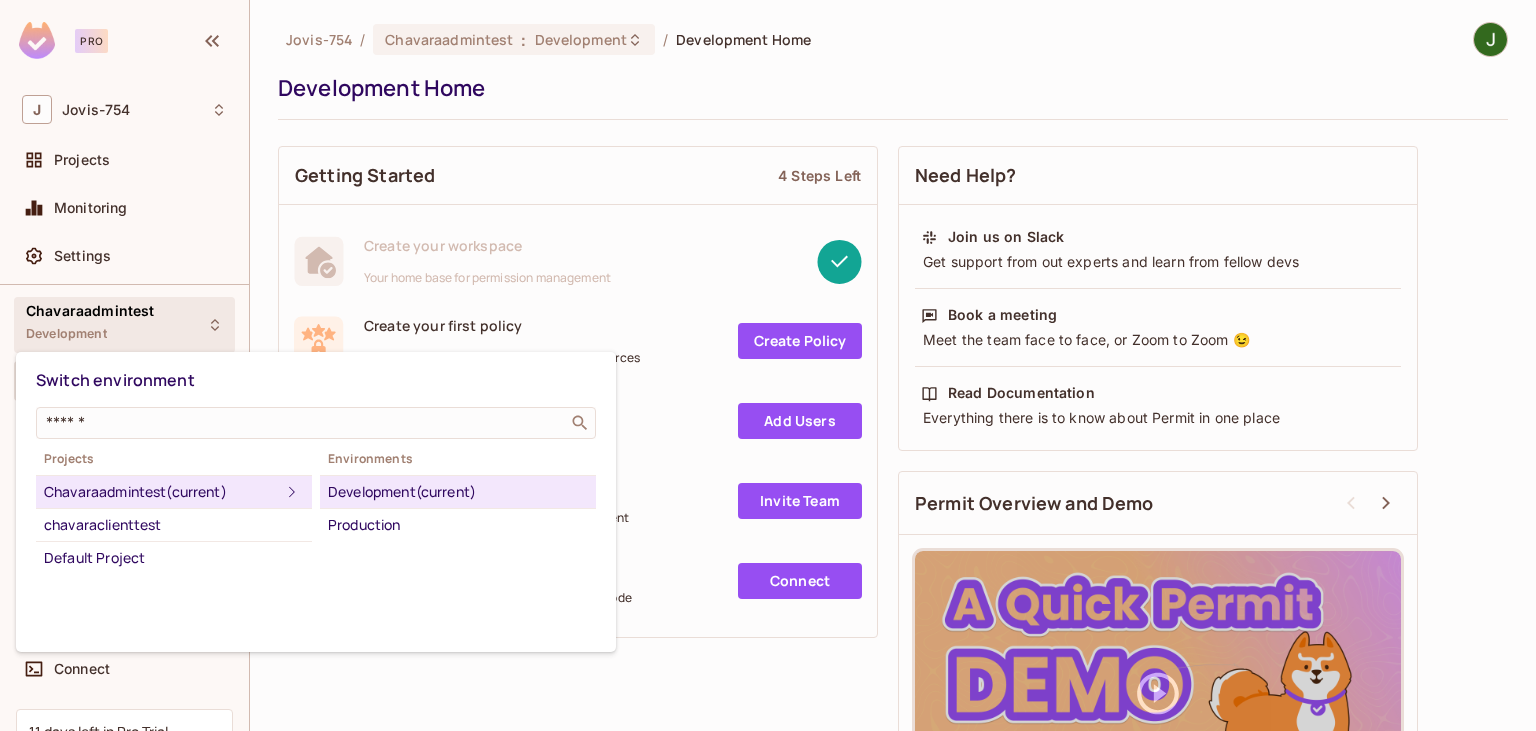 click at bounding box center (768, 365) 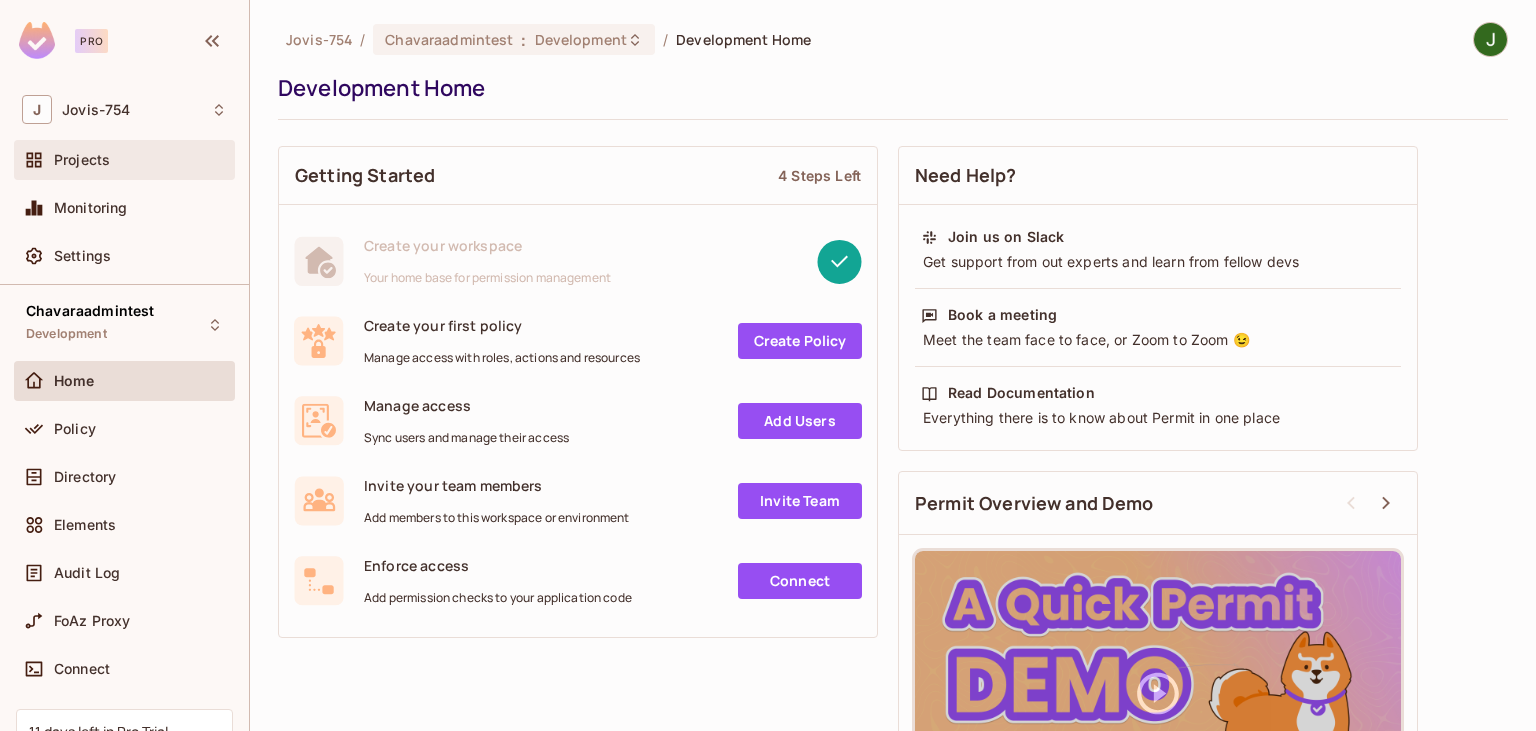click on "Projects" at bounding box center [82, 160] 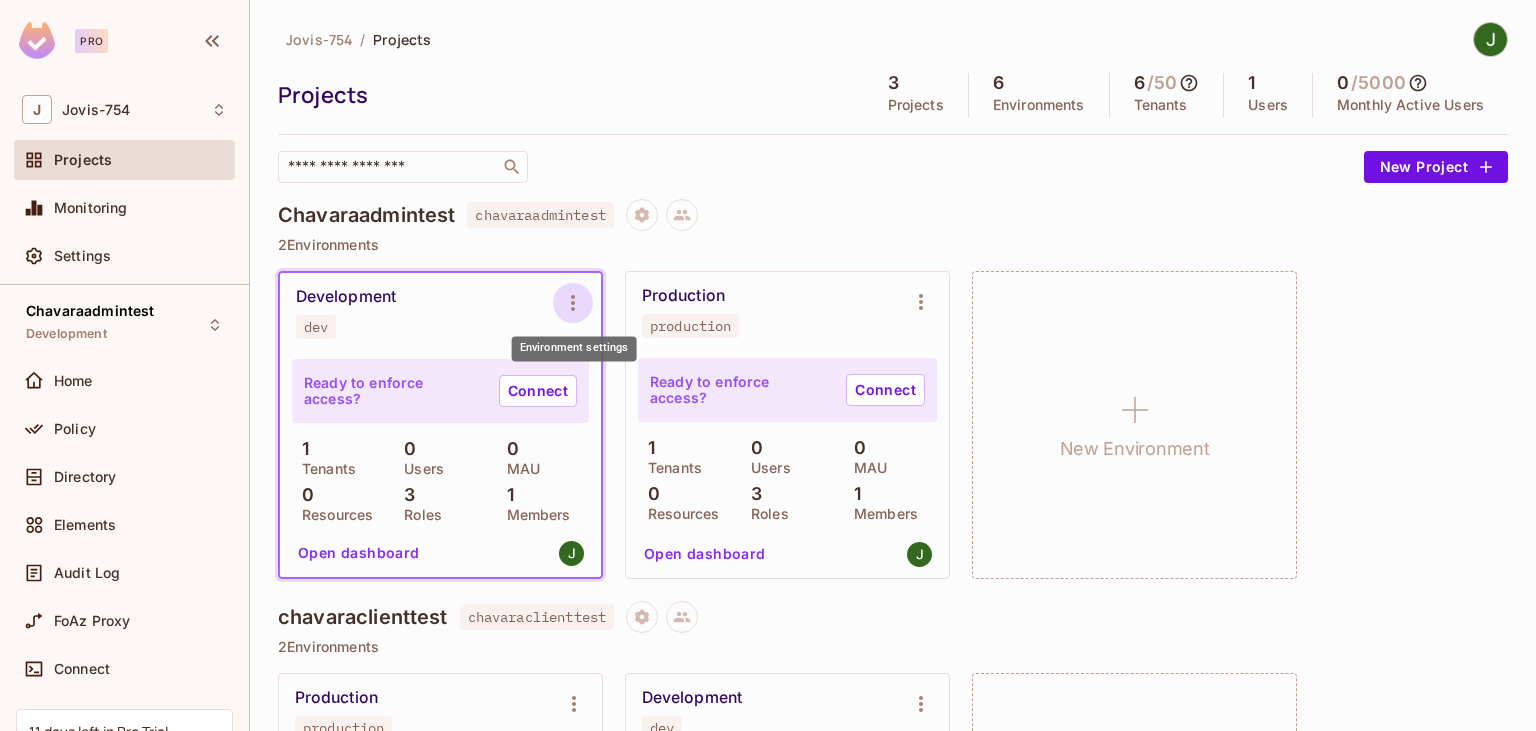 click 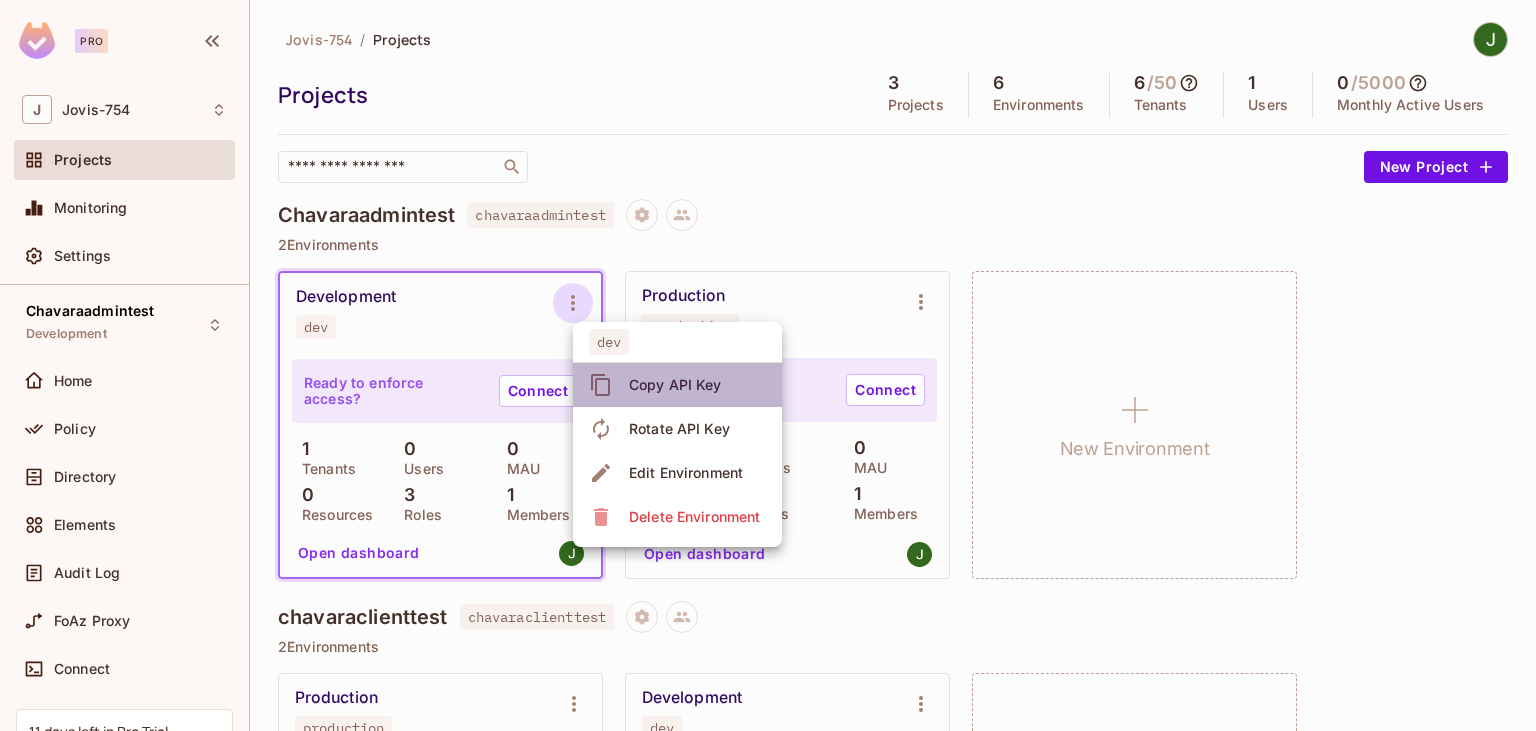 click on "Copy API Key" at bounding box center [675, 385] 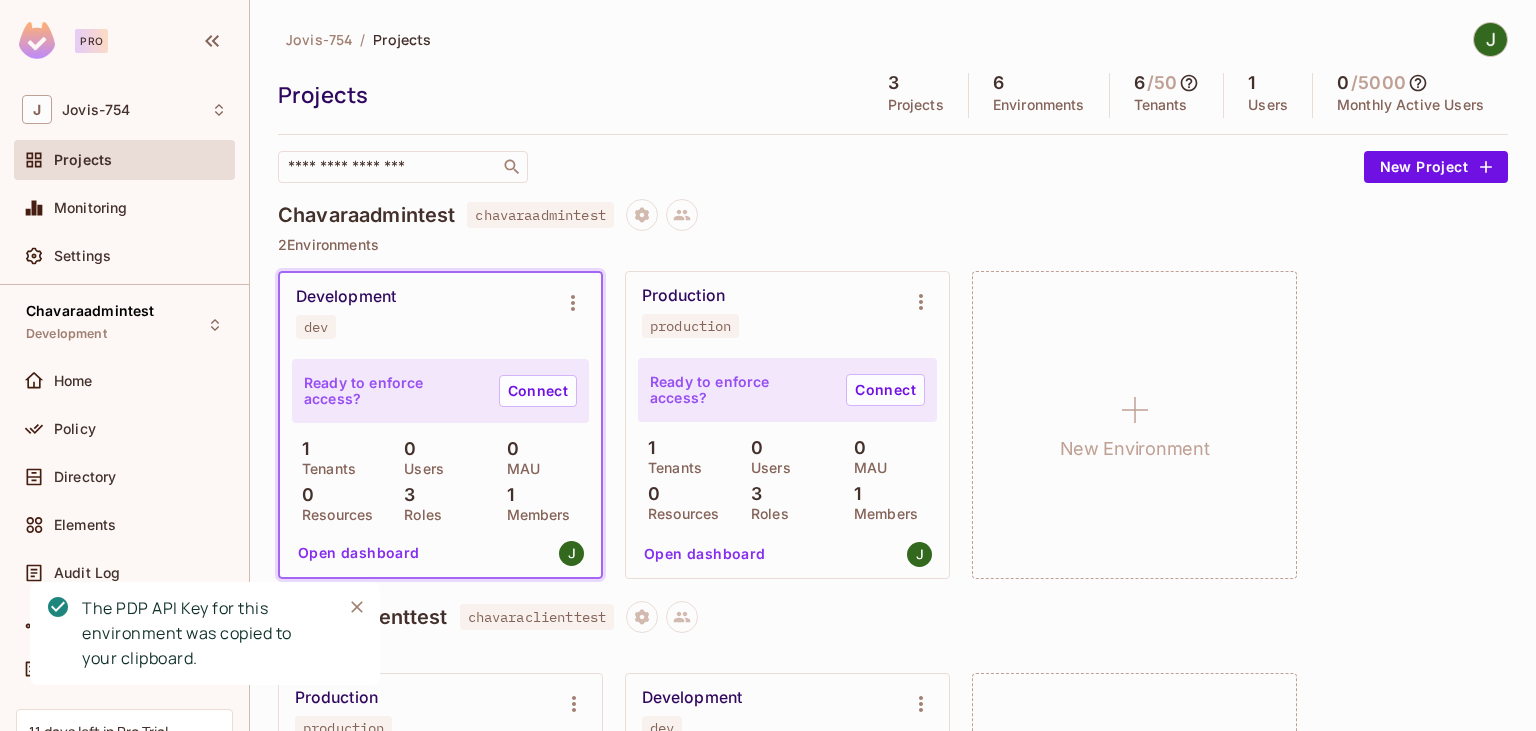drag, startPoint x: 360, startPoint y: 612, endPoint x: 374, endPoint y: 610, distance: 14.142136 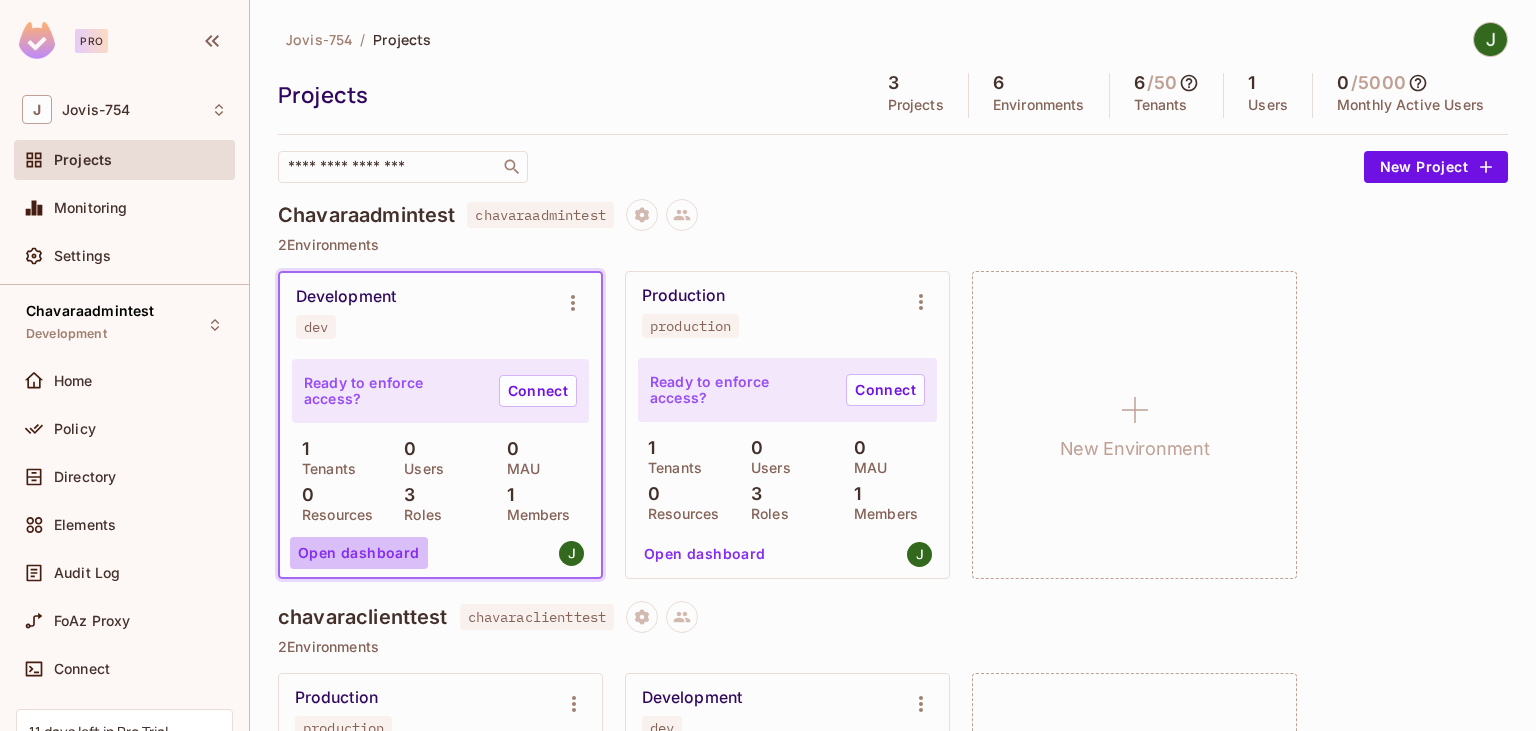 click on "Open dashboard" at bounding box center [359, 553] 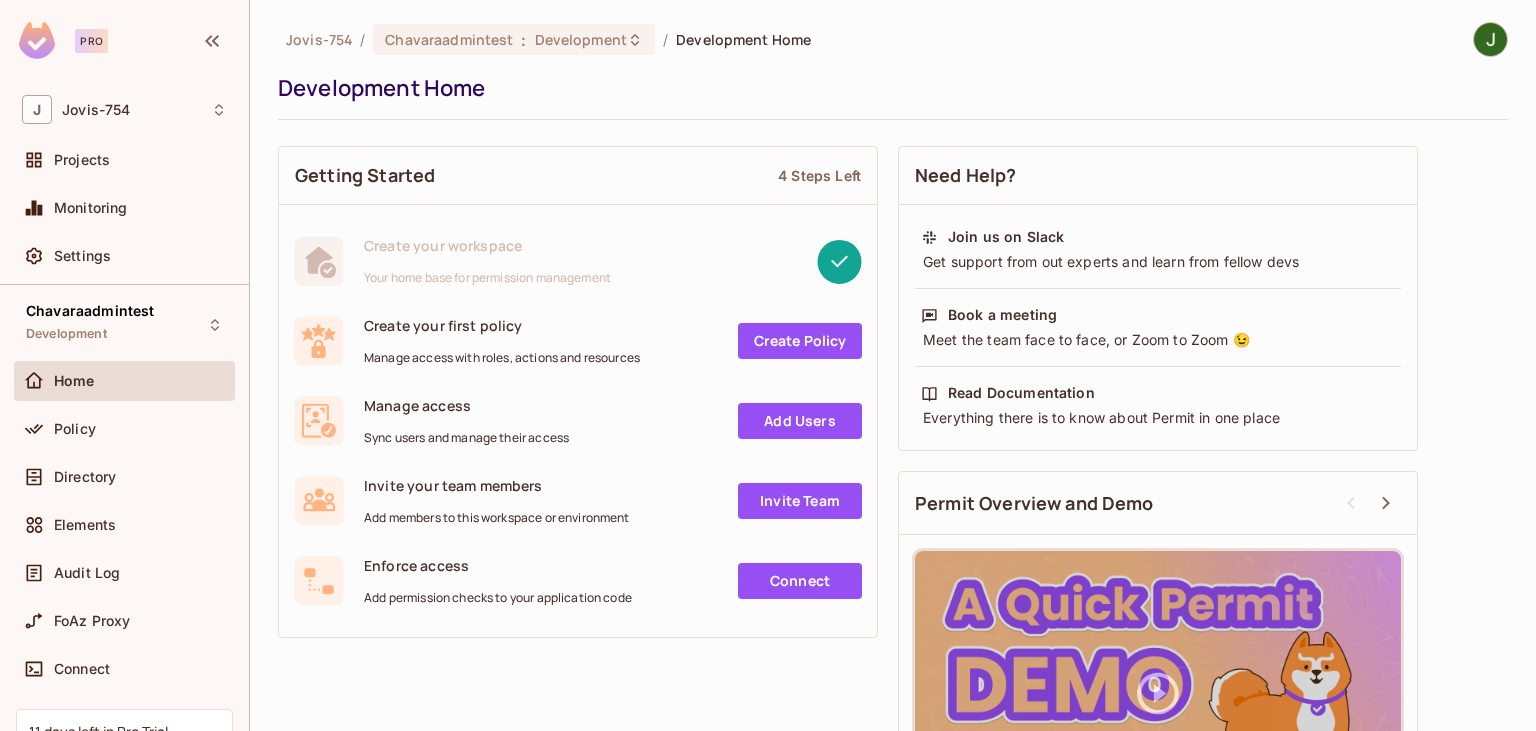 click on "Create Policy" at bounding box center [800, 341] 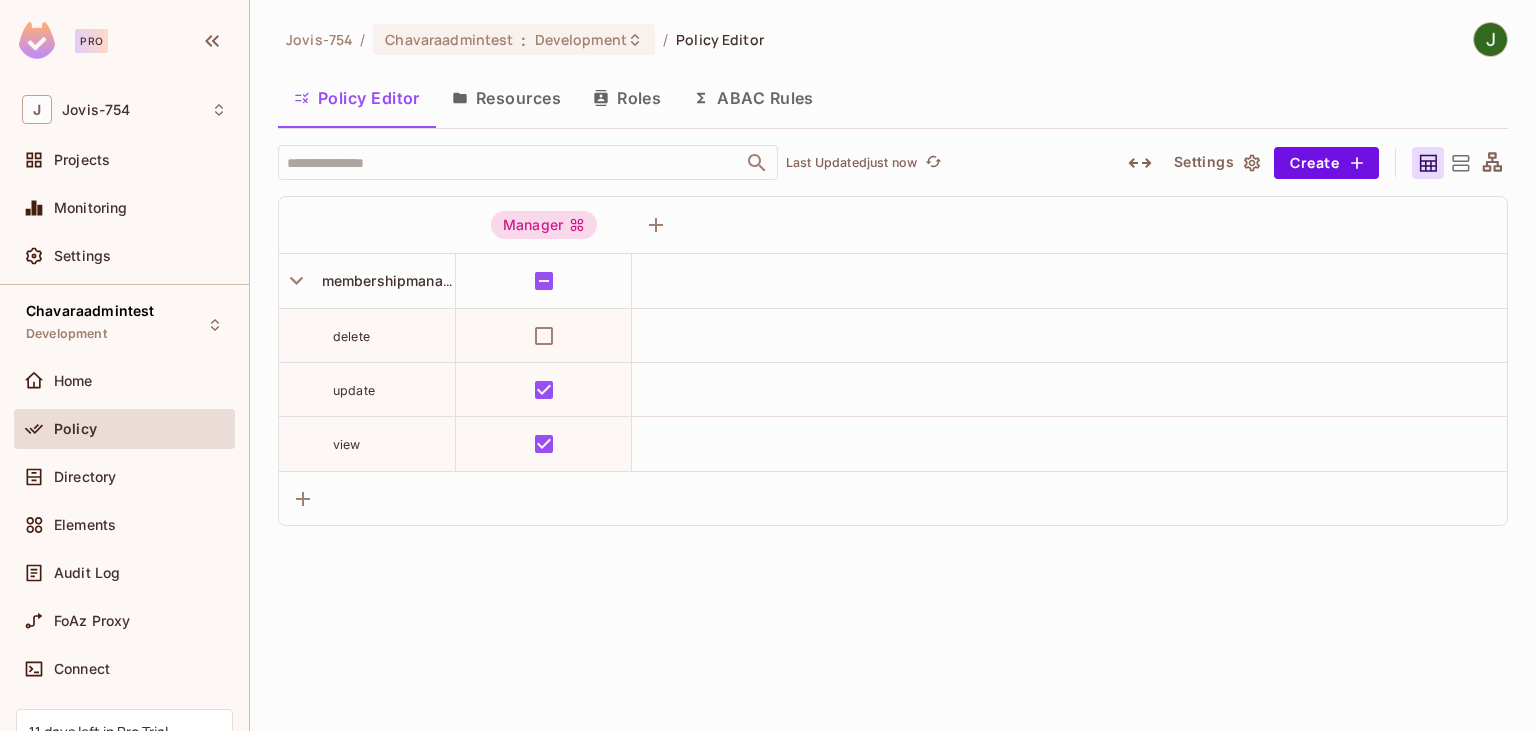 click on "Resources" at bounding box center (506, 98) 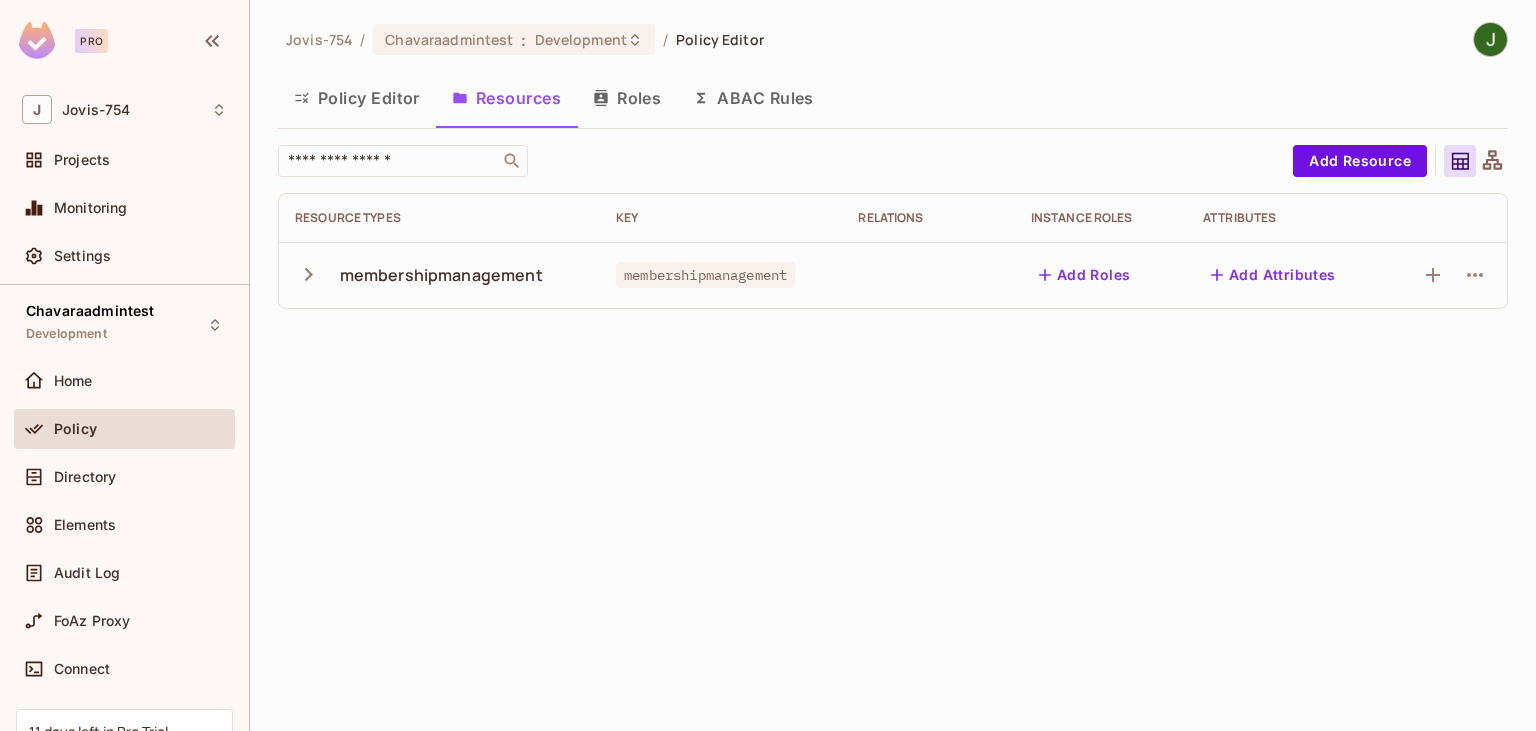 click on "membershipmanagement" at bounding box center [441, 275] 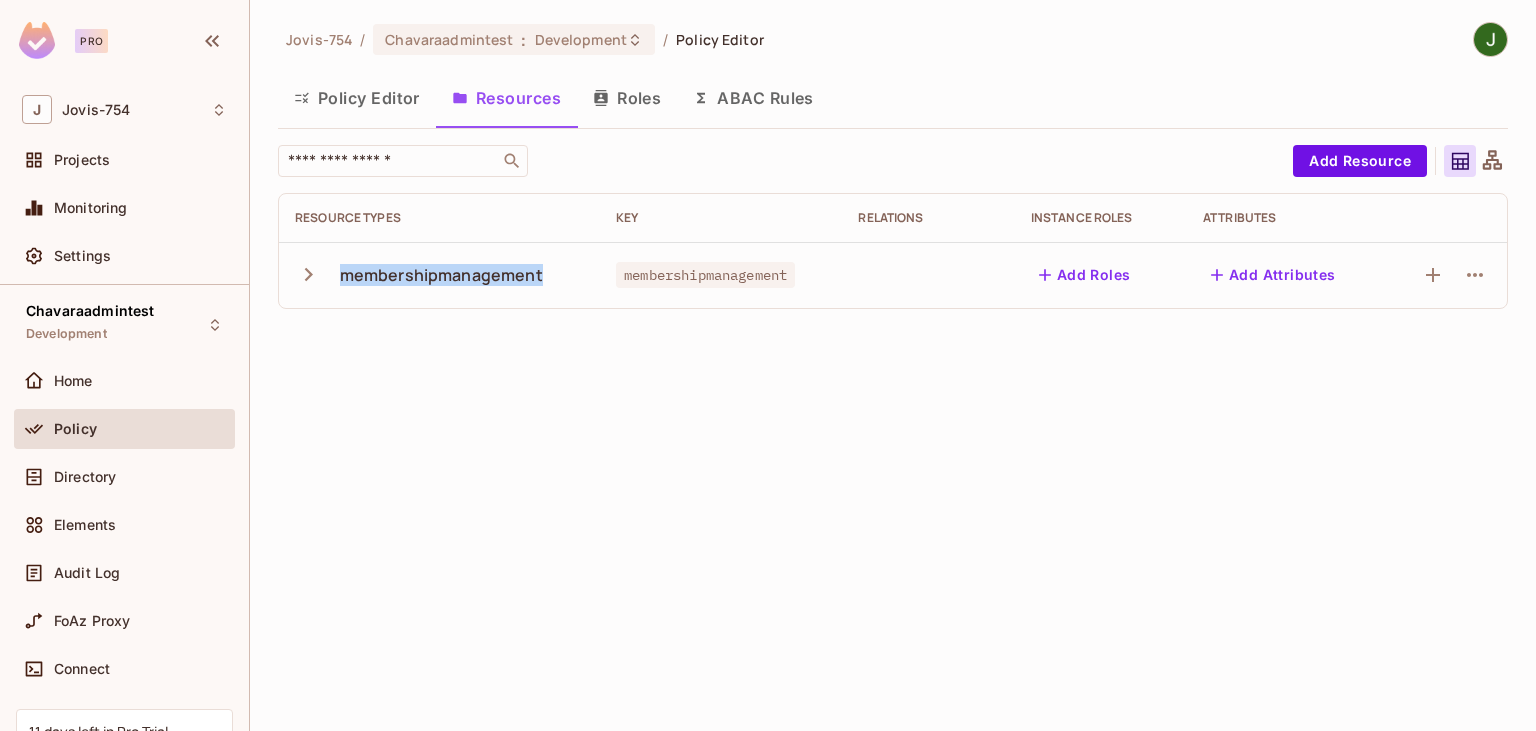 click on "membershipmanagement" at bounding box center [441, 275] 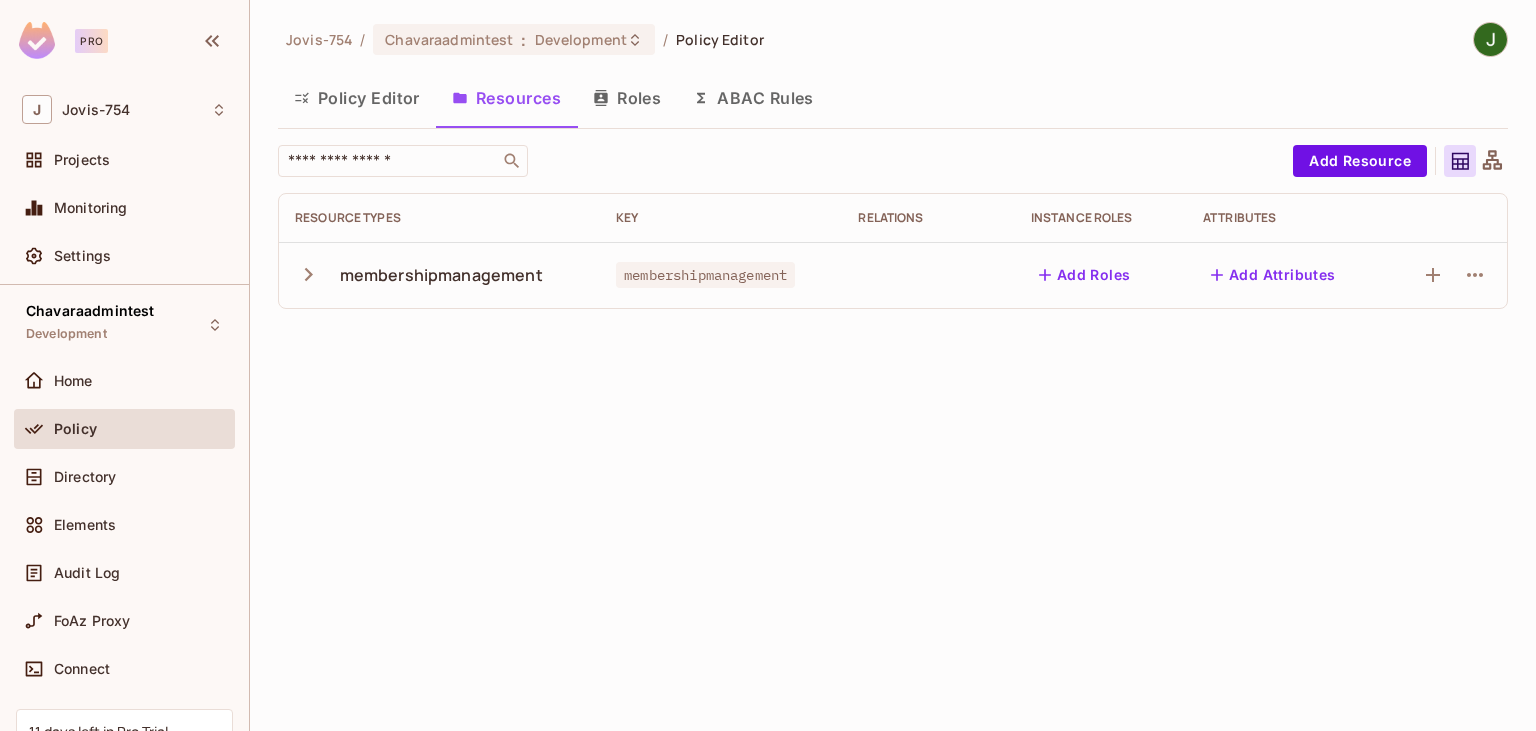 click on "membershipmanagement" at bounding box center (705, 275) 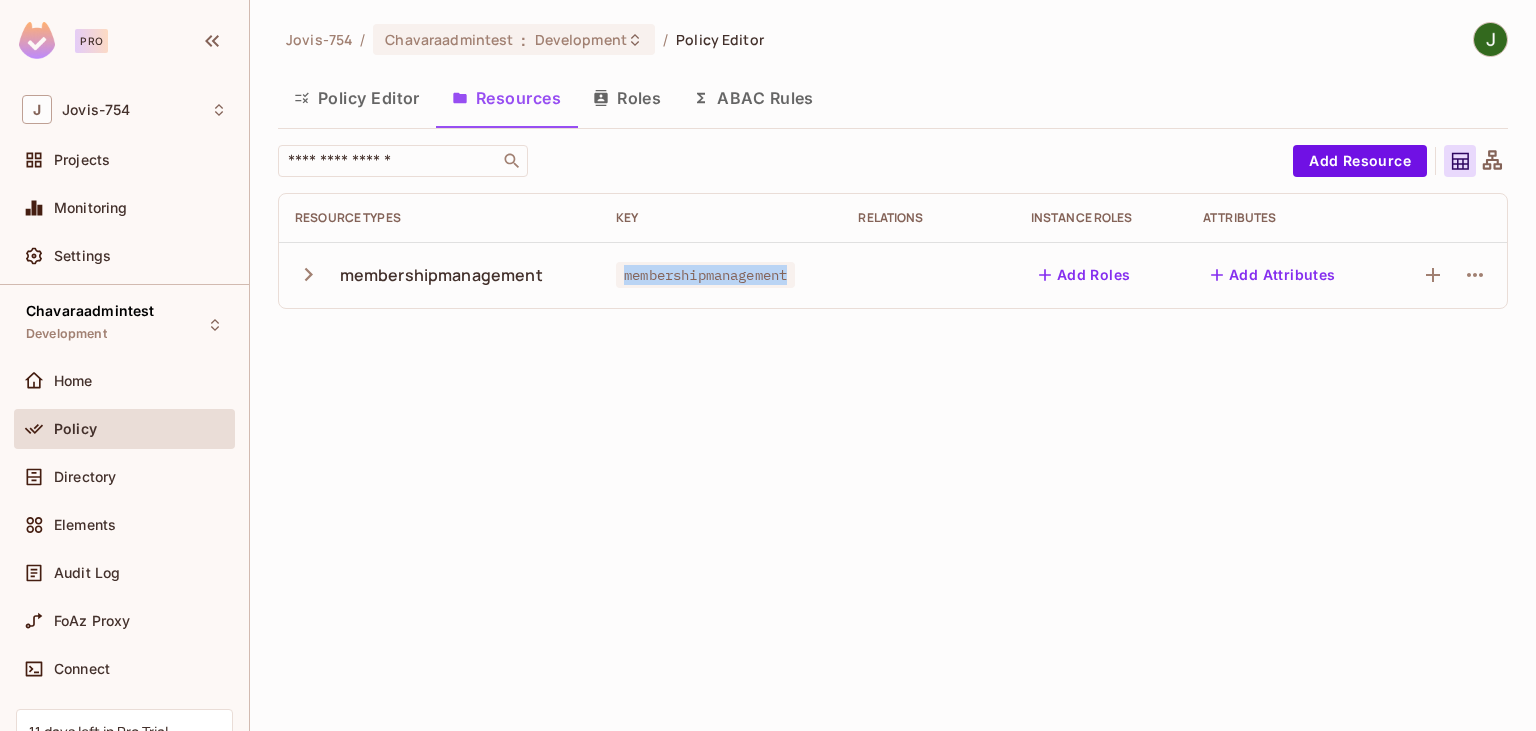 click on "membershipmanagement" at bounding box center (705, 275) 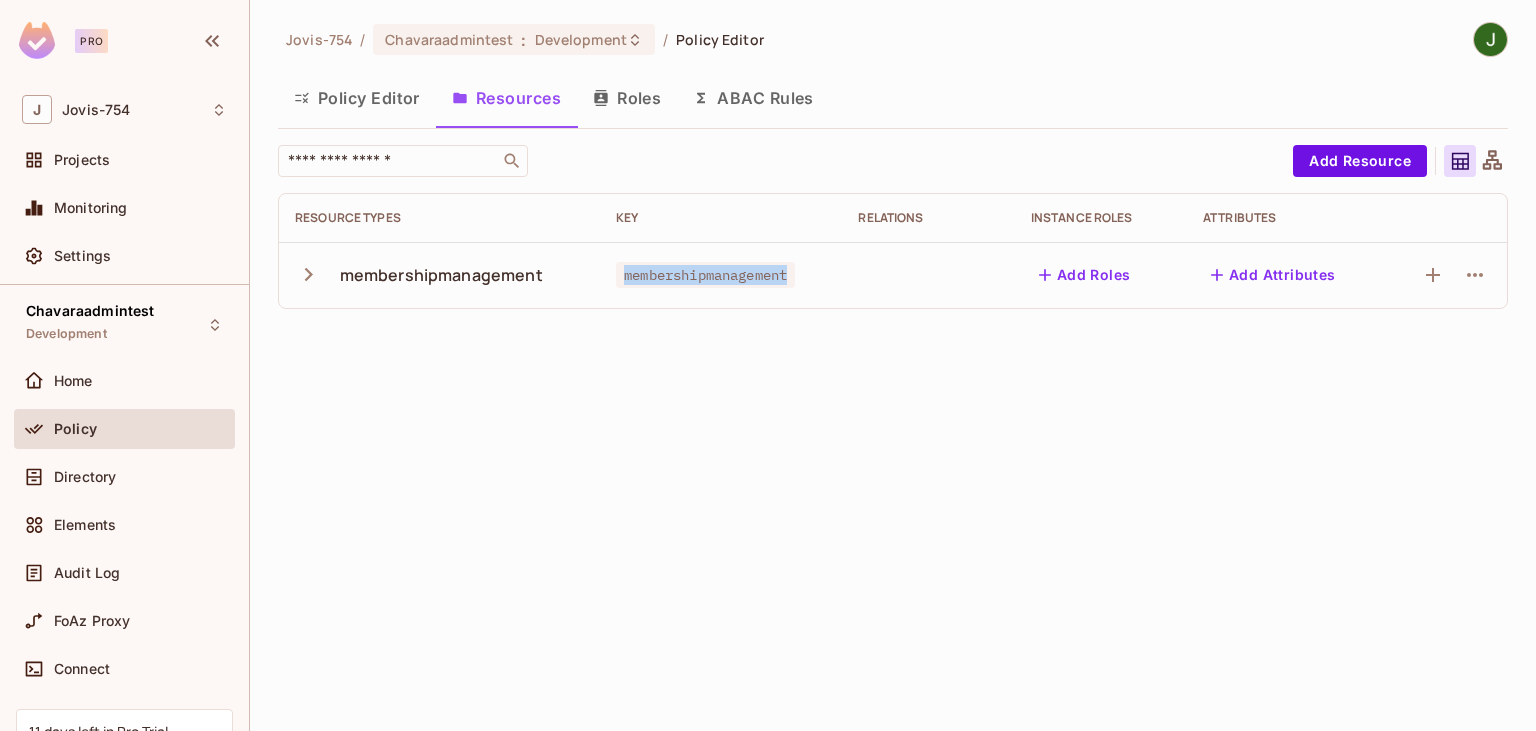 click on "Policy Editor" at bounding box center [357, 98] 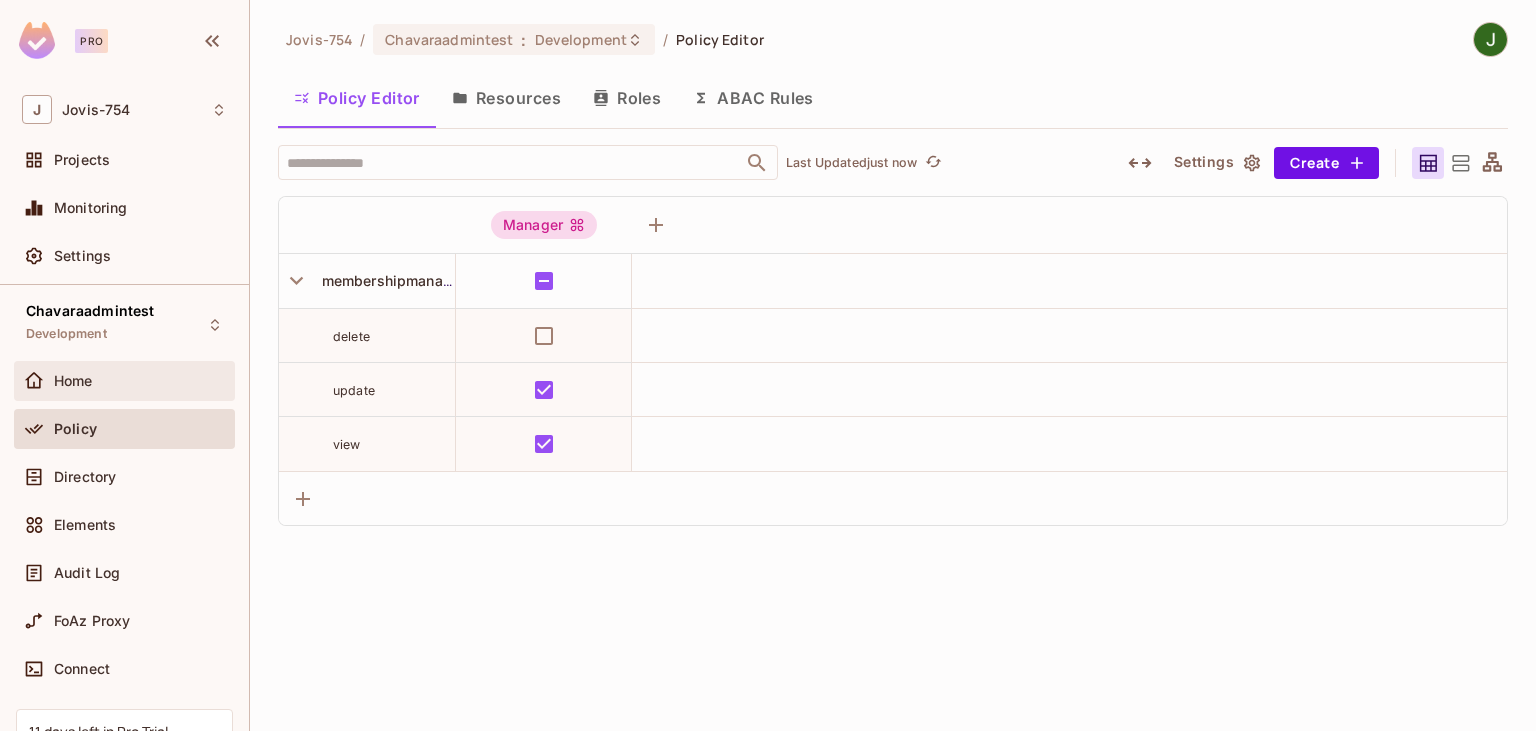 click on "Home" at bounding box center (124, 381) 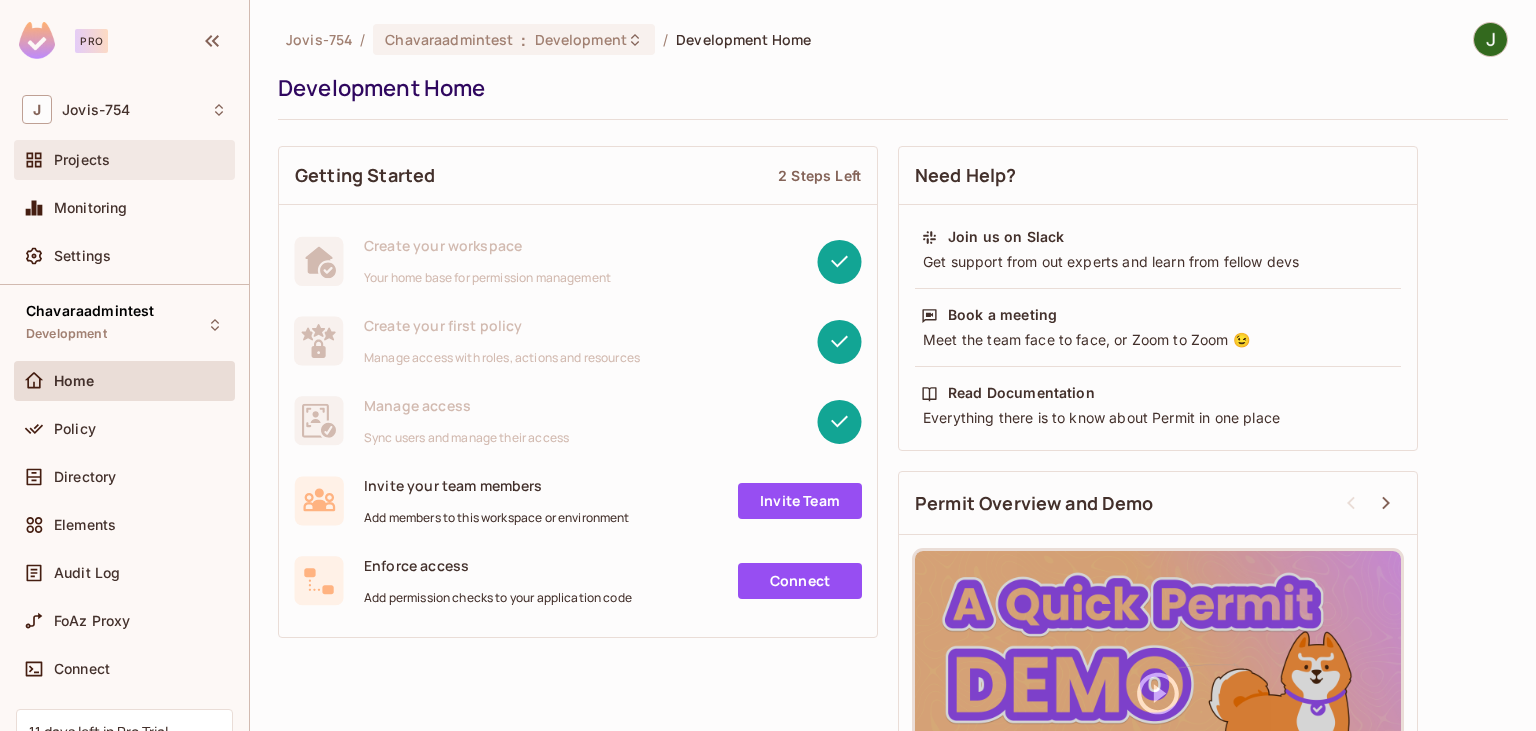 click on "Projects" at bounding box center [124, 160] 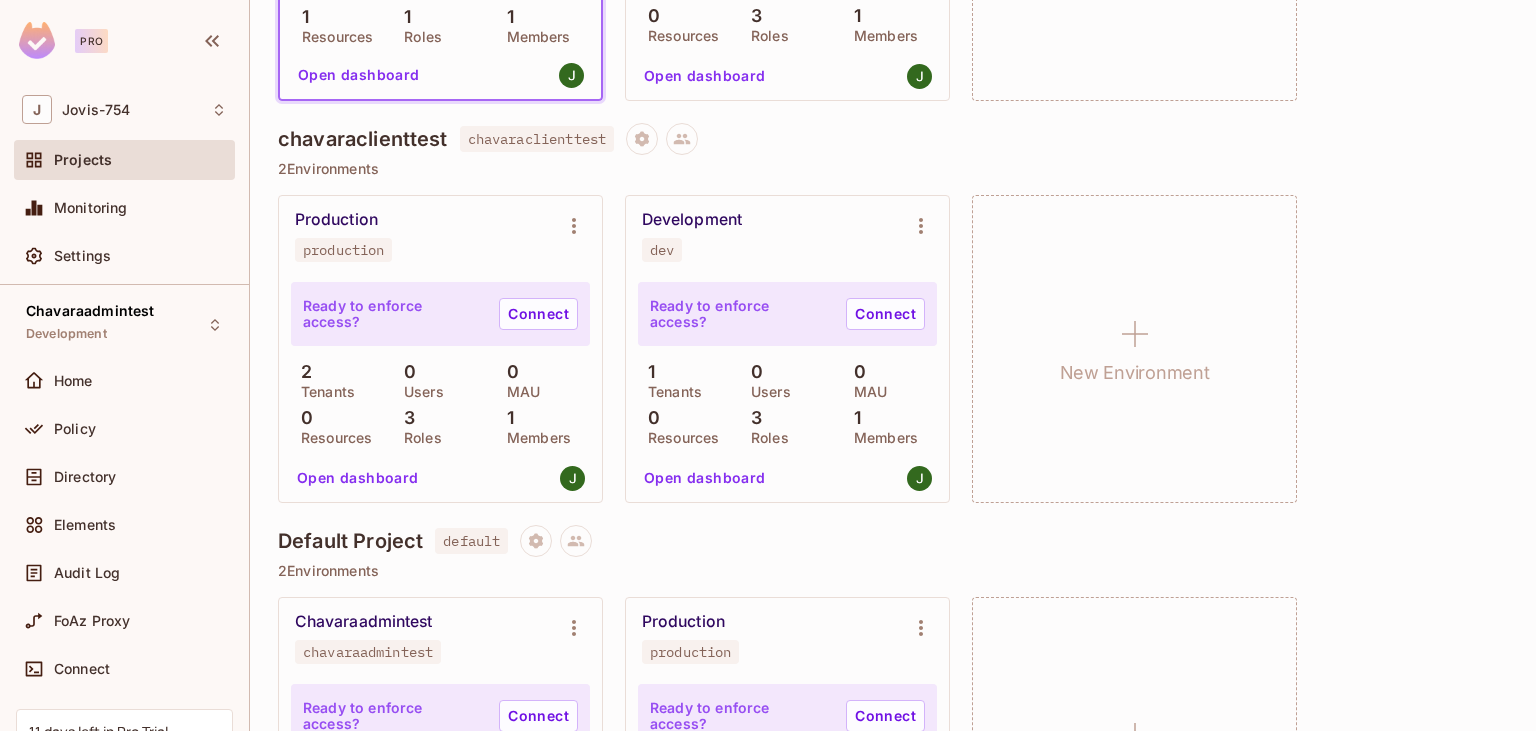 scroll, scrollTop: 674, scrollLeft: 0, axis: vertical 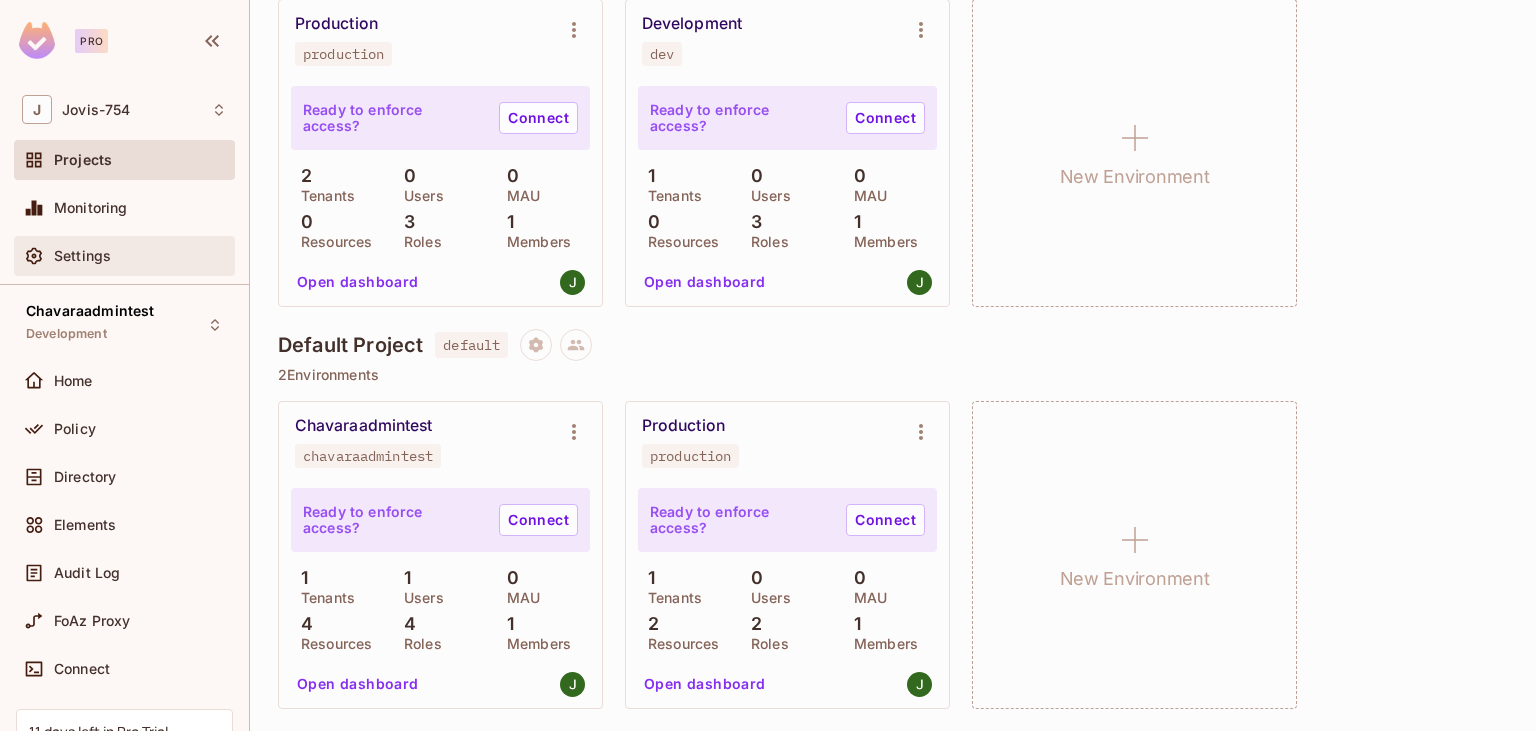 click on "Settings" at bounding box center [82, 256] 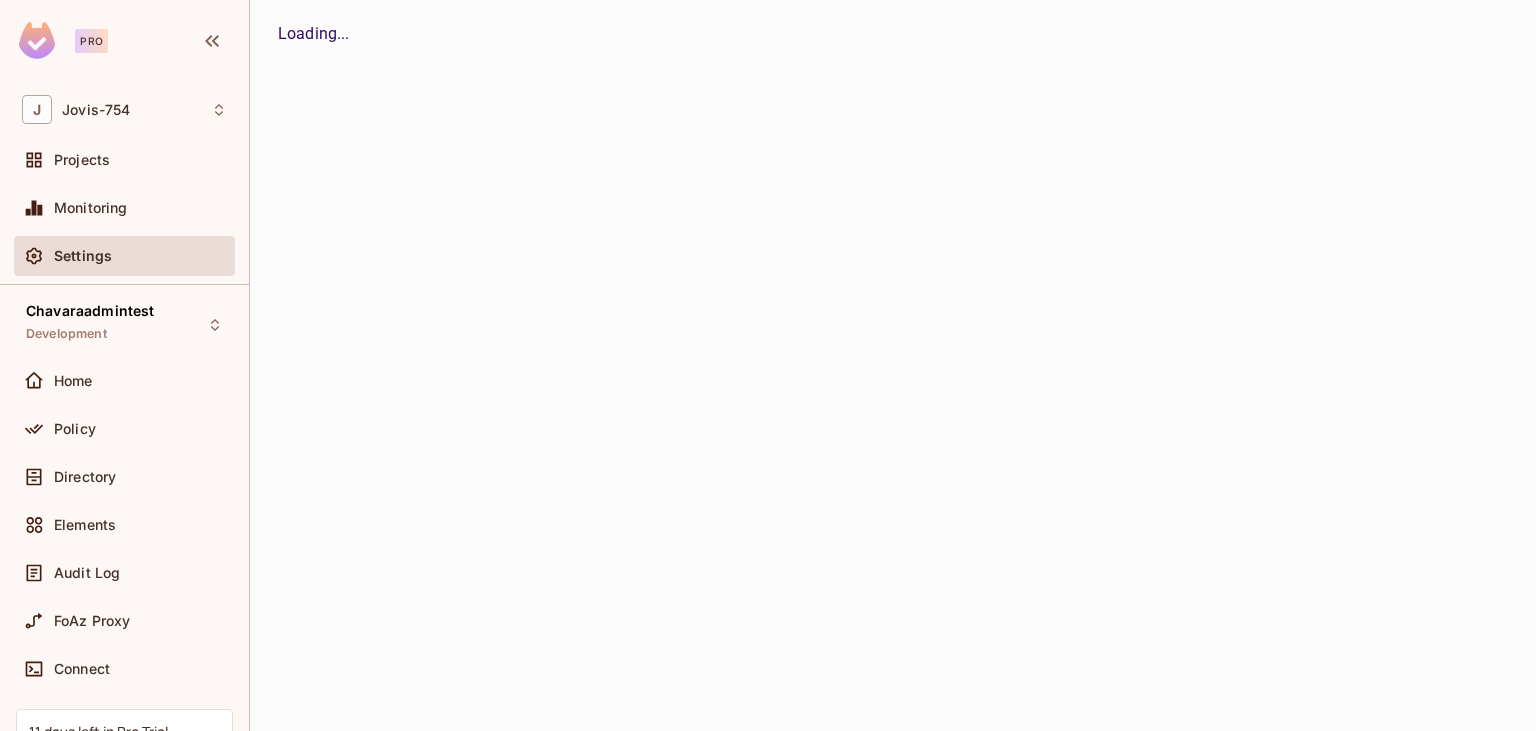 scroll, scrollTop: 0, scrollLeft: 0, axis: both 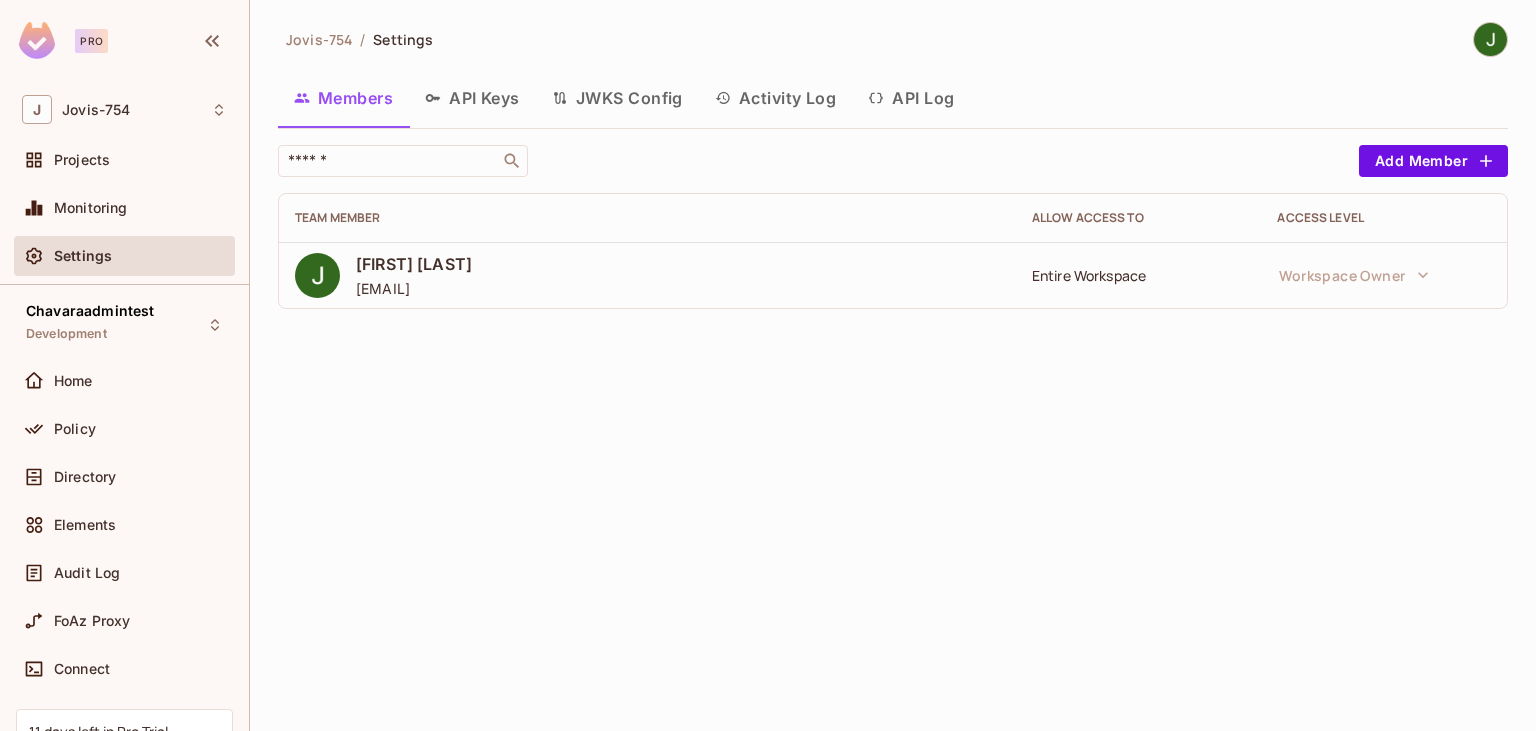 click on "API Log" at bounding box center (911, 98) 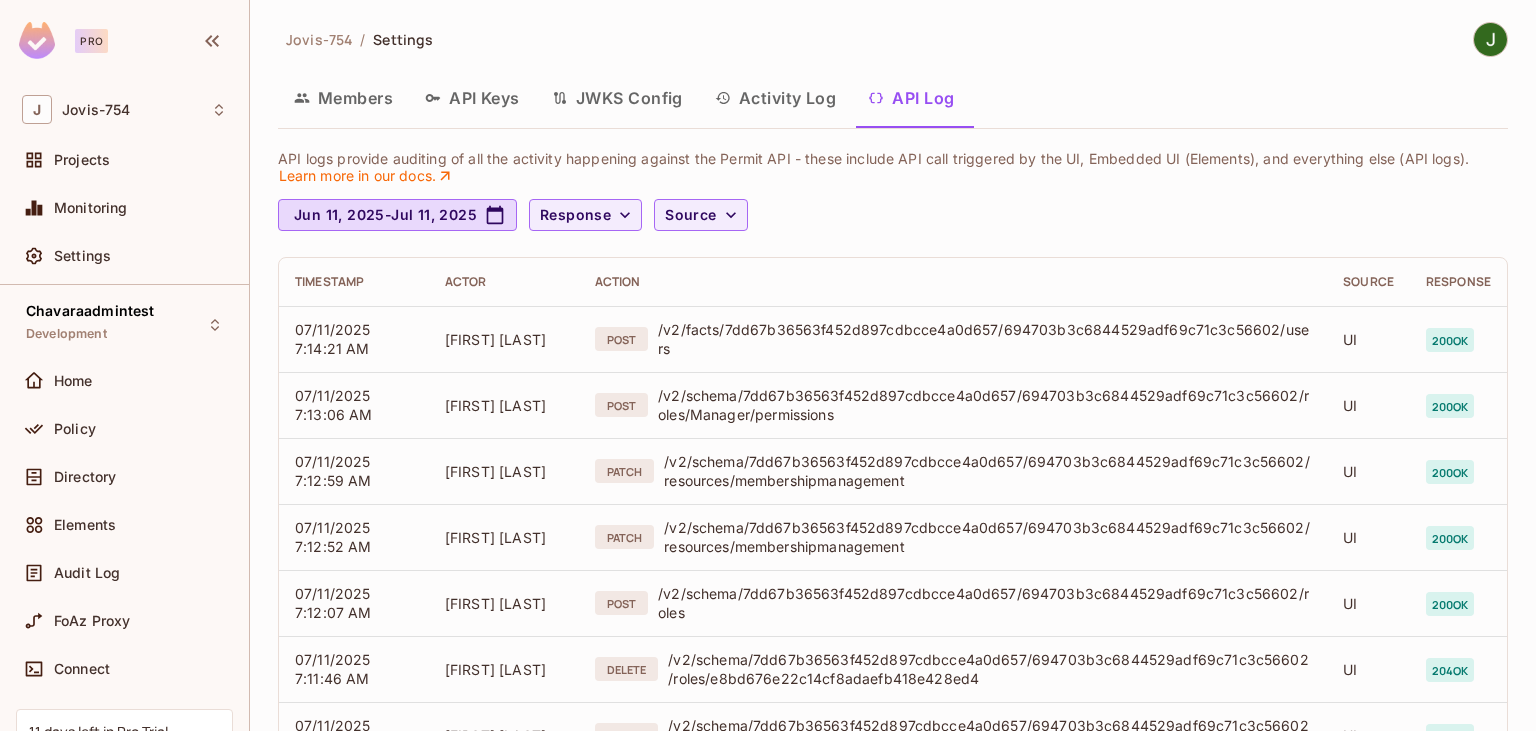 click on "Activity Log" at bounding box center [776, 98] 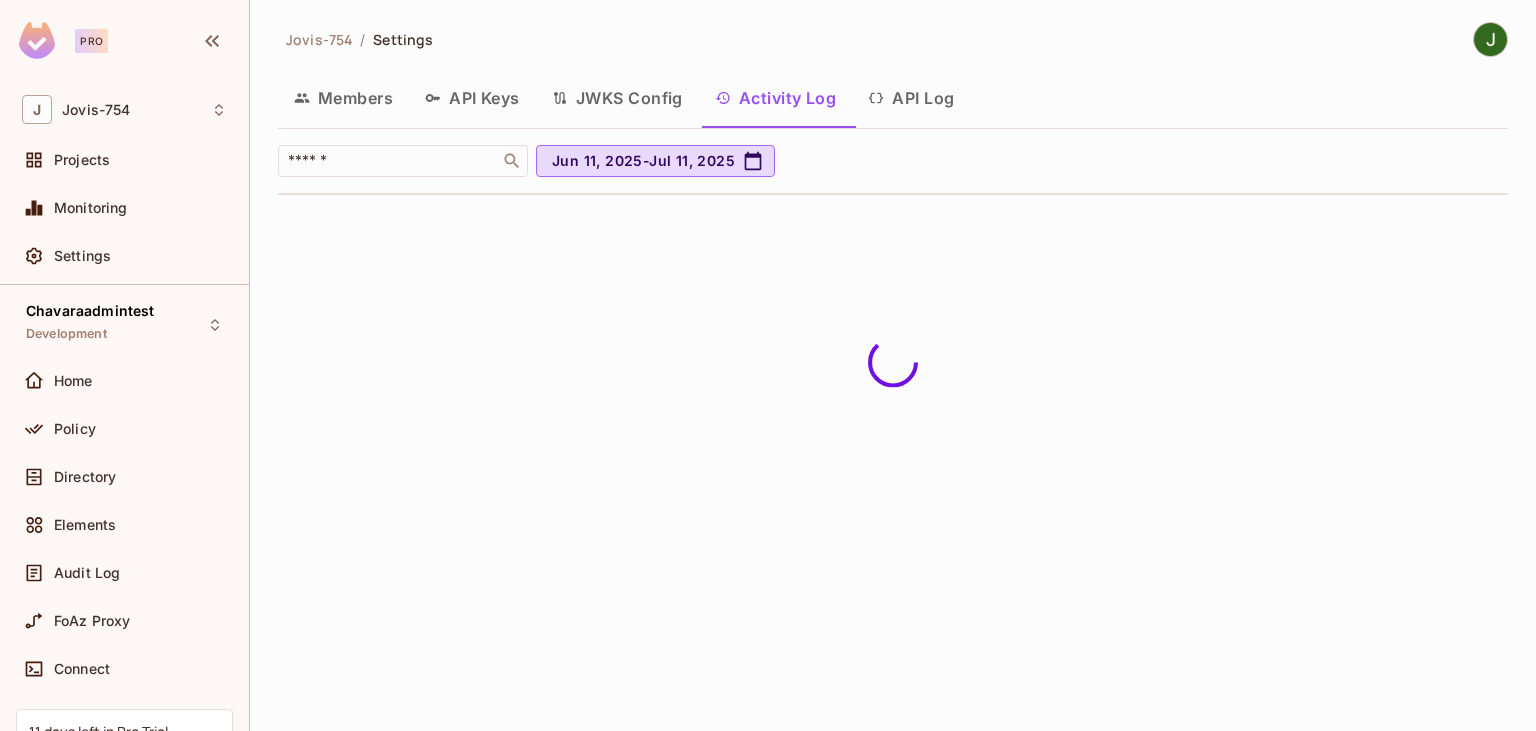 click on "API Log" at bounding box center (911, 98) 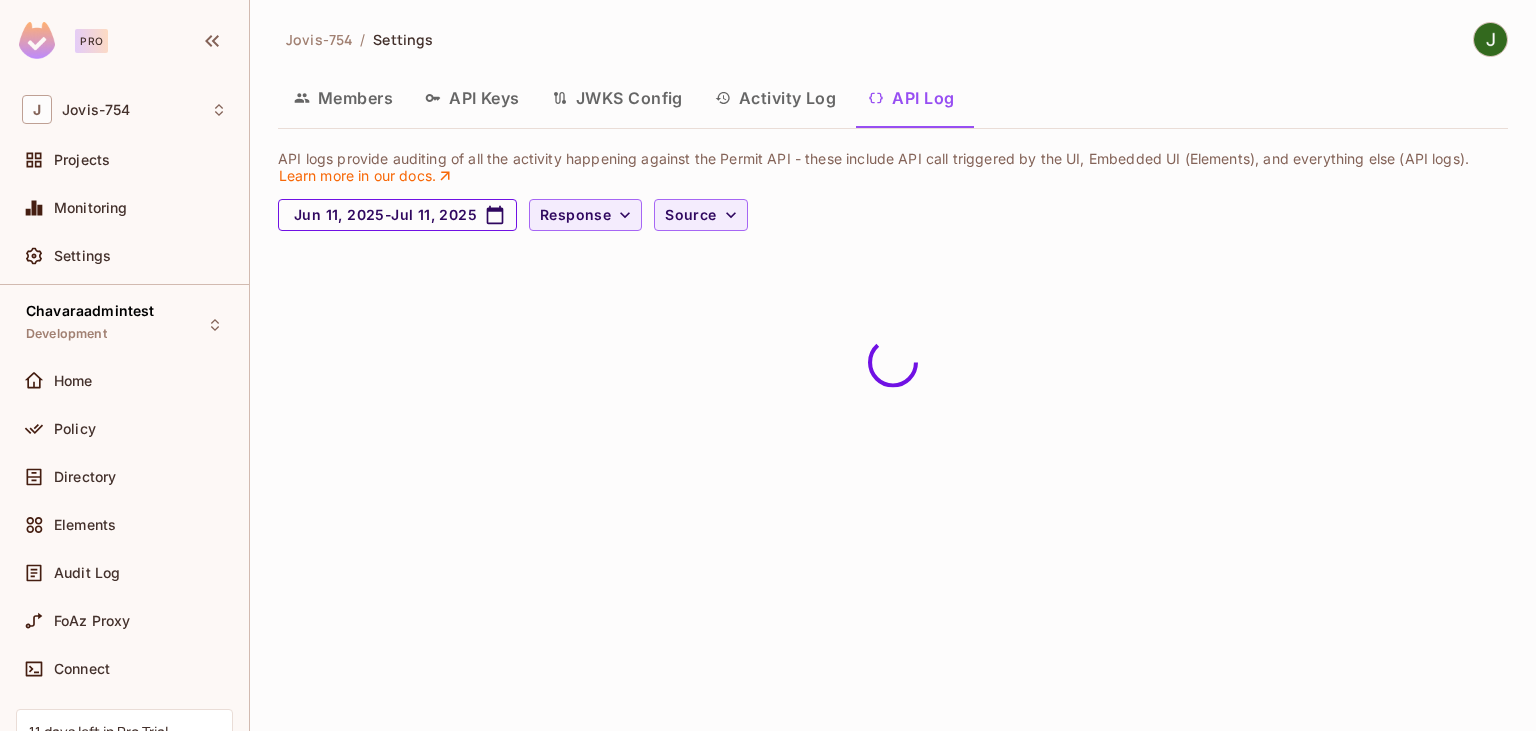 scroll, scrollTop: 0, scrollLeft: 0, axis: both 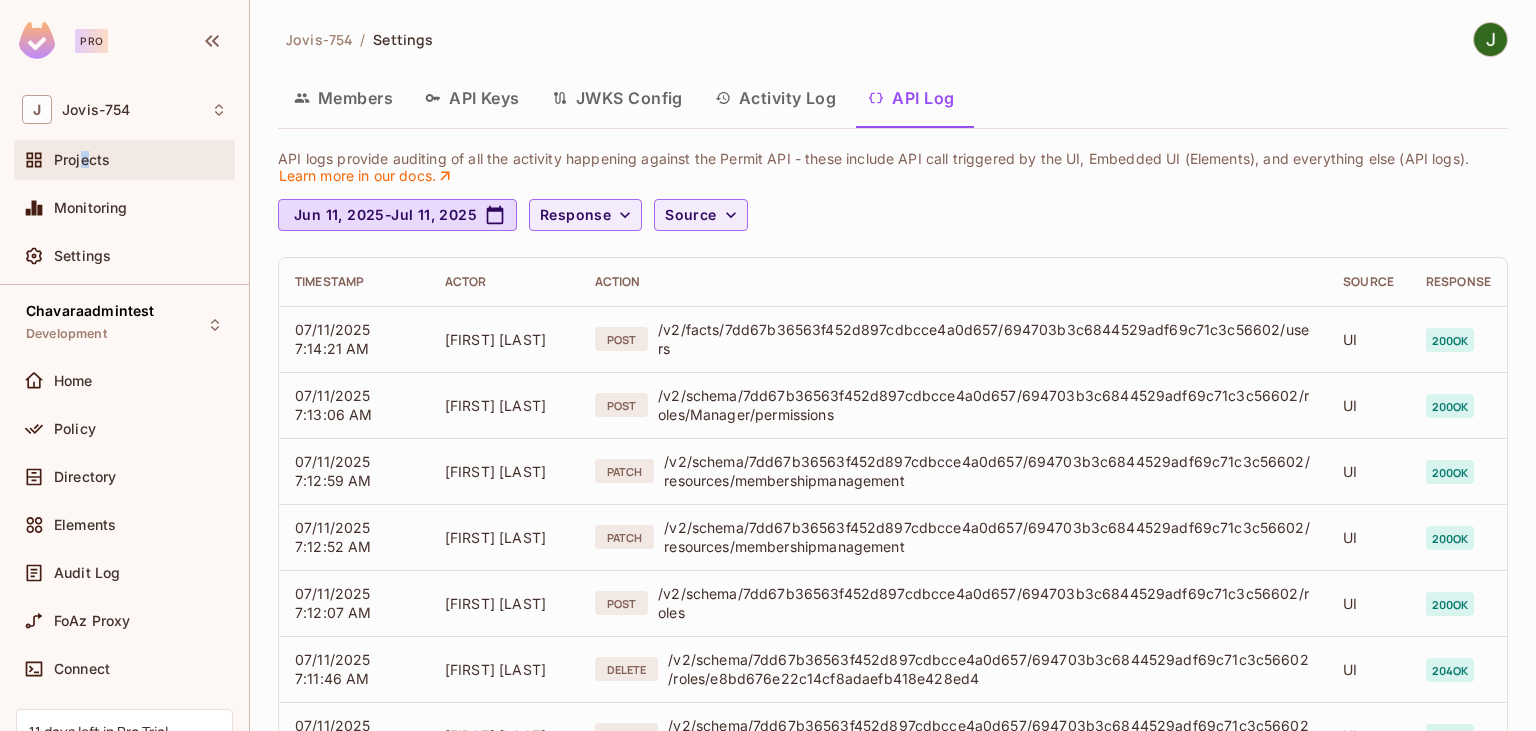 click on "Projects" at bounding box center (82, 160) 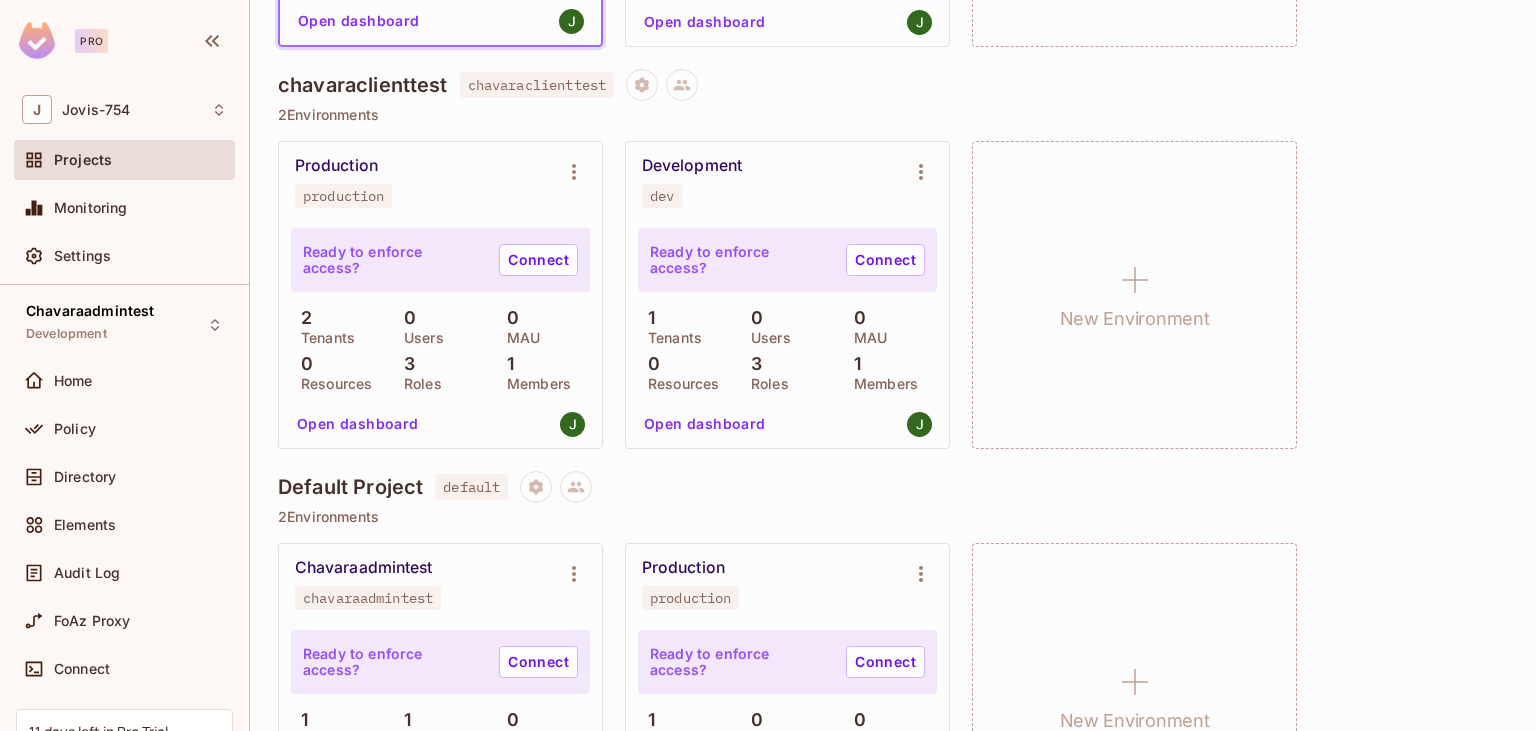 scroll, scrollTop: 674, scrollLeft: 0, axis: vertical 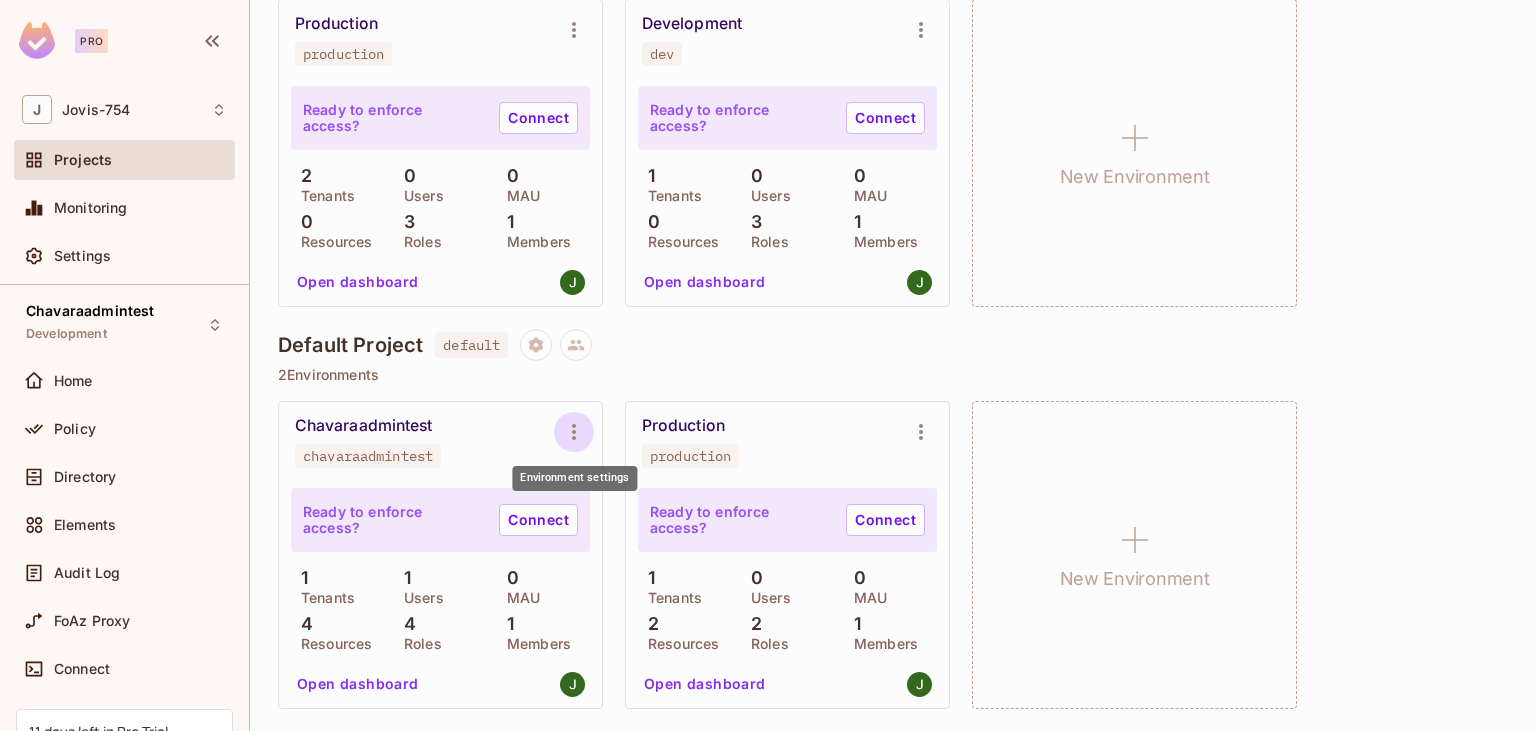 click 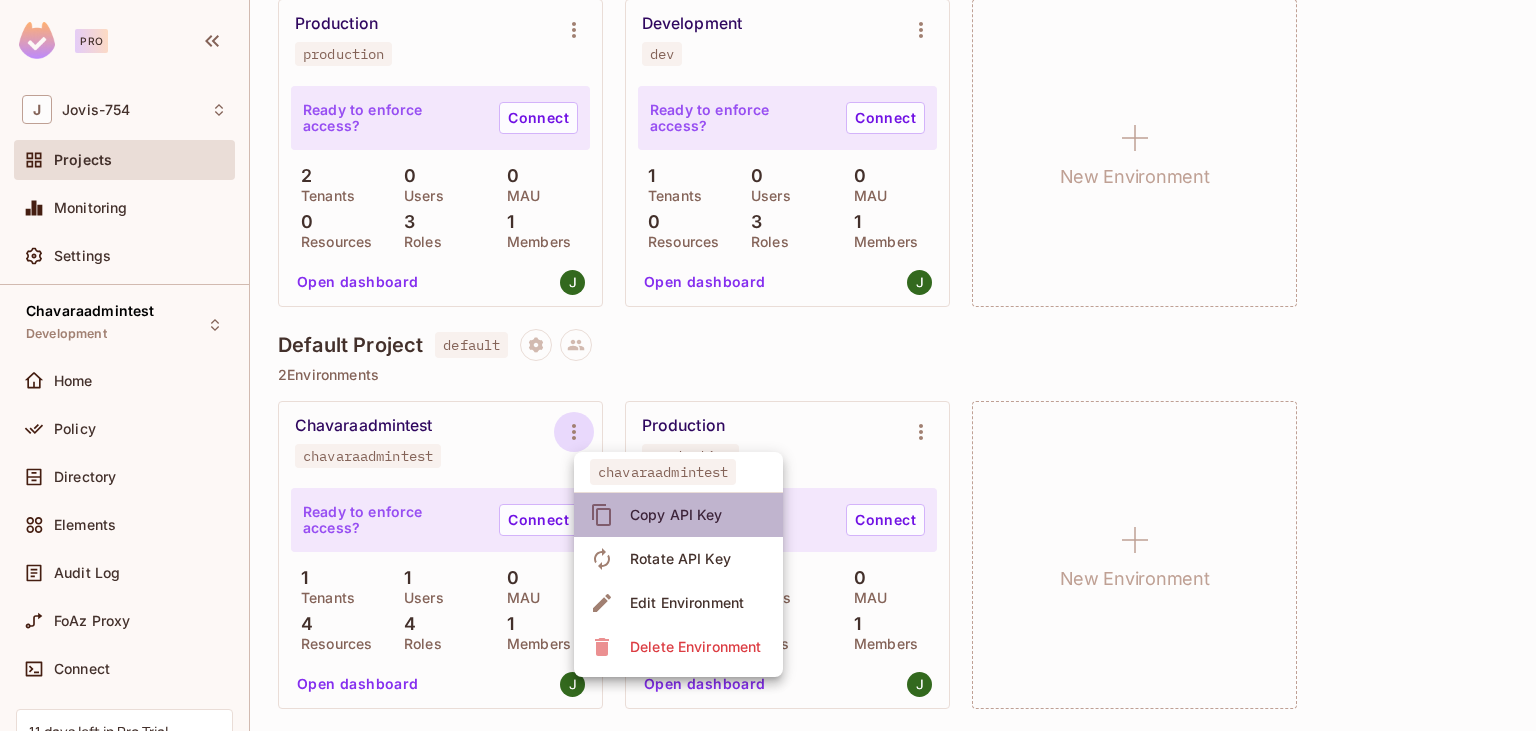 click on "Copy API Key" at bounding box center [676, 515] 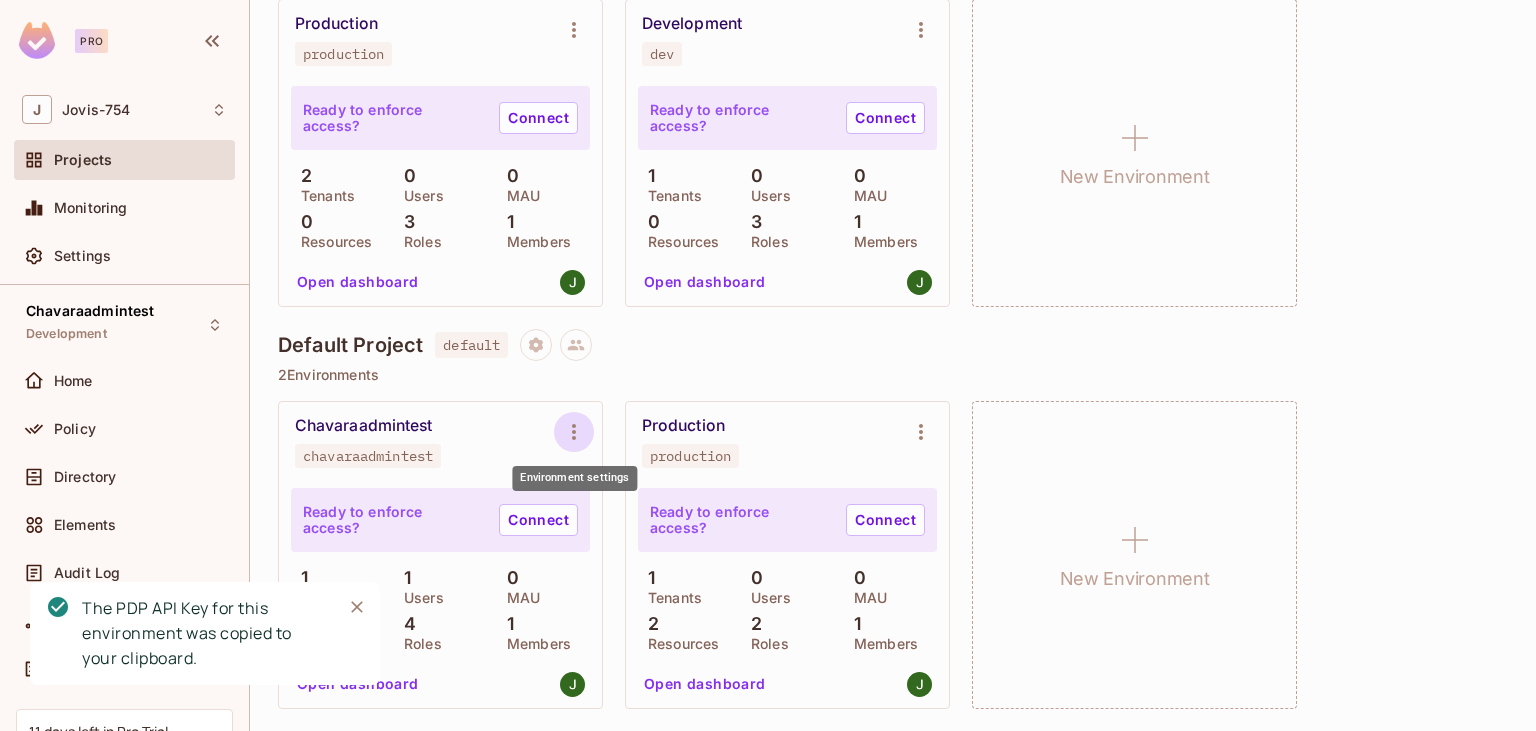 click 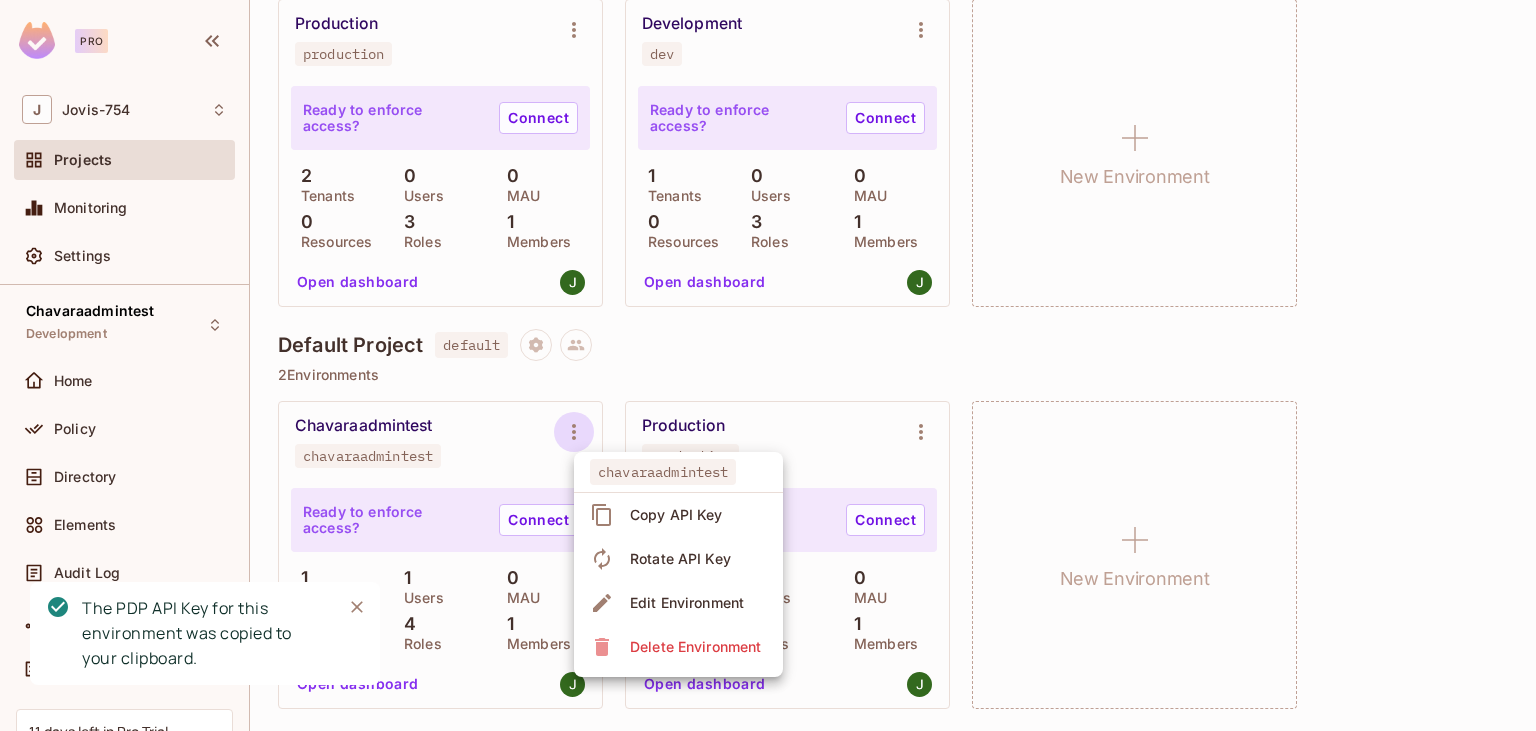 click on "Copy API Key" at bounding box center (676, 515) 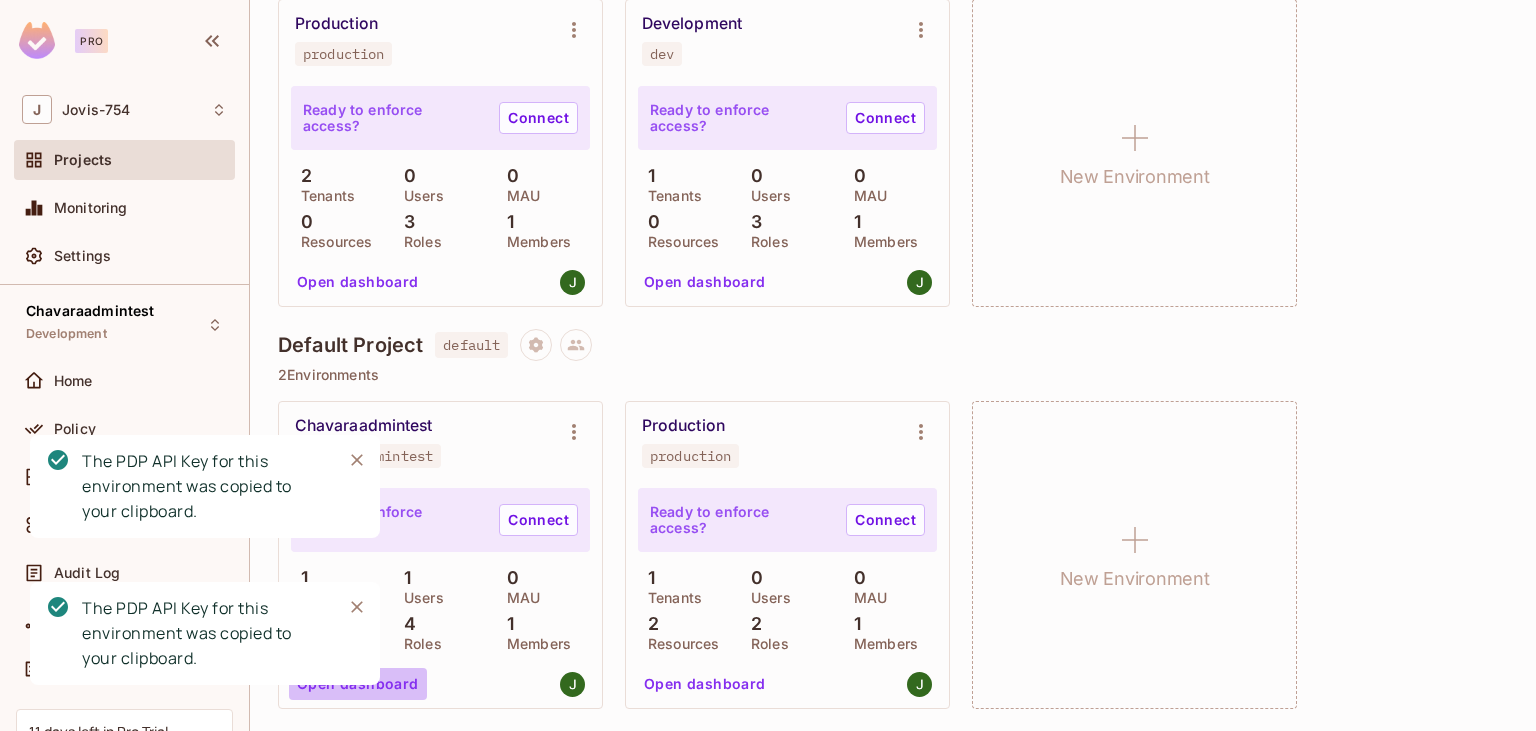 click on "Open dashboard" at bounding box center (358, 684) 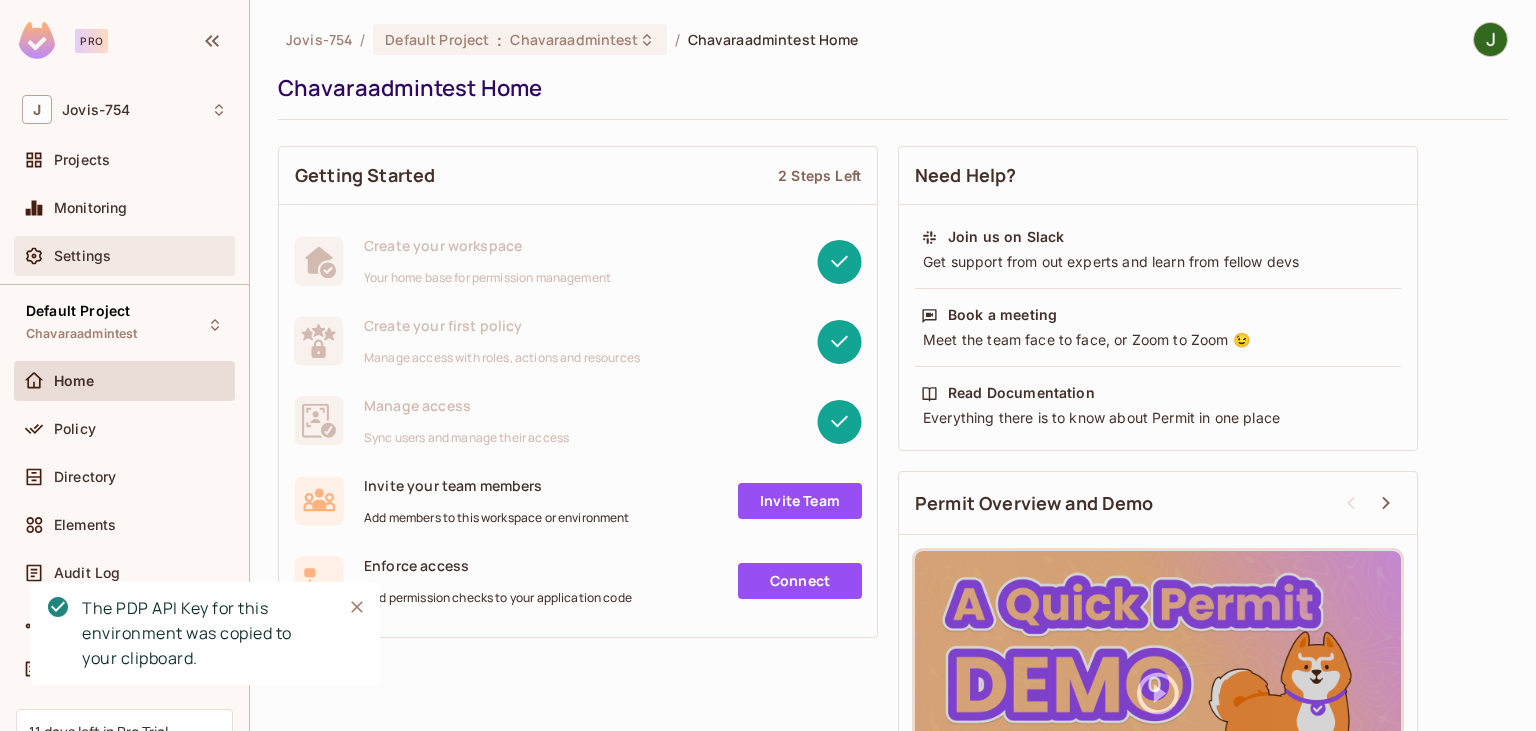 click on "Settings" at bounding box center [140, 256] 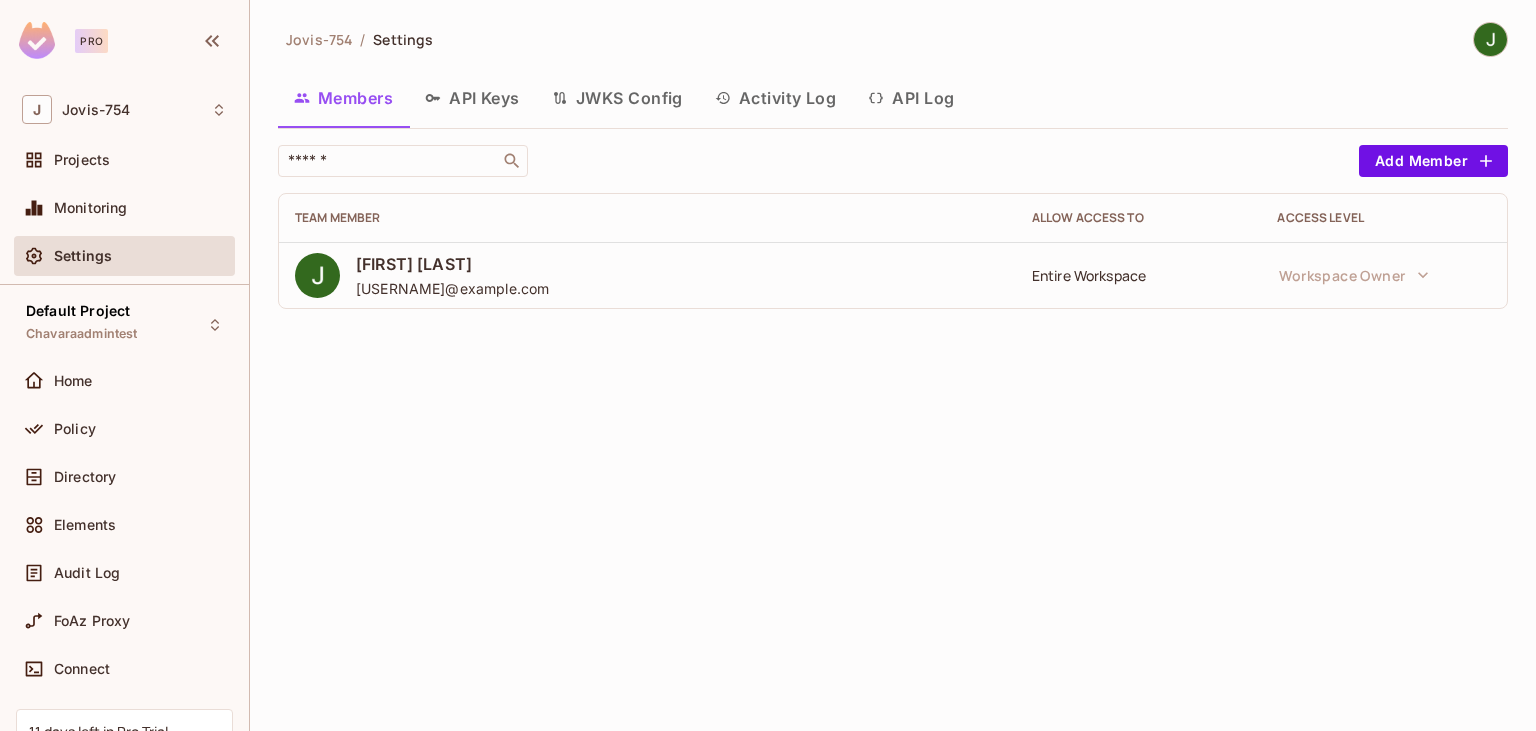 click on "API Log" at bounding box center (911, 98) 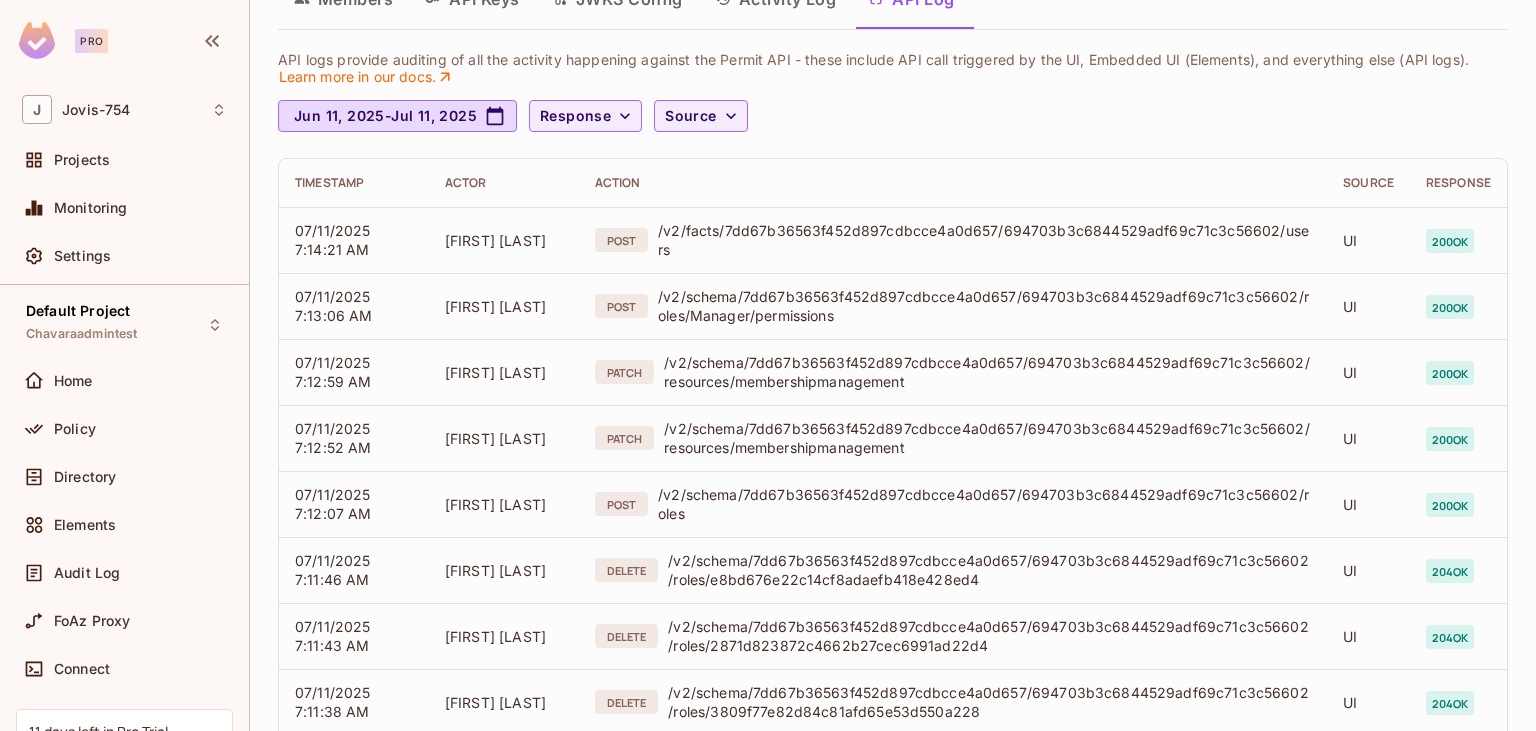 scroll, scrollTop: 0, scrollLeft: 0, axis: both 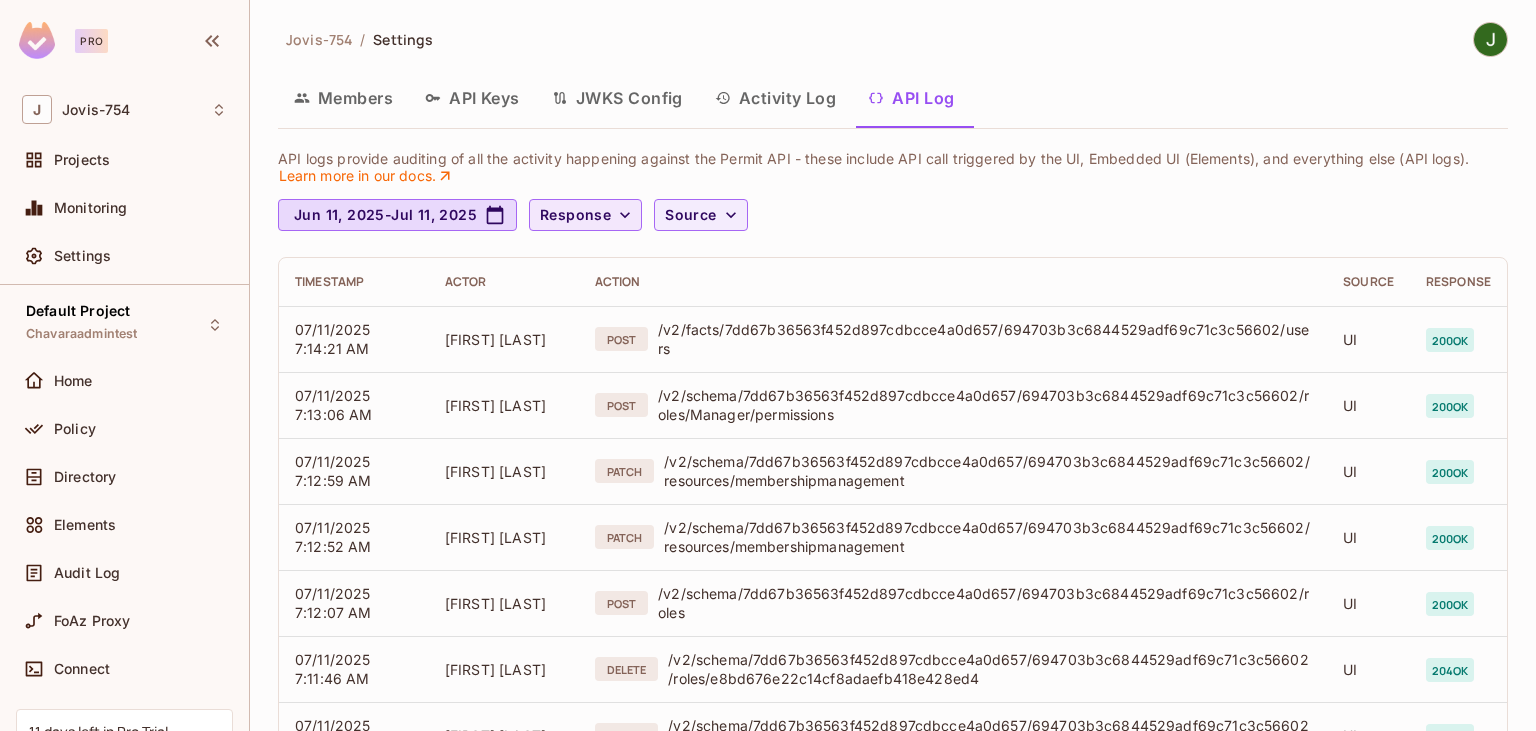 click 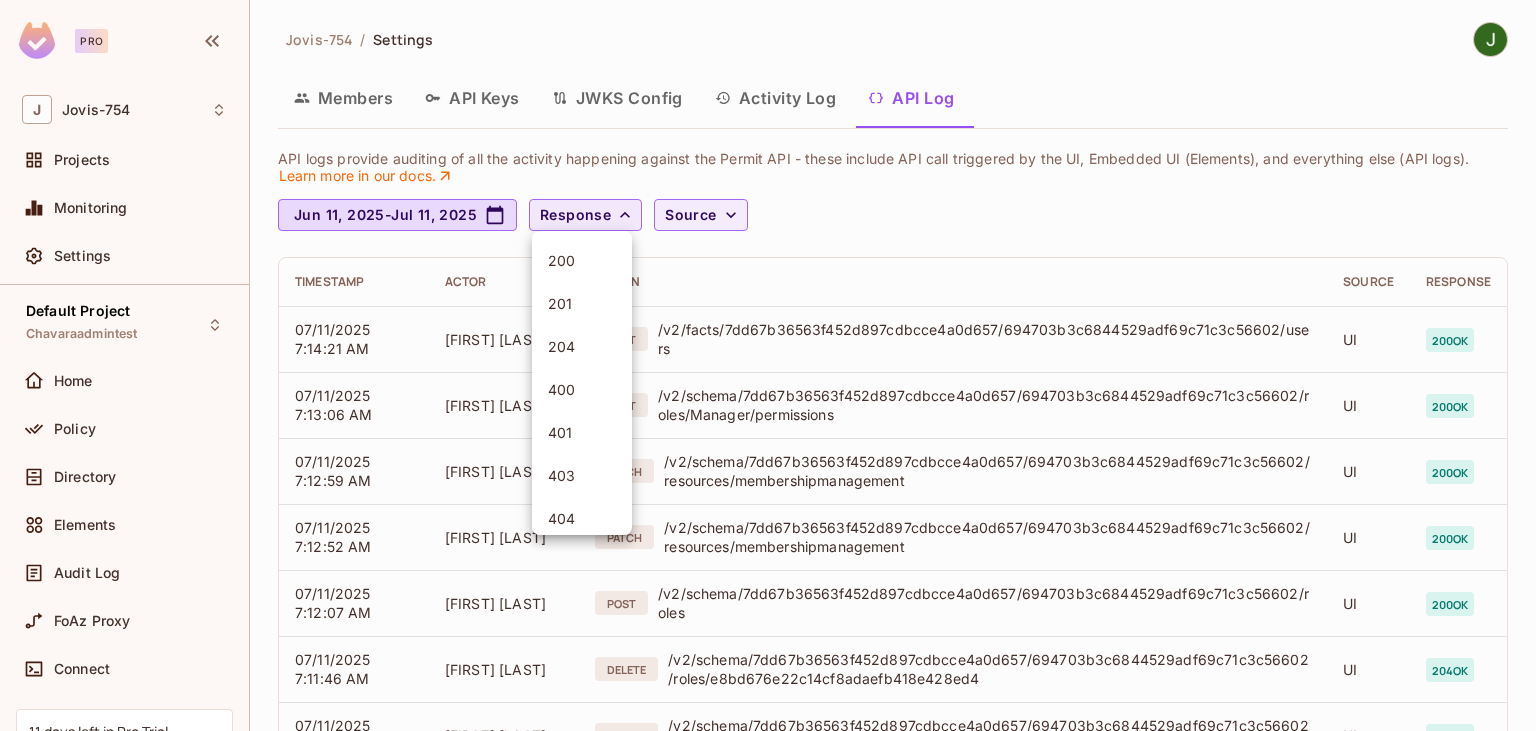 click at bounding box center [768, 365] 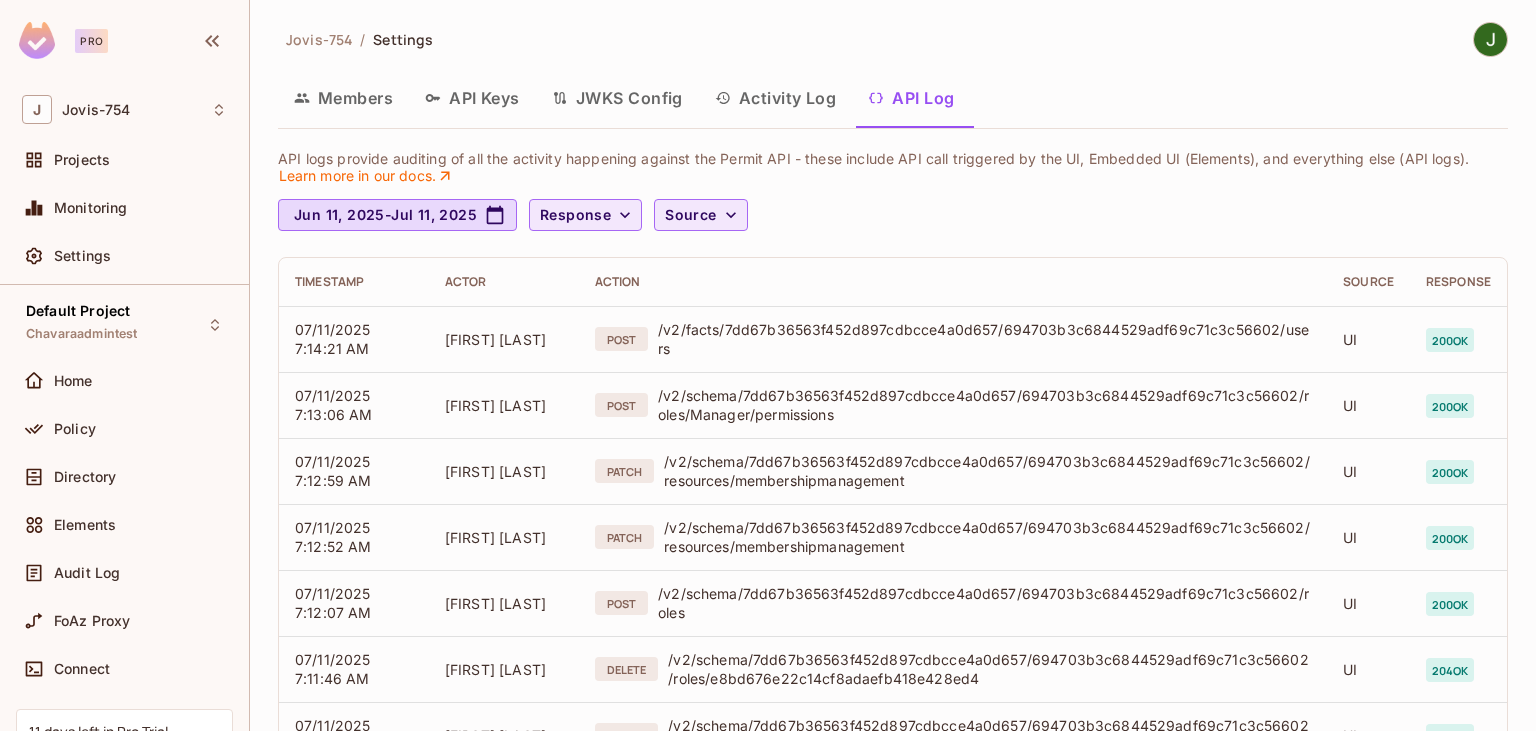 click on "Source" at bounding box center (700, 215) 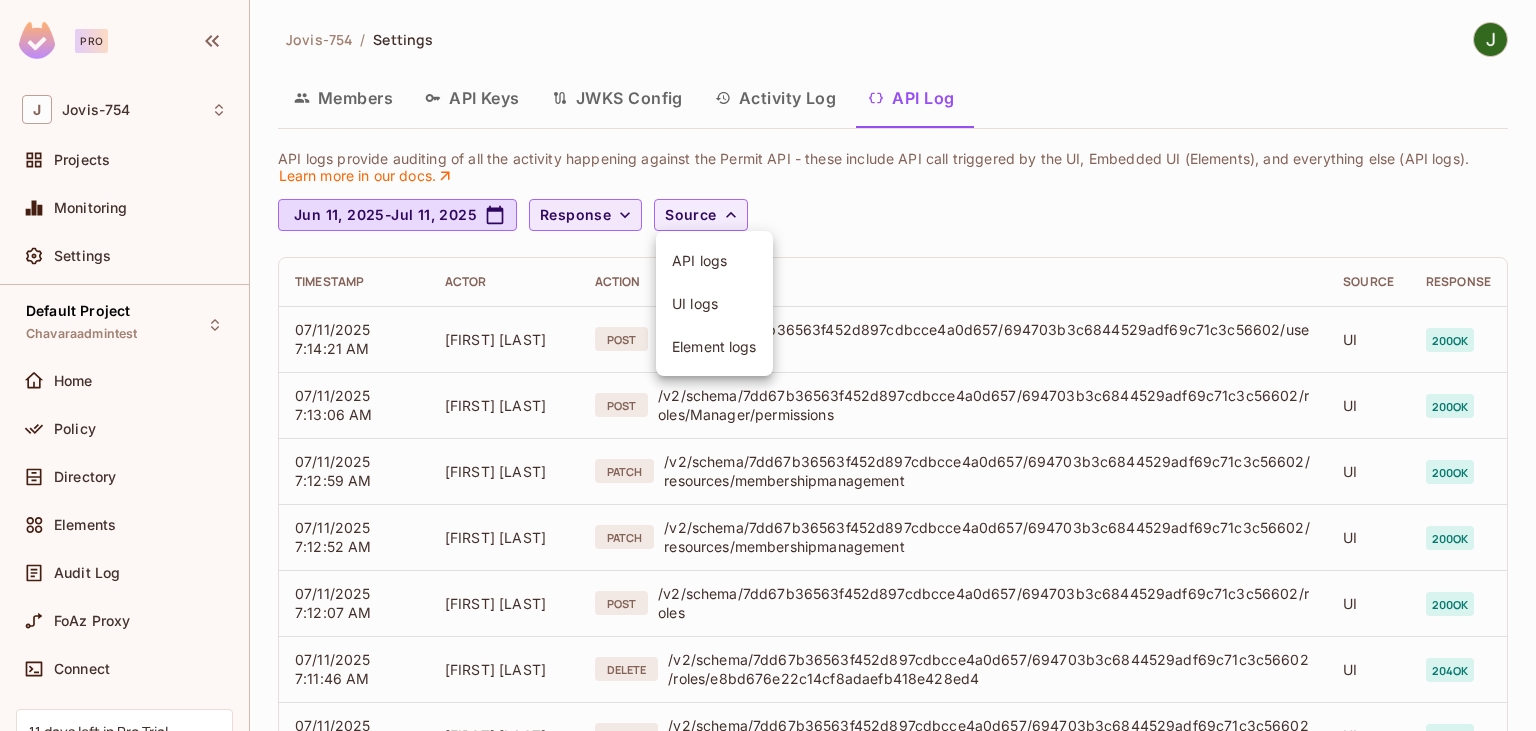 click on "API logs" at bounding box center [714, 260] 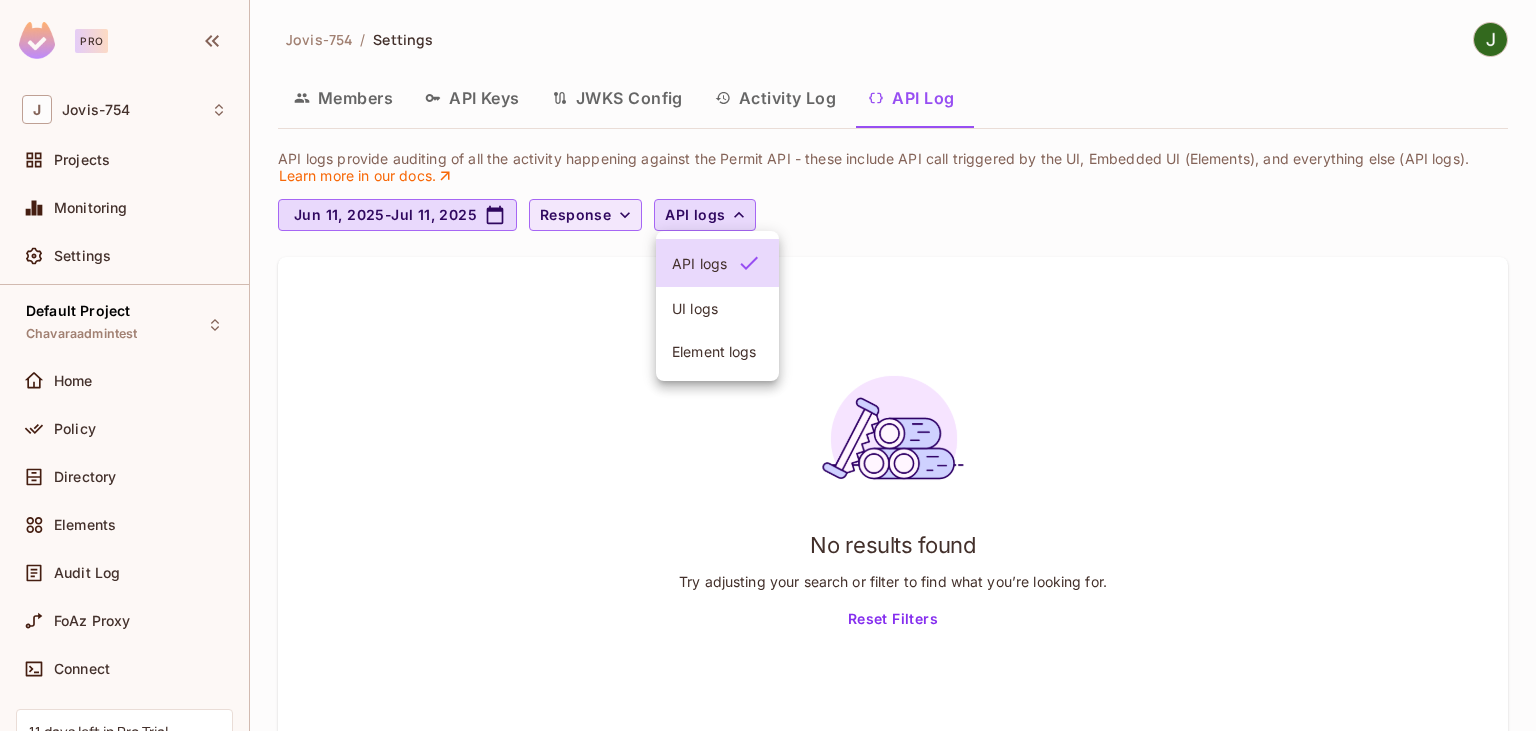 click at bounding box center [768, 365] 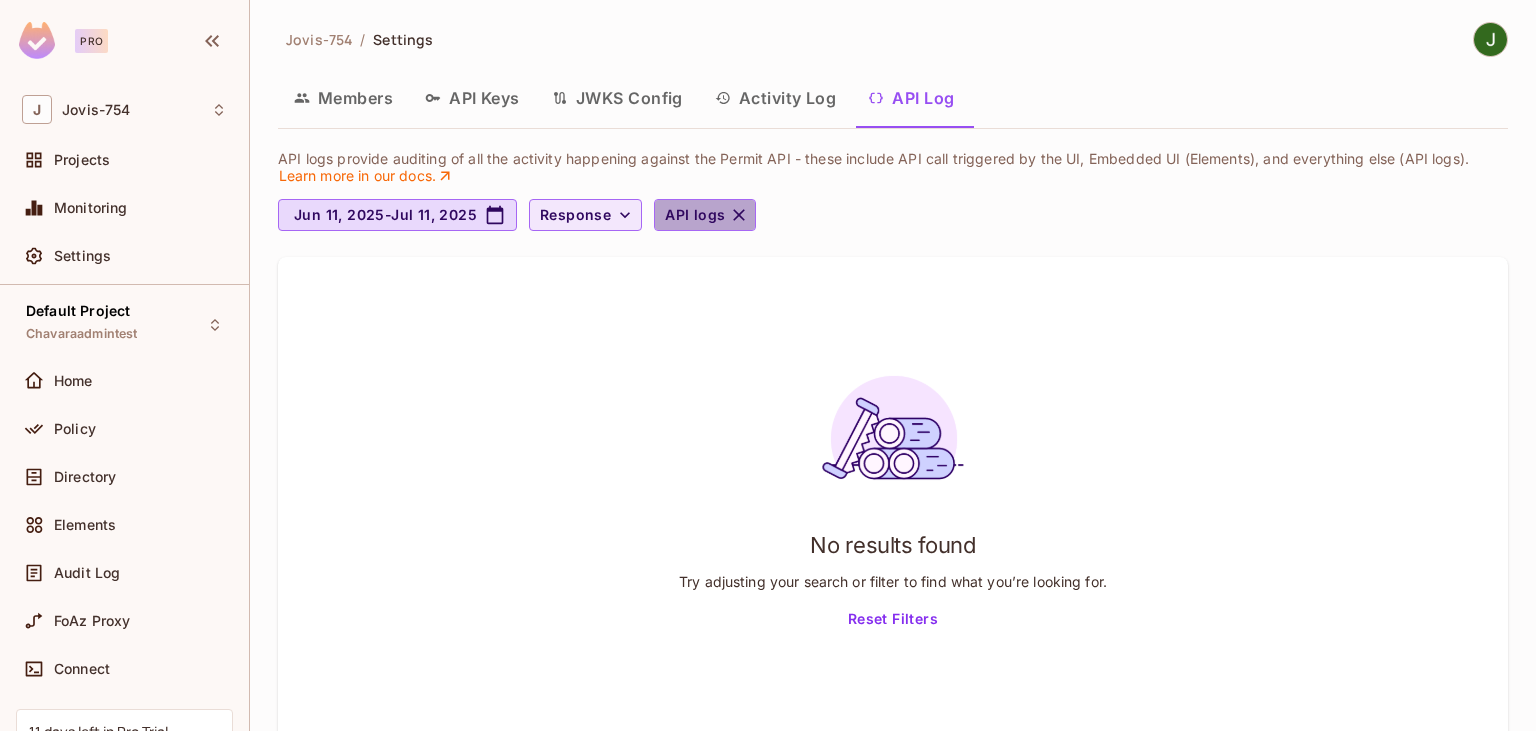 click on "API logs" at bounding box center (705, 215) 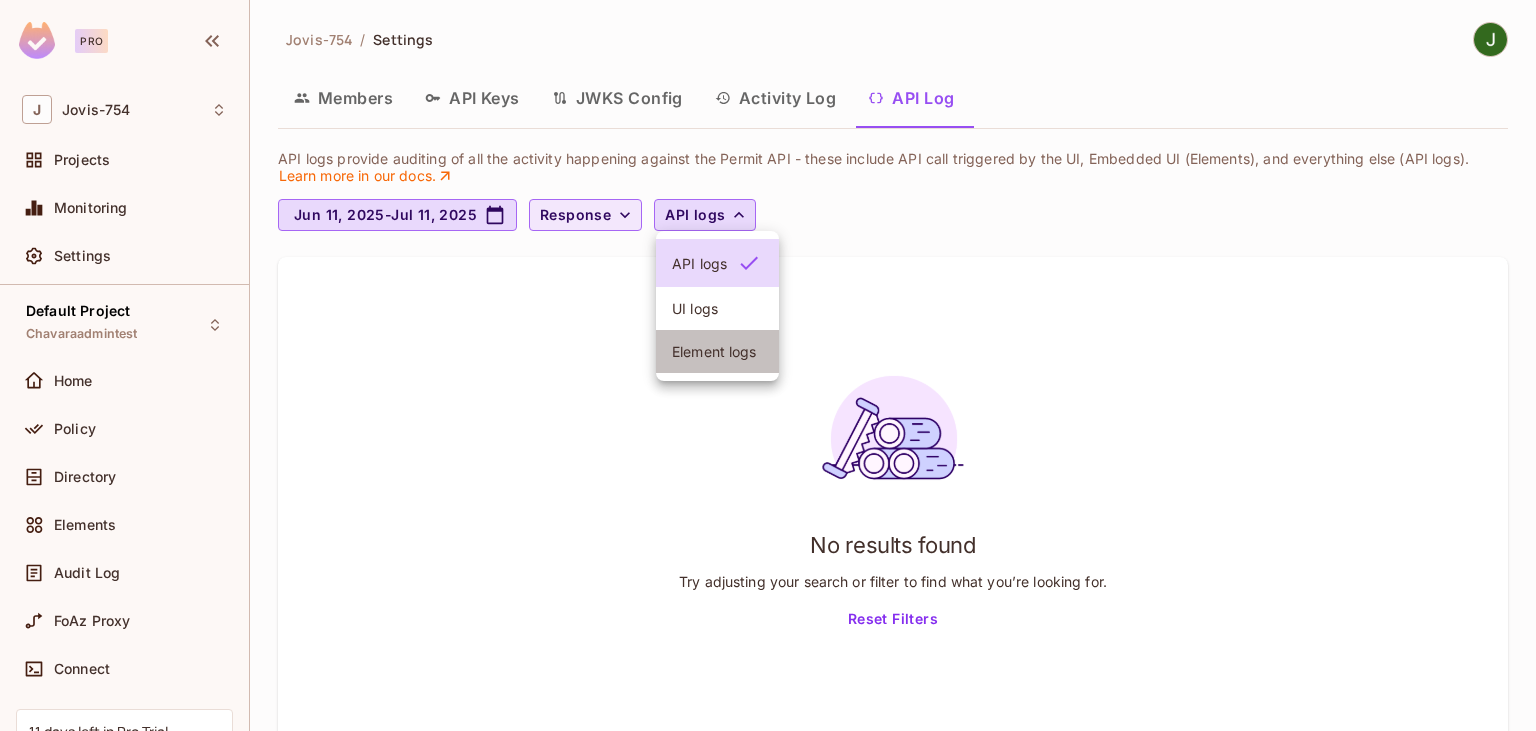 click on "Element logs" at bounding box center [717, 351] 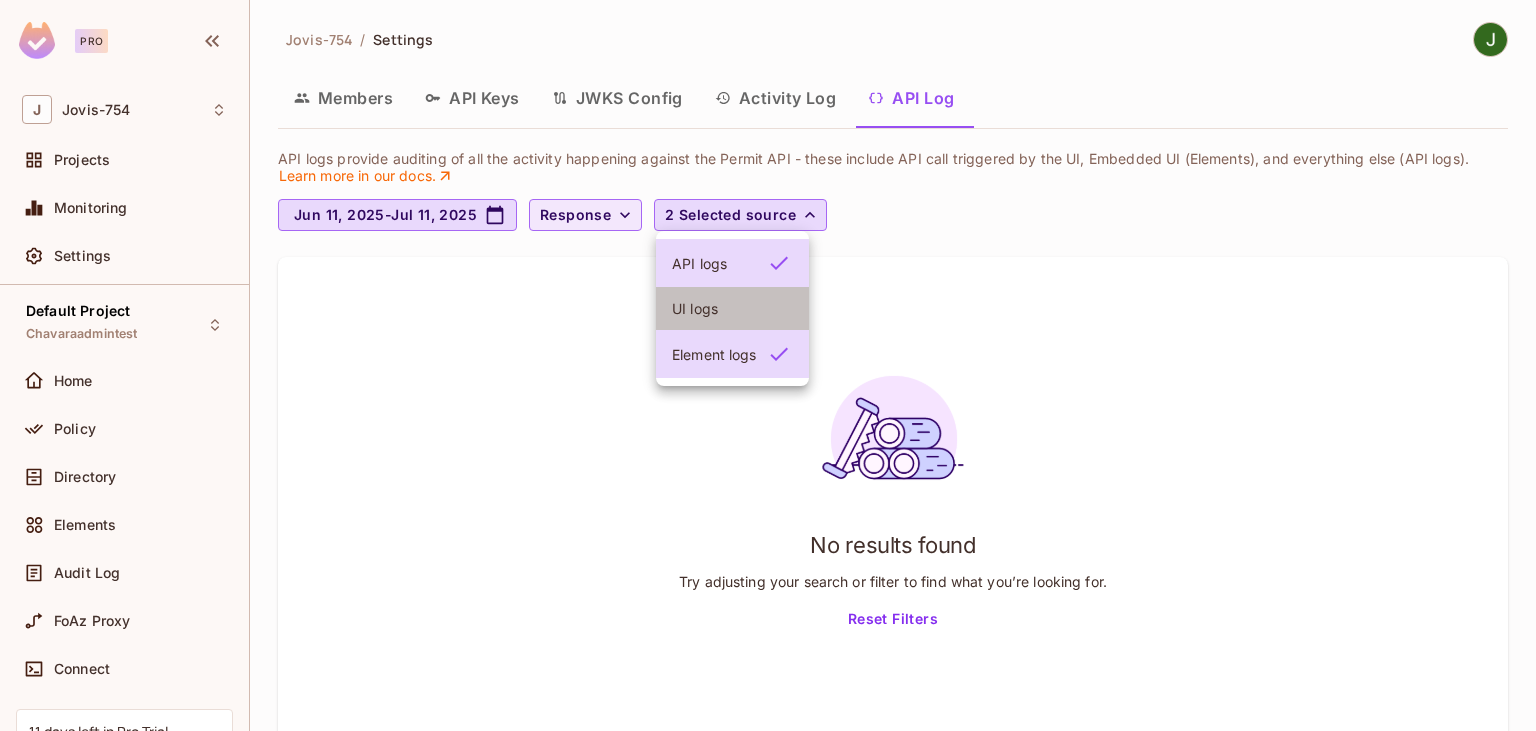 click on "UI logs" at bounding box center (732, 308) 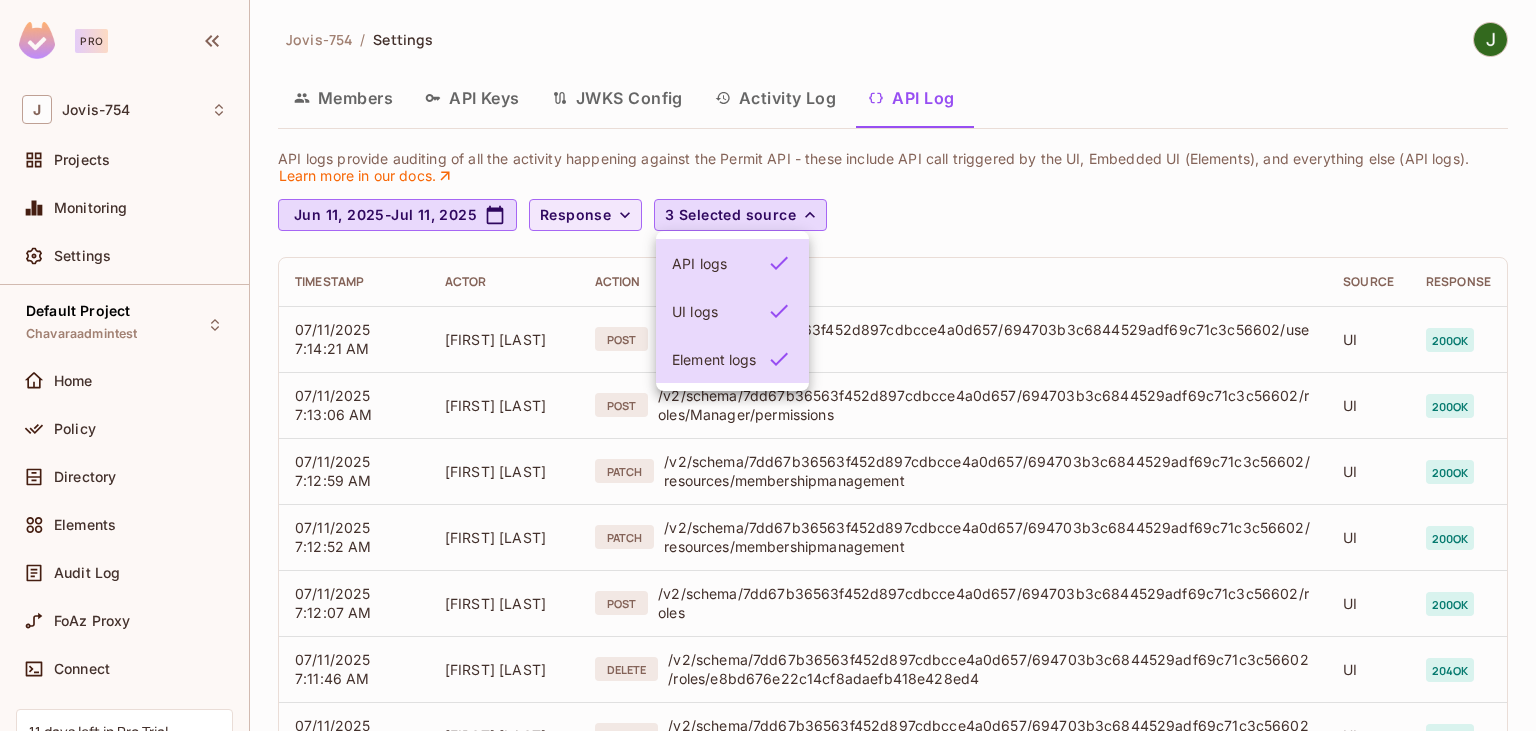 click at bounding box center (768, 365) 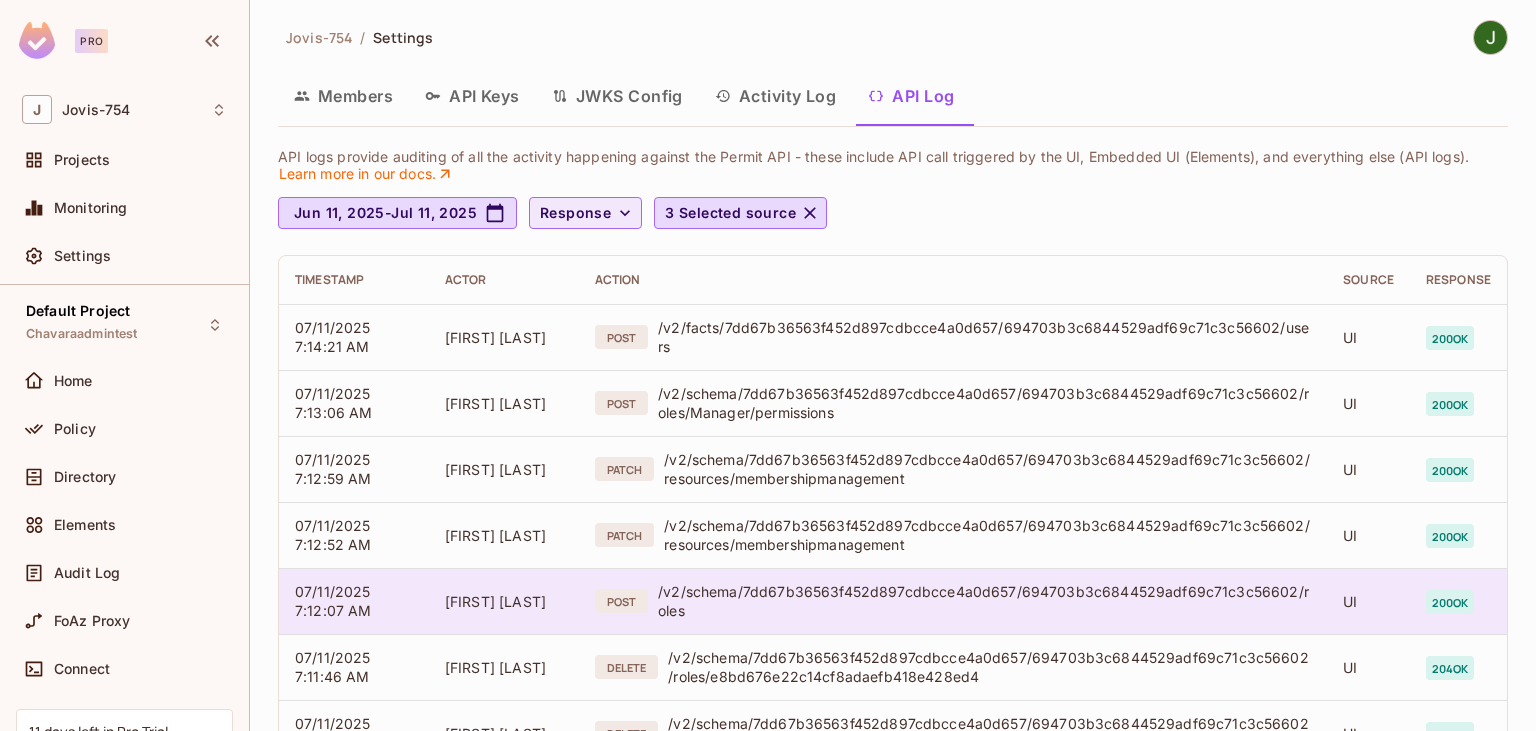 scroll, scrollTop: 0, scrollLeft: 0, axis: both 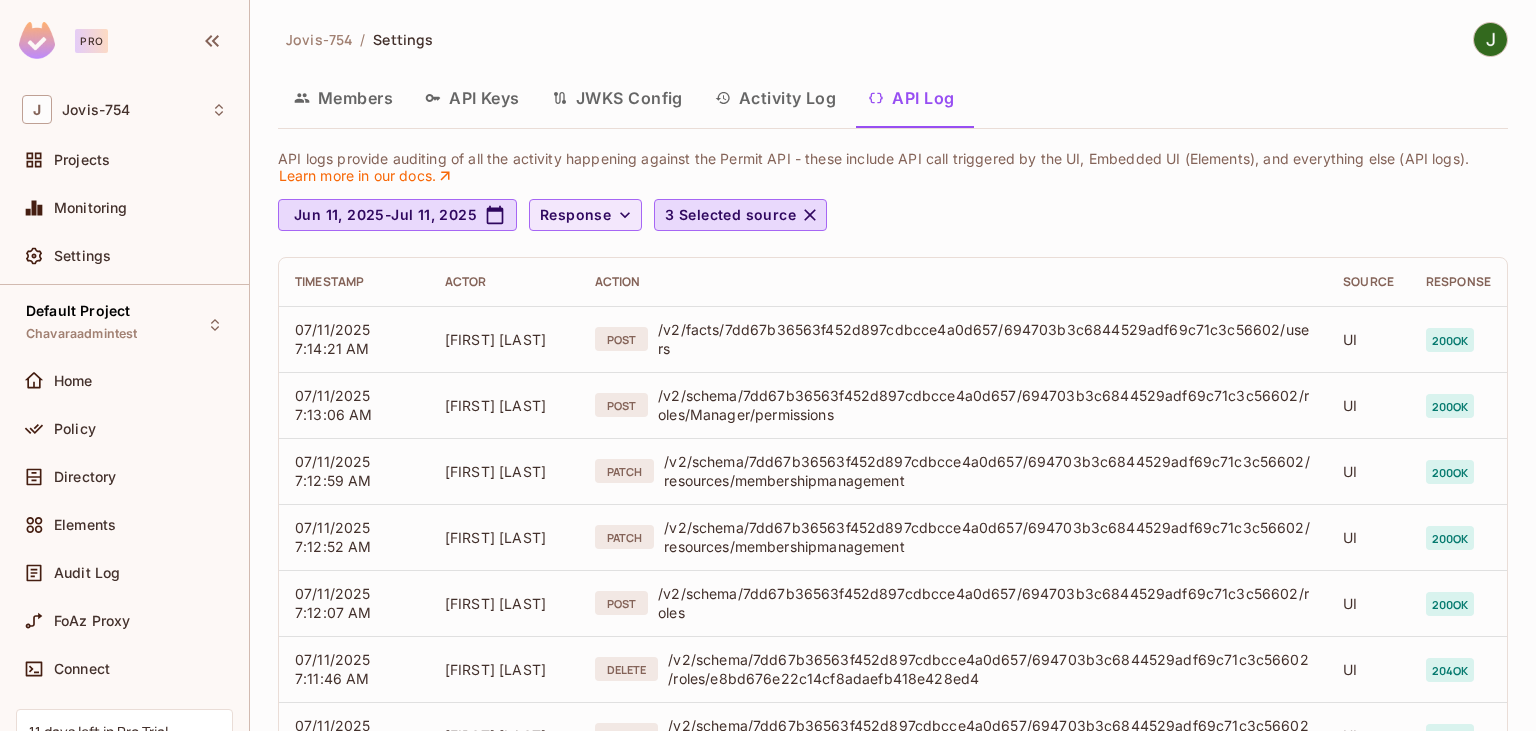 click on "JWKS Config" at bounding box center [617, 98] 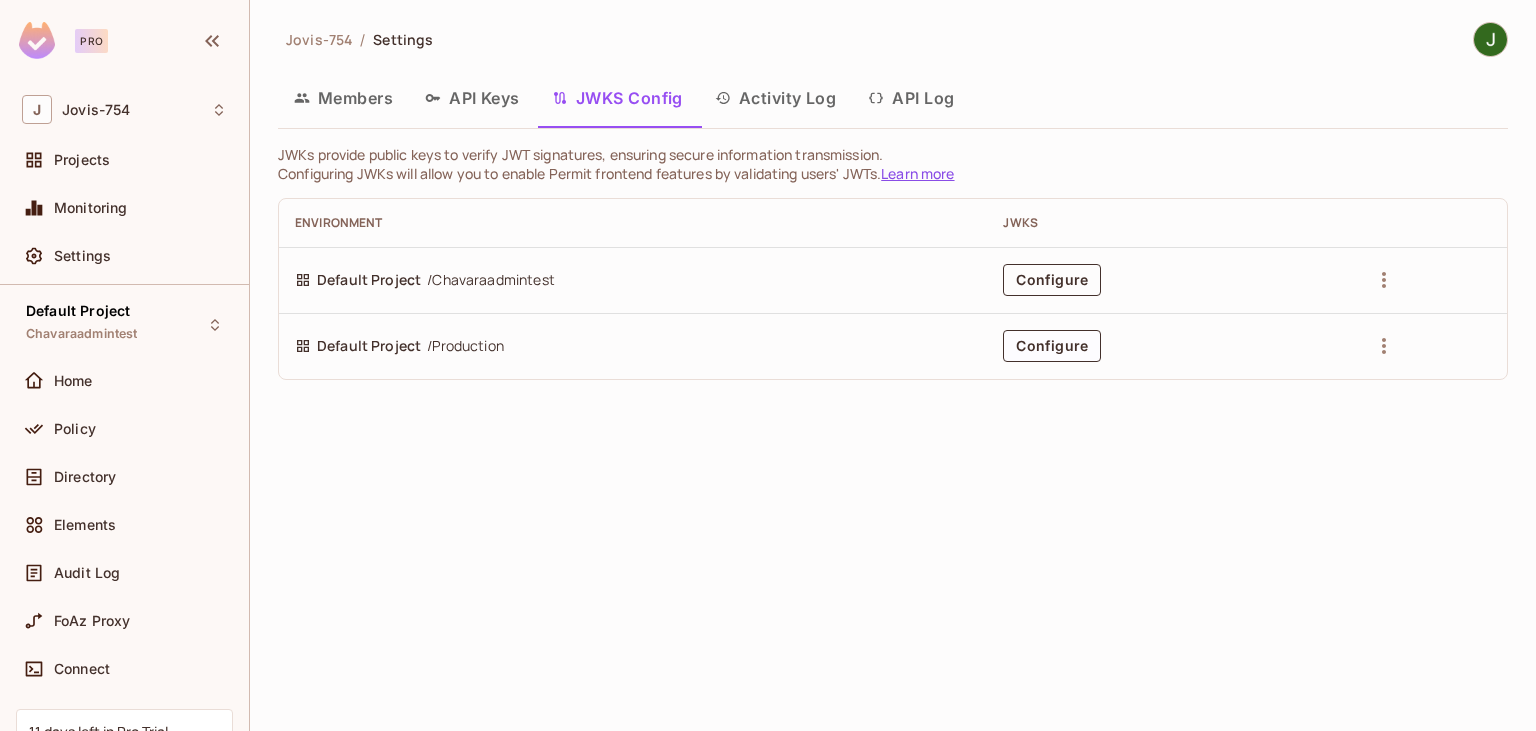 click on "Configure" at bounding box center [1052, 280] 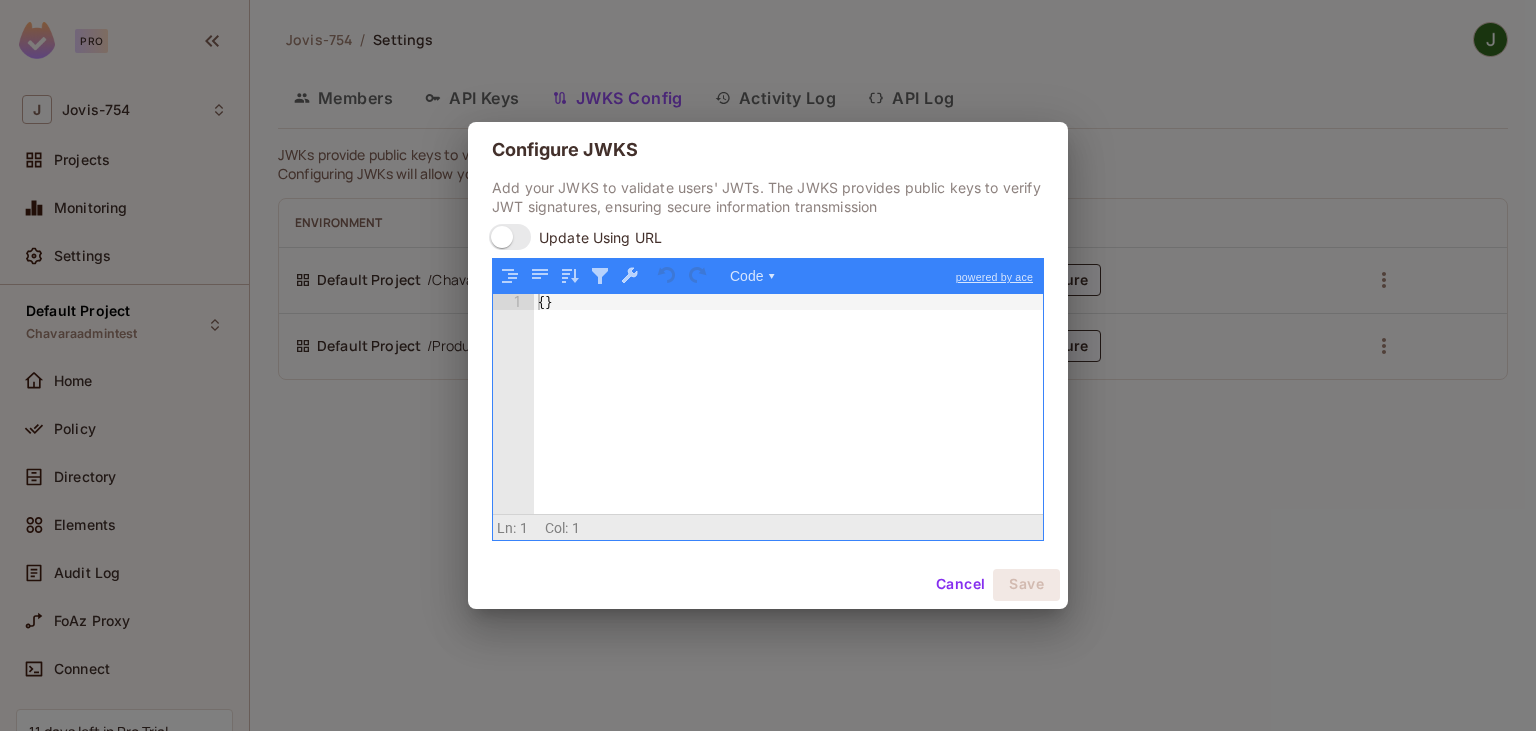 click on "{ }" at bounding box center [788, 419] 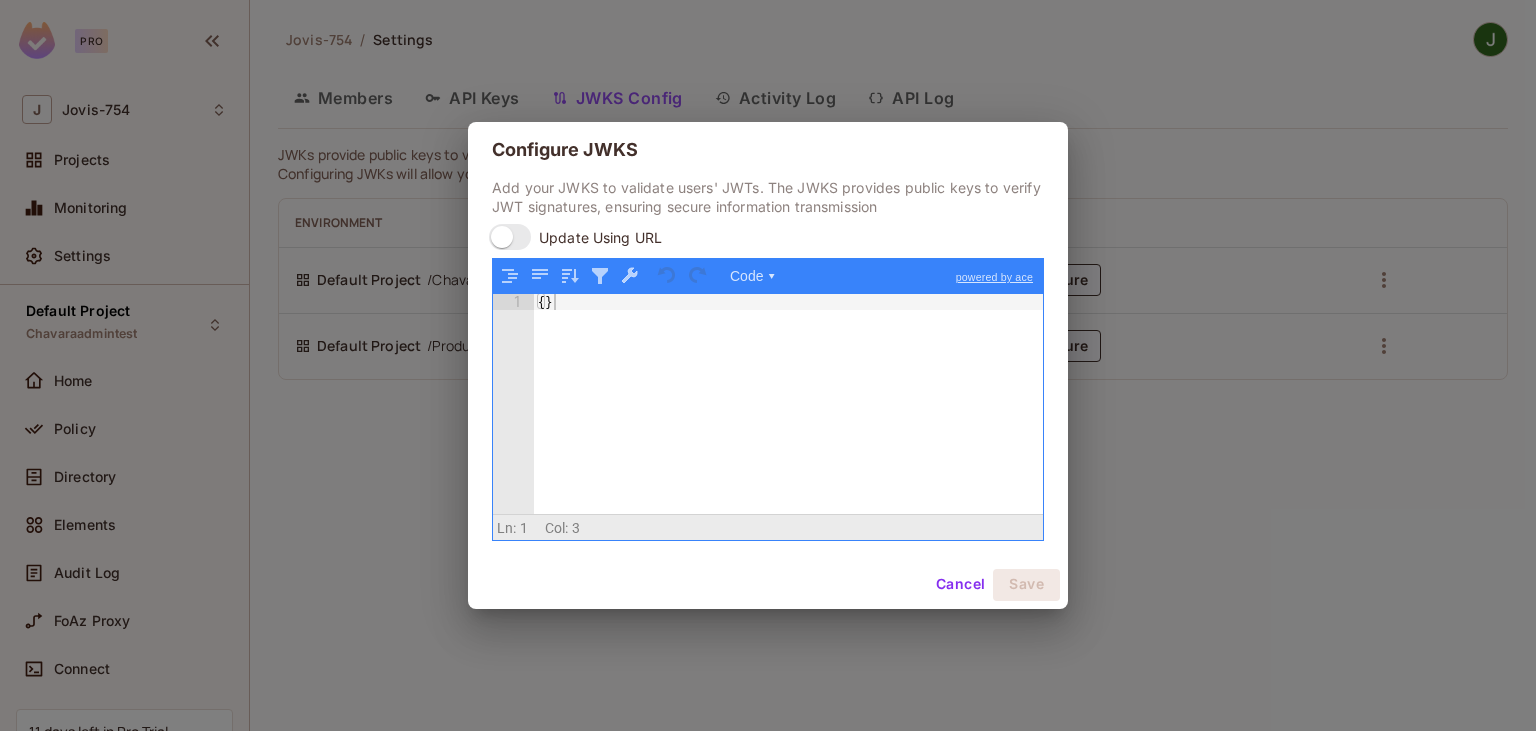 click on "Configure JWKS" at bounding box center [768, 150] 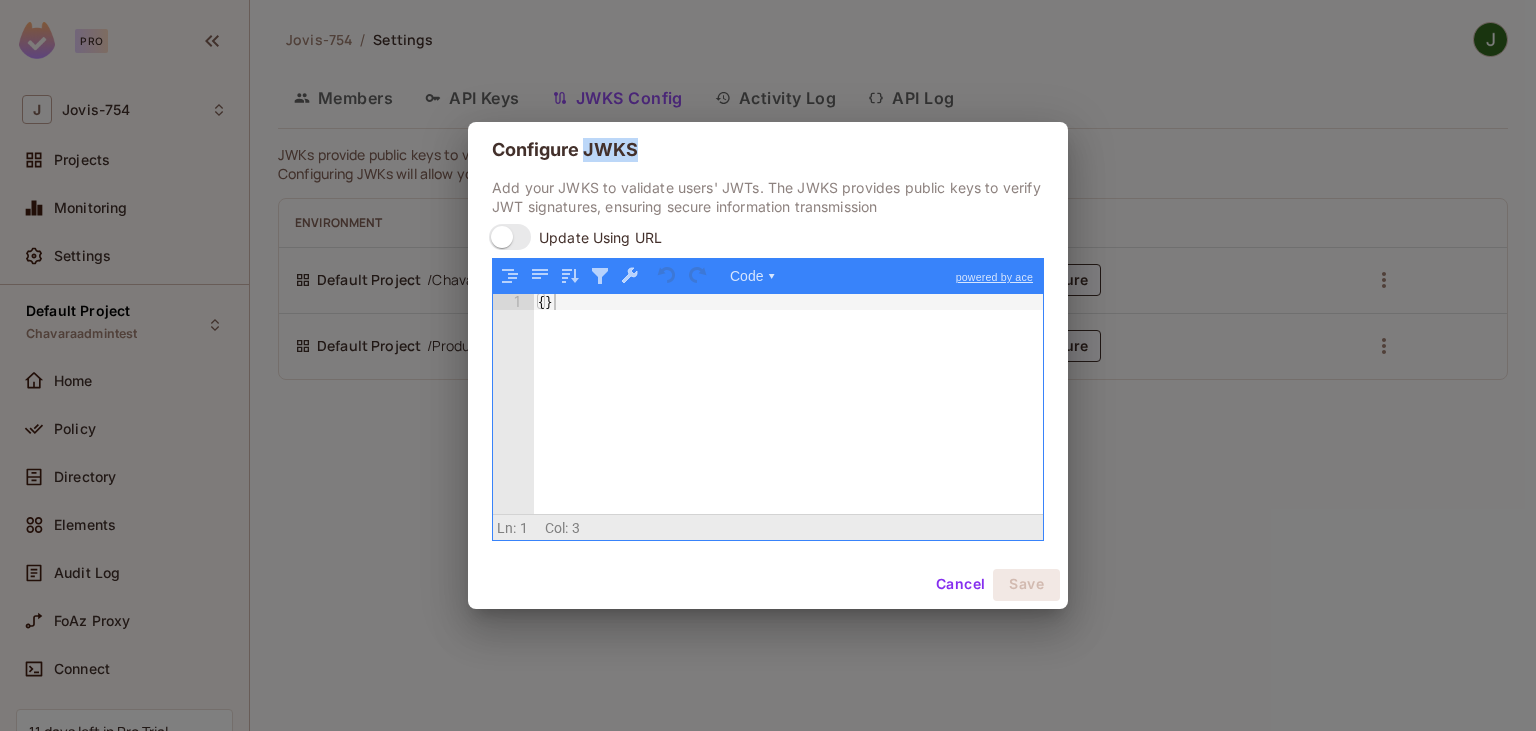 click on "Configure JWKS" at bounding box center (768, 150) 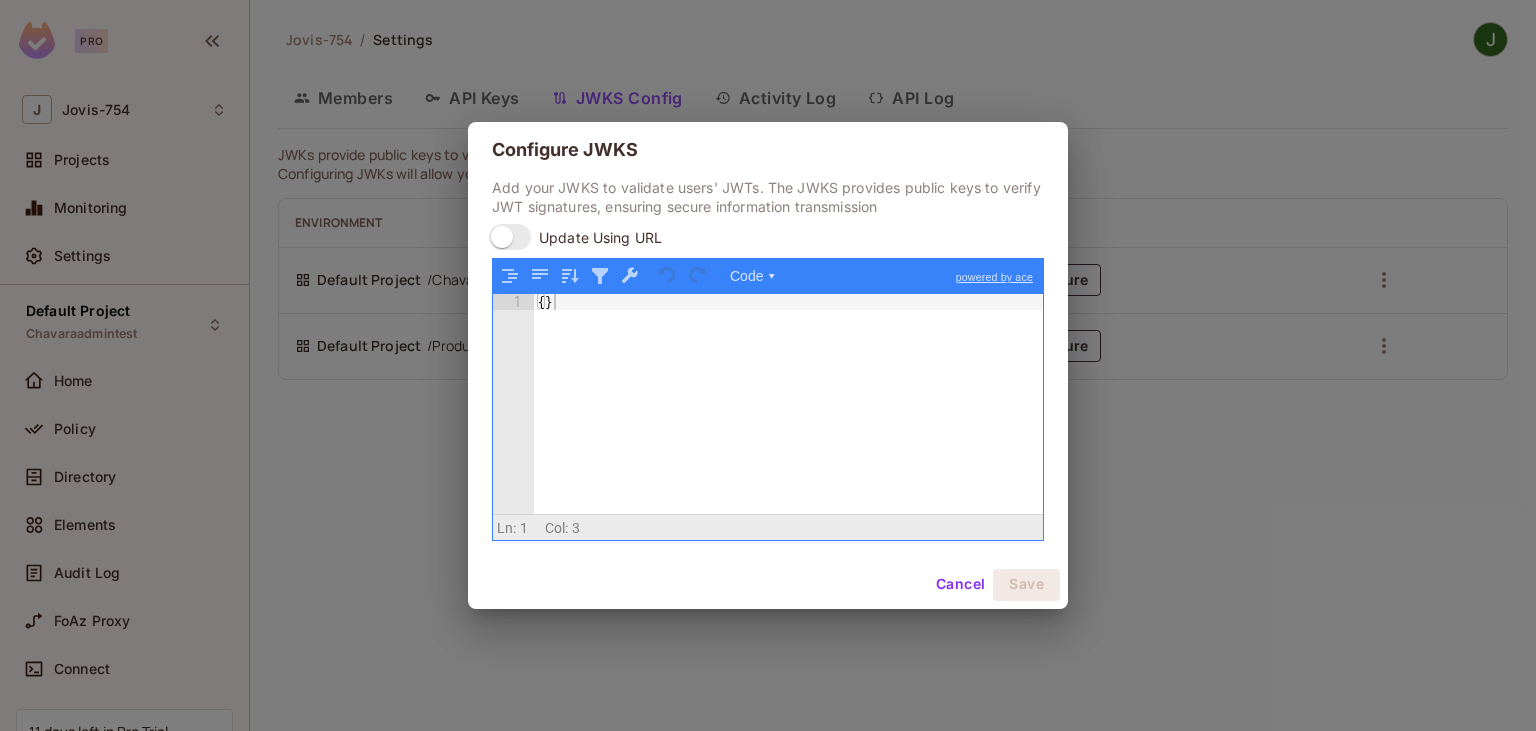 click on "Configure JWKS Add your JWKS to validate users' JWTs. The JWKS provides public keys to verify JWT signatures, ensuring secure information transmission Update Using URL Code ▾ powered by ace 1 { } XXXXXXXXXXXXXXXXXXXXXXXXXXXXXXXXXXXXXXXXXXXXXXXXXX Scroll for more ▿ Ln: 1 Col: 3 0 characters selected Cancel Save" at bounding box center [768, 365] 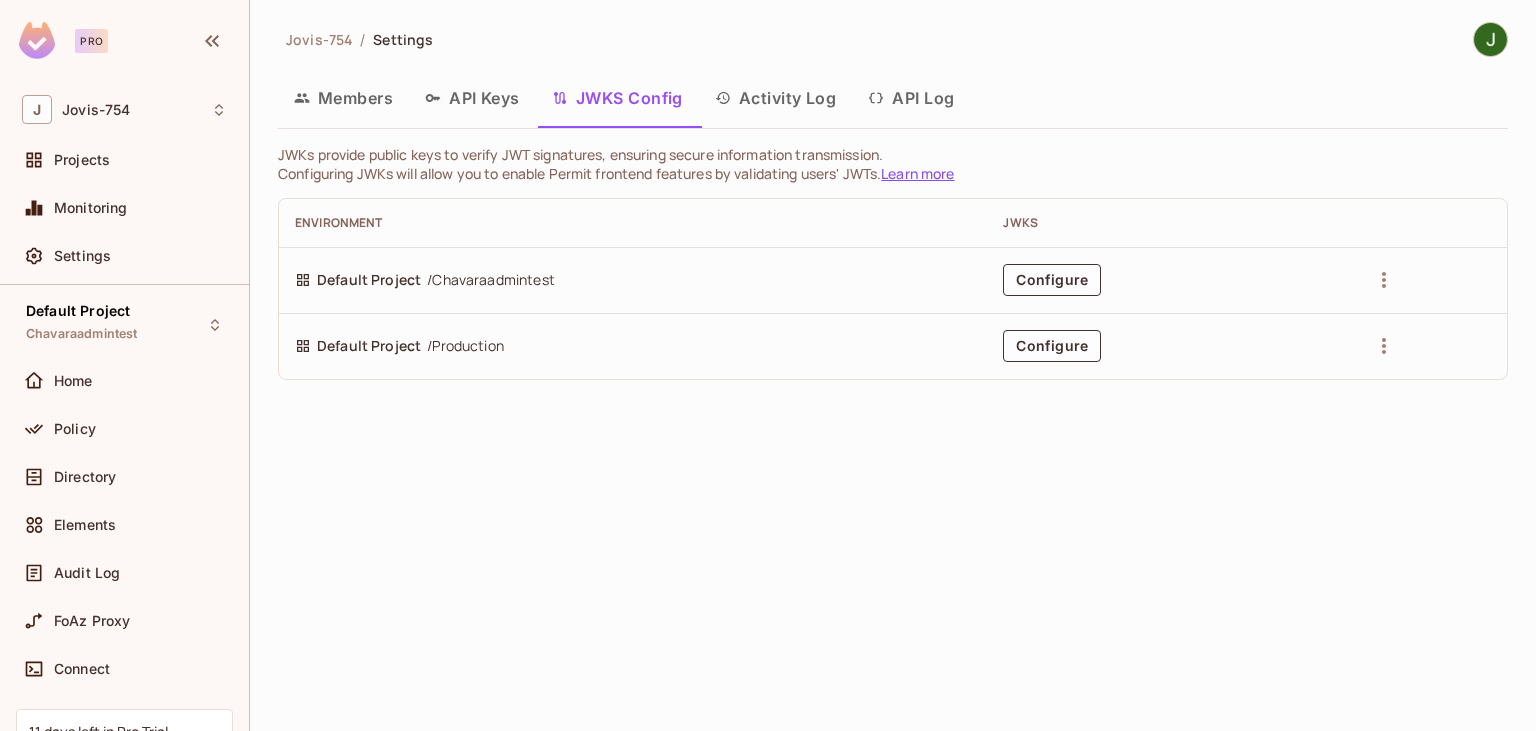 click on "Learn more" at bounding box center (917, 173) 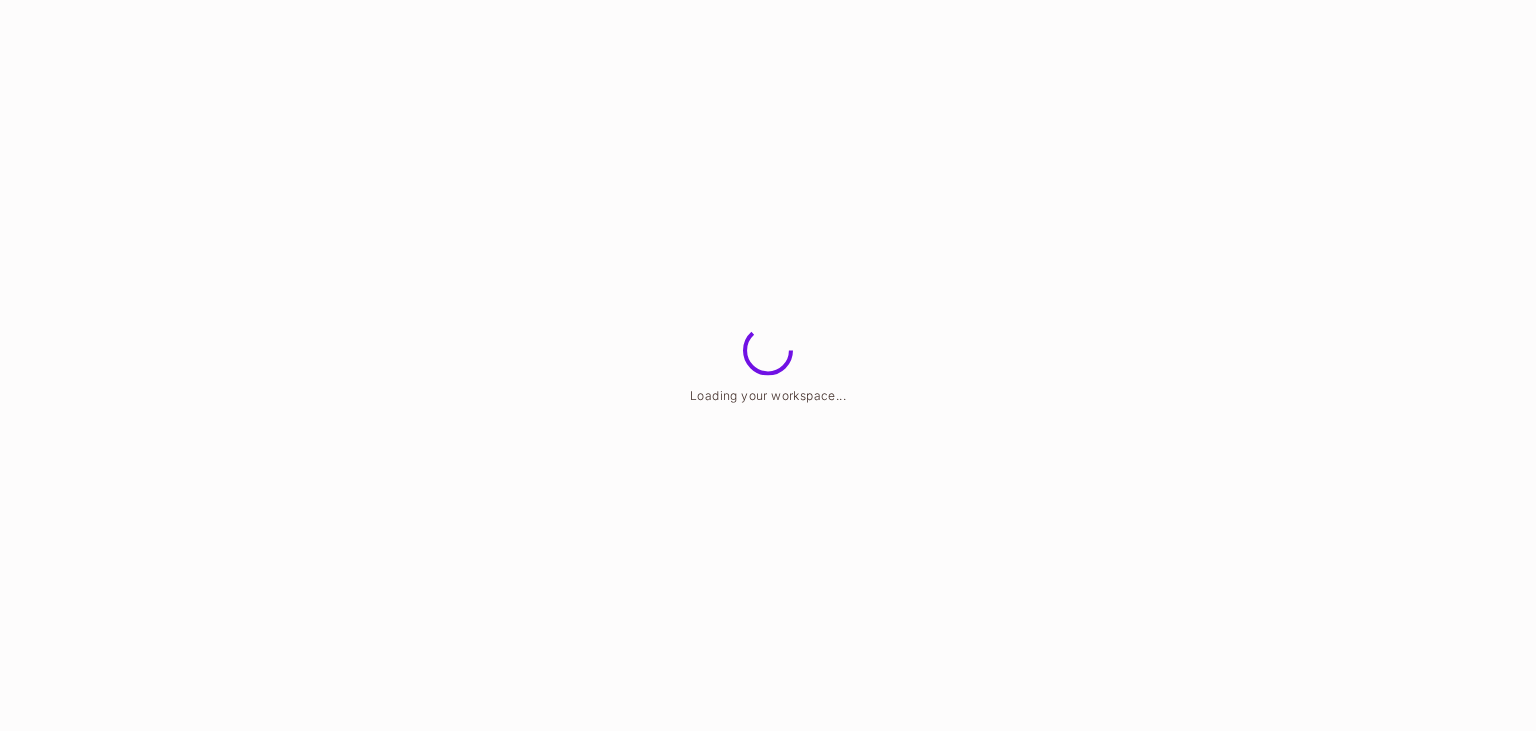 scroll, scrollTop: 0, scrollLeft: 0, axis: both 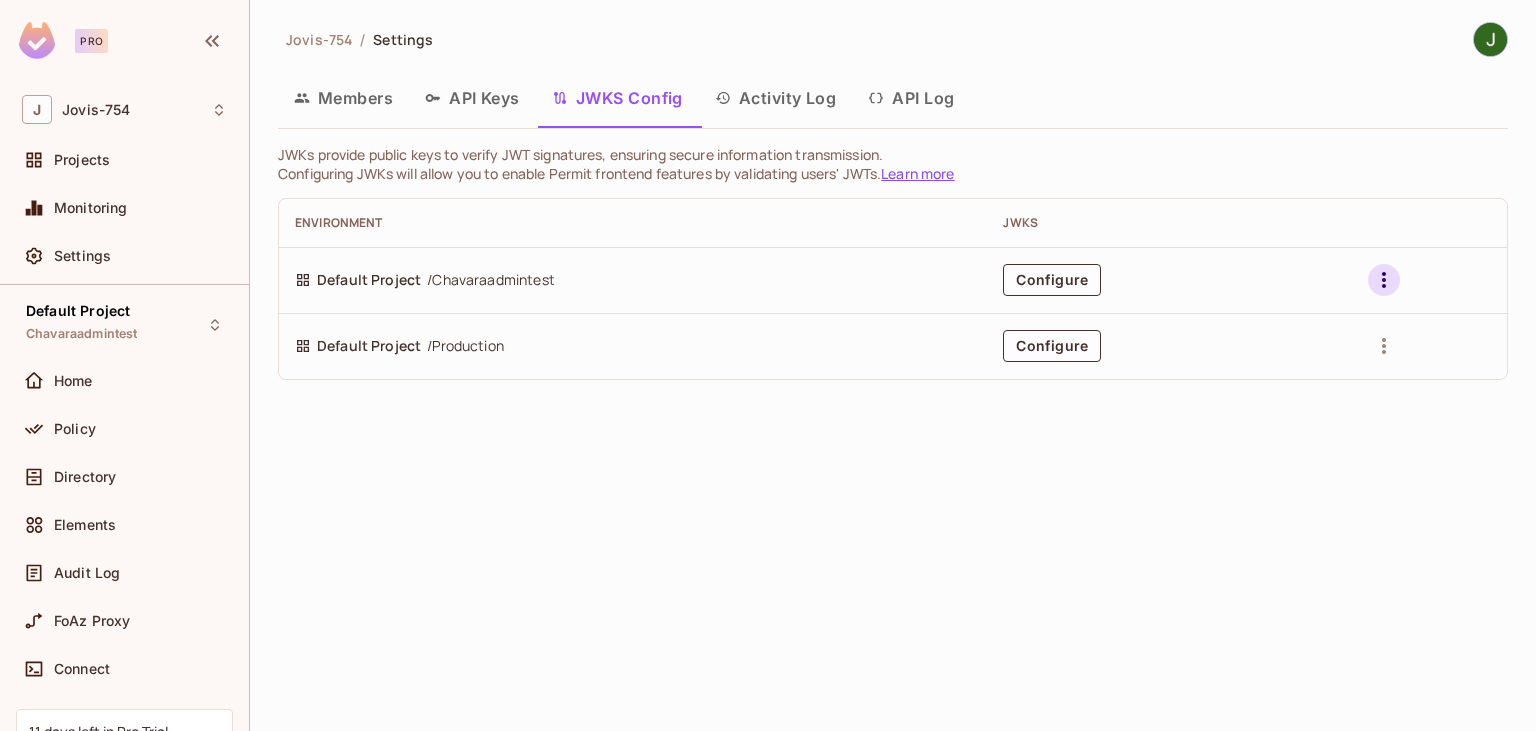 click 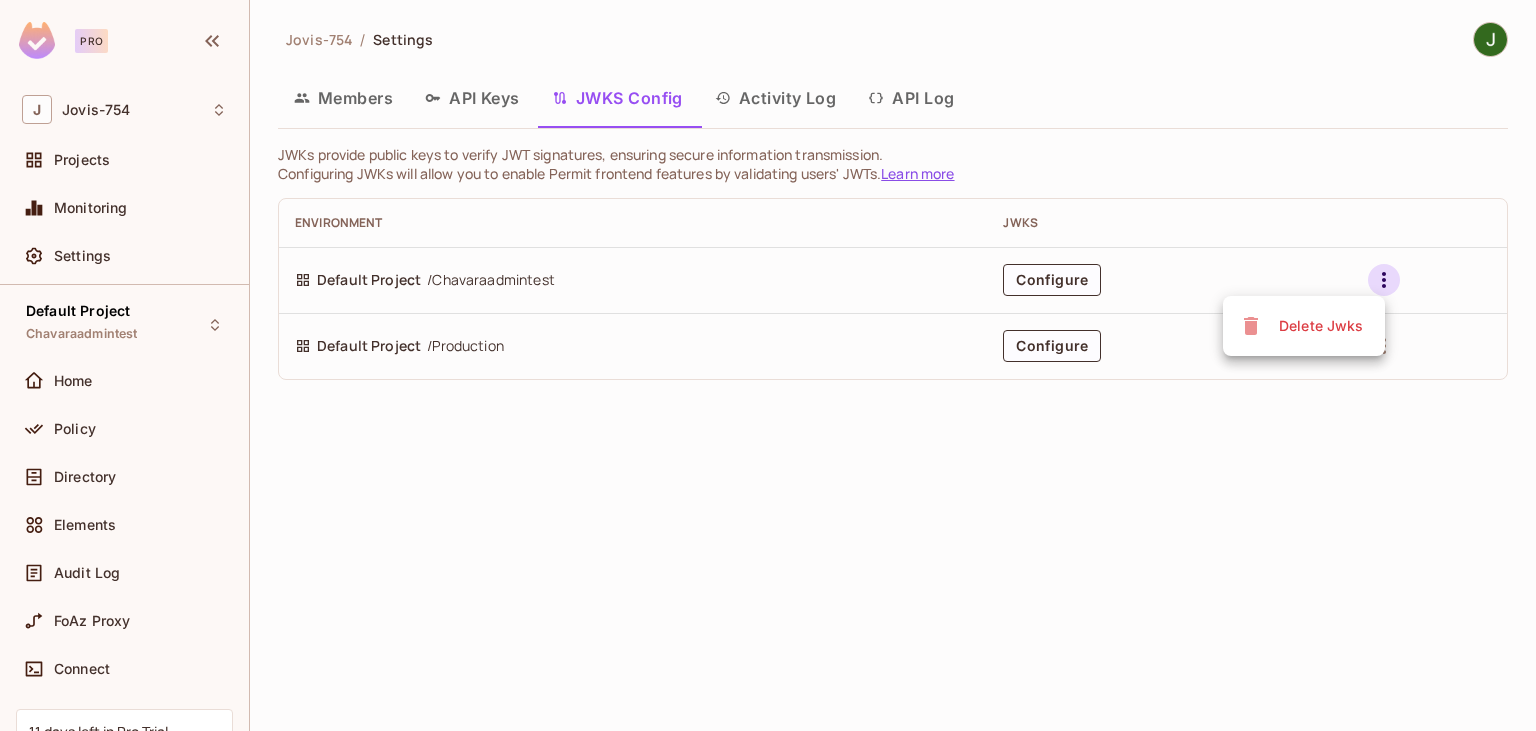 click at bounding box center [768, 365] 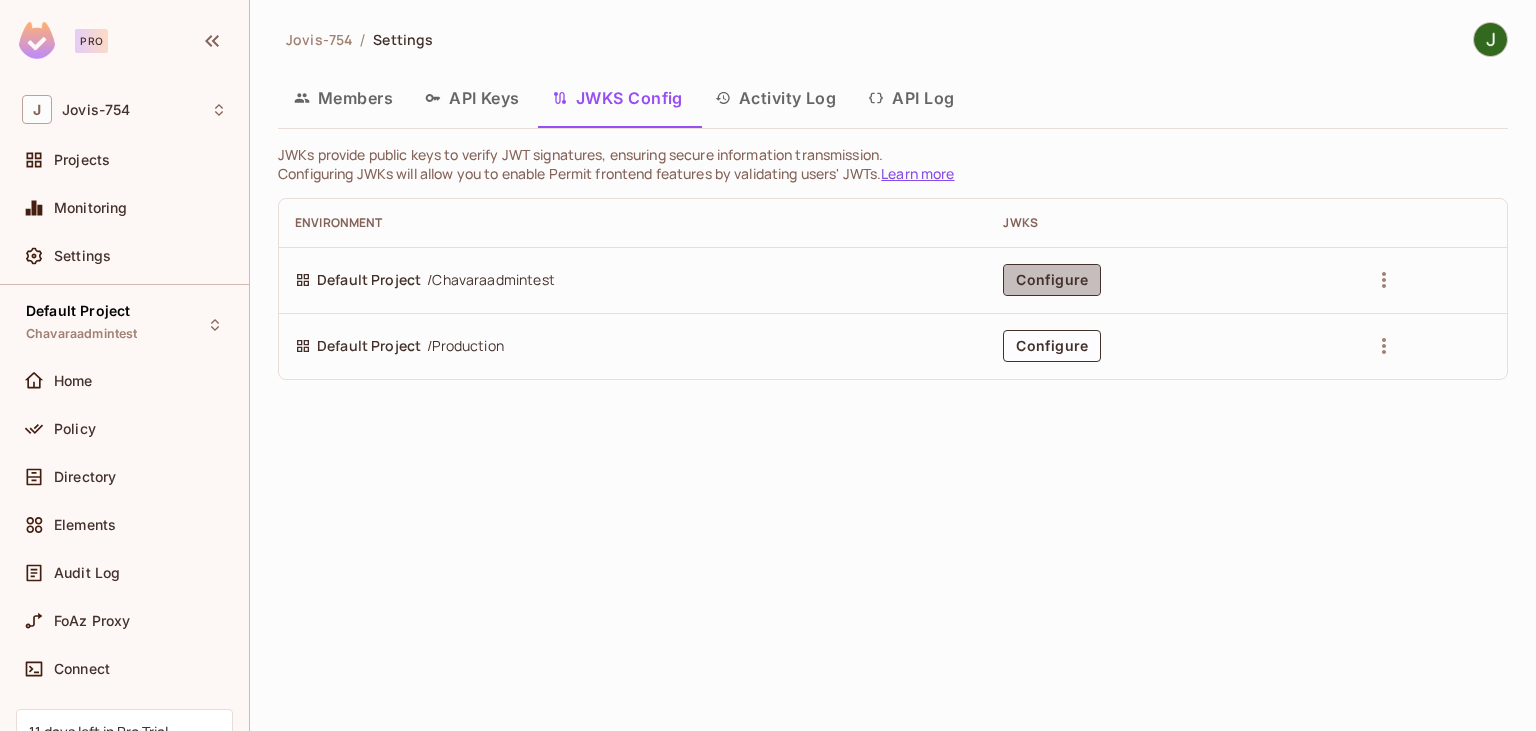 click on "Configure" at bounding box center [1052, 280] 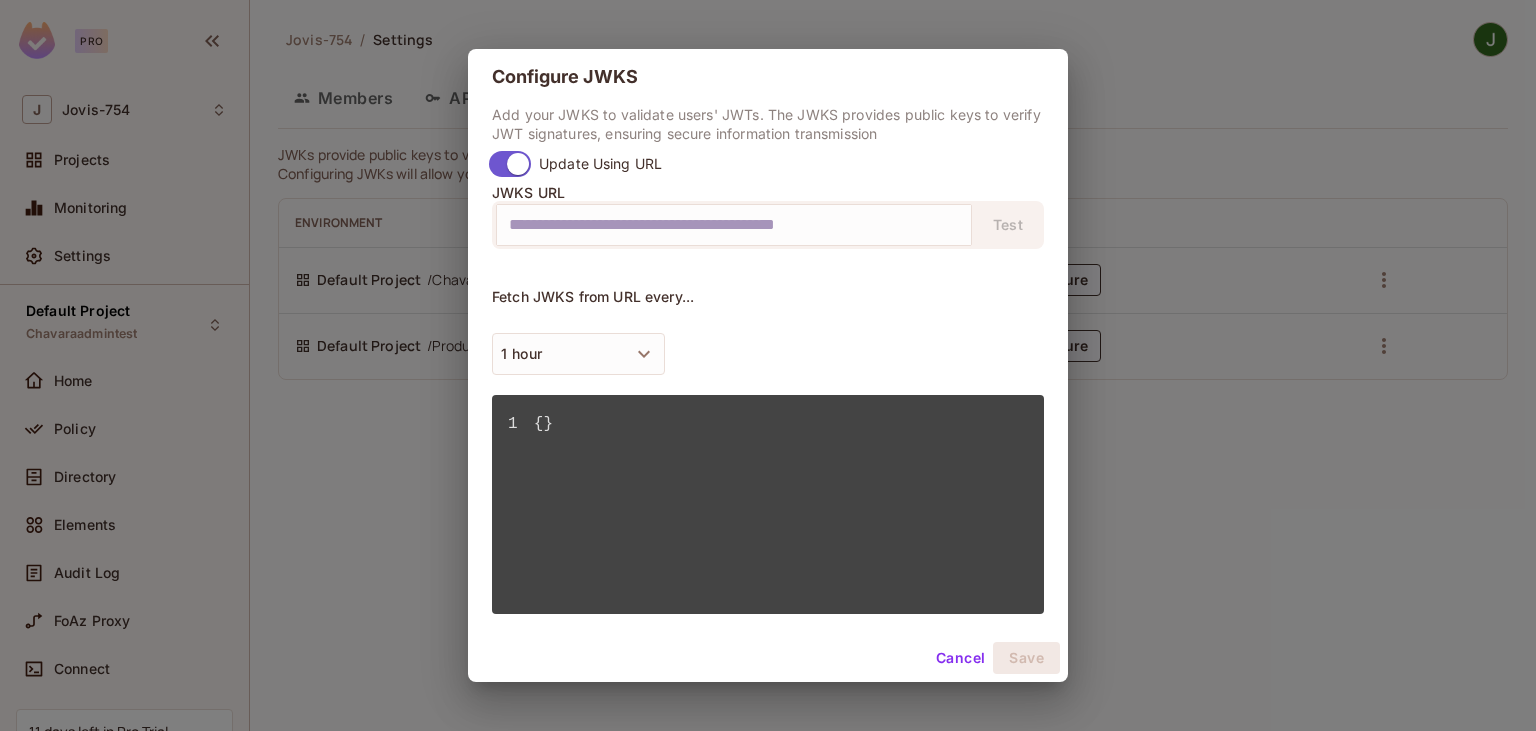 click on "Fetch JWKS from URL every..." at bounding box center (768, 297) 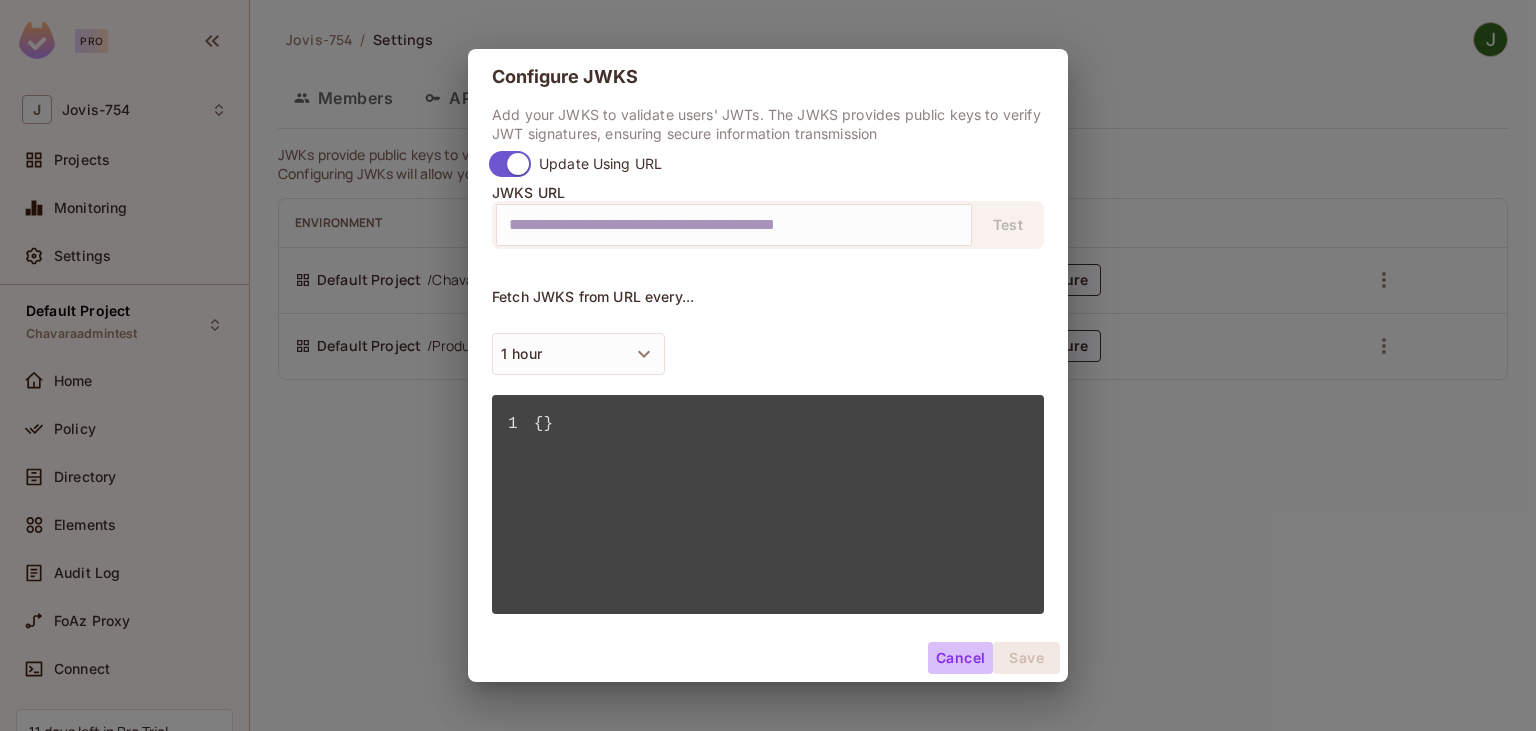 click on "Cancel" at bounding box center [960, 658] 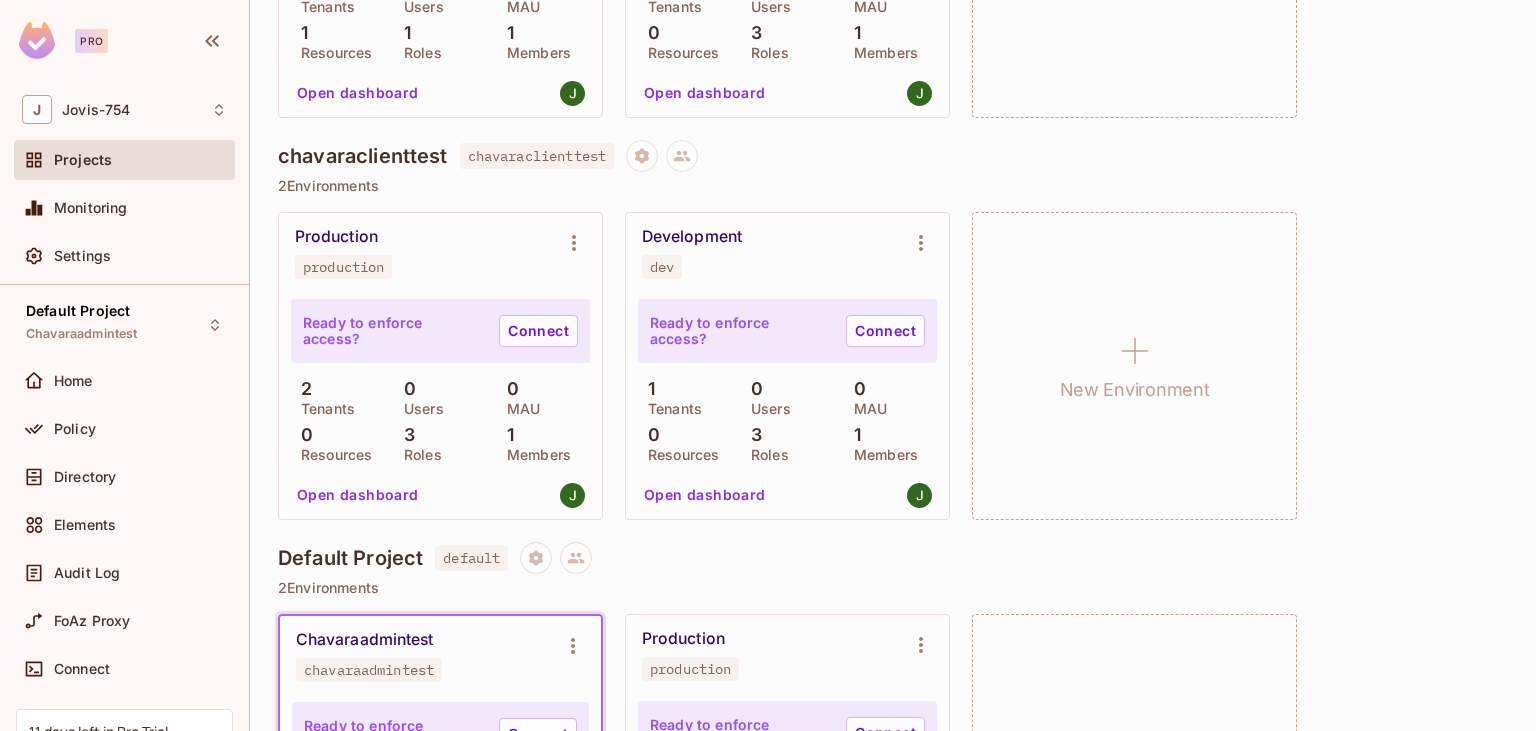 scroll, scrollTop: 0, scrollLeft: 0, axis: both 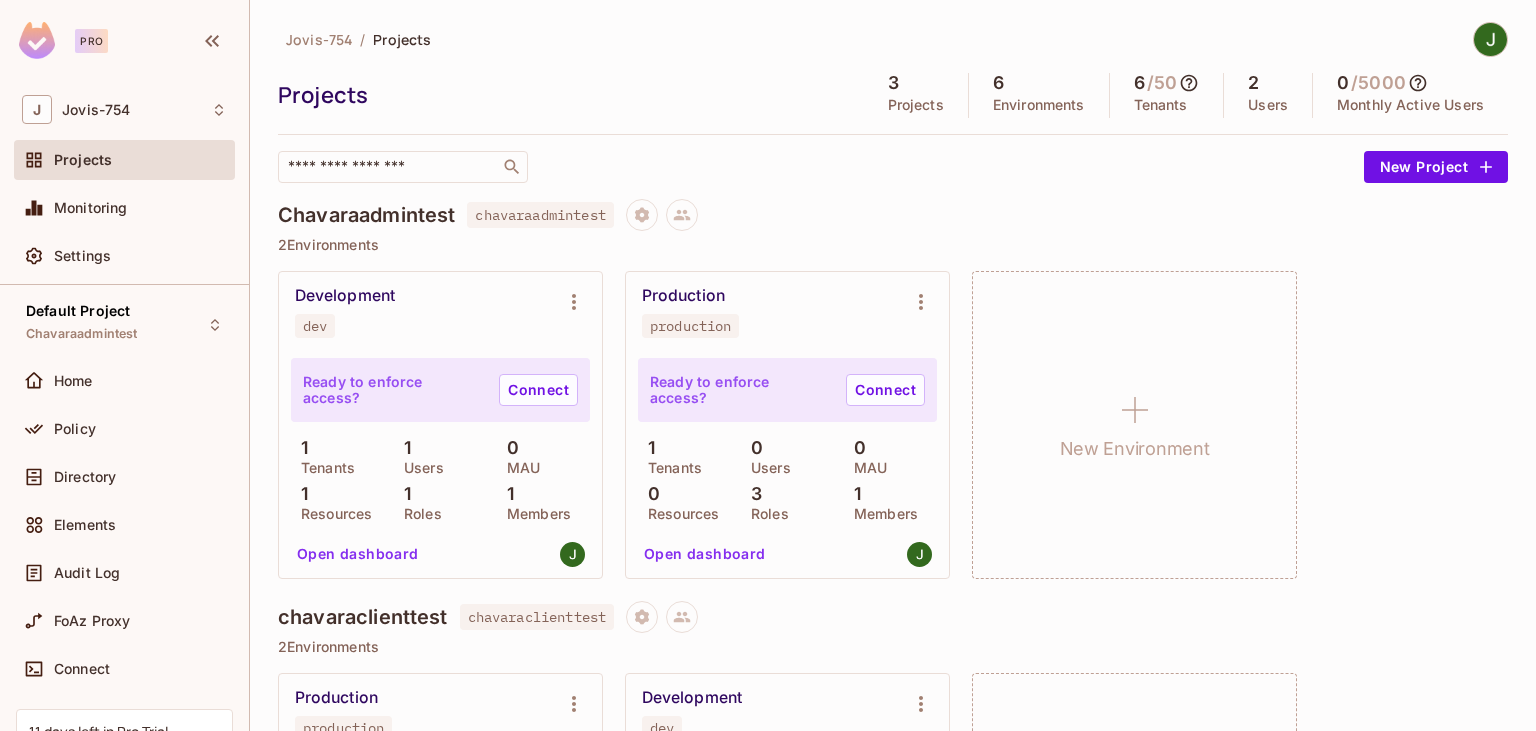 click on "Projects 3 Projects 6 Environments 6 /  50 Tenants 2 Users 0 /  5000 Monthly Active Users" at bounding box center [893, 95] 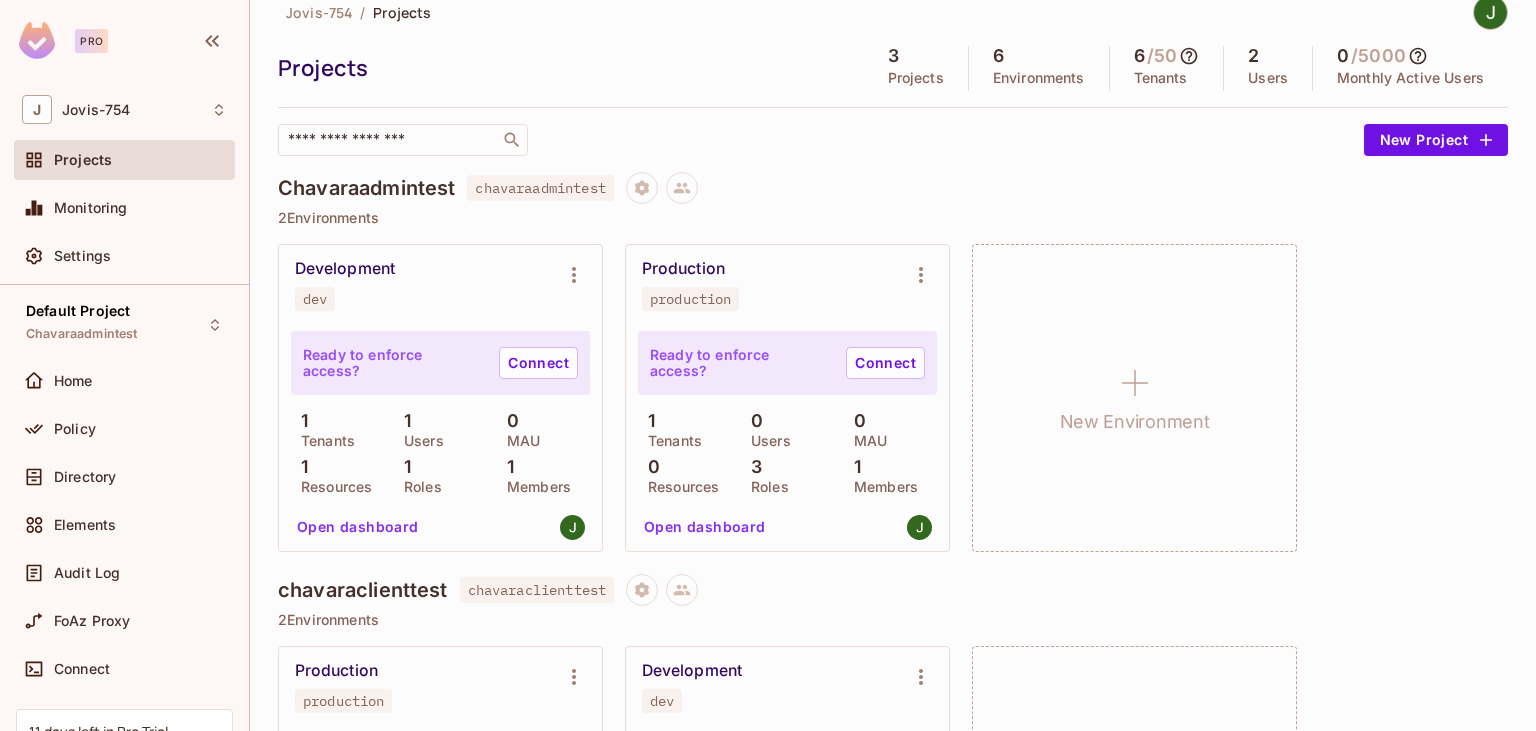 scroll, scrollTop: 0, scrollLeft: 0, axis: both 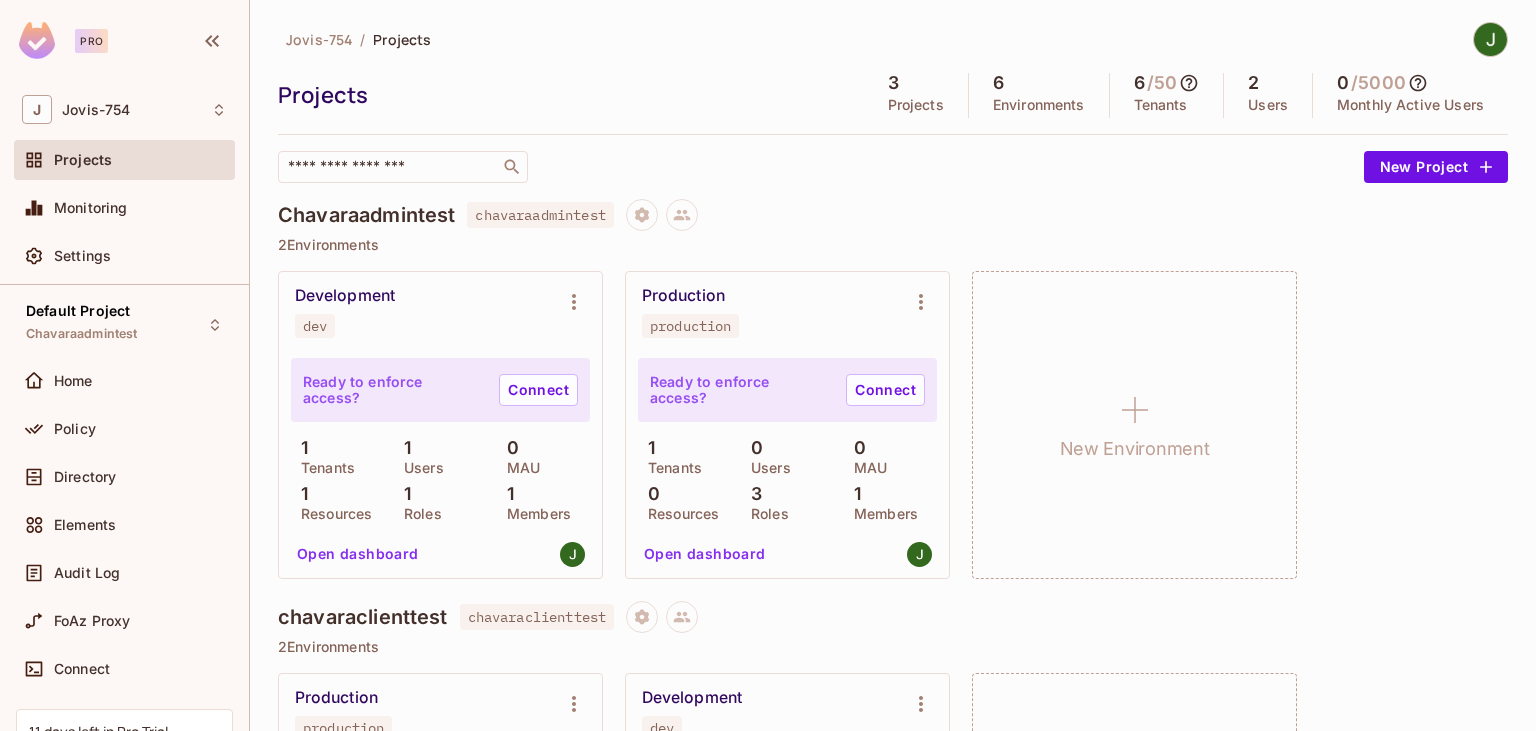 click on "Projects 3 Projects 6 Environments 6 /  50 Tenants 2 Users 0 /  5000 Monthly Active Users" at bounding box center (893, 95) 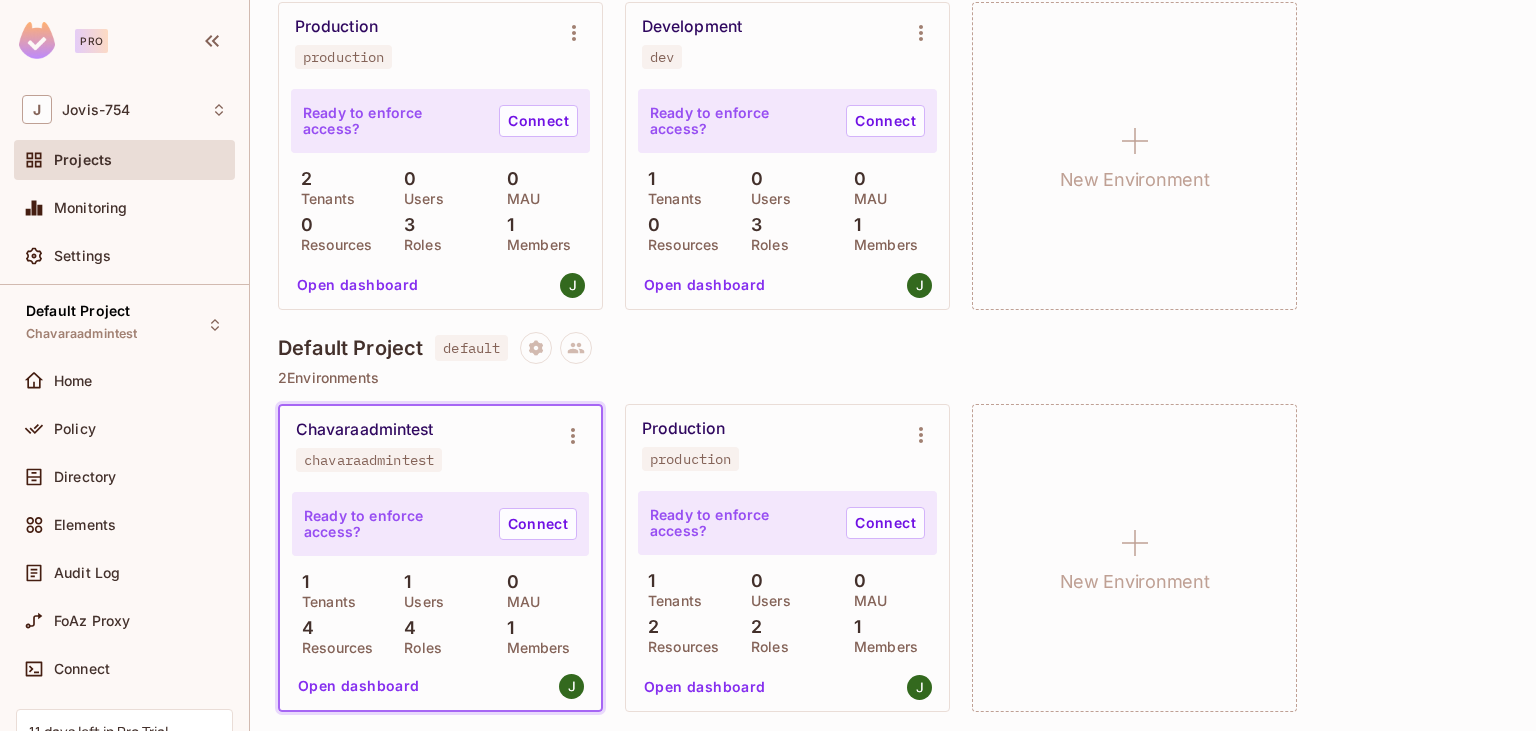 scroll, scrollTop: 674, scrollLeft: 0, axis: vertical 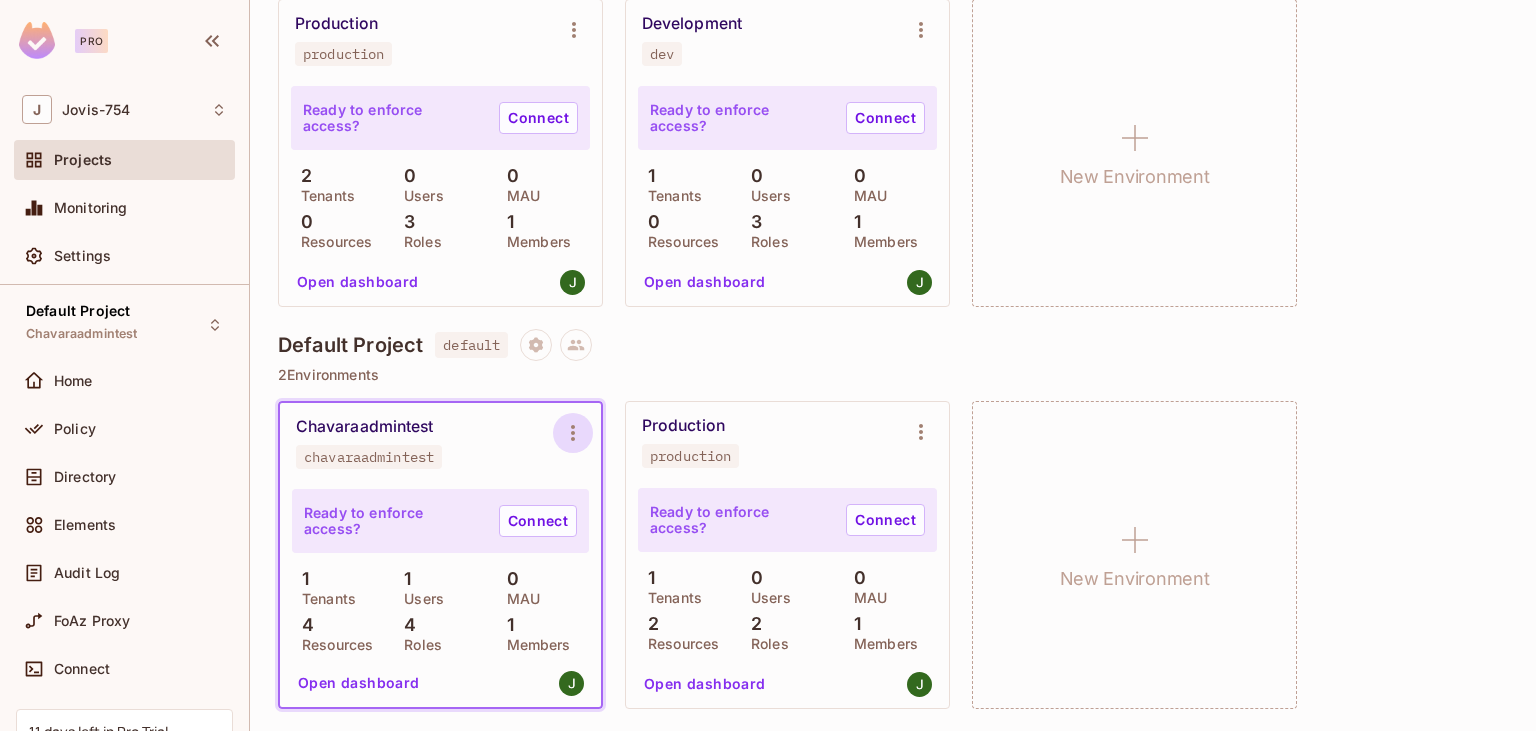 click 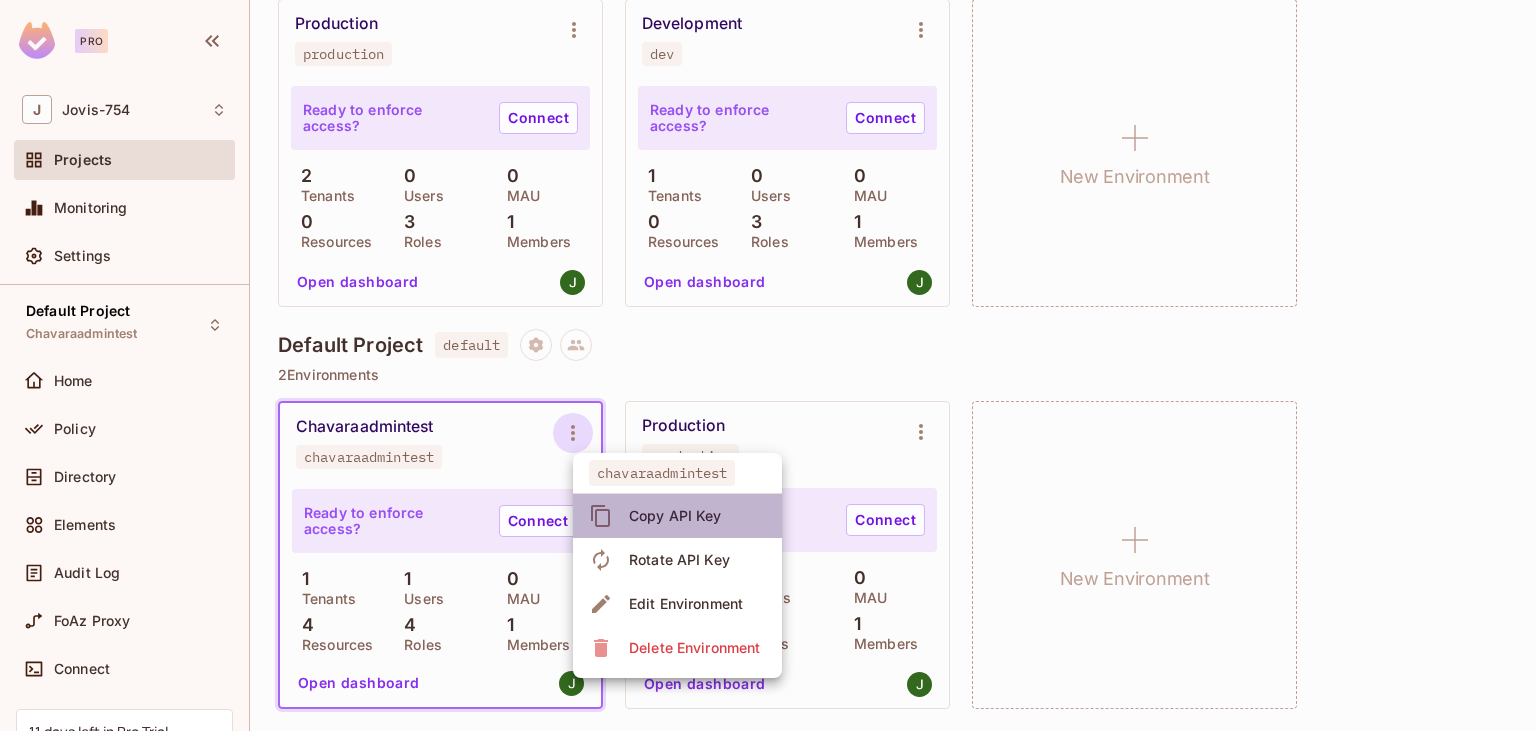 click on "Copy API Key" at bounding box center [675, 516] 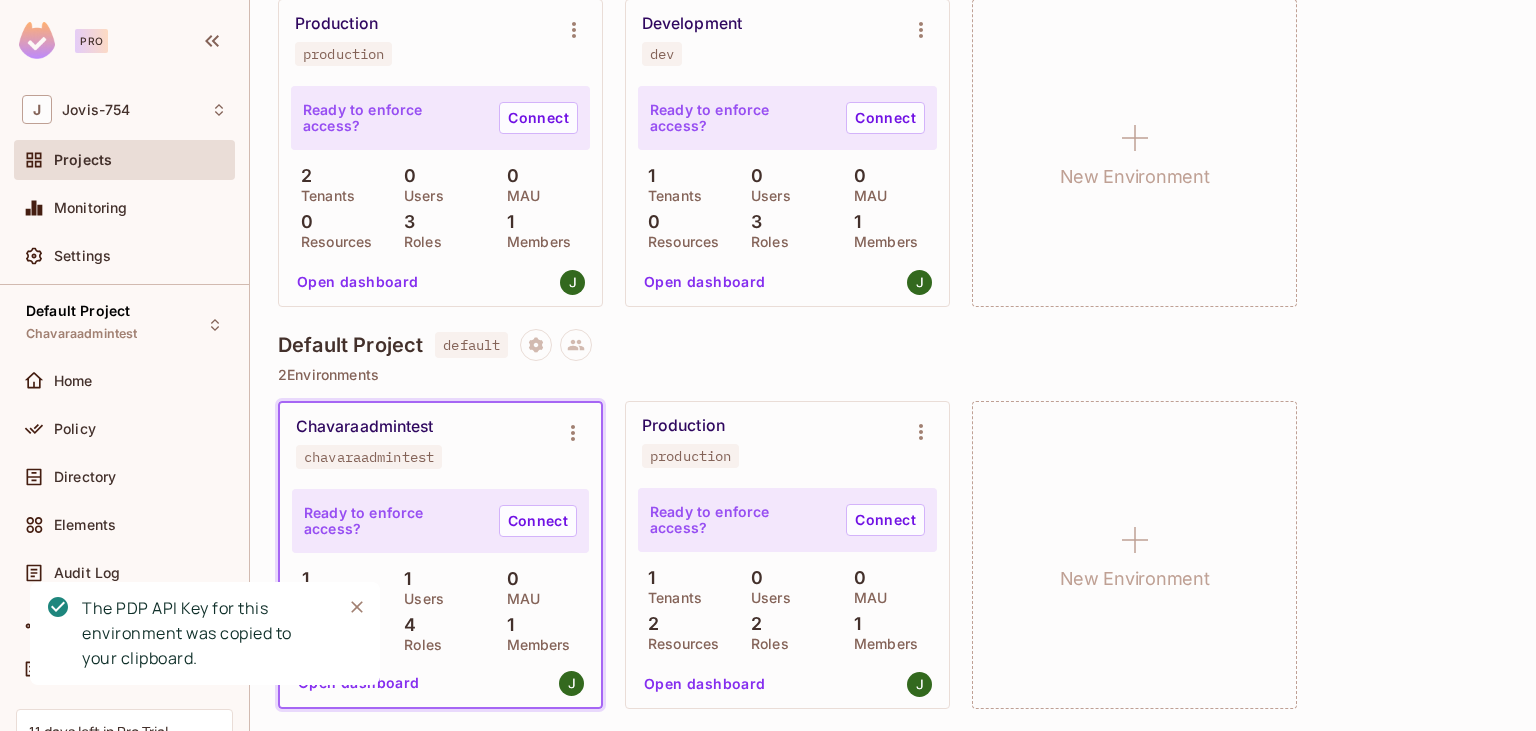 type 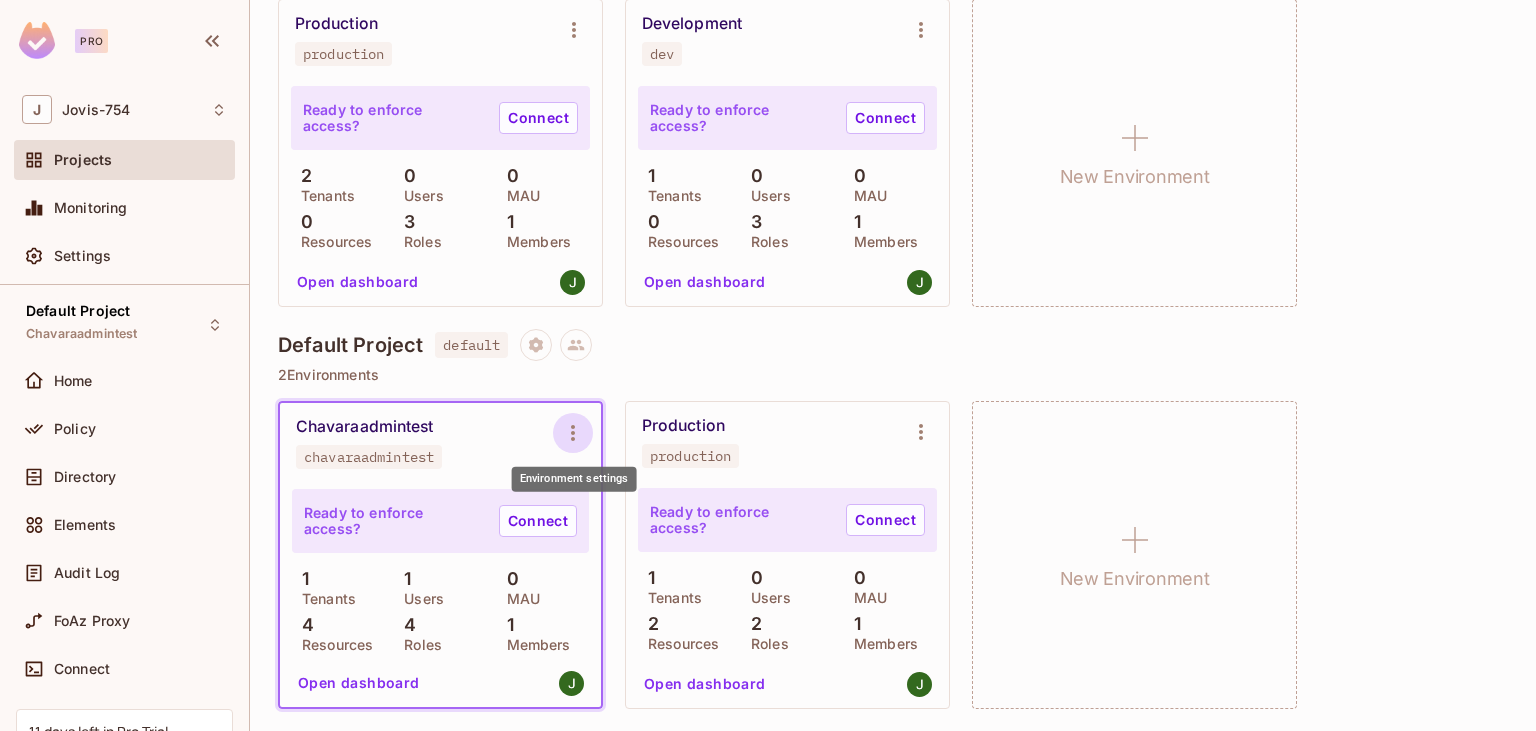 click 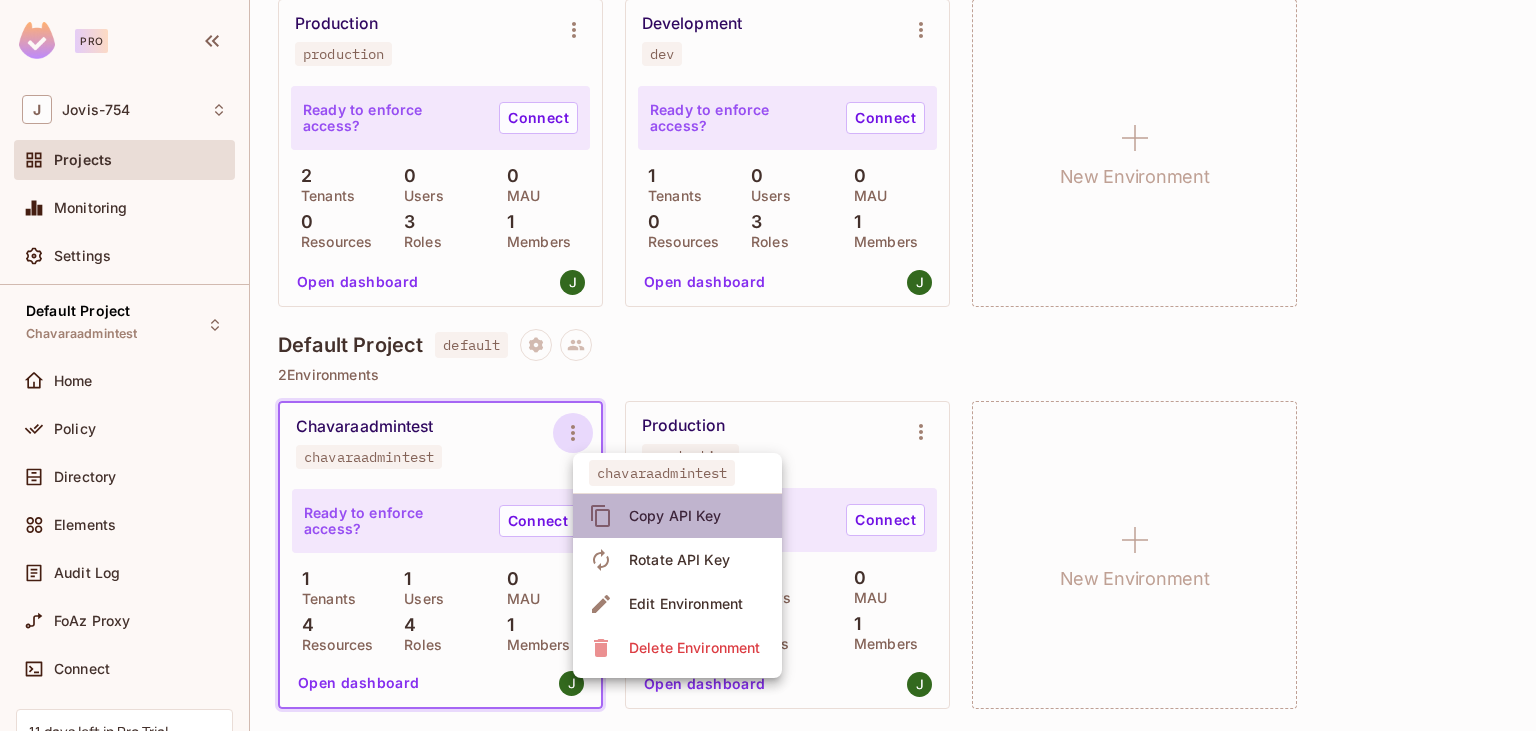 click on "Copy API Key" at bounding box center (675, 516) 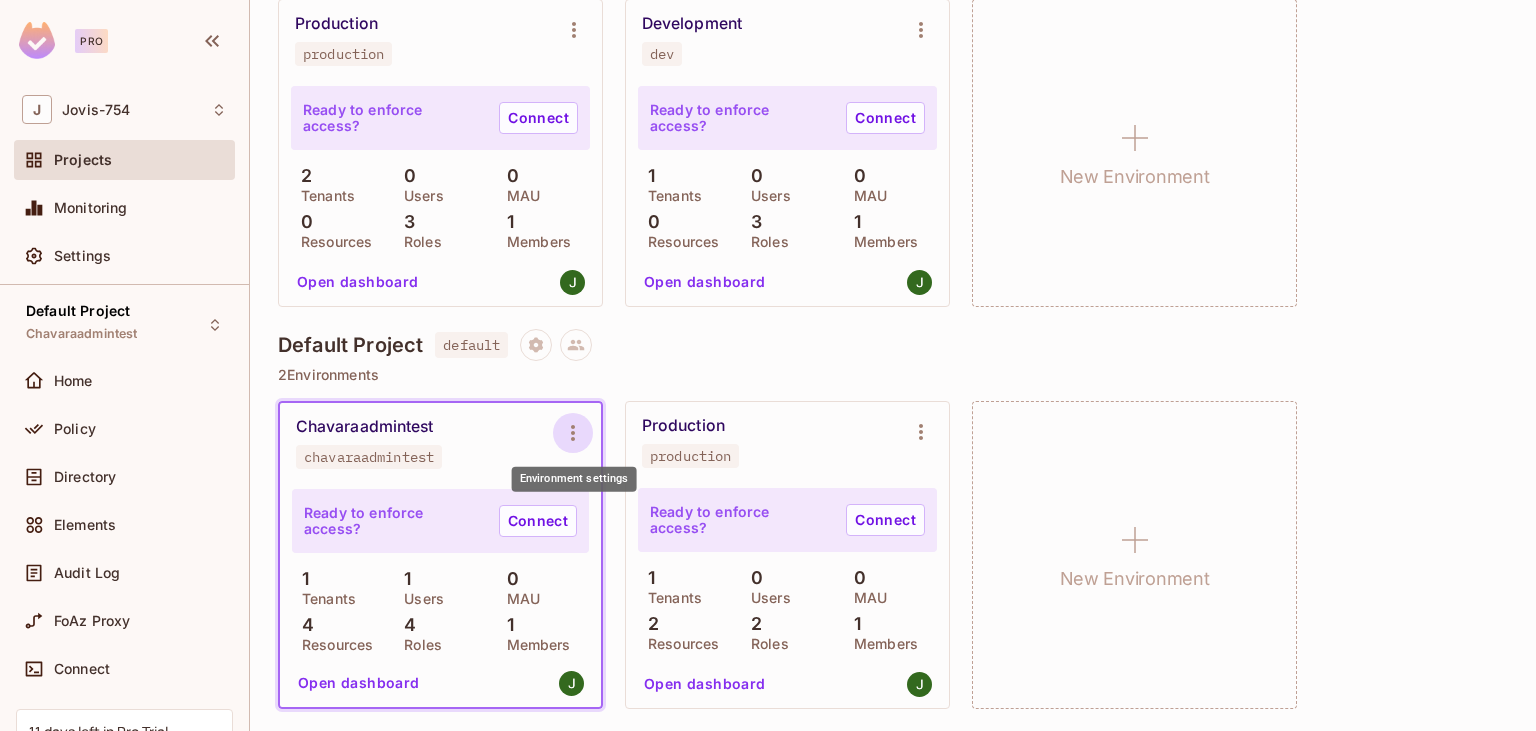 click 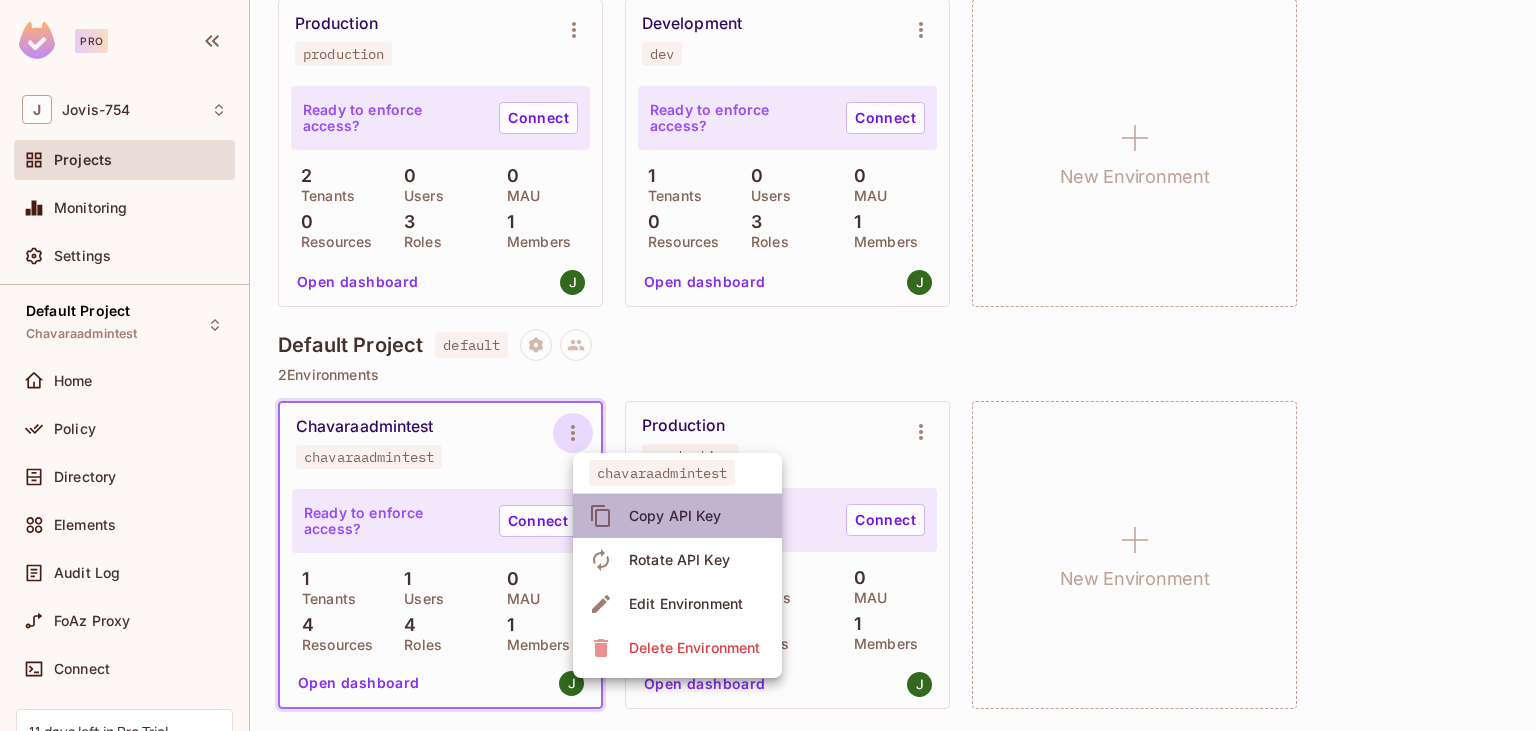 click on "Copy API Key" at bounding box center [675, 516] 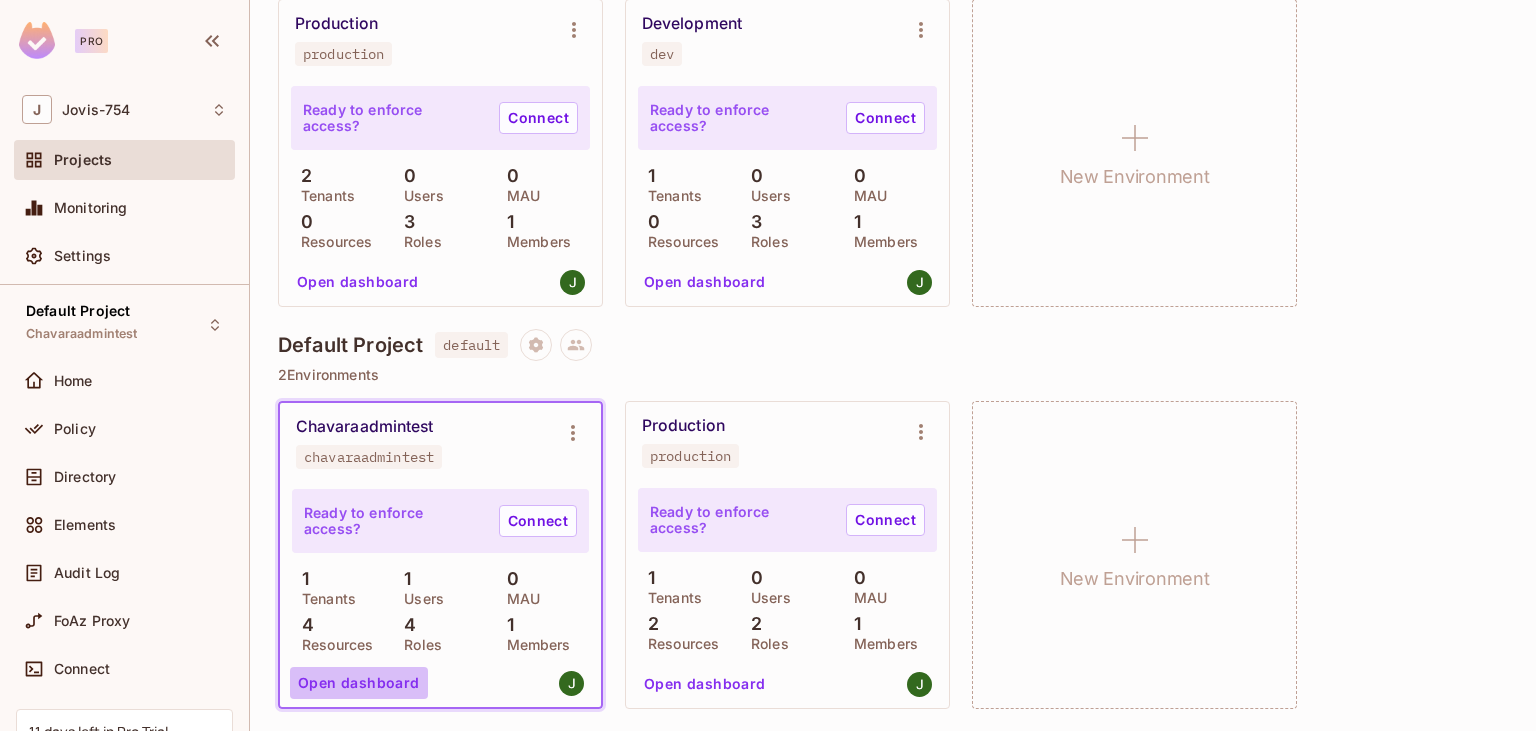 click on "Open dashboard" at bounding box center (359, 683) 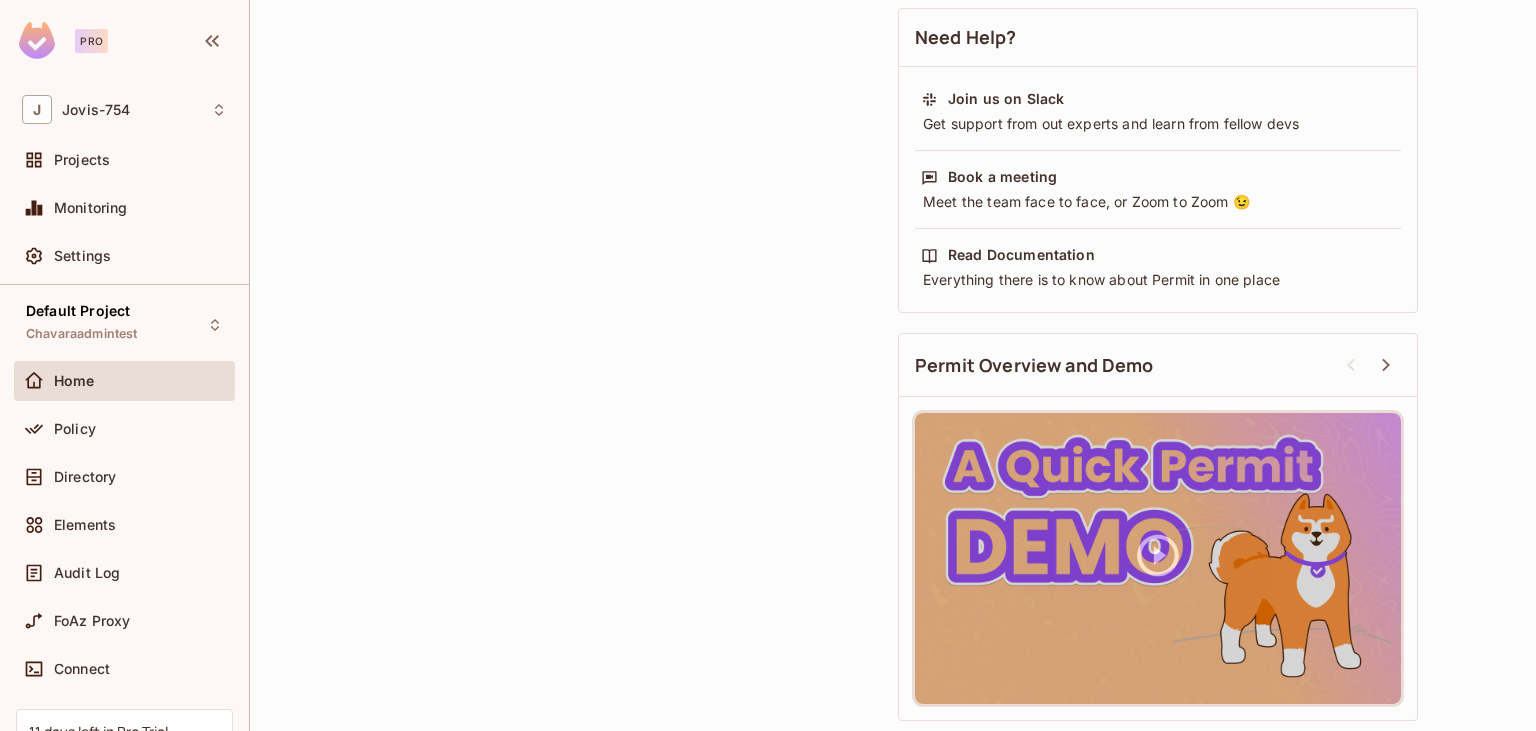 scroll, scrollTop: 0, scrollLeft: 0, axis: both 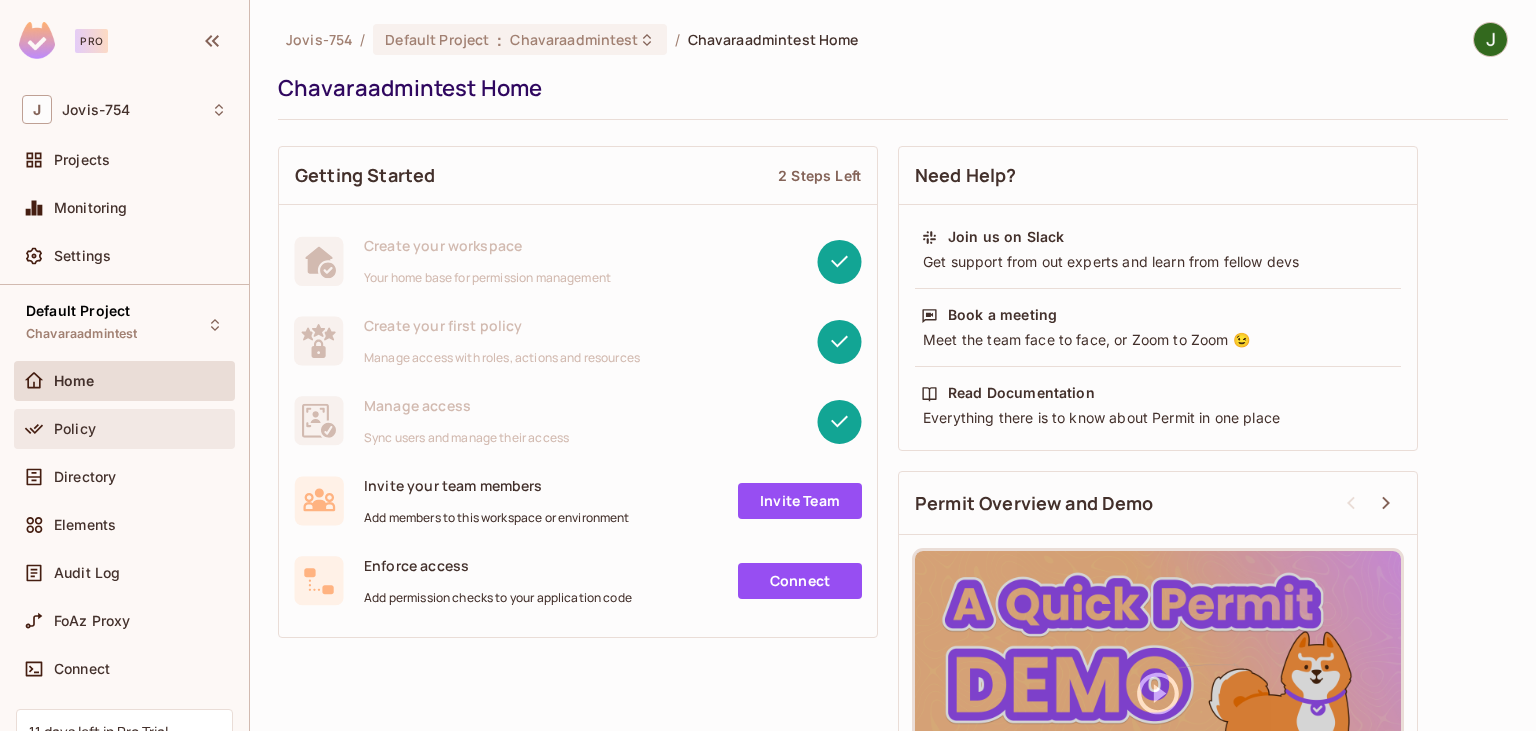 click on "Policy" at bounding box center (140, 429) 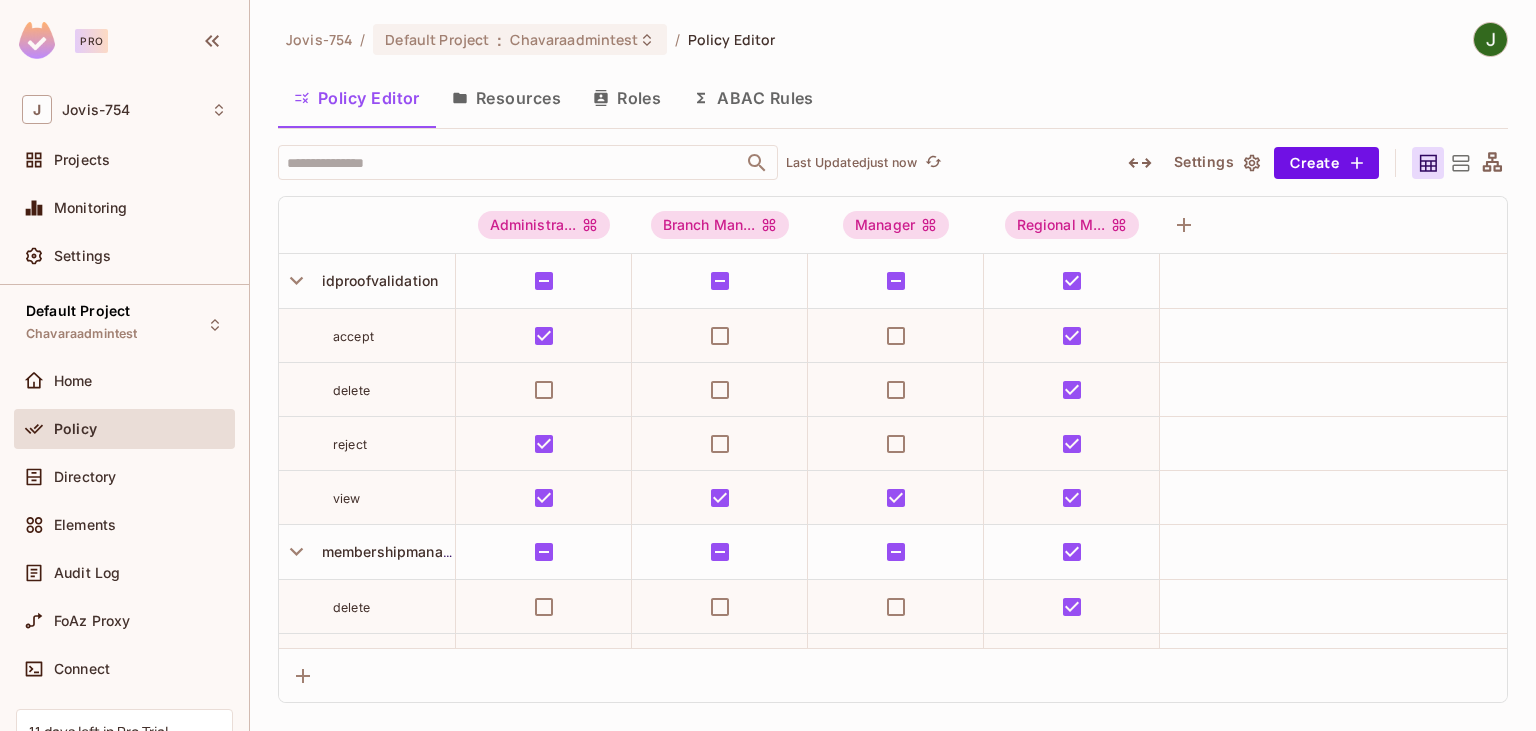 click on "Resources" at bounding box center [506, 98] 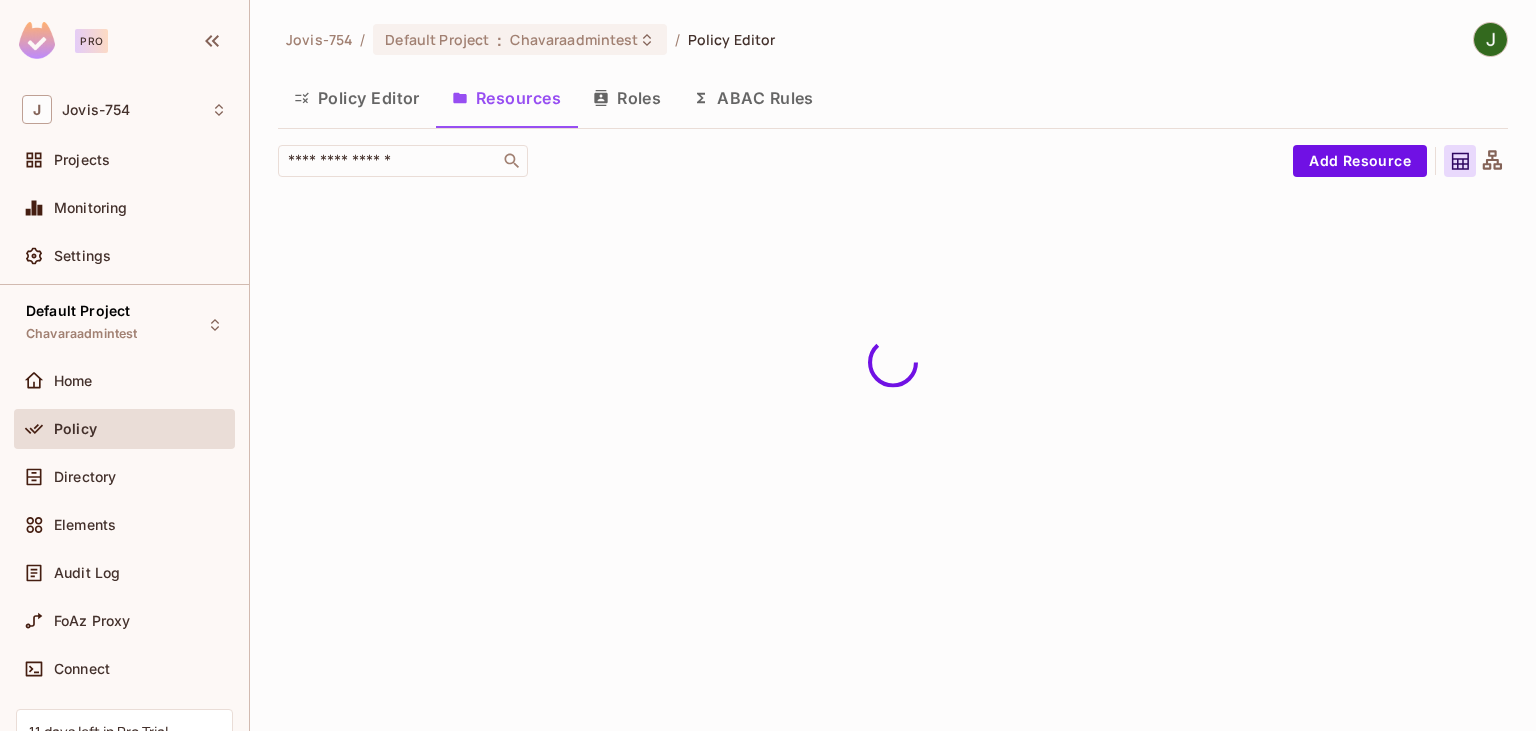 click on "Jovis-754 / Default Project : Chavaraadmintest / Policy Editor Policy Editor Resources Roles ABAC Rules ​ Add Resource" at bounding box center [893, 115] 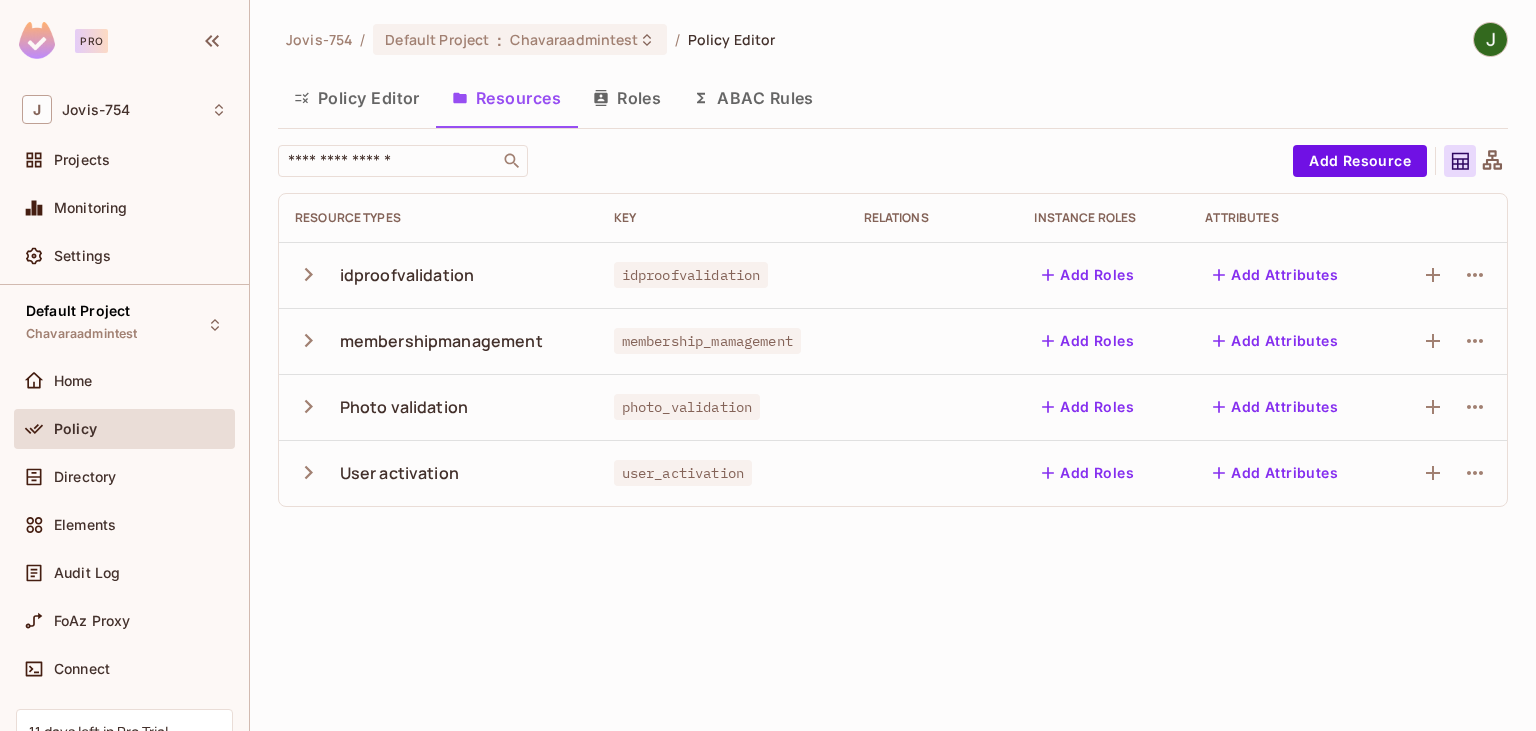 click on "membership_mamagement" at bounding box center (707, 341) 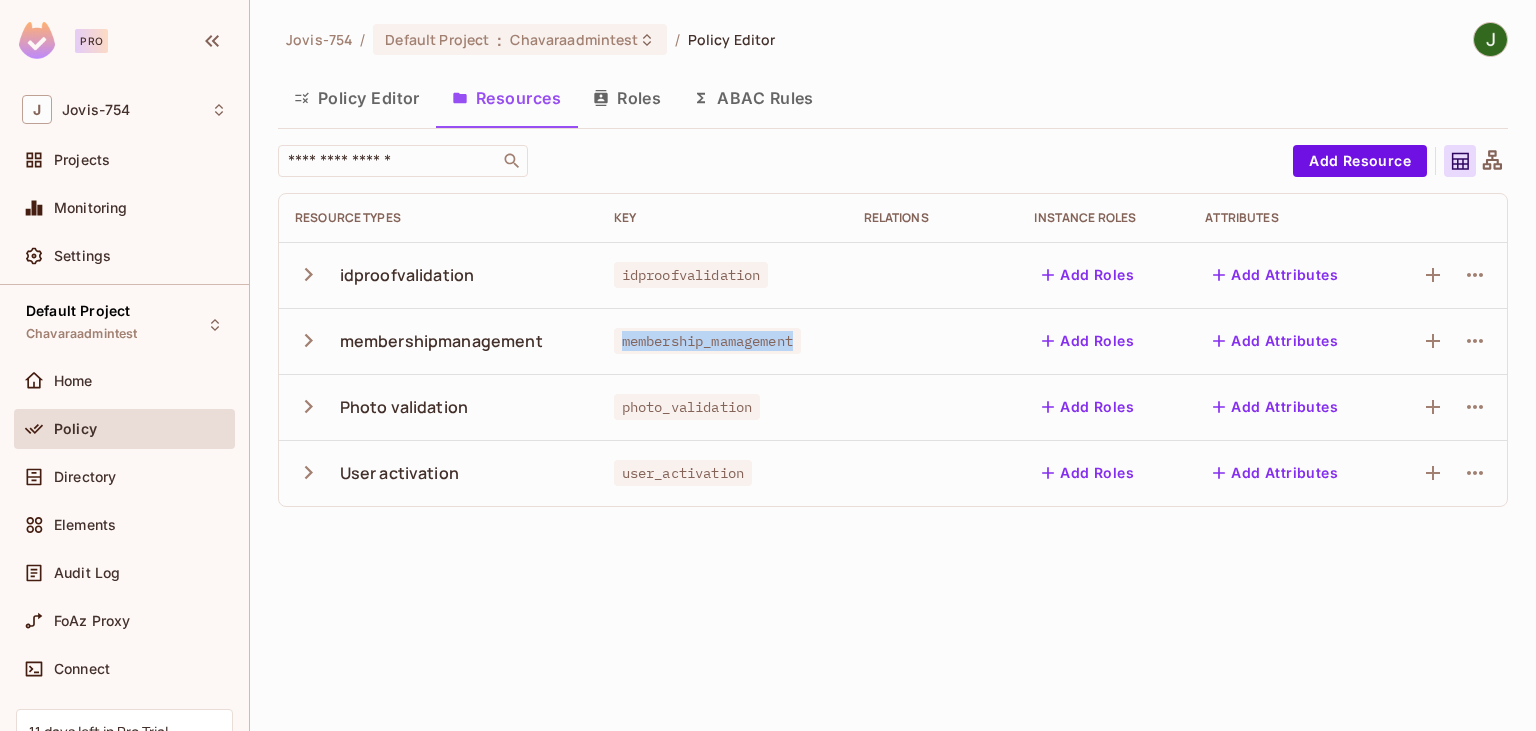 click on "membership_mamagement" at bounding box center [707, 341] 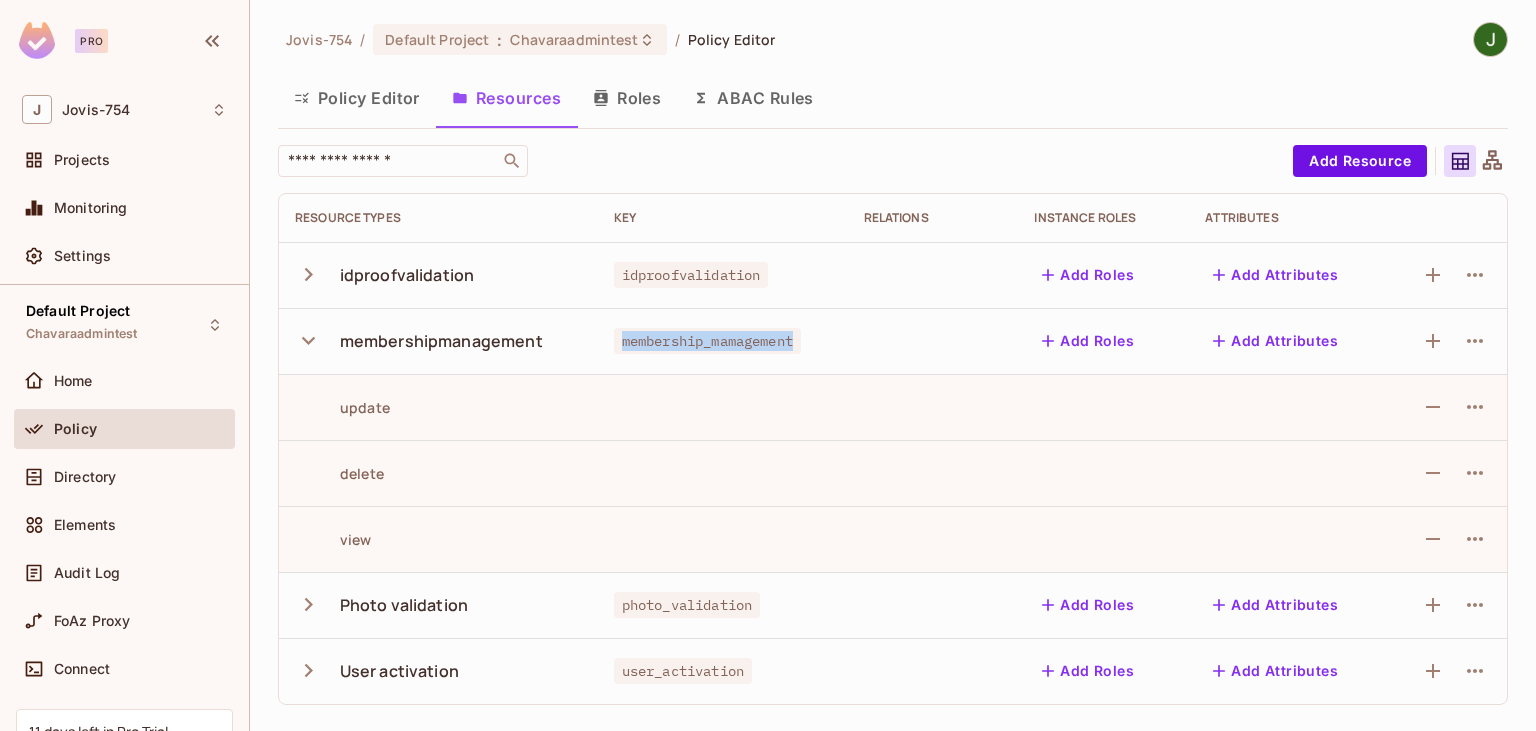 type 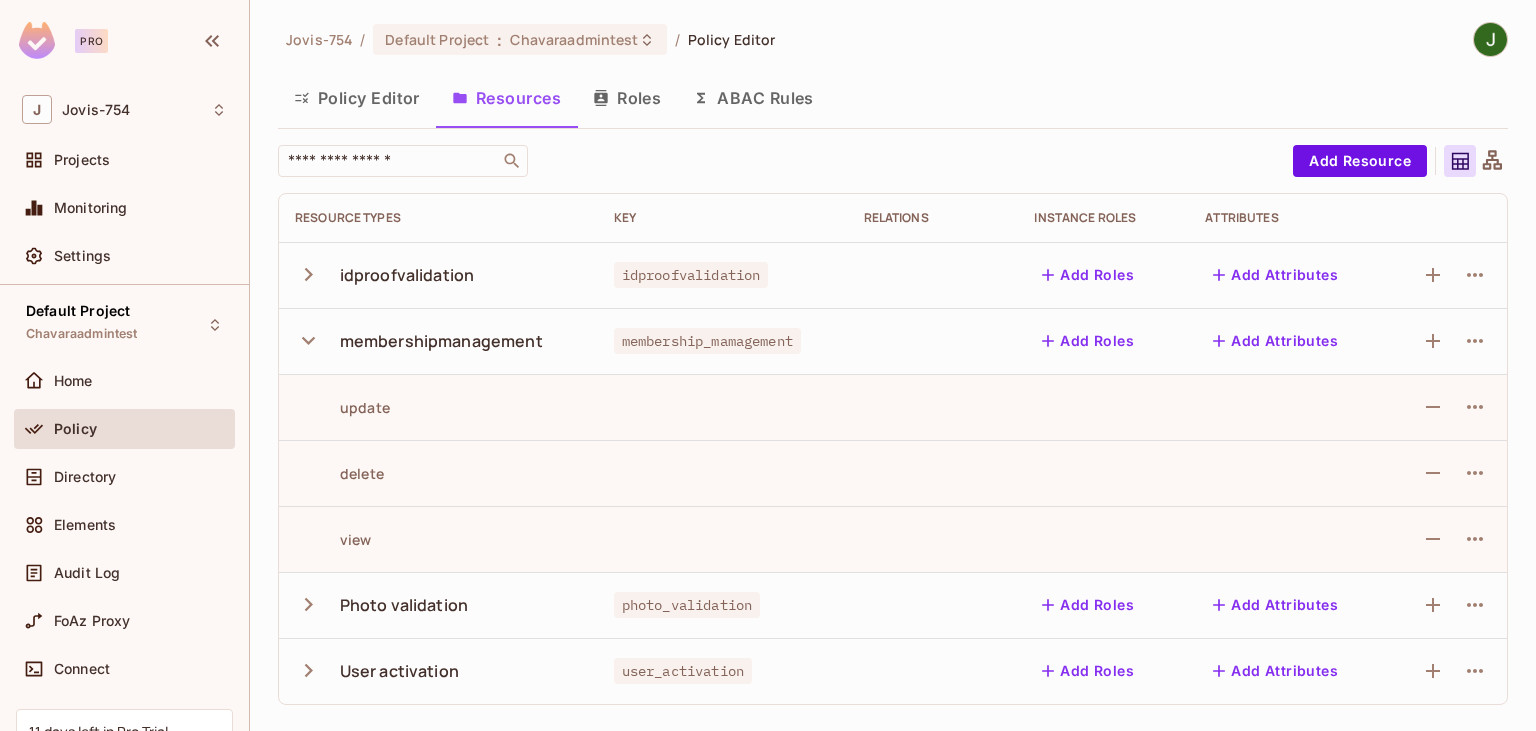 click on "delete" at bounding box center [339, 473] 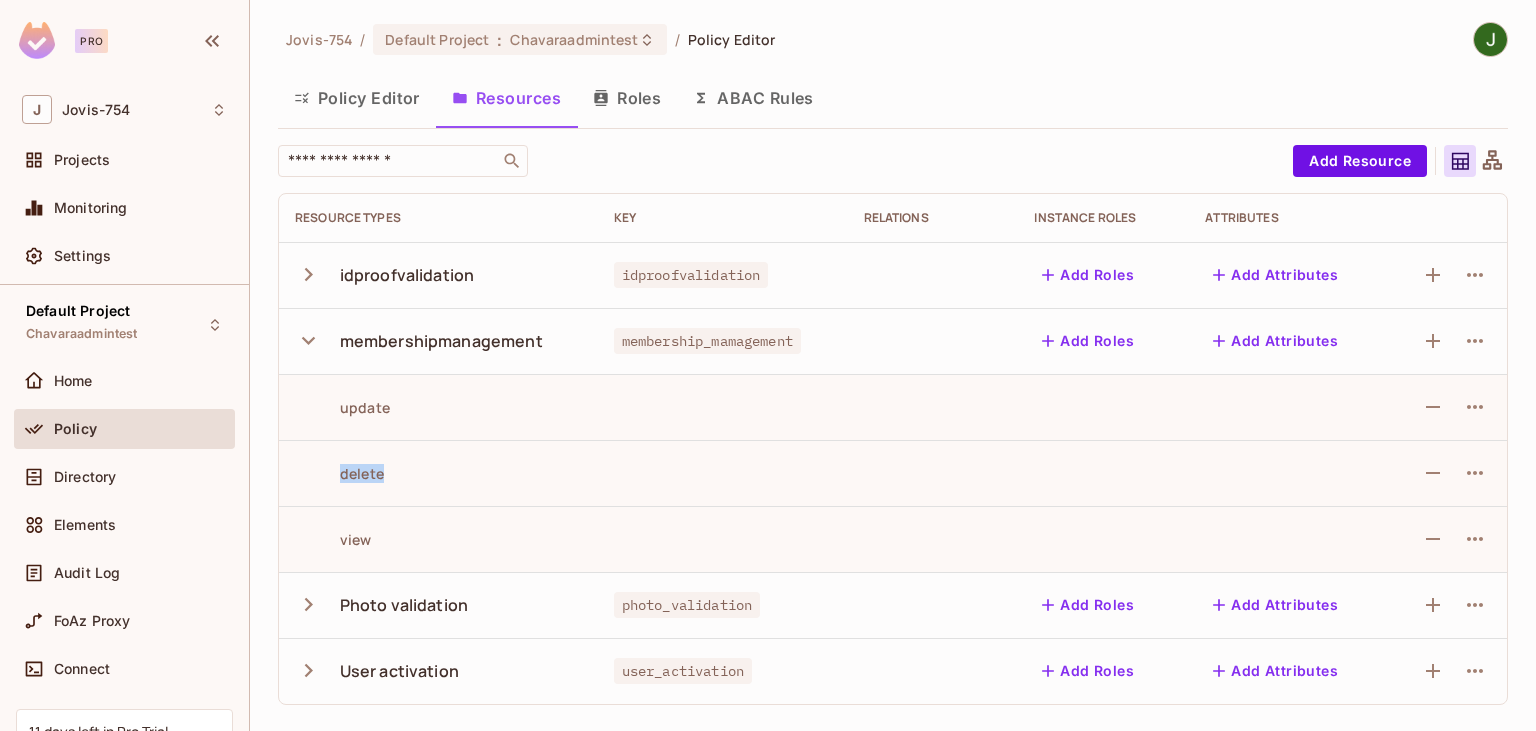 click on "delete" at bounding box center [339, 473] 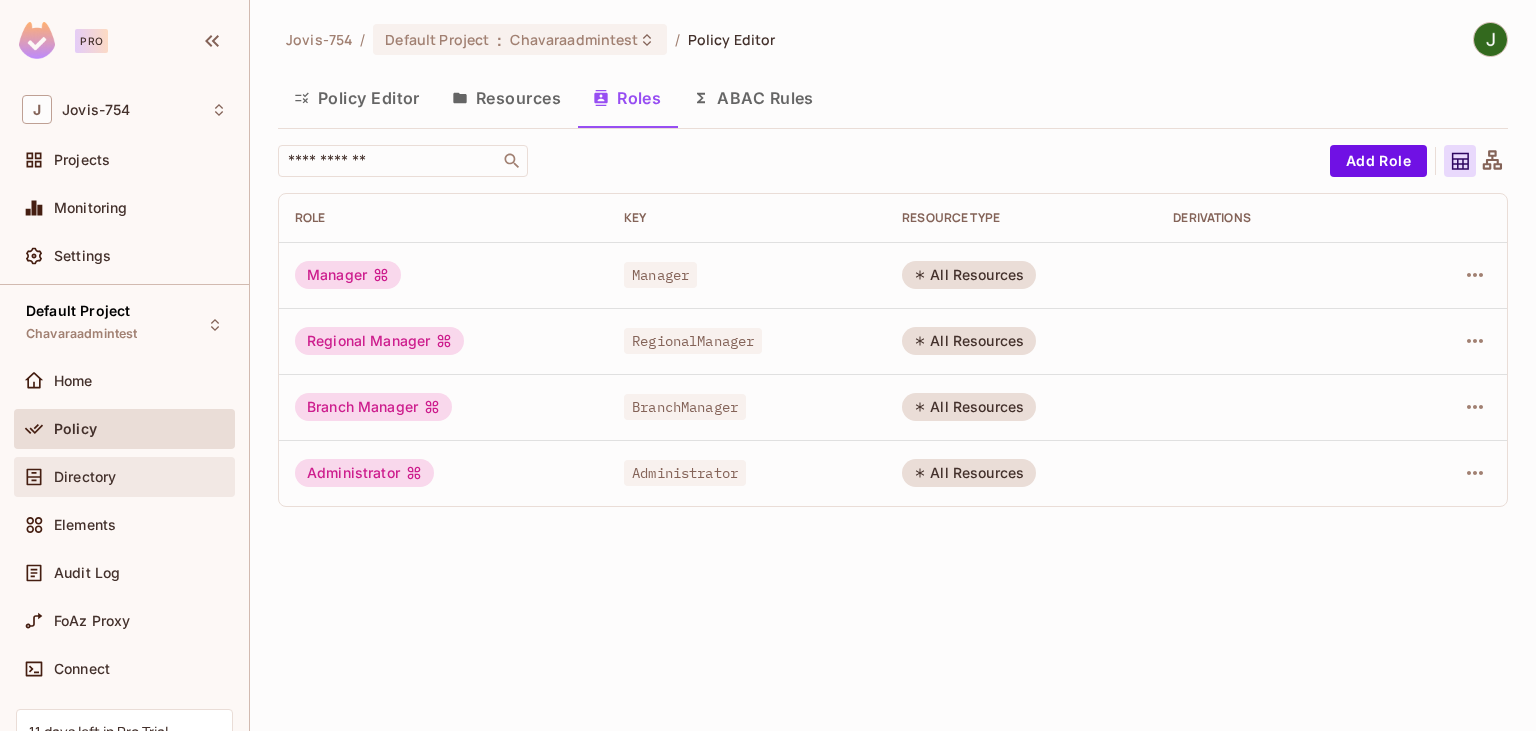 click on "Directory" at bounding box center (85, 477) 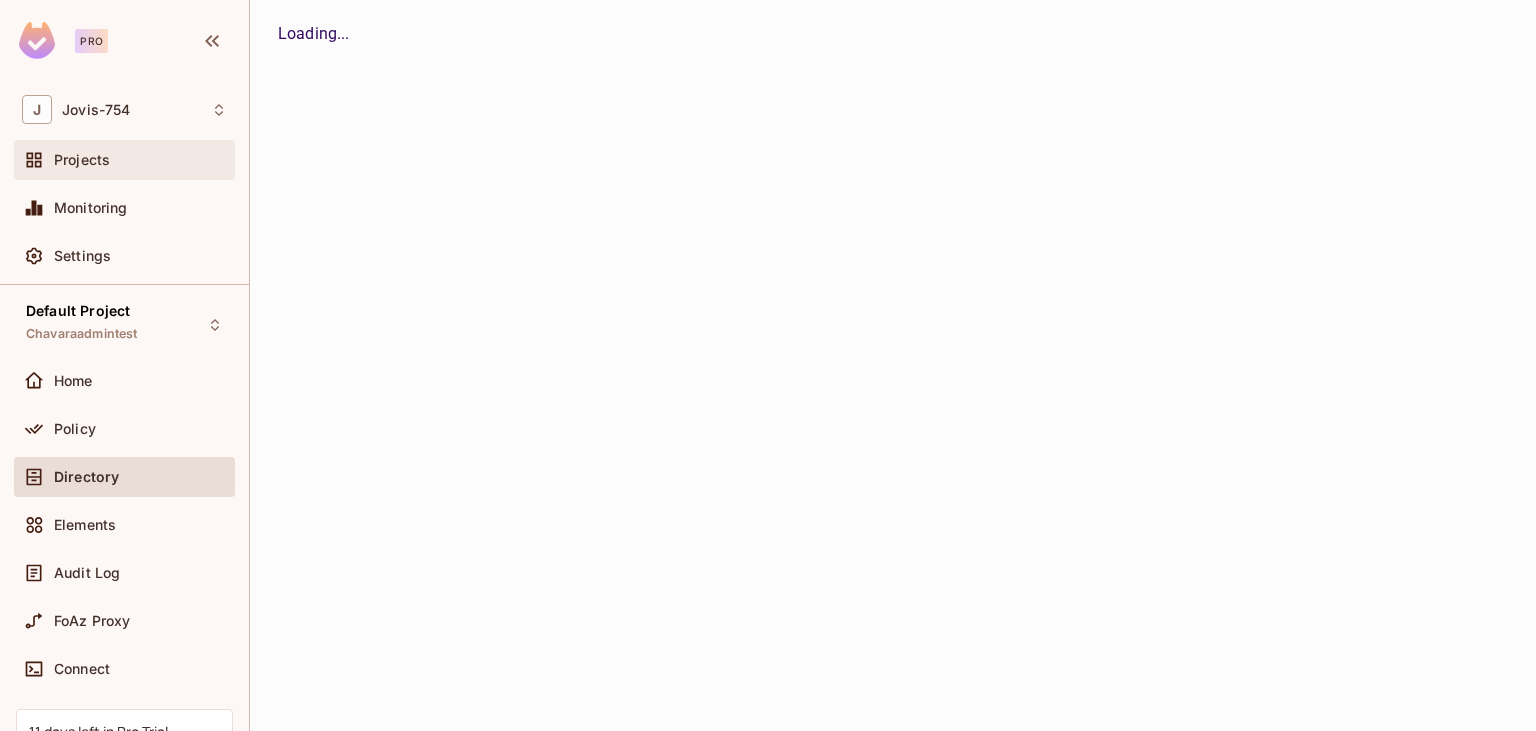 click on "Projects" at bounding box center [82, 160] 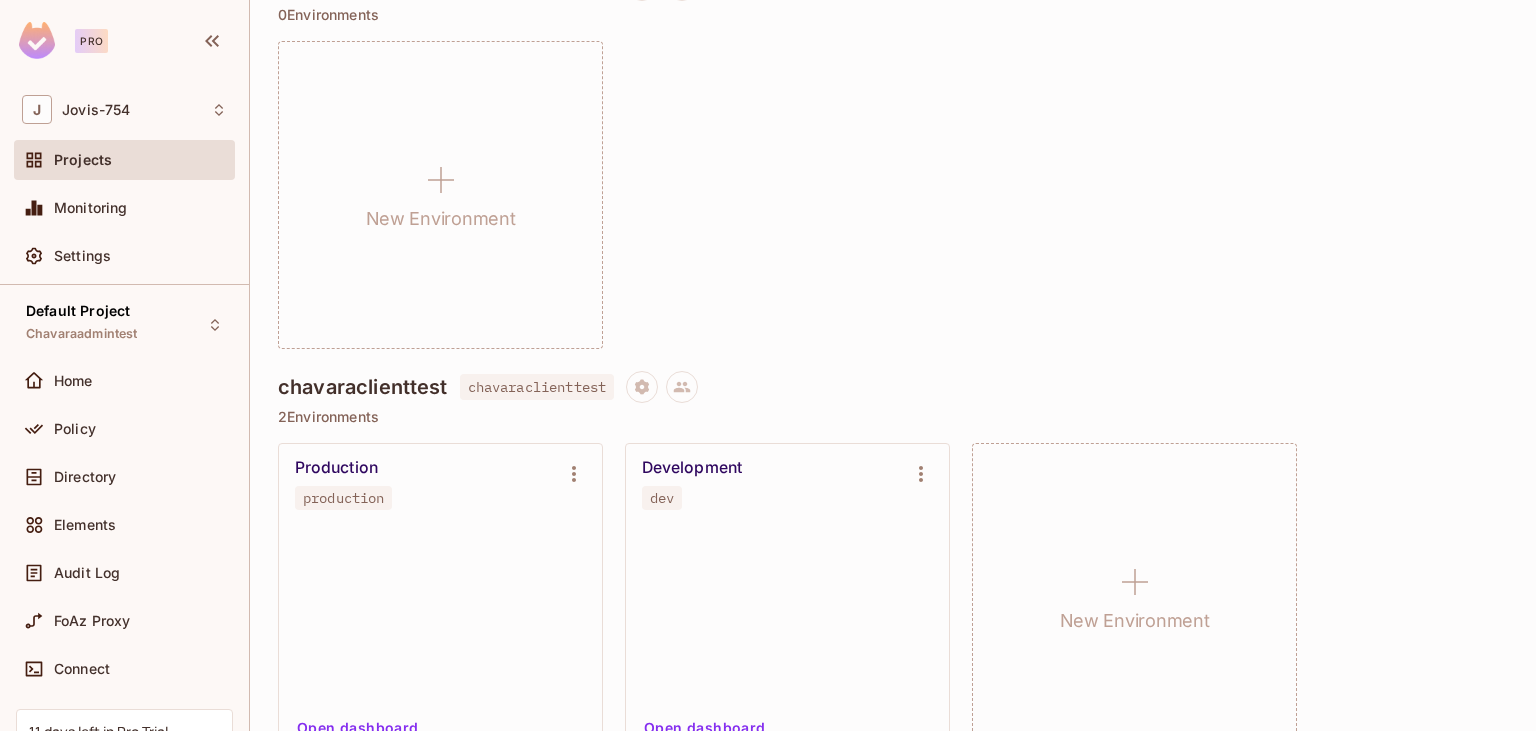 scroll, scrollTop: 0, scrollLeft: 0, axis: both 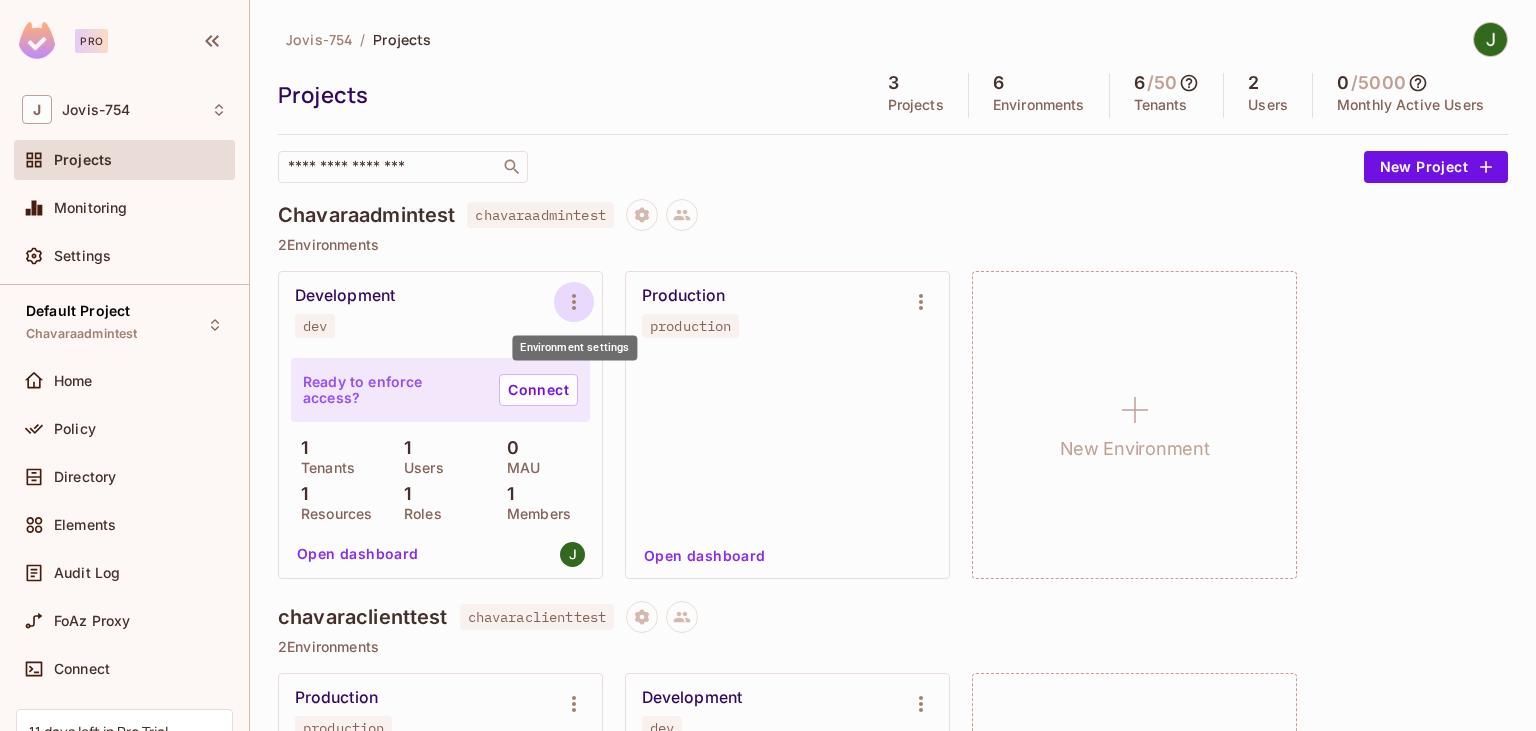 click 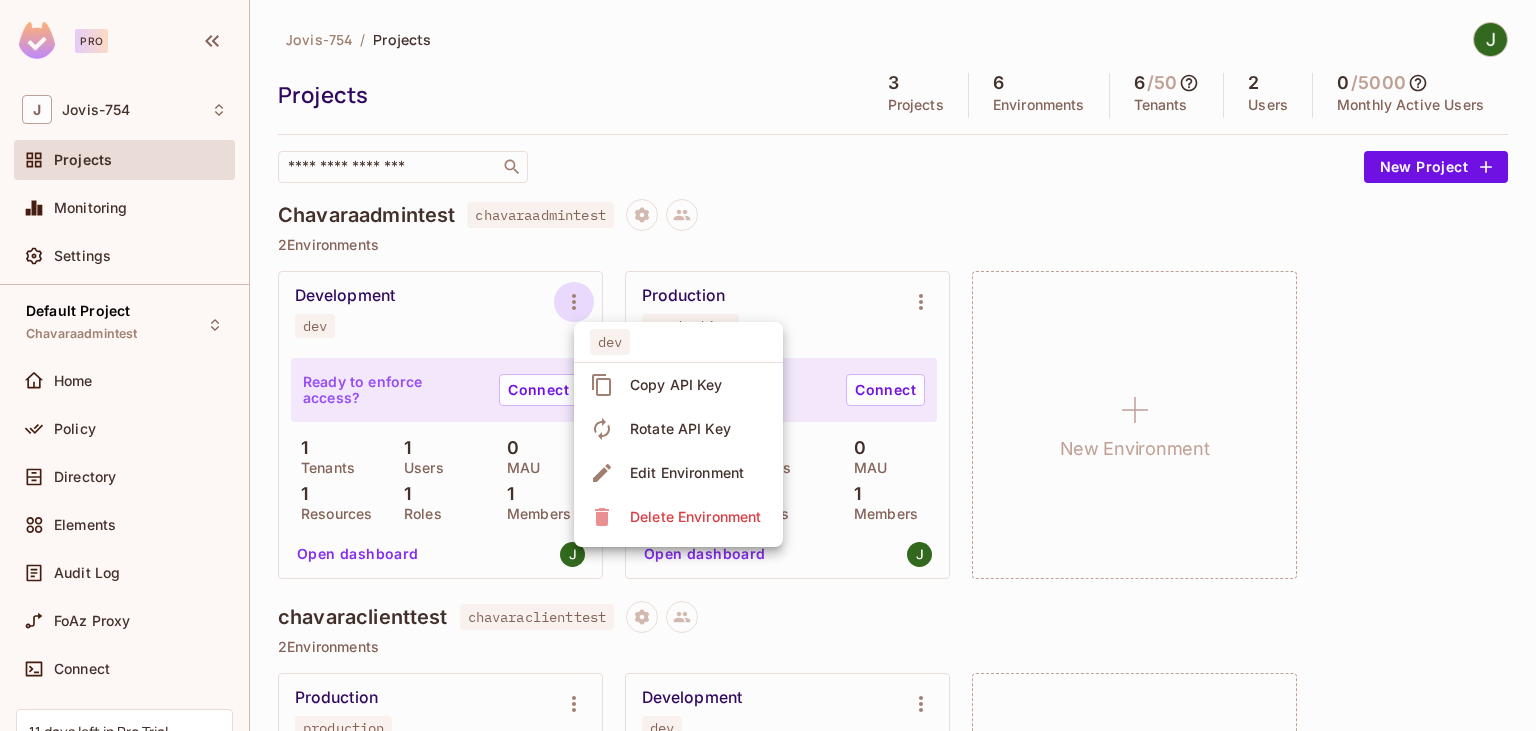 click at bounding box center (768, 365) 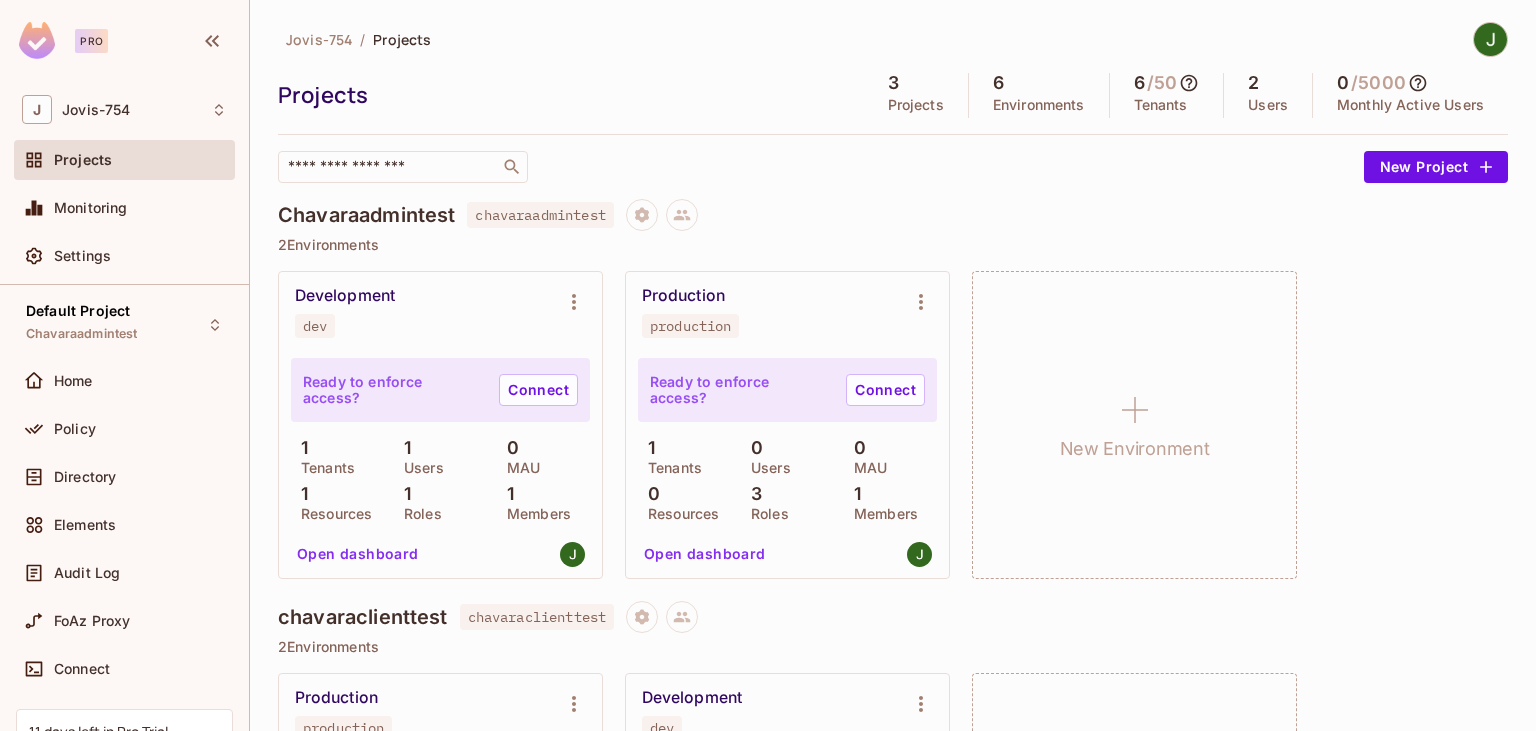 click on "Open dashboard" at bounding box center [358, 554] 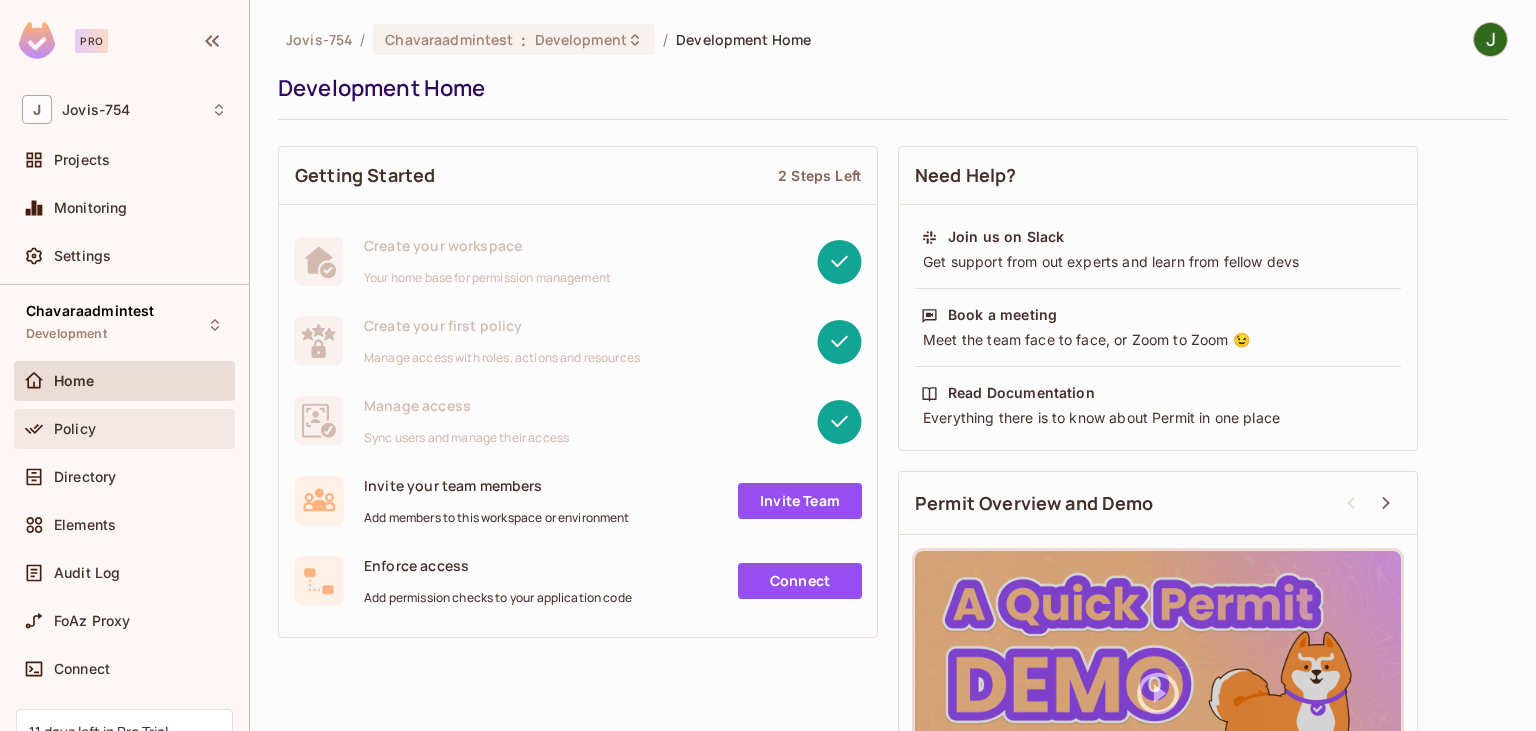 click on "Policy" at bounding box center [124, 429] 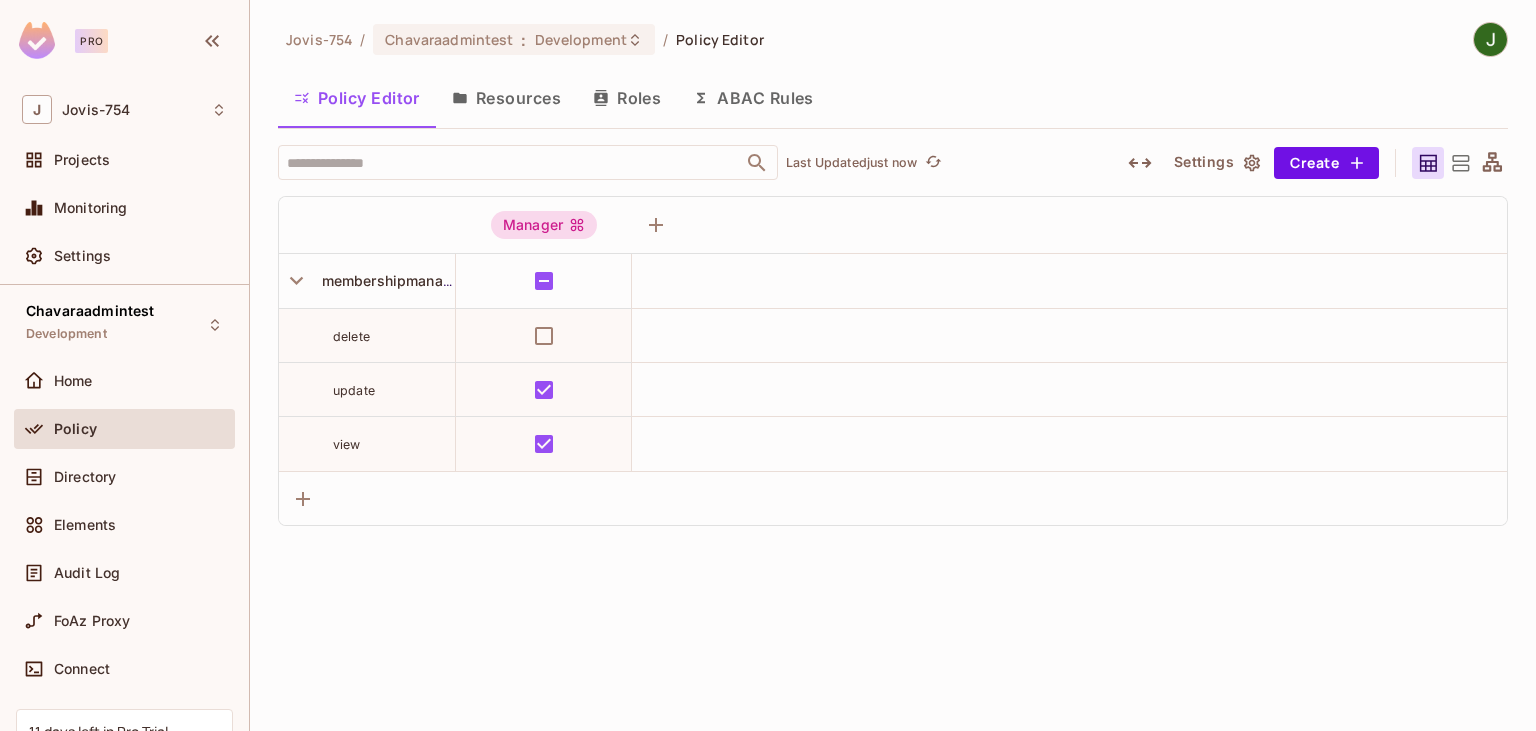 click on "Resources" at bounding box center [506, 98] 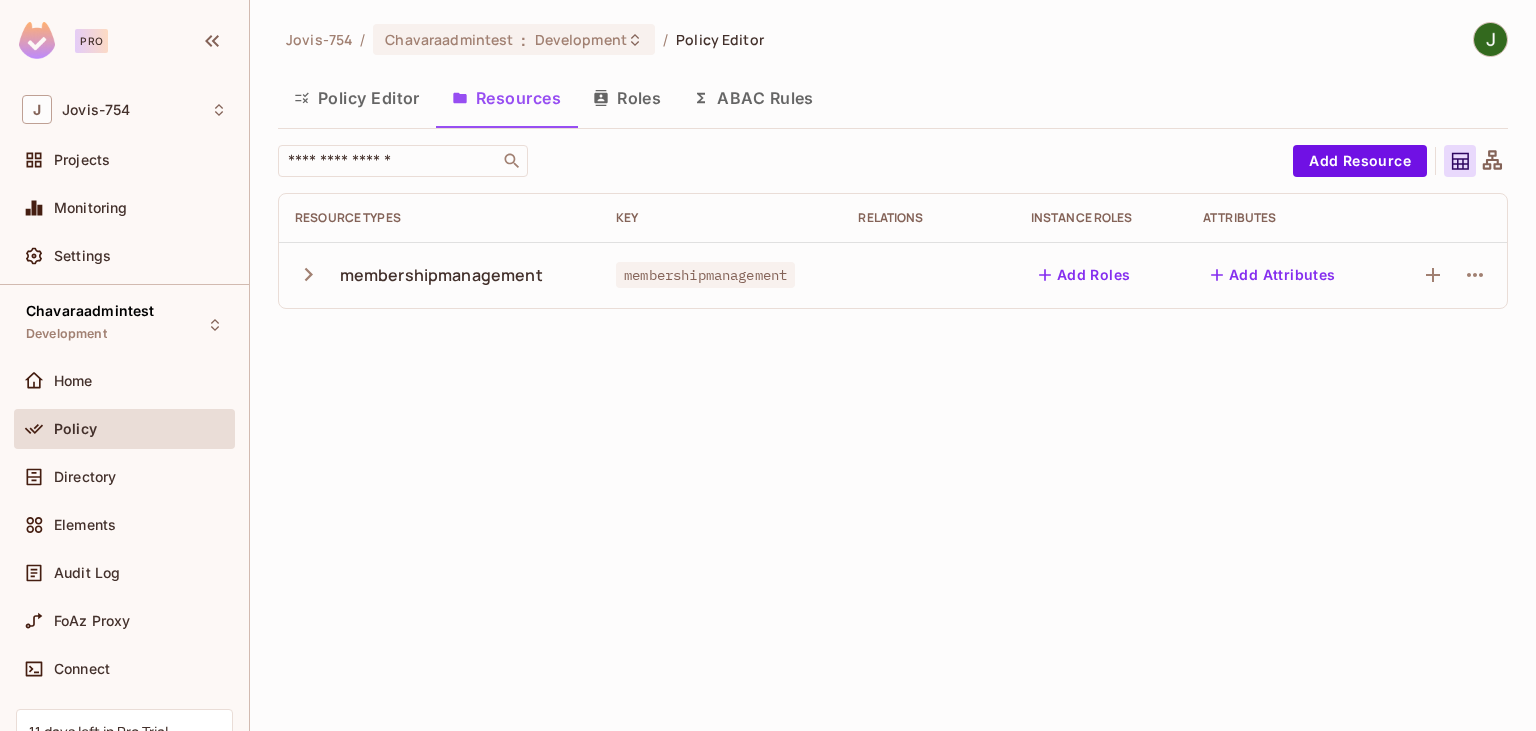 click on "Roles" at bounding box center (627, 98) 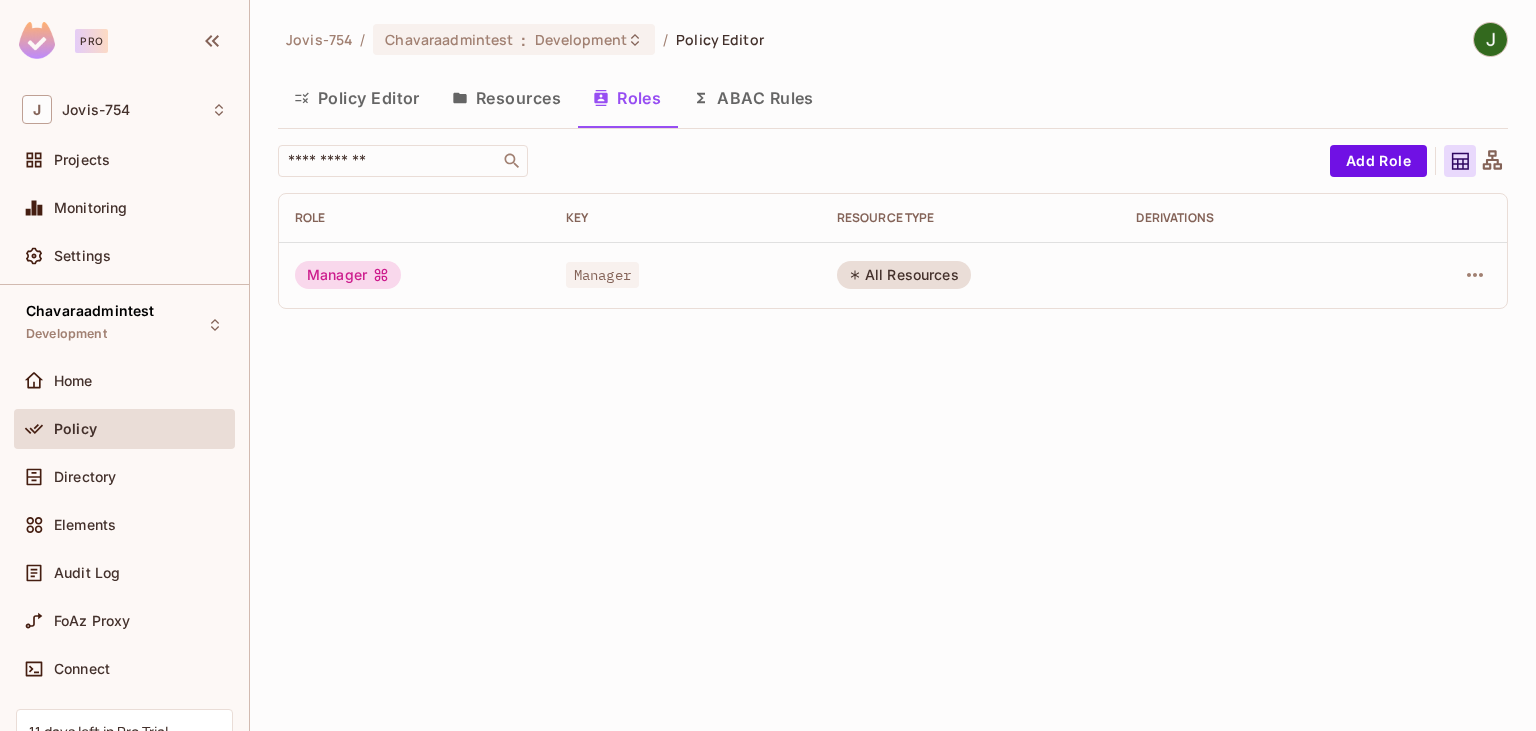 click on "Policy Editor" at bounding box center [357, 98] 